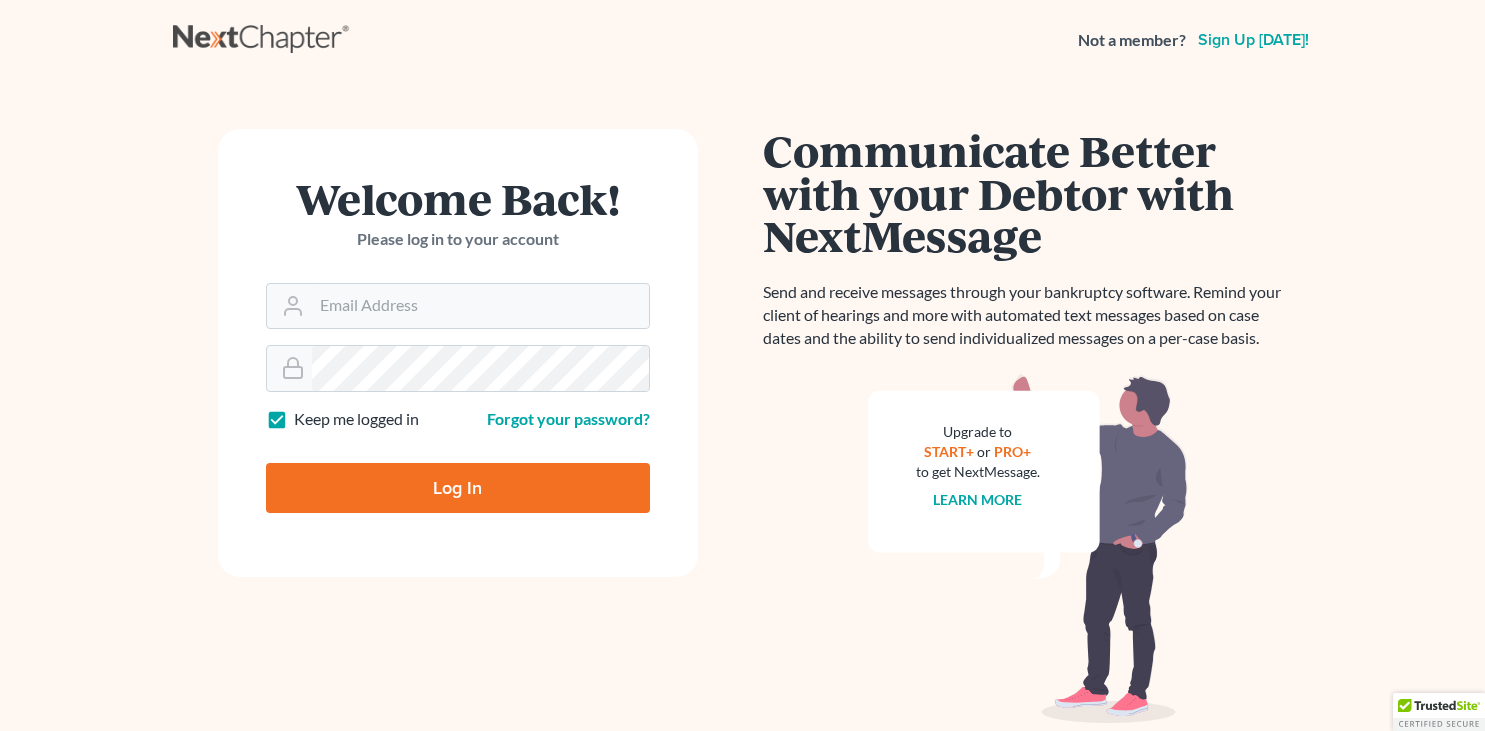 scroll, scrollTop: 0, scrollLeft: 0, axis: both 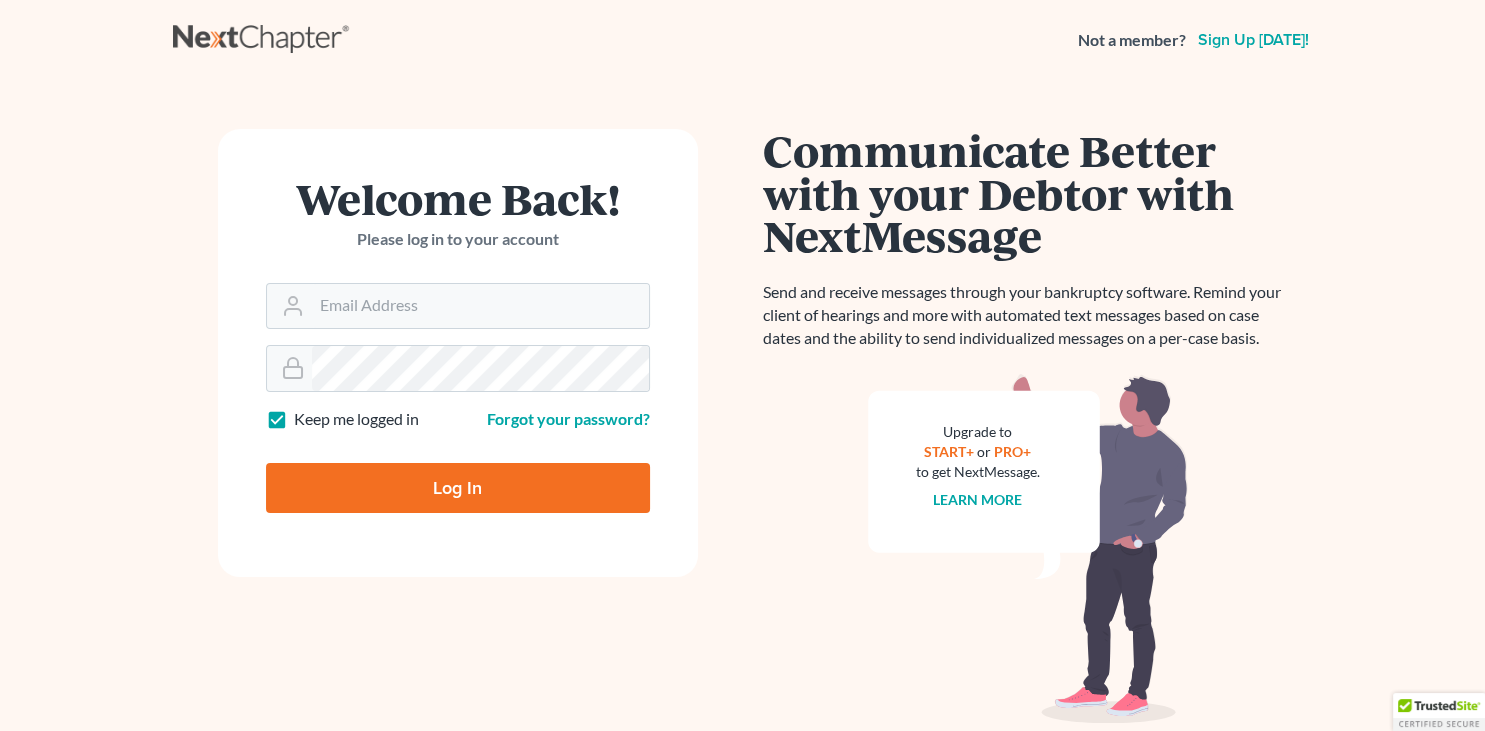 click on "Email Address" at bounding box center (480, 306) 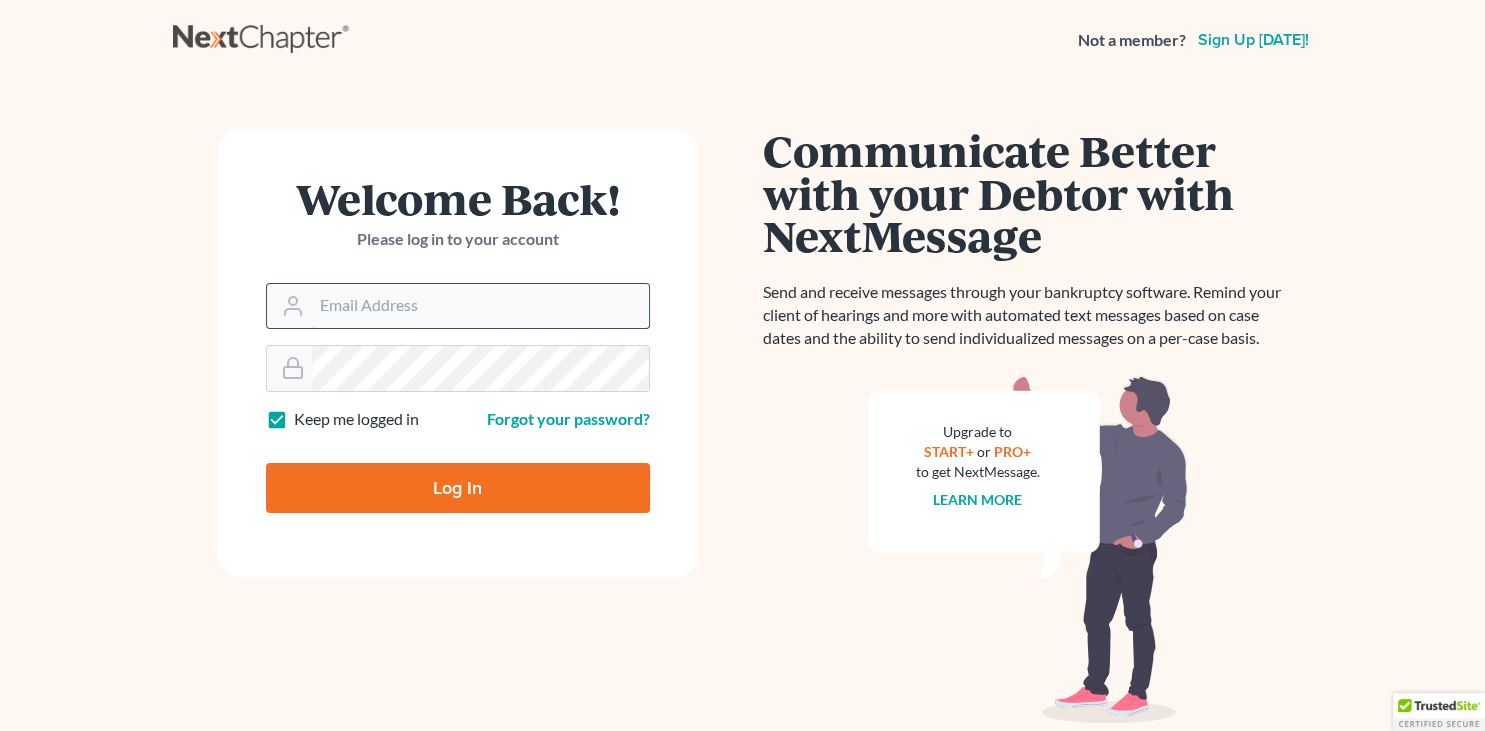 type on "[EMAIL_ADDRESS][DOMAIN_NAME]" 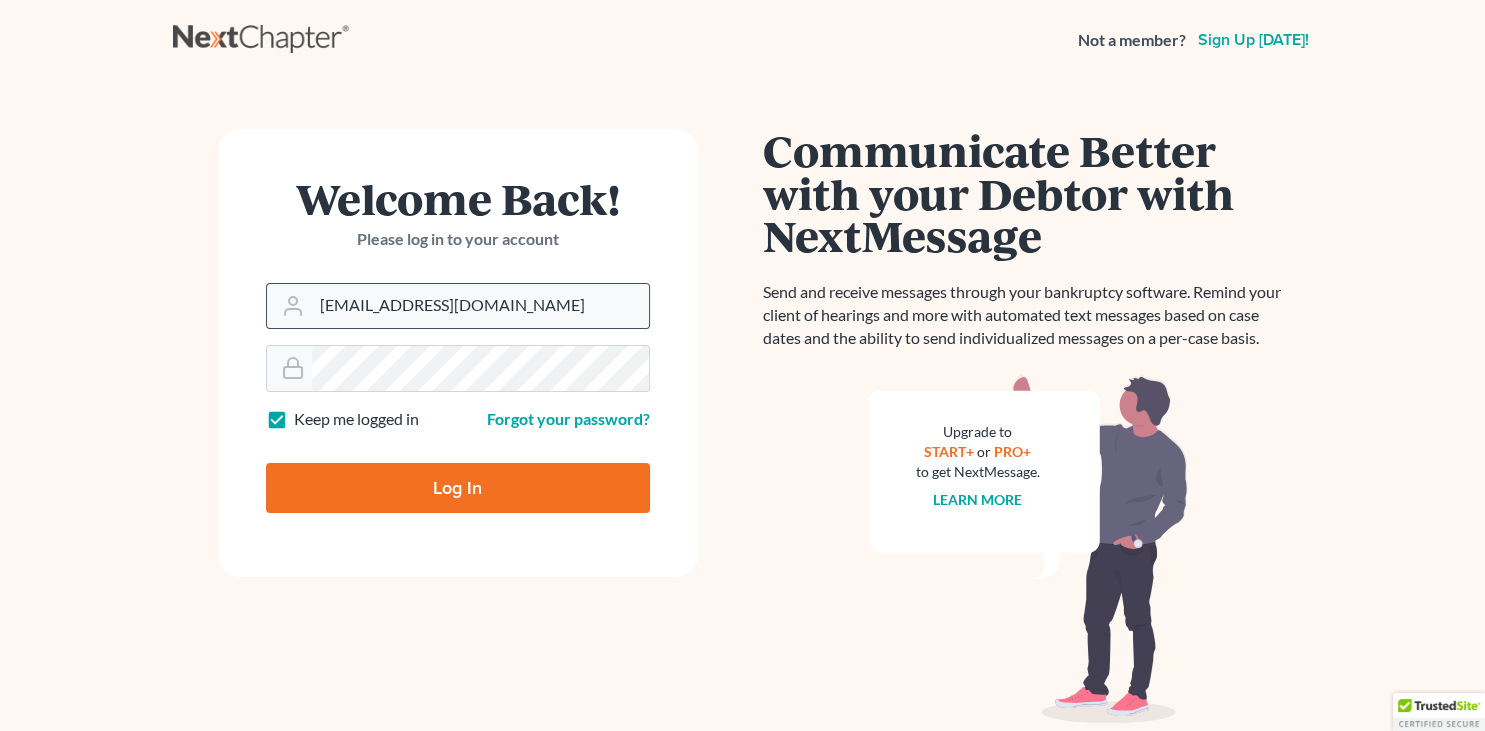 drag, startPoint x: 526, startPoint y: 291, endPoint x: 284, endPoint y: 319, distance: 243.61446 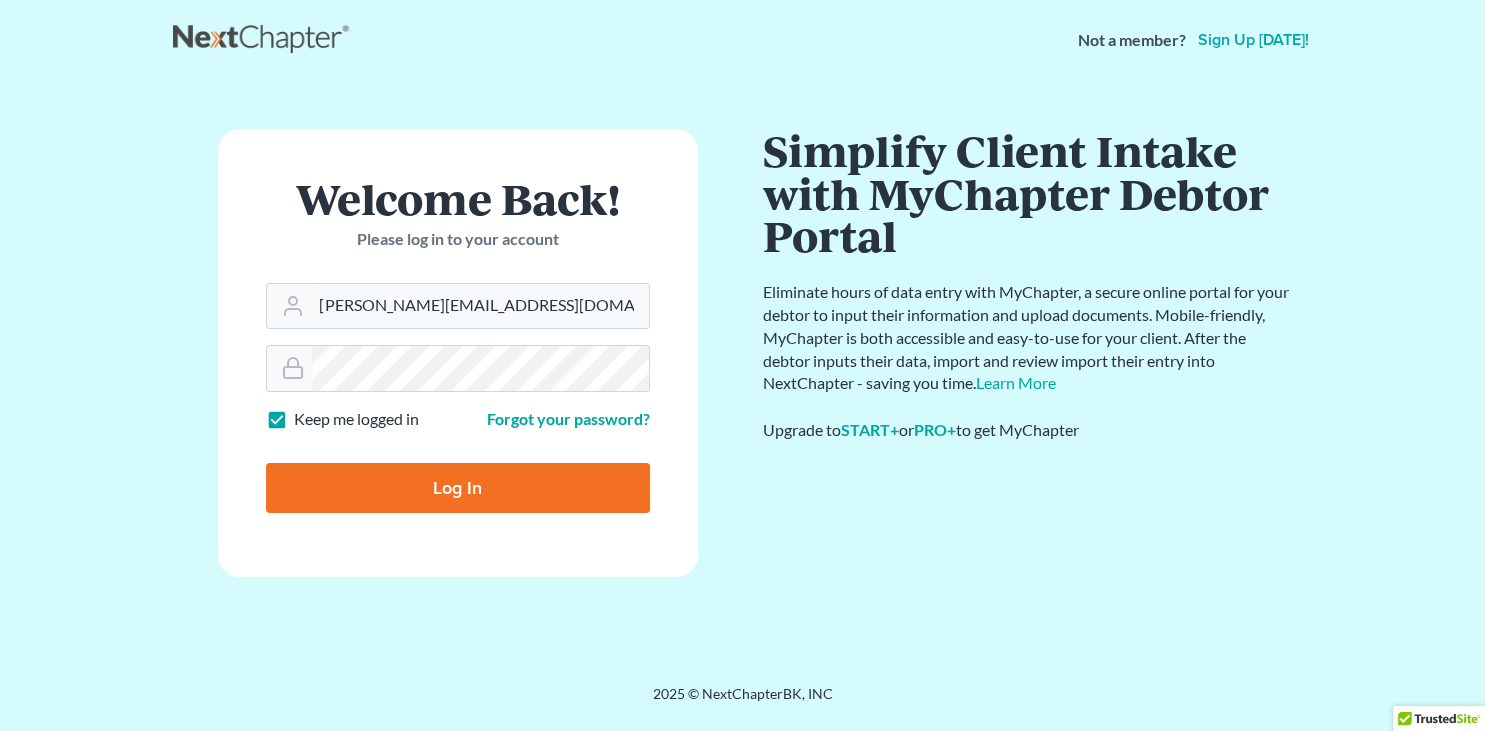 type on "[PERSON_NAME][EMAIL_ADDRESS][DOMAIN_NAME]" 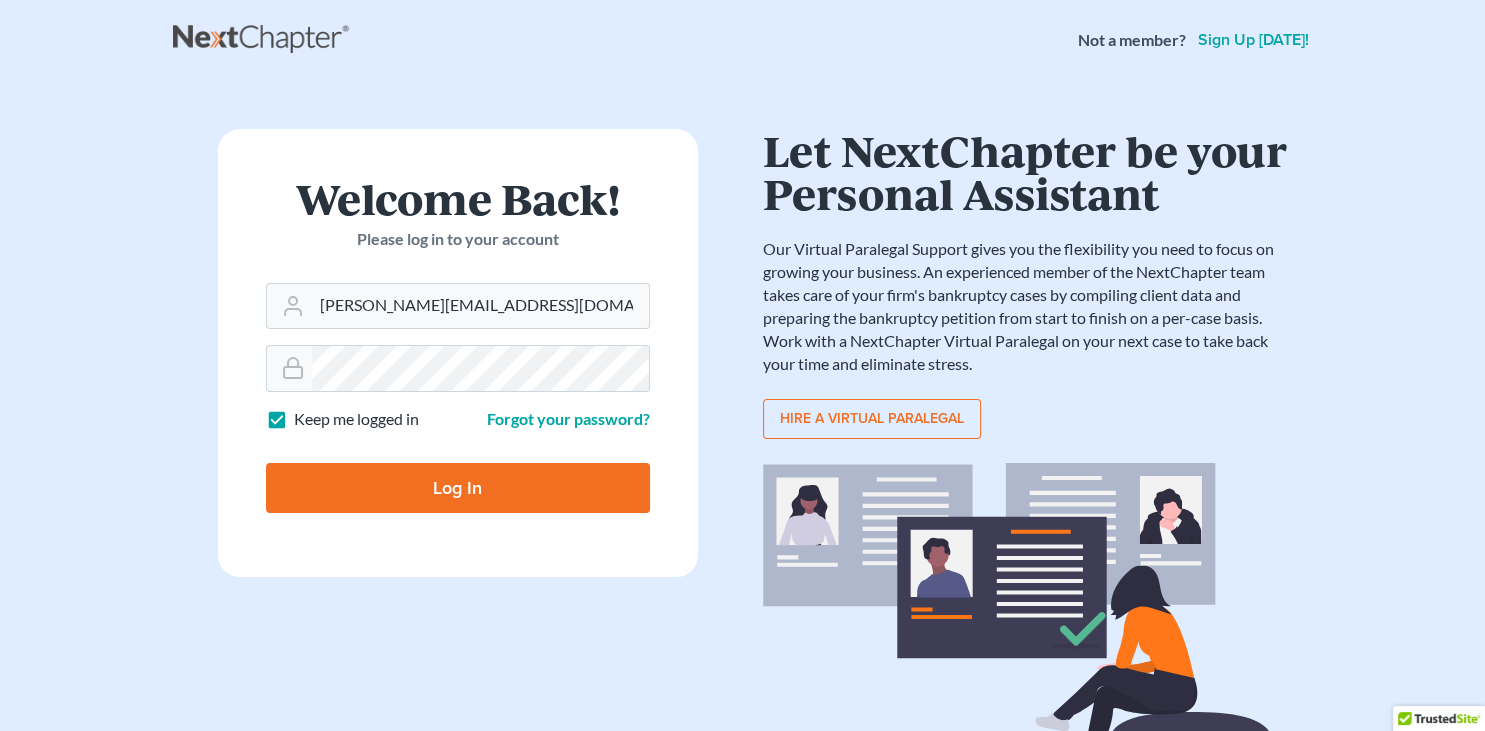 click on "Log In" at bounding box center [458, 488] 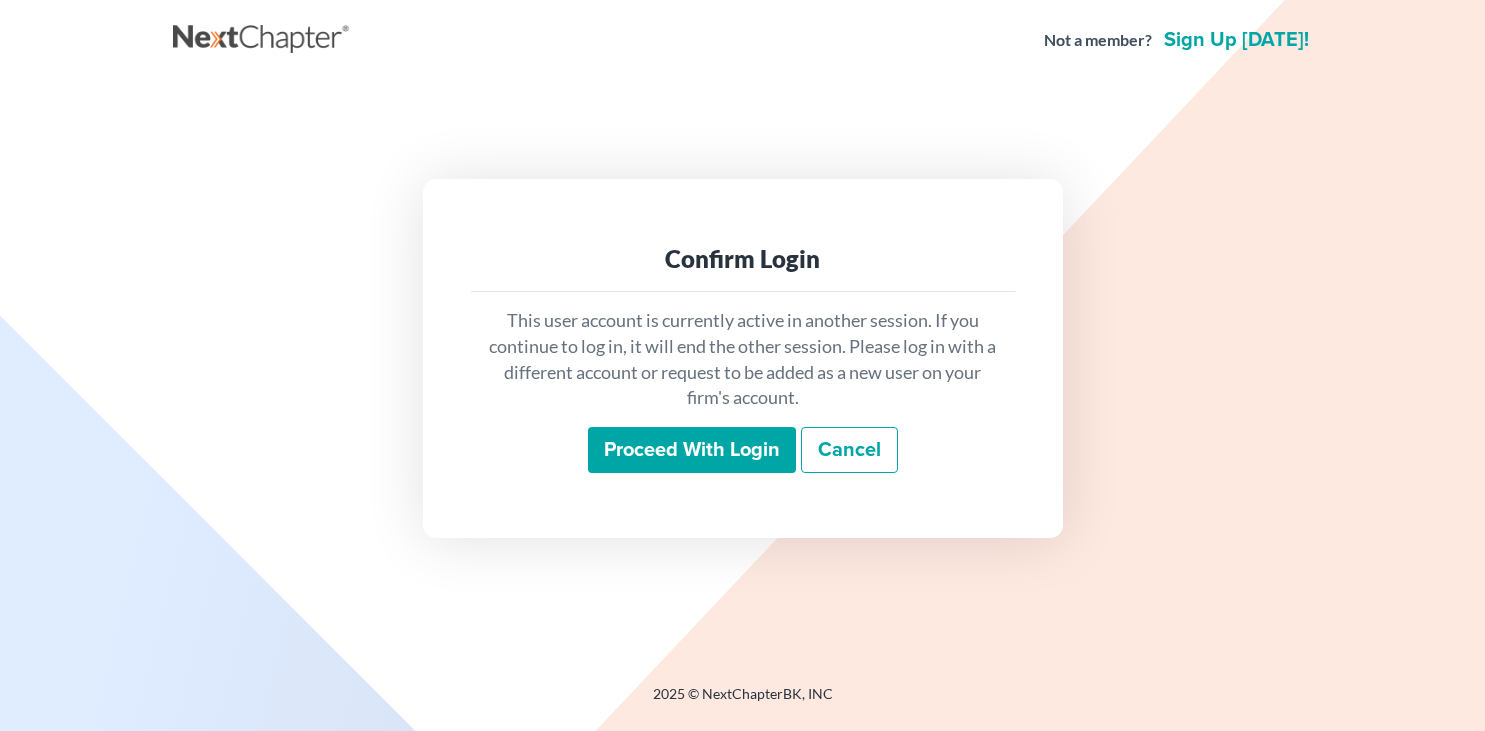 scroll, scrollTop: 0, scrollLeft: 0, axis: both 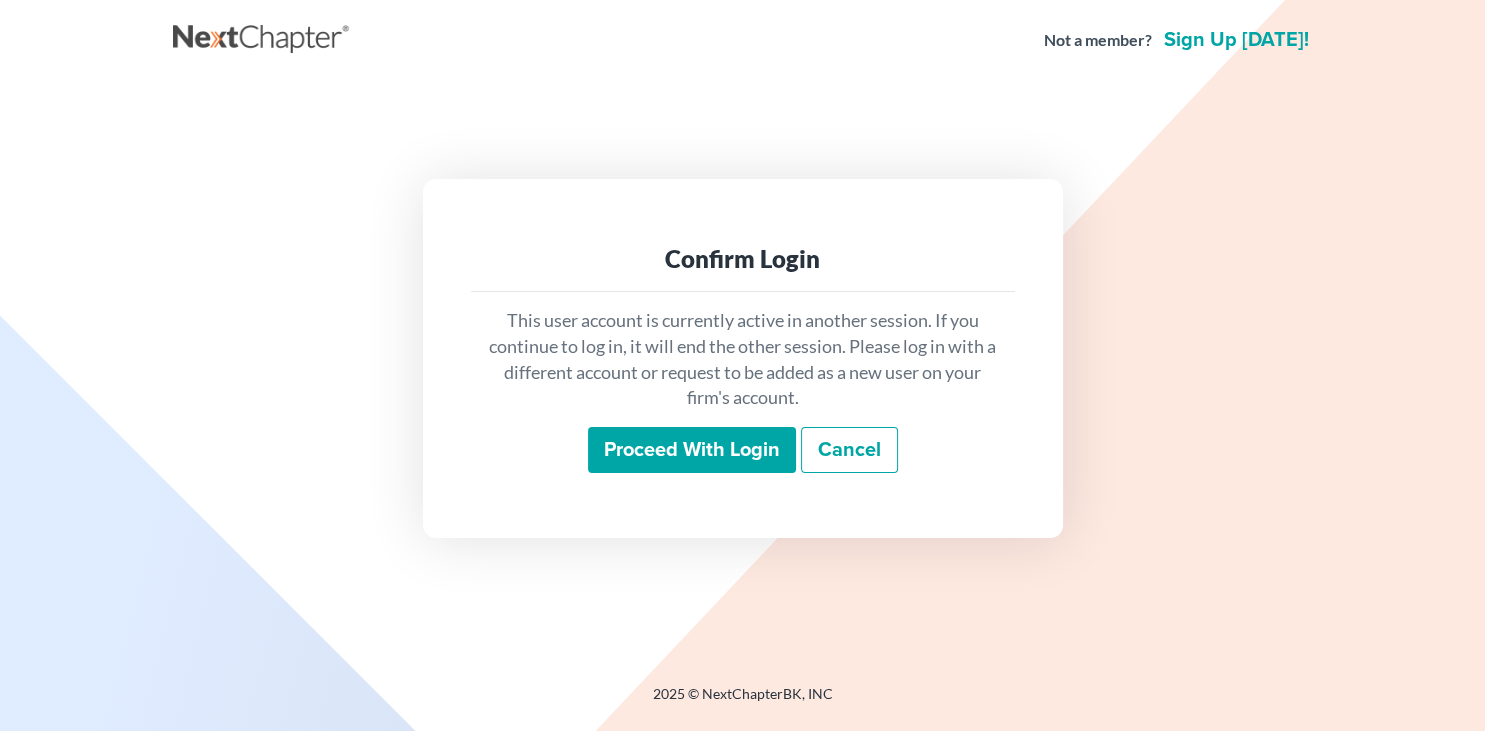 click on "Proceed with login" at bounding box center [692, 450] 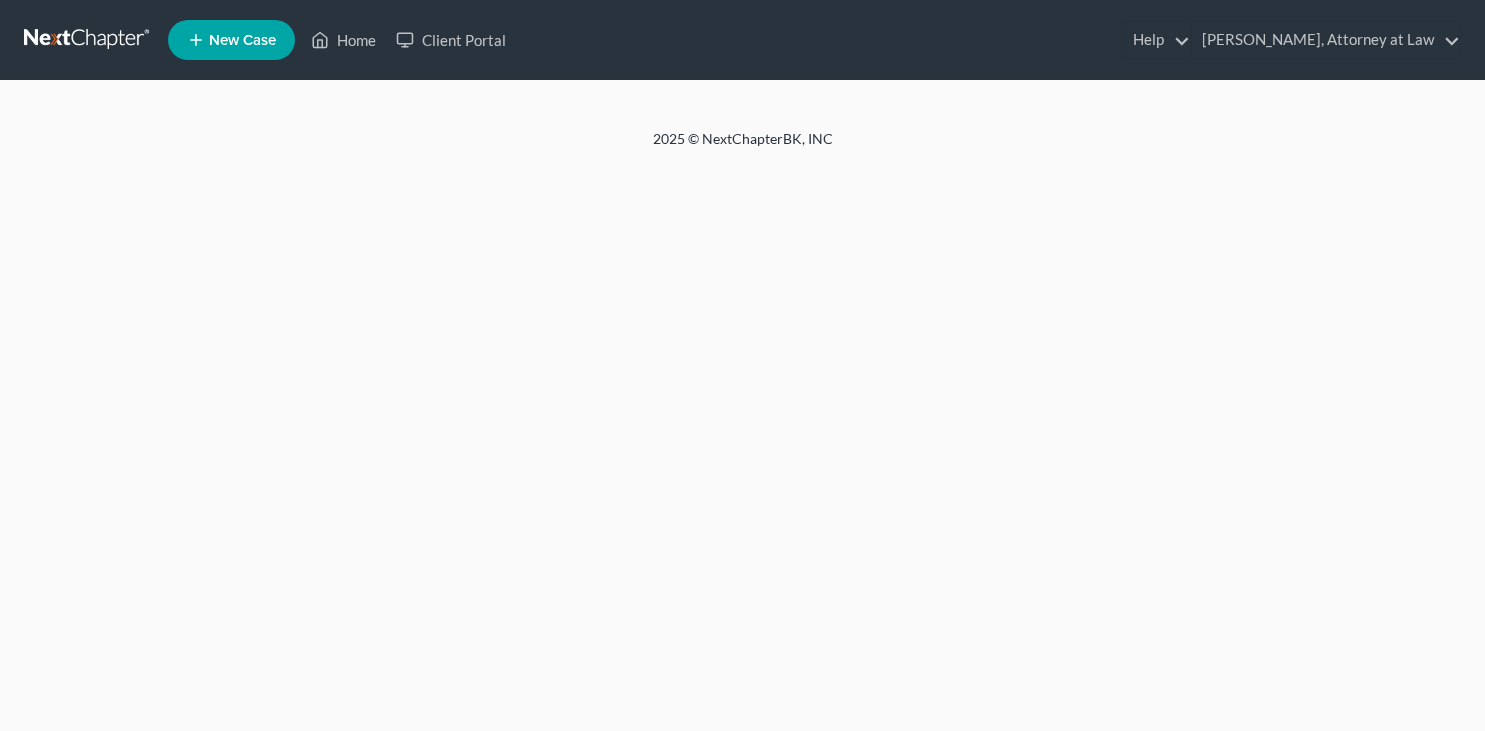 scroll, scrollTop: 0, scrollLeft: 0, axis: both 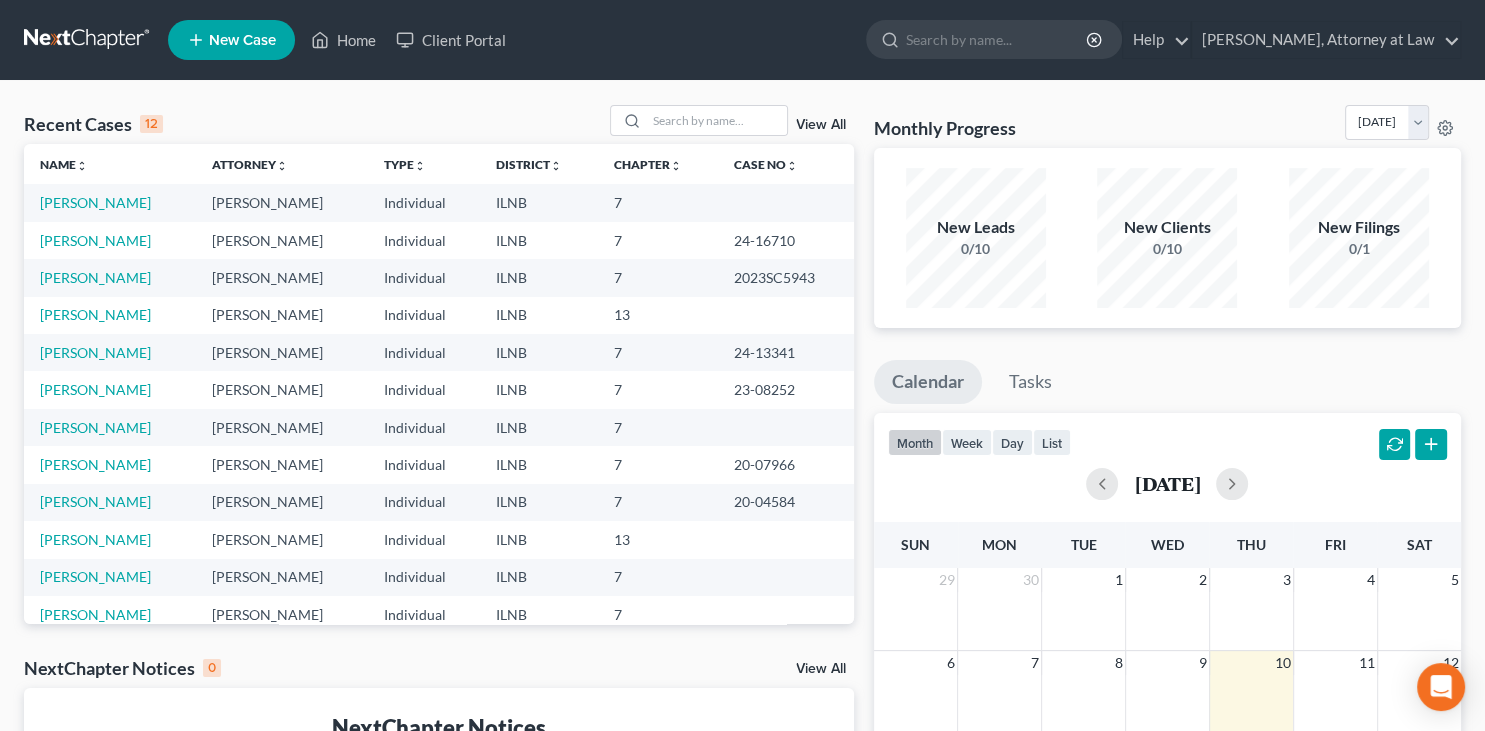 click on "View All" at bounding box center [821, 125] 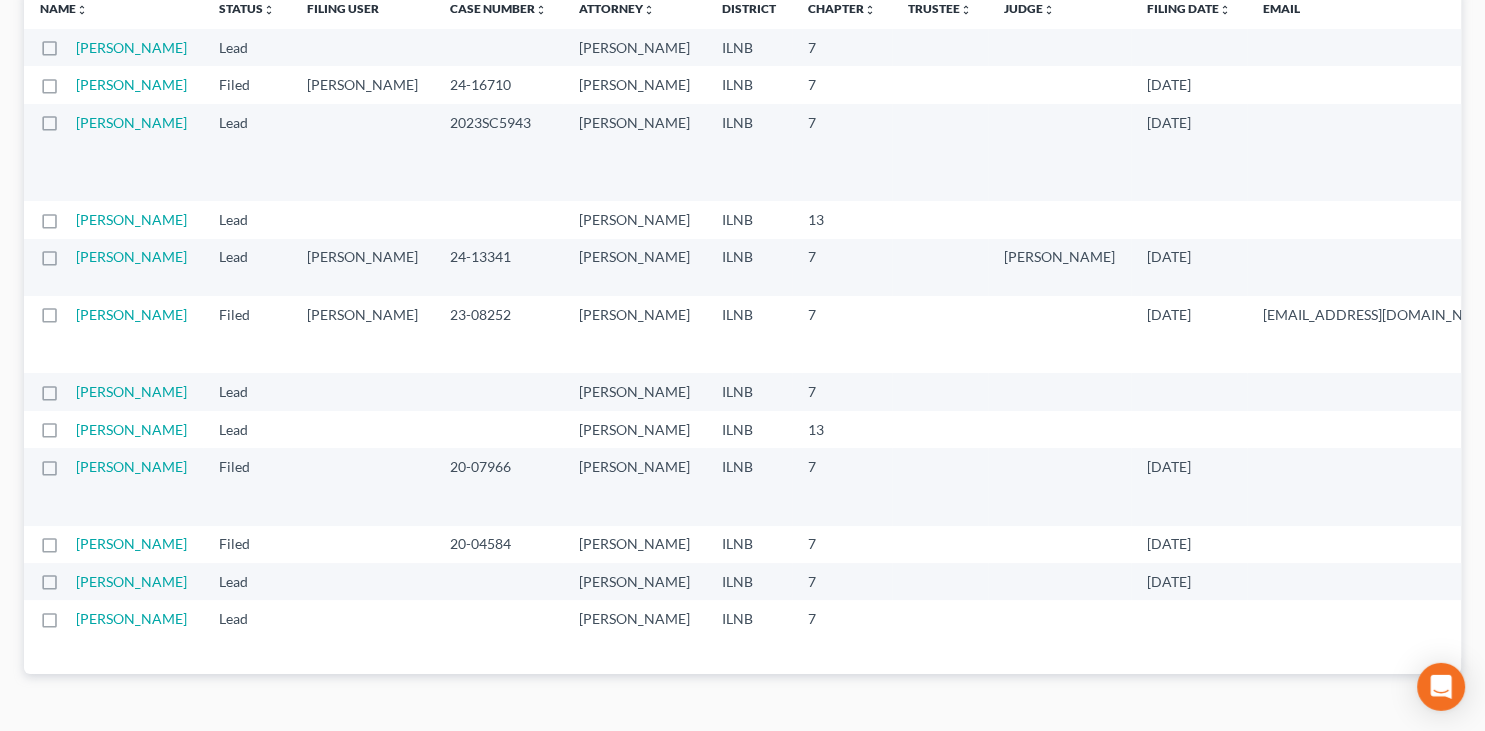 scroll, scrollTop: 0, scrollLeft: 0, axis: both 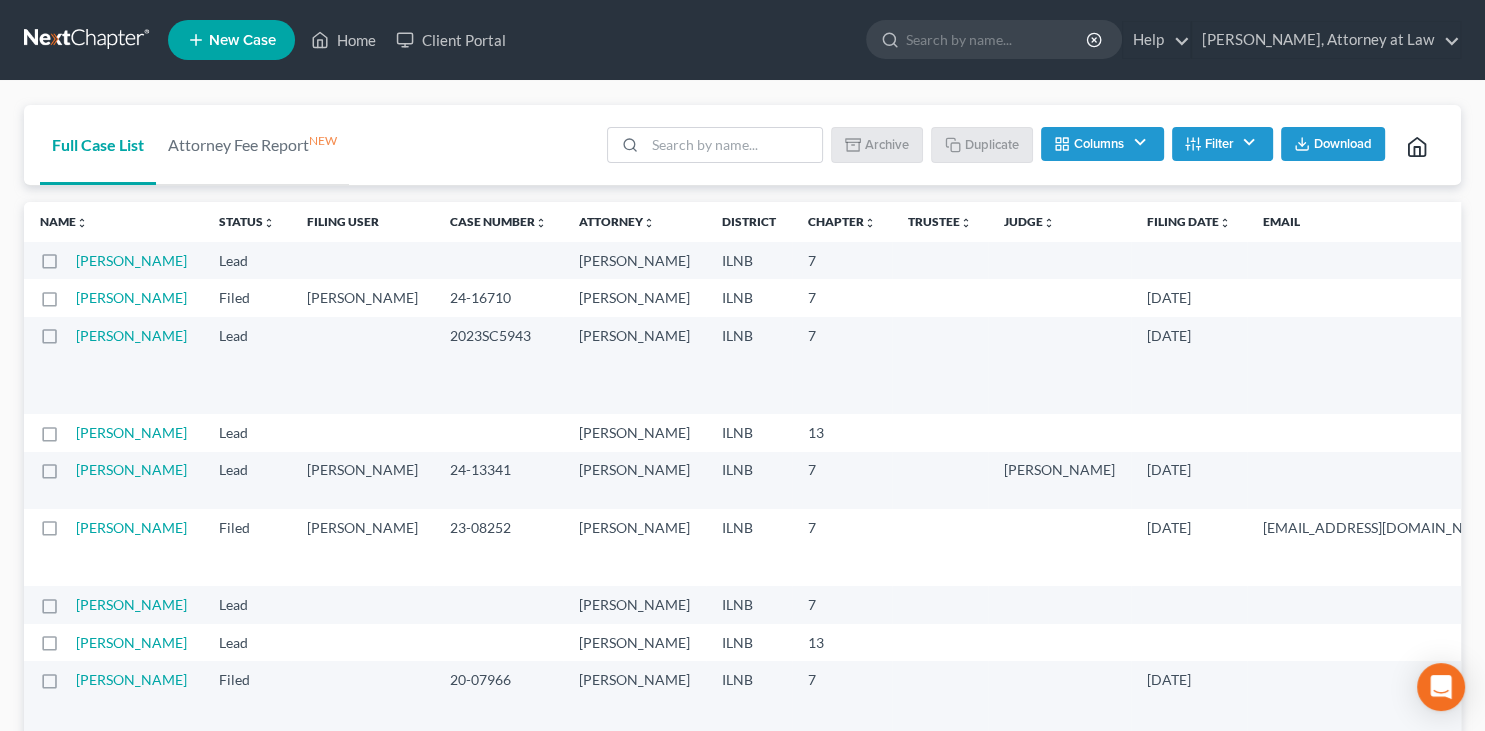 click at bounding box center [88, 40] 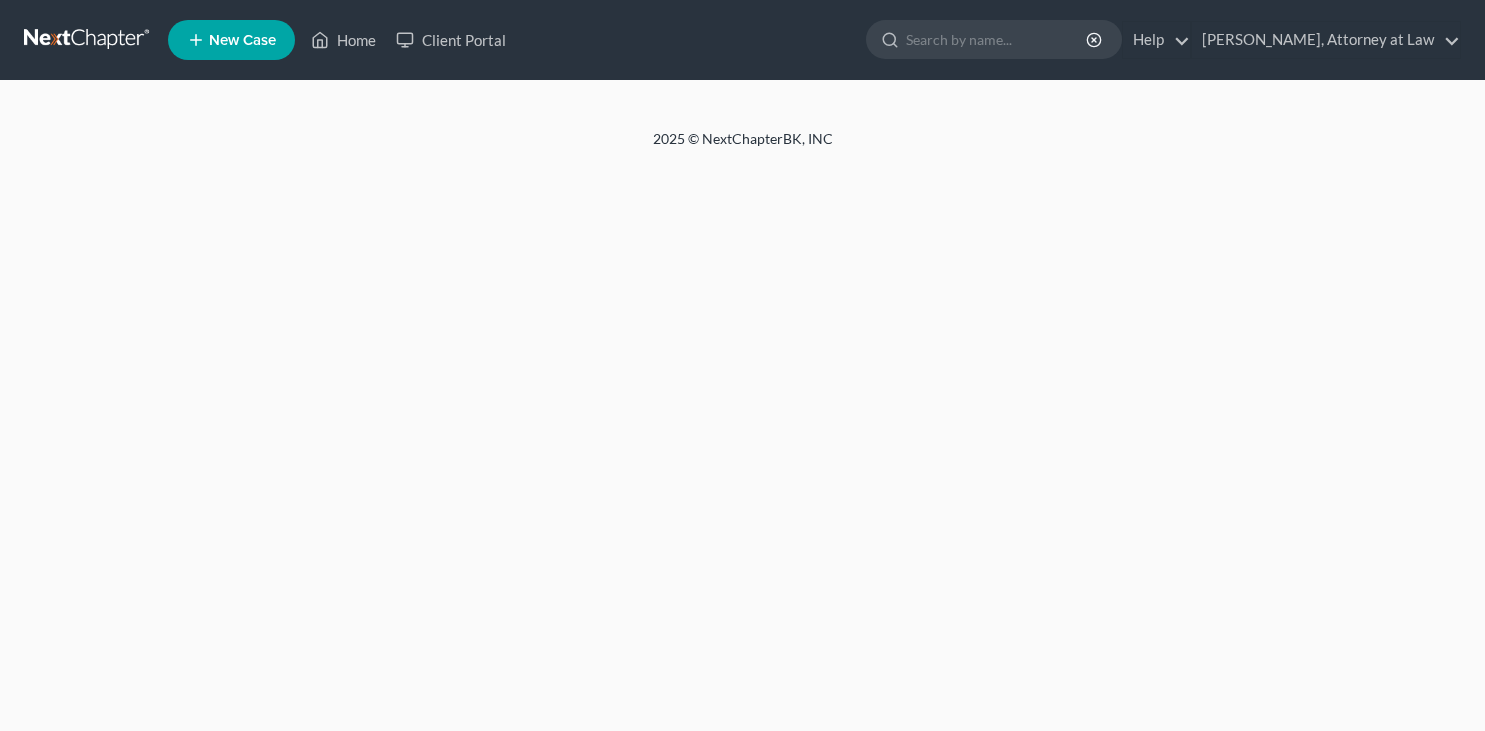 scroll, scrollTop: 0, scrollLeft: 0, axis: both 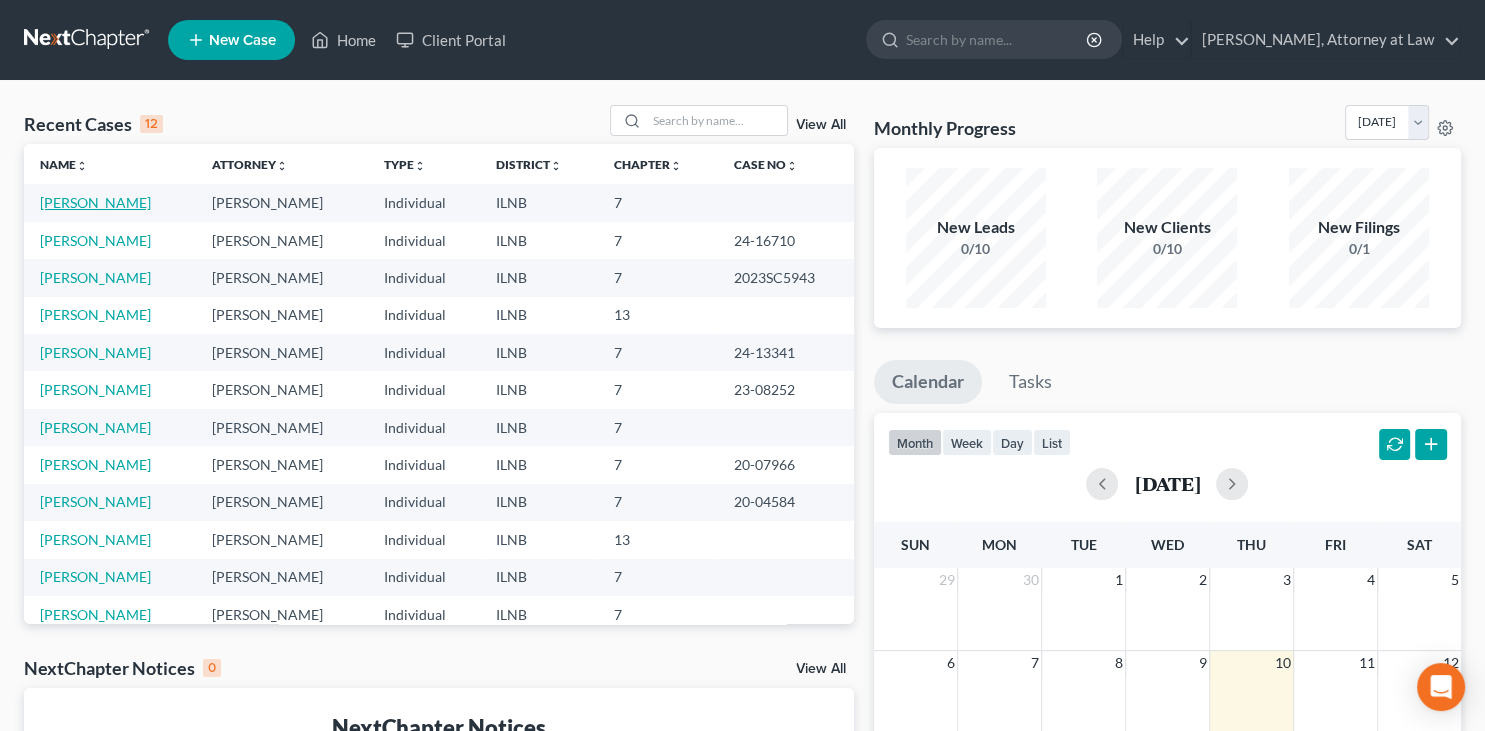 click on "[PERSON_NAME]" at bounding box center [95, 202] 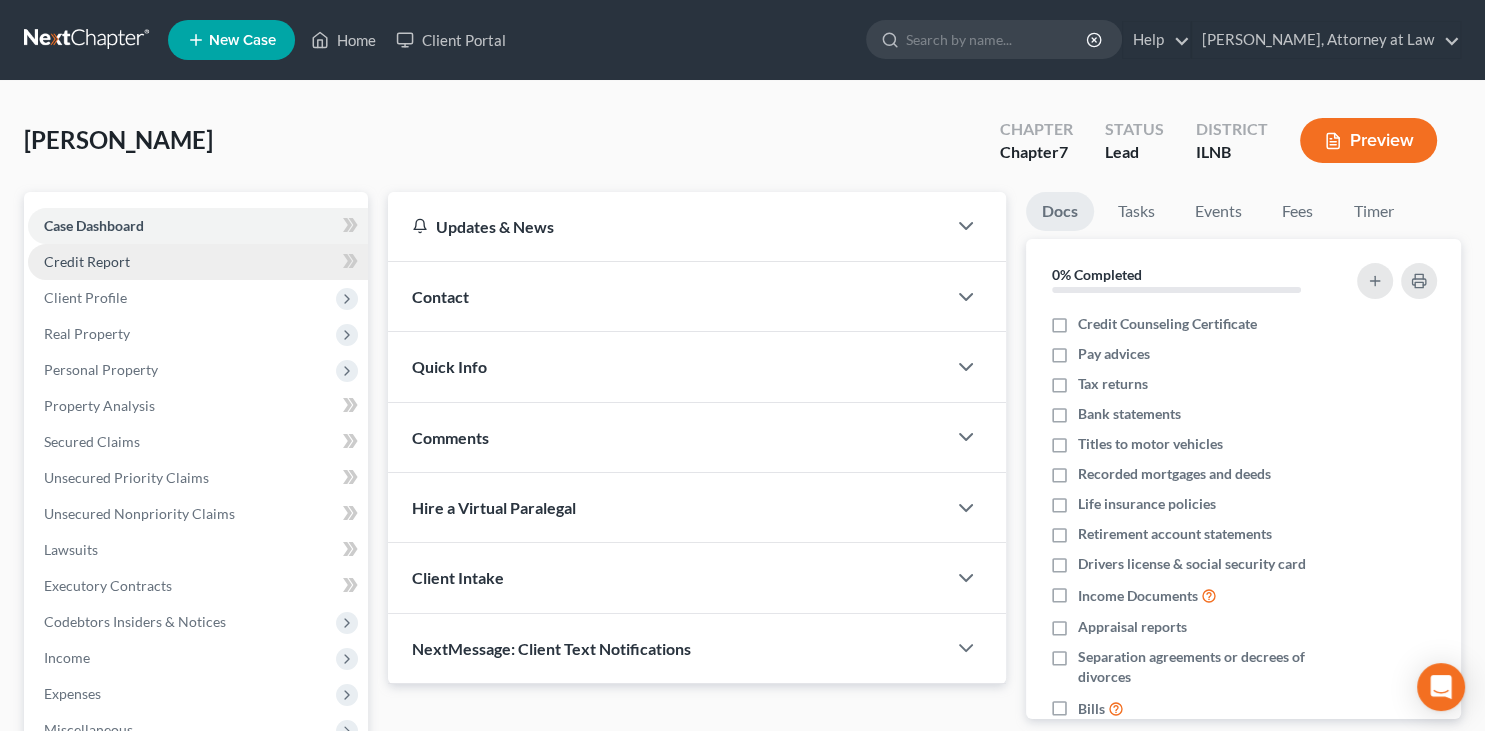 click on "Credit Report" at bounding box center (198, 262) 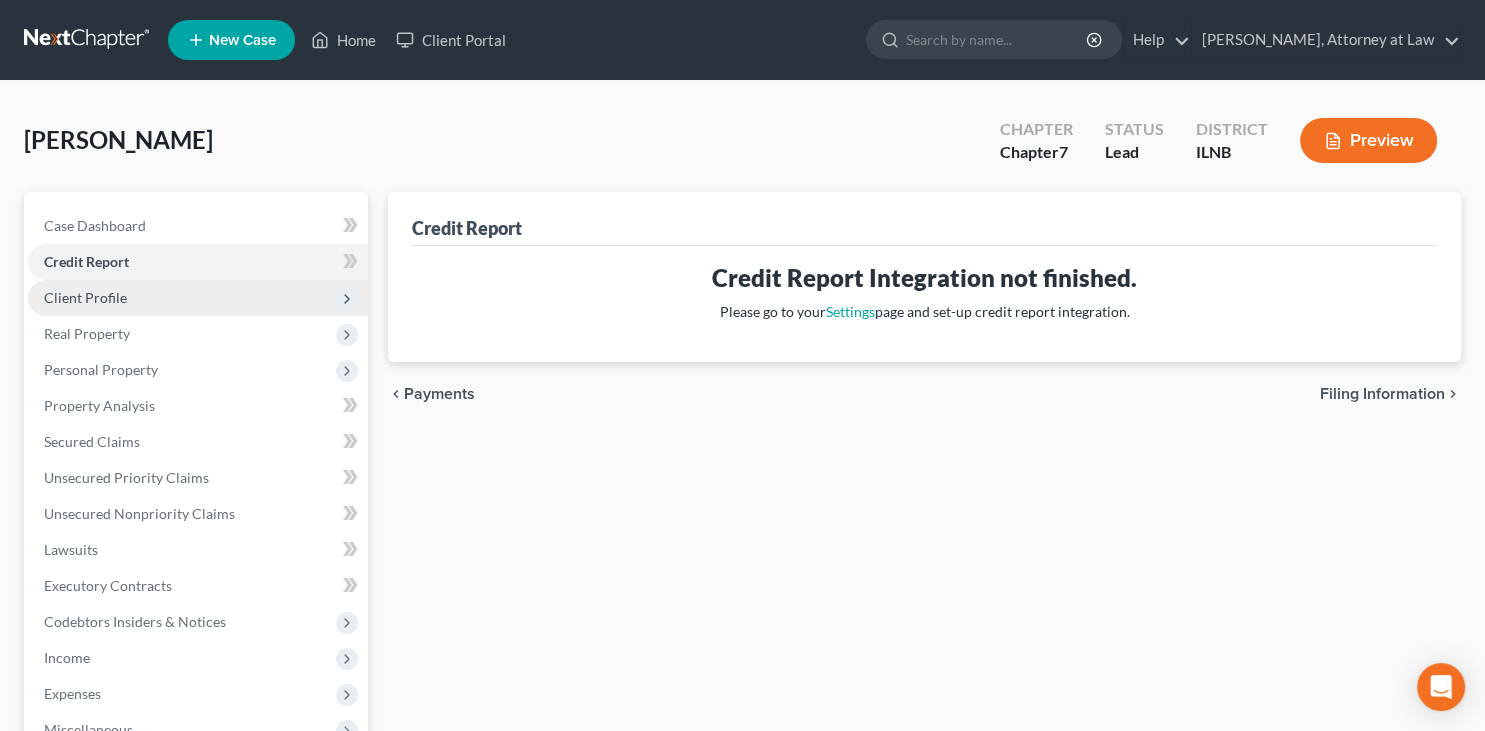 click on "Client Profile" at bounding box center [198, 298] 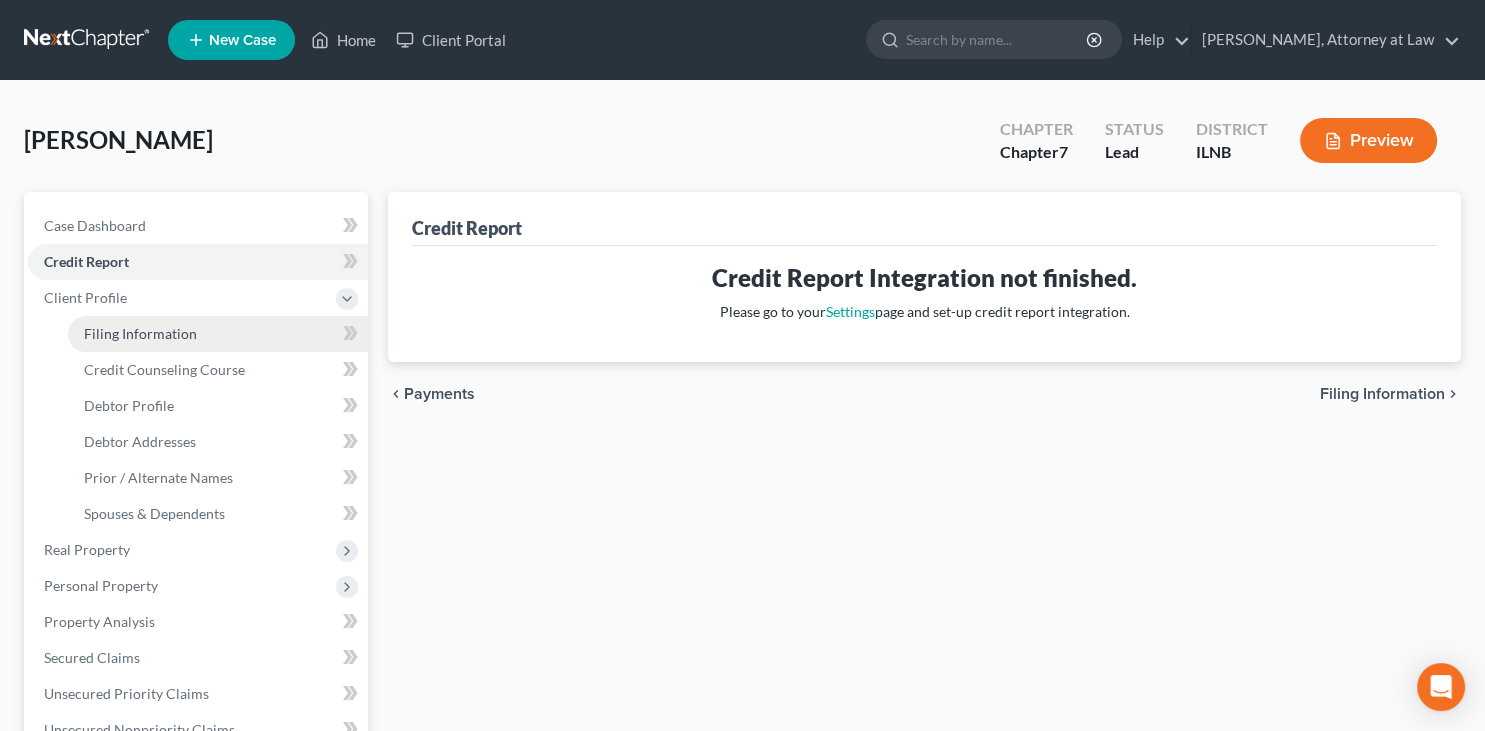 click on "Filing Information" at bounding box center (140, 333) 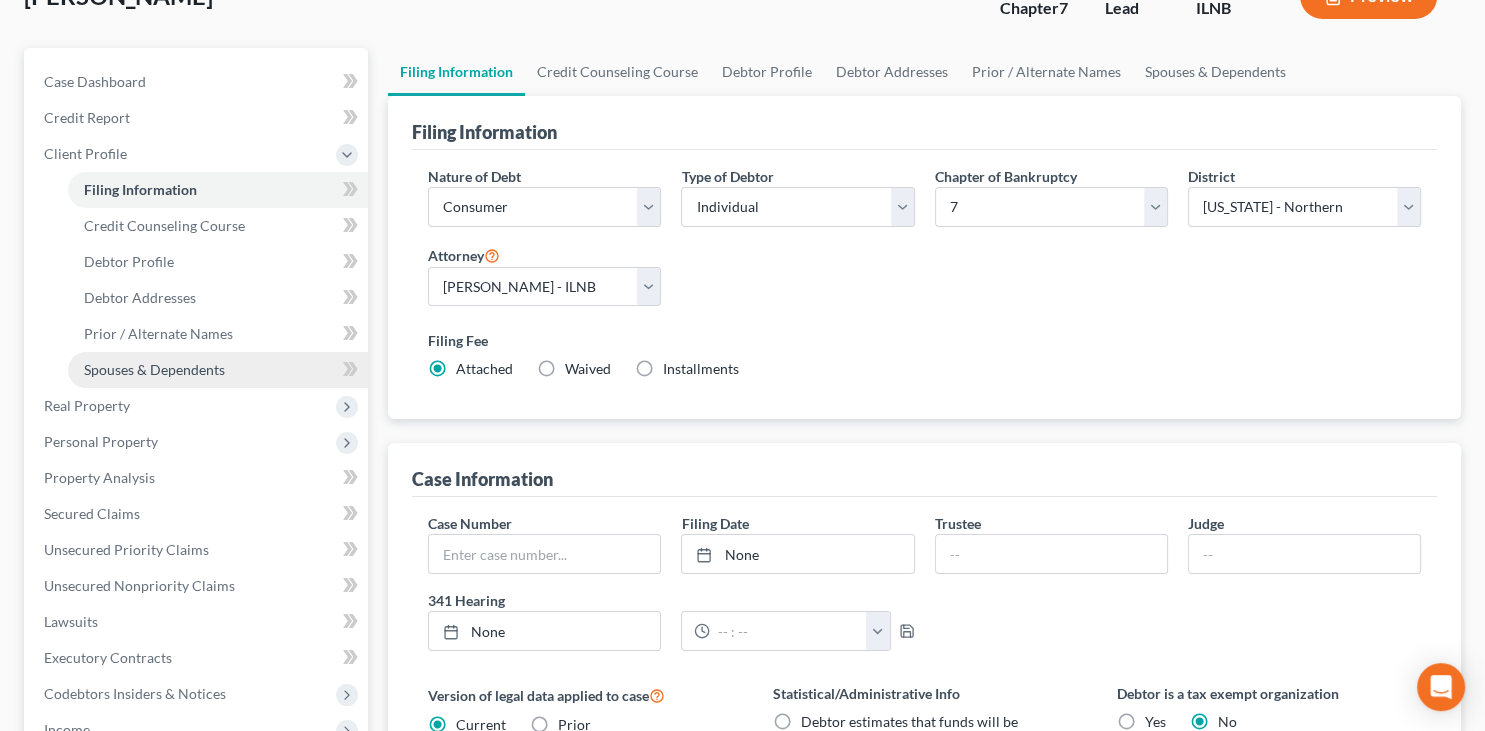 scroll, scrollTop: 105, scrollLeft: 0, axis: vertical 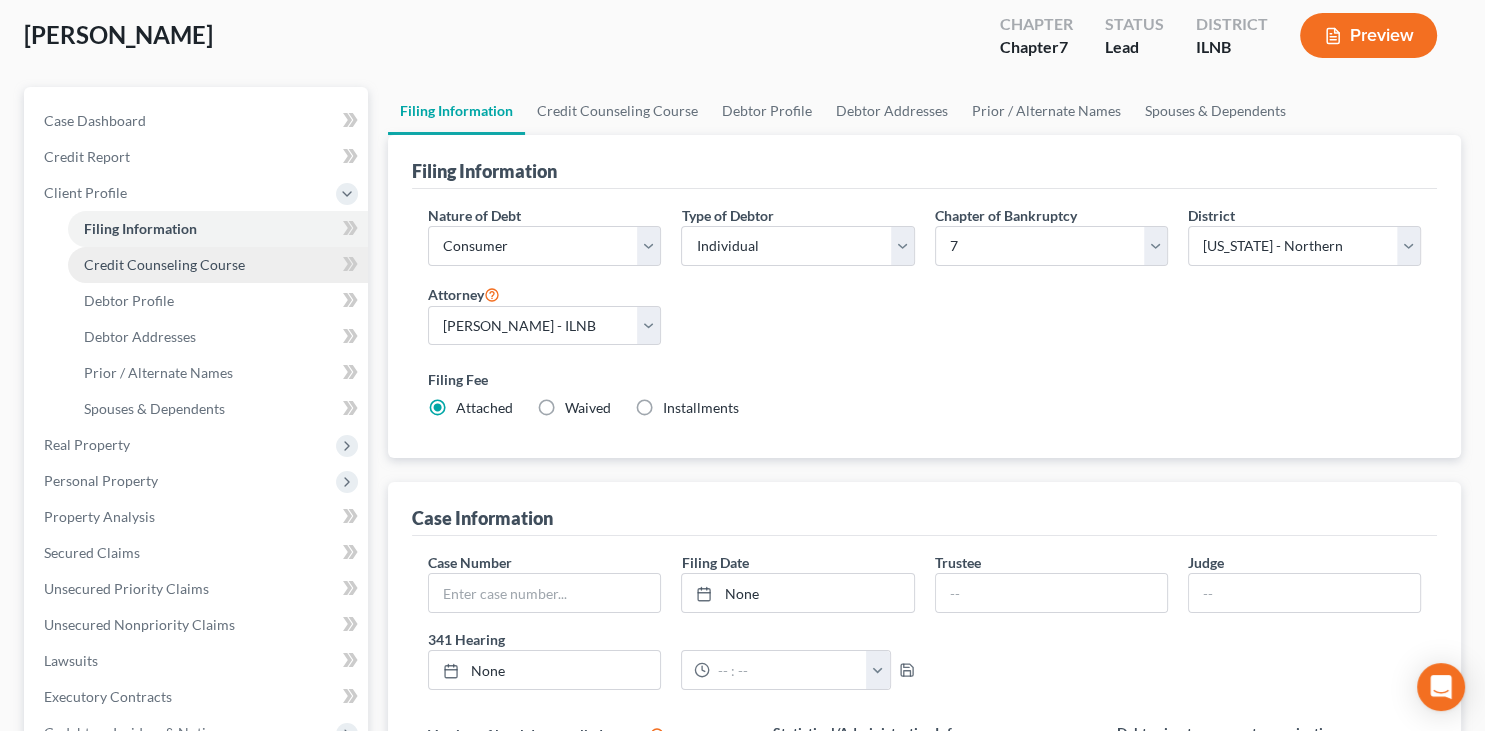 click on "Credit Counseling Course" at bounding box center (164, 264) 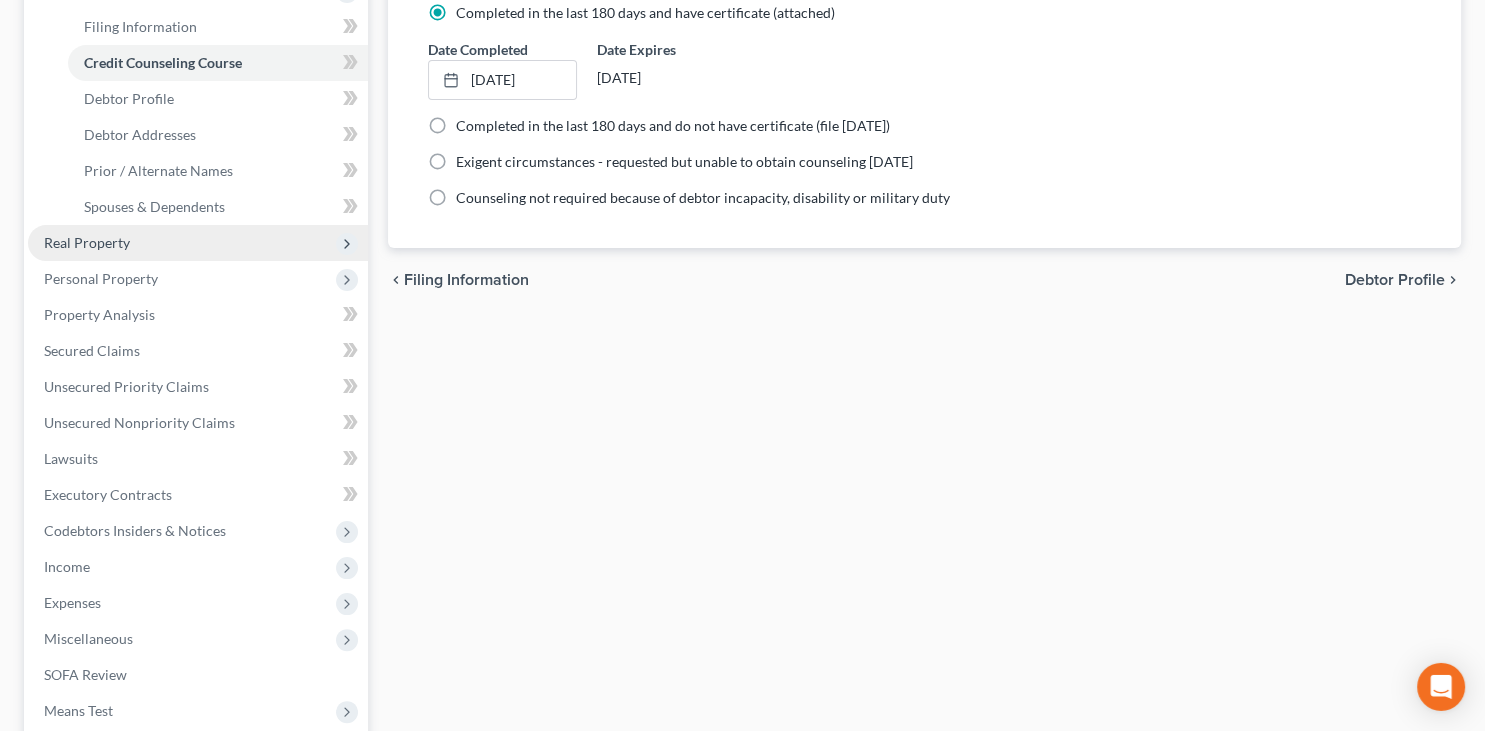 scroll, scrollTop: 211, scrollLeft: 0, axis: vertical 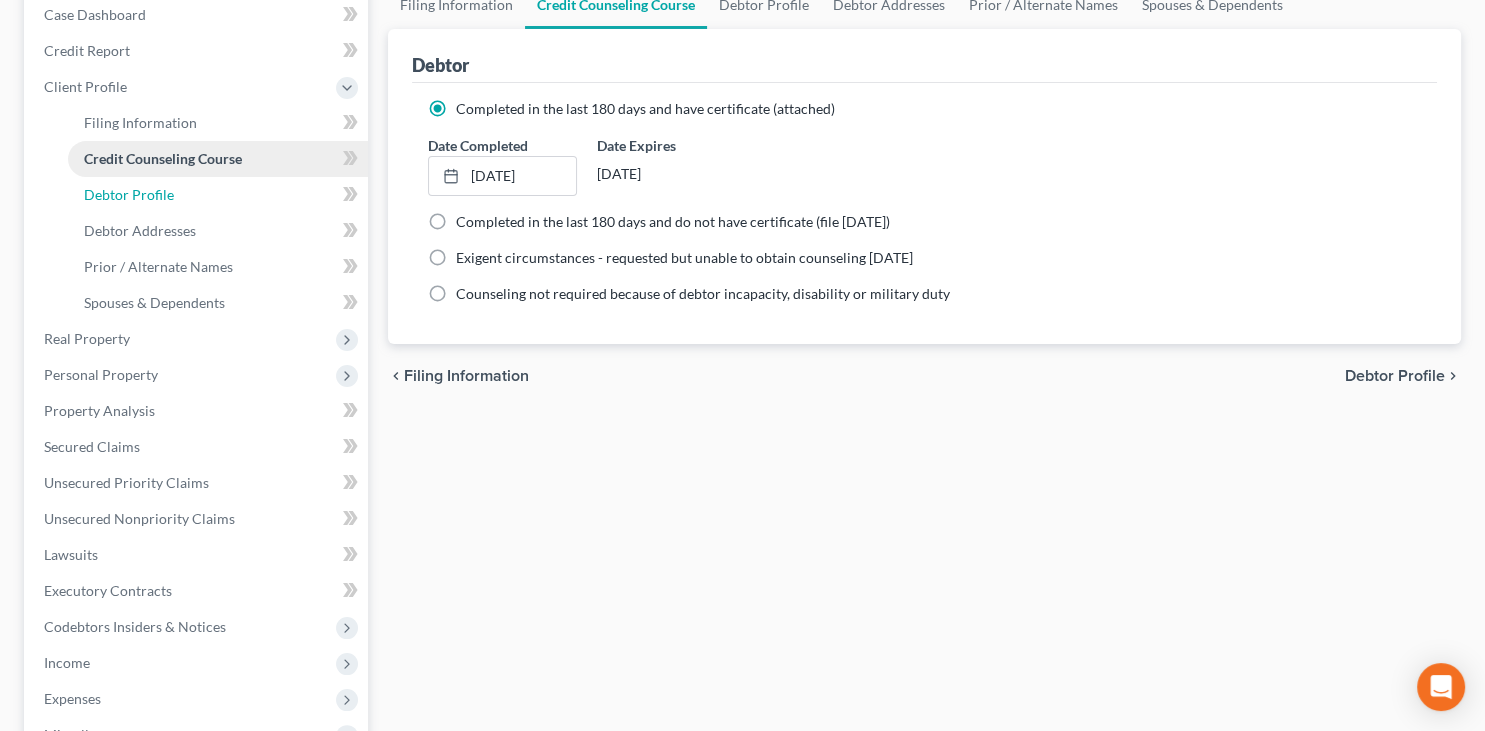 click on "Debtor Profile" at bounding box center (218, 195) 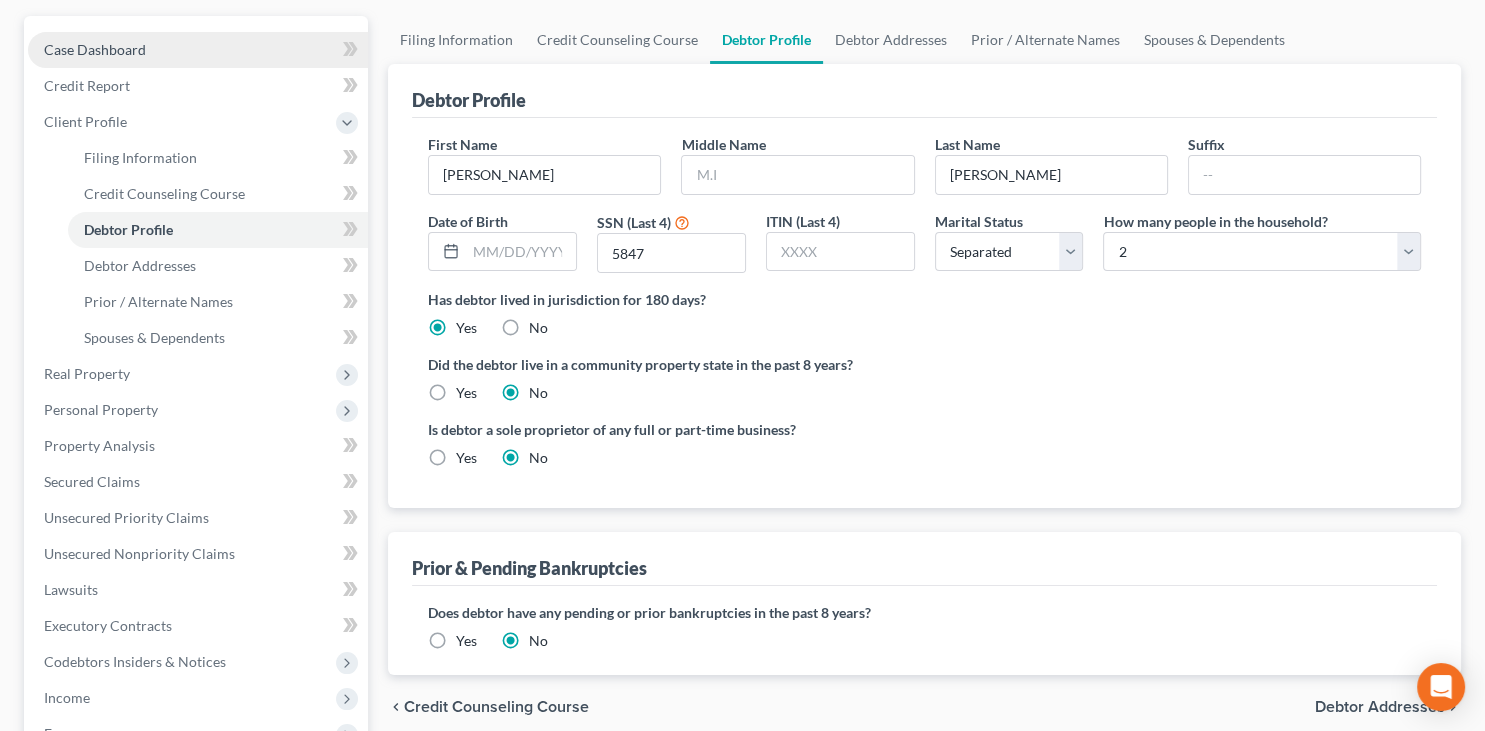 scroll, scrollTop: 211, scrollLeft: 0, axis: vertical 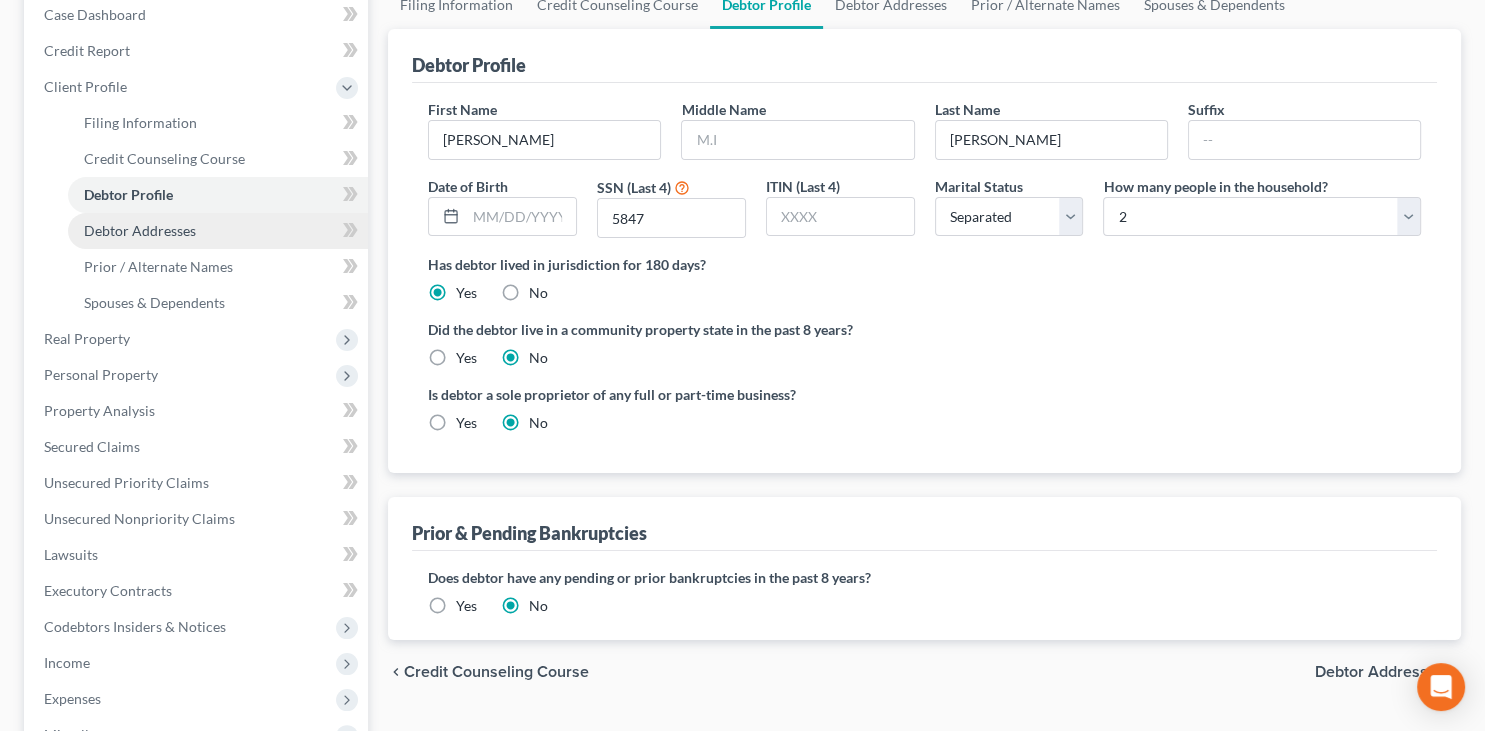 click on "Debtor Addresses" at bounding box center (218, 231) 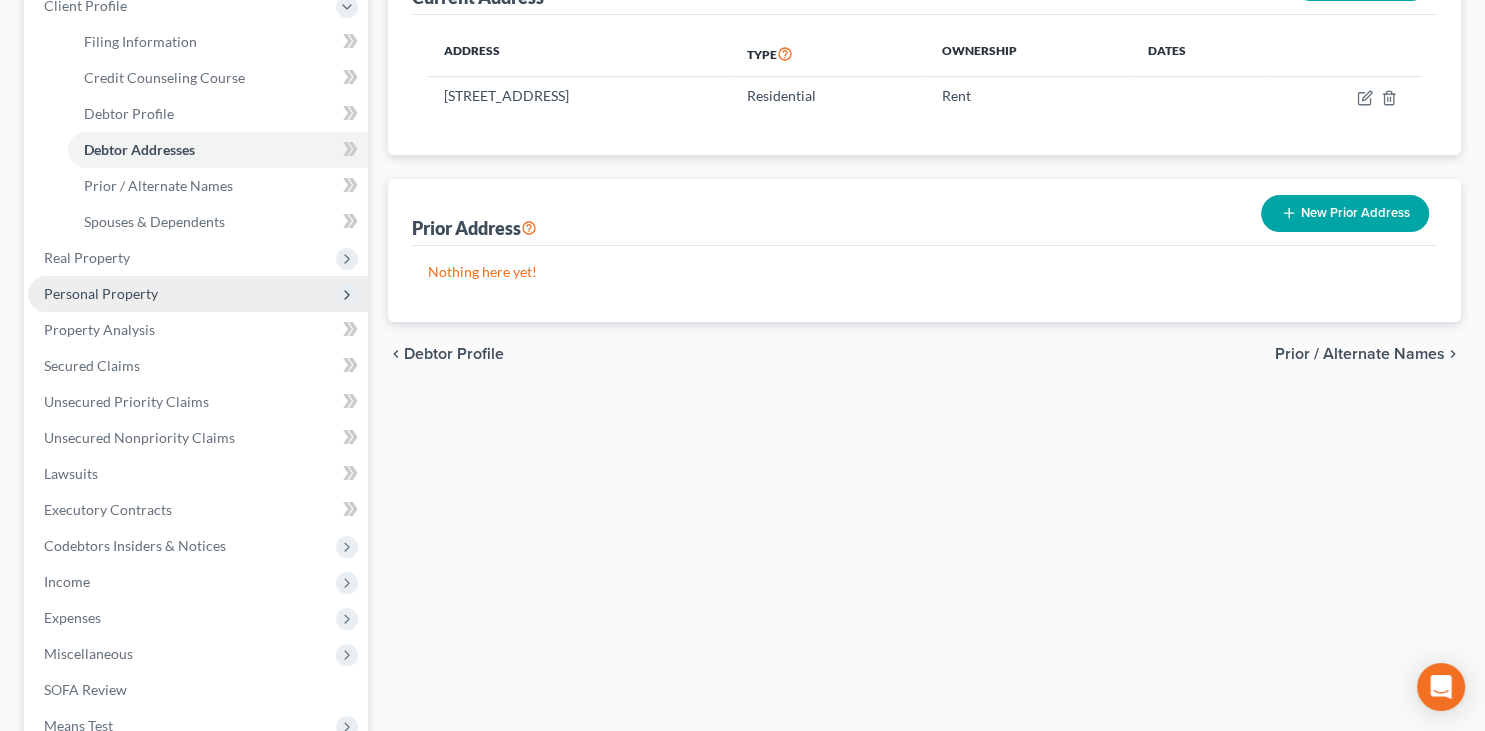 scroll, scrollTop: 316, scrollLeft: 0, axis: vertical 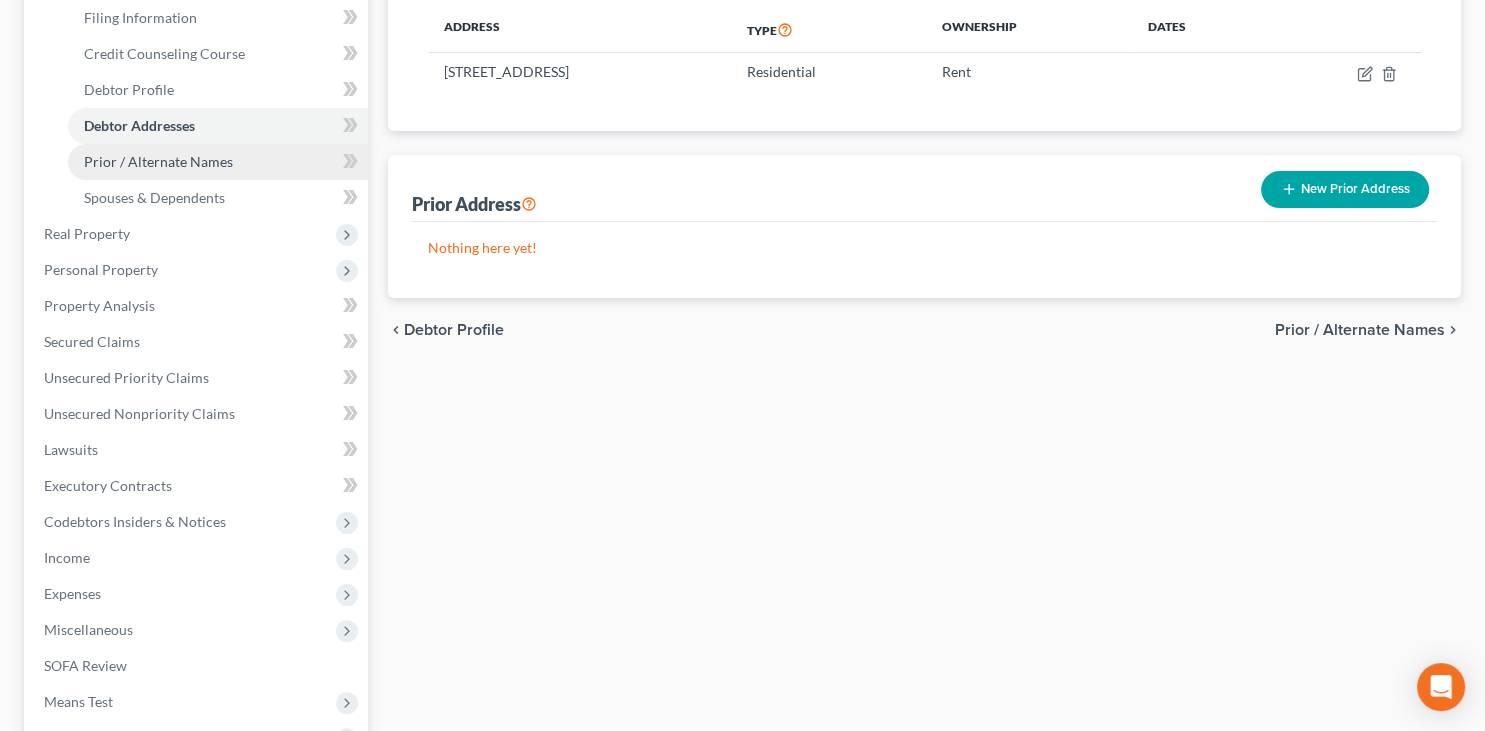 click on "Prior / Alternate Names" at bounding box center [218, 162] 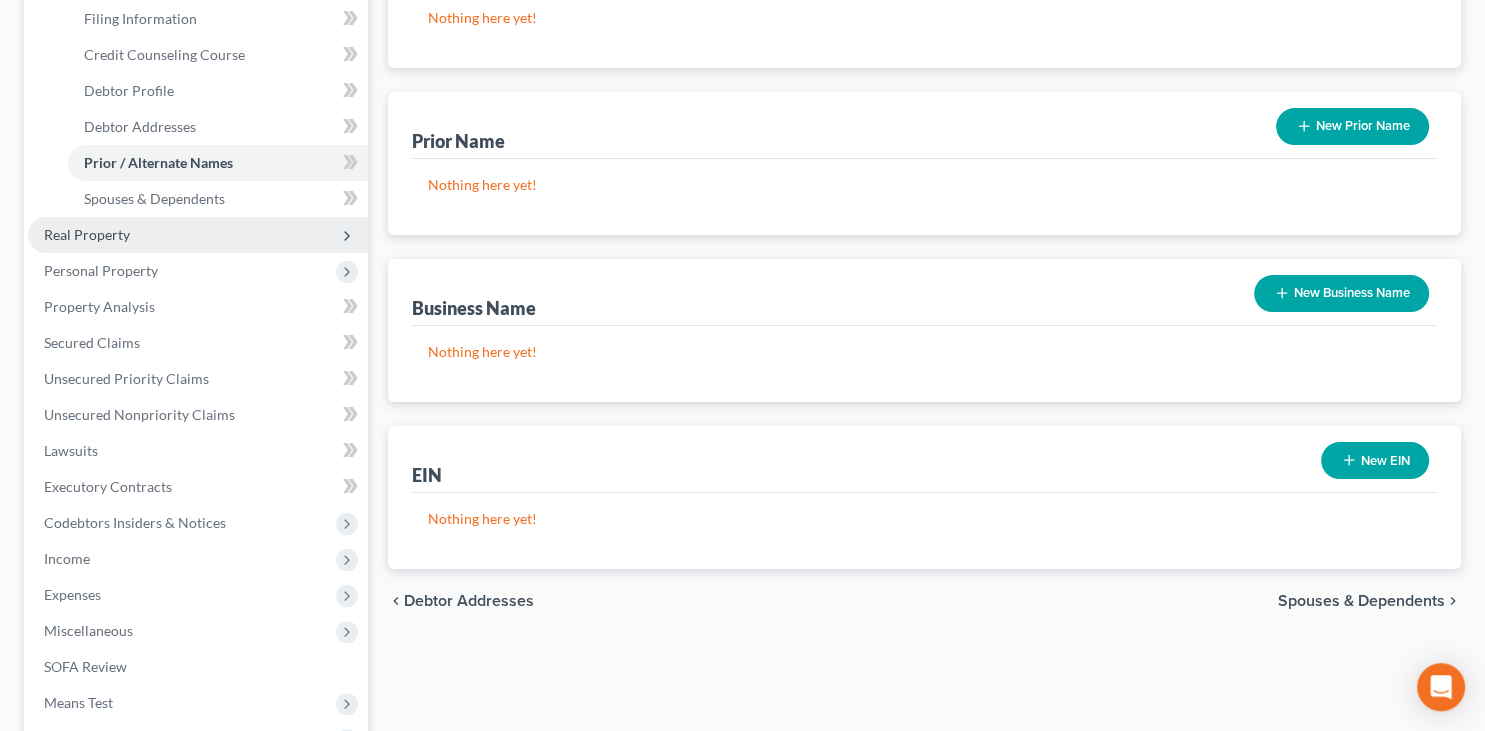 scroll, scrollTop: 316, scrollLeft: 0, axis: vertical 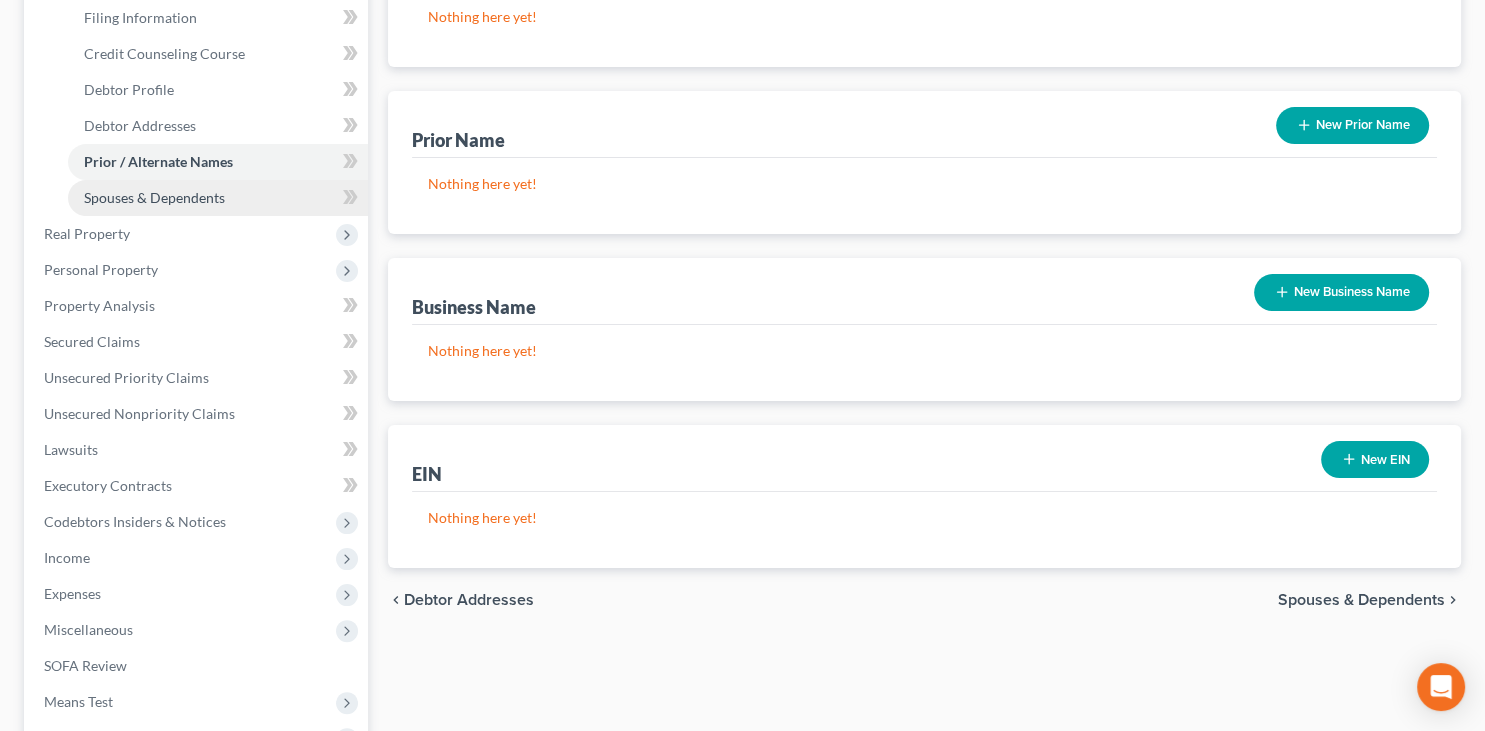 click on "Spouses & Dependents" at bounding box center (154, 197) 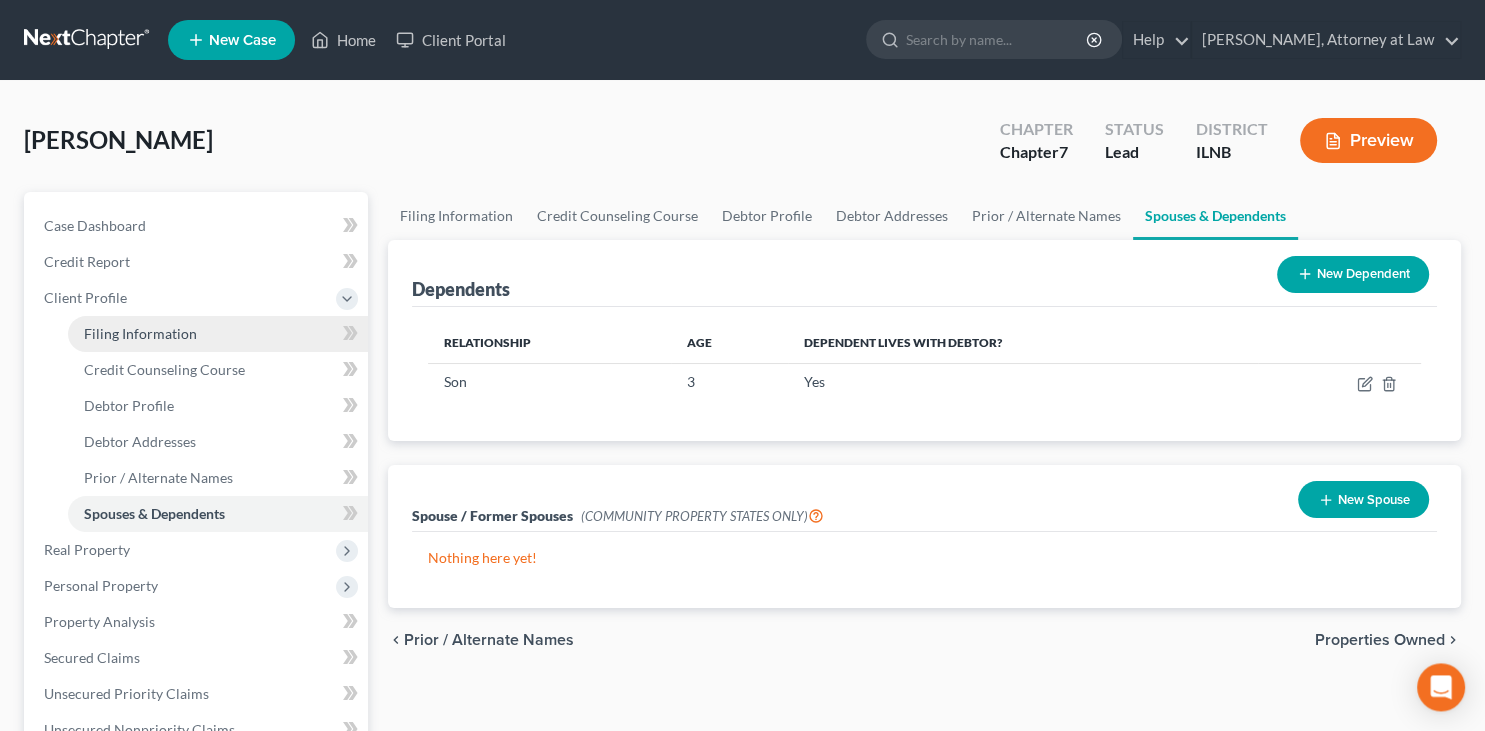 scroll, scrollTop: 0, scrollLeft: 0, axis: both 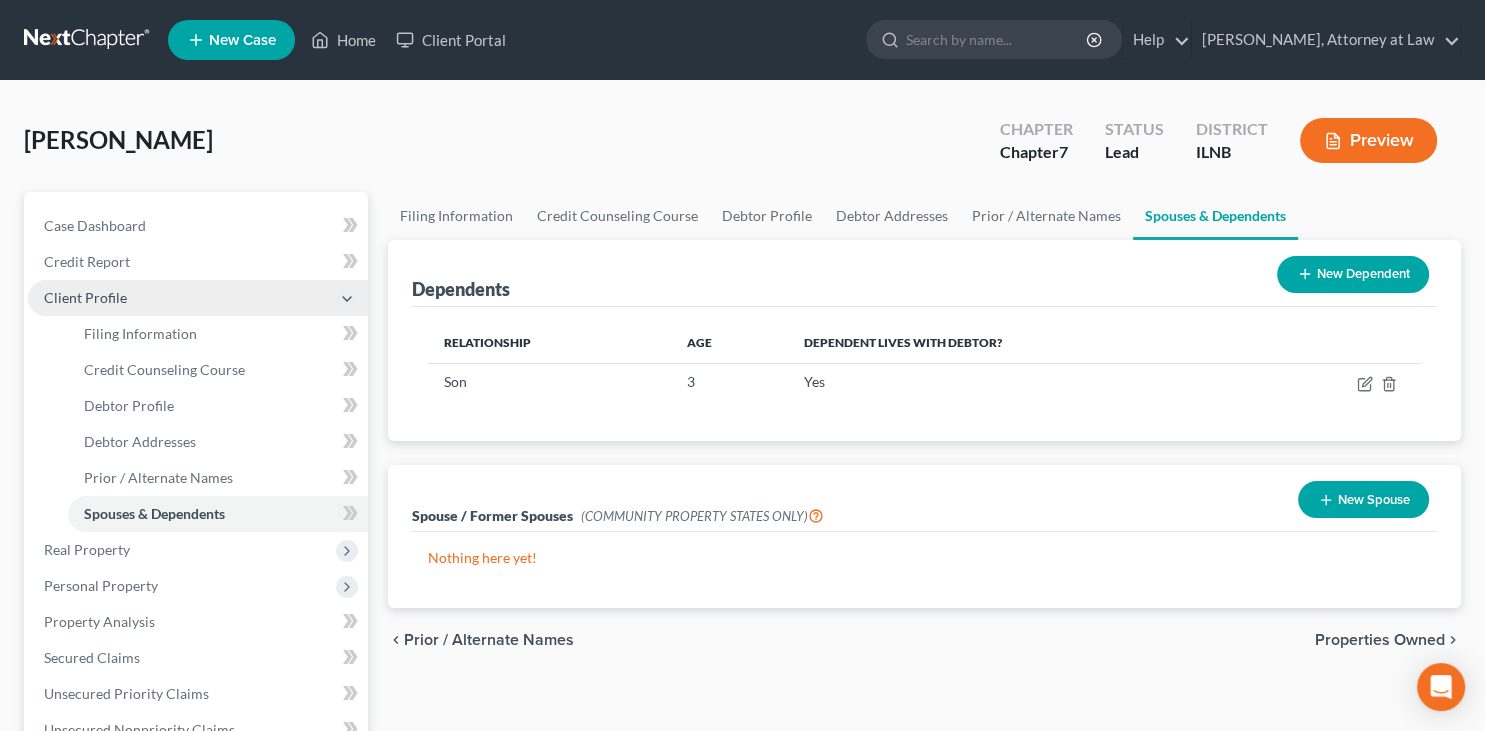 click on "Client Profile" at bounding box center (85, 297) 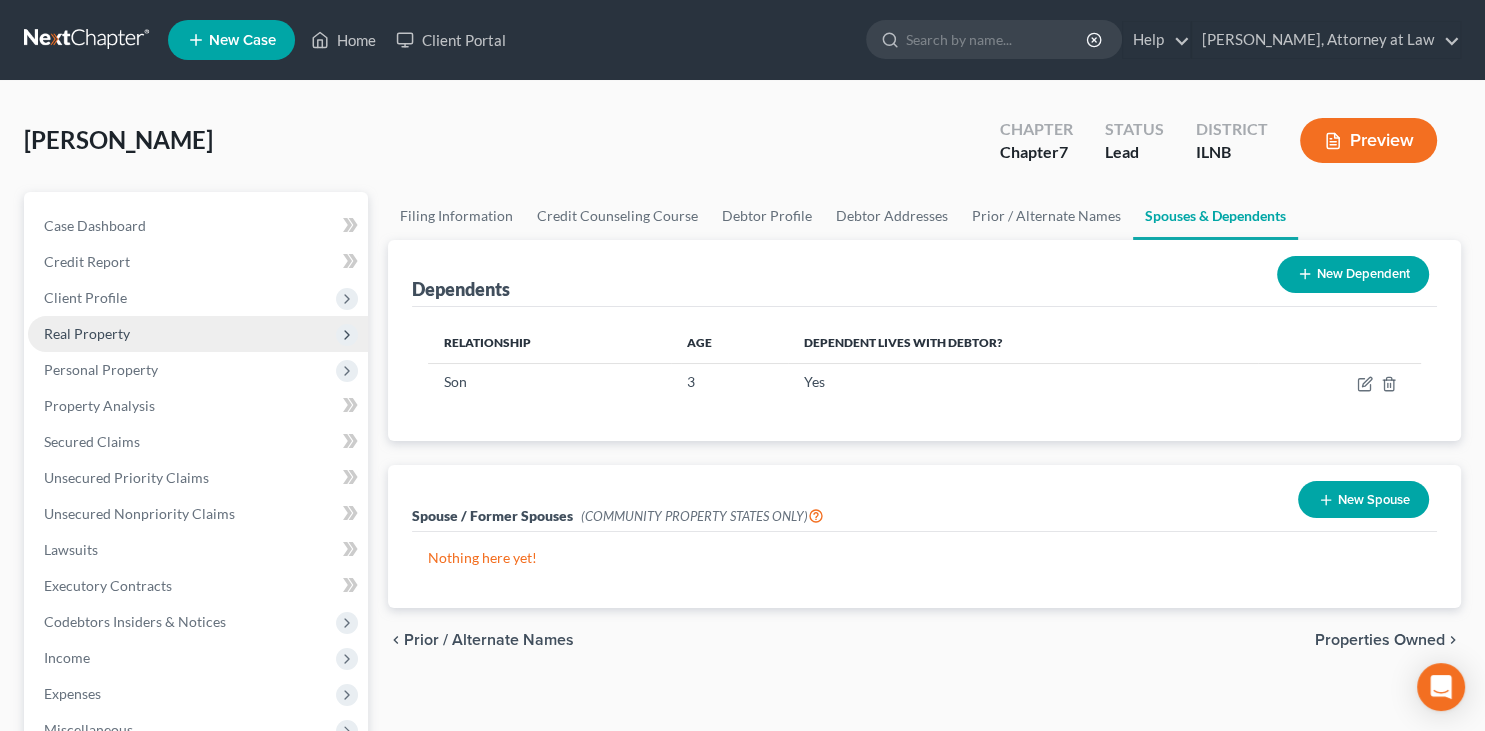 click on "Real Property" at bounding box center [198, 334] 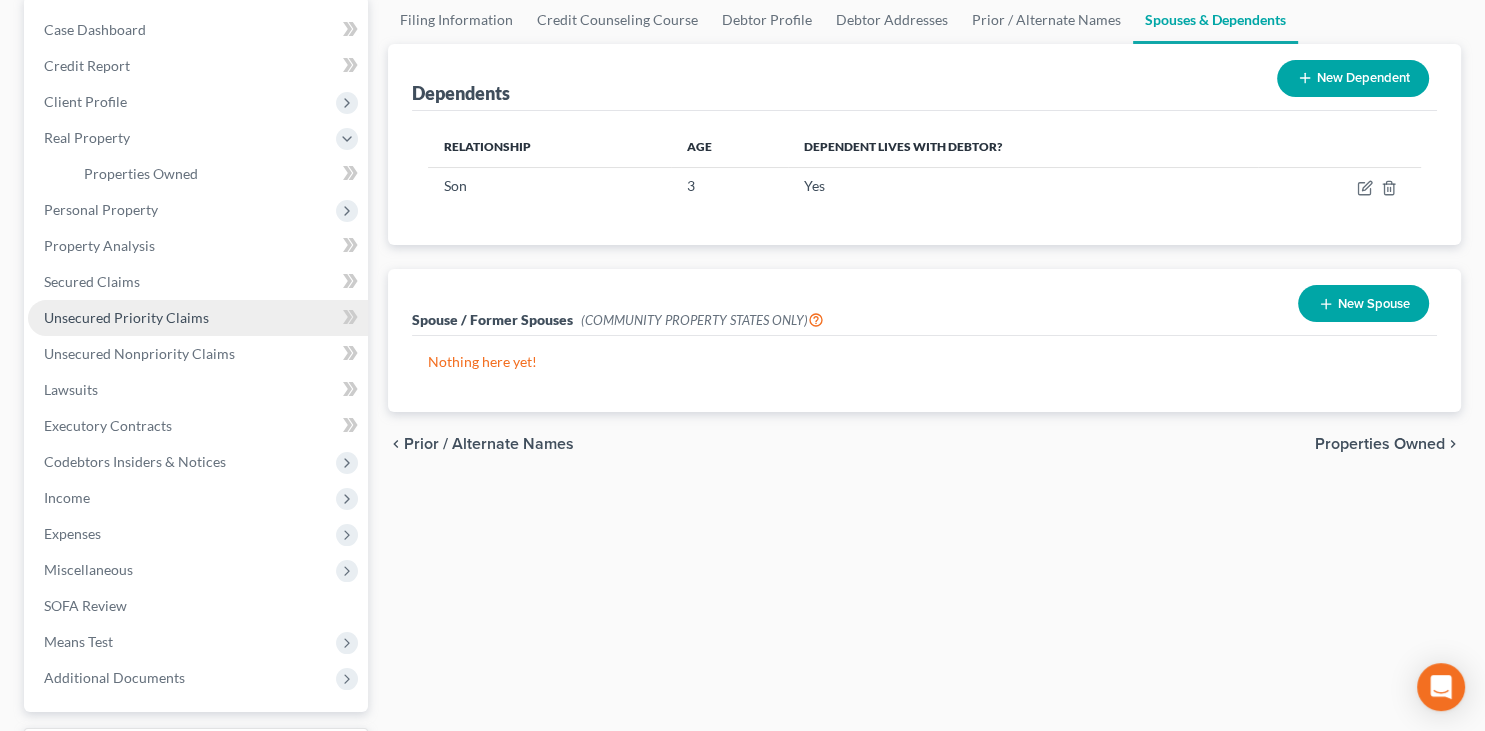 scroll, scrollTop: 211, scrollLeft: 0, axis: vertical 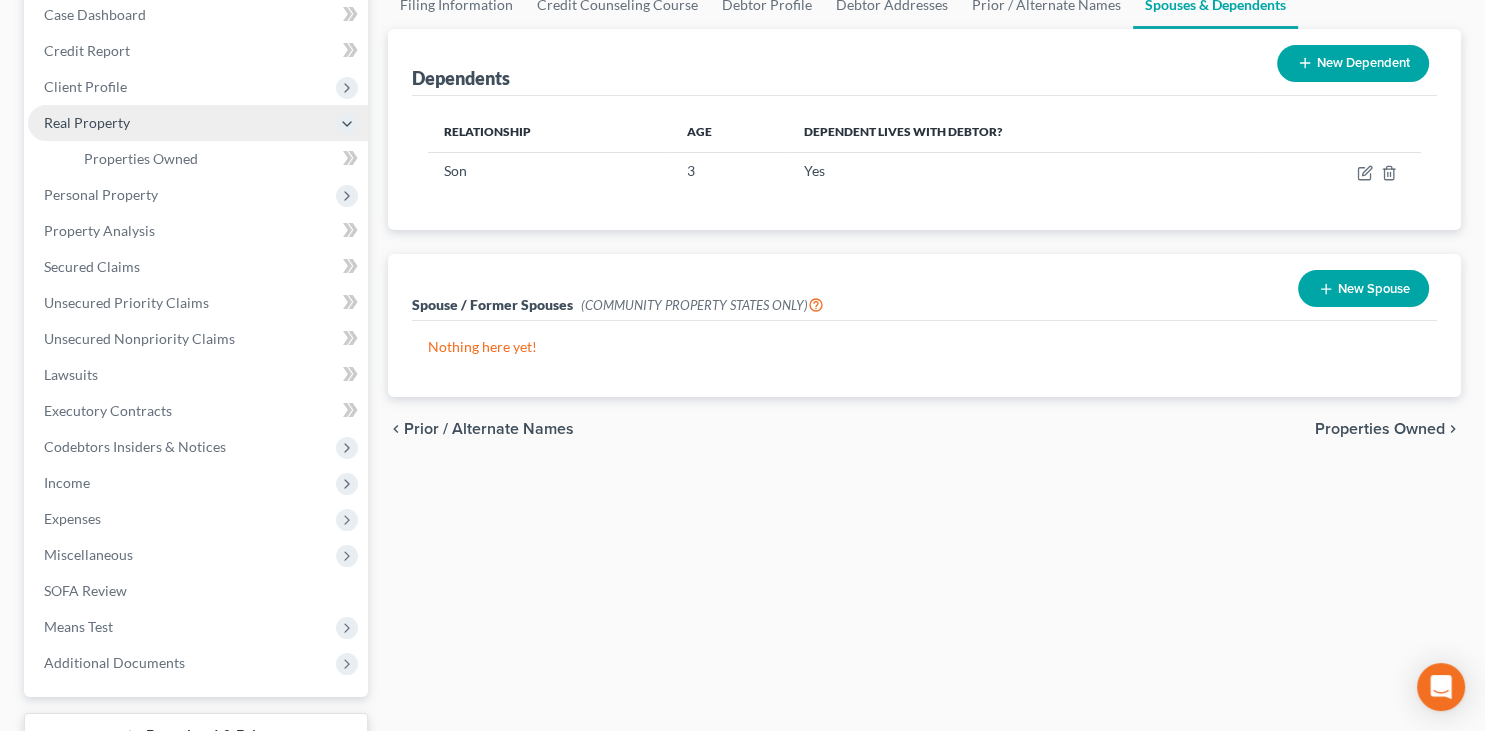 click on "Real Property" at bounding box center (87, 122) 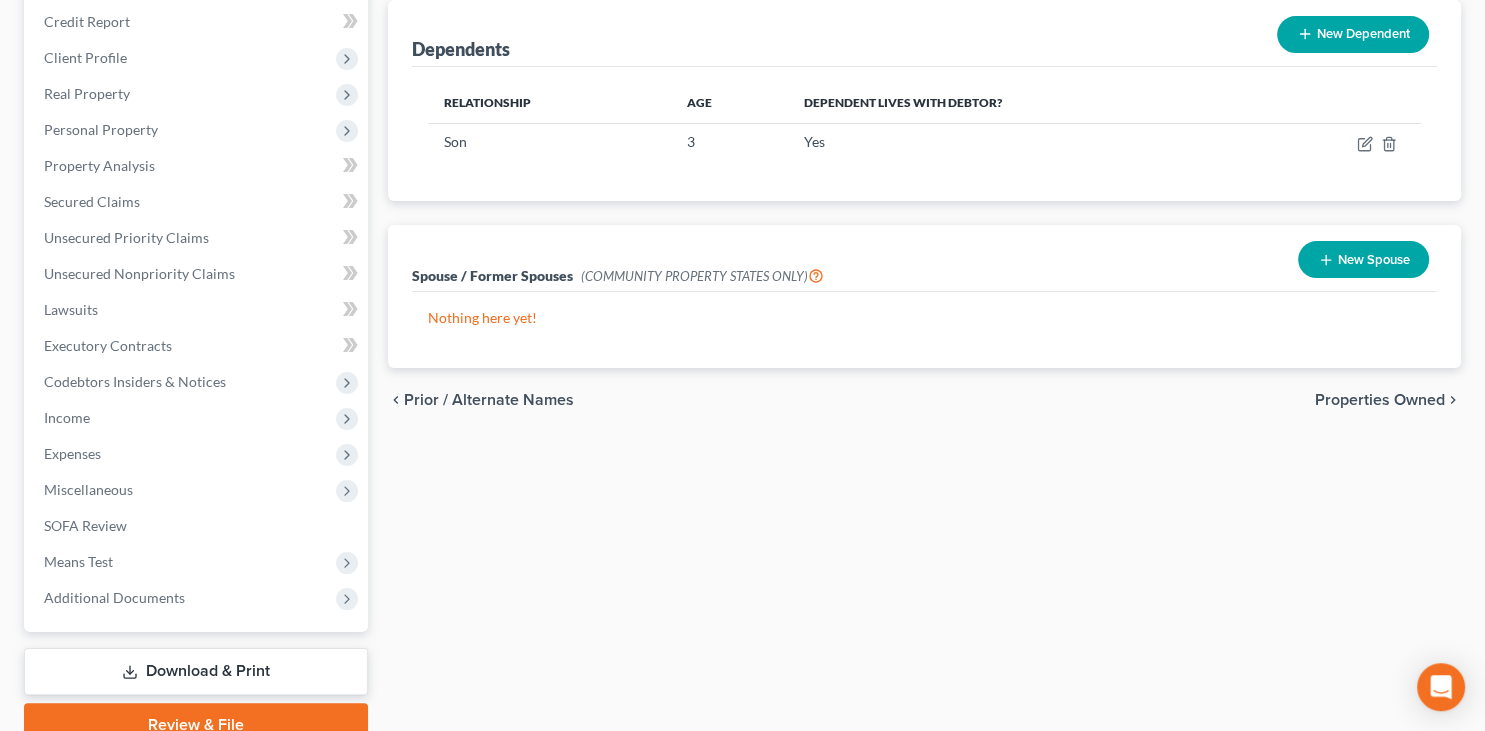 scroll, scrollTop: 329, scrollLeft: 0, axis: vertical 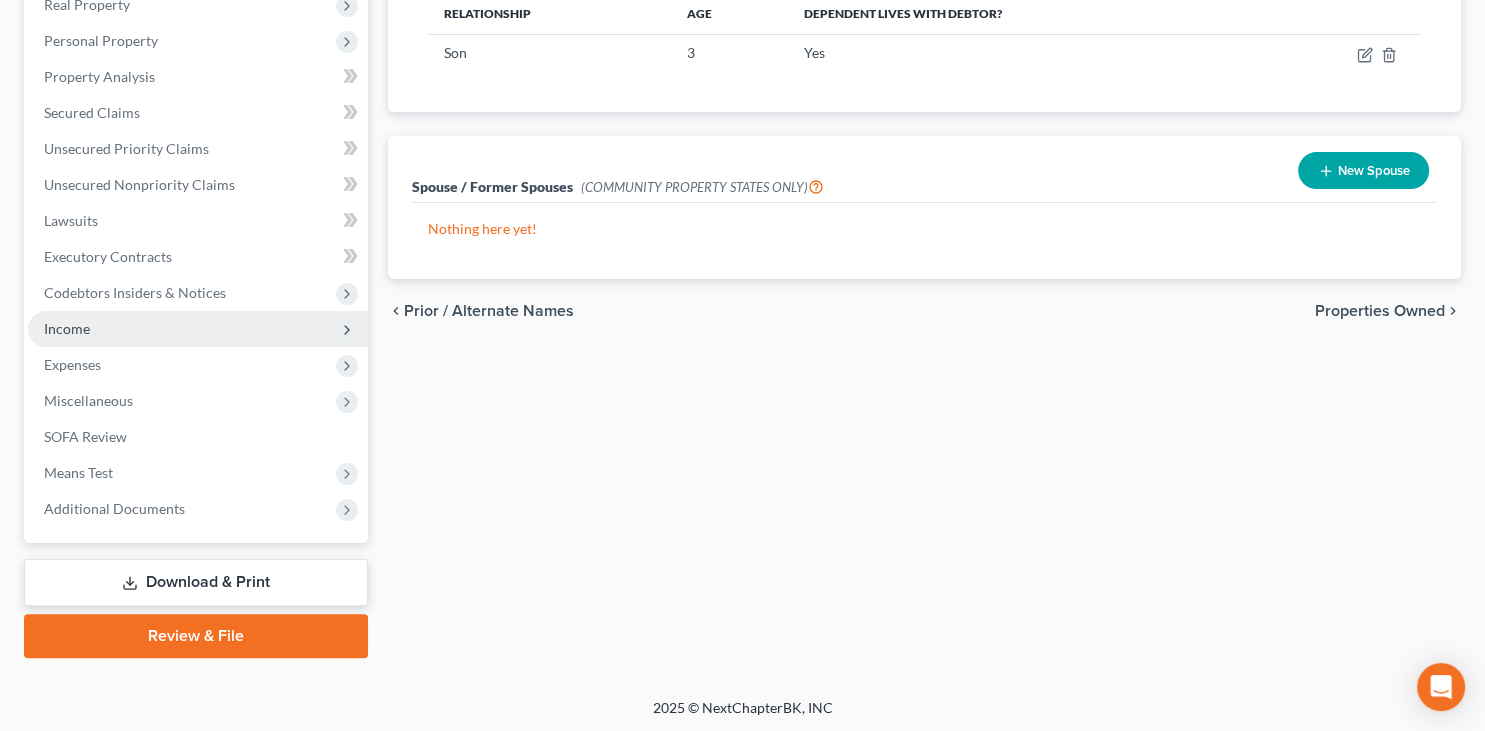 click on "Income" at bounding box center (198, 329) 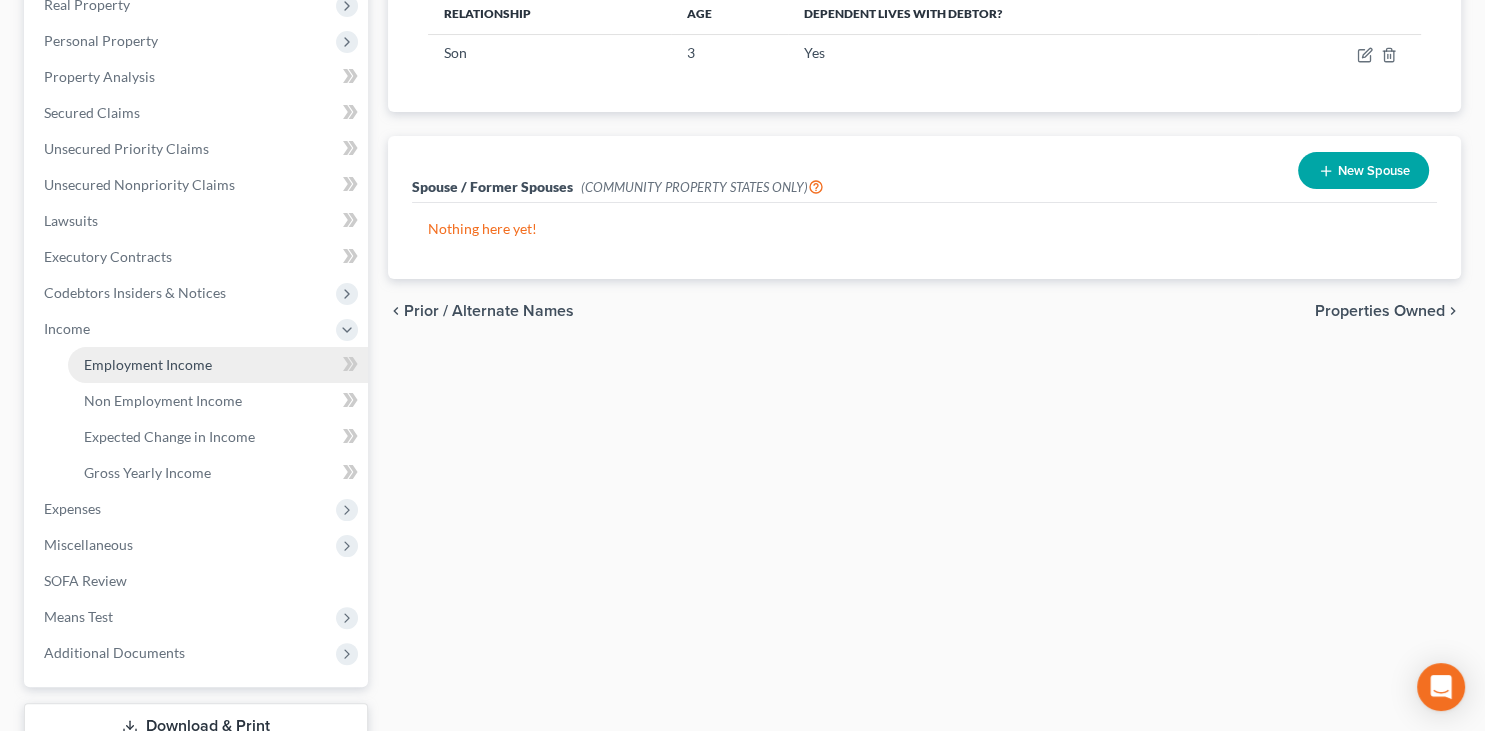 click on "Employment Income" at bounding box center (148, 364) 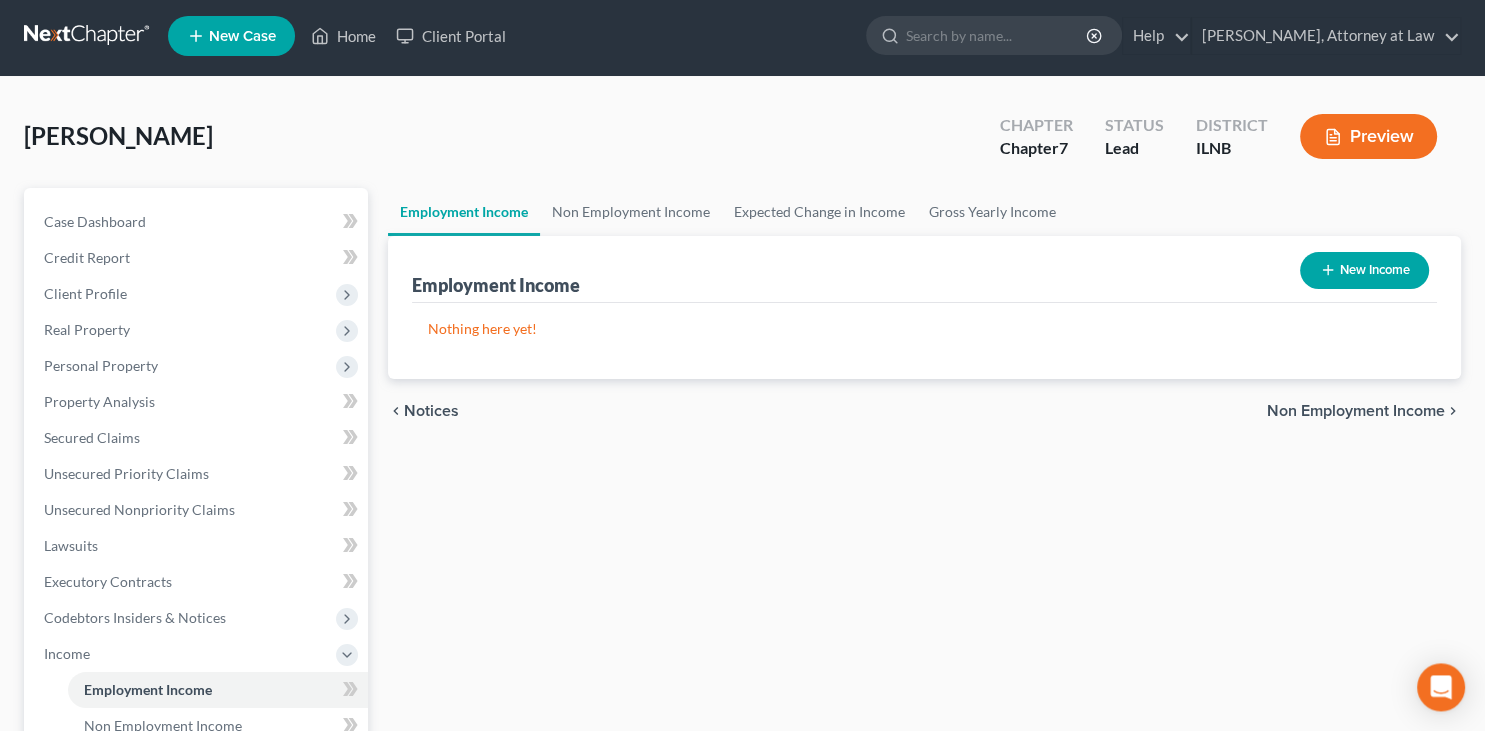 scroll, scrollTop: 105, scrollLeft: 0, axis: vertical 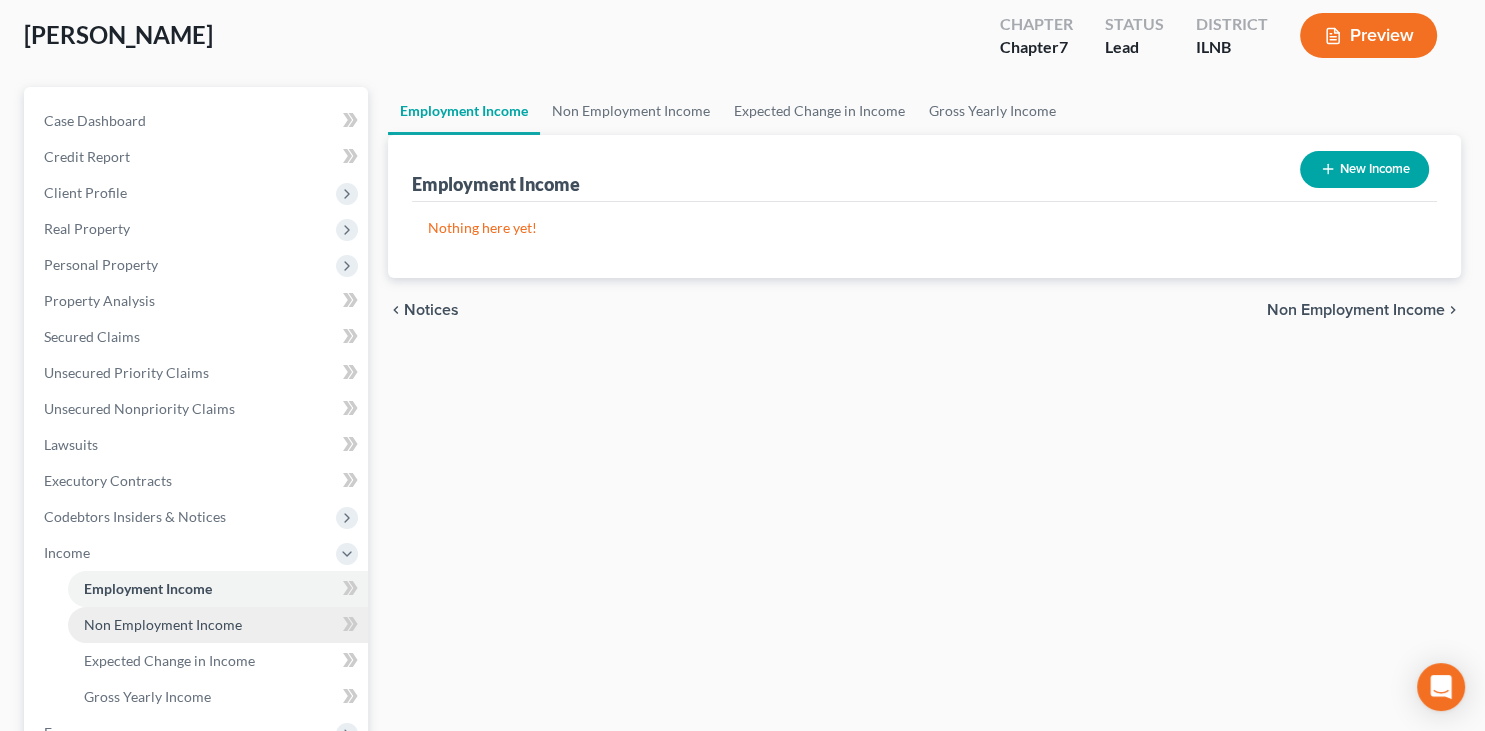 click on "Non Employment Income" at bounding box center [218, 625] 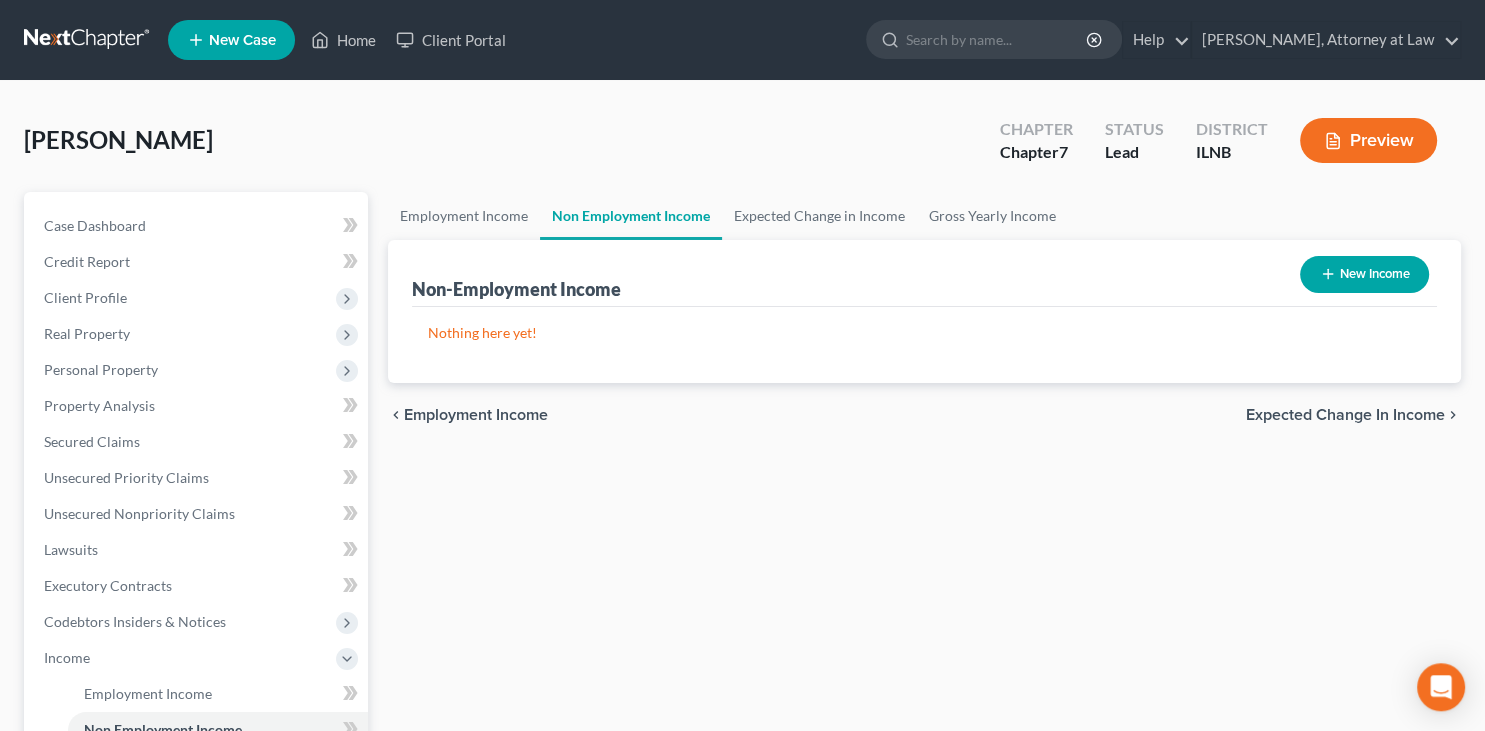 scroll, scrollTop: 0, scrollLeft: 0, axis: both 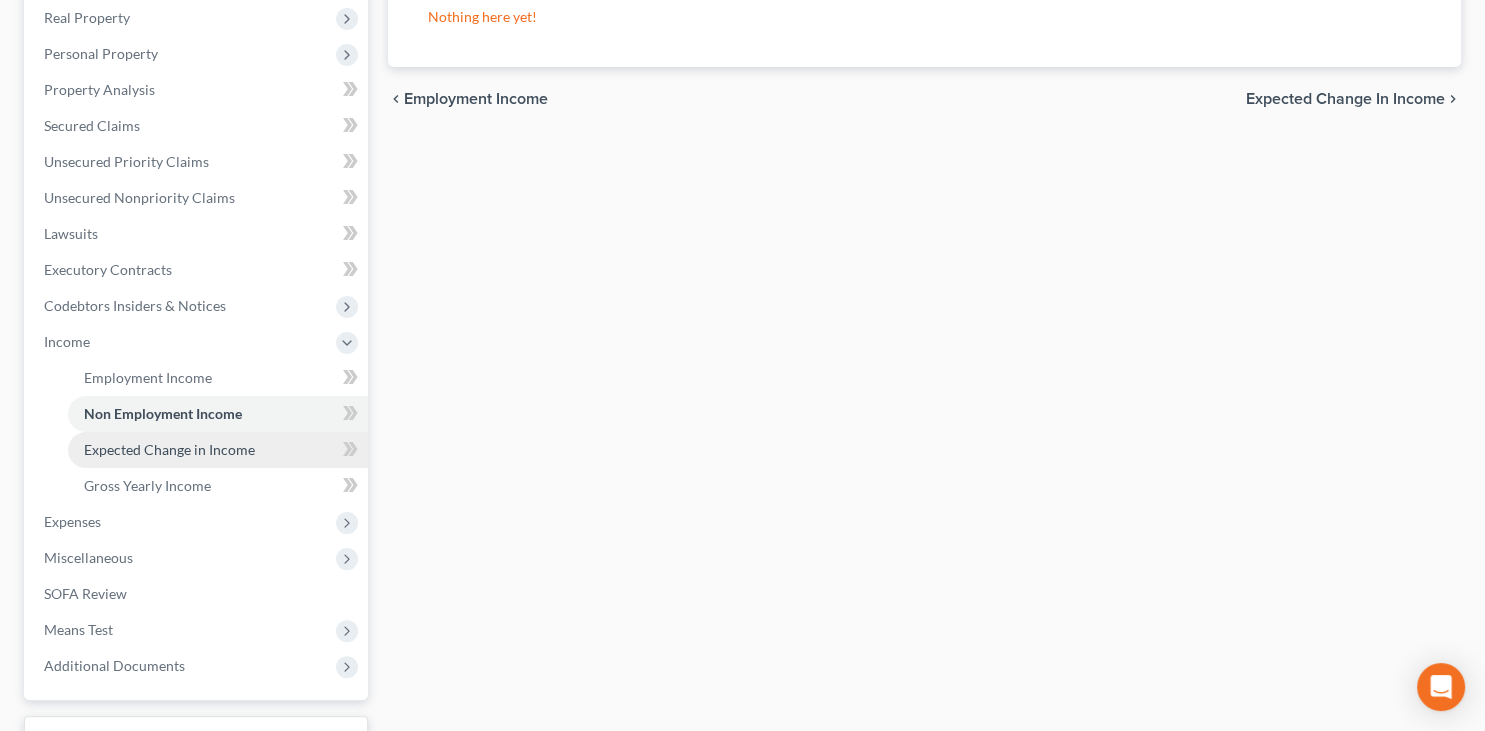 click on "Expected Change in Income" at bounding box center [169, 449] 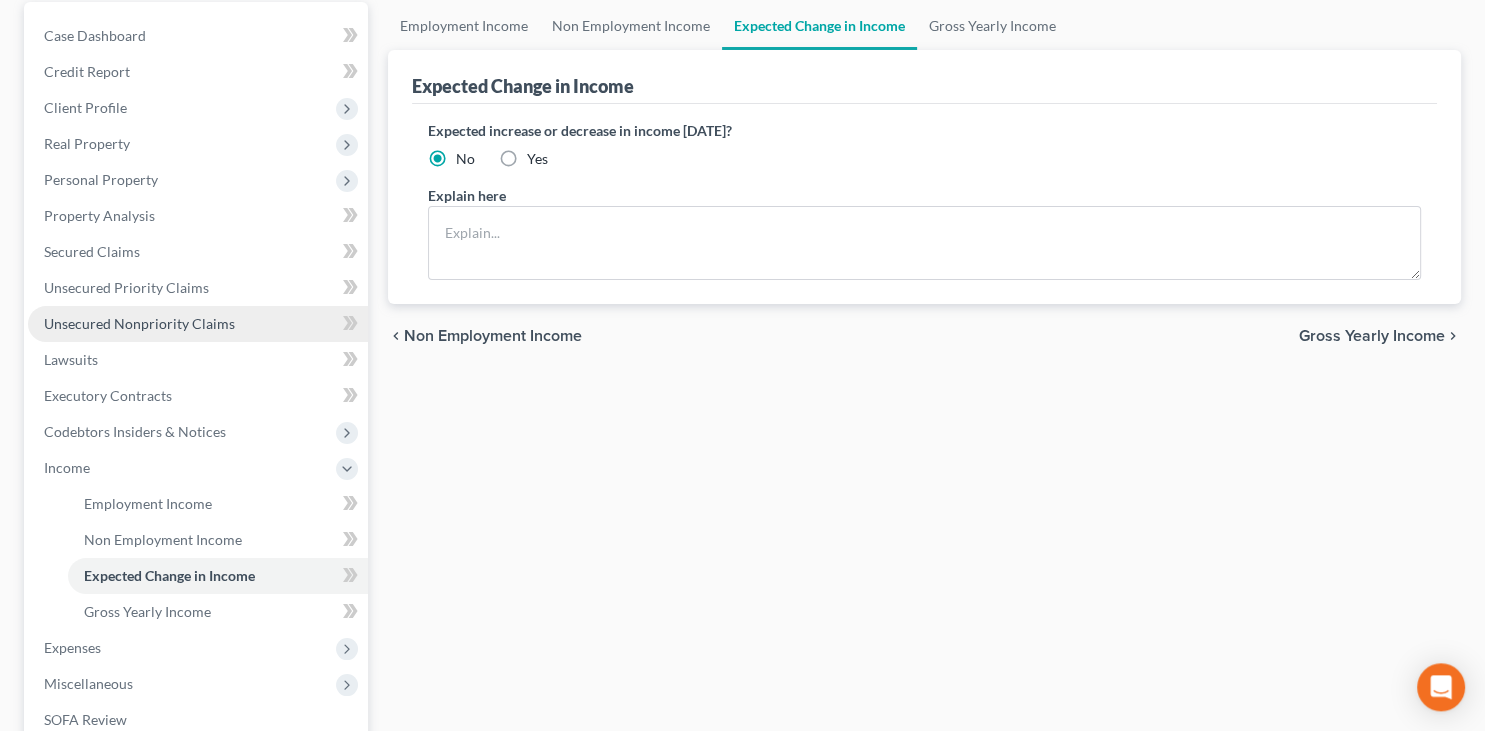 scroll, scrollTop: 211, scrollLeft: 0, axis: vertical 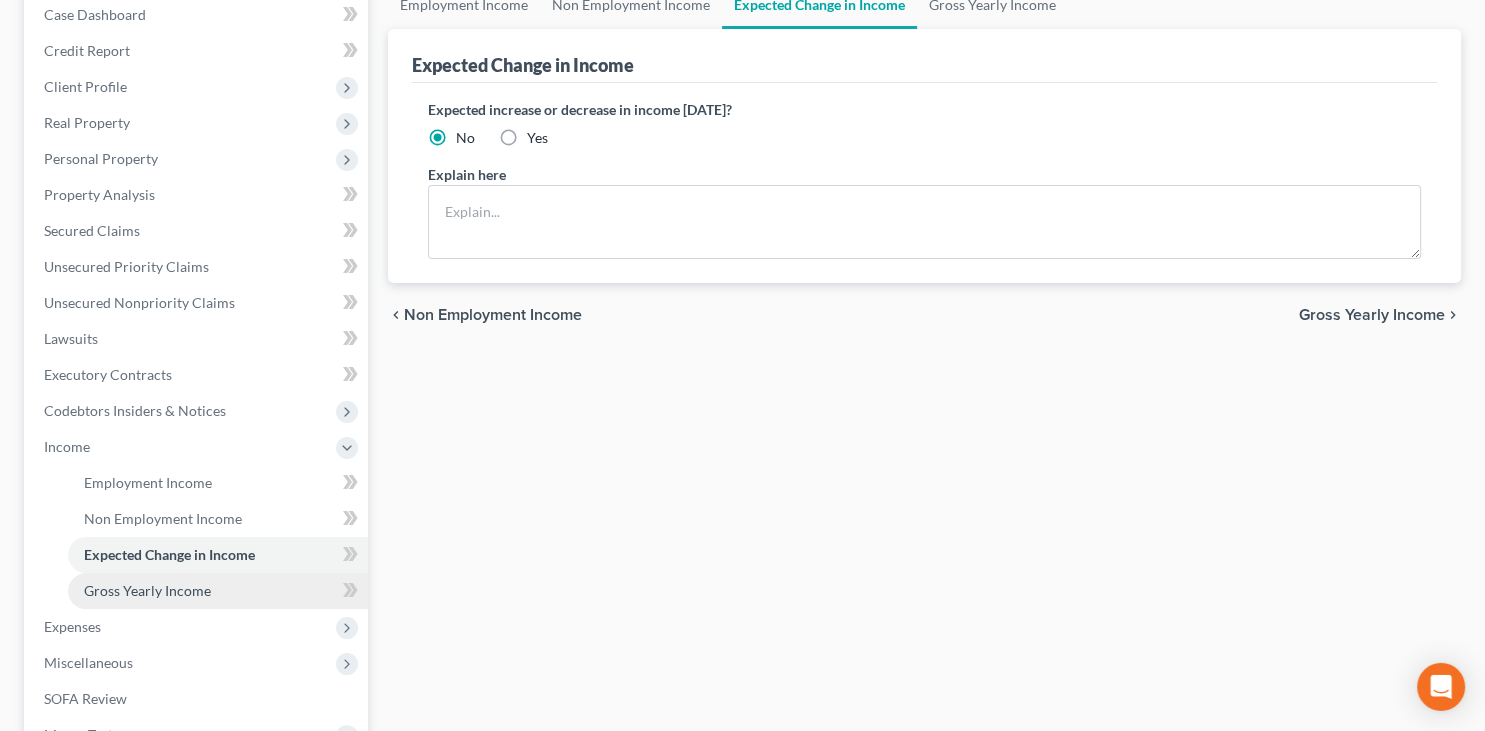 click on "Gross Yearly Income" at bounding box center (218, 591) 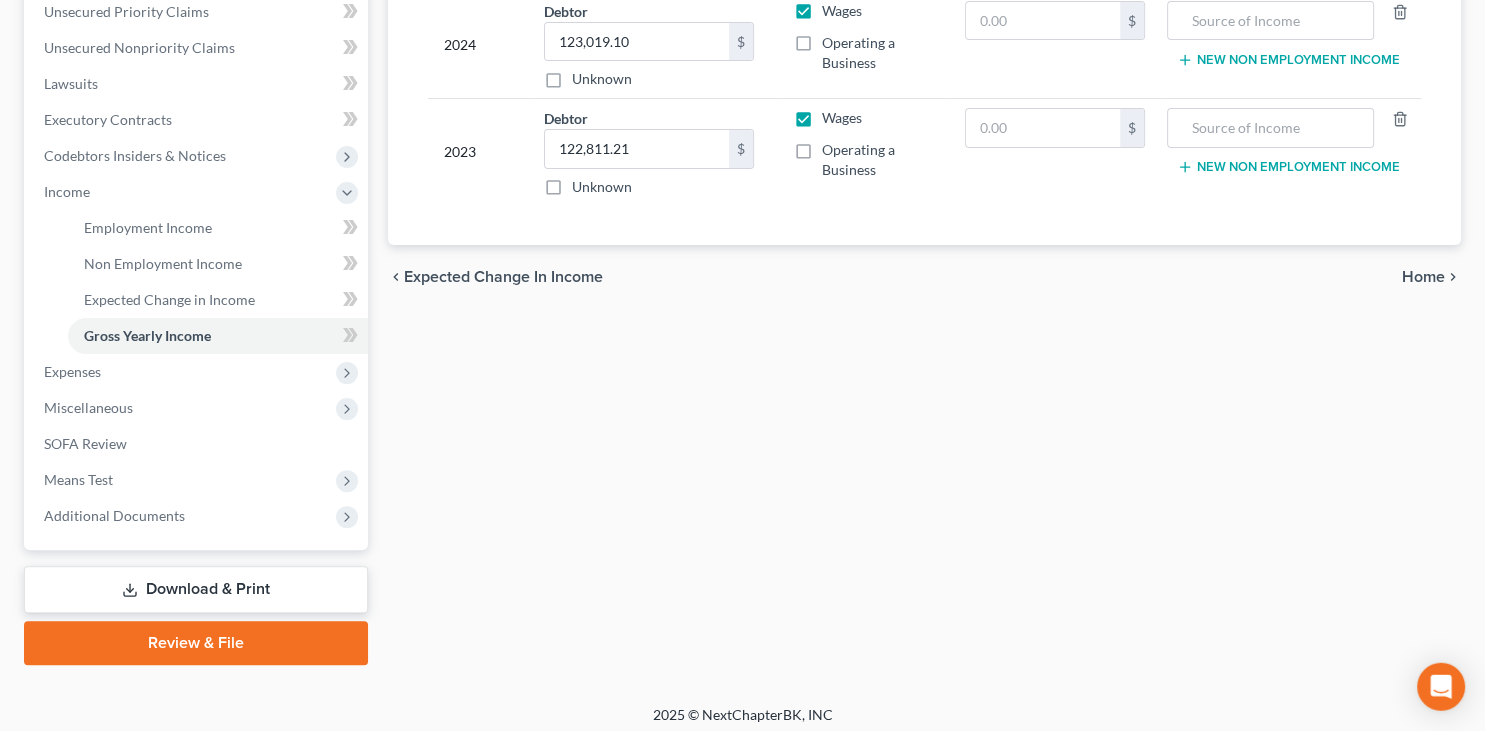 scroll, scrollTop: 473, scrollLeft: 0, axis: vertical 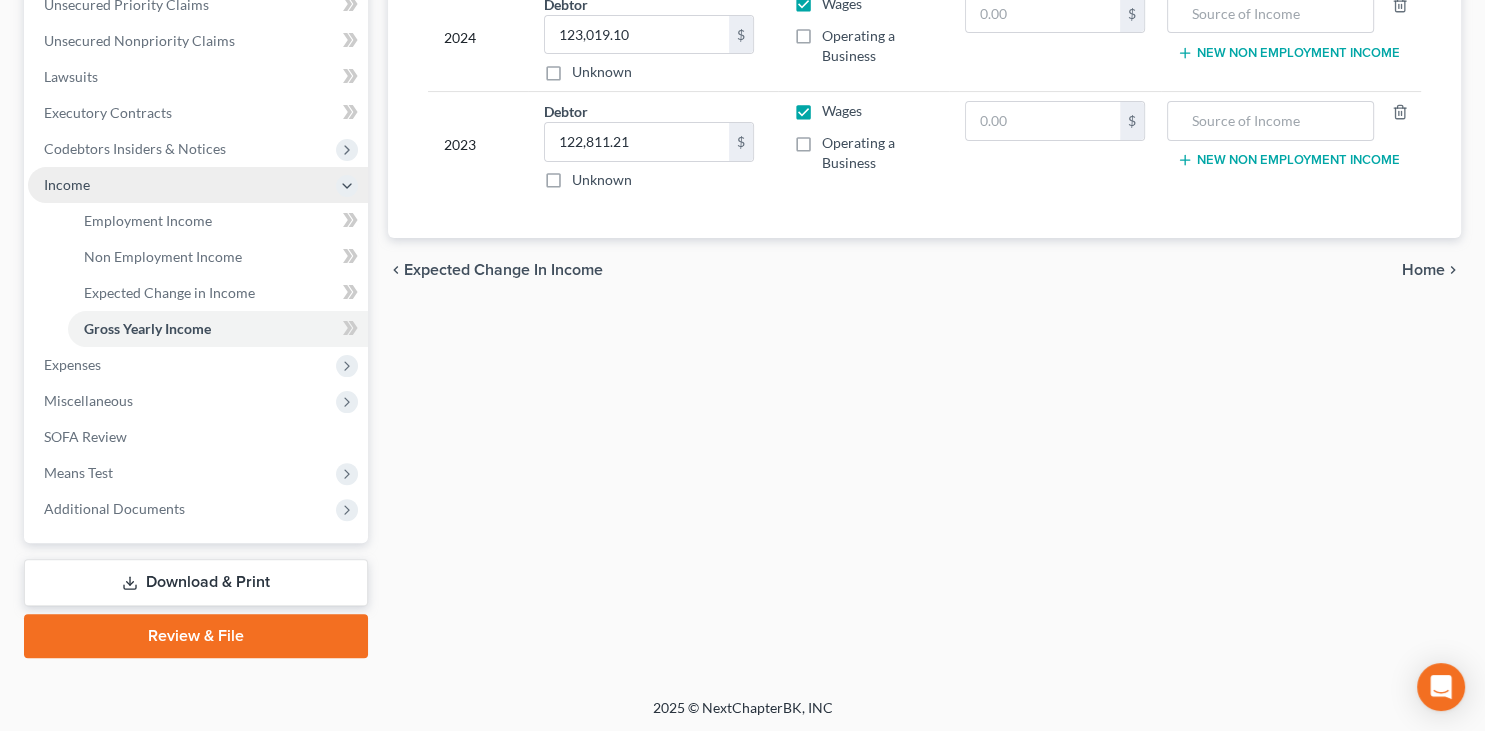 click on "Income" at bounding box center (198, 185) 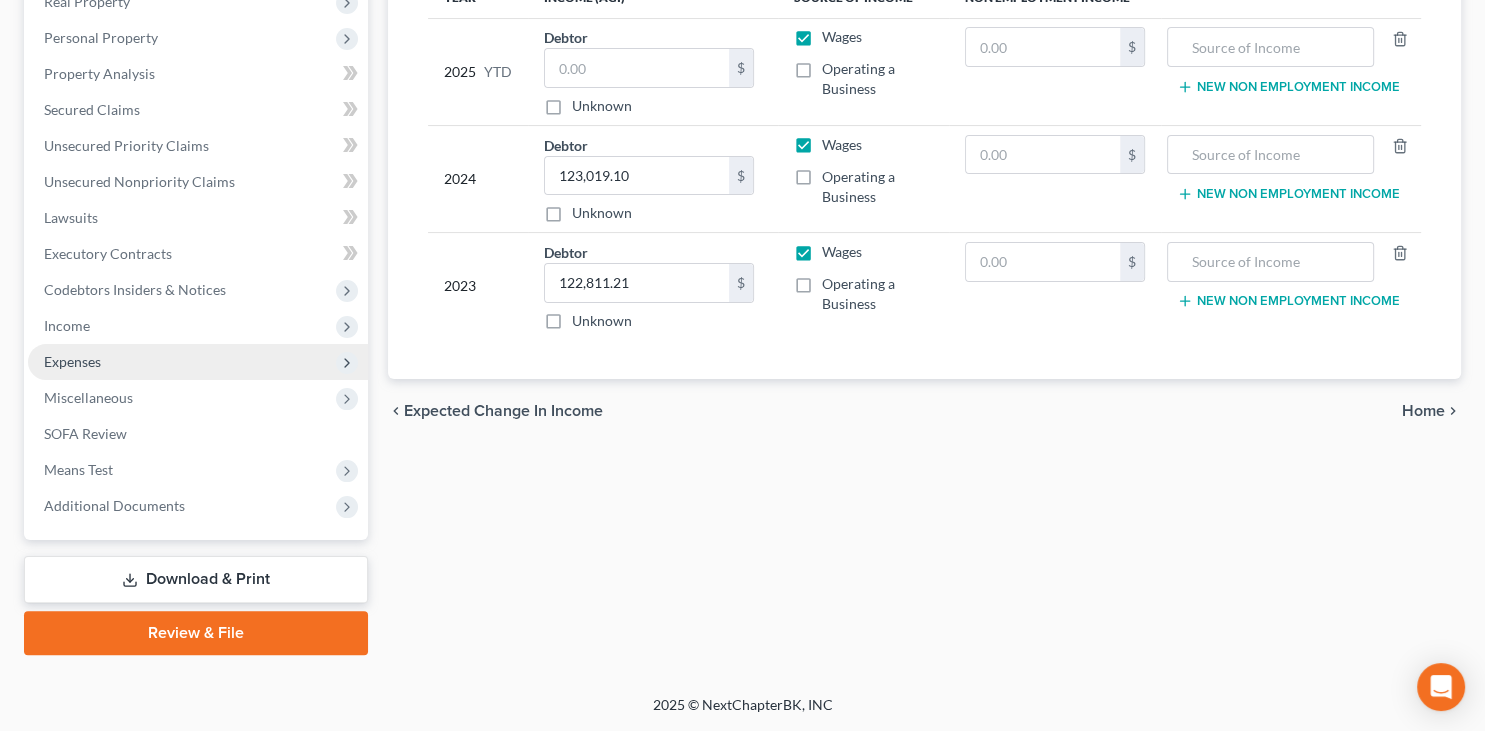 scroll, scrollTop: 329, scrollLeft: 0, axis: vertical 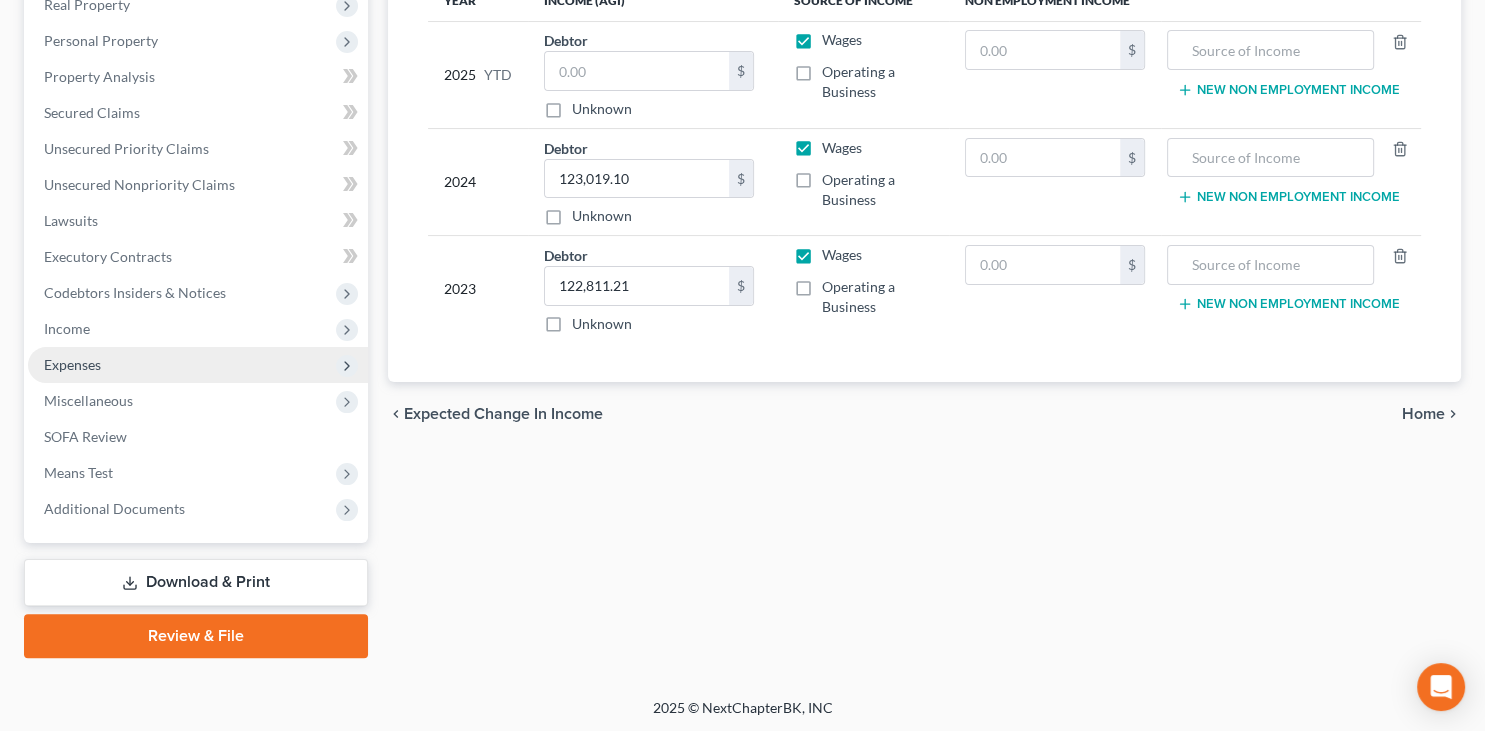 click on "Expenses" at bounding box center (198, 365) 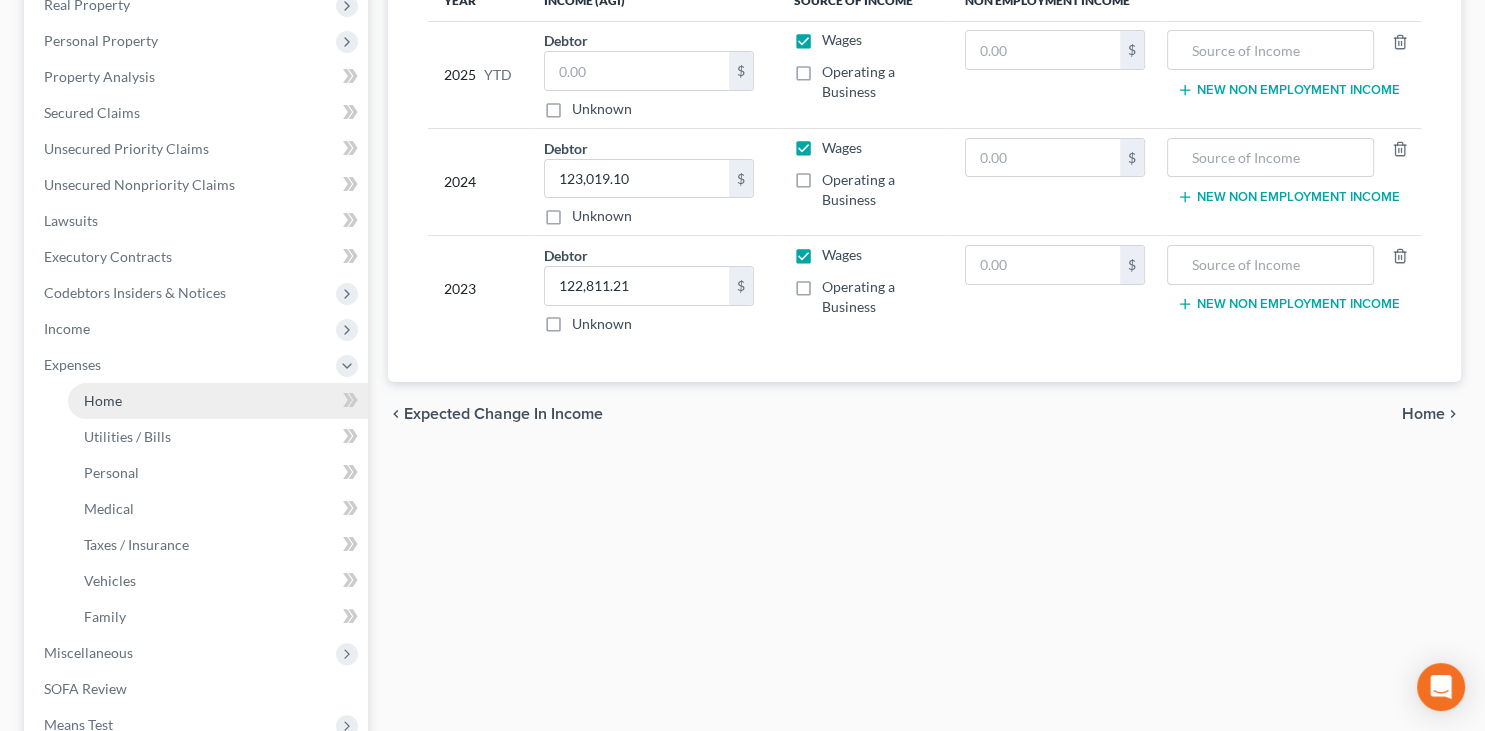 click on "Home" at bounding box center (218, 401) 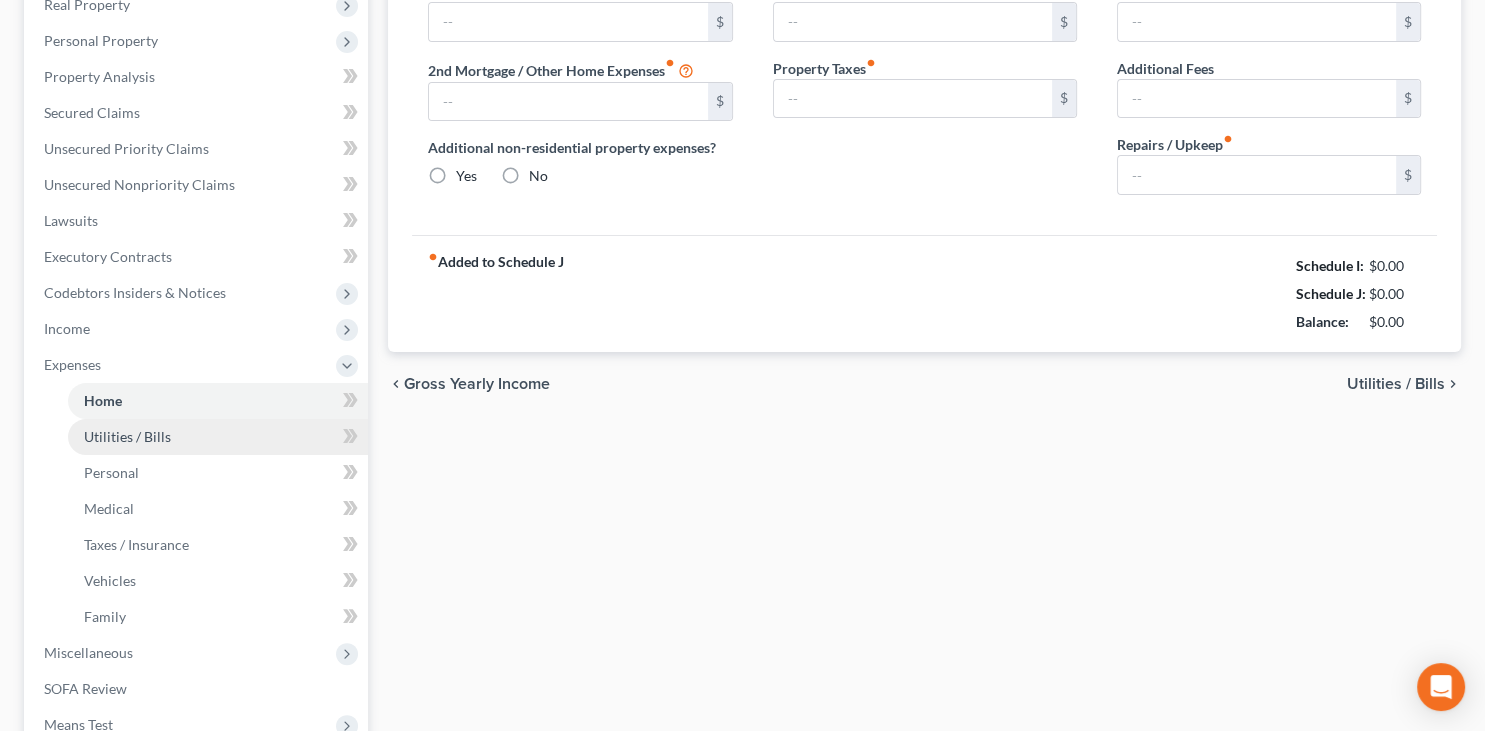 type on "2,400.00" 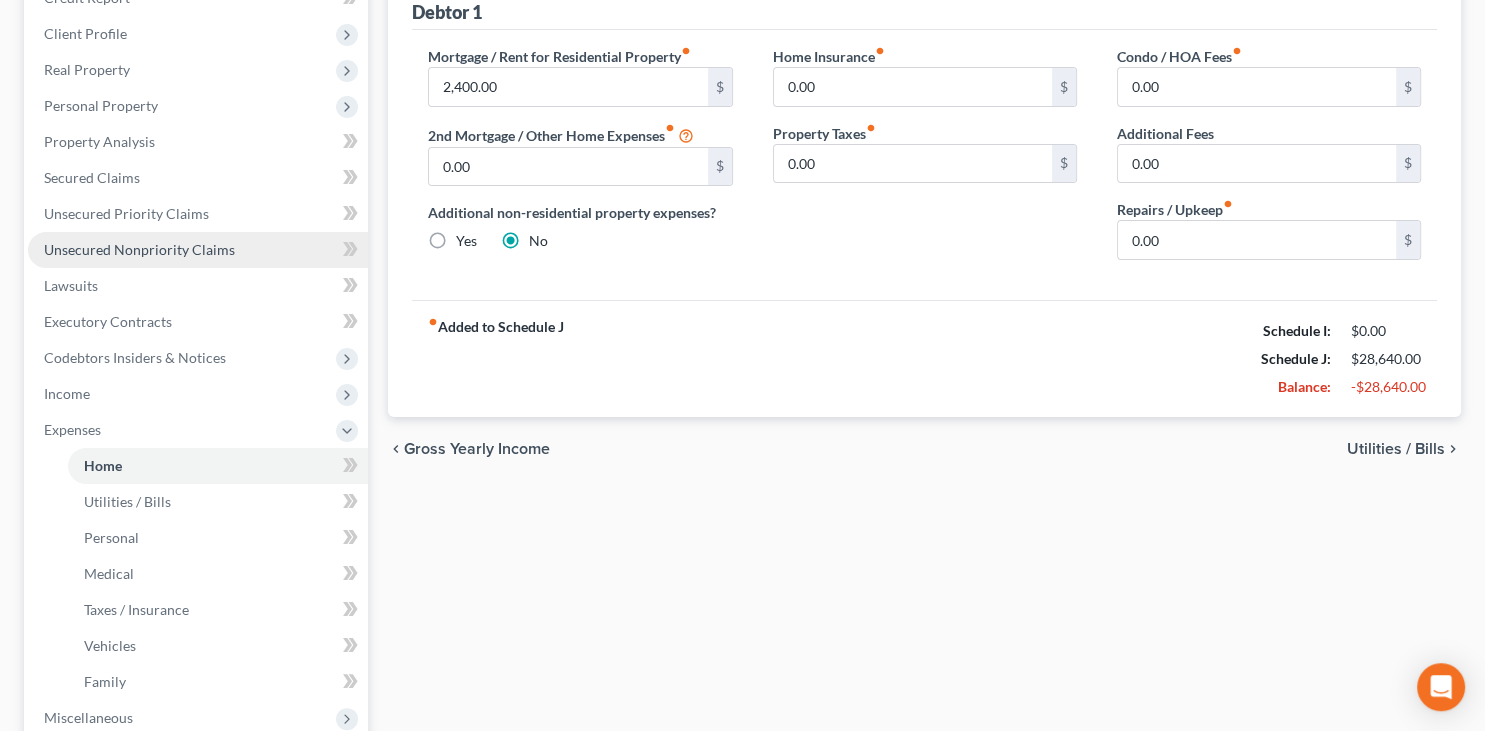 scroll, scrollTop: 316, scrollLeft: 0, axis: vertical 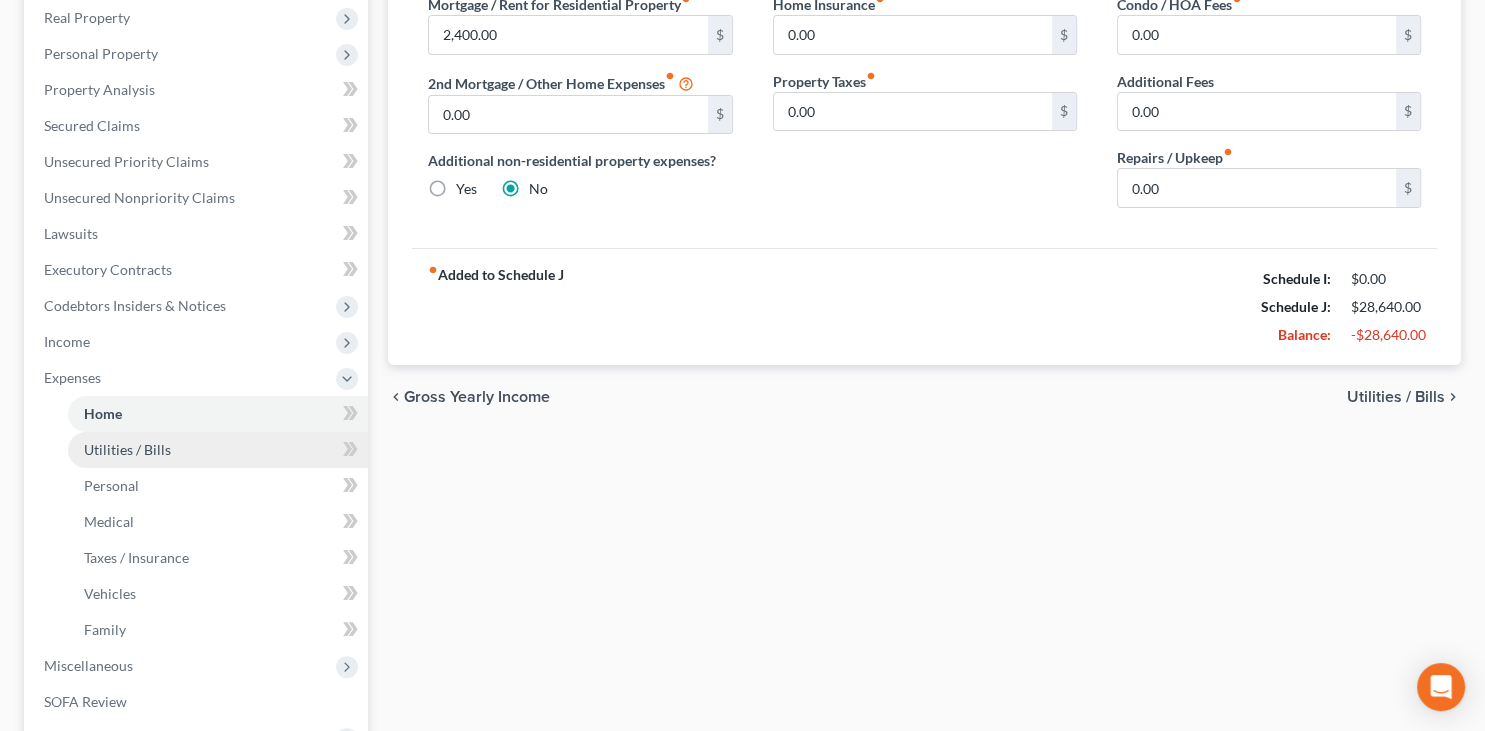 click on "Utilities / Bills" at bounding box center [218, 450] 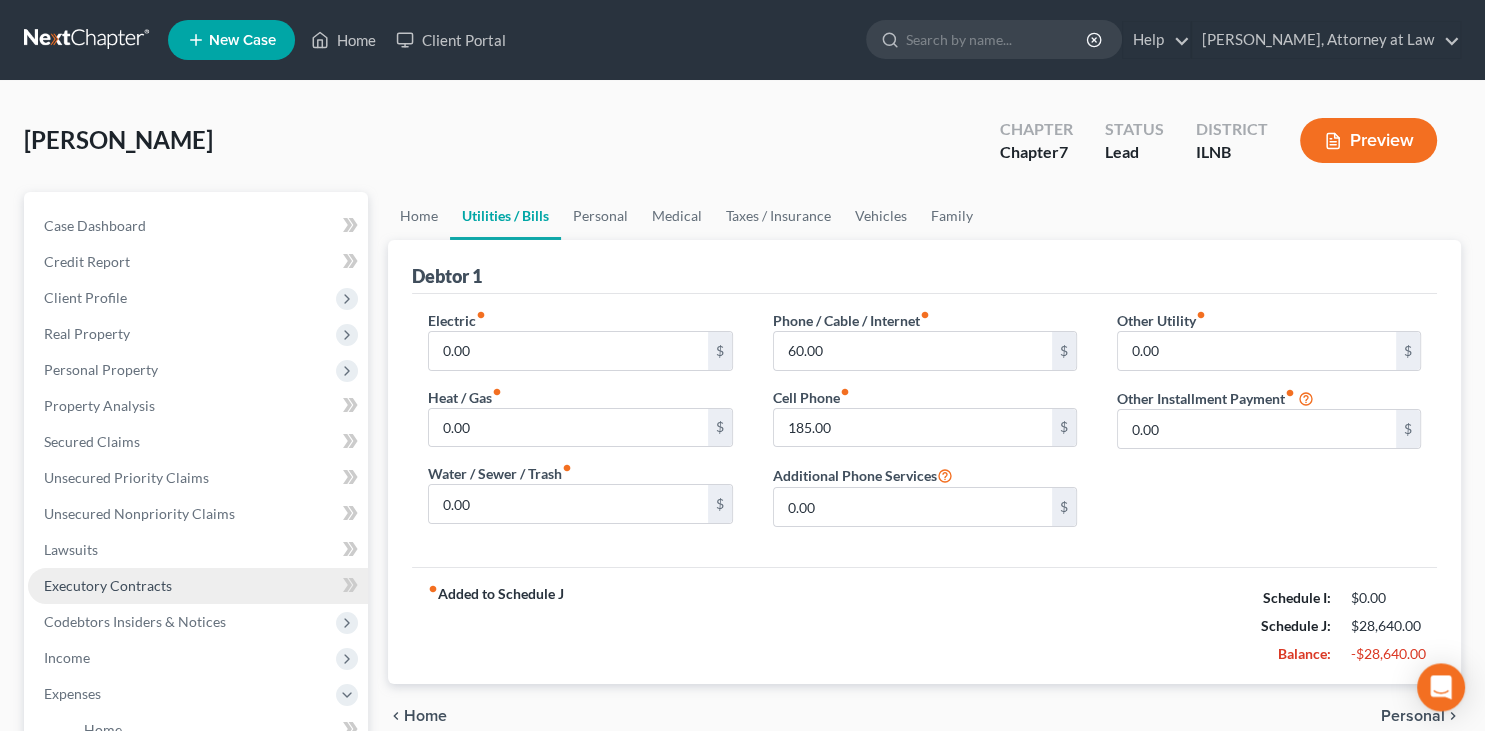scroll, scrollTop: 0, scrollLeft: 0, axis: both 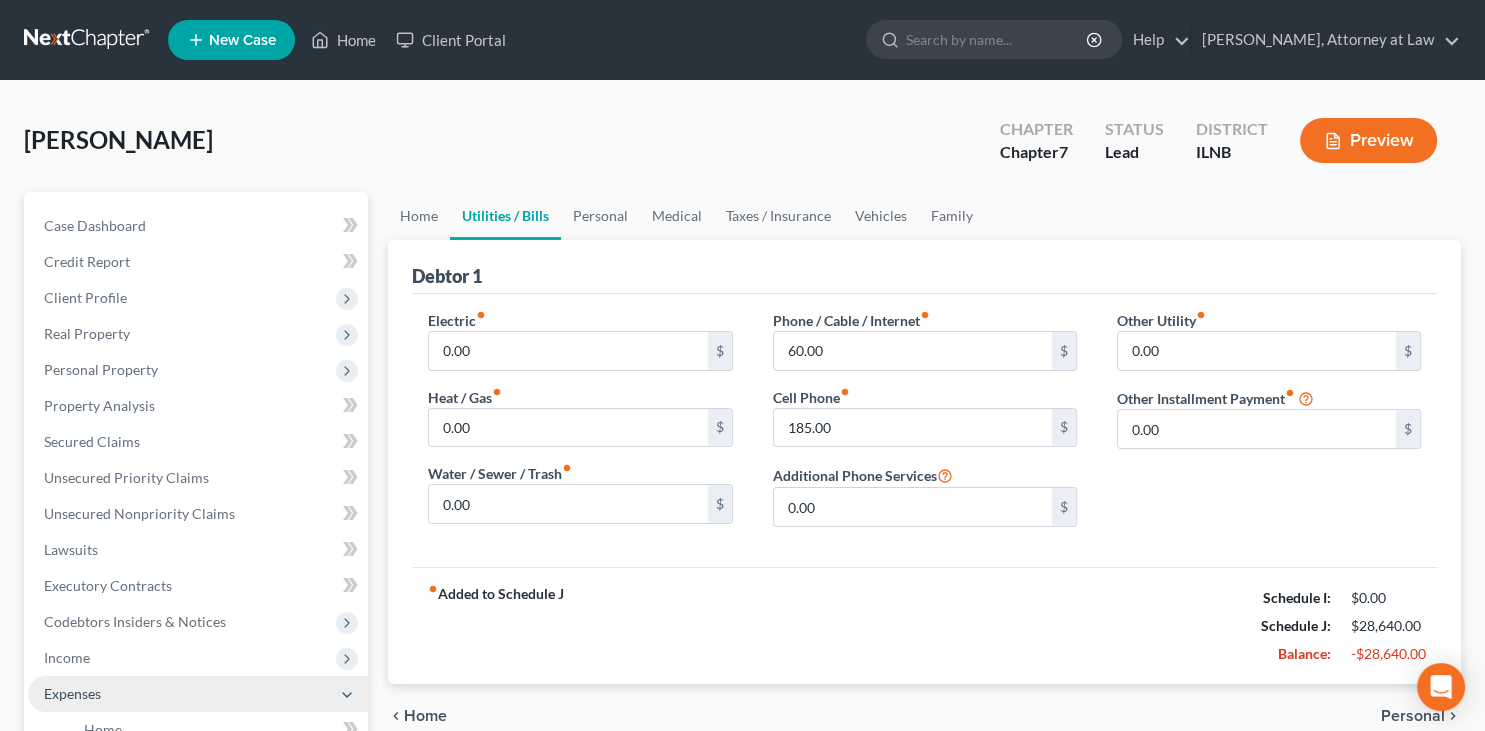 click on "Expenses" at bounding box center (198, 694) 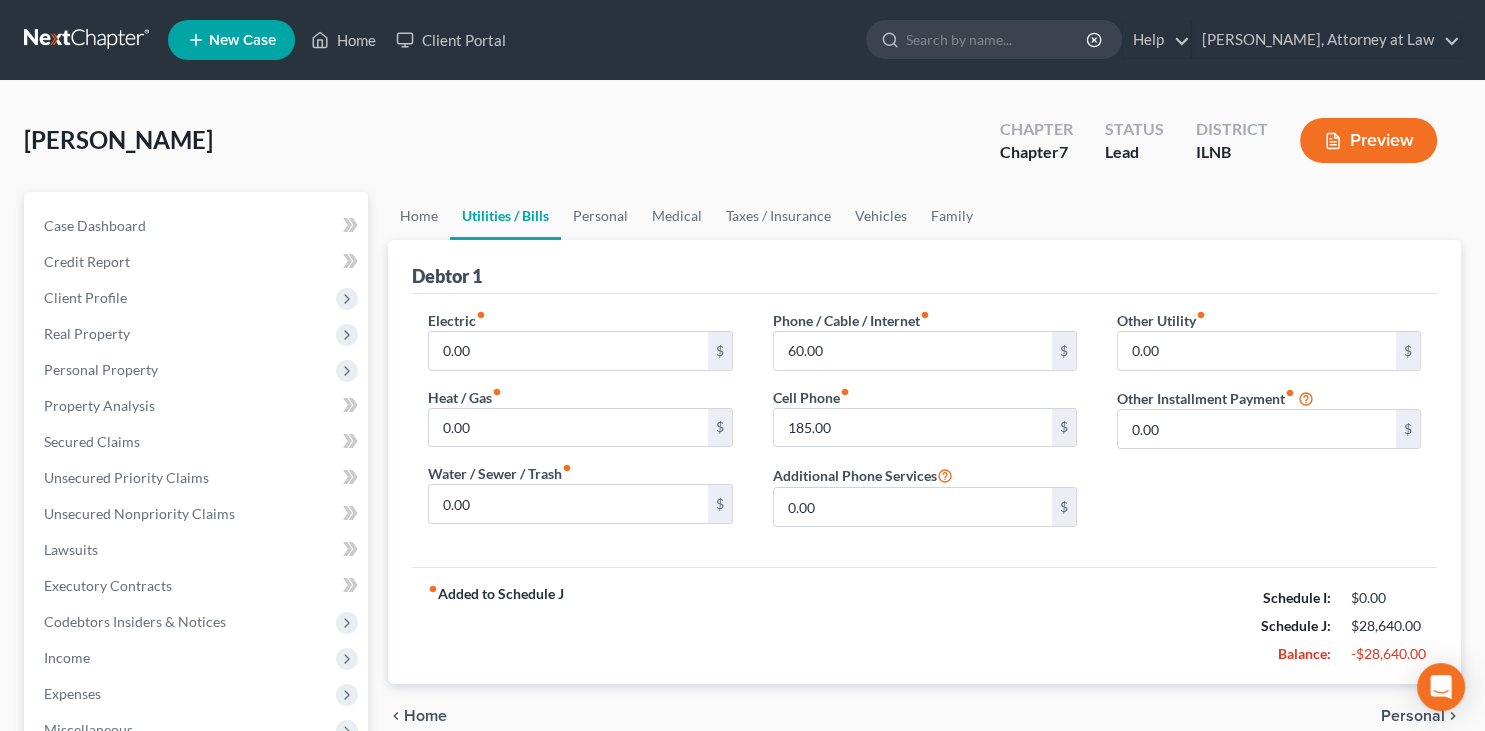 click at bounding box center [88, 40] 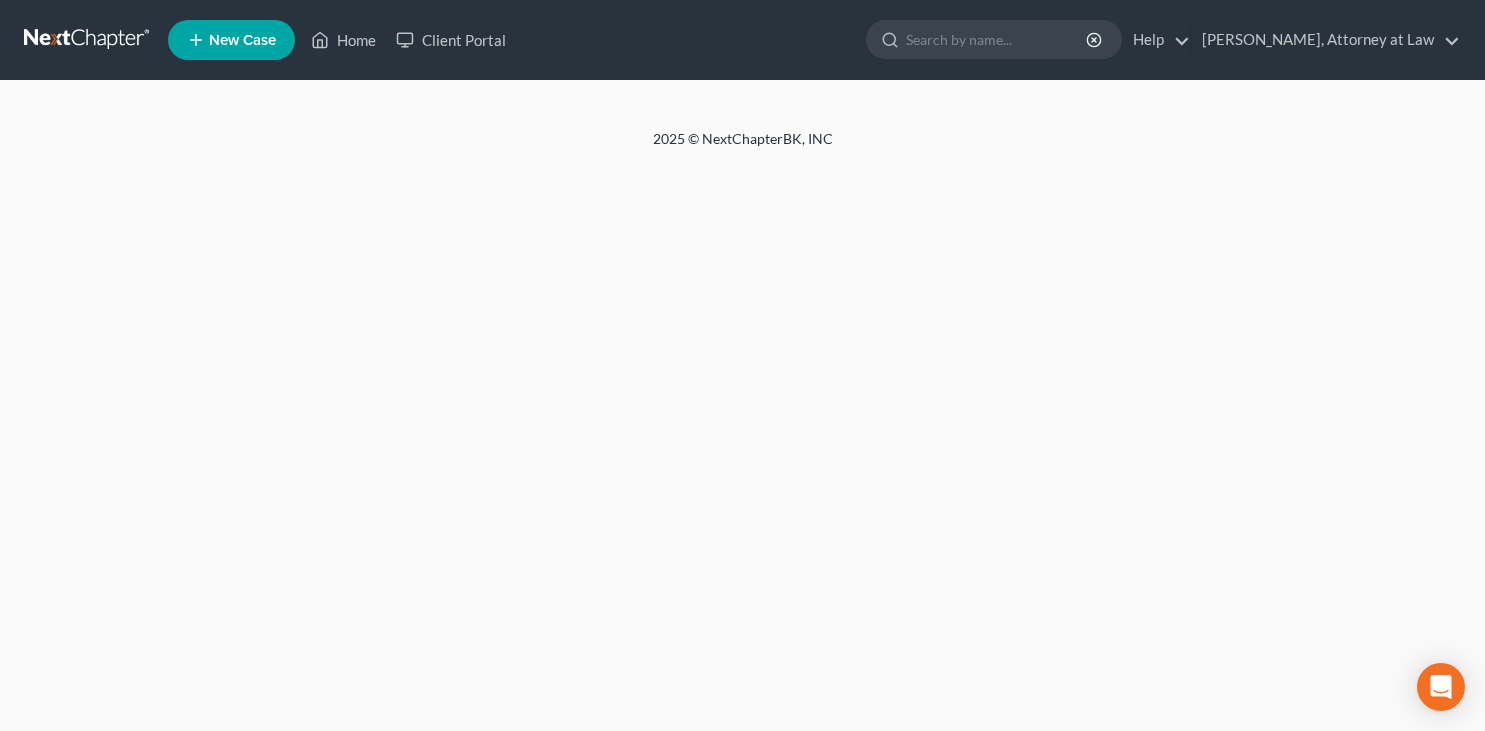 scroll, scrollTop: 0, scrollLeft: 0, axis: both 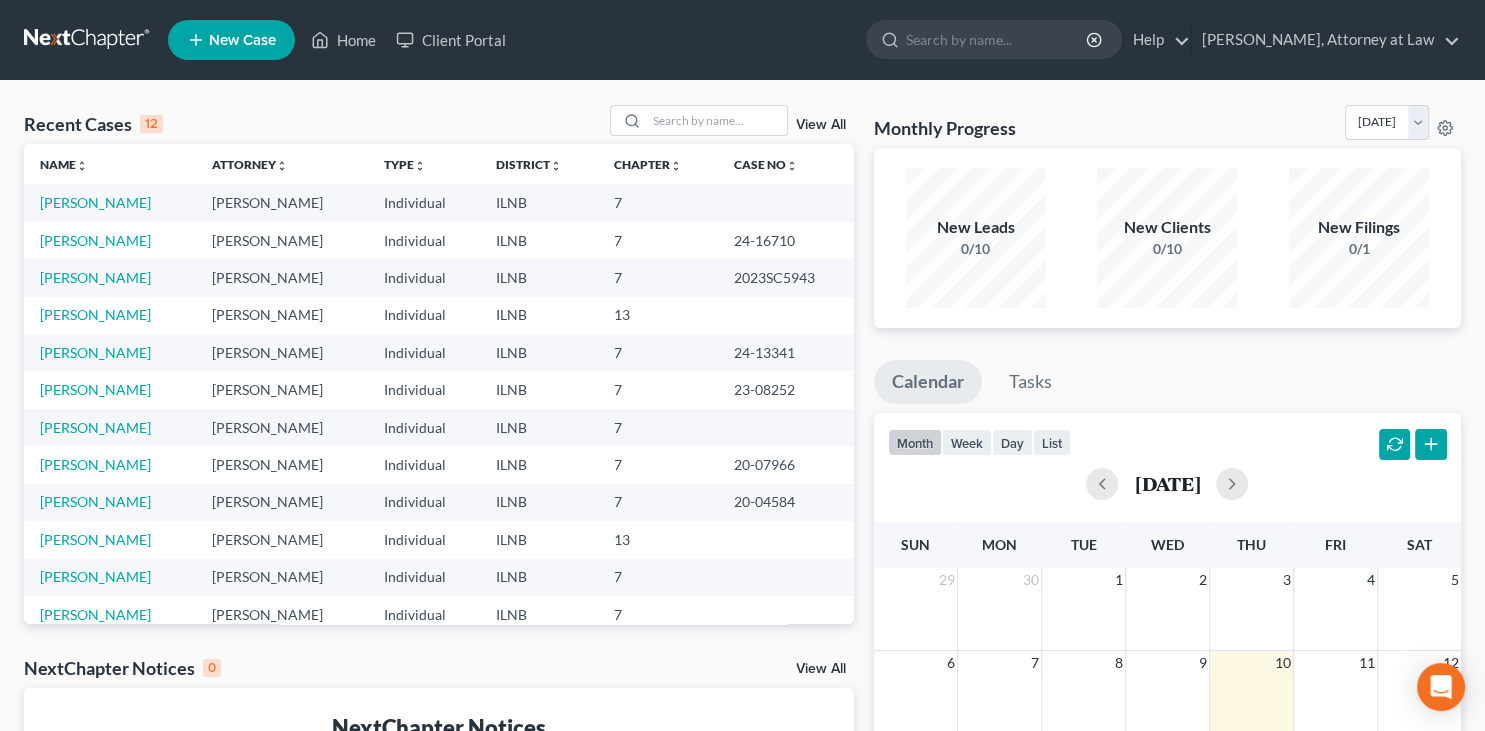 click on "New Case" at bounding box center [242, 40] 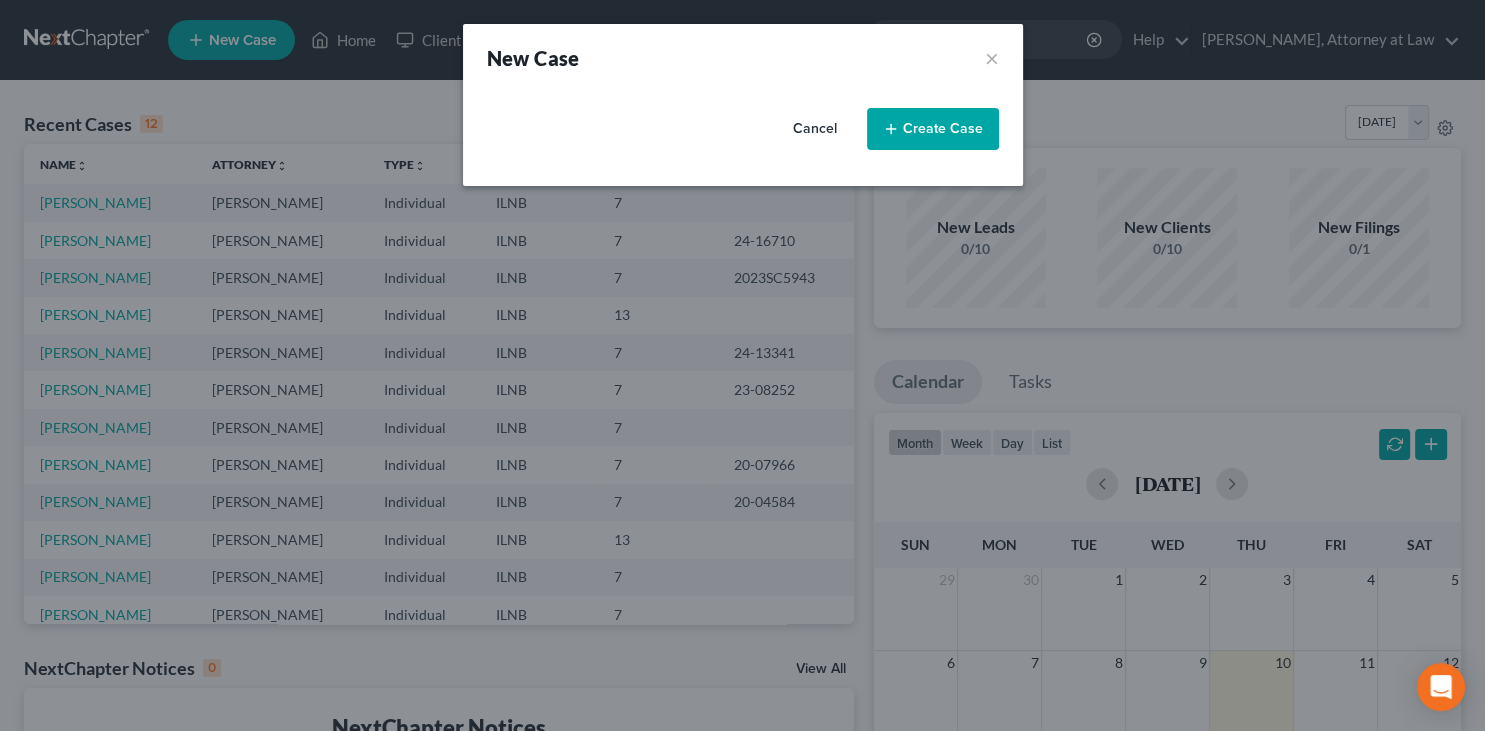 select on "25" 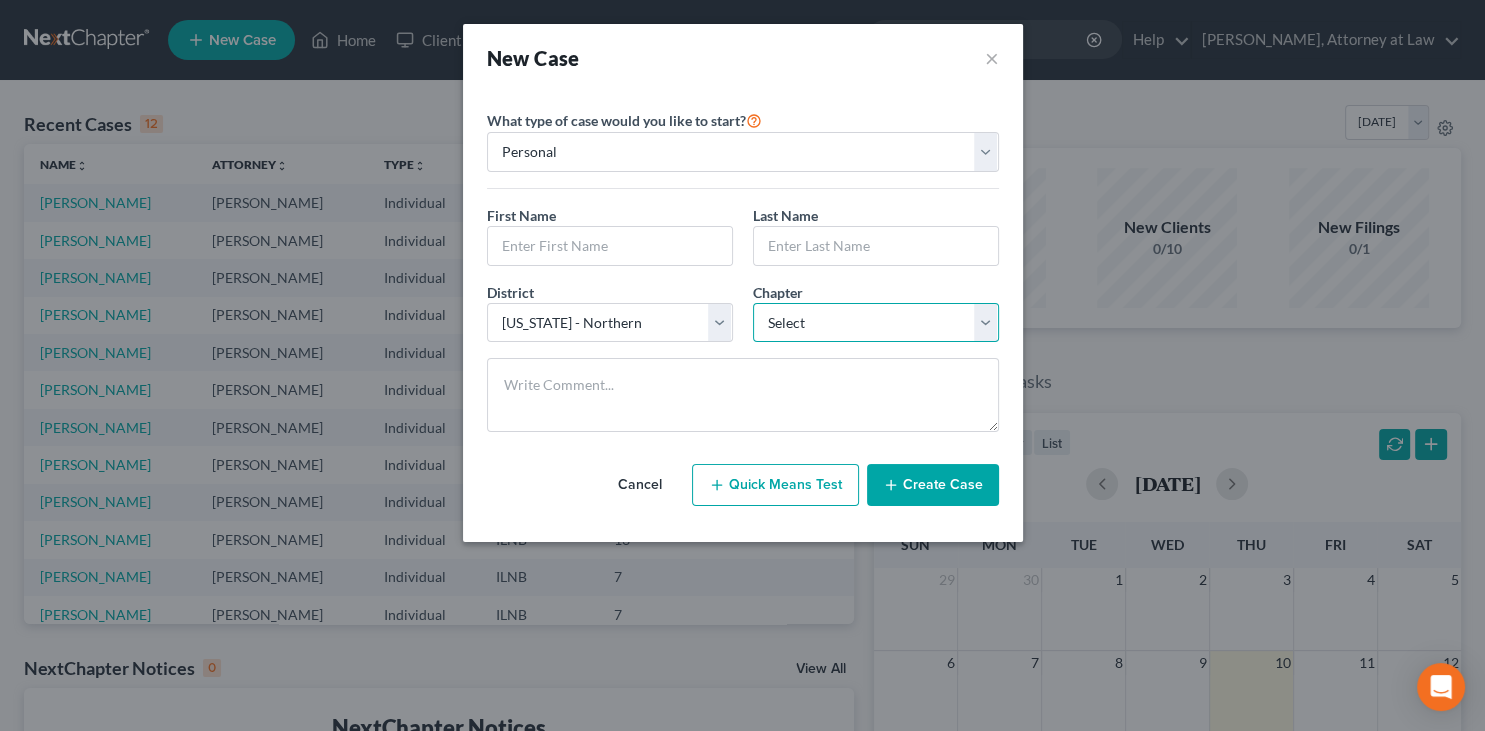 select on "3" 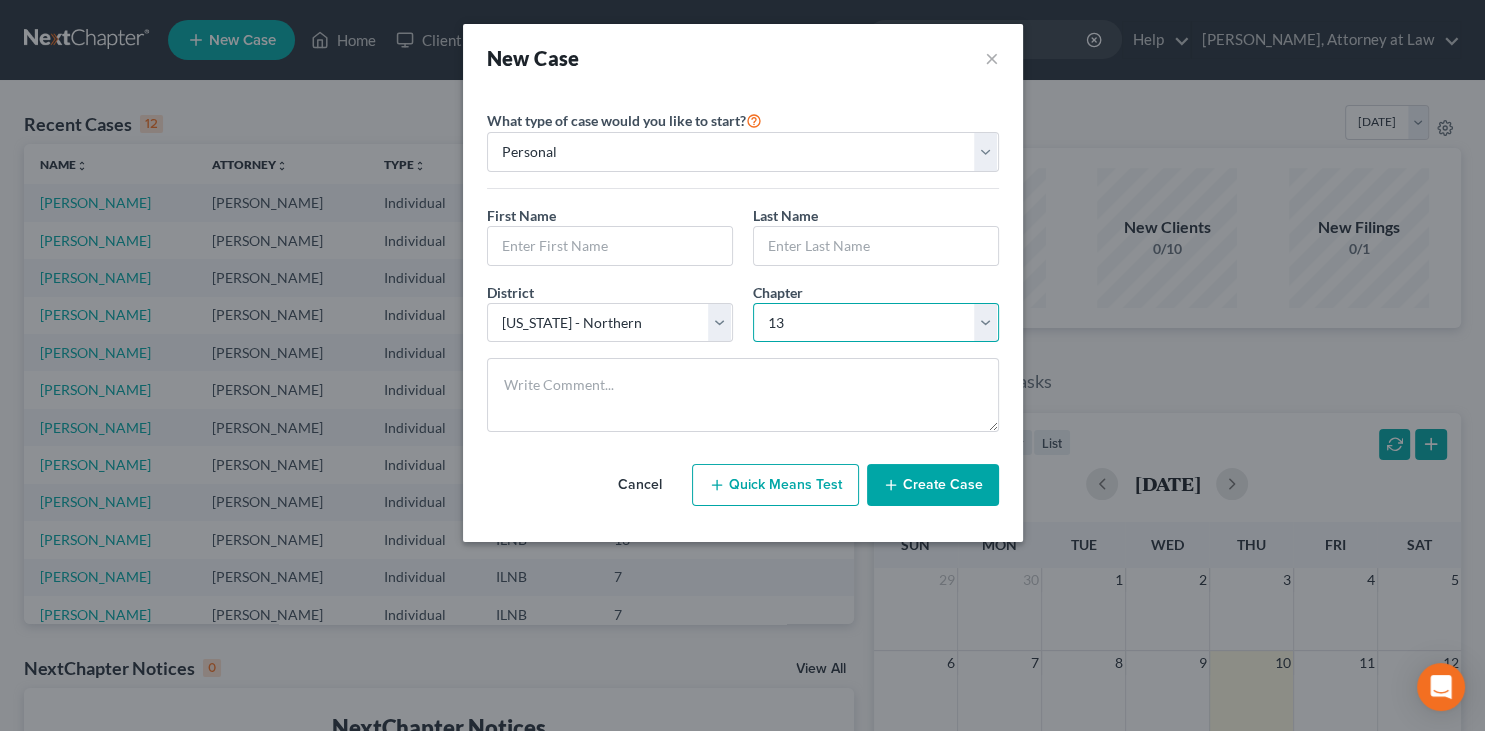 click on "13" at bounding box center (0, 0) 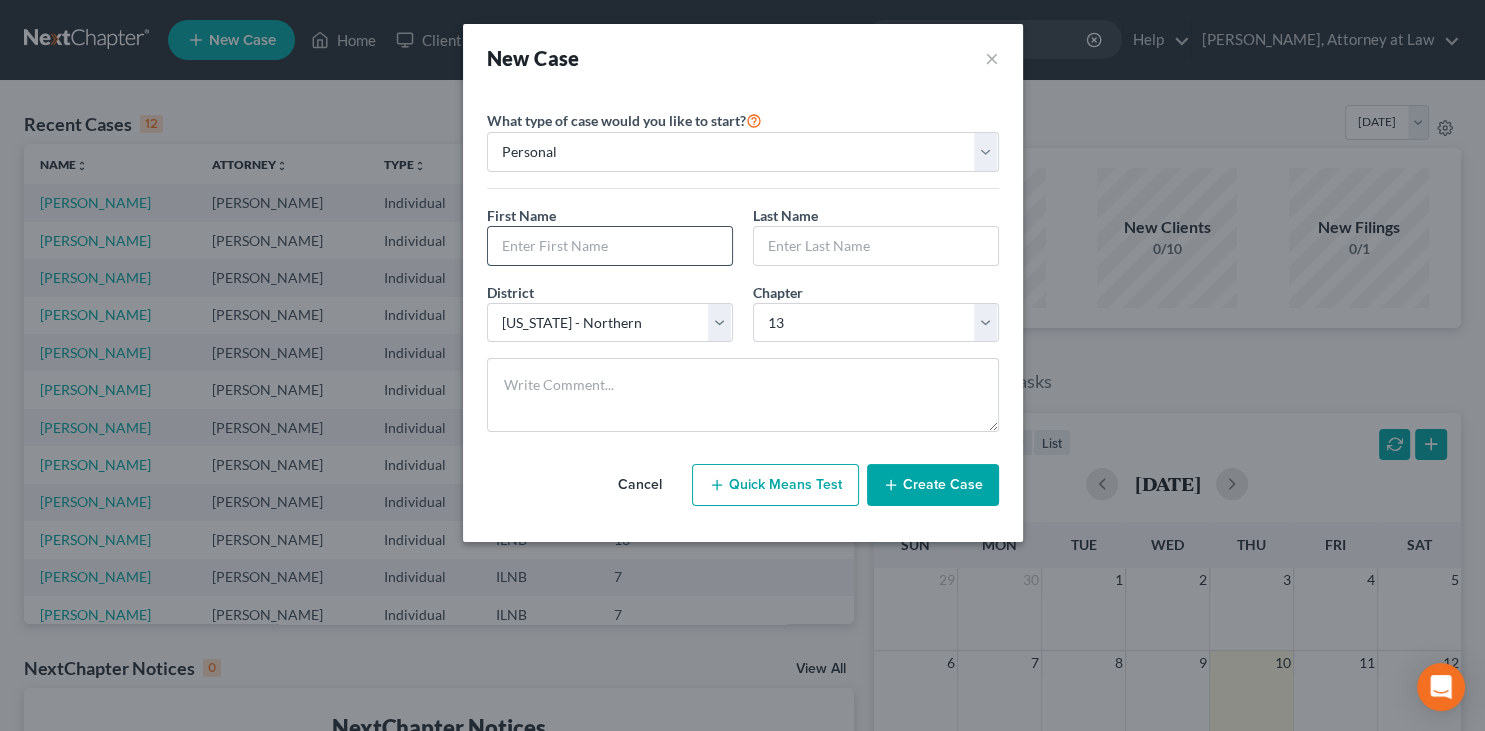 click at bounding box center [610, 246] 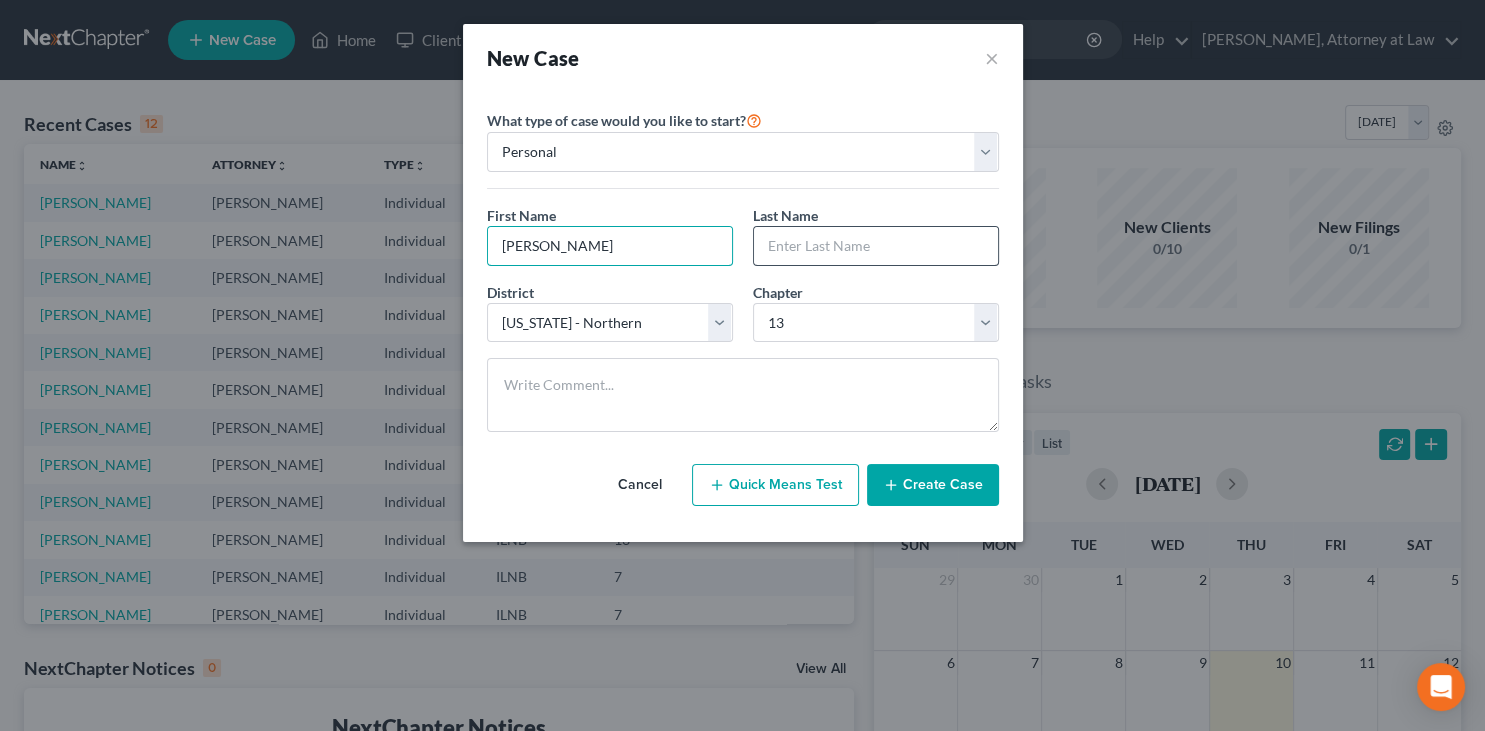 type on "Anthony" 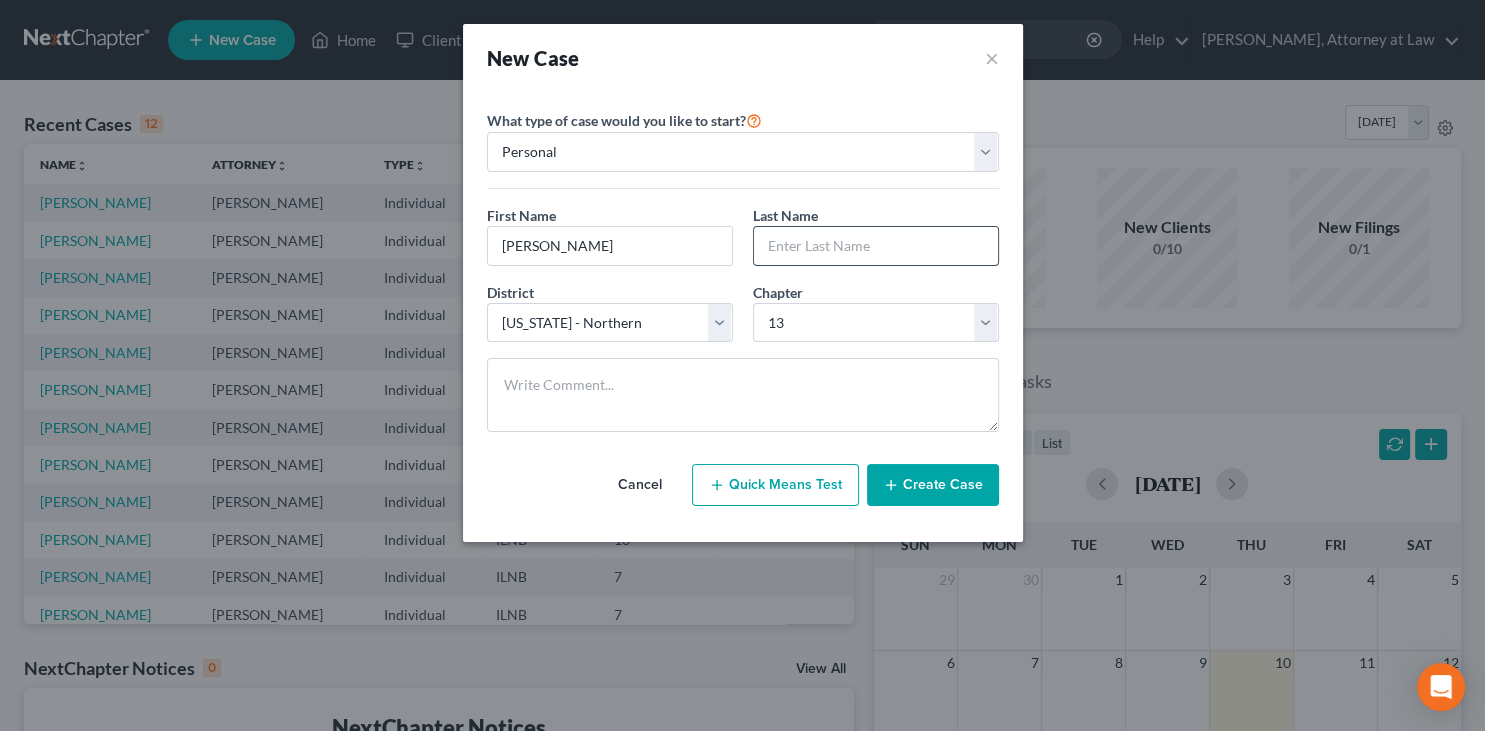 click at bounding box center [876, 246] 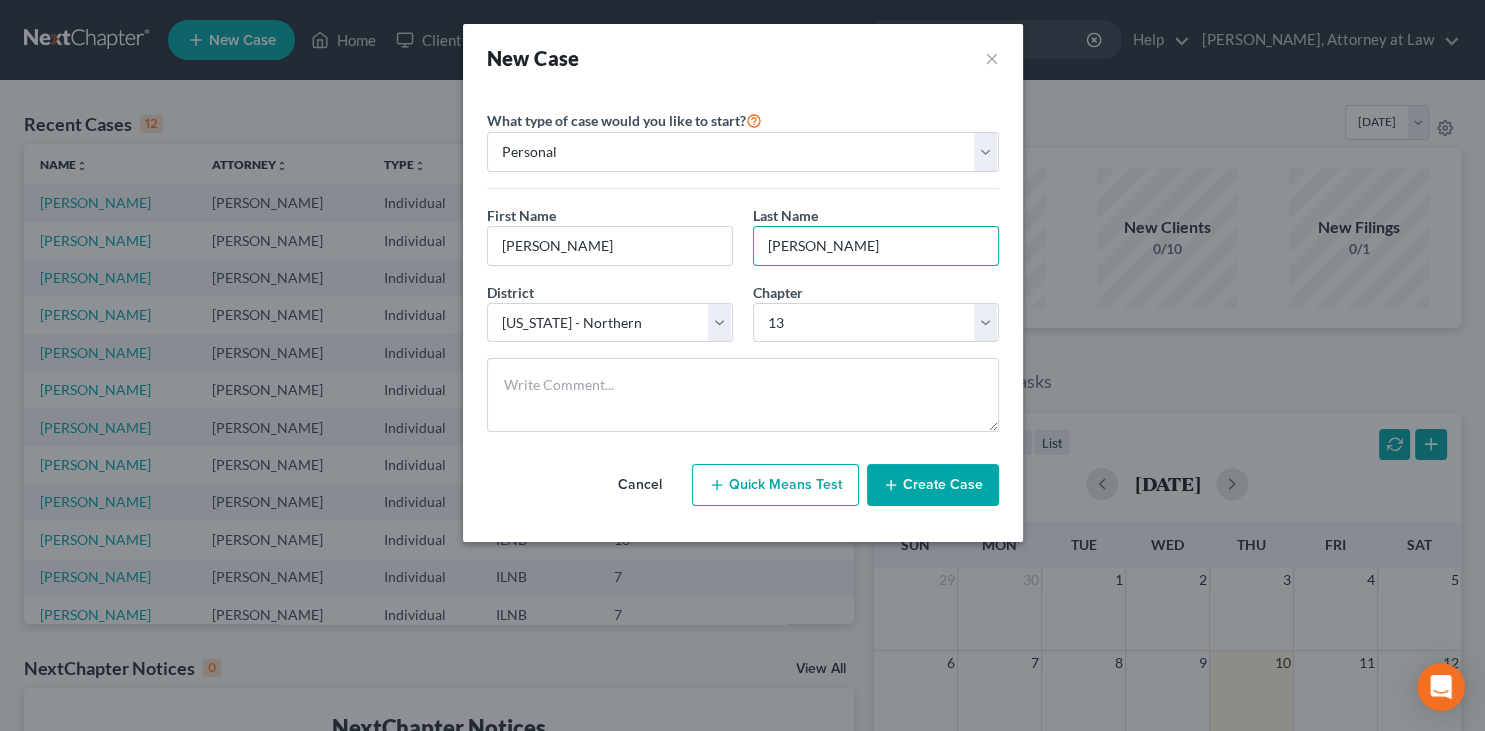 type on "Stillo" 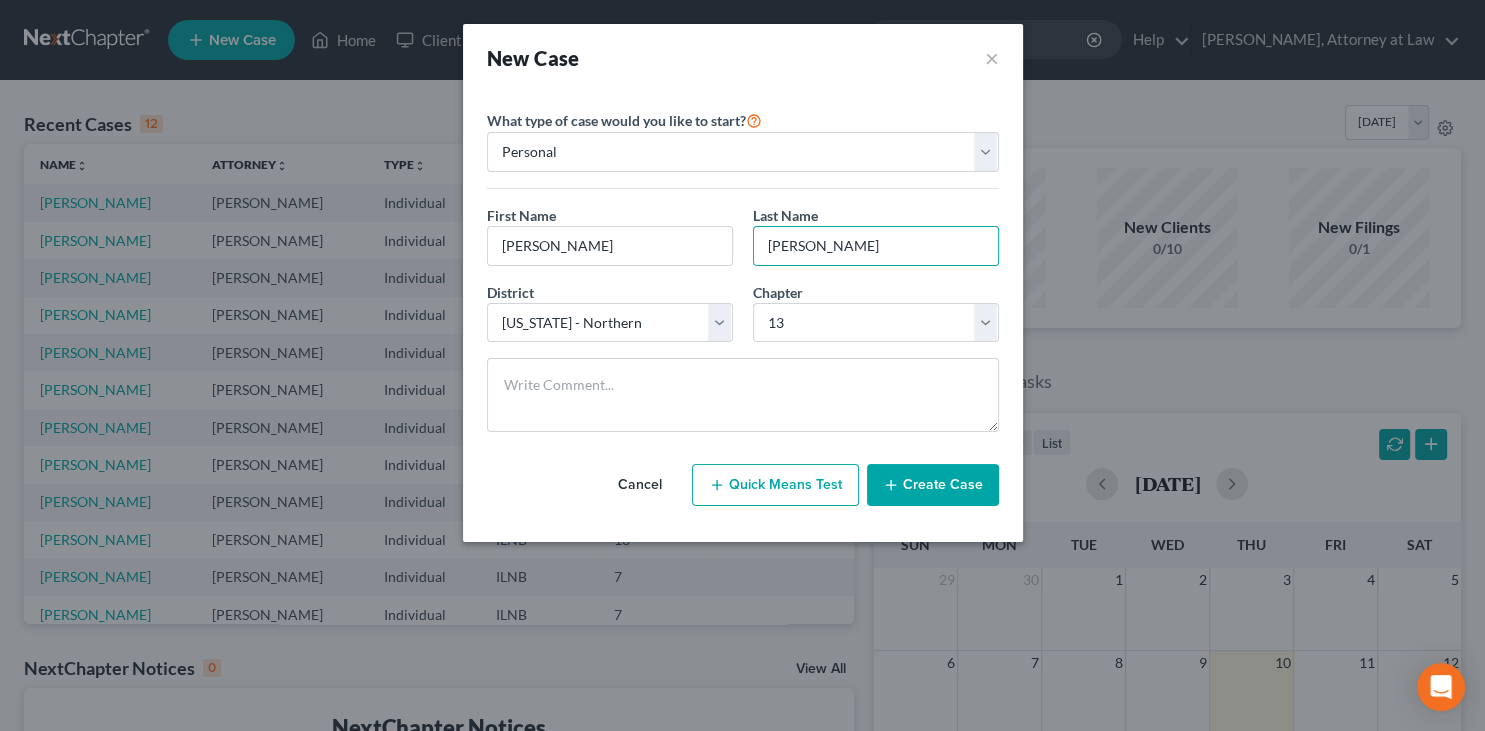 click on "Create Case" at bounding box center (933, 485) 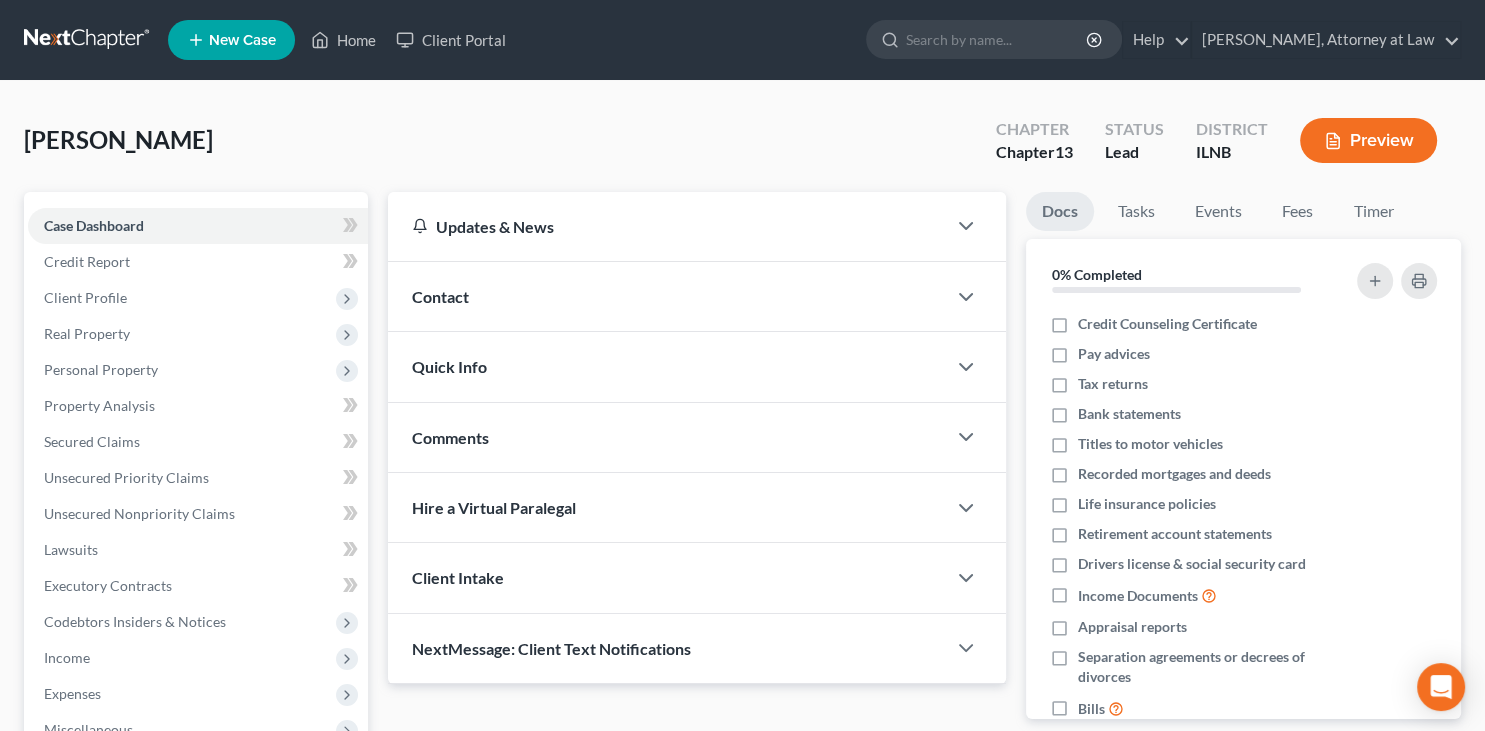 click on "Contact" at bounding box center (666, 296) 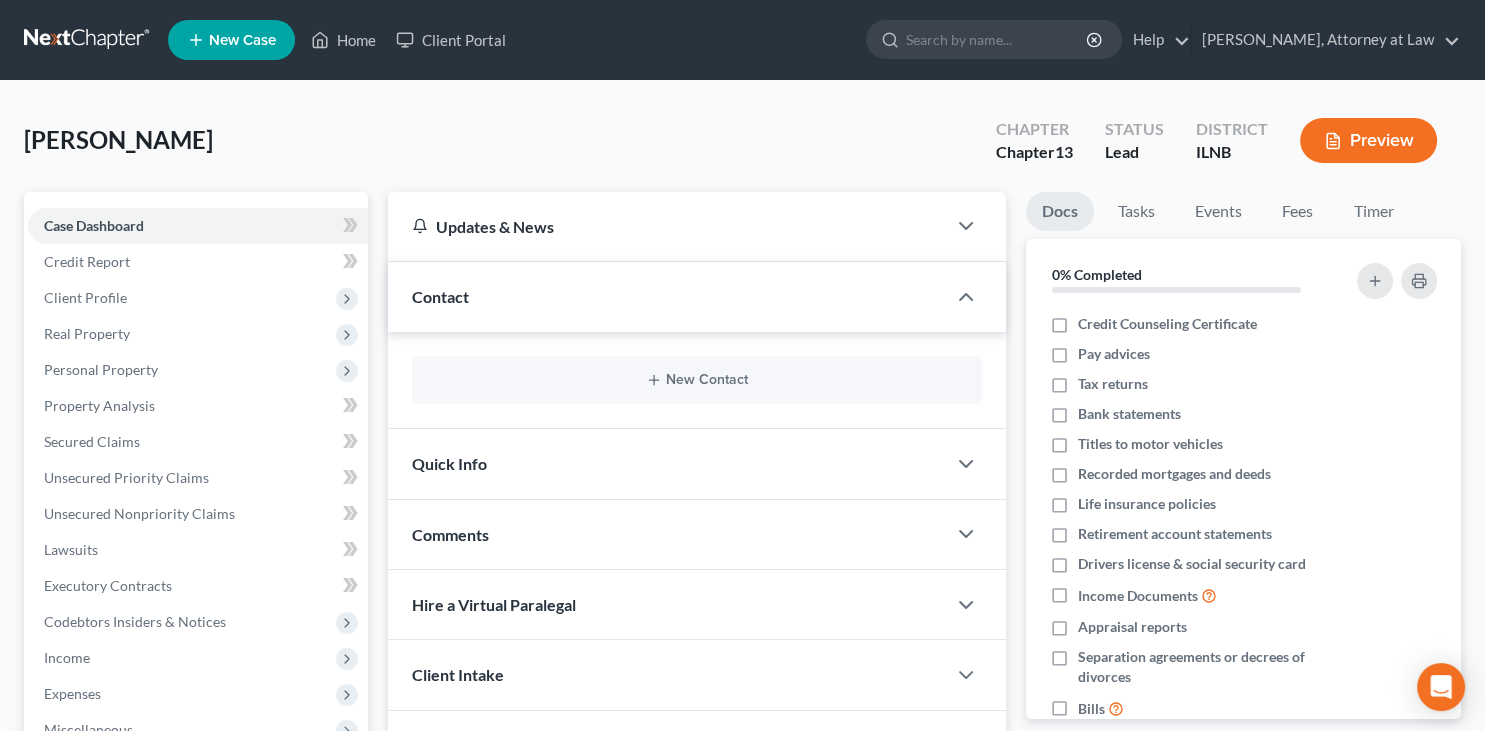 click on "Contact" at bounding box center (440, 296) 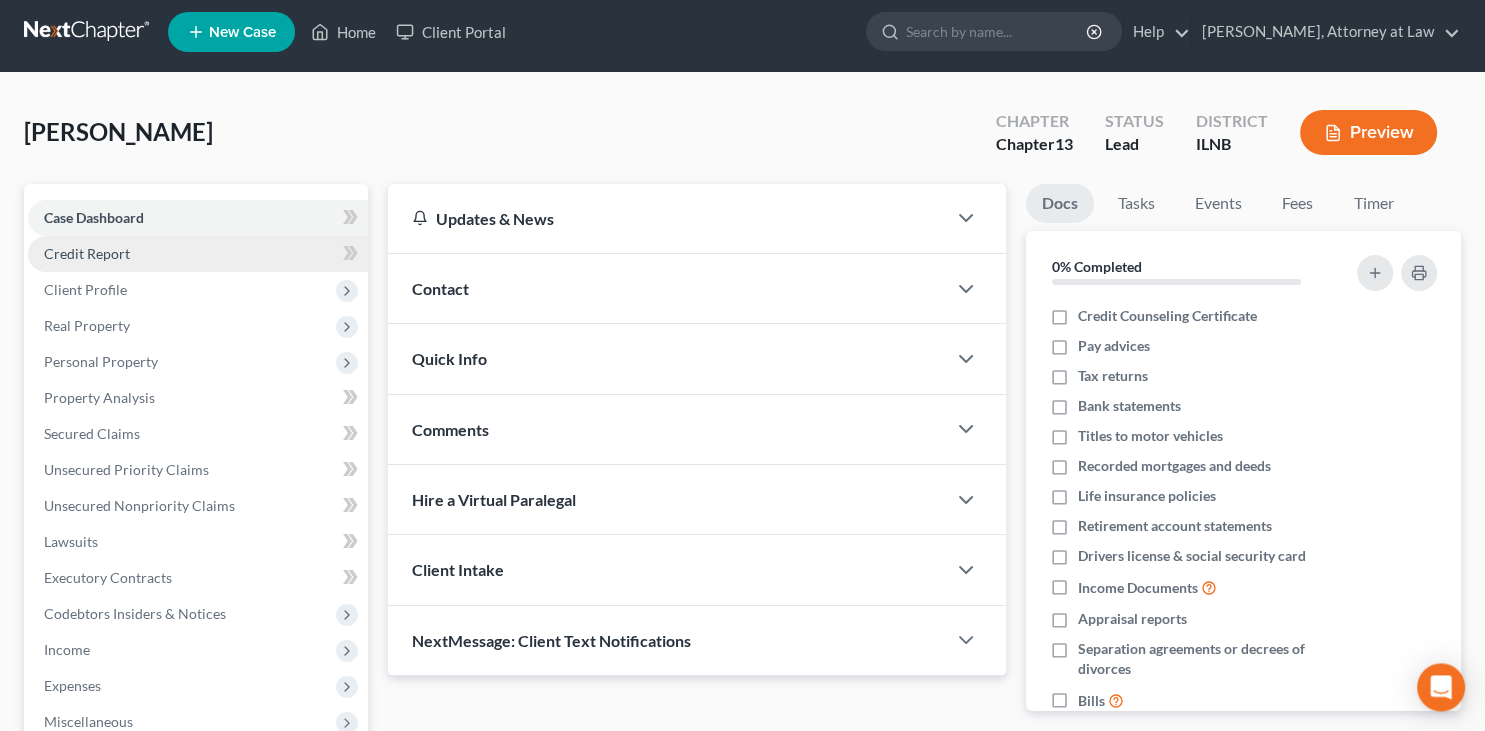 scroll, scrollTop: 0, scrollLeft: 0, axis: both 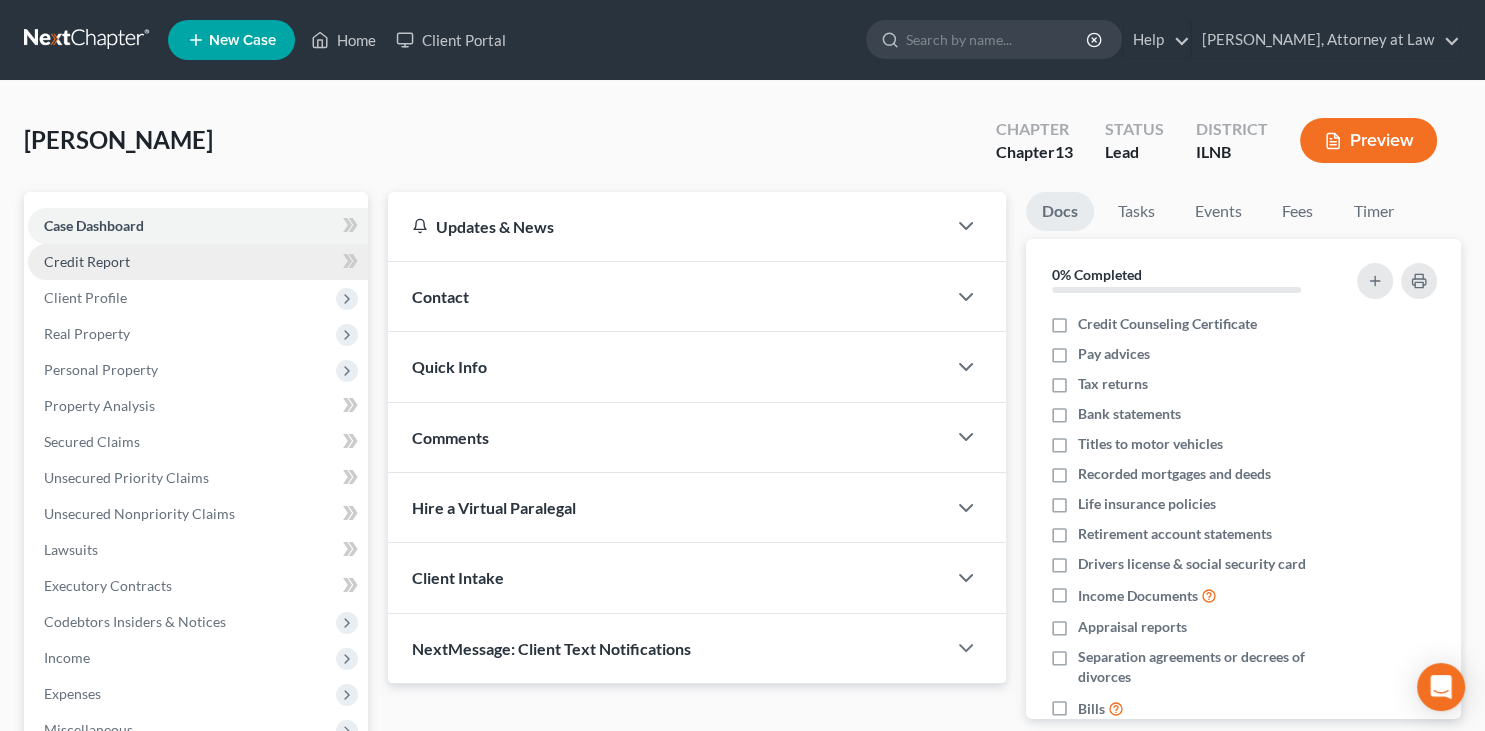 click on "Credit Report" at bounding box center [198, 262] 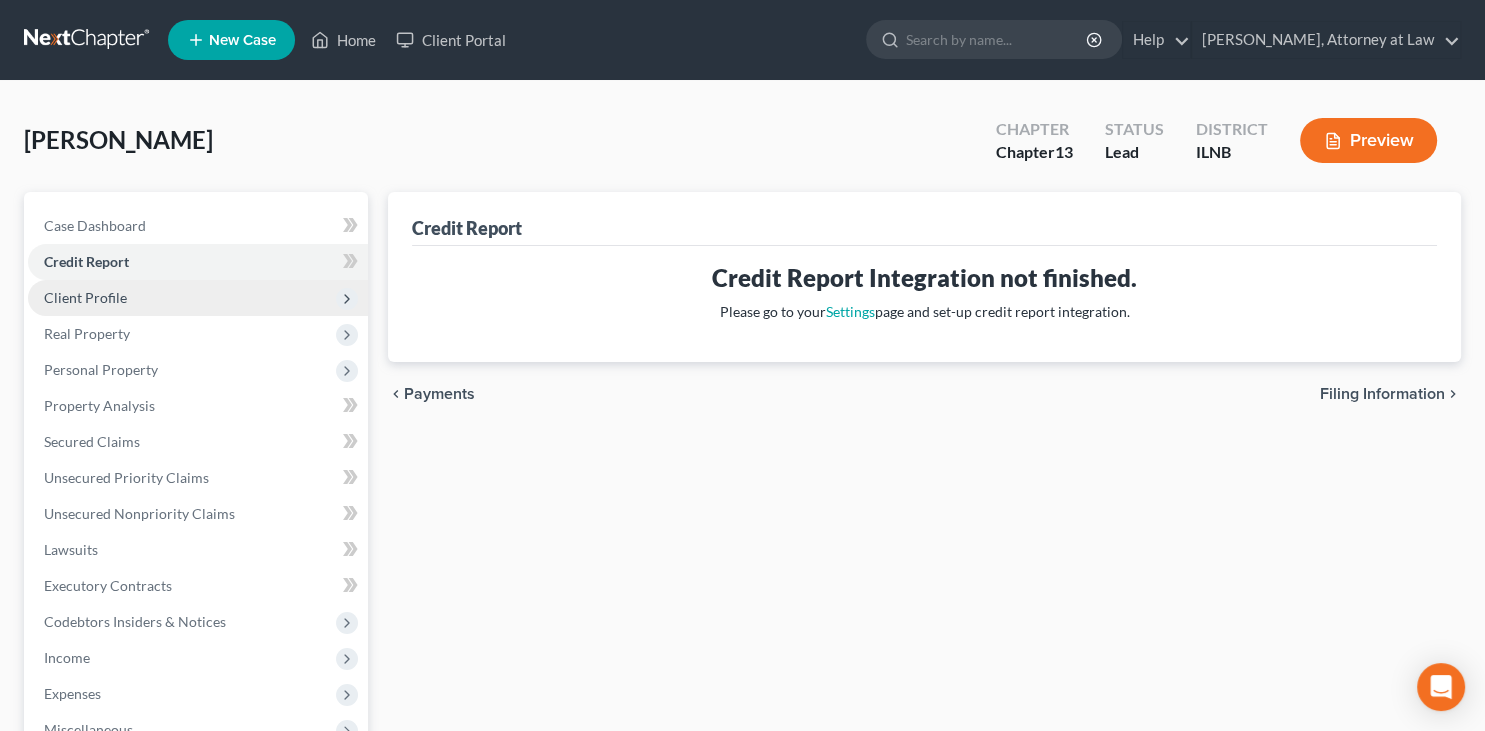click on "Client Profile" at bounding box center (198, 298) 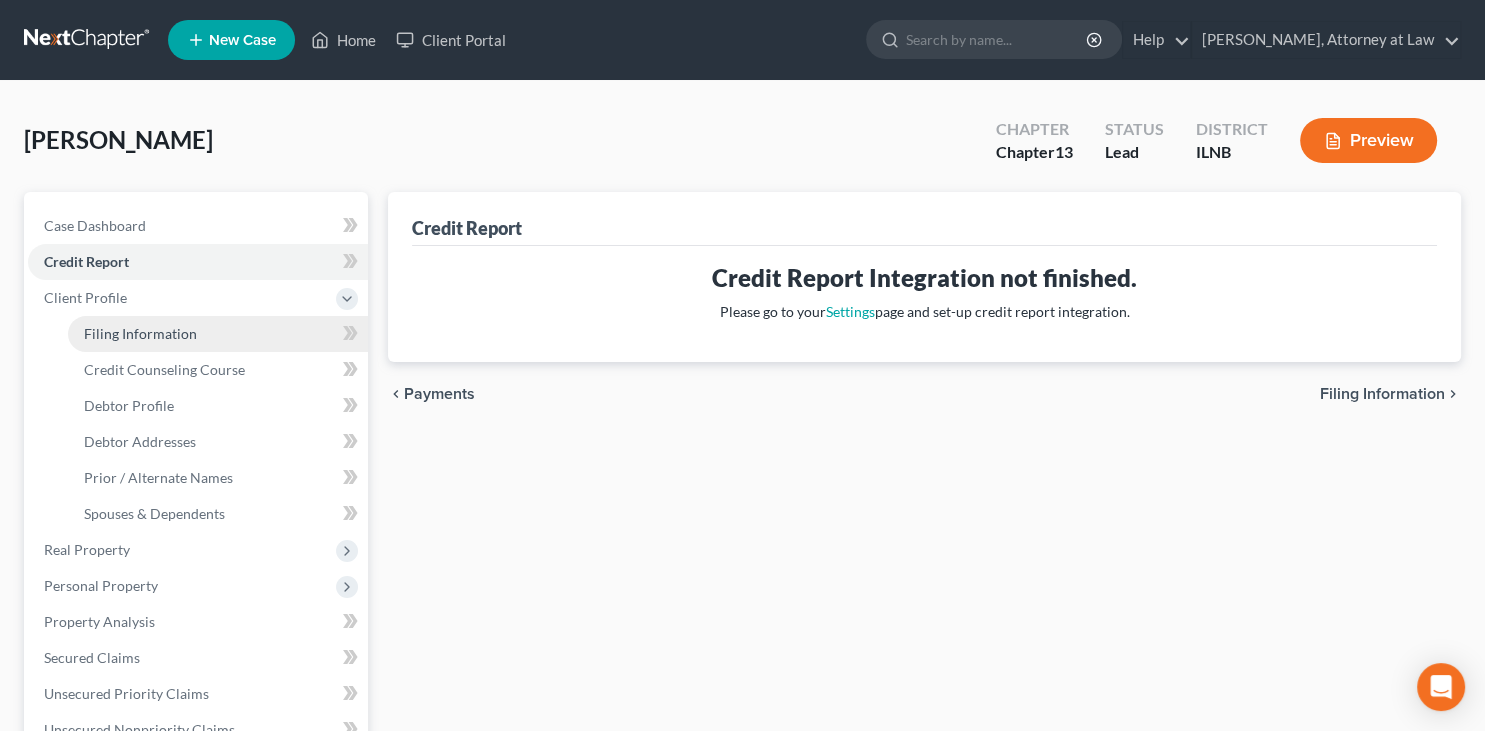 click on "Filing Information" at bounding box center (218, 334) 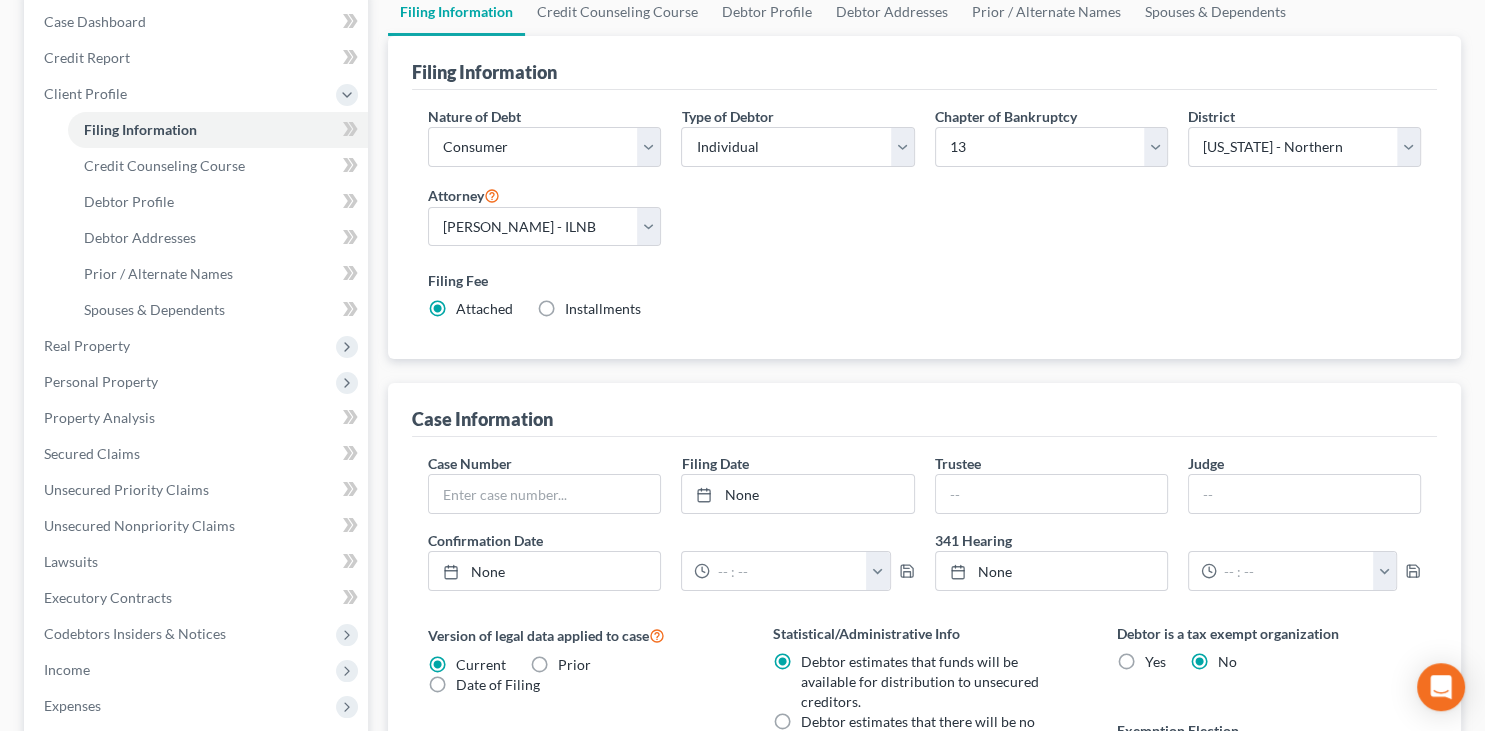 scroll, scrollTop: 211, scrollLeft: 0, axis: vertical 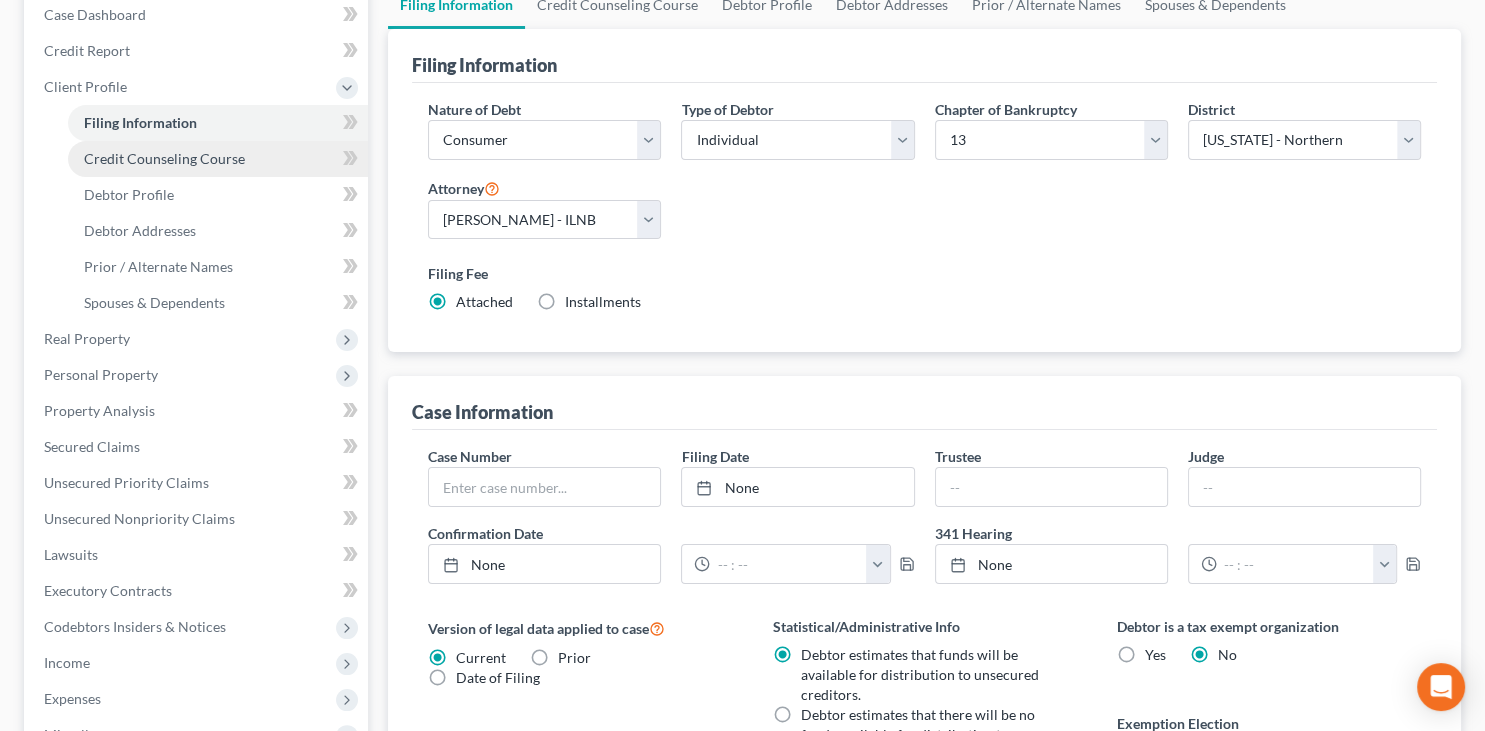 click on "Credit Counseling Course" at bounding box center [164, 158] 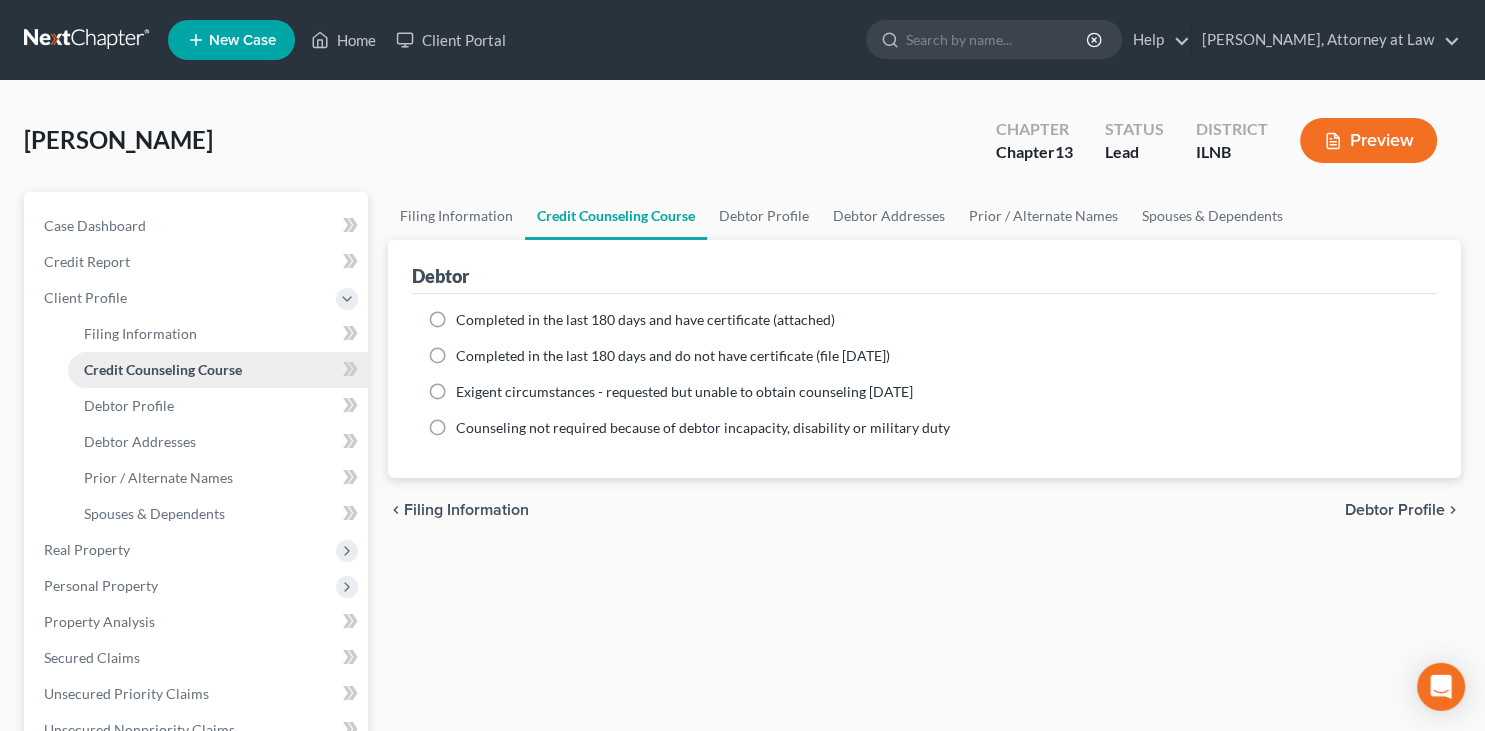 scroll, scrollTop: 0, scrollLeft: 0, axis: both 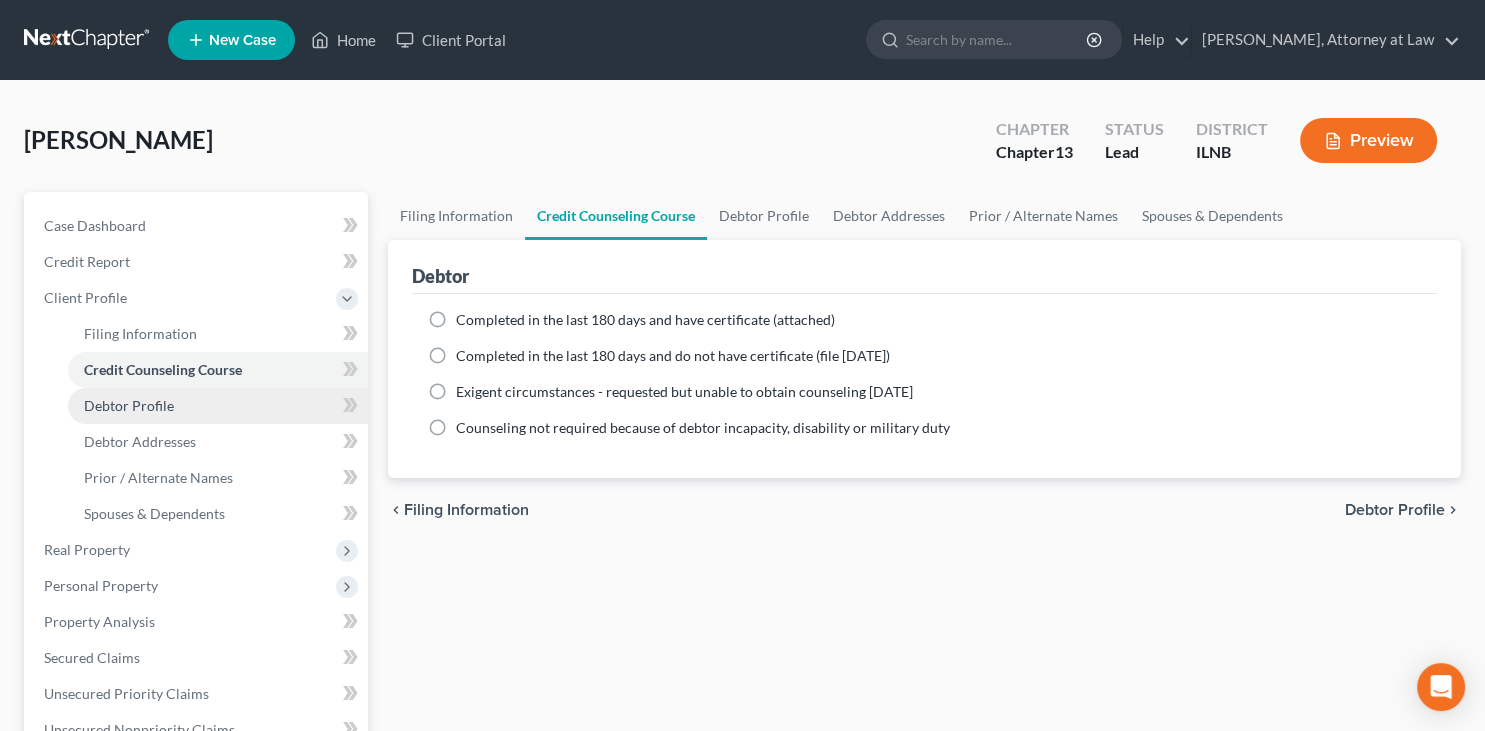 click on "Debtor Profile" at bounding box center (218, 406) 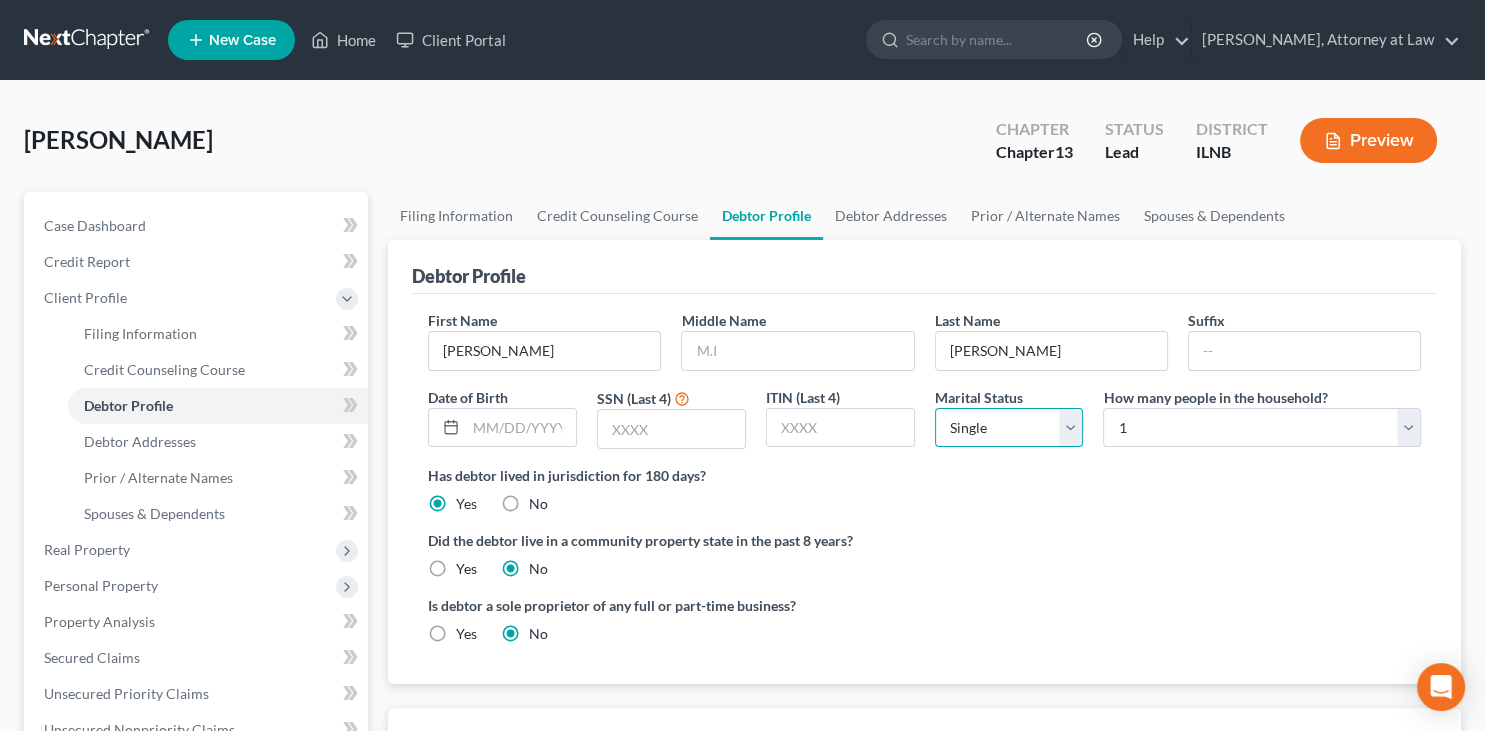 click on "Select Single Married Separated Divorced Widowed" at bounding box center [1009, 428] 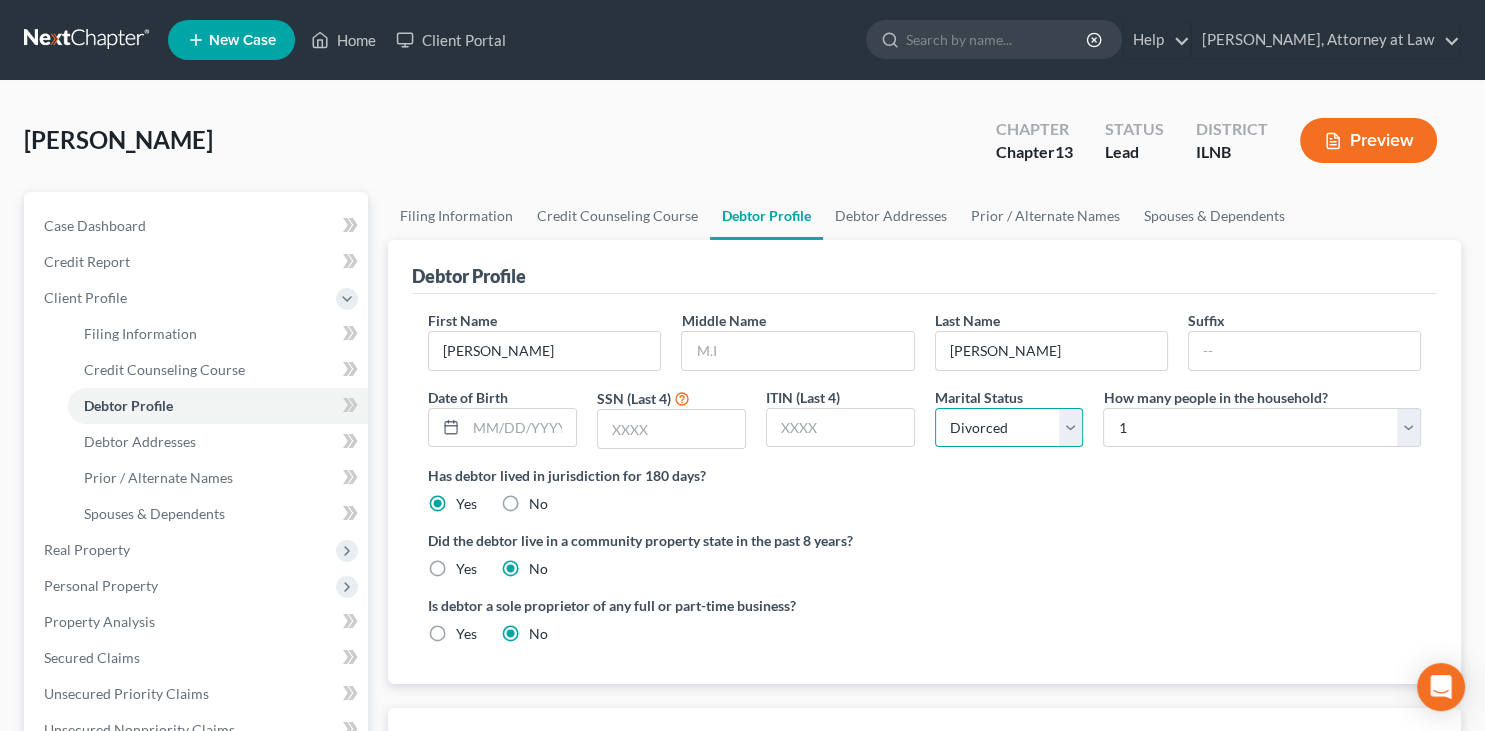 click on "Divorced" at bounding box center (0, 0) 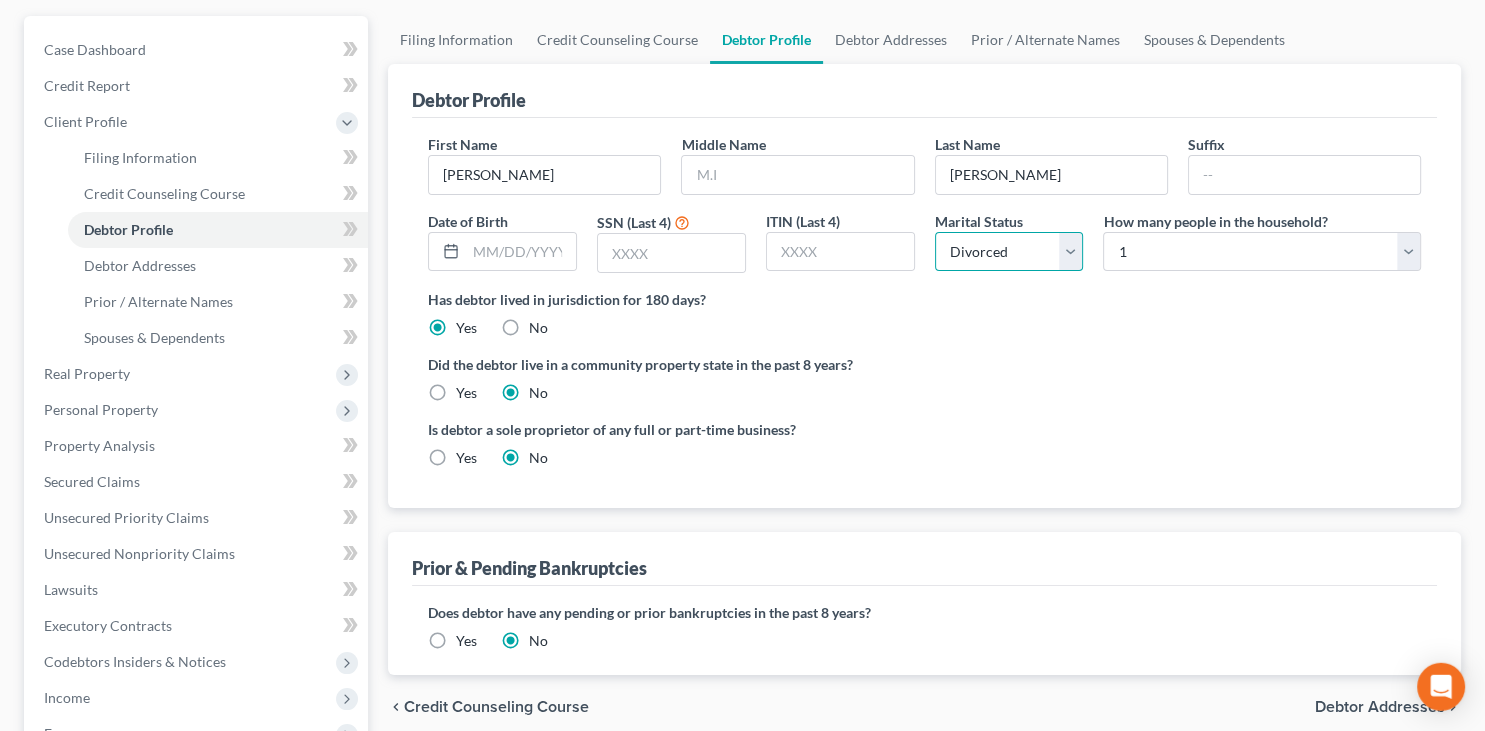 scroll, scrollTop: 211, scrollLeft: 0, axis: vertical 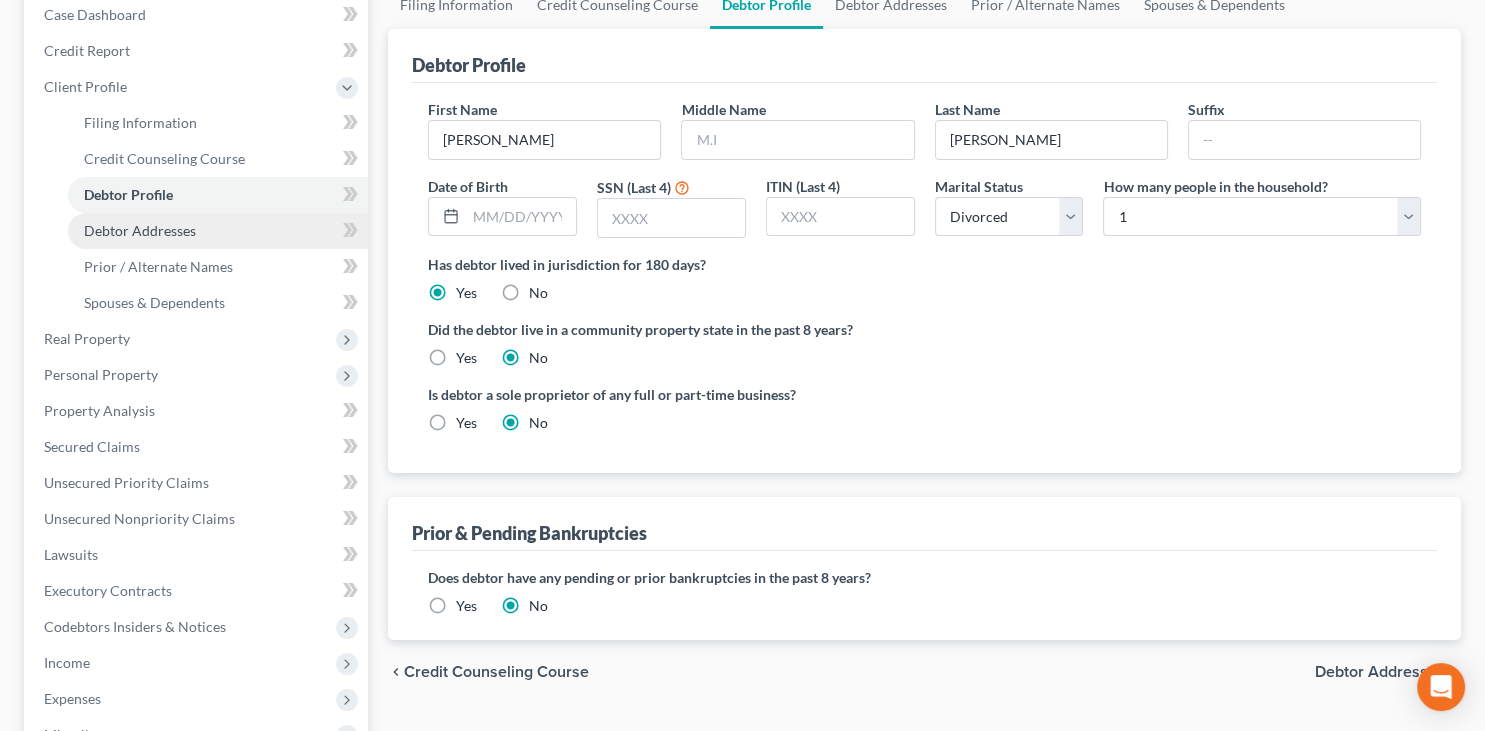 click on "Debtor Addresses" at bounding box center (218, 231) 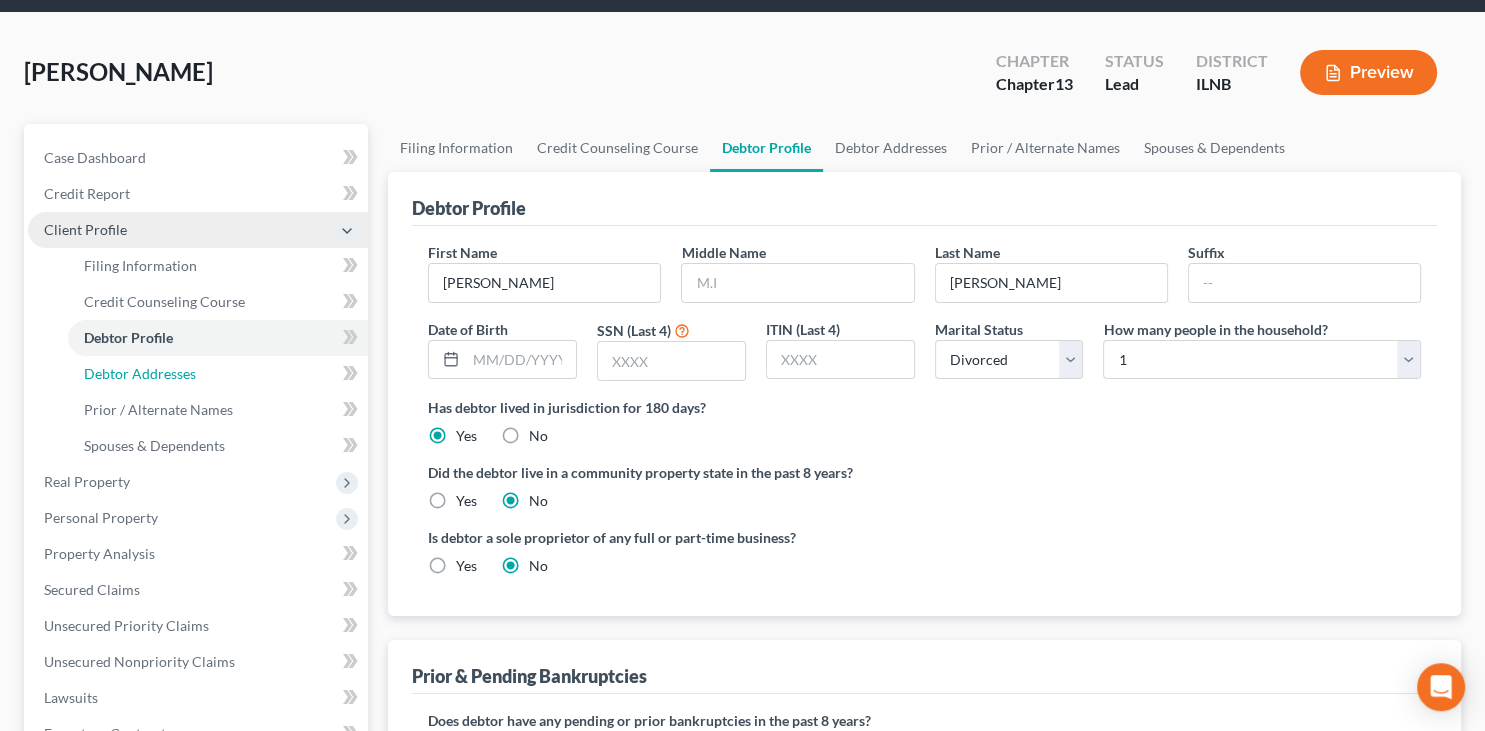 select on "0" 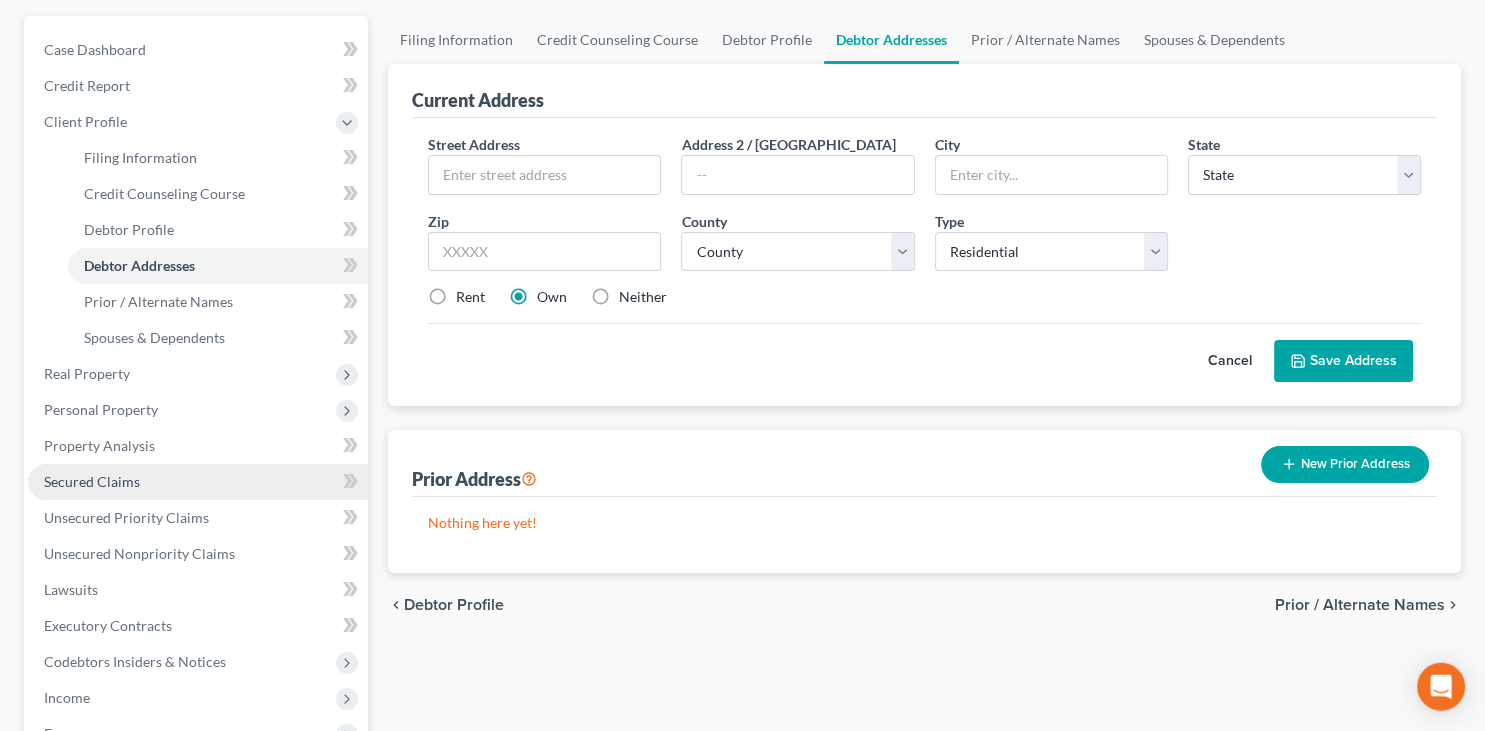 scroll, scrollTop: 211, scrollLeft: 0, axis: vertical 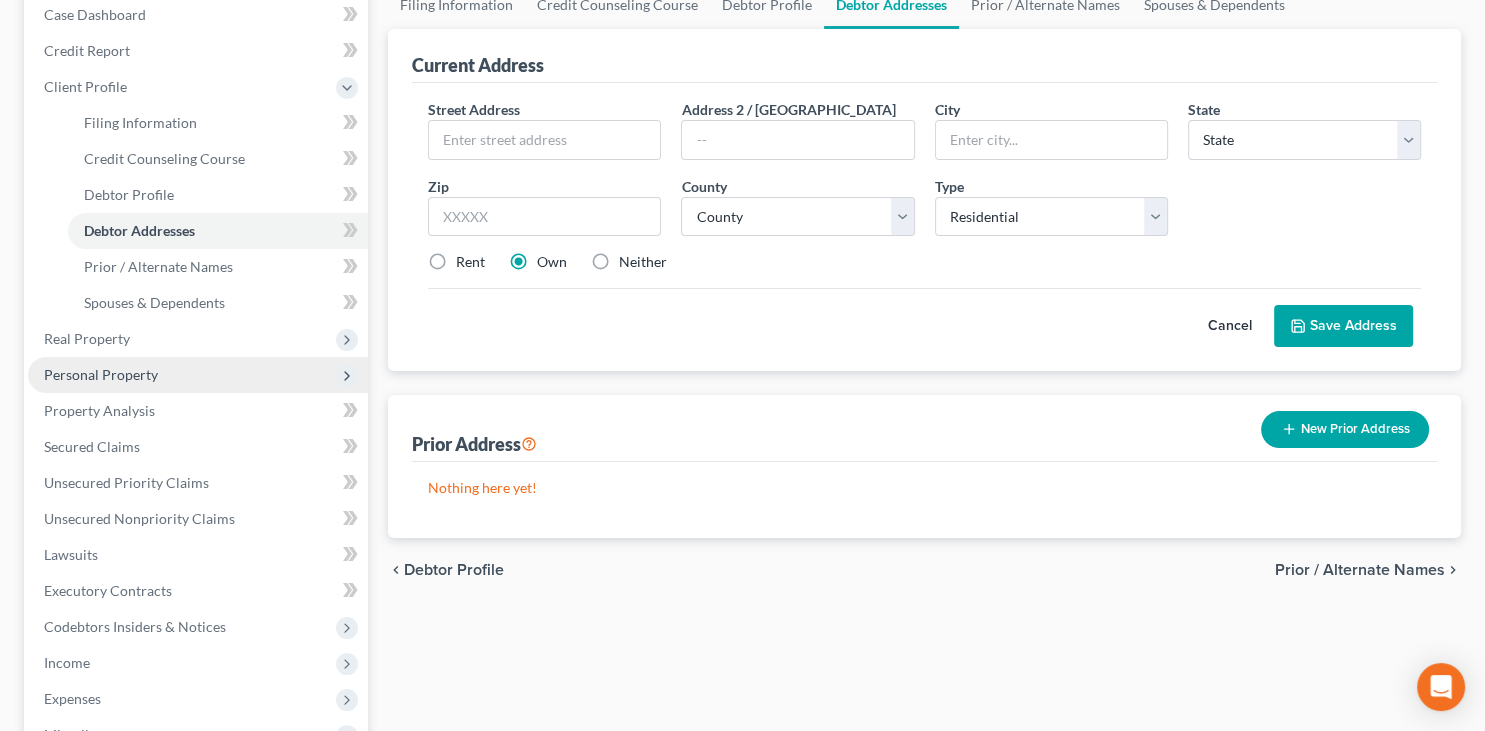 click on "Personal Property" at bounding box center [198, 375] 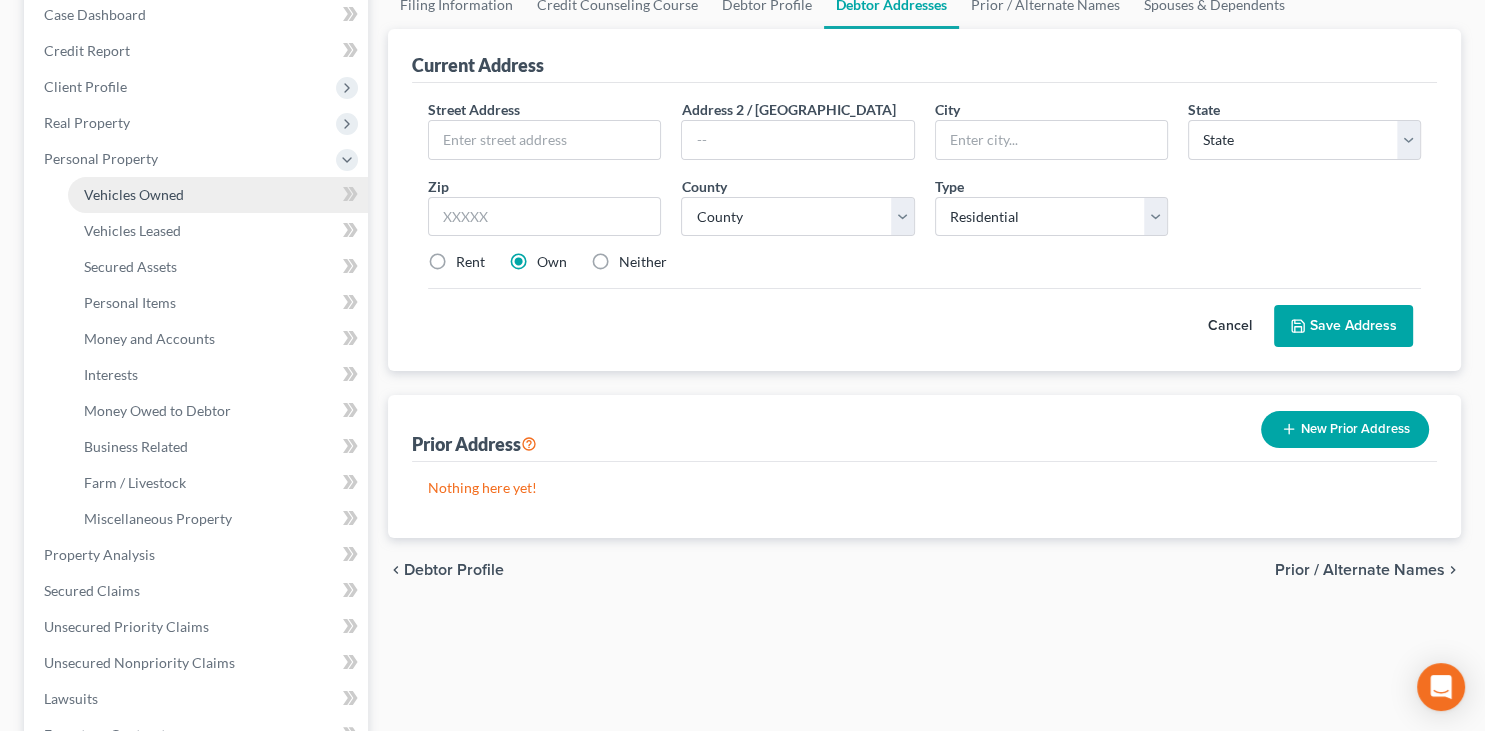 click on "Vehicles Owned" at bounding box center (134, 194) 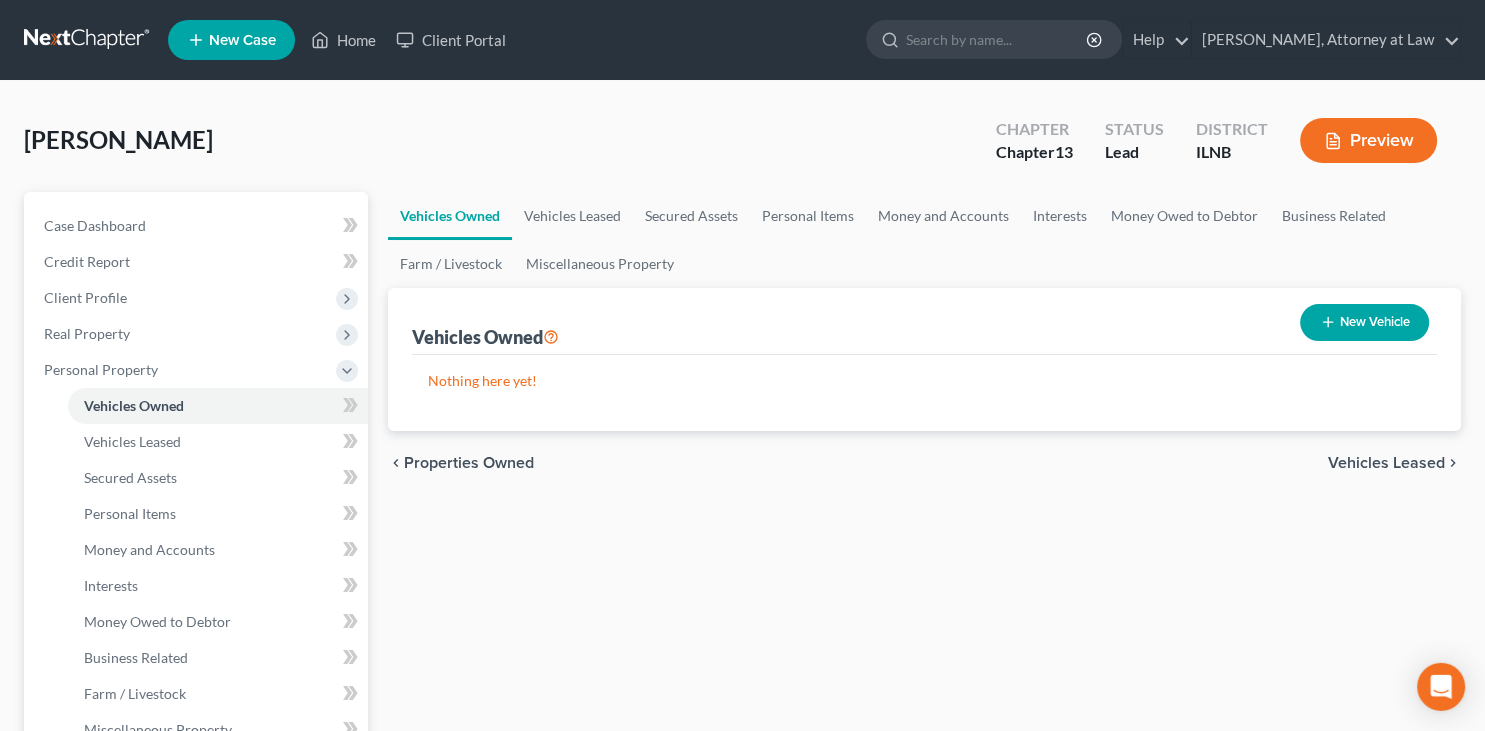 scroll, scrollTop: 0, scrollLeft: 0, axis: both 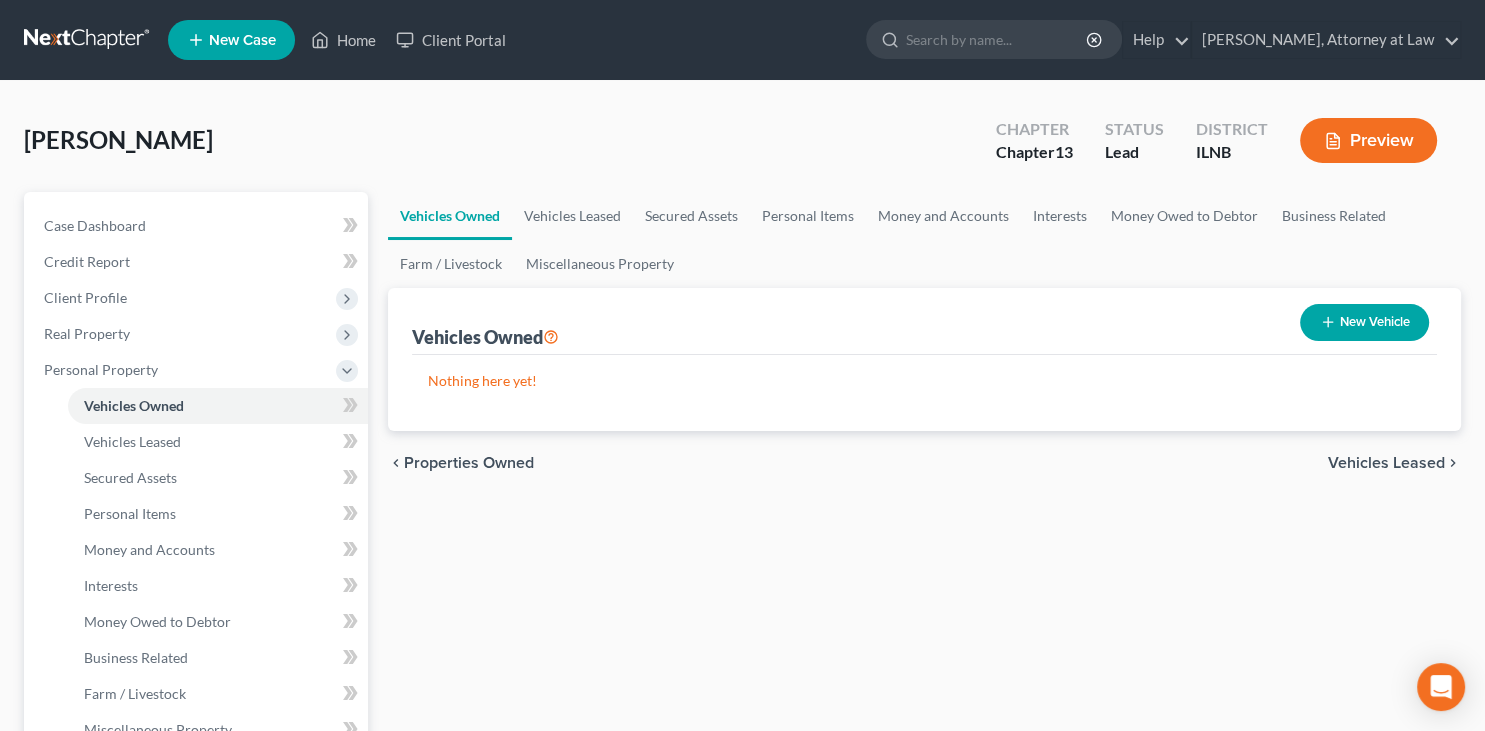 click on "New Vehicle" at bounding box center (1364, 322) 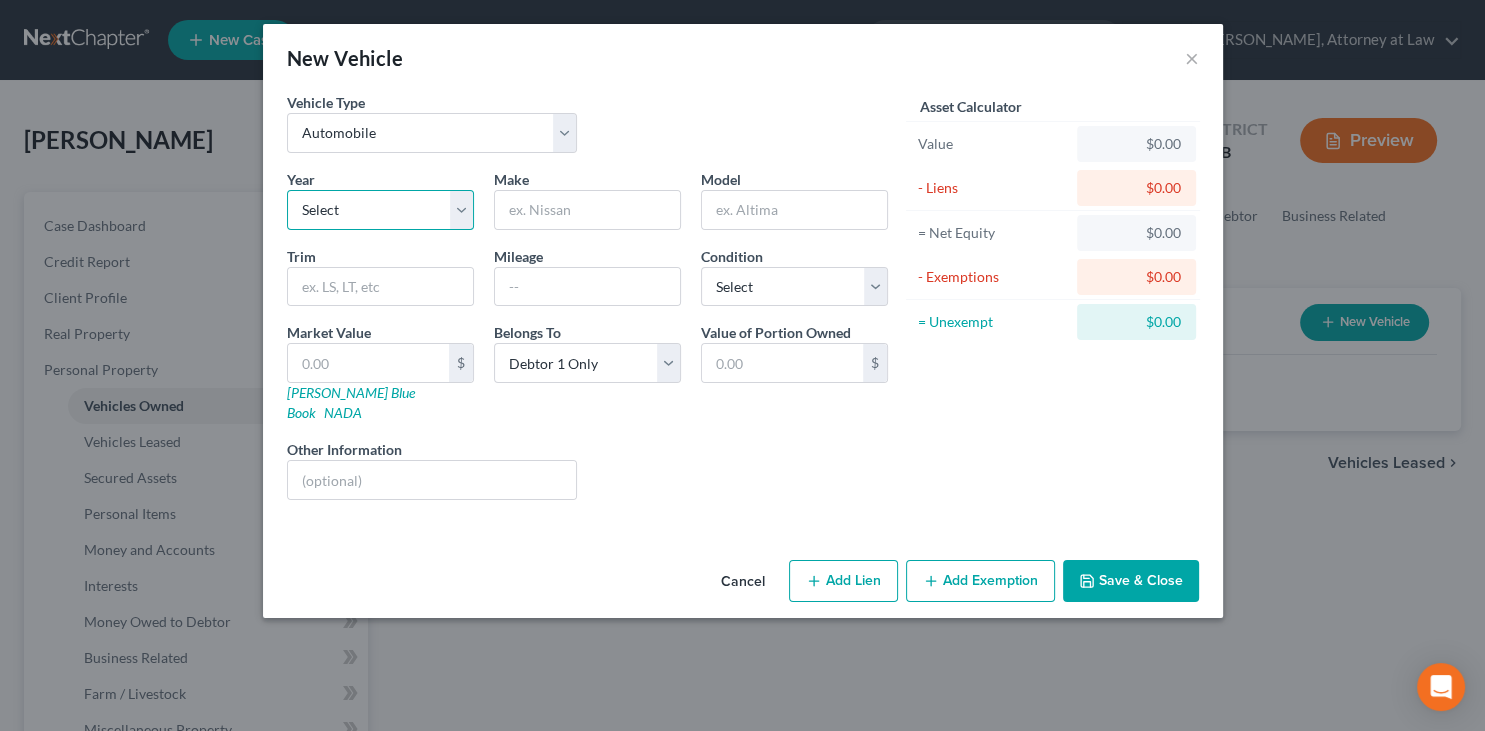 click on "Select 2026 2025 2024 2023 2022 2021 2020 2019 2018 2017 2016 2015 2014 2013 2012 2011 2010 2009 2008 2007 2006 2005 2004 2003 2002 2001 2000 1999 1998 1997 1996 1995 1994 1993 1992 1991 1990 1989 1988 1987 1986 1985 1984 1983 1982 1981 1980 1979 1978 1977 1976 1975 1974 1973 1972 1971 1970 1969 1968 1967 1966 1965 1964 1963 1962 1961 1960 1959 1958 1957 1956 1955 1954 1953 1952 1951 1950 1949 1948 1947 1946 1945 1944 1943 1942 1941 1940 1939 1938 1937 1936 1935 1934 1933 1932 1931 1930 1929 1928 1927 1926 1925 1924 1923 1922 1921 1920 1919 1918 1917 1916 1915 1914 1913 1912 1911 1910 1909 1908 1907 1906 1905 1904 1903 1902 1901" at bounding box center [380, 210] 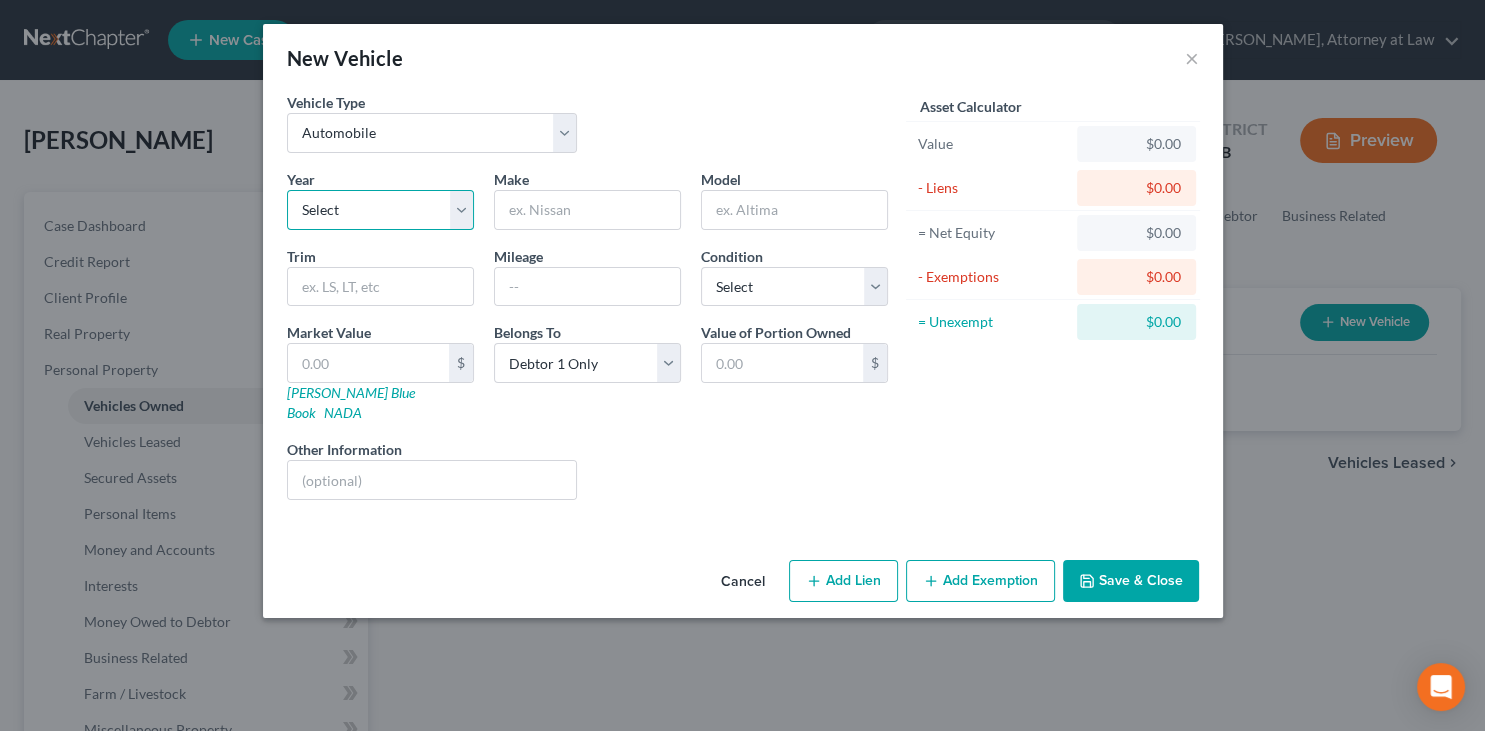 select on "13" 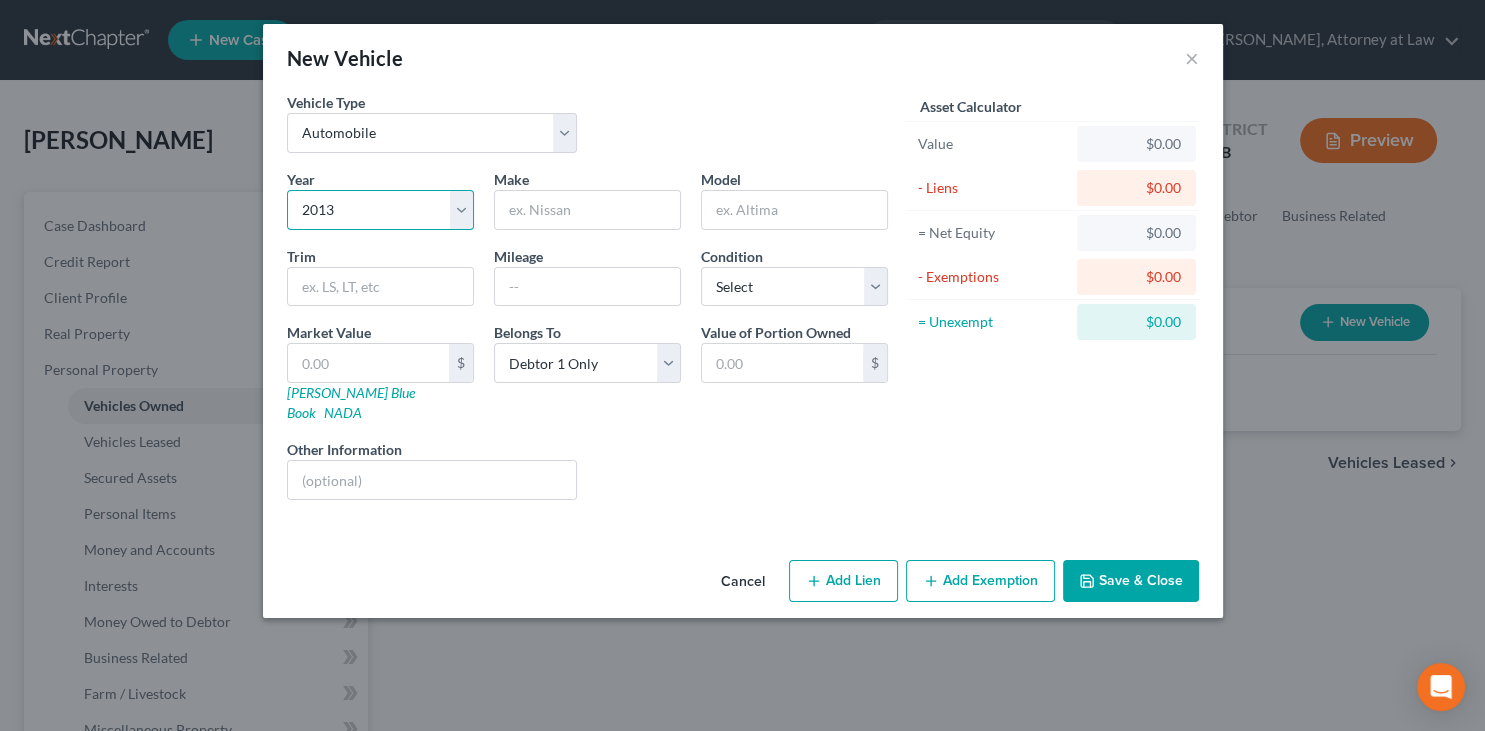 click on "2013" at bounding box center (0, 0) 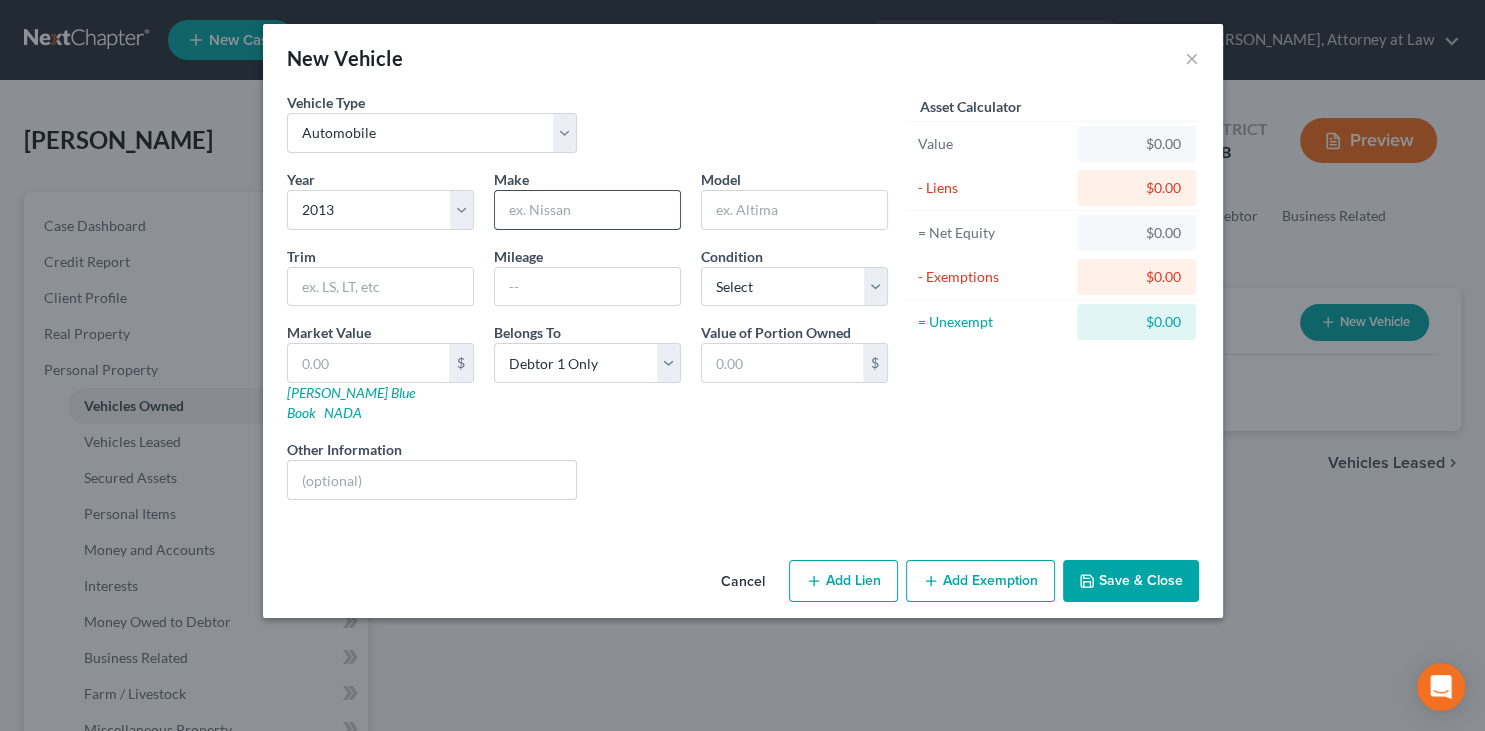 click at bounding box center [587, 210] 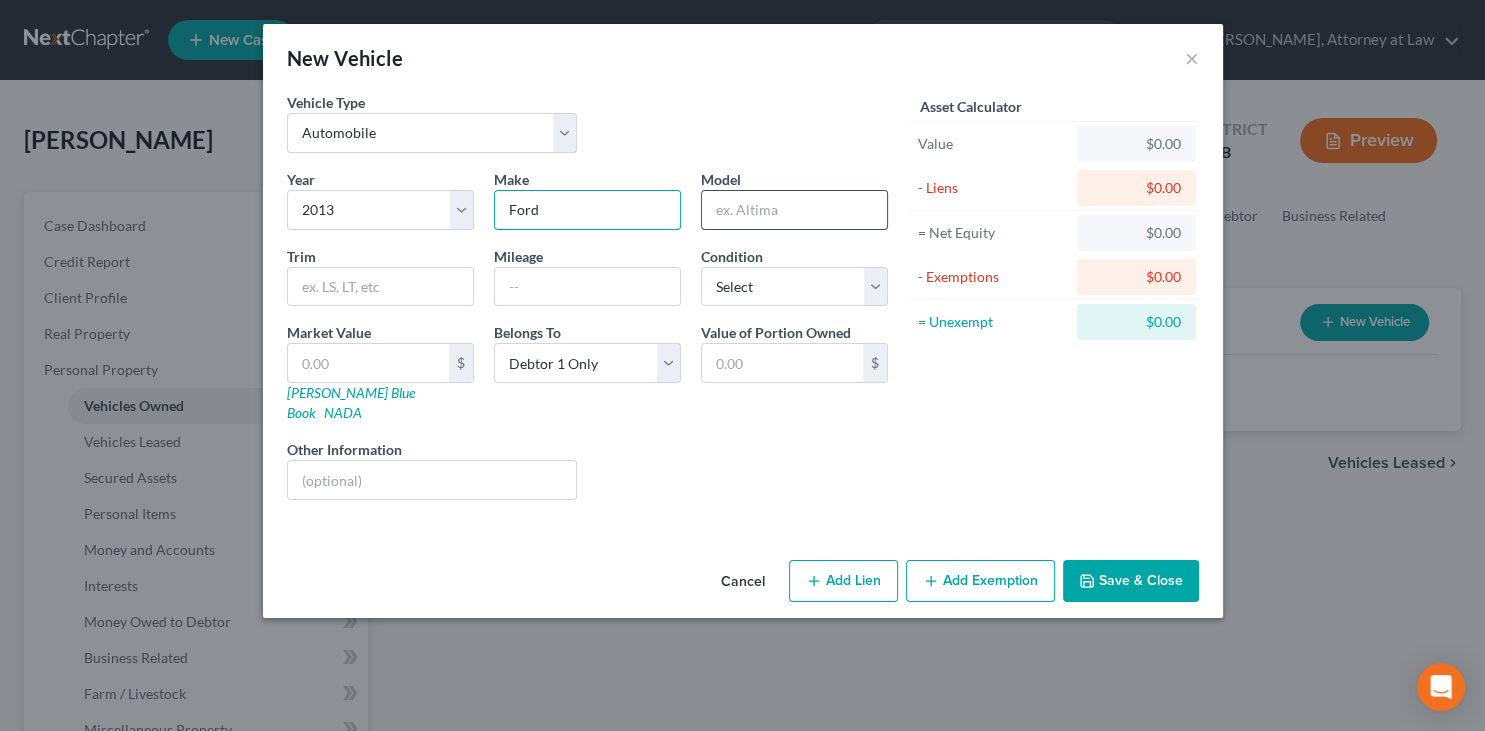 type on "Ford" 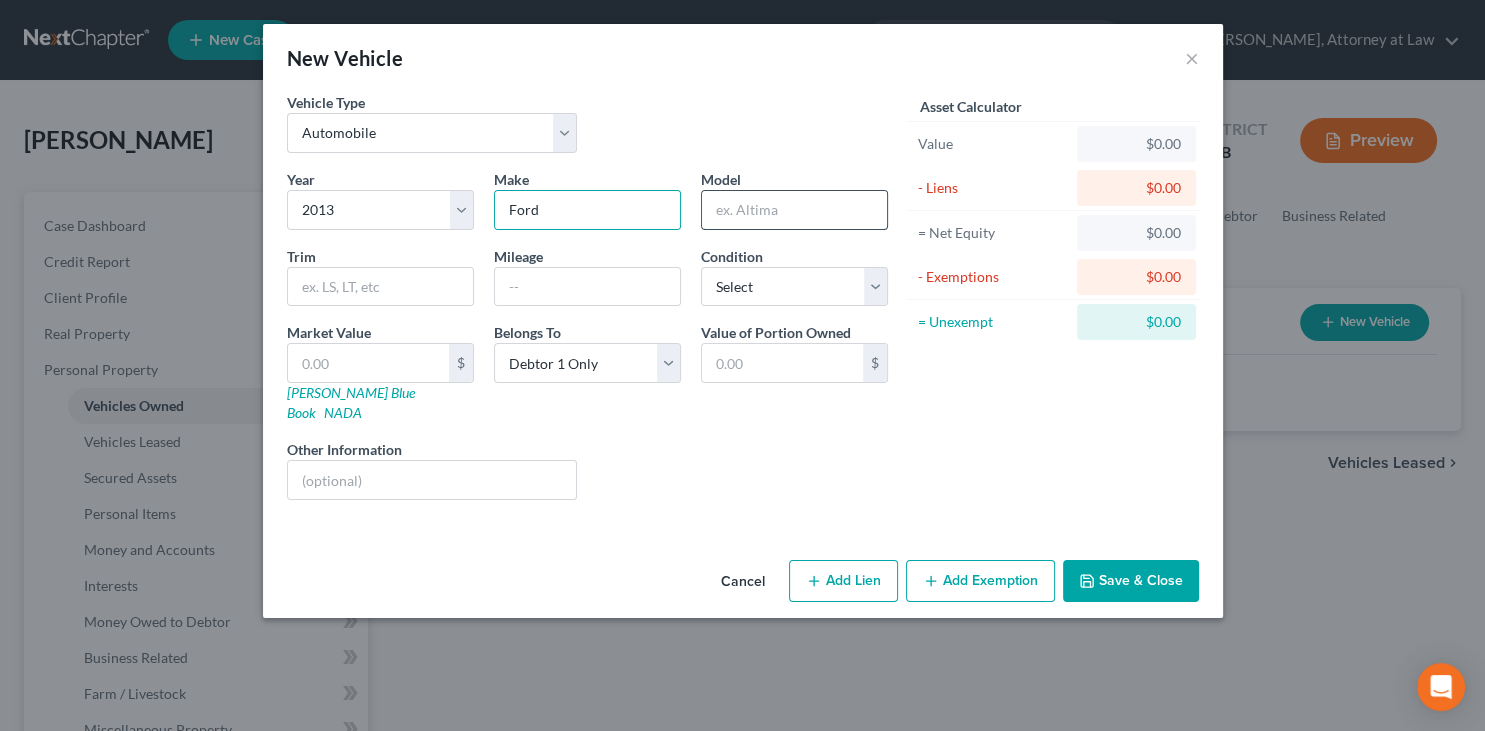 click at bounding box center [794, 210] 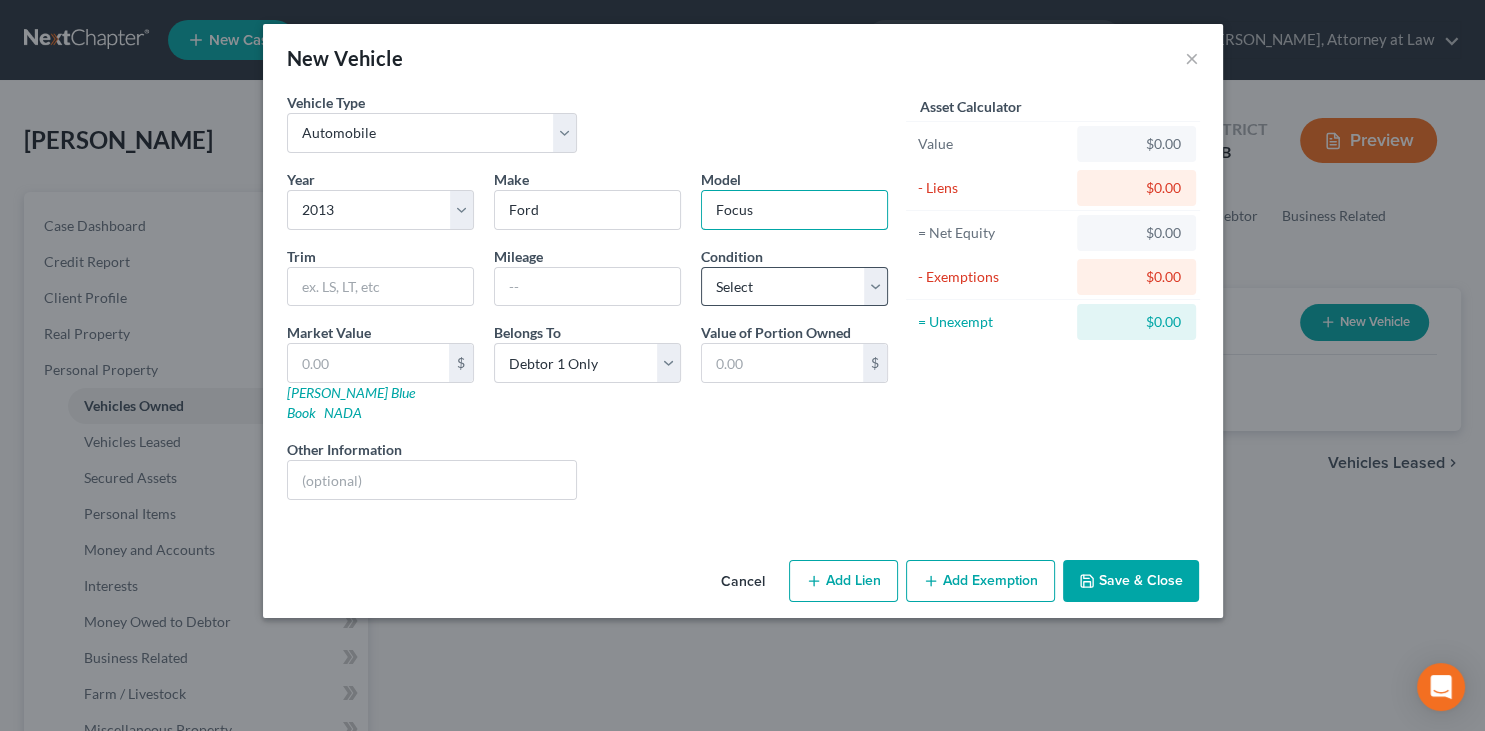 type on "Focus" 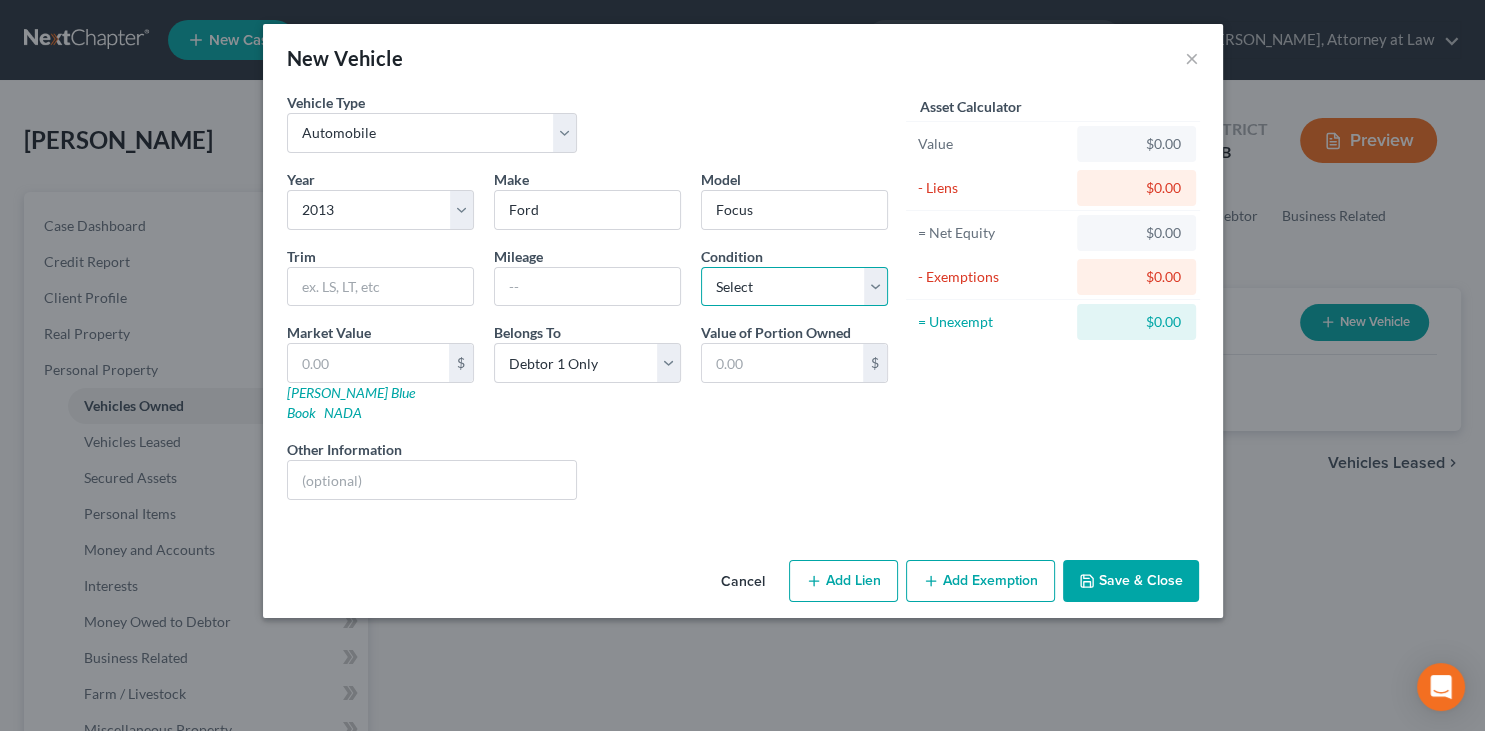 click on "Select Excellent Very Good Good Fair Poor" at bounding box center (794, 287) 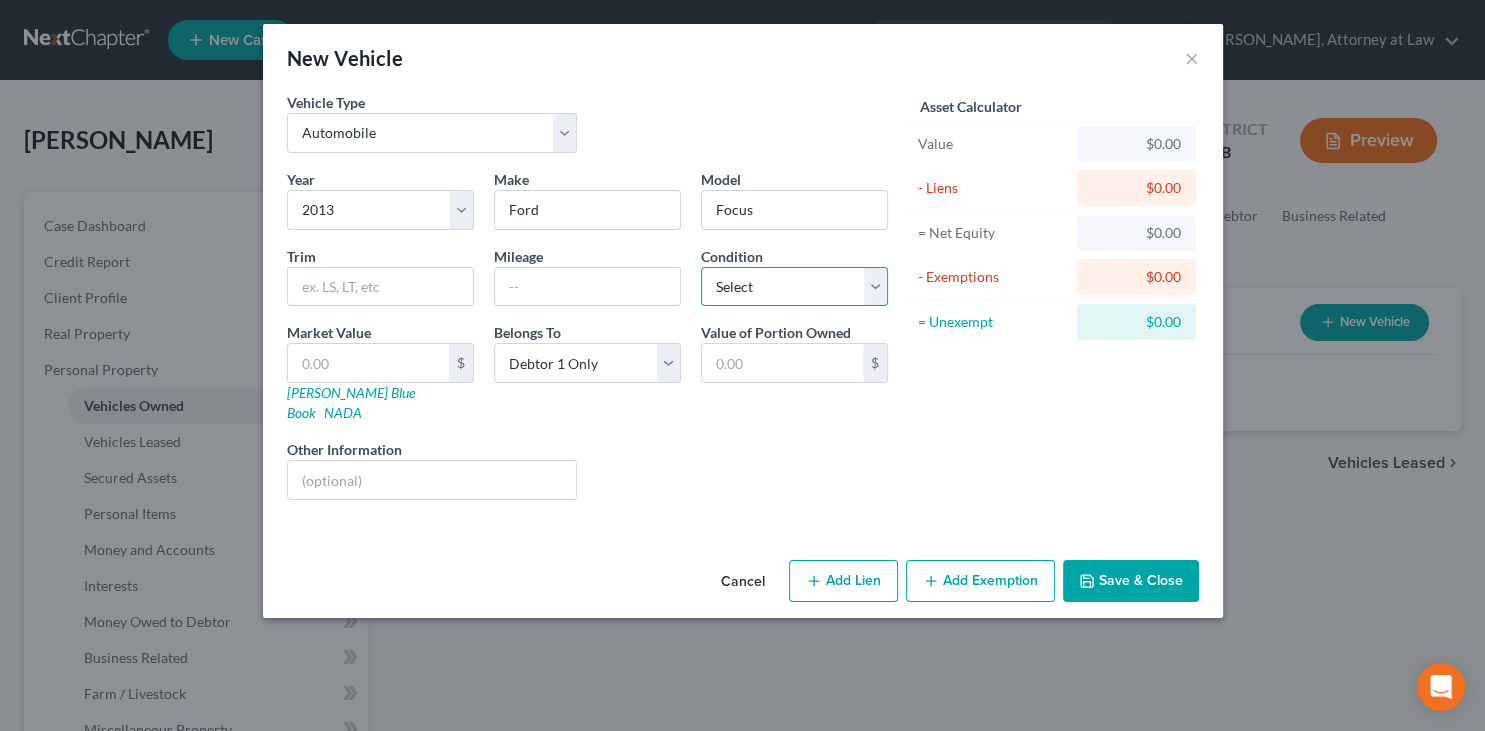 select on "3" 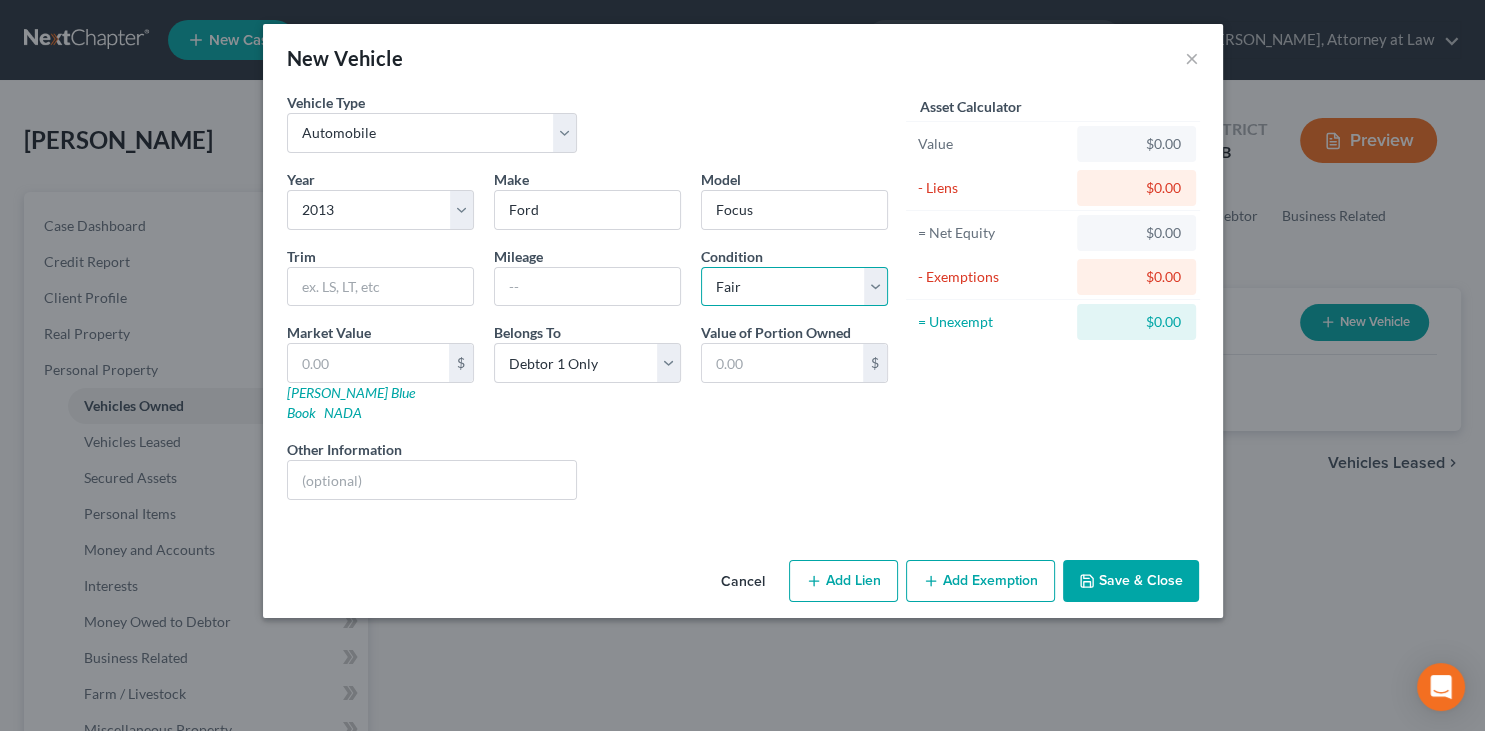 click on "Fair" at bounding box center [0, 0] 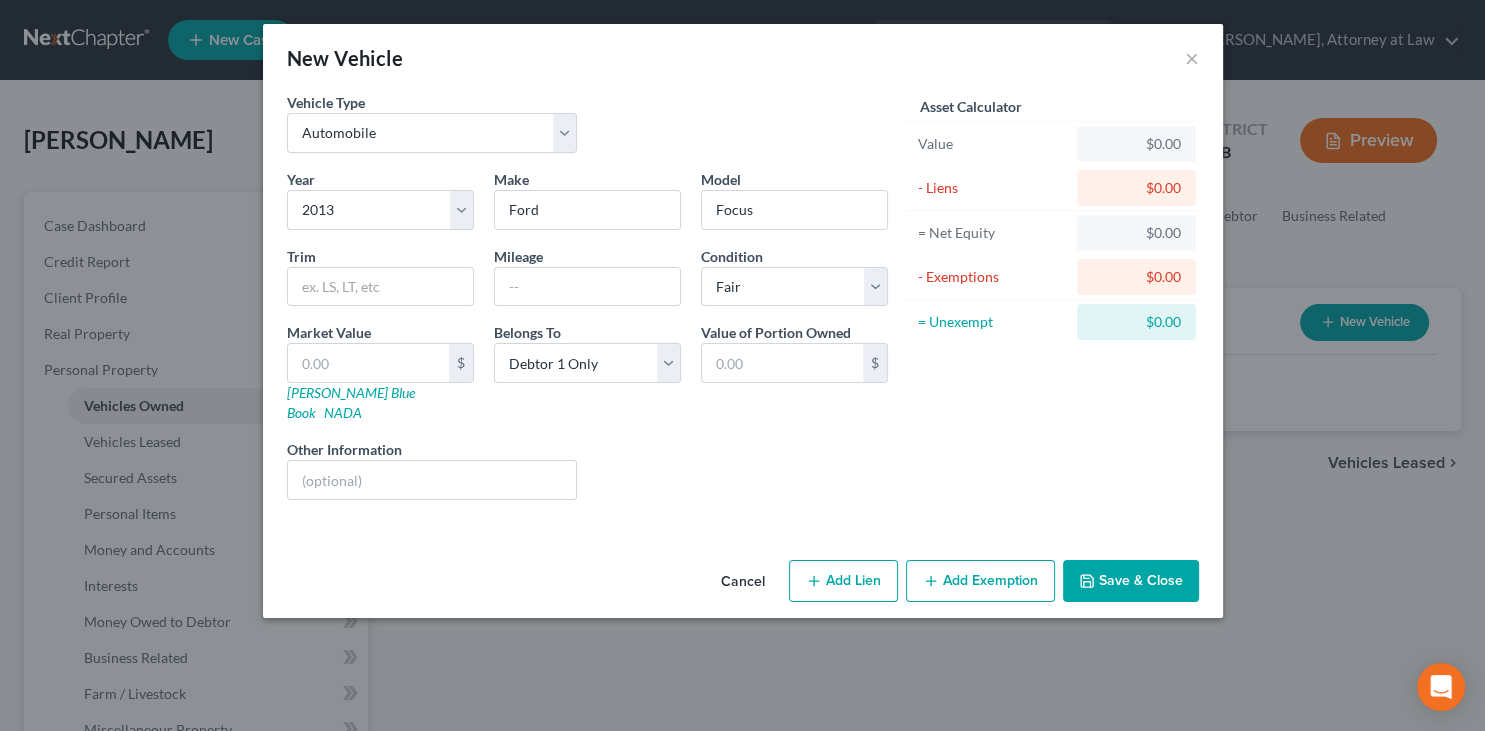 click on "Save & Close" at bounding box center [1131, 581] 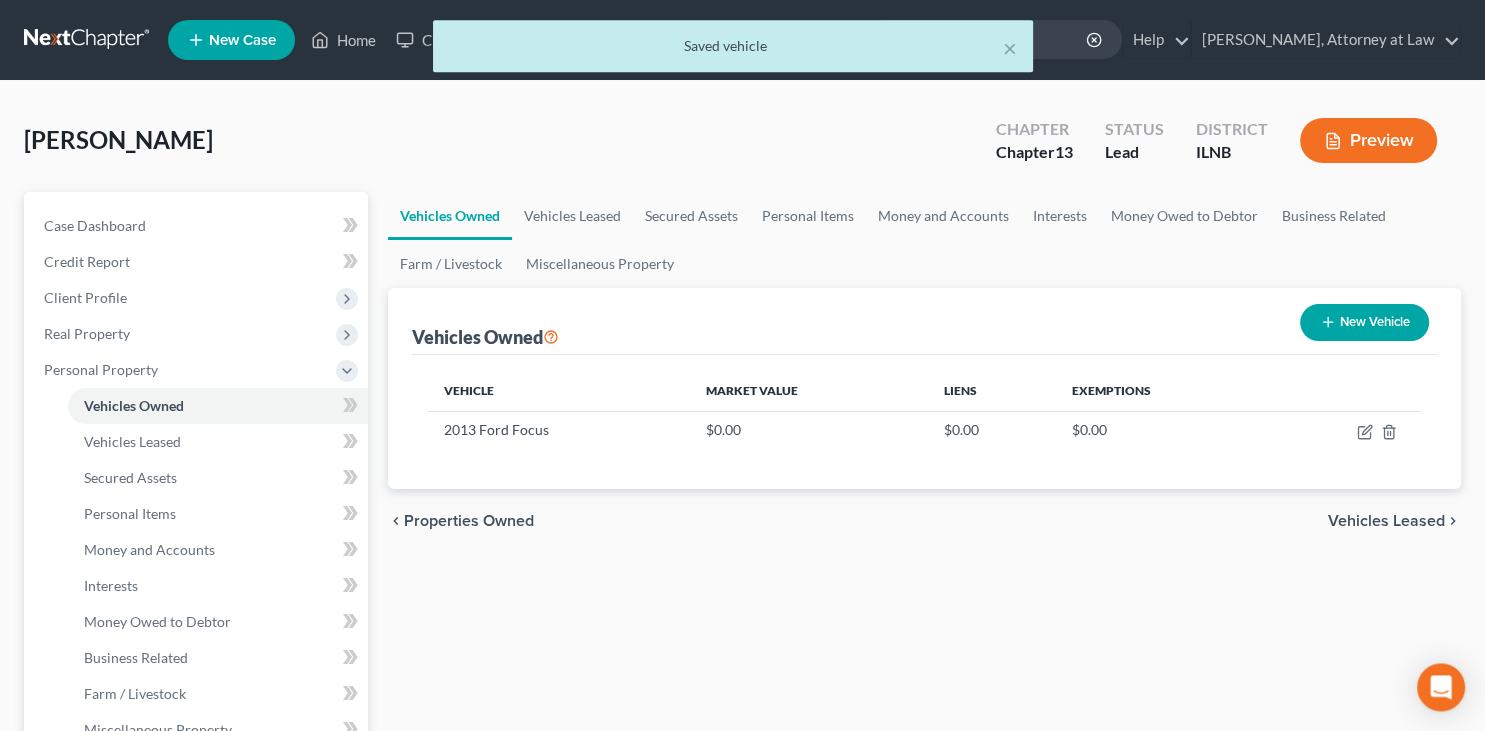 scroll, scrollTop: 0, scrollLeft: 0, axis: both 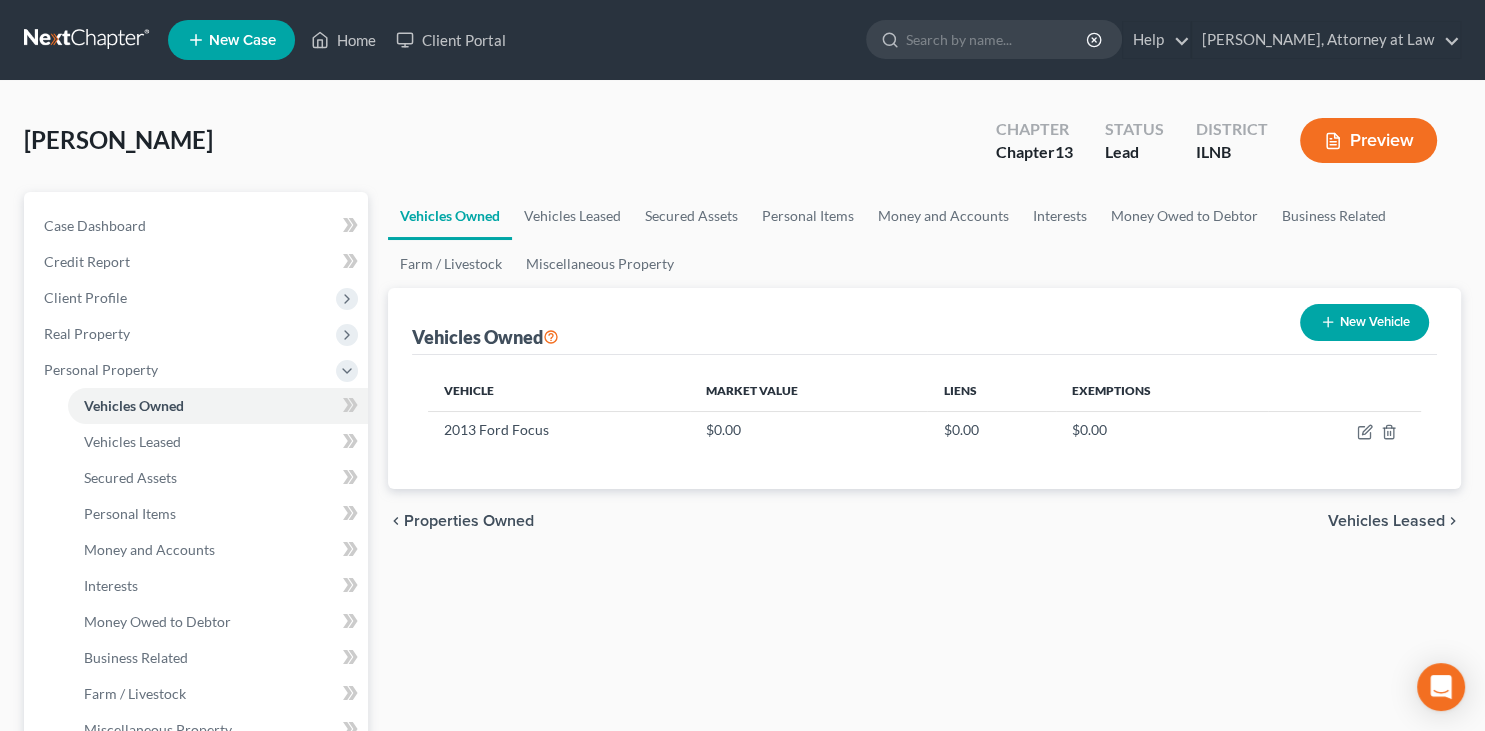 click 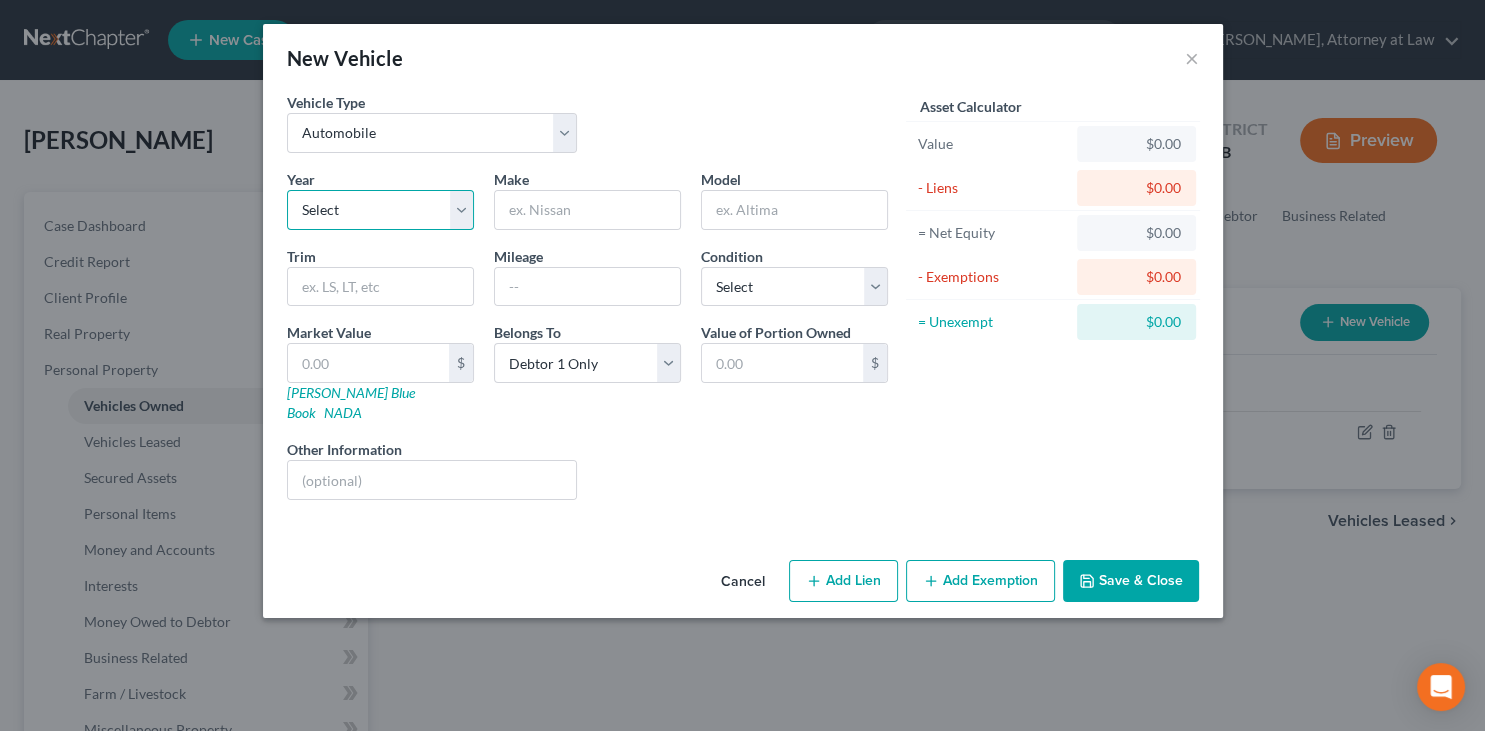 click on "Select 2026 2025 2024 2023 2022 2021 2020 2019 2018 2017 2016 2015 2014 2013 2012 2011 2010 2009 2008 2007 2006 2005 2004 2003 2002 2001 2000 1999 1998 1997 1996 1995 1994 1993 1992 1991 1990 1989 1988 1987 1986 1985 1984 1983 1982 1981 1980 1979 1978 1977 1976 1975 1974 1973 1972 1971 1970 1969 1968 1967 1966 1965 1964 1963 1962 1961 1960 1959 1958 1957 1956 1955 1954 1953 1952 1951 1950 1949 1948 1947 1946 1945 1944 1943 1942 1941 1940 1939 1938 1937 1936 1935 1934 1933 1932 1931 1930 1929 1928 1927 1926 1925 1924 1923 1922 1921 1920 1919 1918 1917 1916 1915 1914 1913 1912 1911 1910 1909 1908 1907 1906 1905 1904 1903 1902 1901" at bounding box center [380, 210] 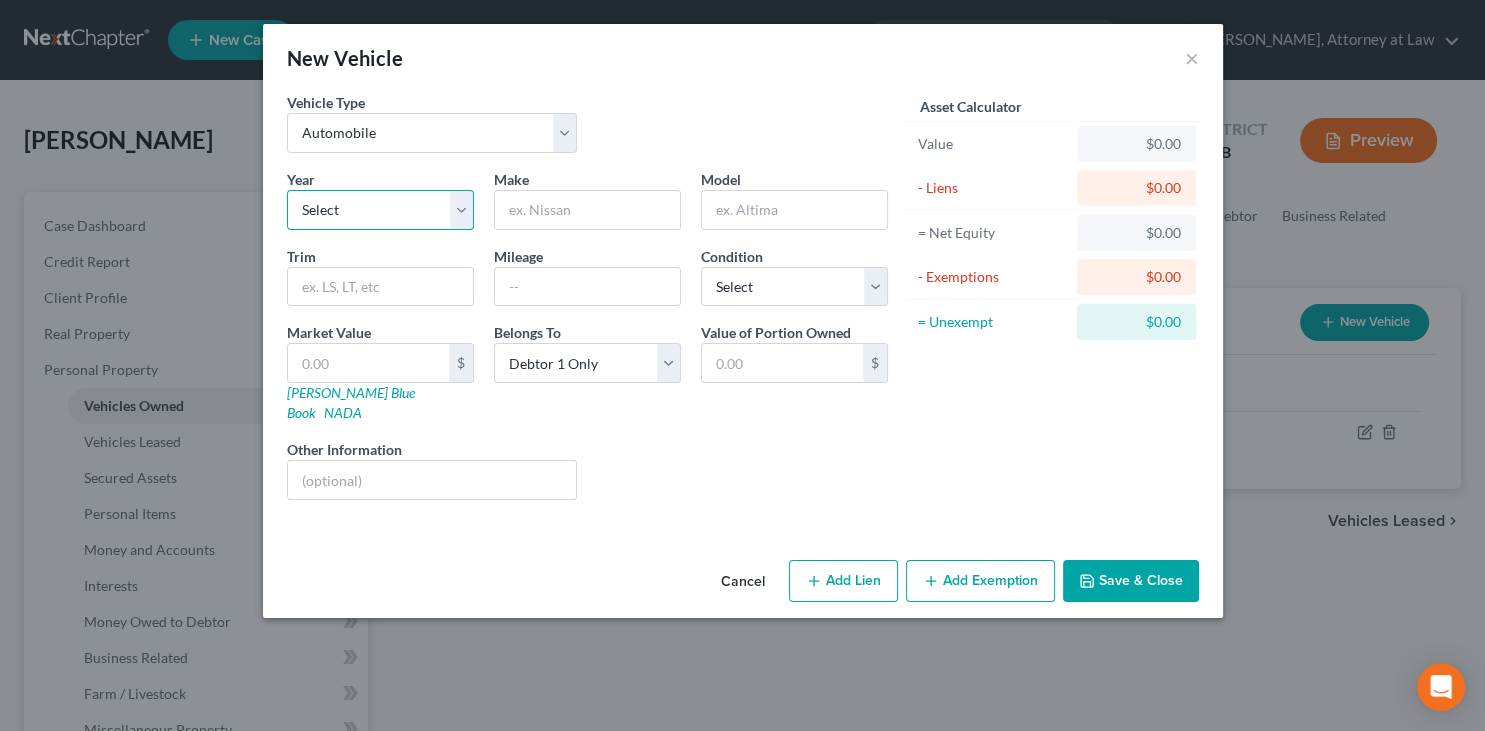 select on "3" 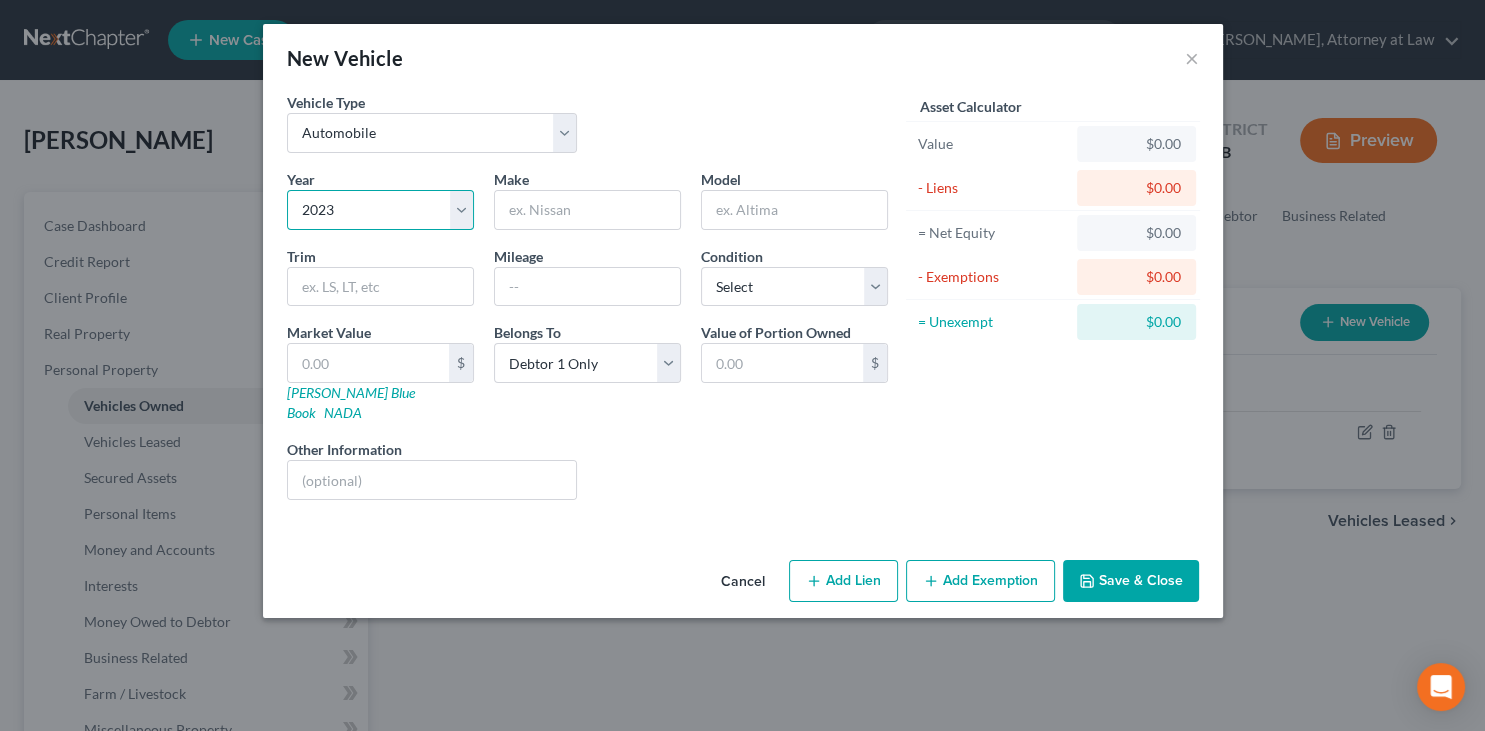 click on "2023" at bounding box center (0, 0) 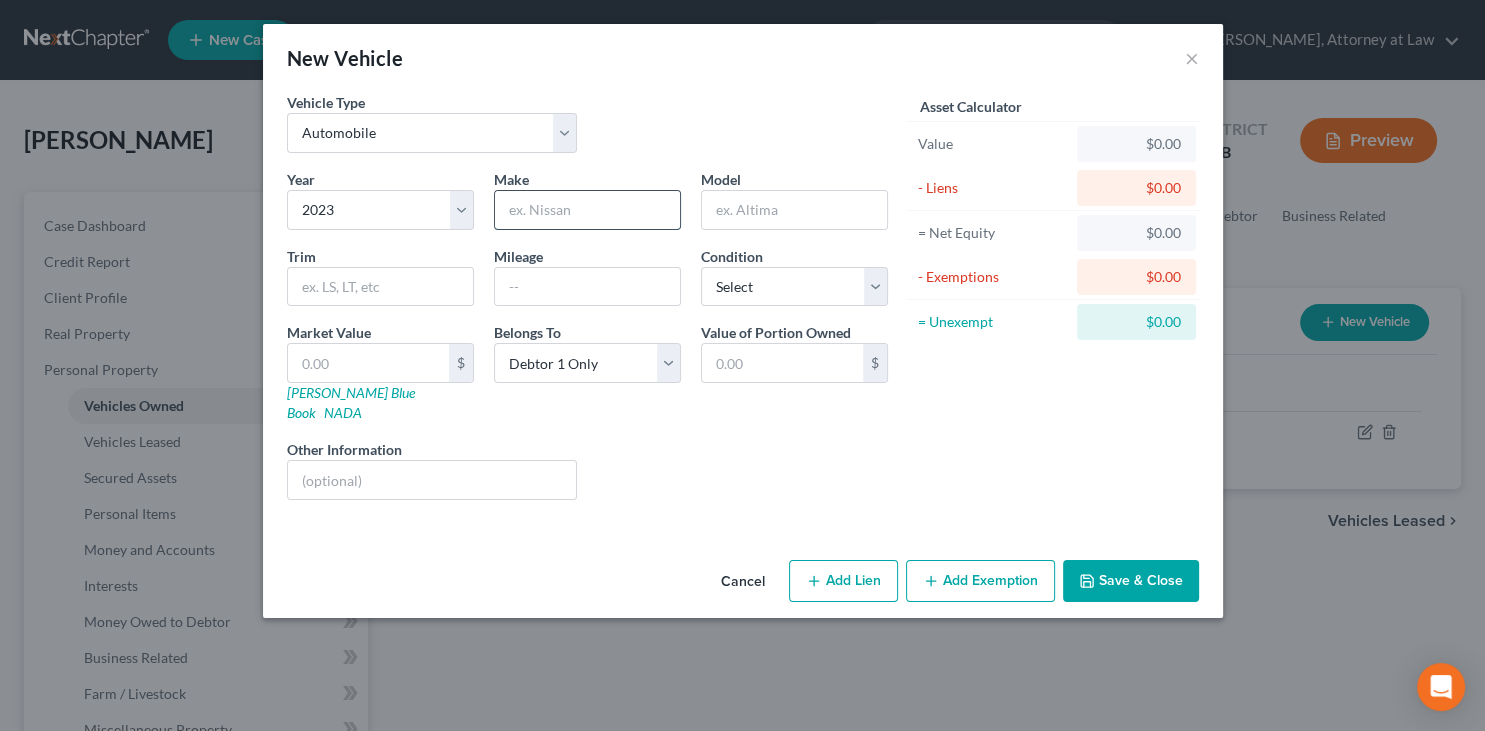 click at bounding box center [587, 210] 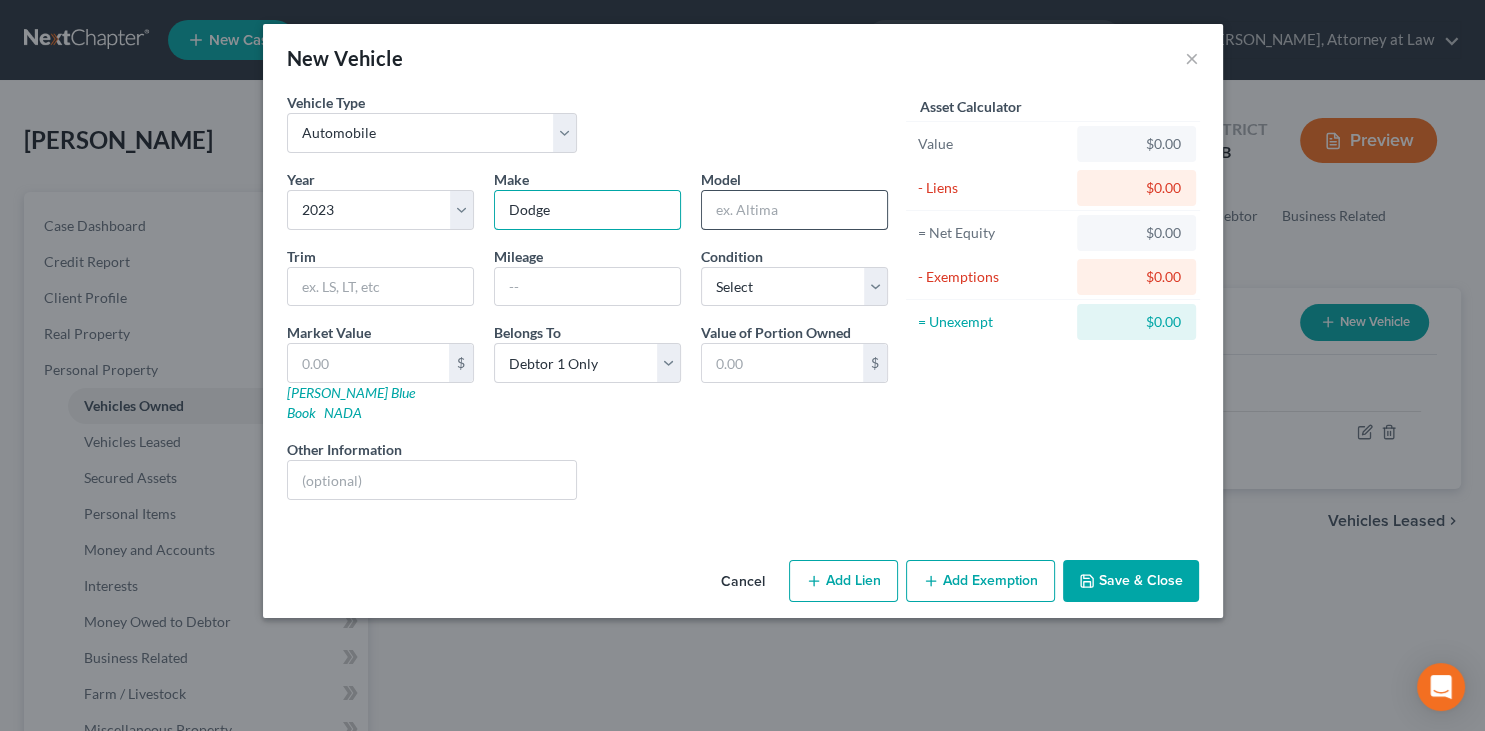 type on "Dodge" 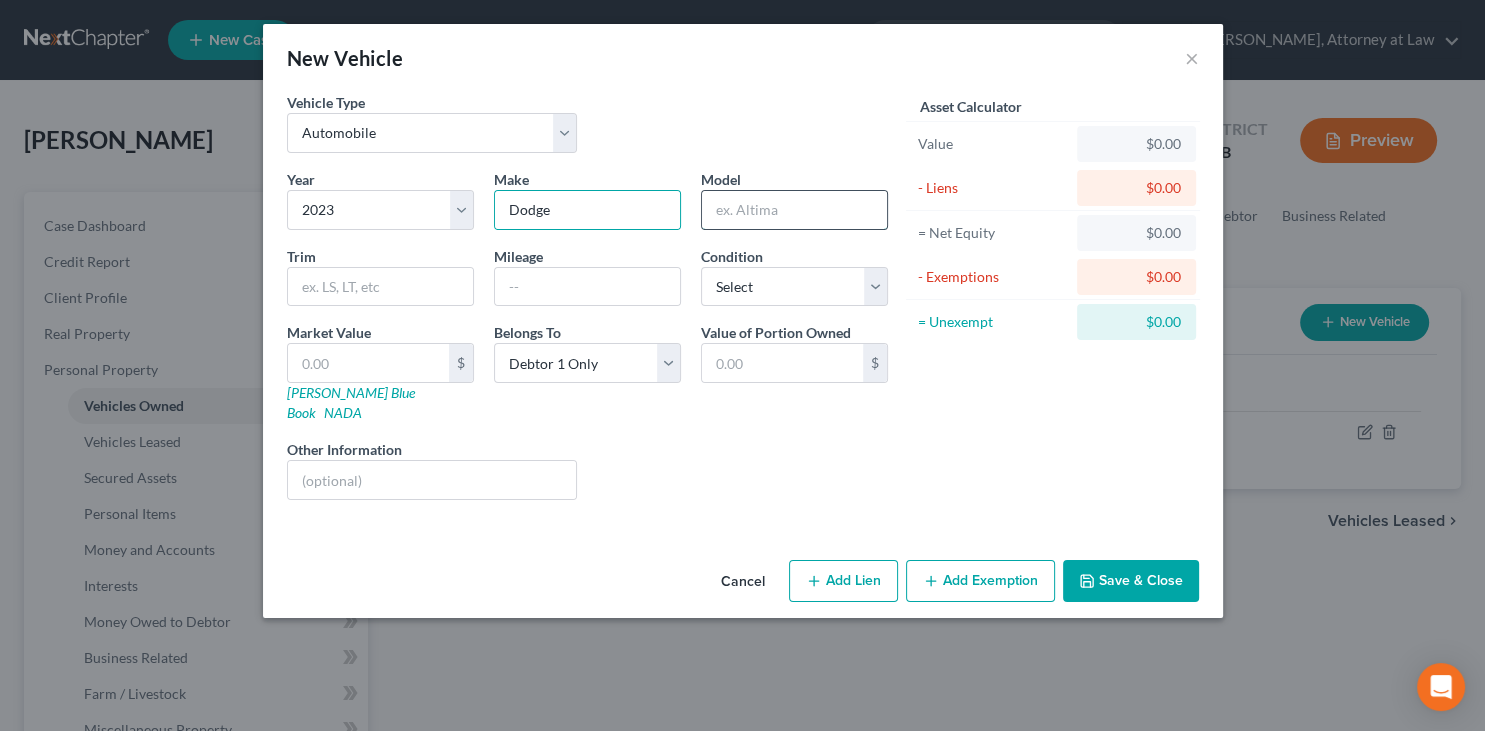 click at bounding box center (794, 210) 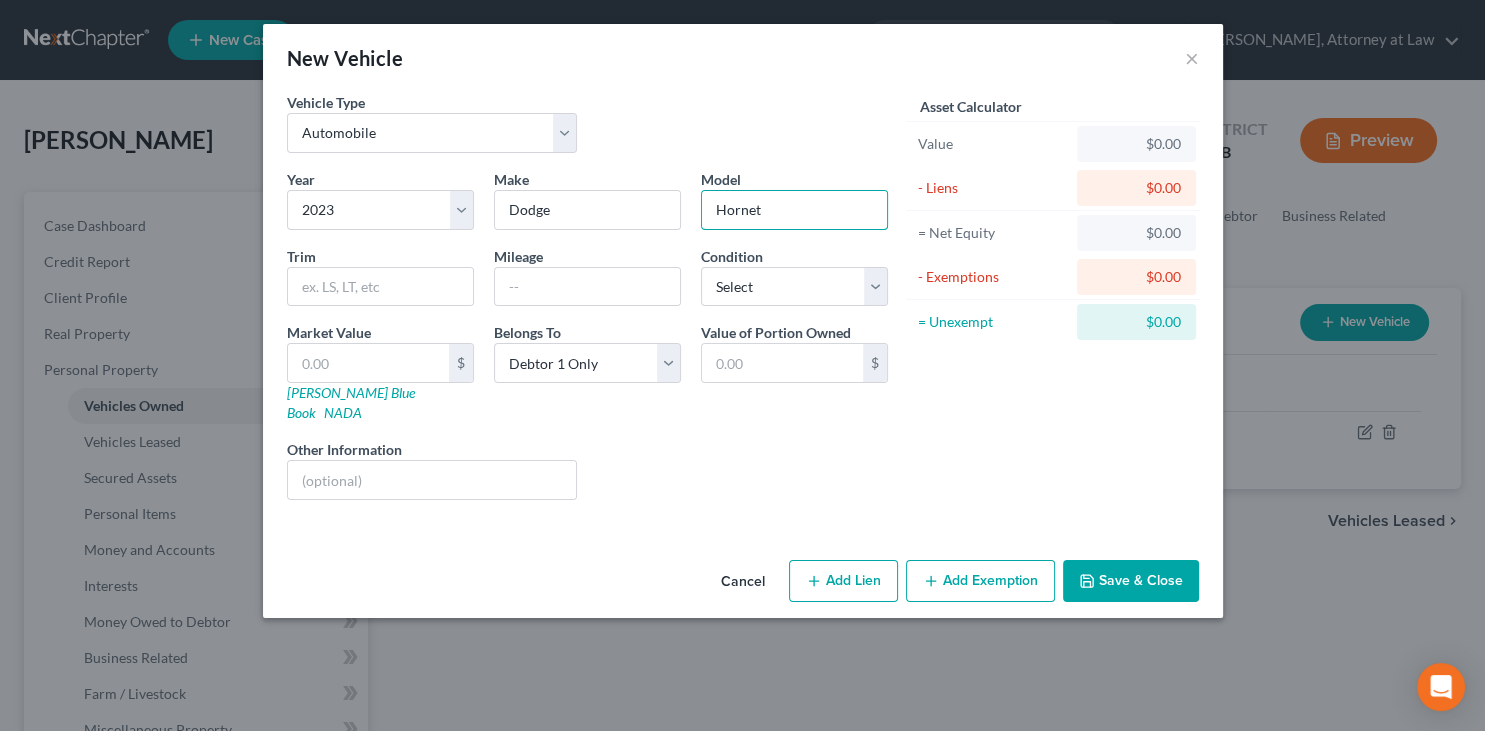 type on "Hornet" 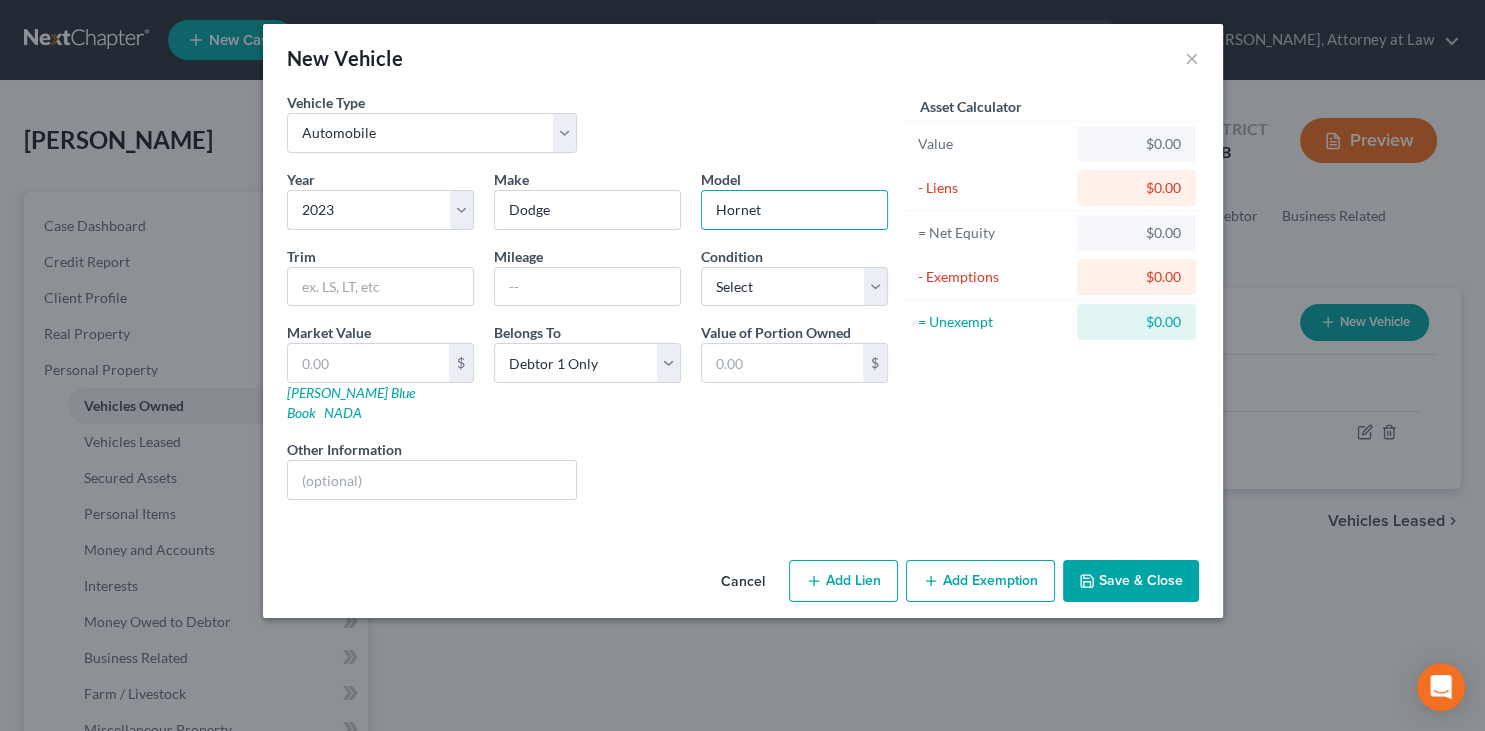 click on "Save & Close" at bounding box center [1131, 581] 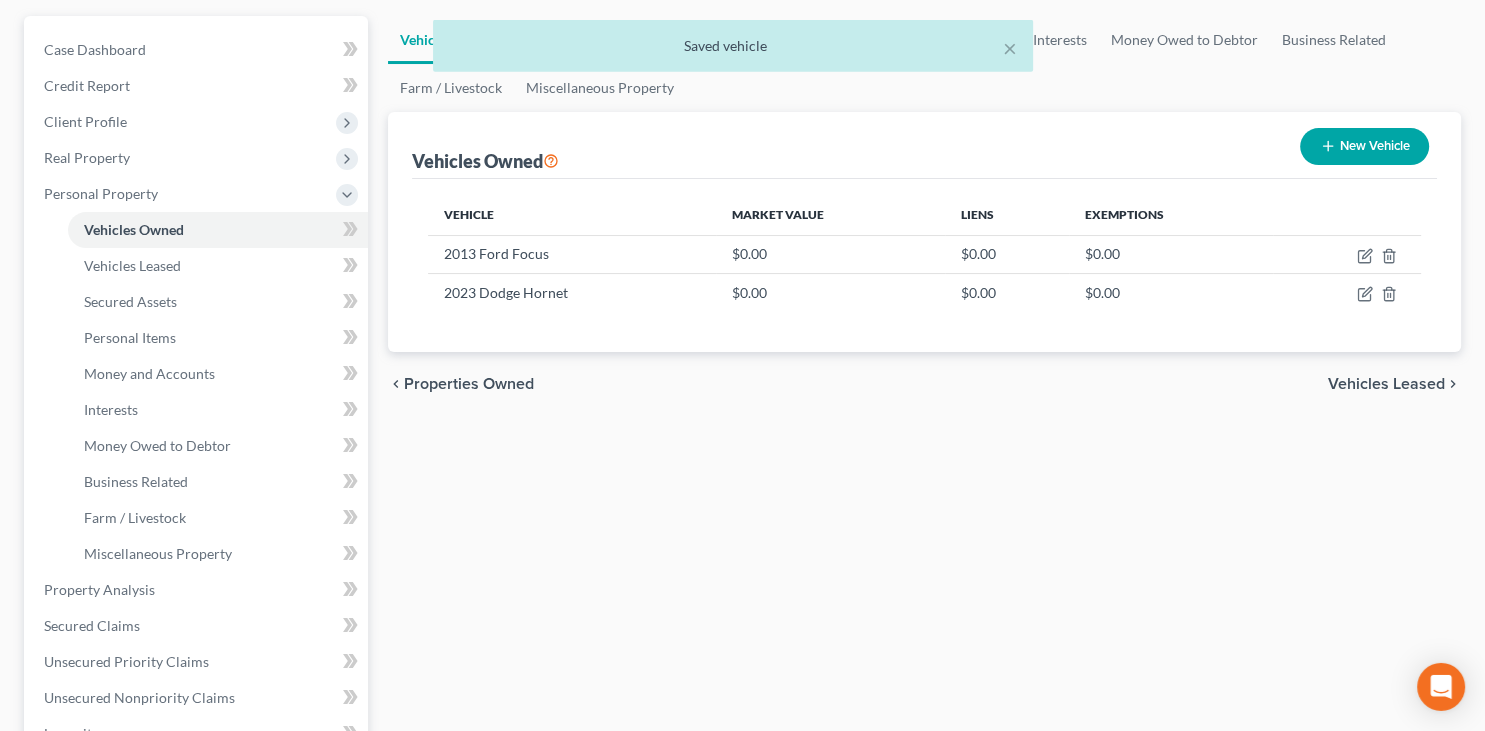 scroll, scrollTop: 211, scrollLeft: 0, axis: vertical 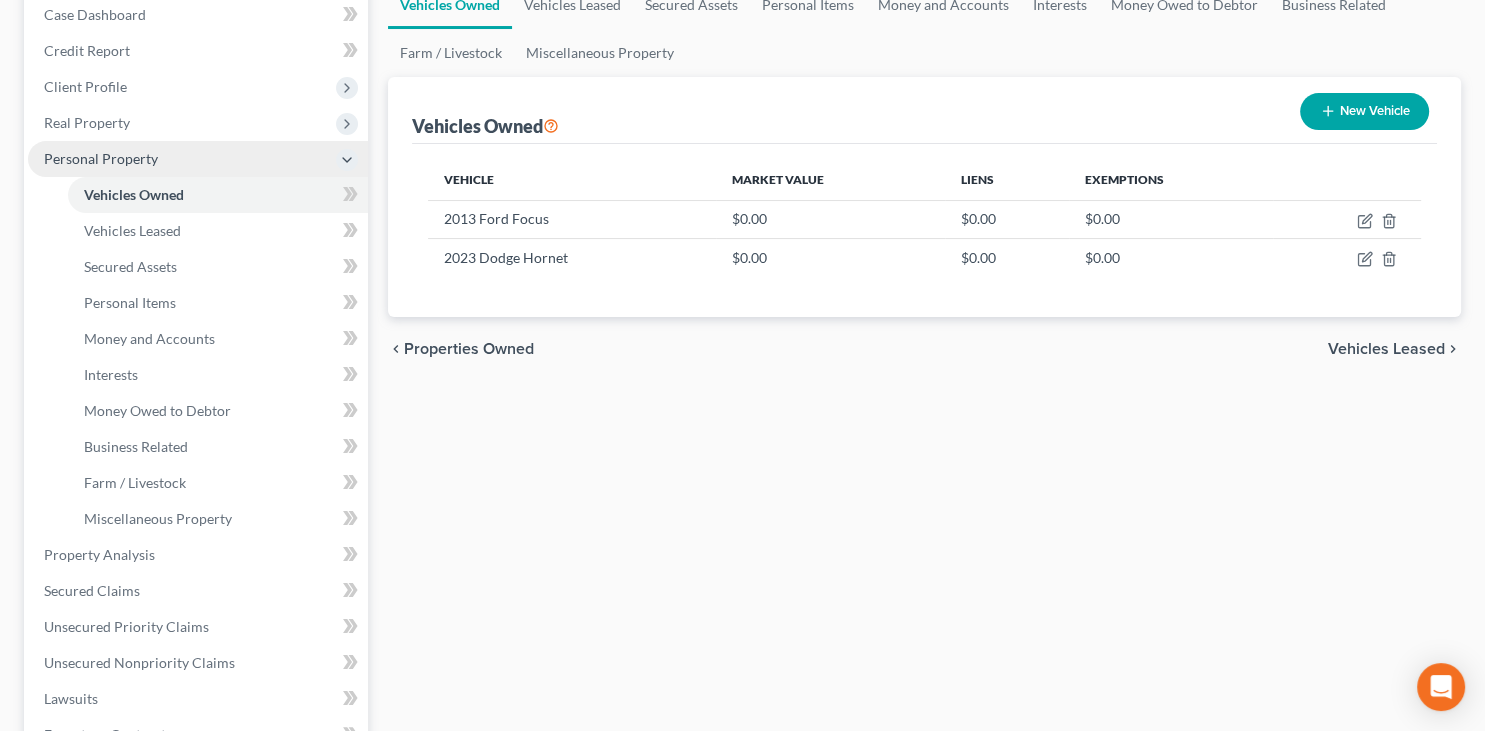 click on "Personal Property" at bounding box center [101, 158] 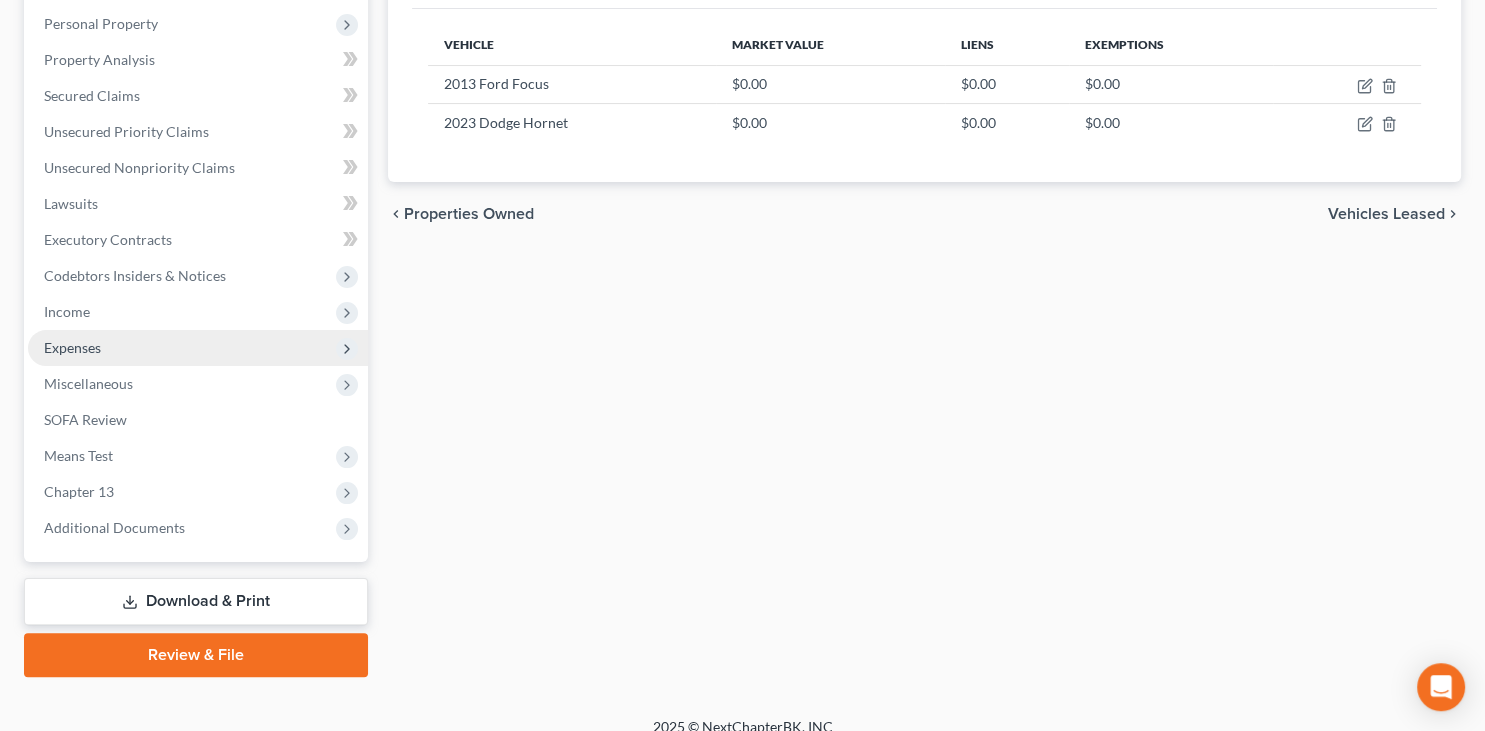 scroll, scrollTop: 365, scrollLeft: 0, axis: vertical 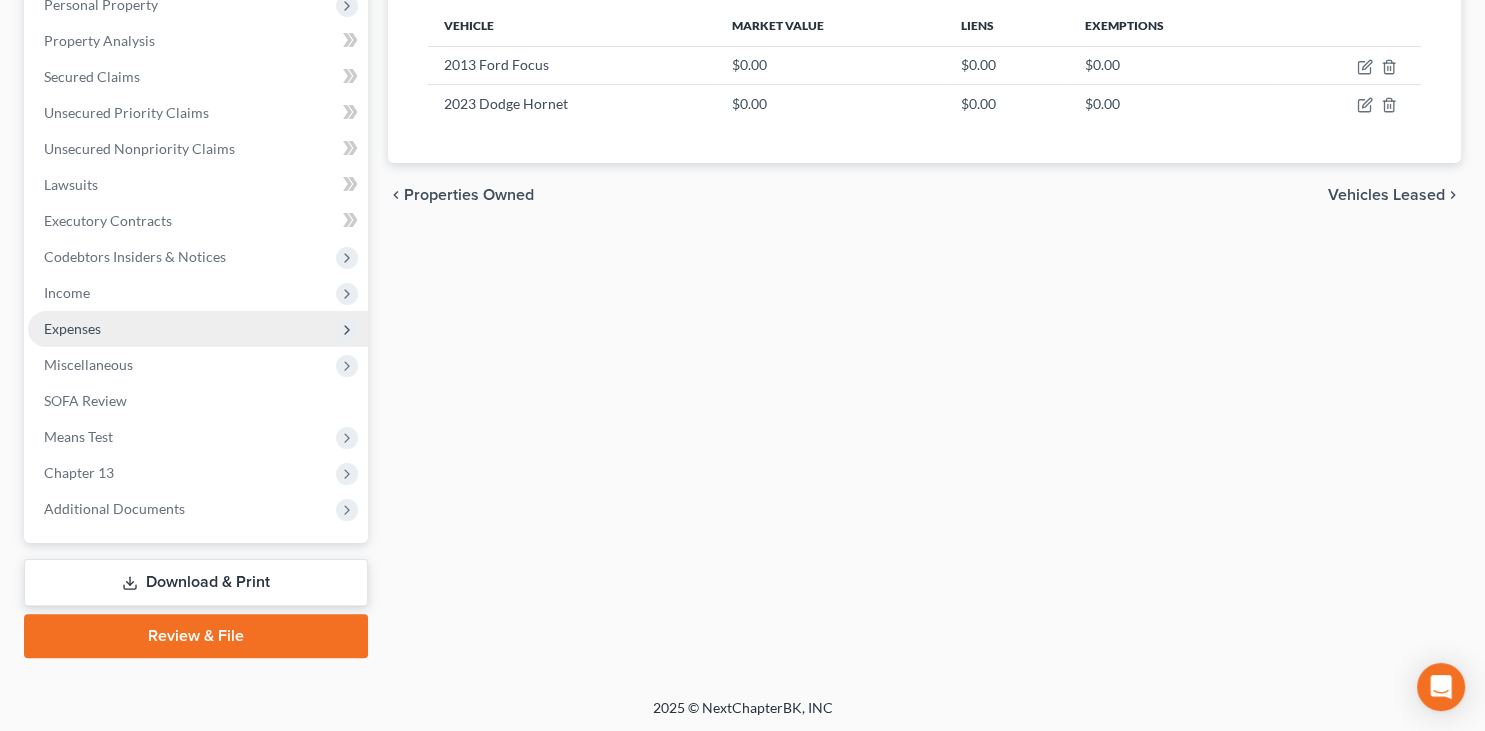 click on "Expenses" at bounding box center (198, 329) 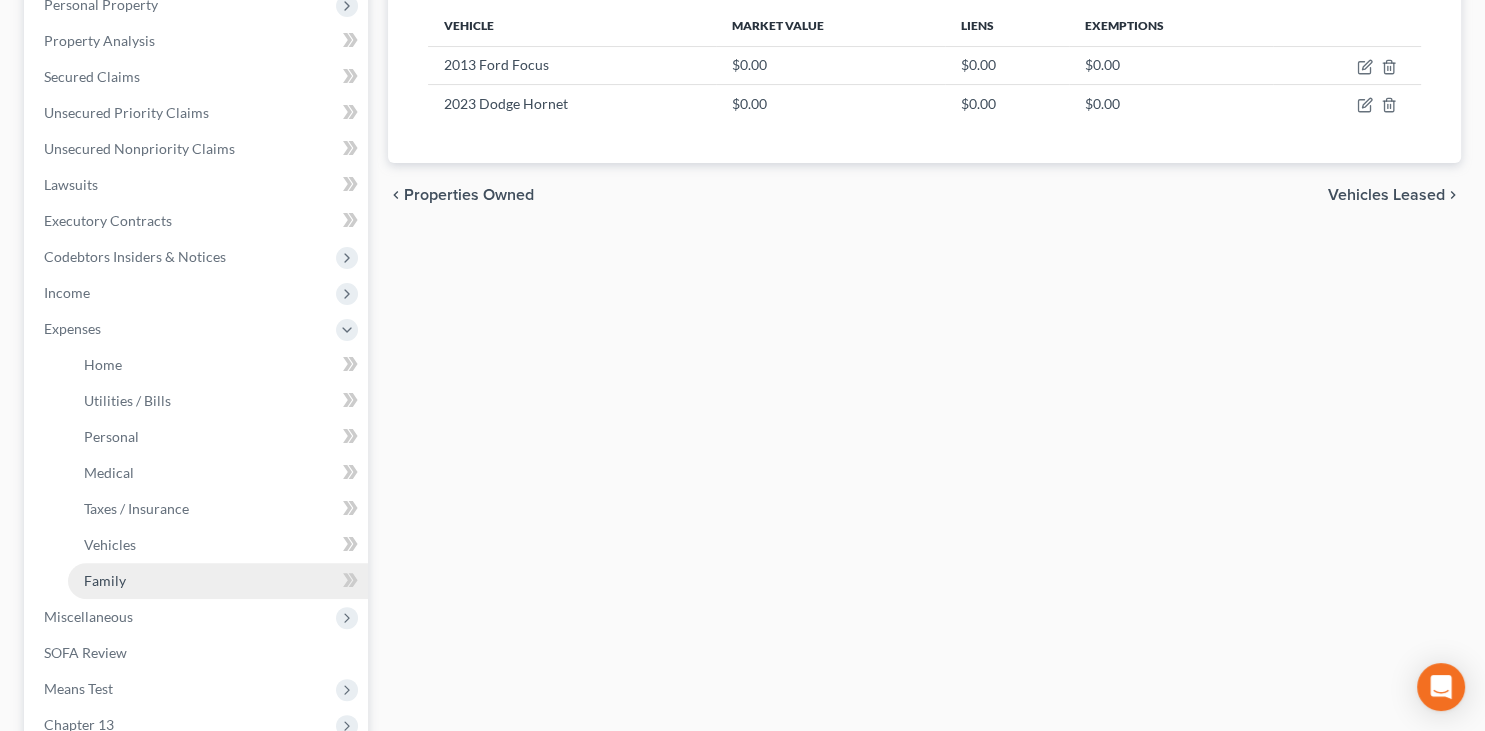 click on "Family" at bounding box center (218, 581) 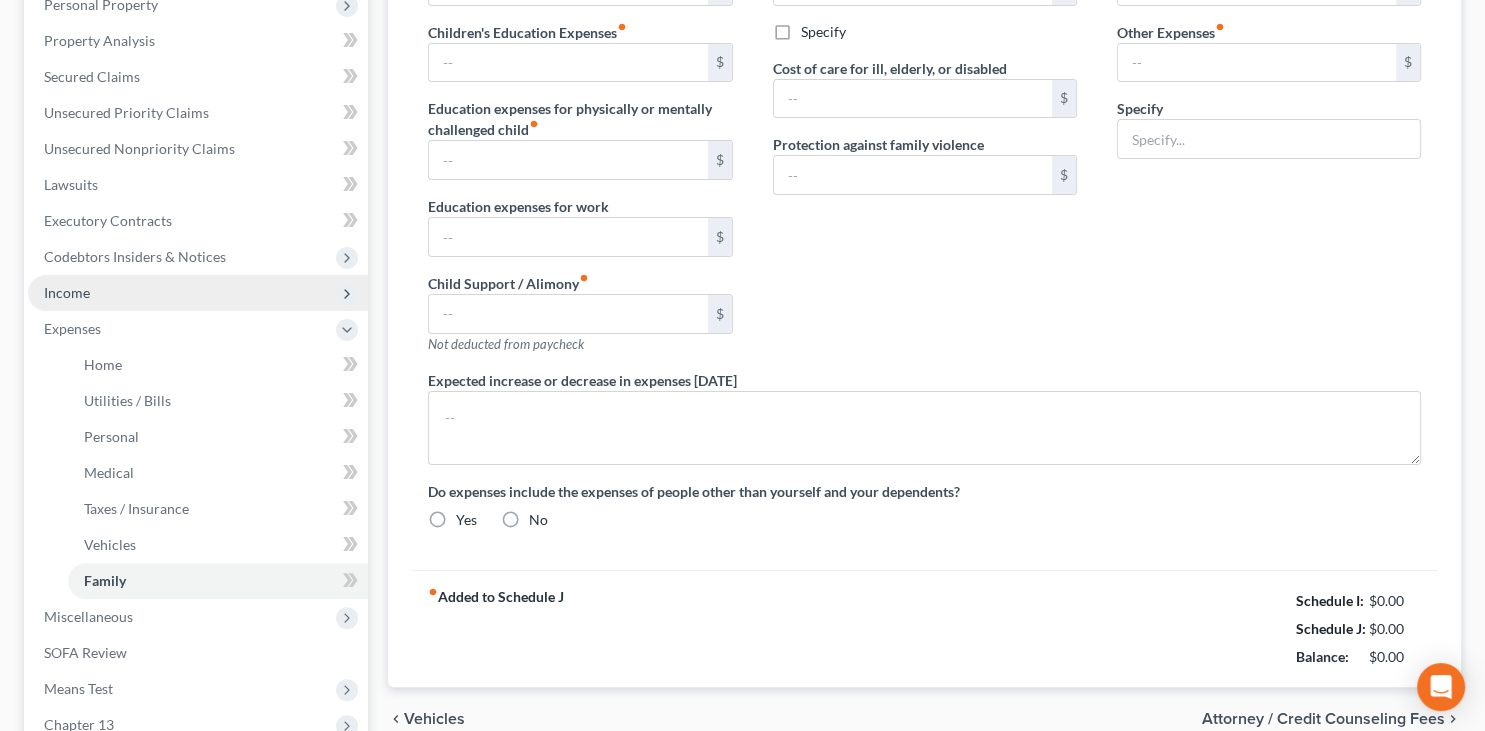 type on "0.00" 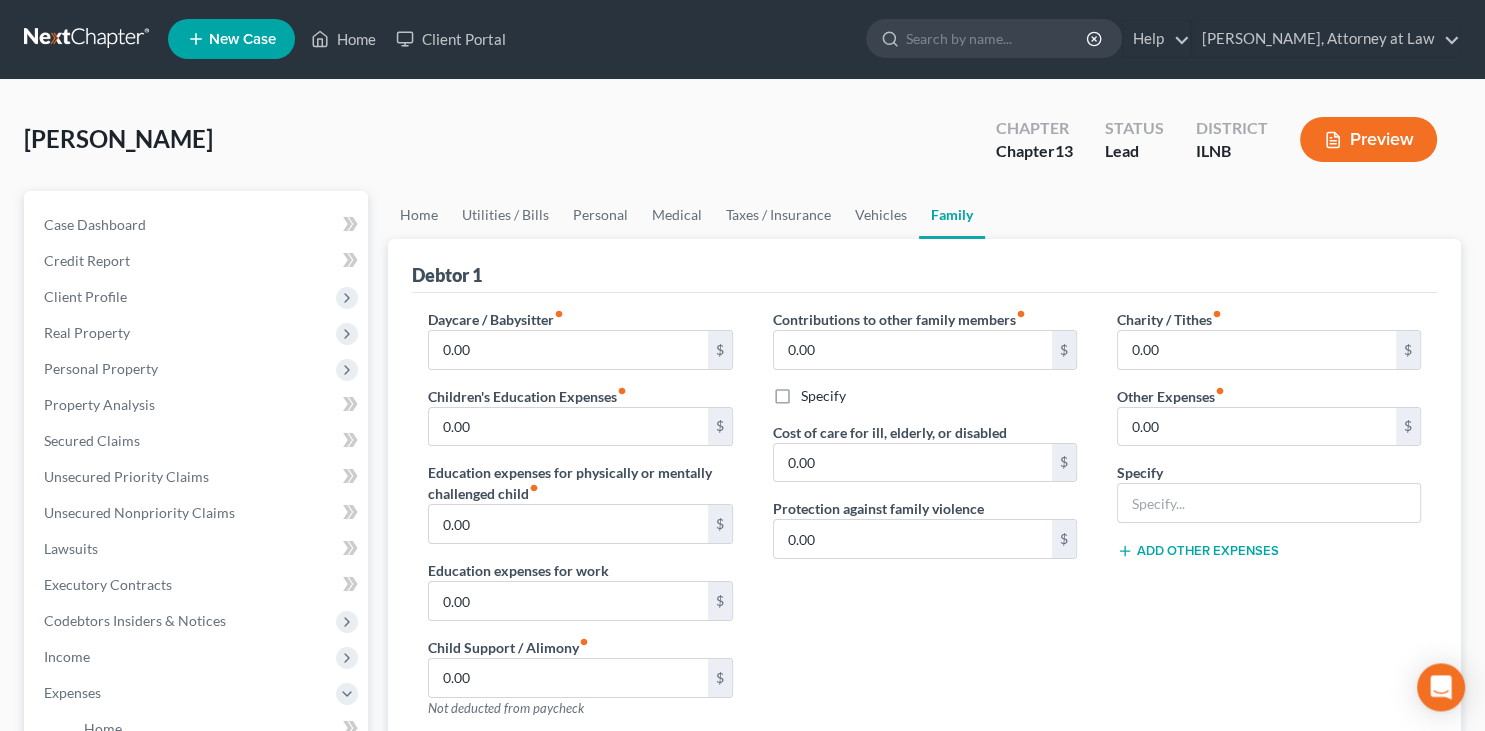 scroll, scrollTop: 0, scrollLeft: 0, axis: both 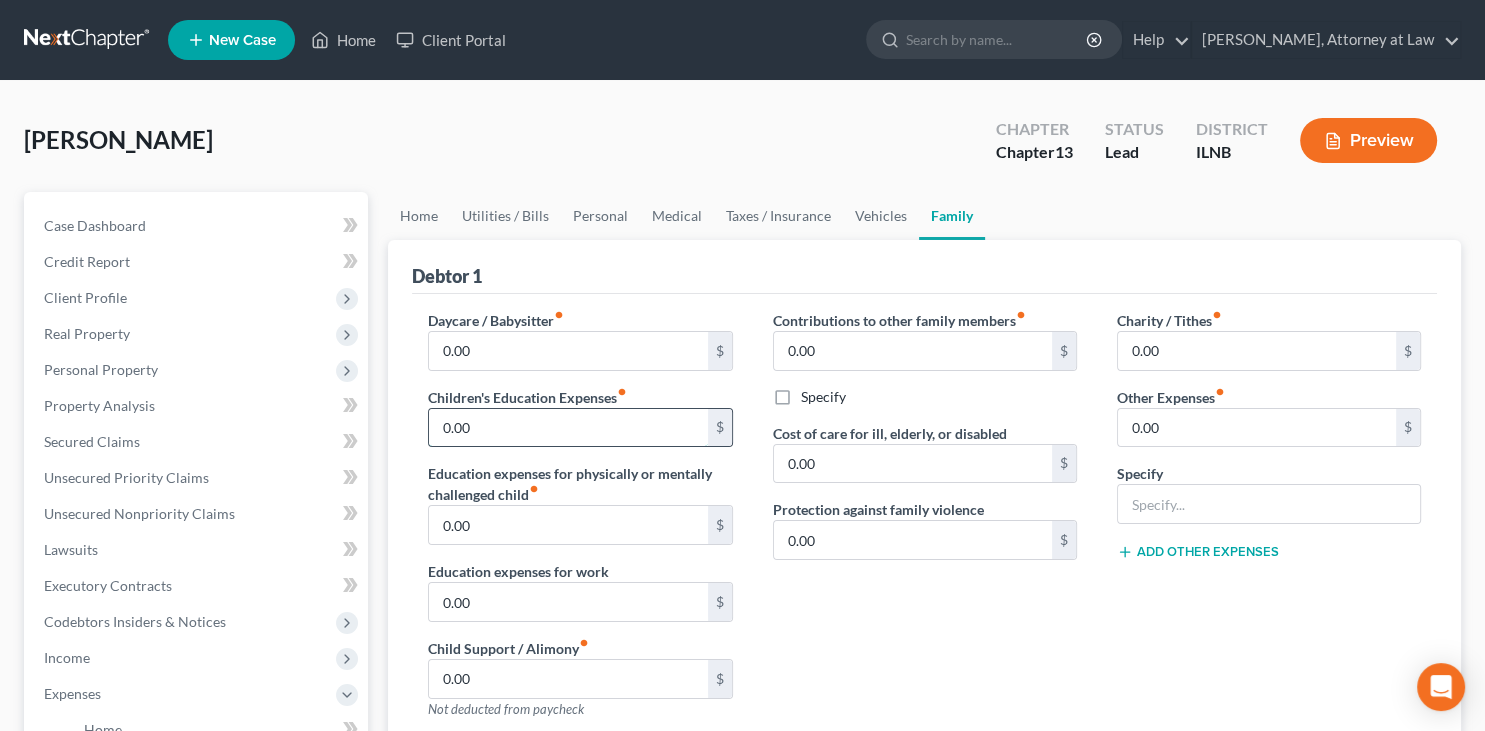 click on "0.00" at bounding box center (568, 428) 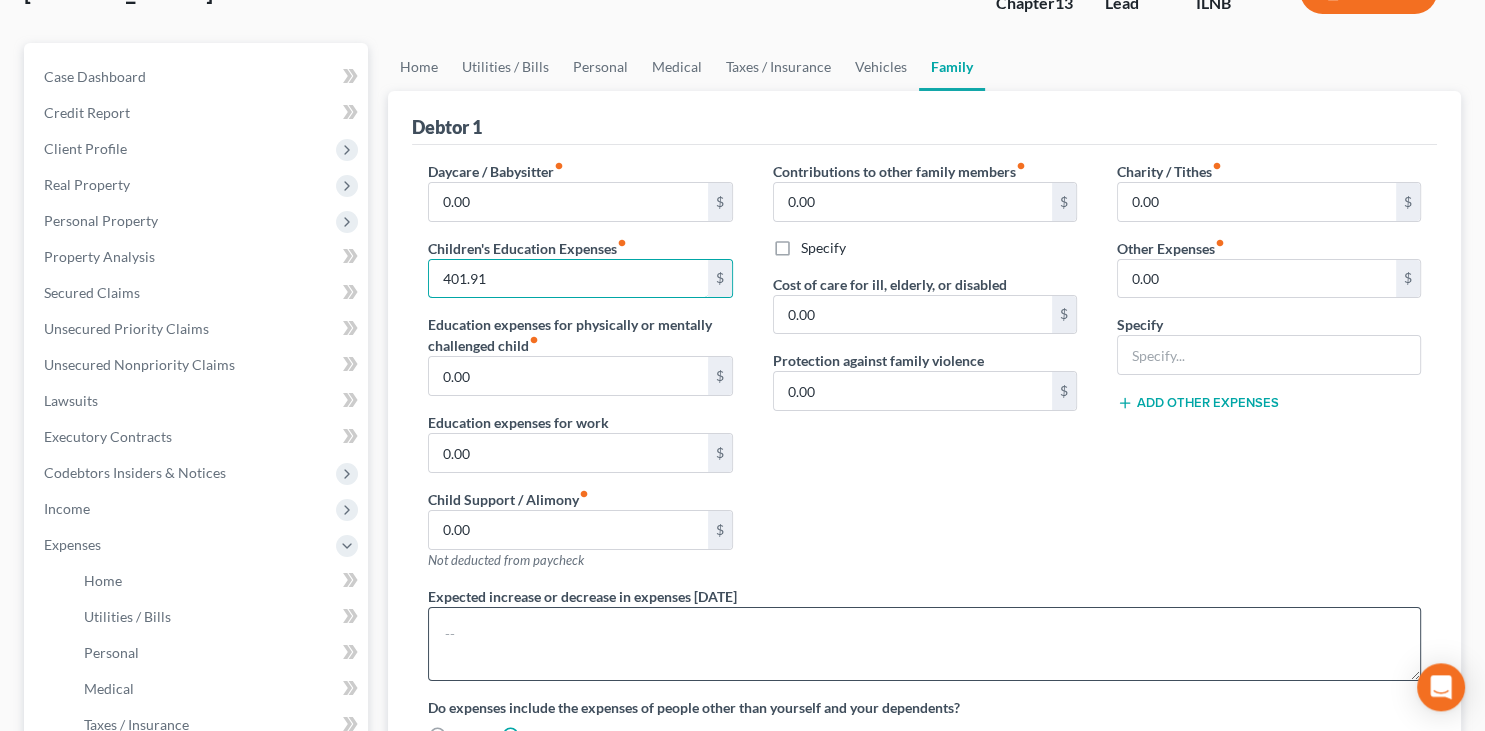 scroll, scrollTop: 211, scrollLeft: 0, axis: vertical 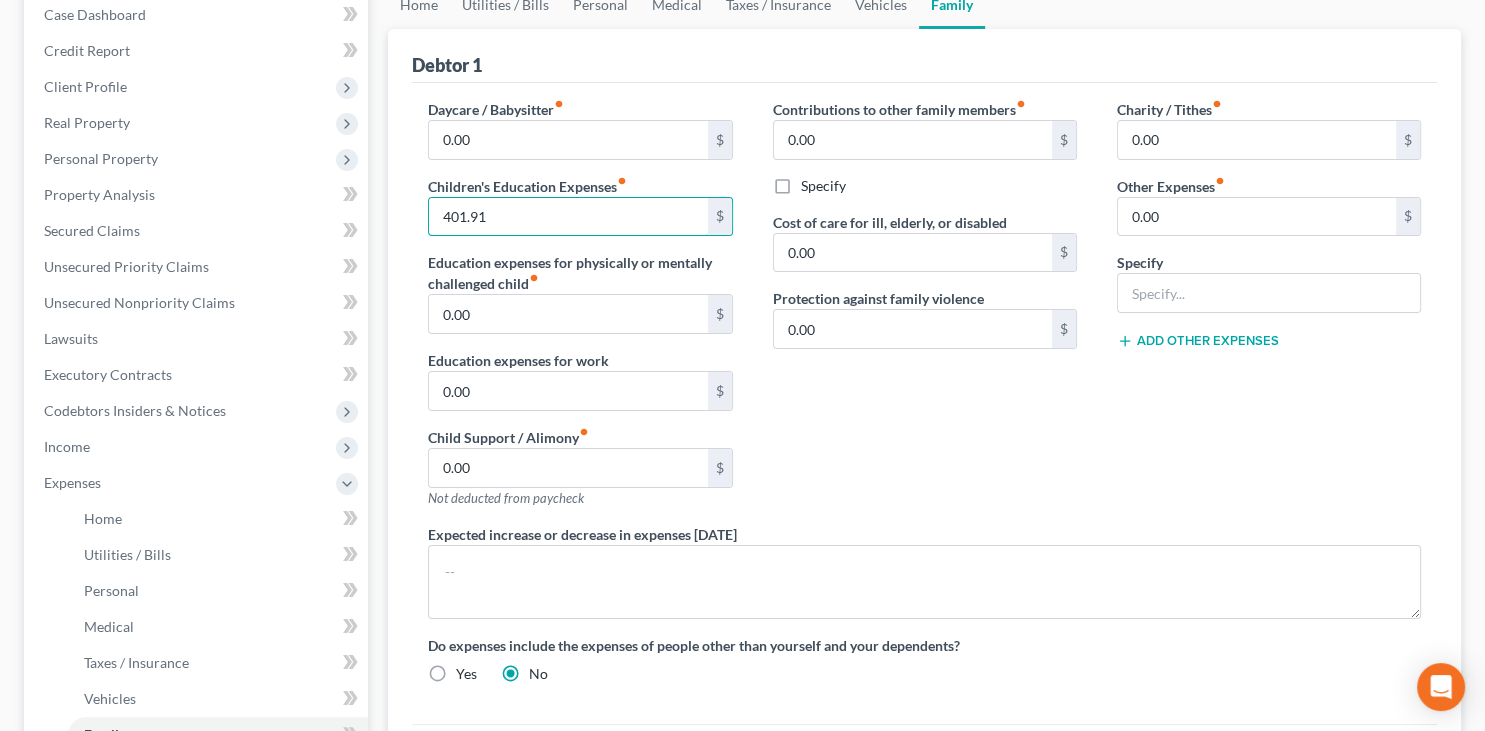 type on "401.91" 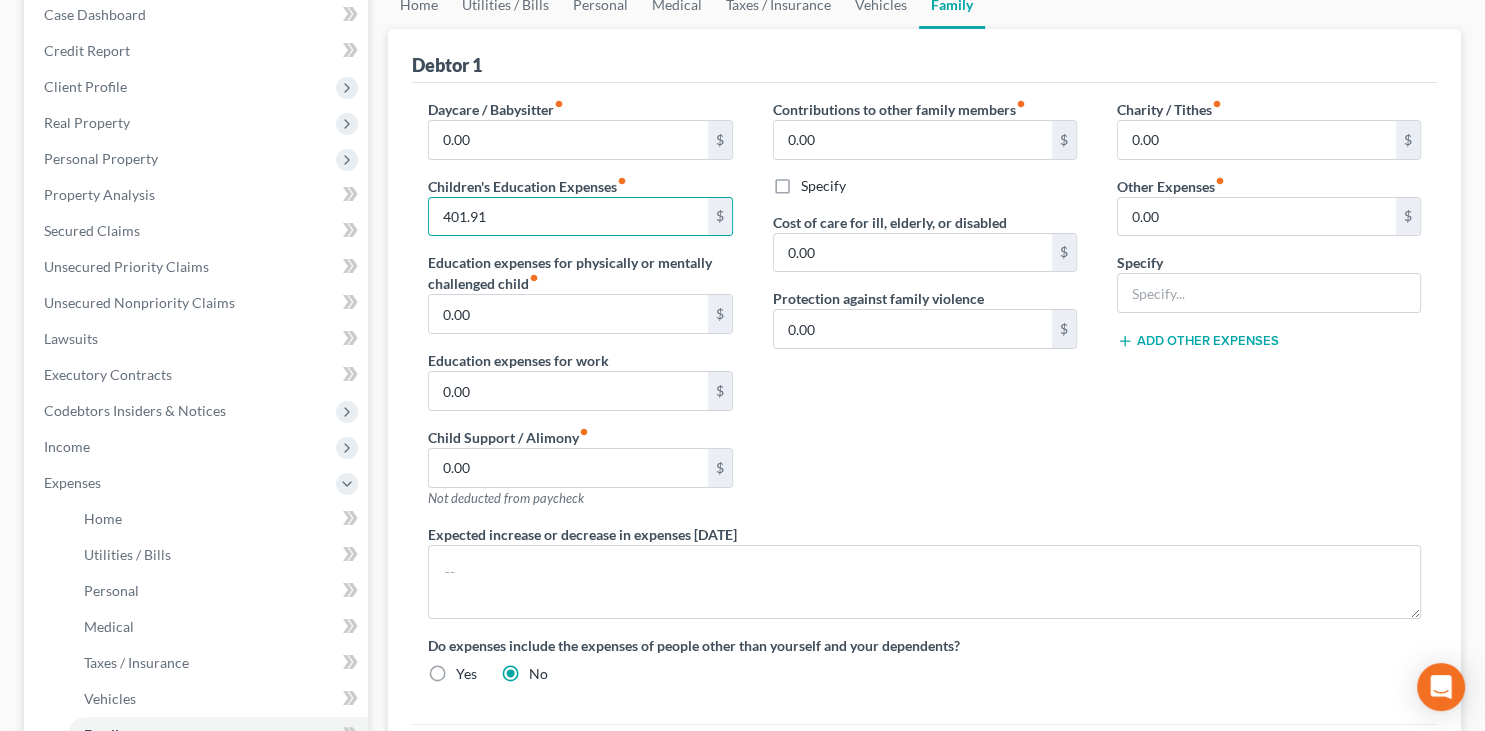click on "Add Other Expenses" at bounding box center [1198, 341] 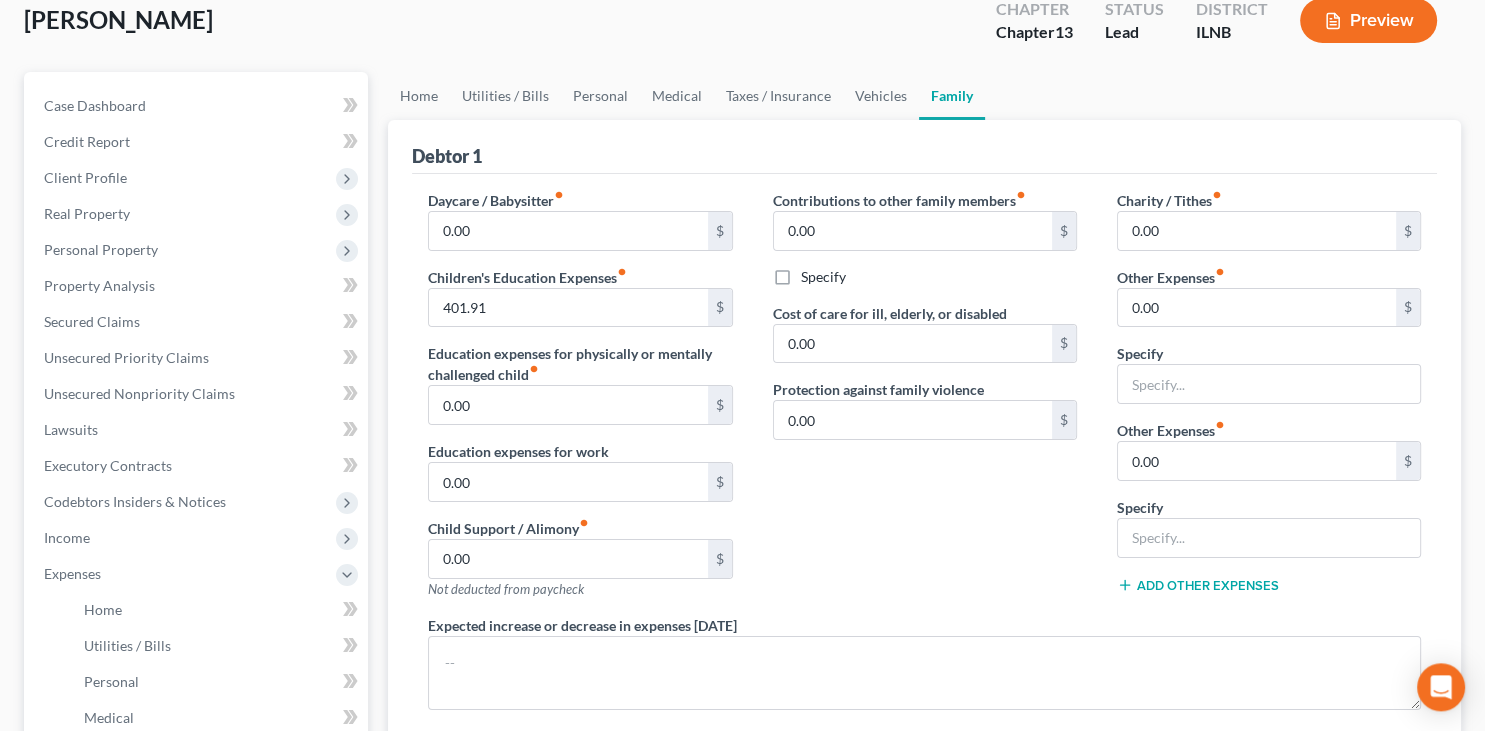 scroll, scrollTop: 0, scrollLeft: 0, axis: both 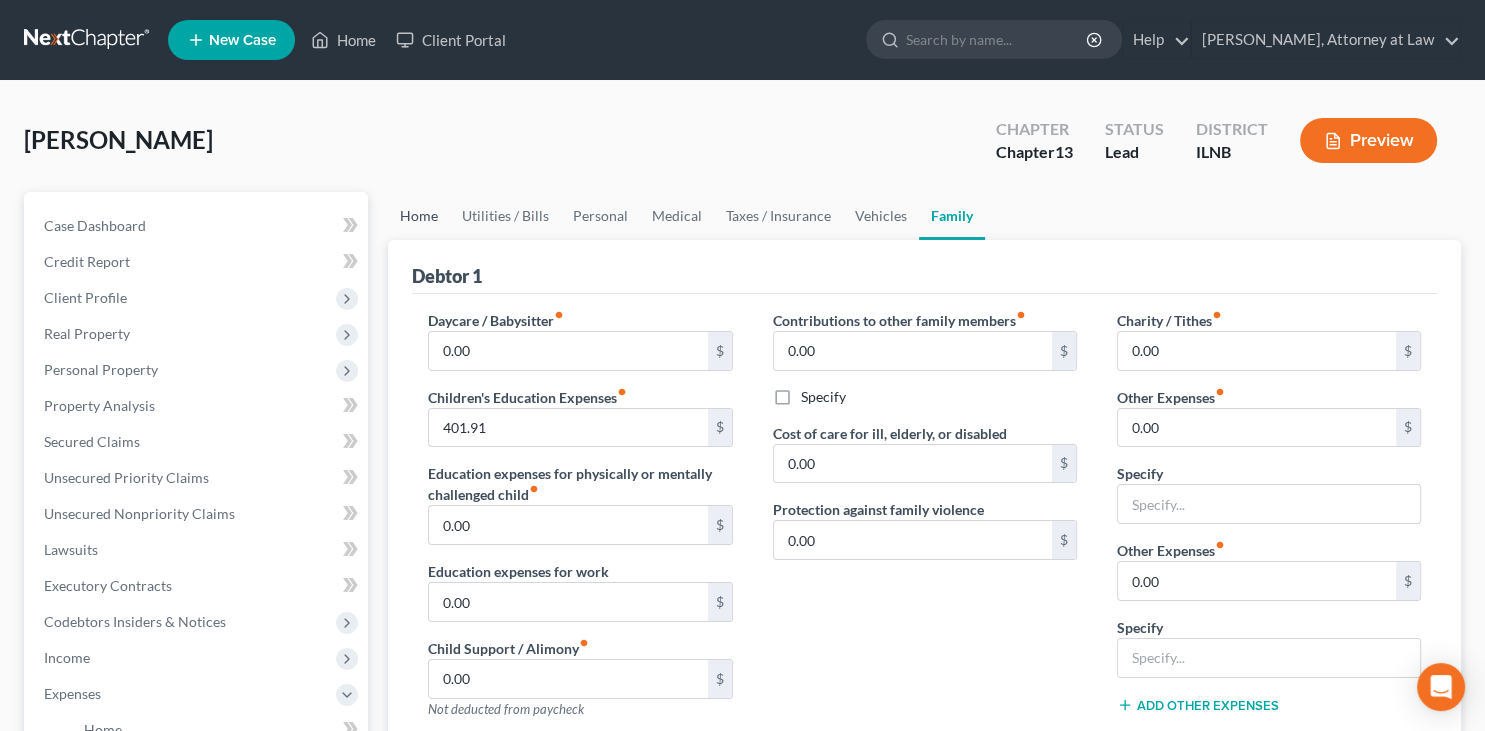 click on "Home" at bounding box center [419, 216] 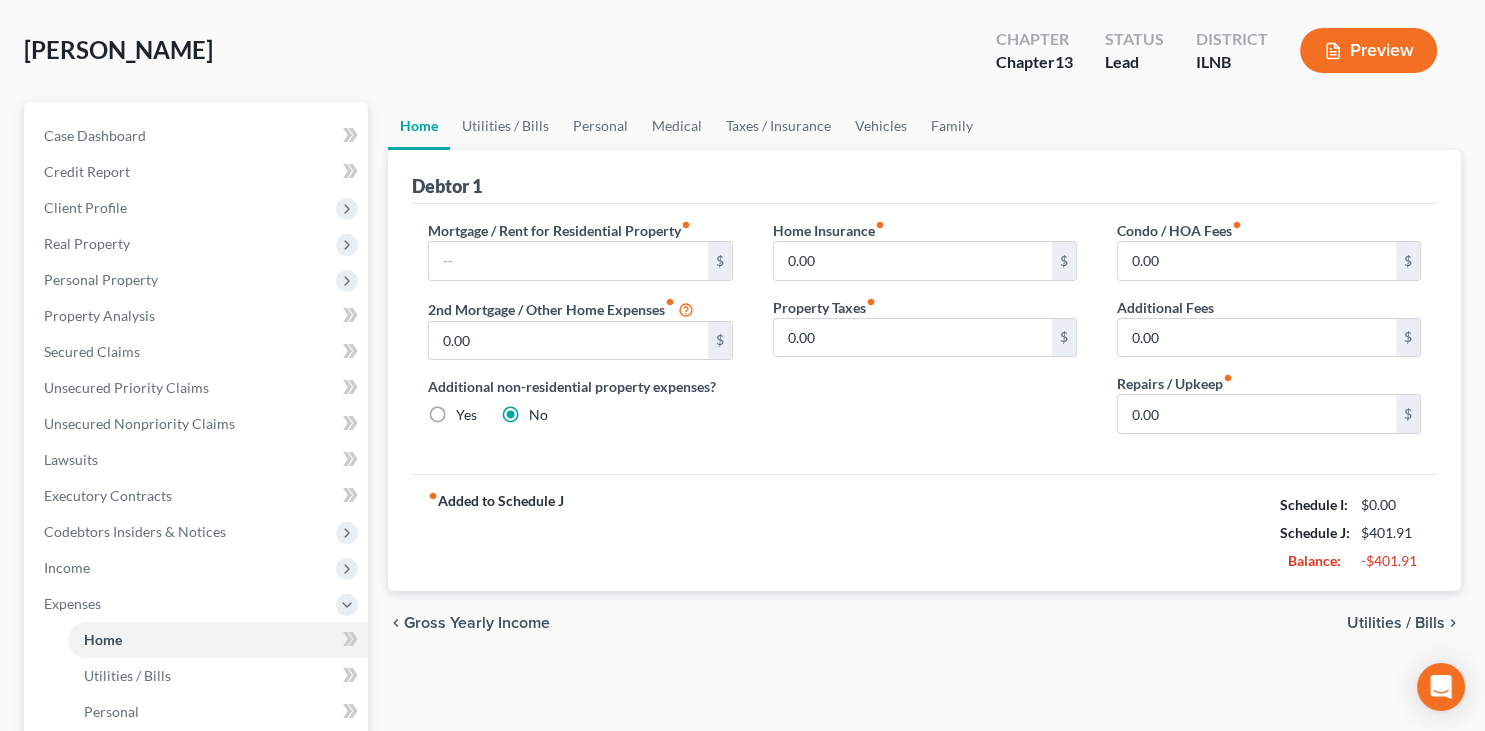 scroll, scrollTop: 0, scrollLeft: 0, axis: both 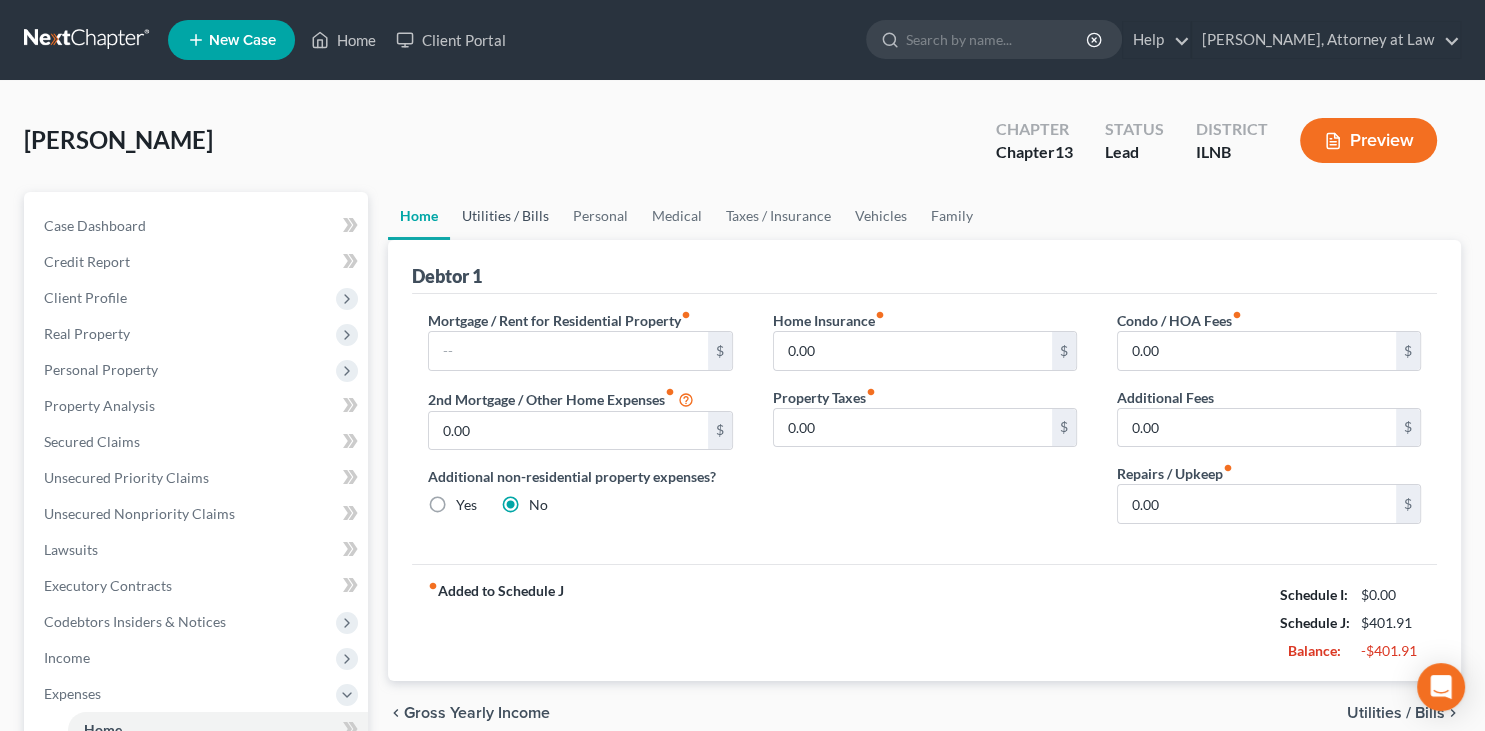 click on "Utilities / Bills" at bounding box center [505, 216] 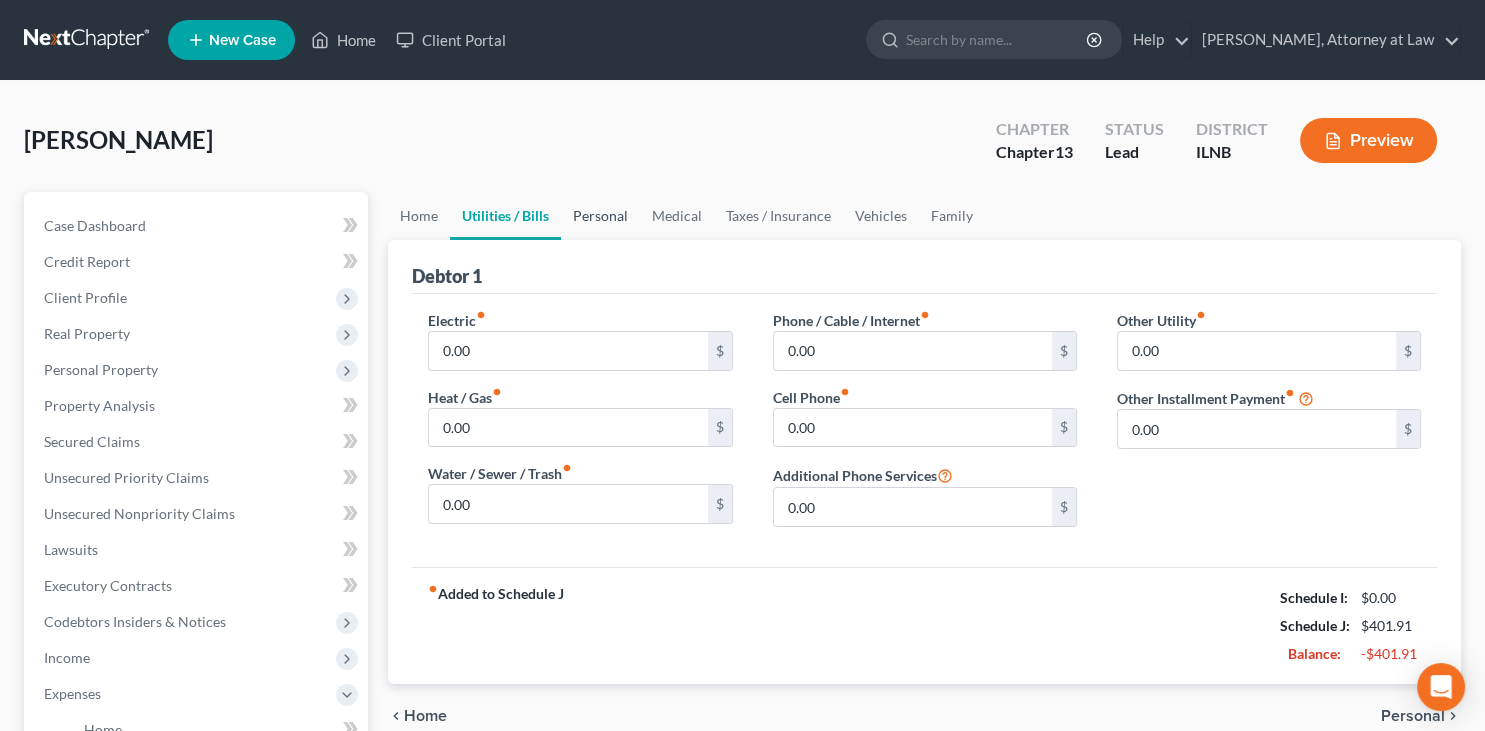 click on "Personal" at bounding box center (600, 216) 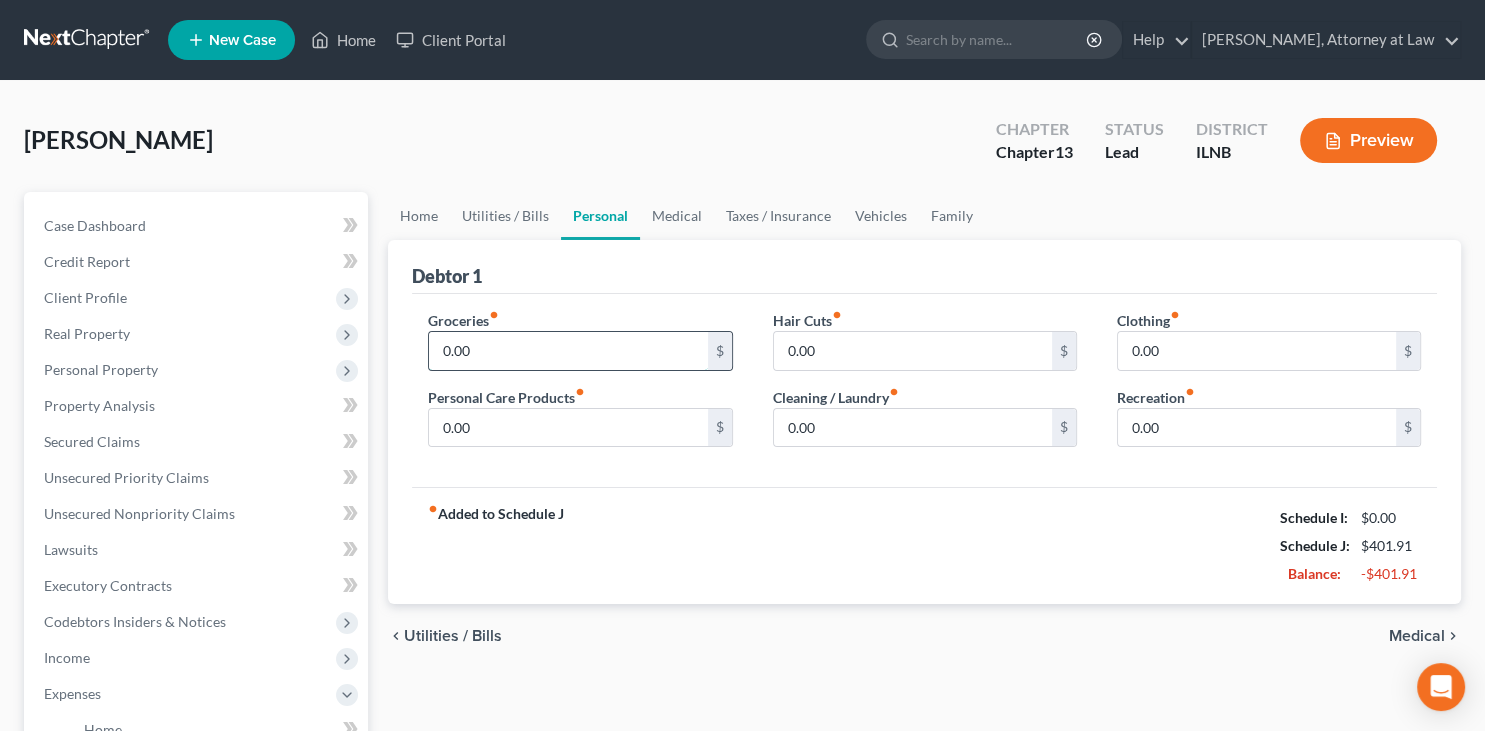 click on "0.00" at bounding box center (568, 351) 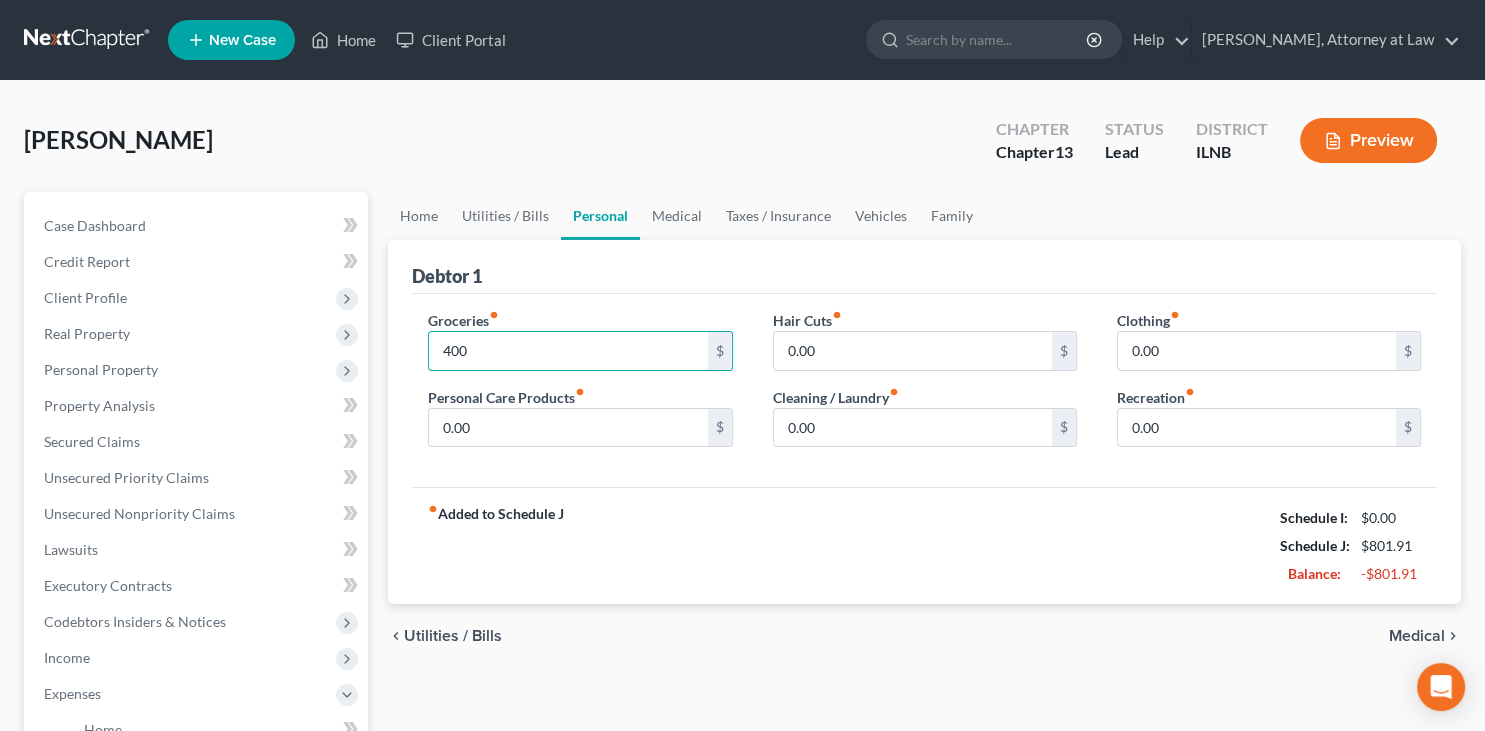 type on "400" 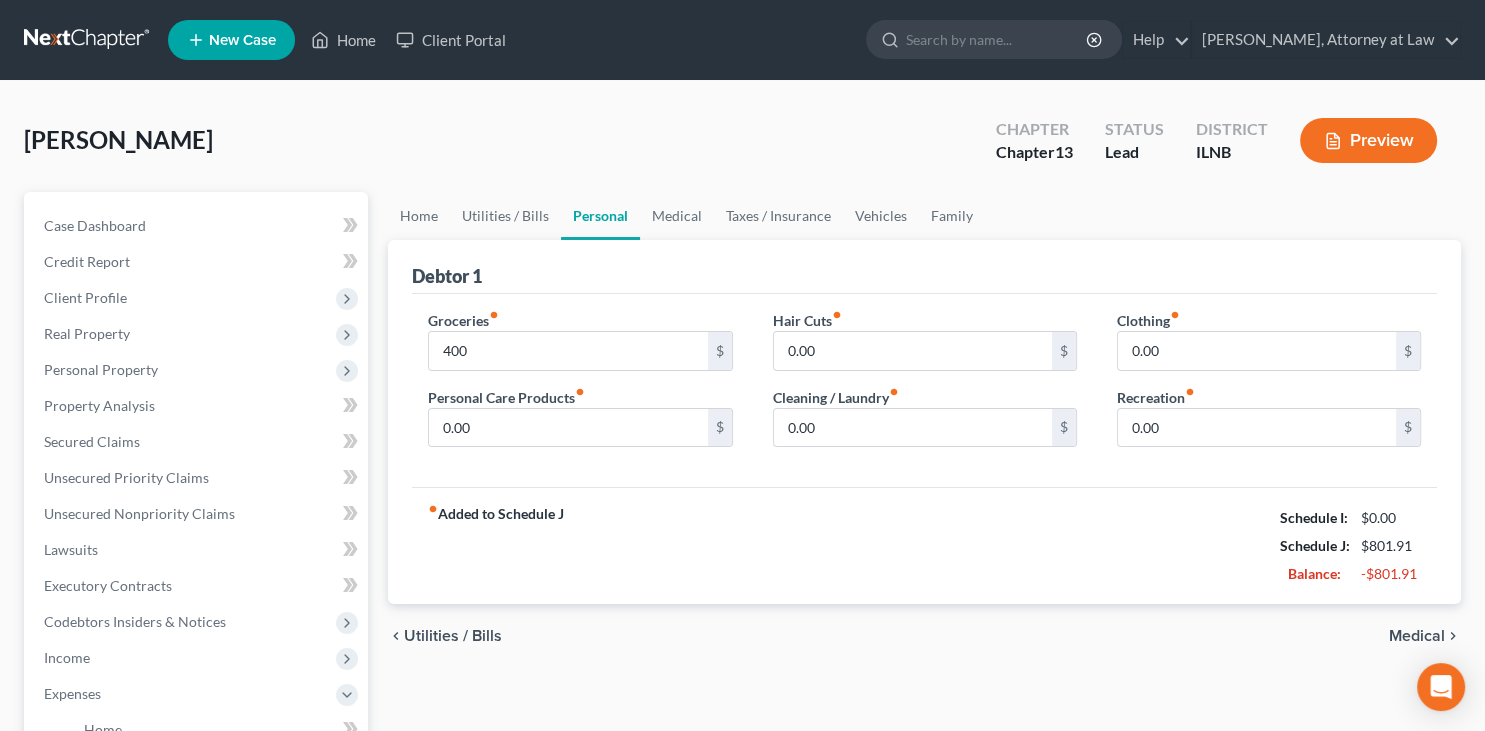 click on "fiber_manual_record  Added to Schedule J Schedule I: $0.00 Schedule J: $801.91 Balance: -$801.91" at bounding box center [924, 545] 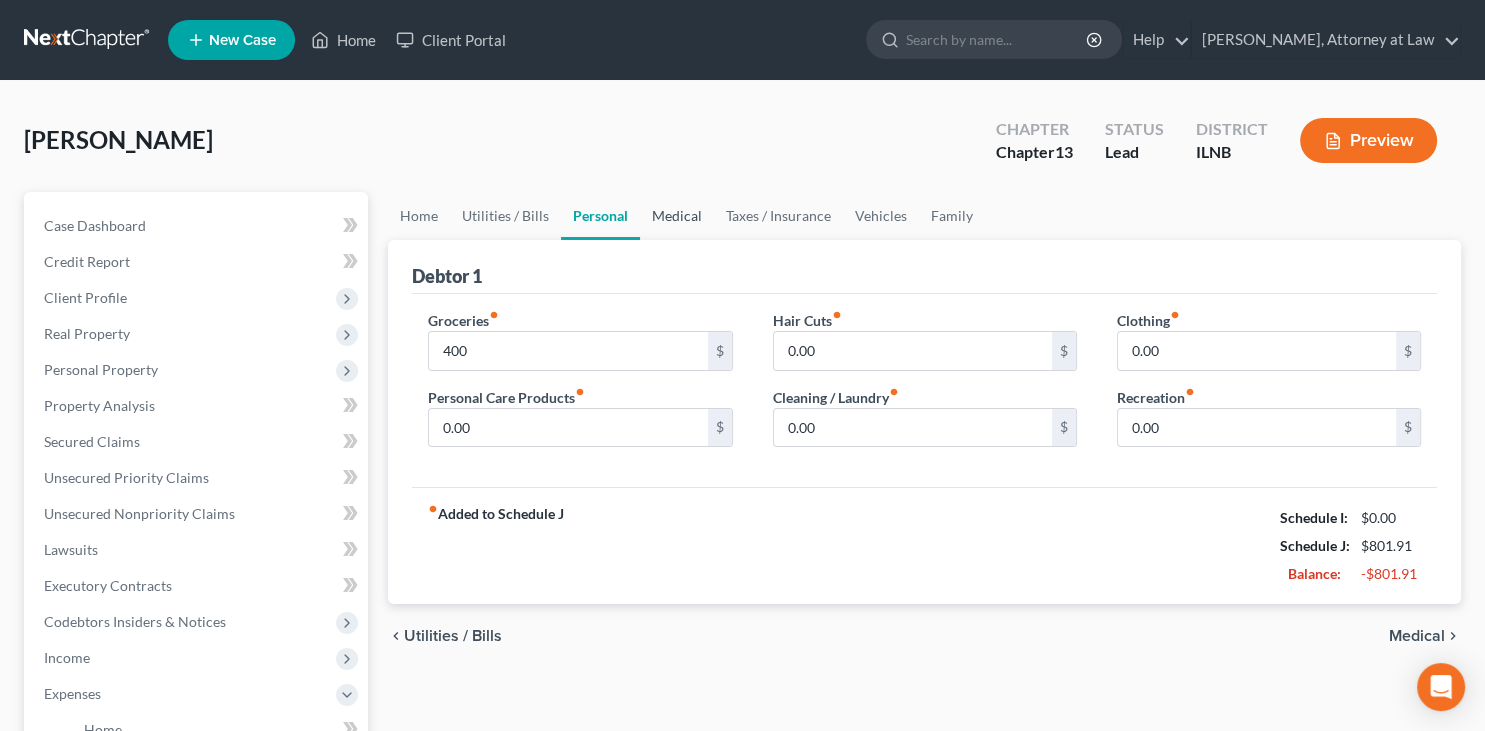 click on "Medical" at bounding box center (677, 216) 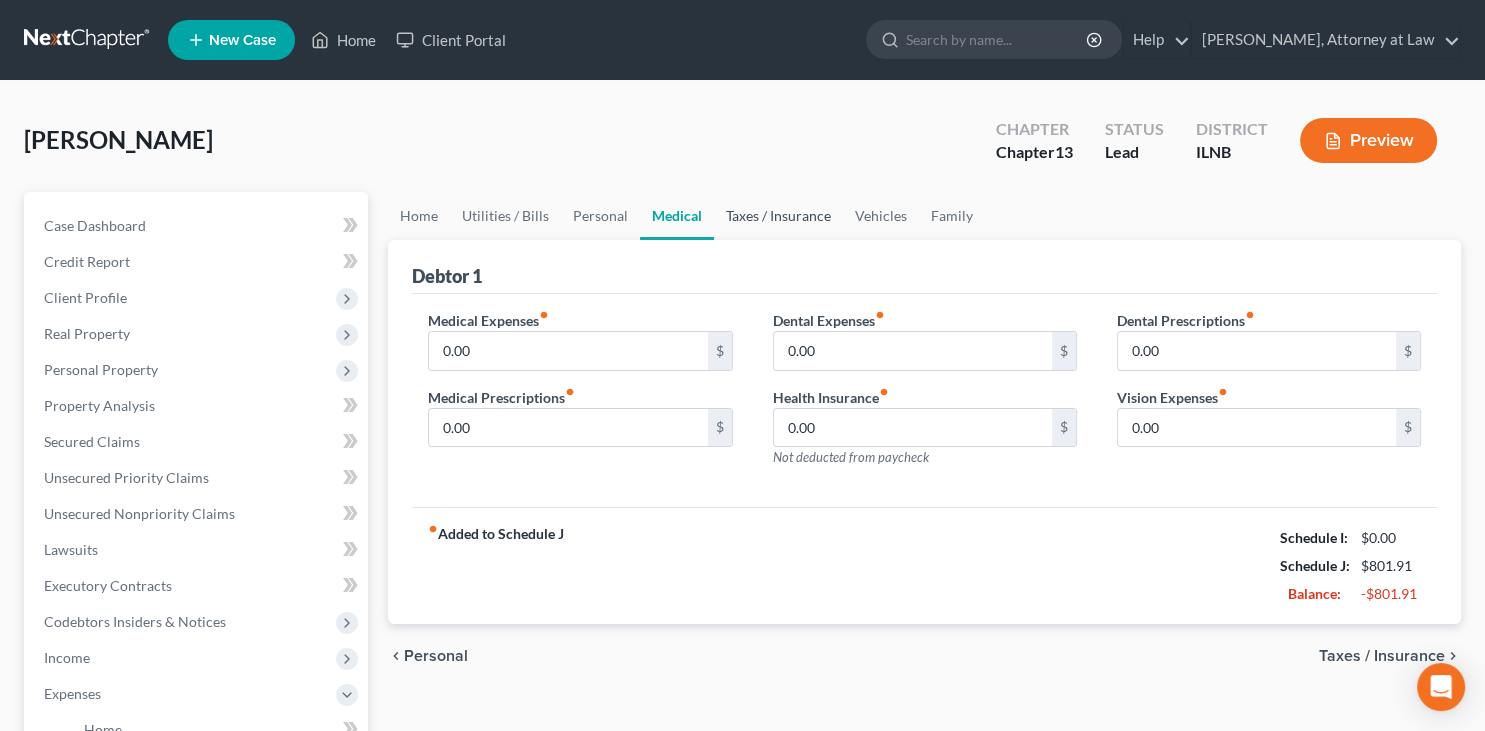 click on "Taxes / Insurance" at bounding box center (778, 216) 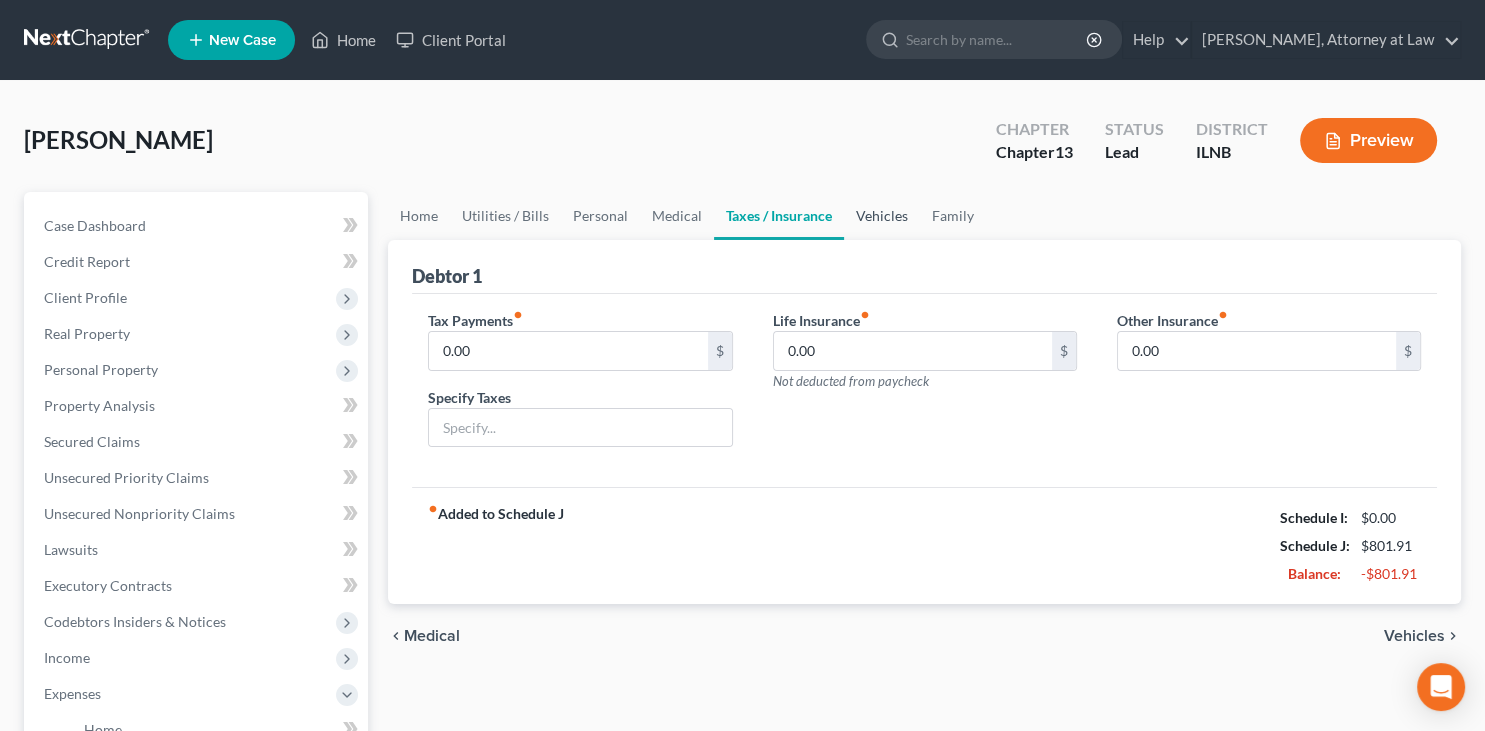 click on "Vehicles" at bounding box center [882, 216] 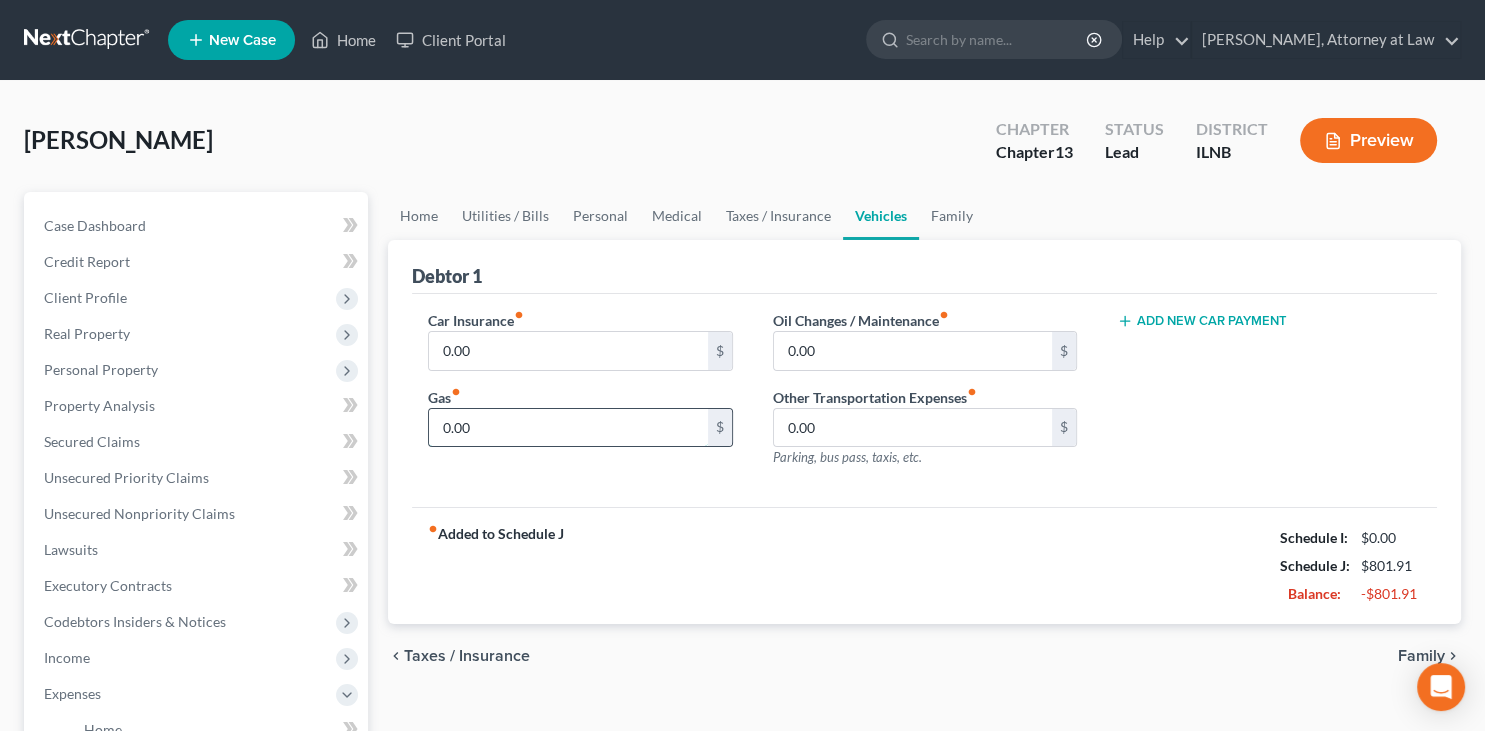 click on "0.00" at bounding box center (568, 428) 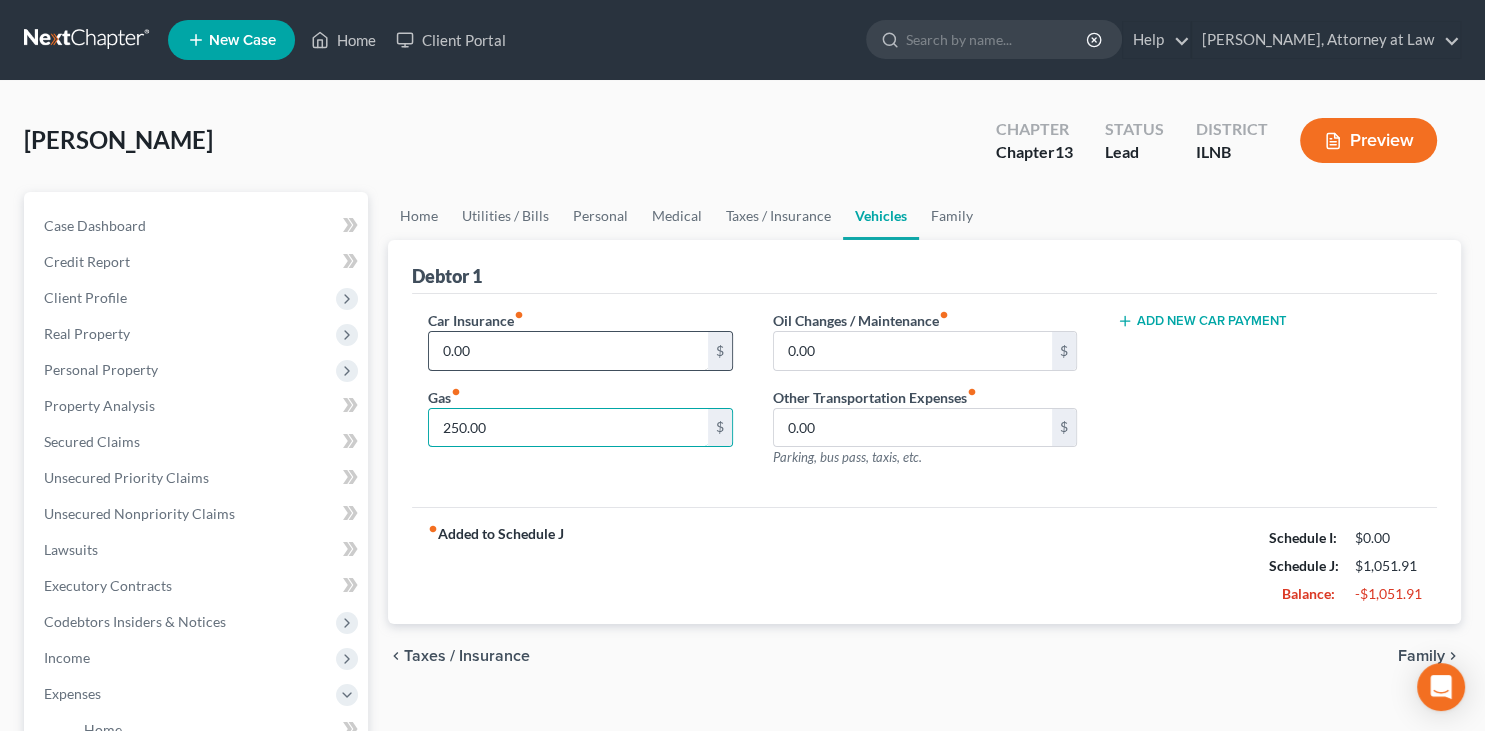 type on "250.00" 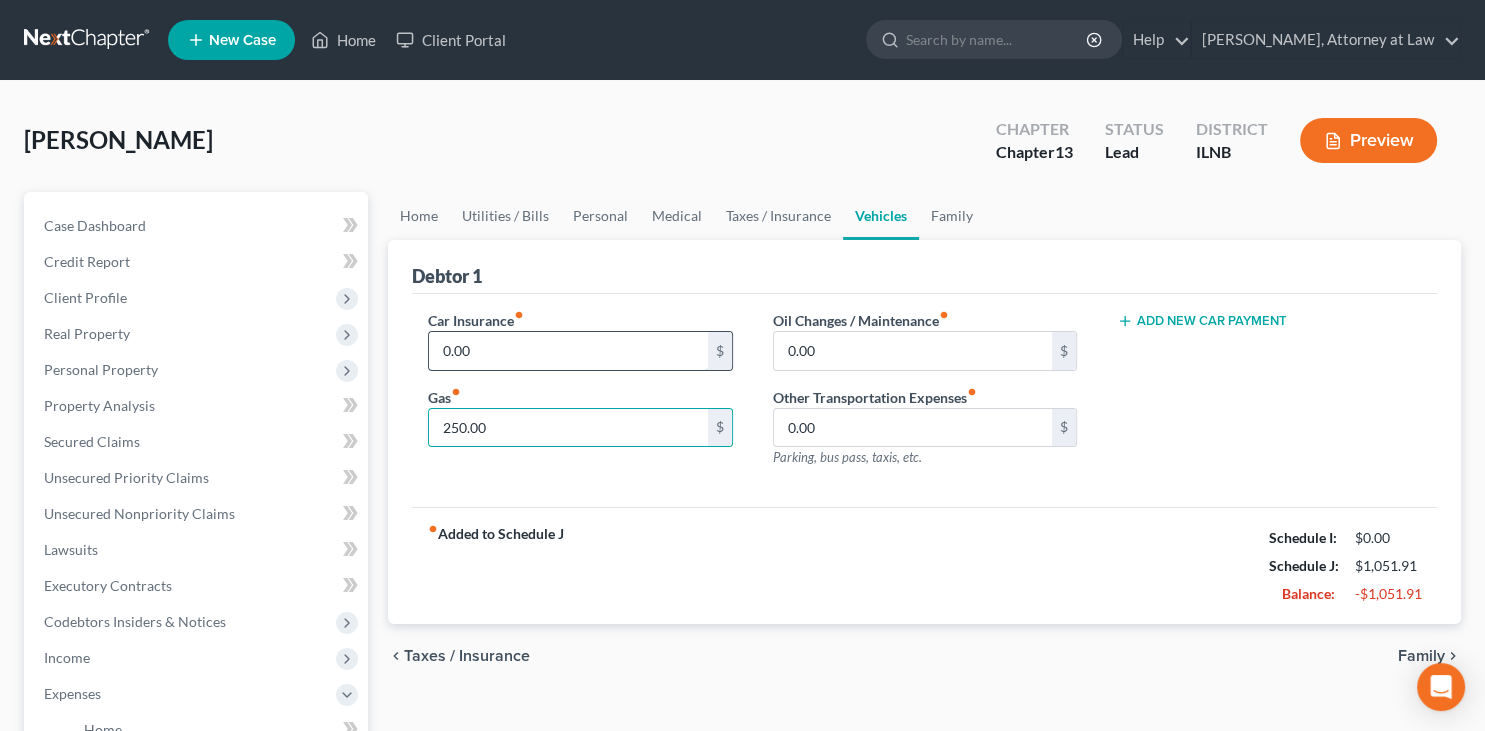 click on "0.00" at bounding box center (568, 351) 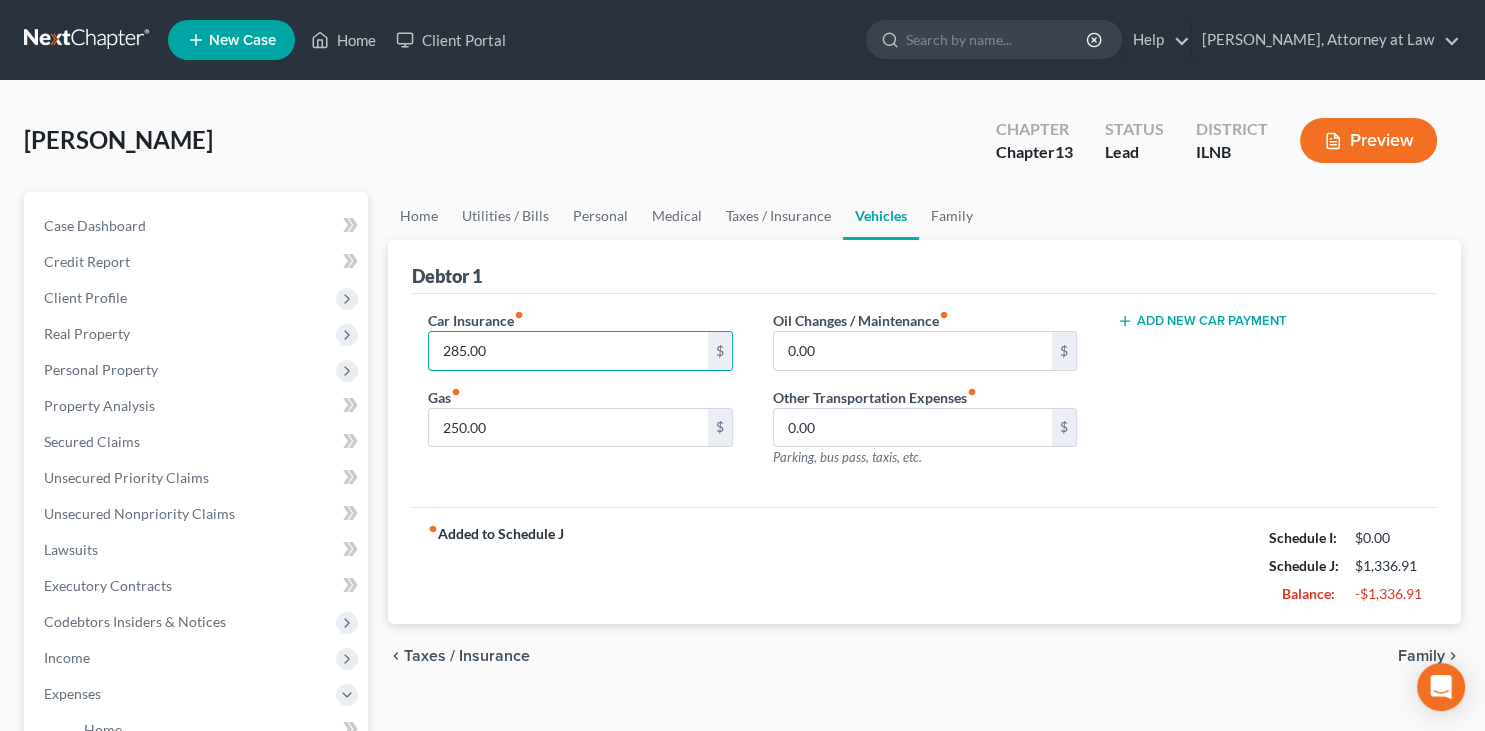 type on "285.00" 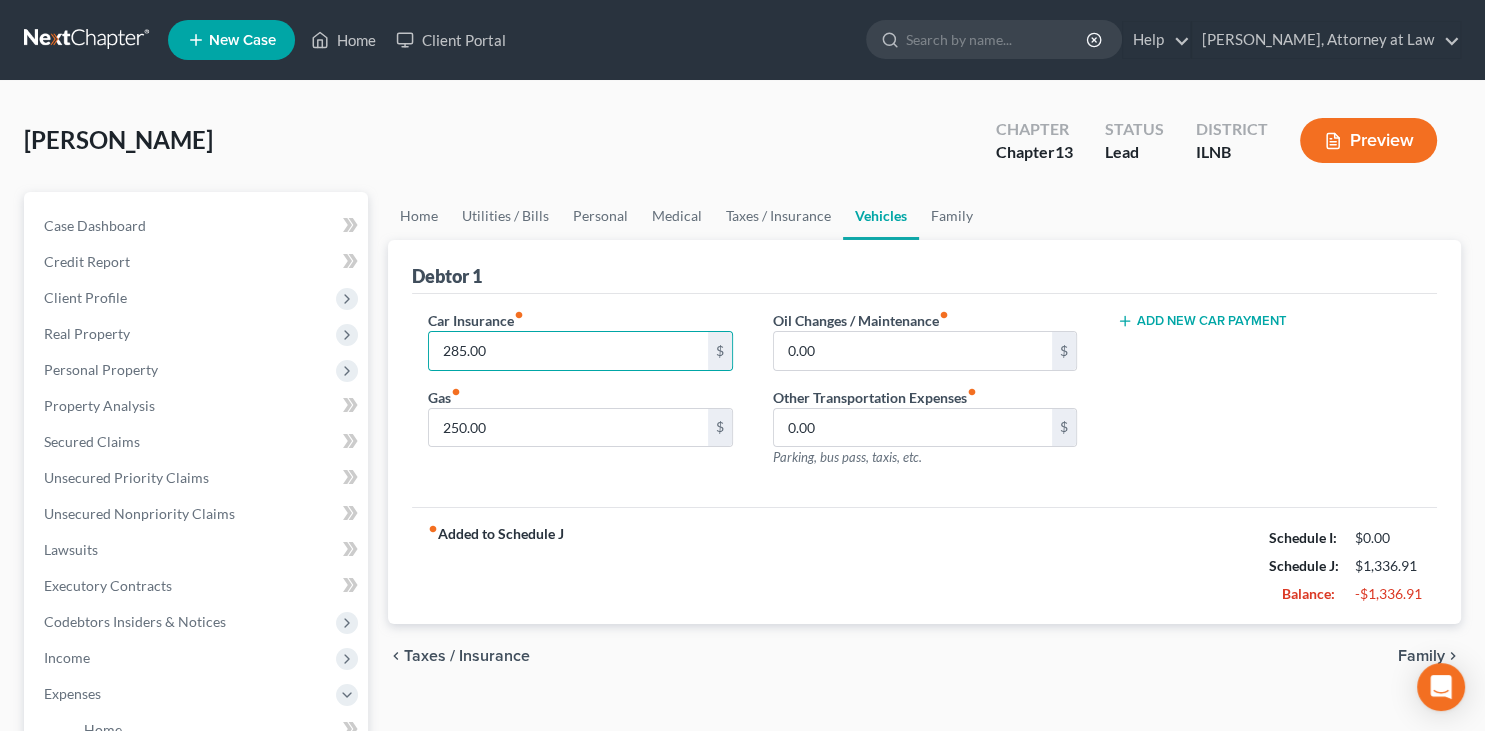 click on "fiber_manual_record  Added to Schedule J Schedule I: $0.00 Schedule J: $1,336.91 Balance: -$1,336.91" at bounding box center [924, 565] 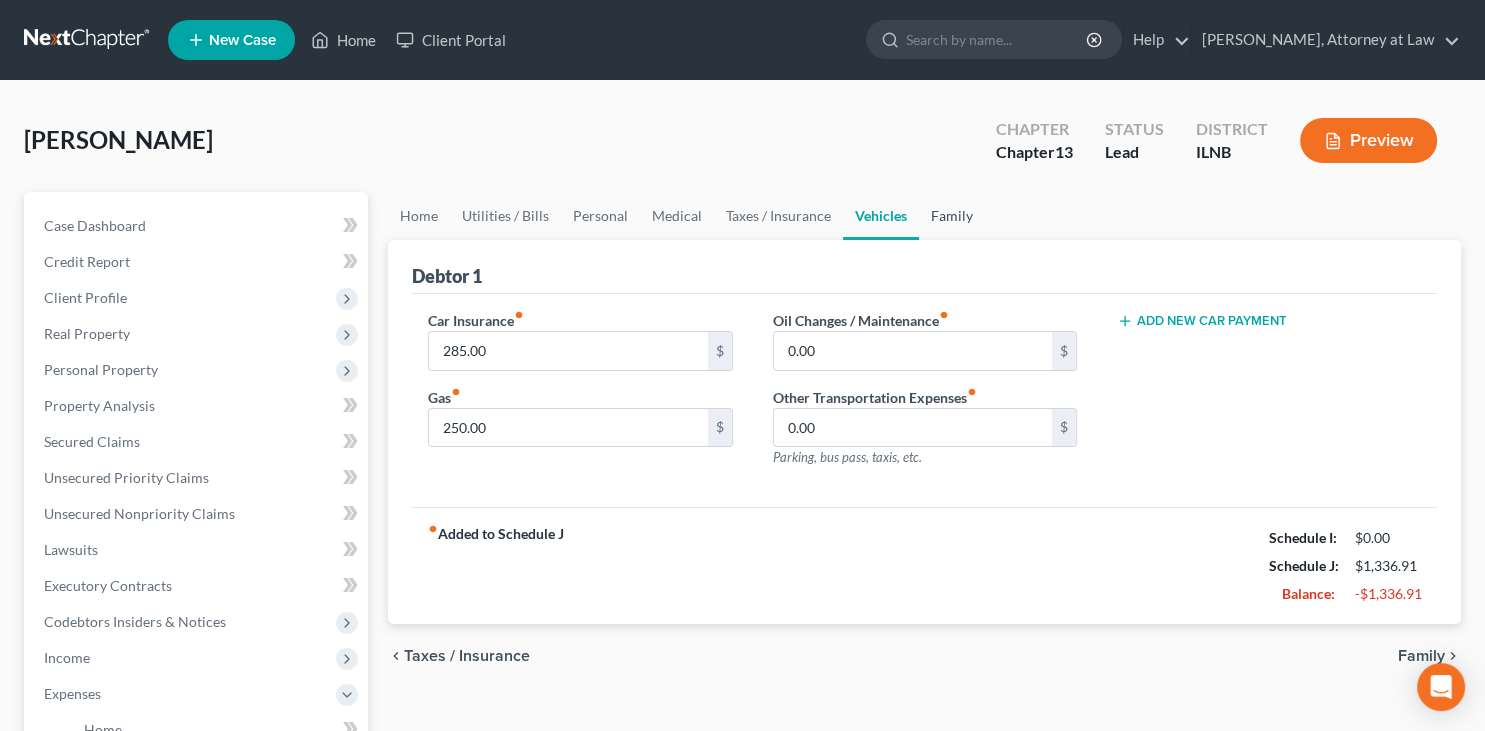 click on "Family" at bounding box center (952, 216) 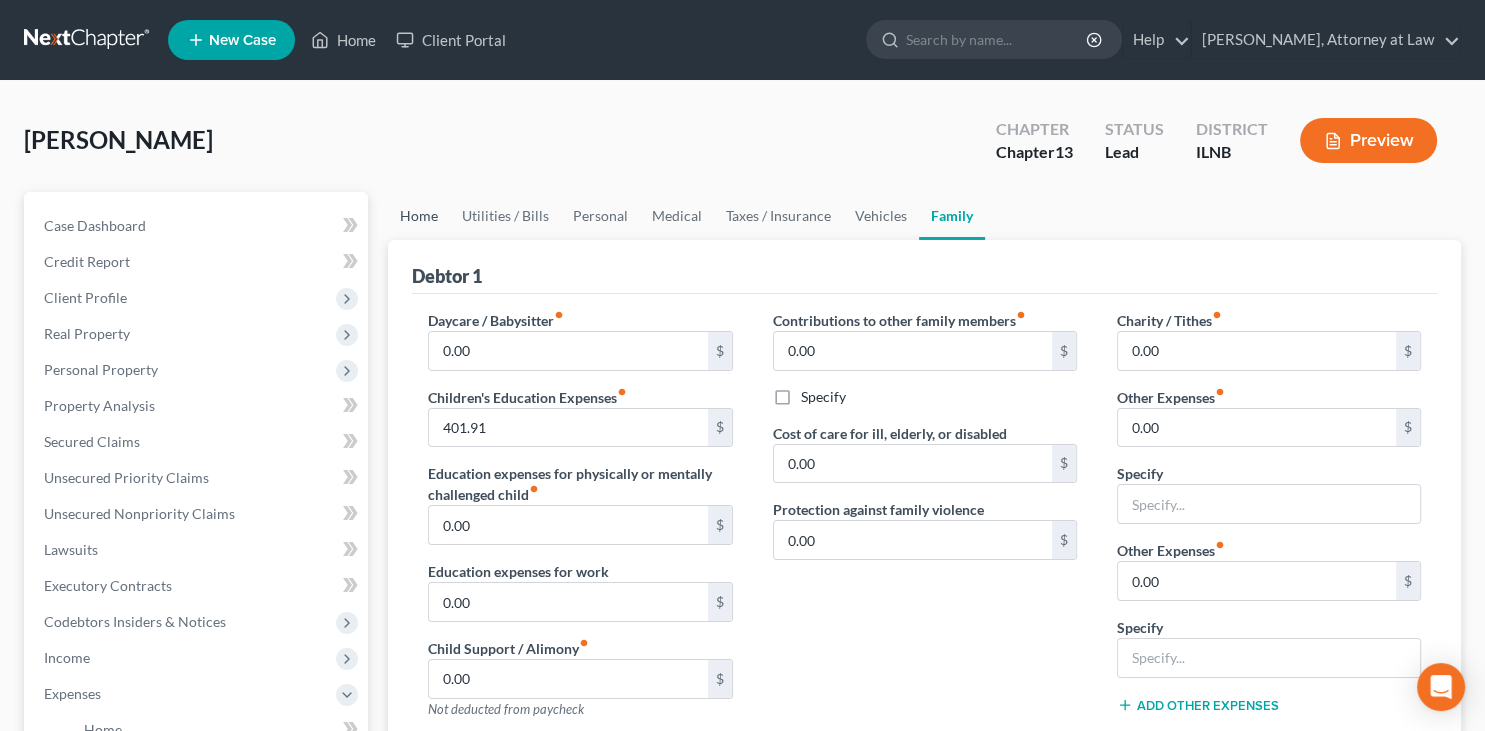 click on "Home" at bounding box center [419, 216] 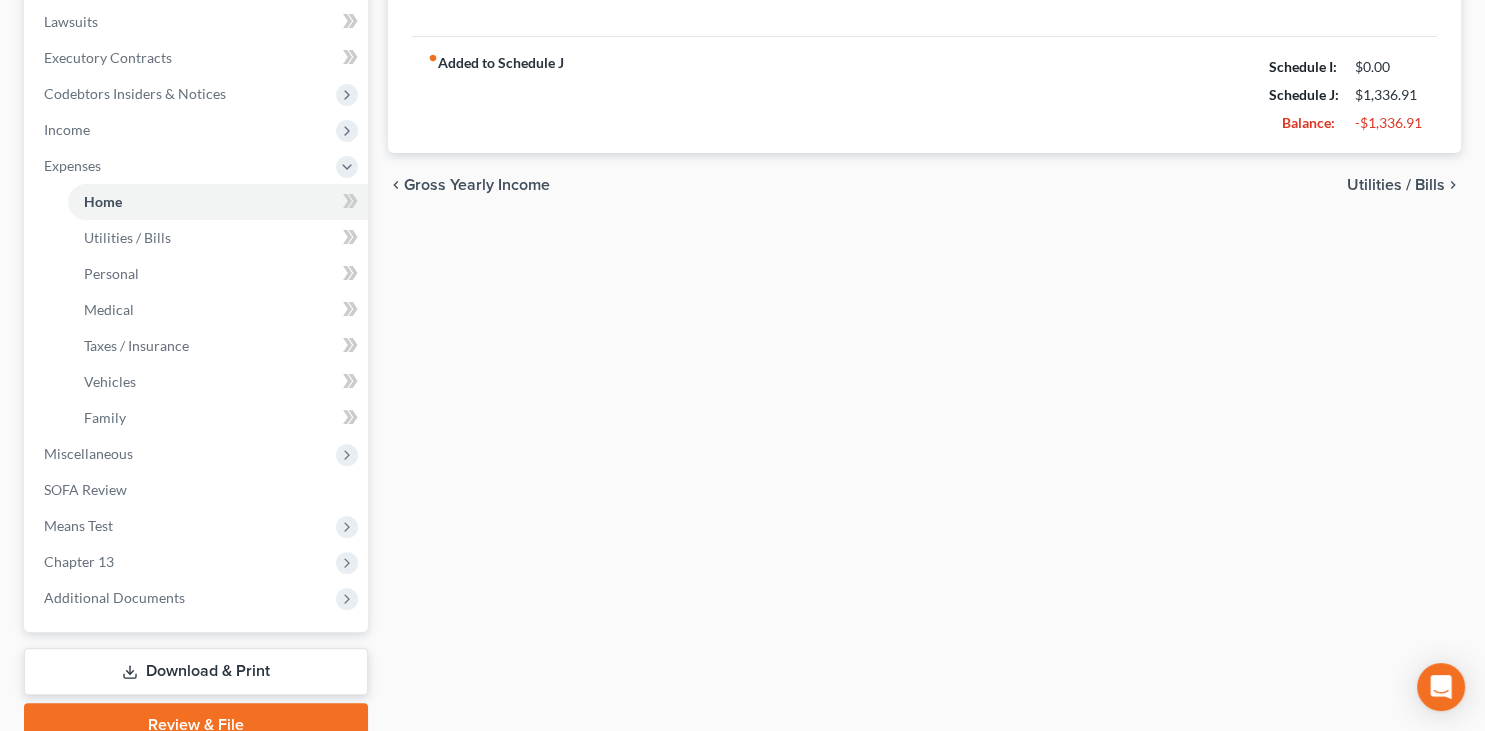 scroll, scrollTop: 0, scrollLeft: 0, axis: both 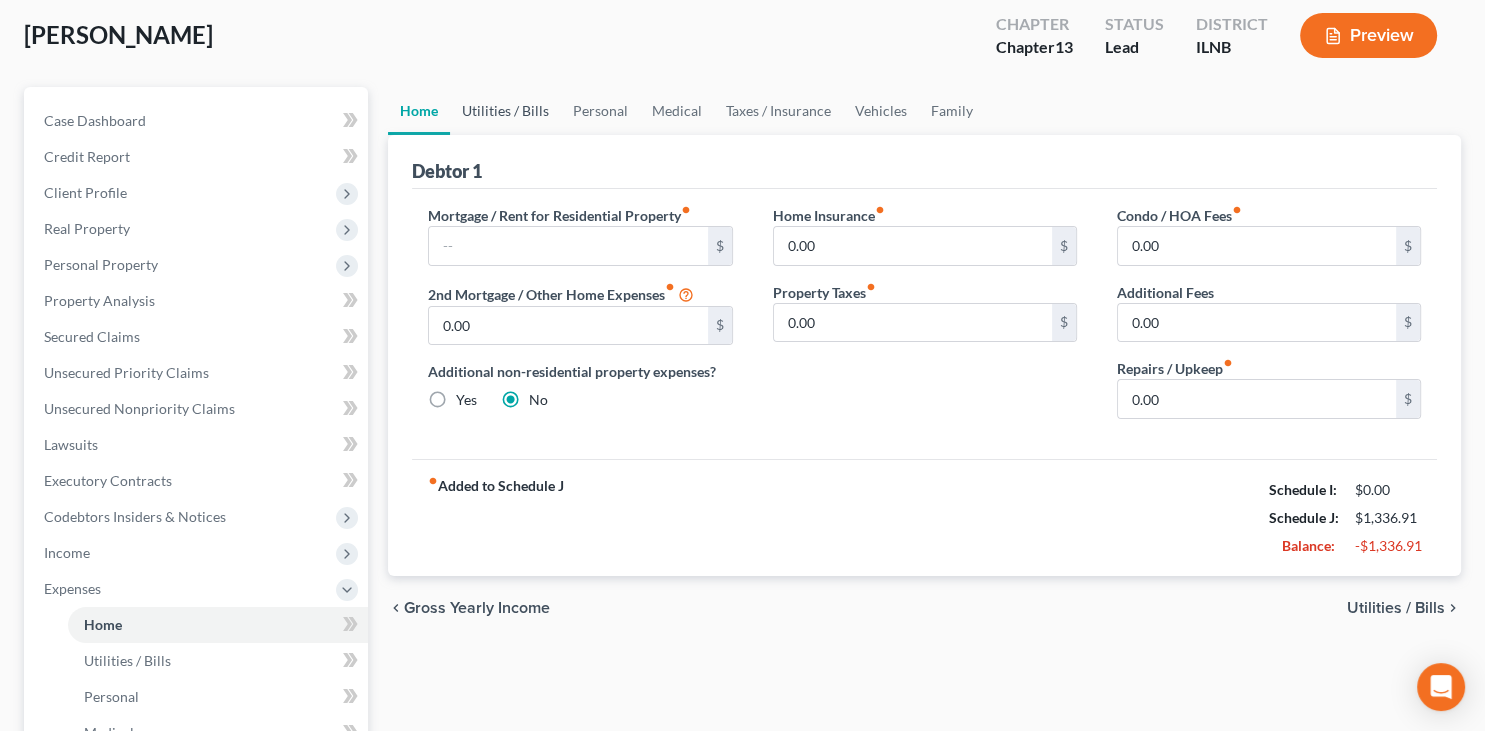 click on "Utilities / Bills" at bounding box center [505, 111] 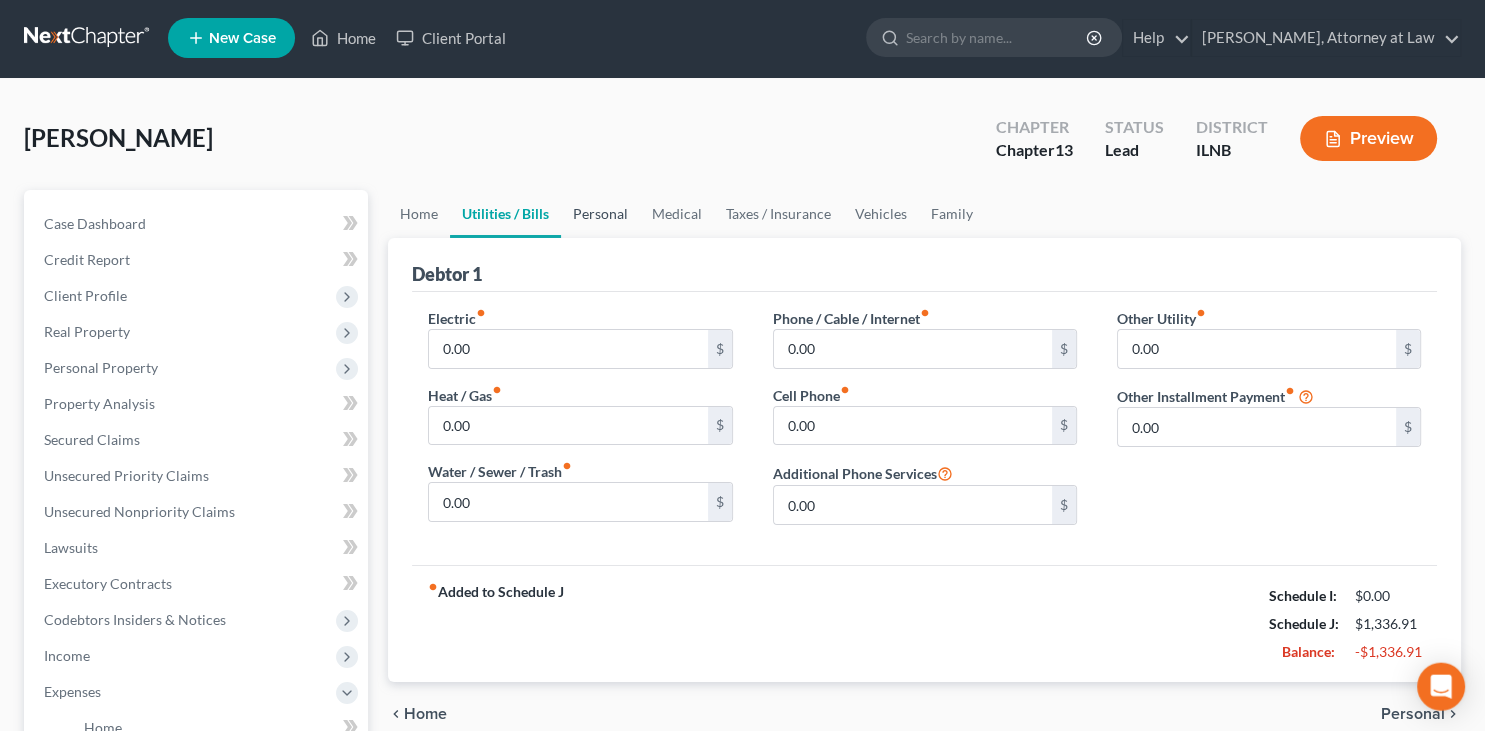 scroll, scrollTop: 0, scrollLeft: 0, axis: both 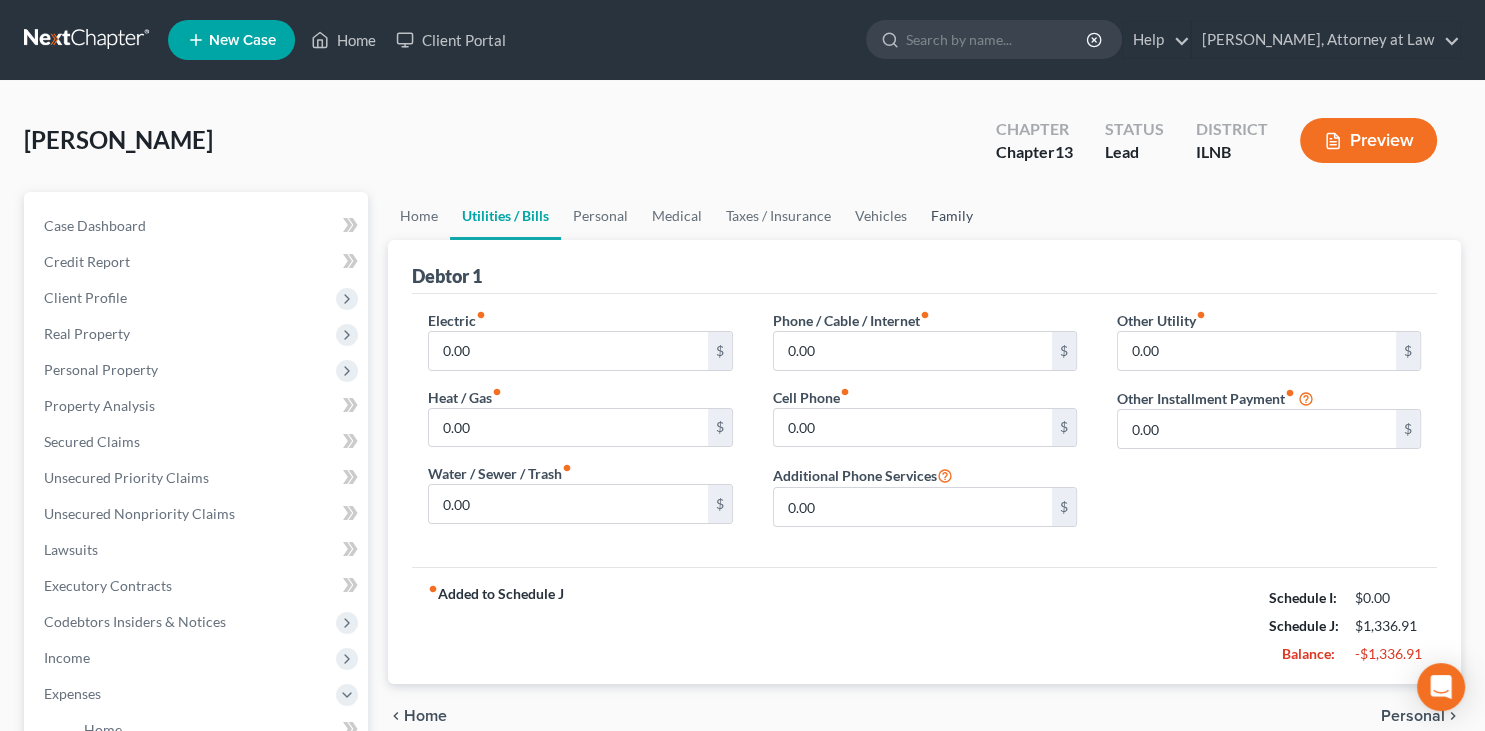 click on "Family" at bounding box center [952, 216] 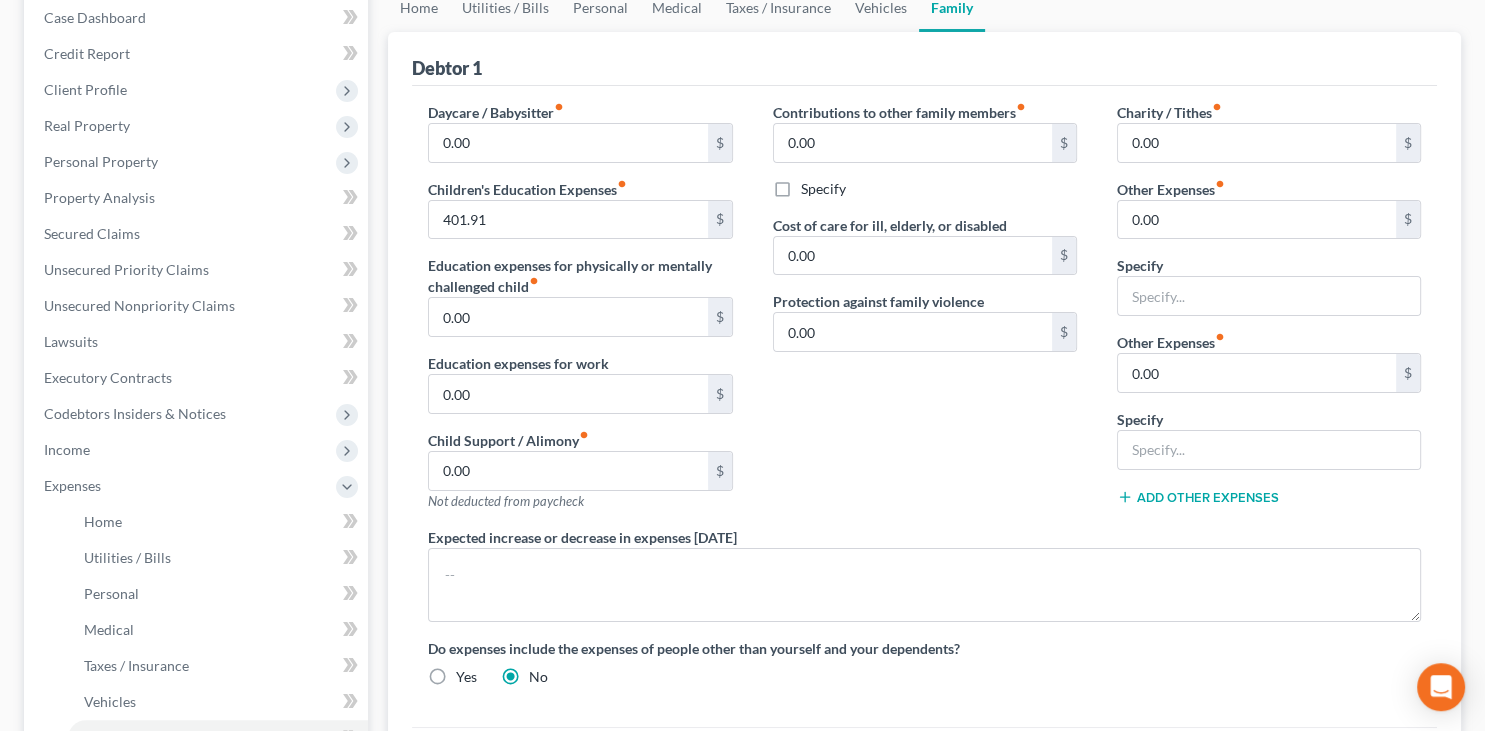 scroll, scrollTop: 211, scrollLeft: 0, axis: vertical 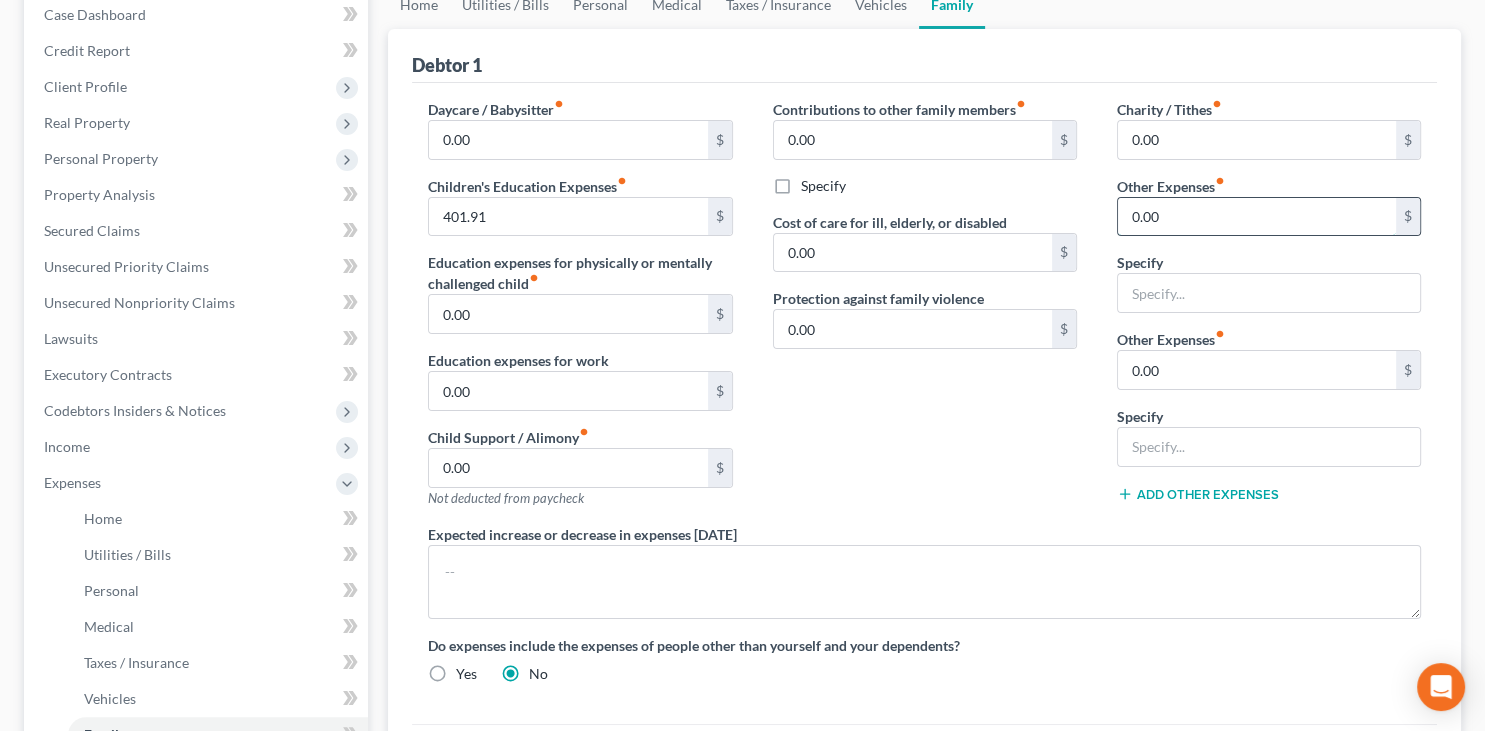click on "0.00" at bounding box center [1257, 217] 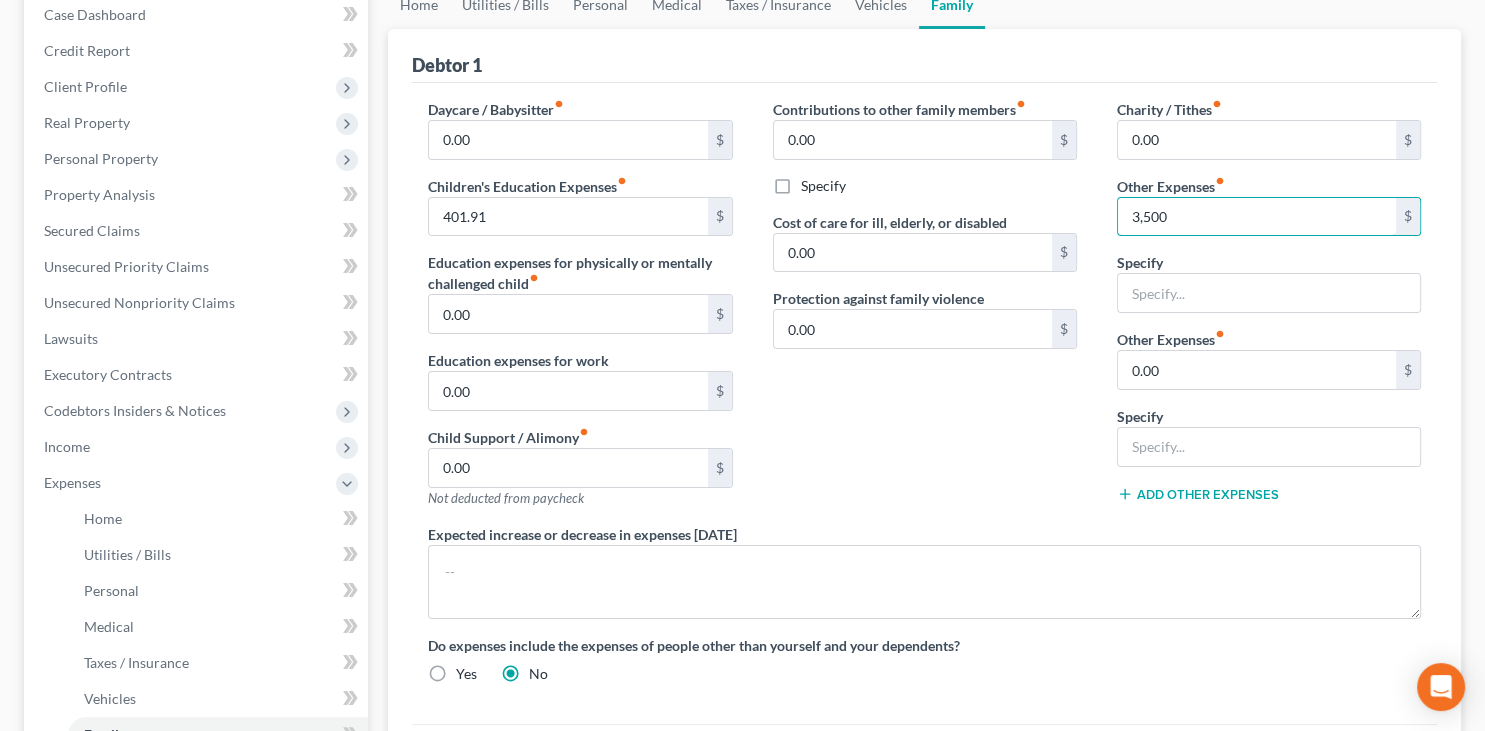type on "3,500" 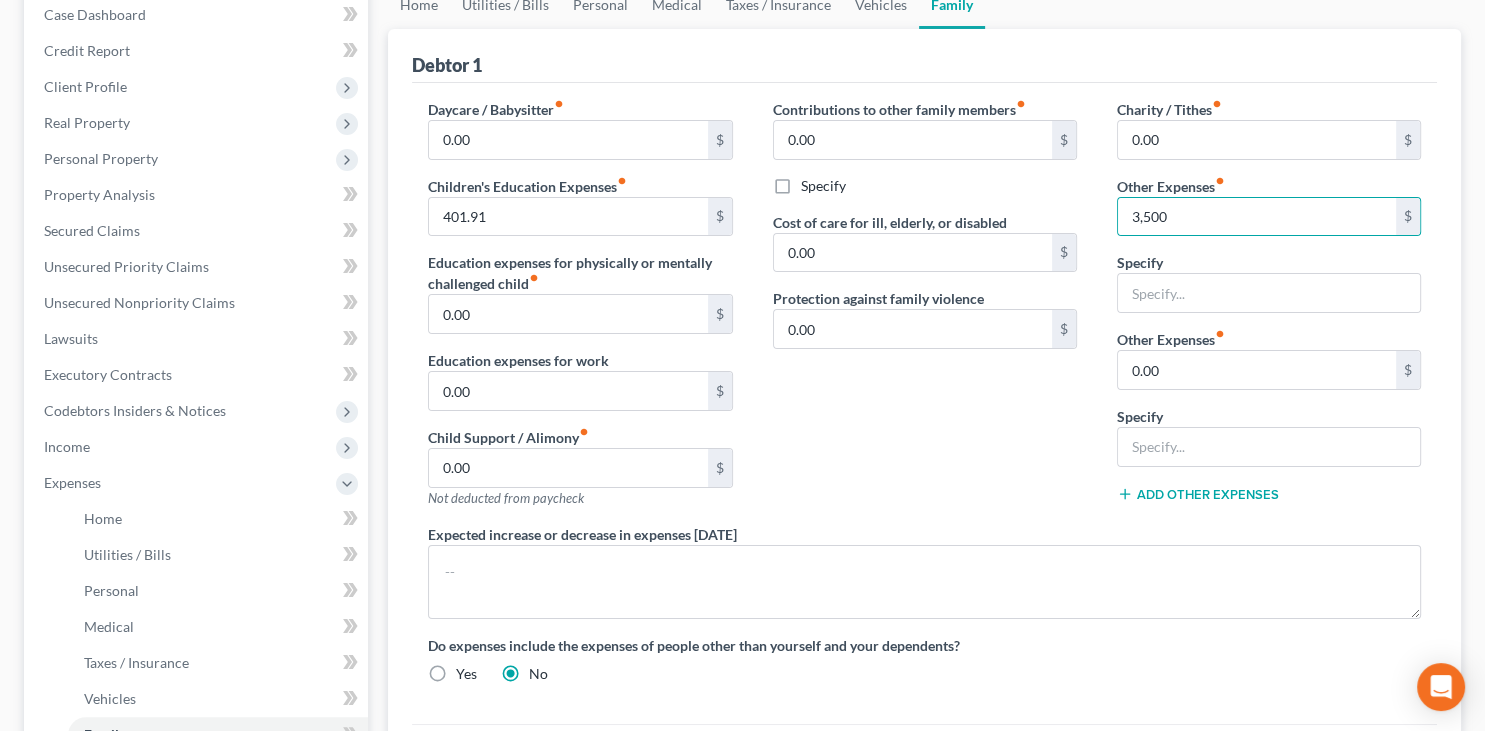 click on "Contributions to other family members  fiber_manual_record 0.00 $ Specify Cost of care for ill, elderly, or disabled 0.00 $ Protection against family violence 0.00 $" at bounding box center [925, 311] 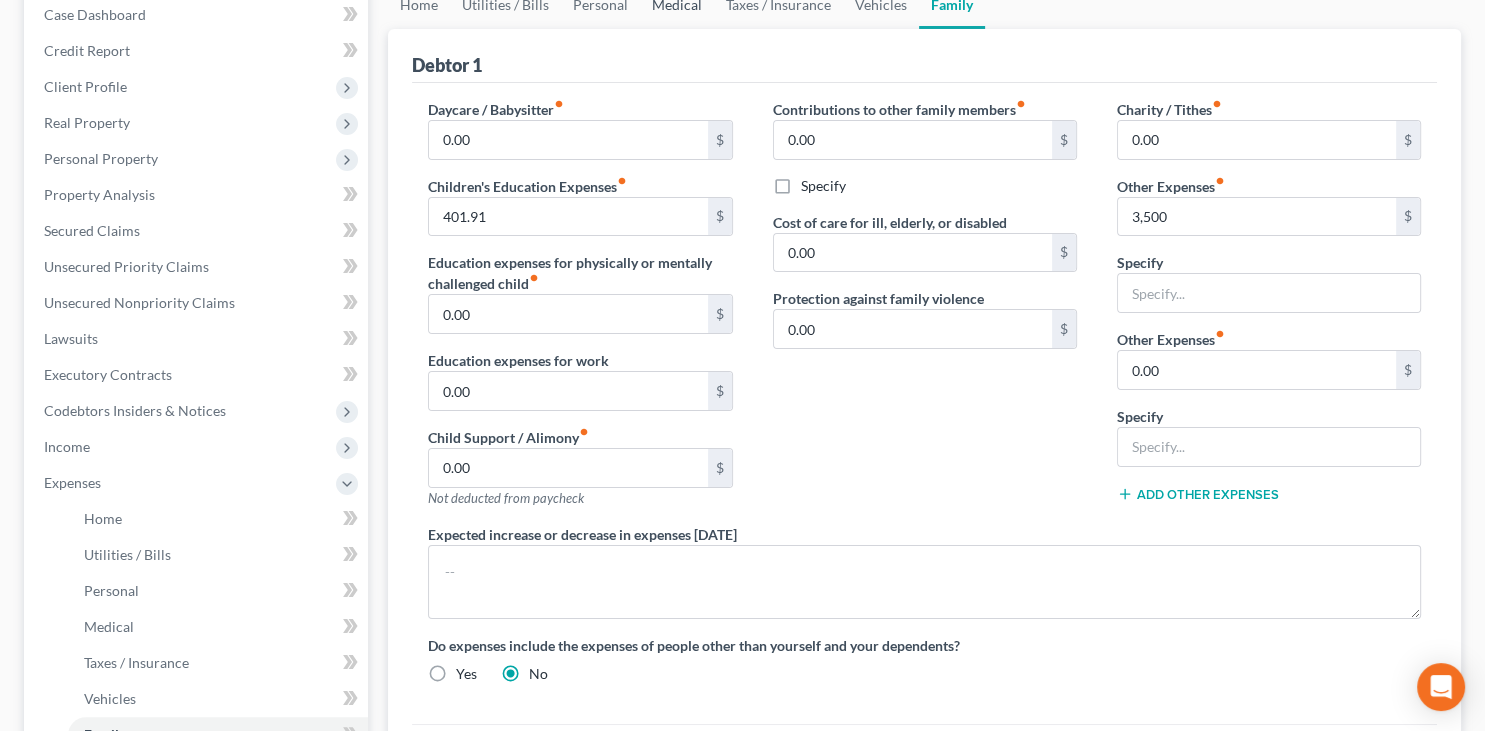 click on "Medical" at bounding box center (677, 5) 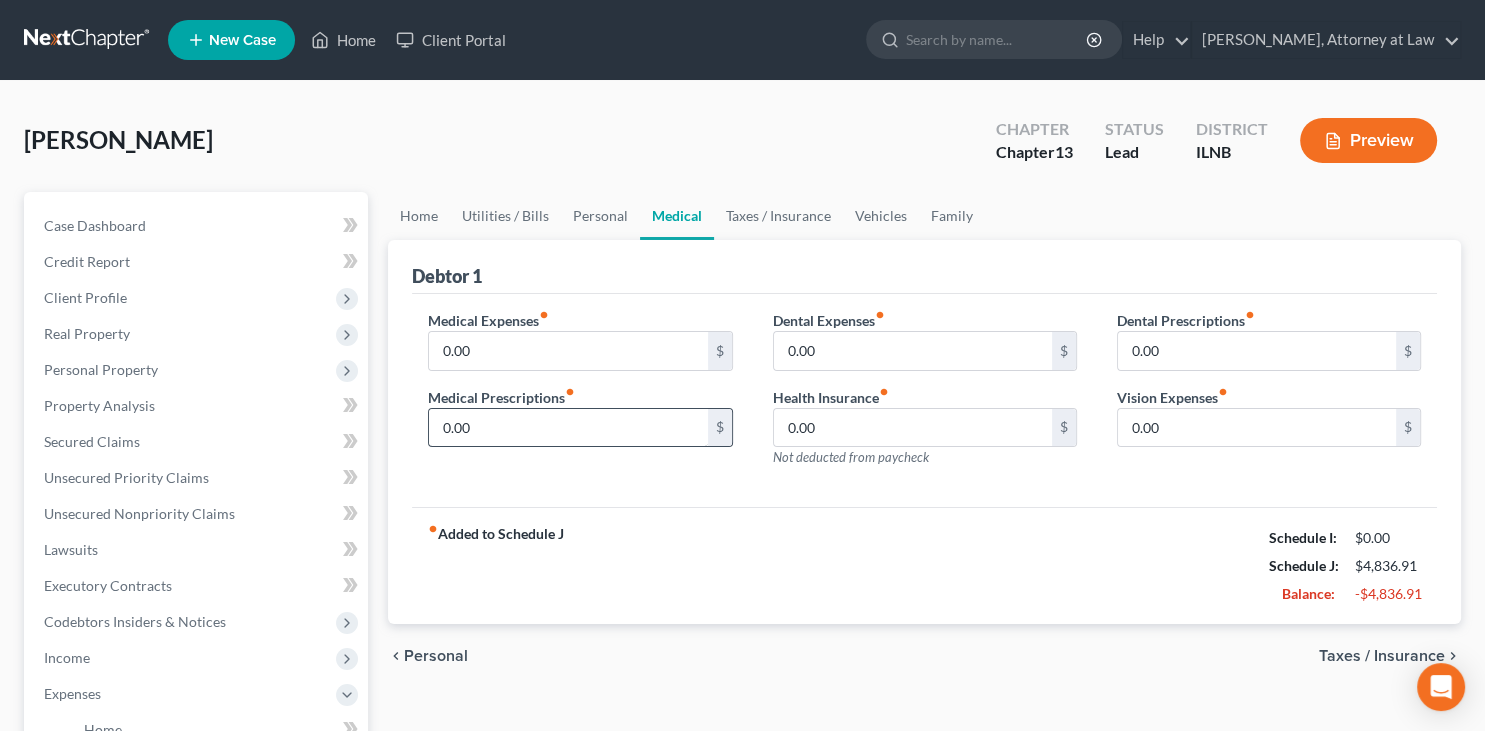 scroll, scrollTop: 0, scrollLeft: 0, axis: both 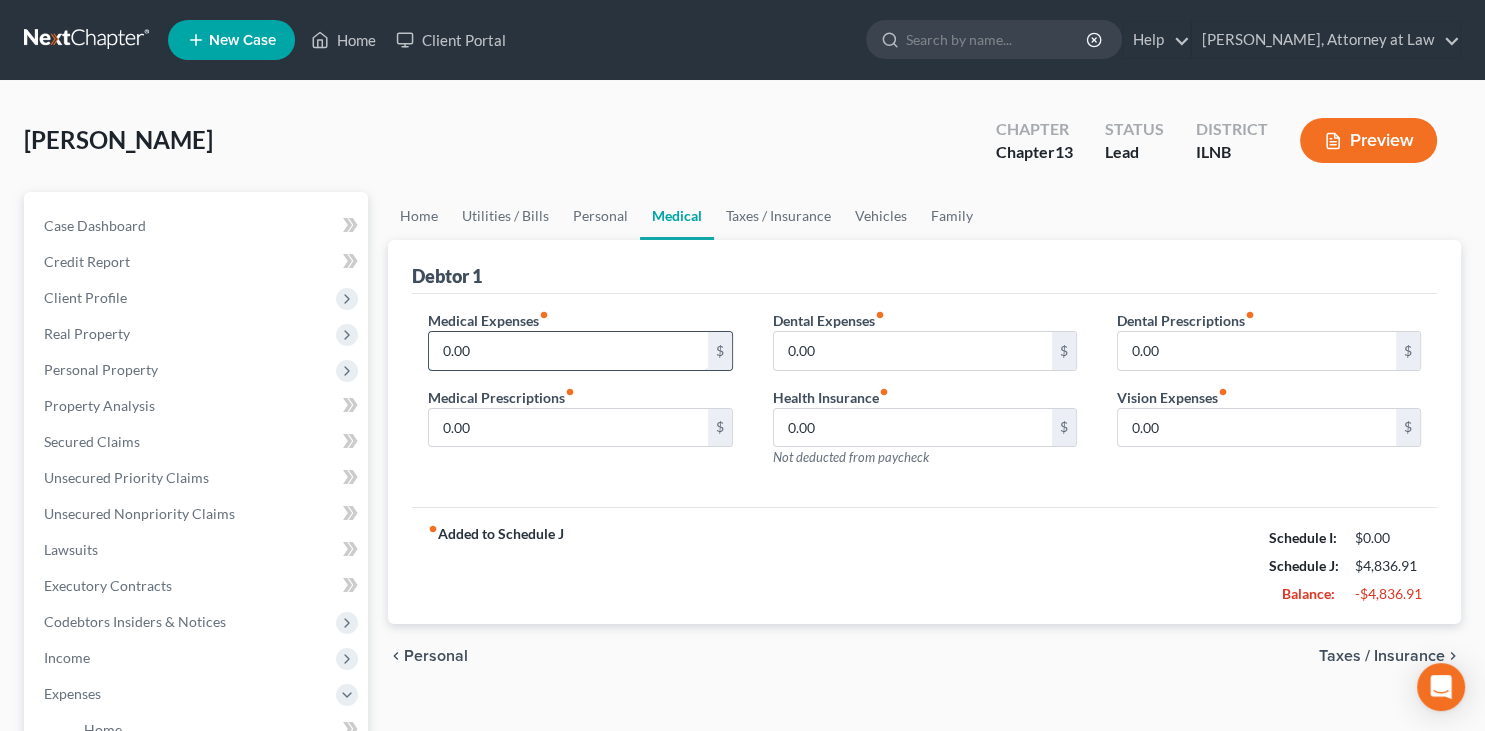 click on "0.00" at bounding box center (568, 351) 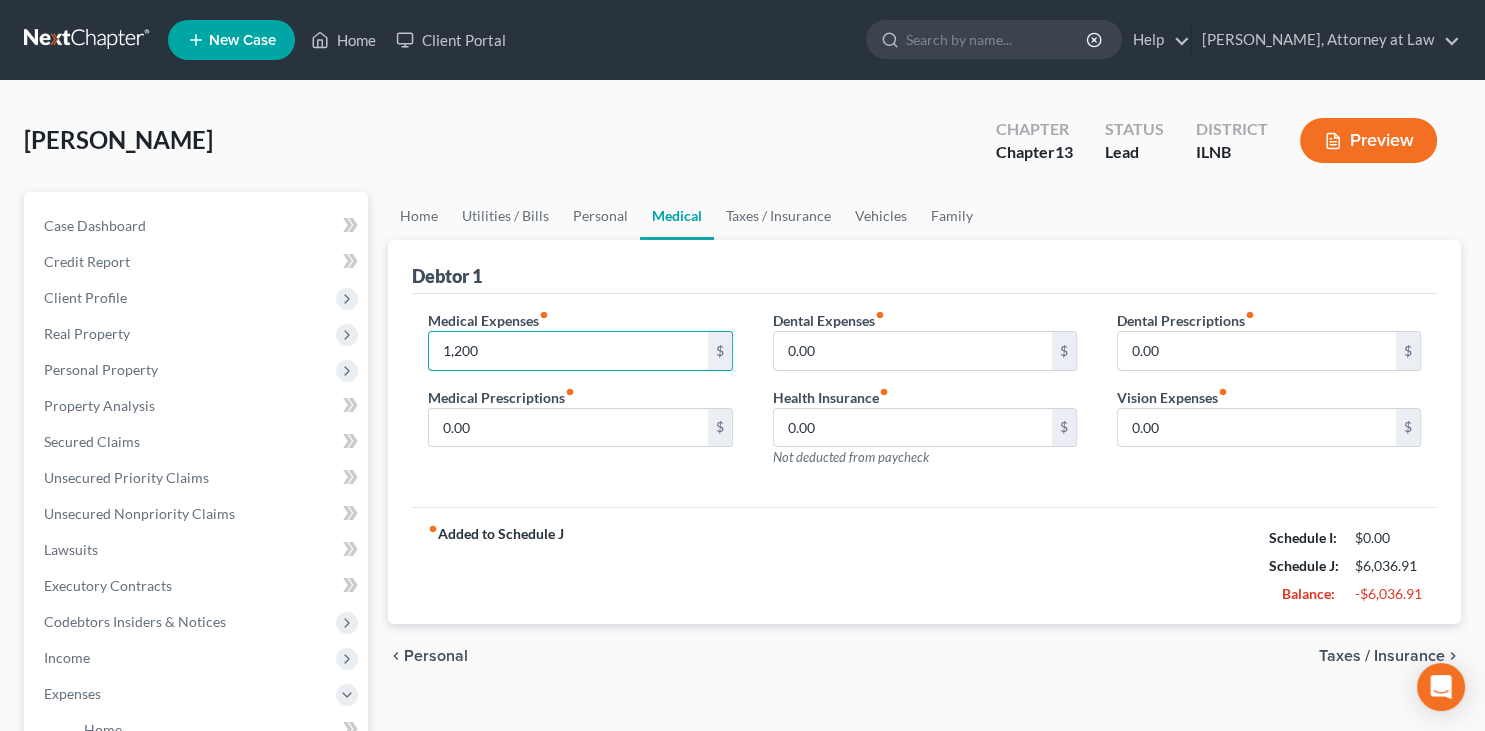 type on "1,200" 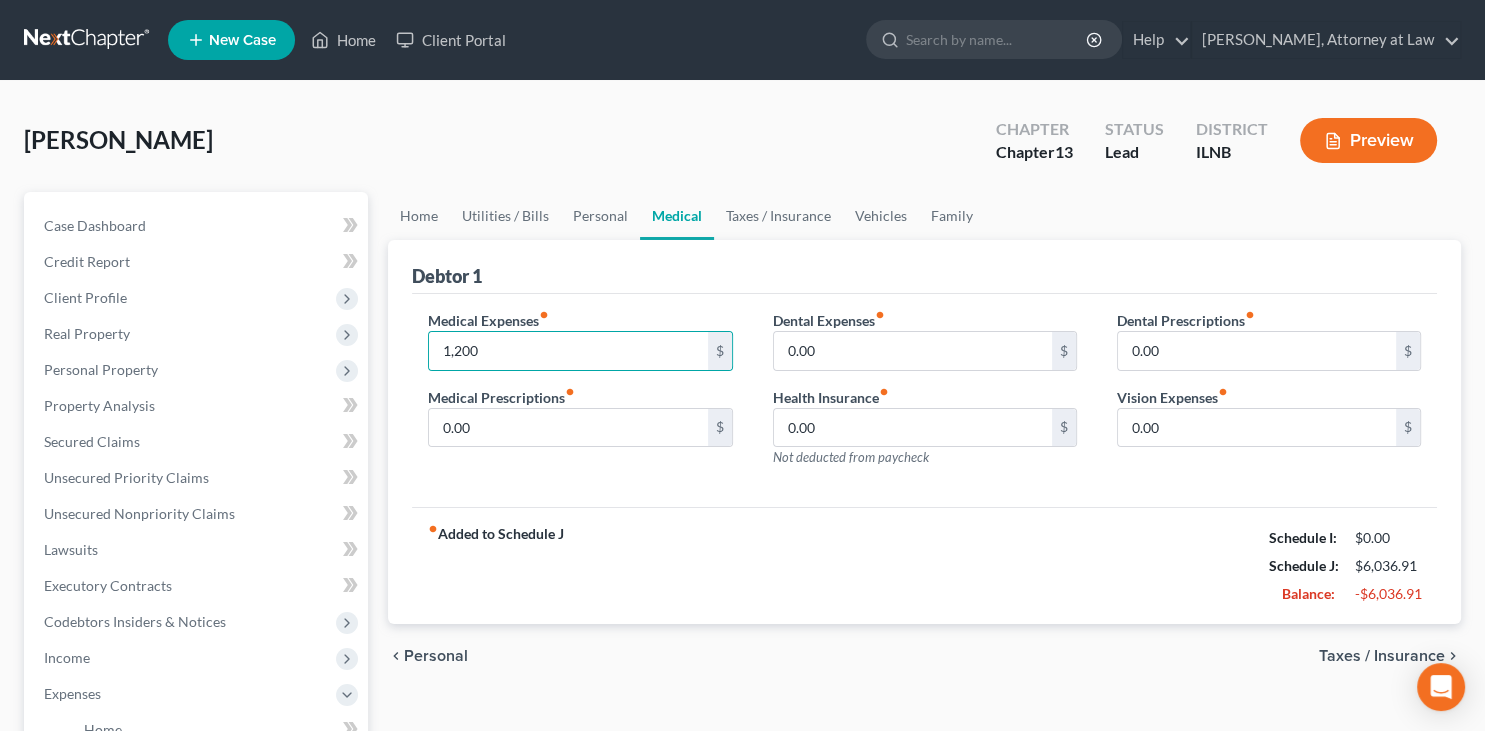 click on "Debtor 1" at bounding box center [924, 267] 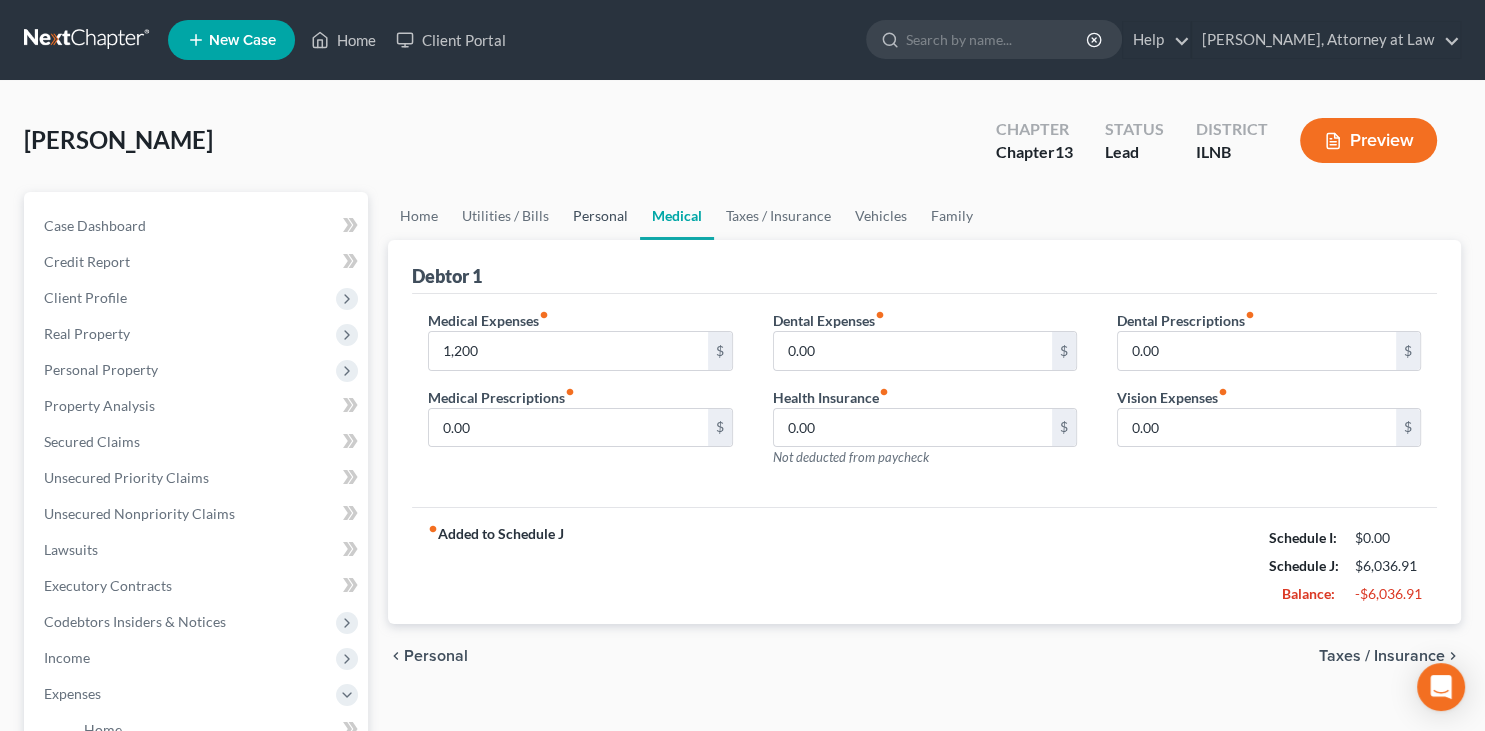 click on "Personal" at bounding box center (600, 216) 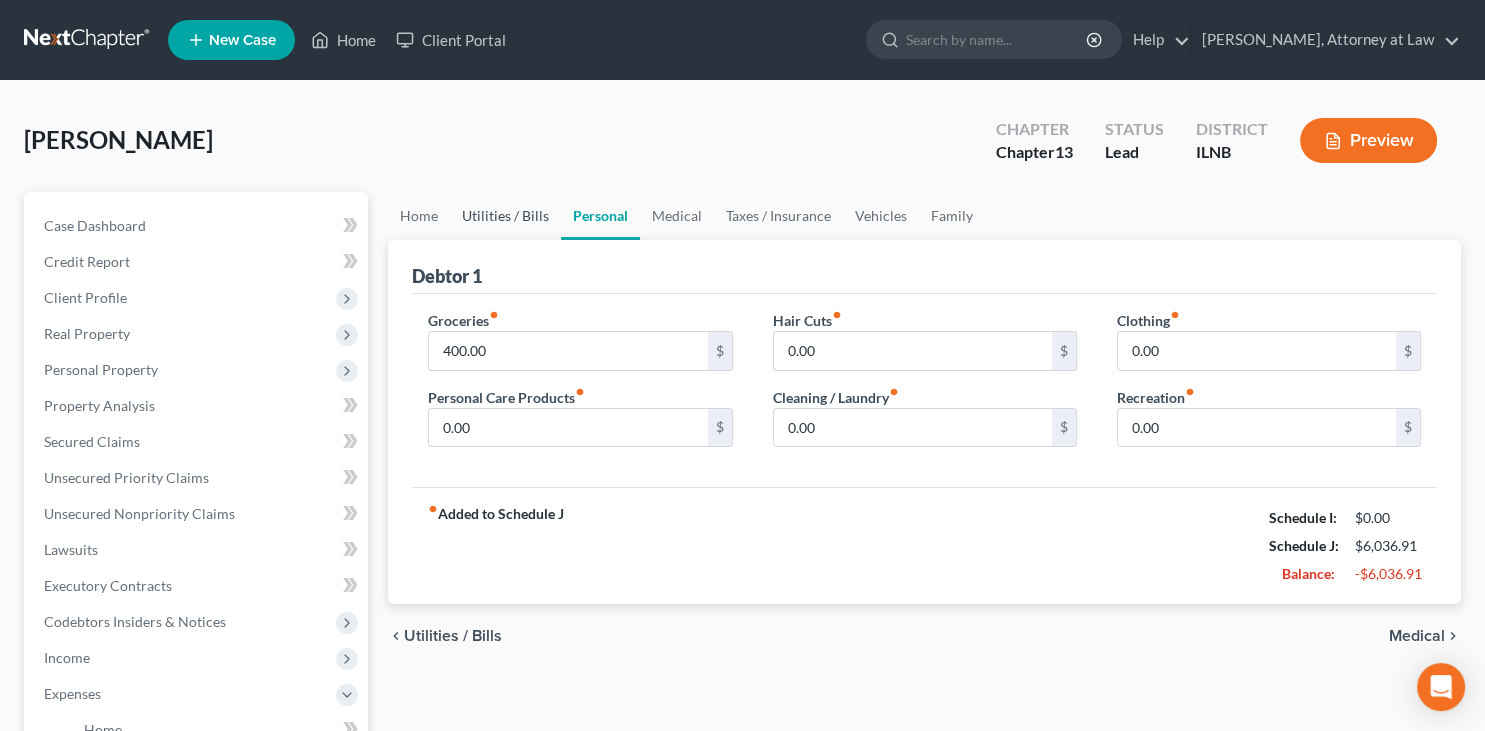 click on "Utilities / Bills" at bounding box center (505, 216) 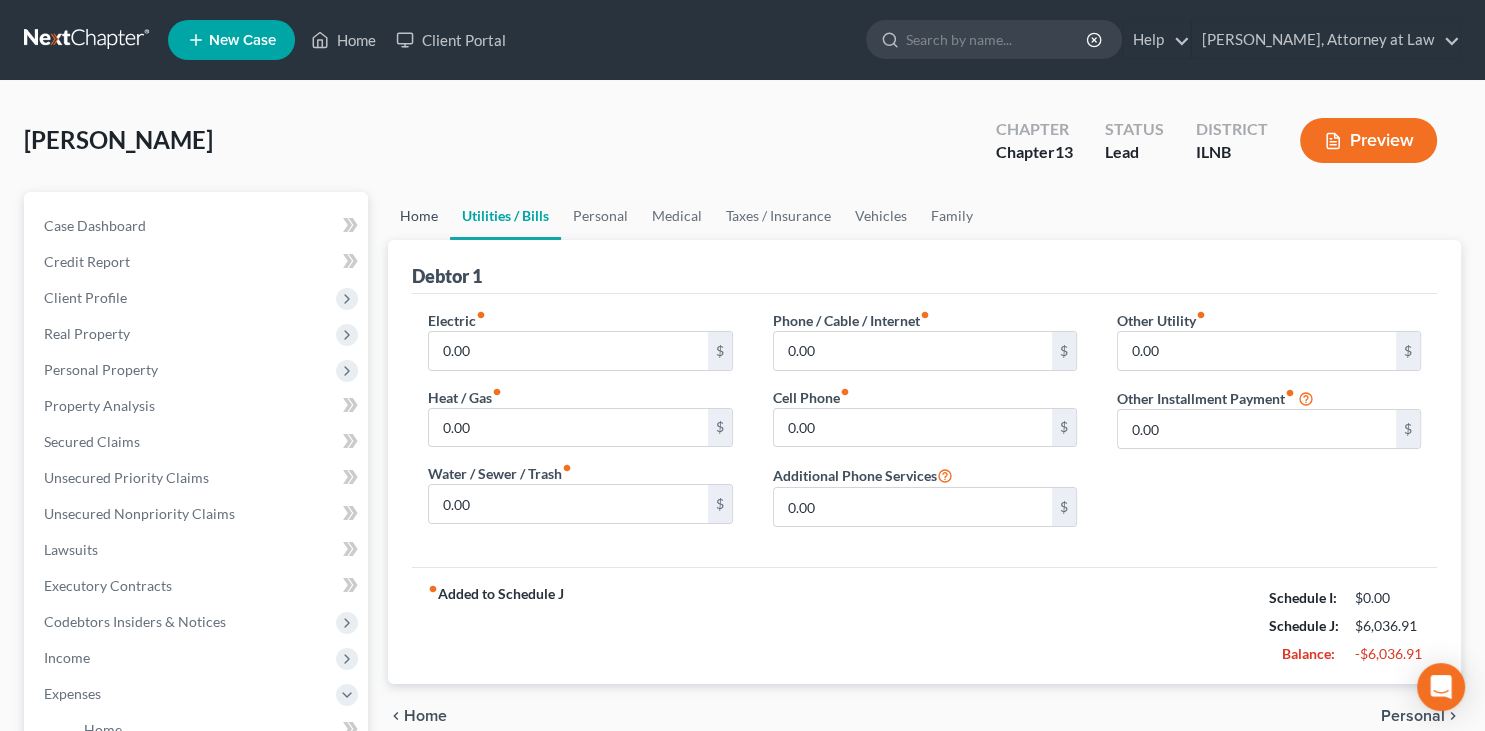 click on "Home" at bounding box center [419, 216] 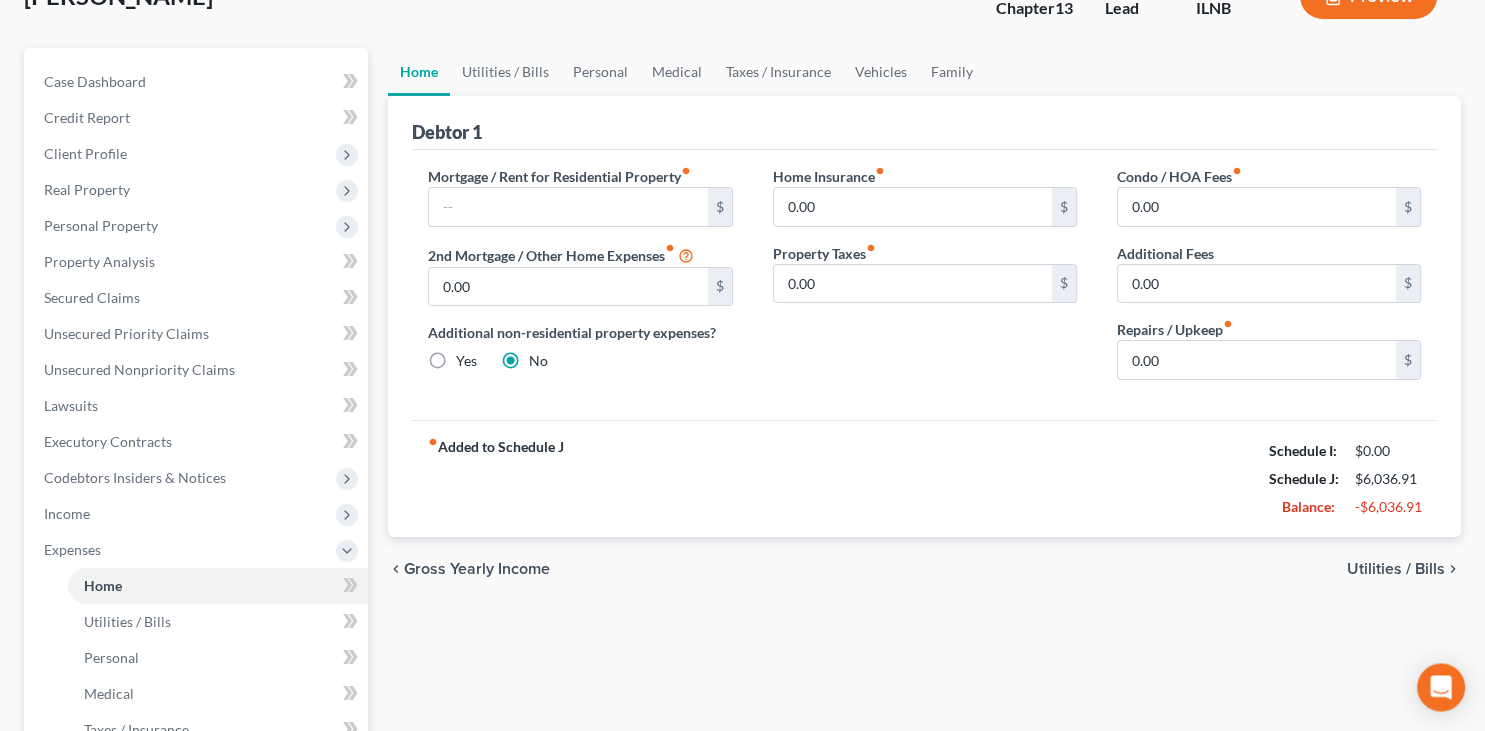 scroll, scrollTop: 105, scrollLeft: 0, axis: vertical 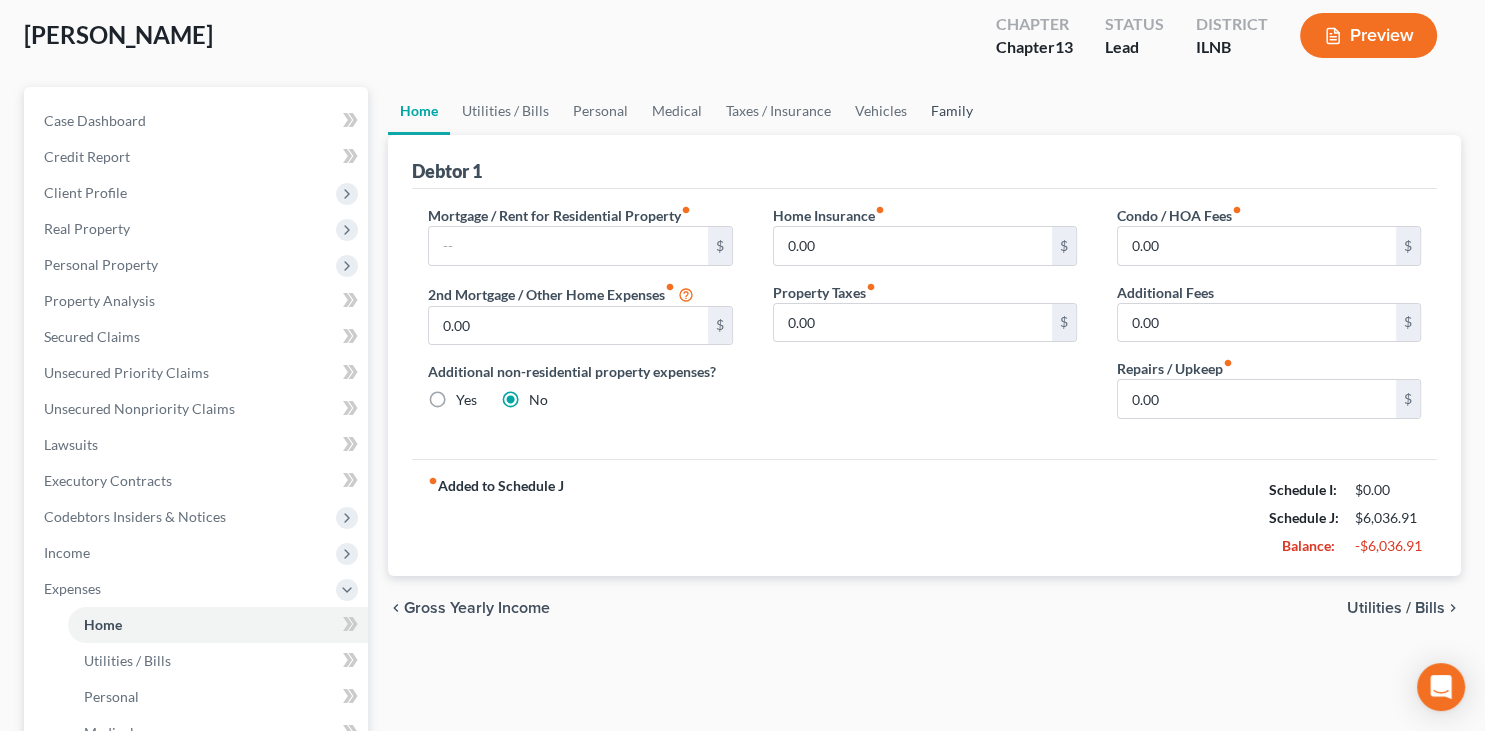 click on "Family" at bounding box center (952, 111) 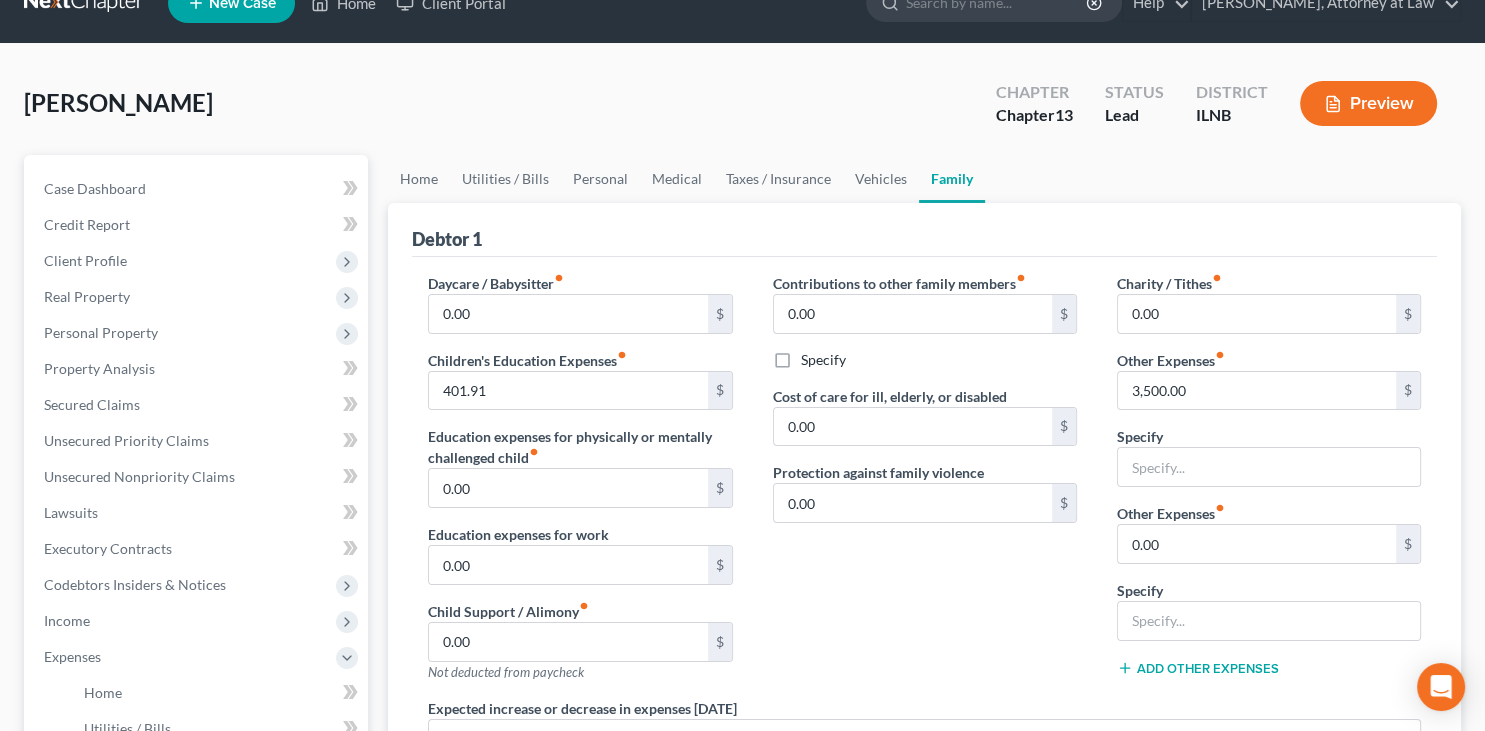 scroll, scrollTop: 0, scrollLeft: 0, axis: both 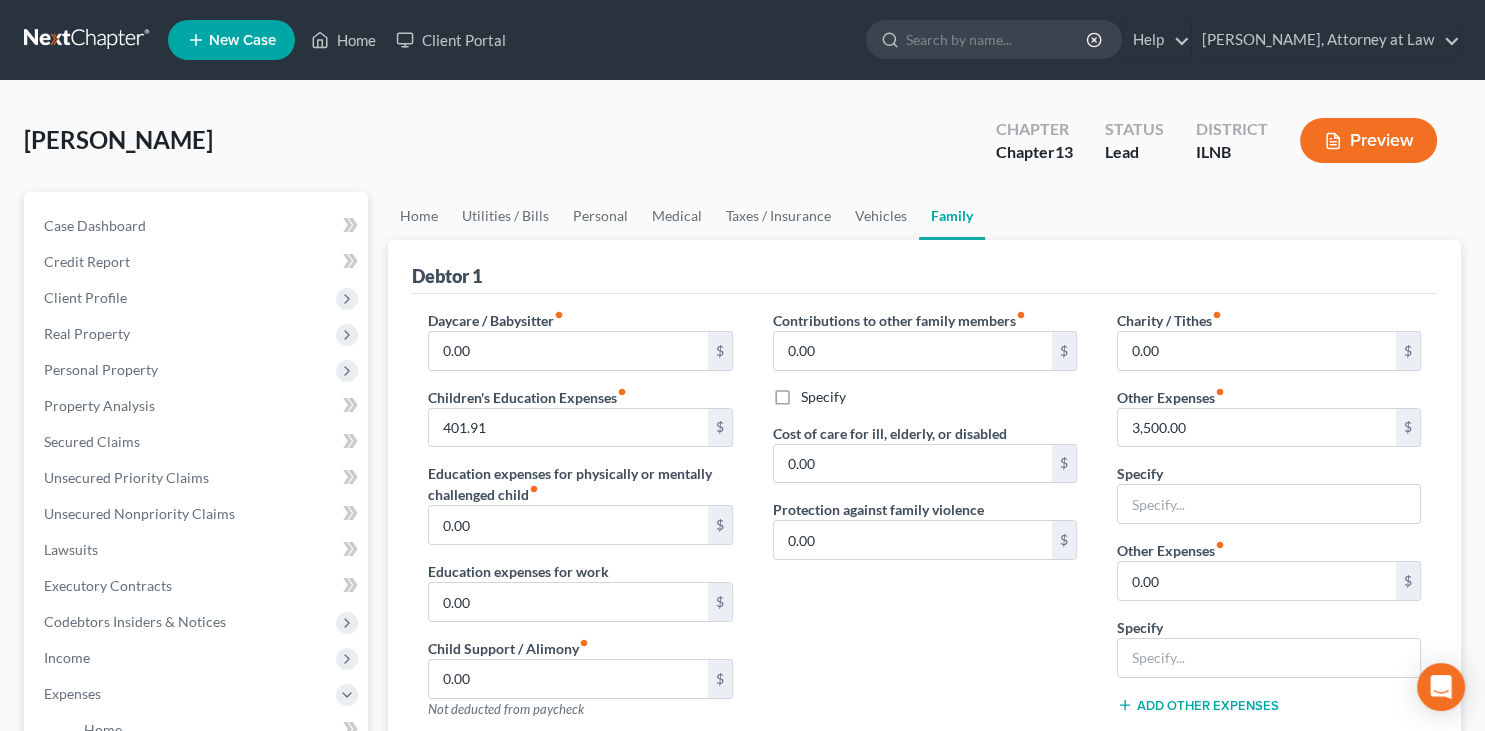click on "Contributions to other family members  fiber_manual_record 0.00 $ Specify Cost of care for ill, elderly, or disabled 0.00 $ Protection against family violence 0.00 $" at bounding box center (925, 522) 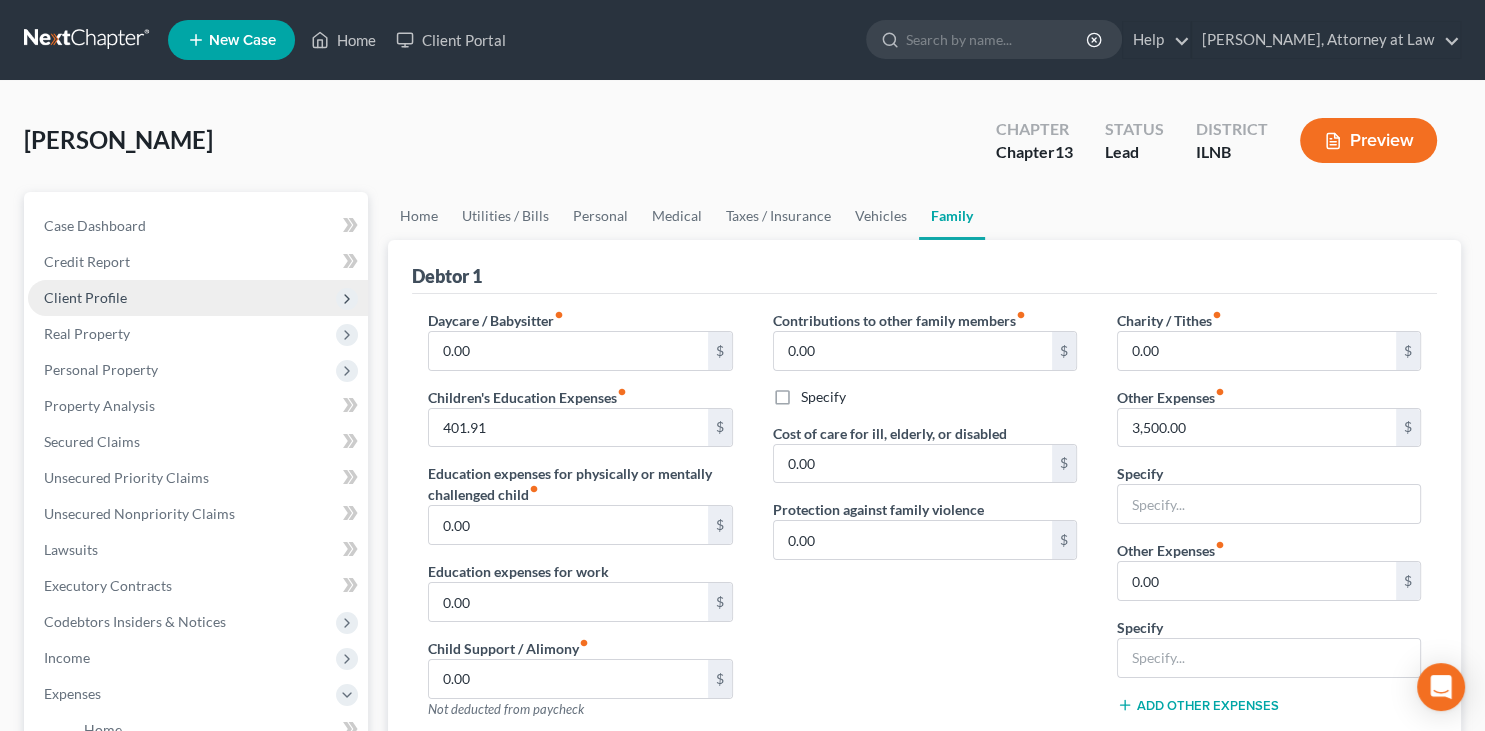 click on "Client Profile" at bounding box center [198, 298] 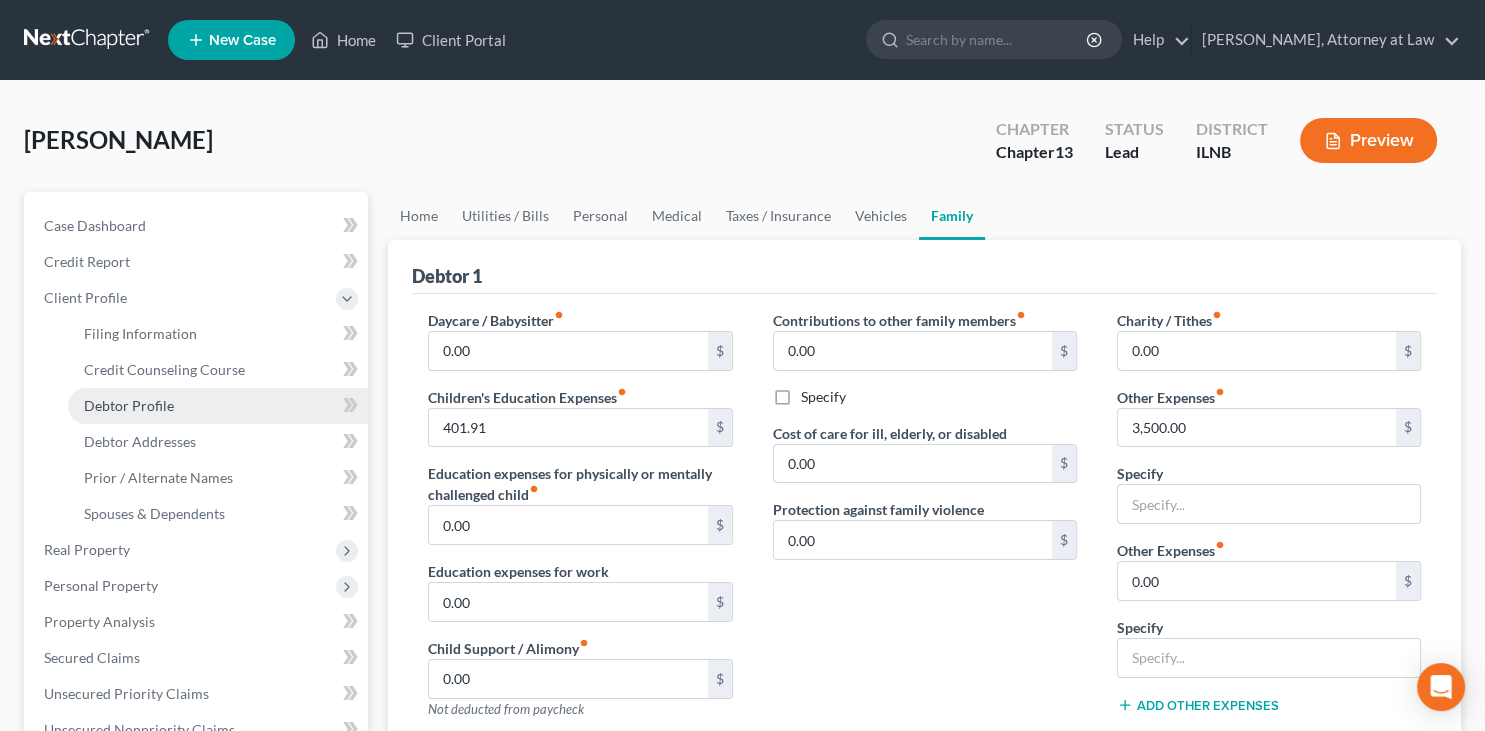 click on "Debtor Profile" at bounding box center [218, 406] 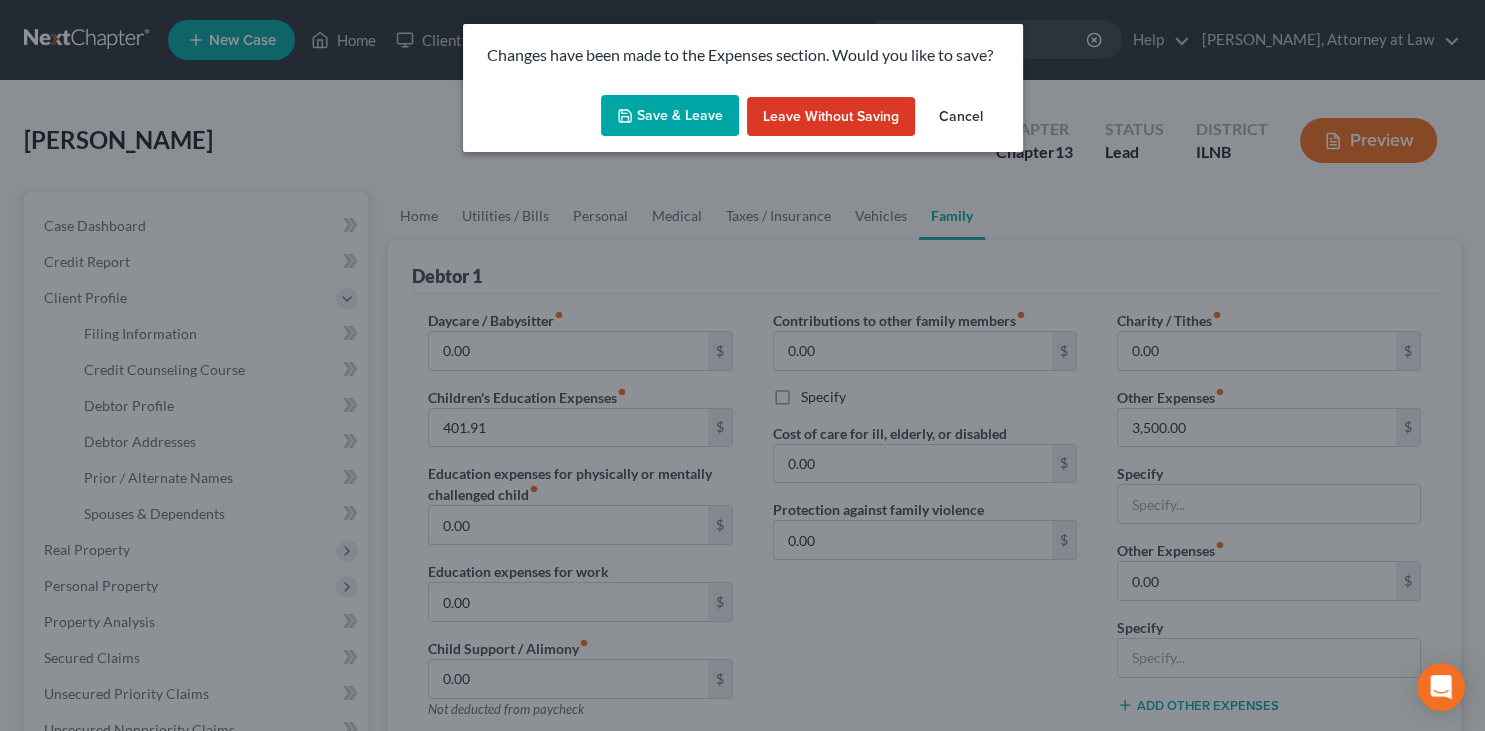 click on "Save & Leave" at bounding box center [670, 116] 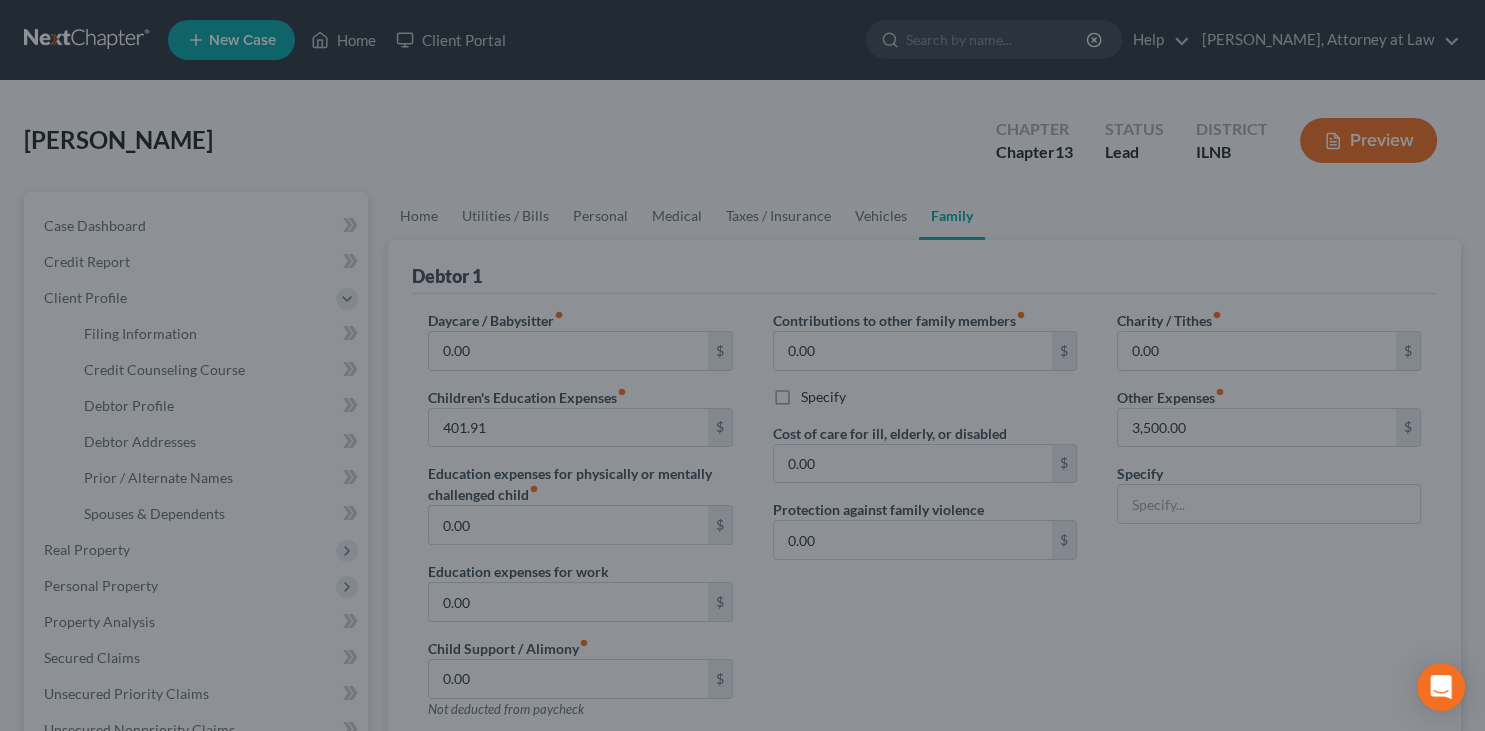 select on "3" 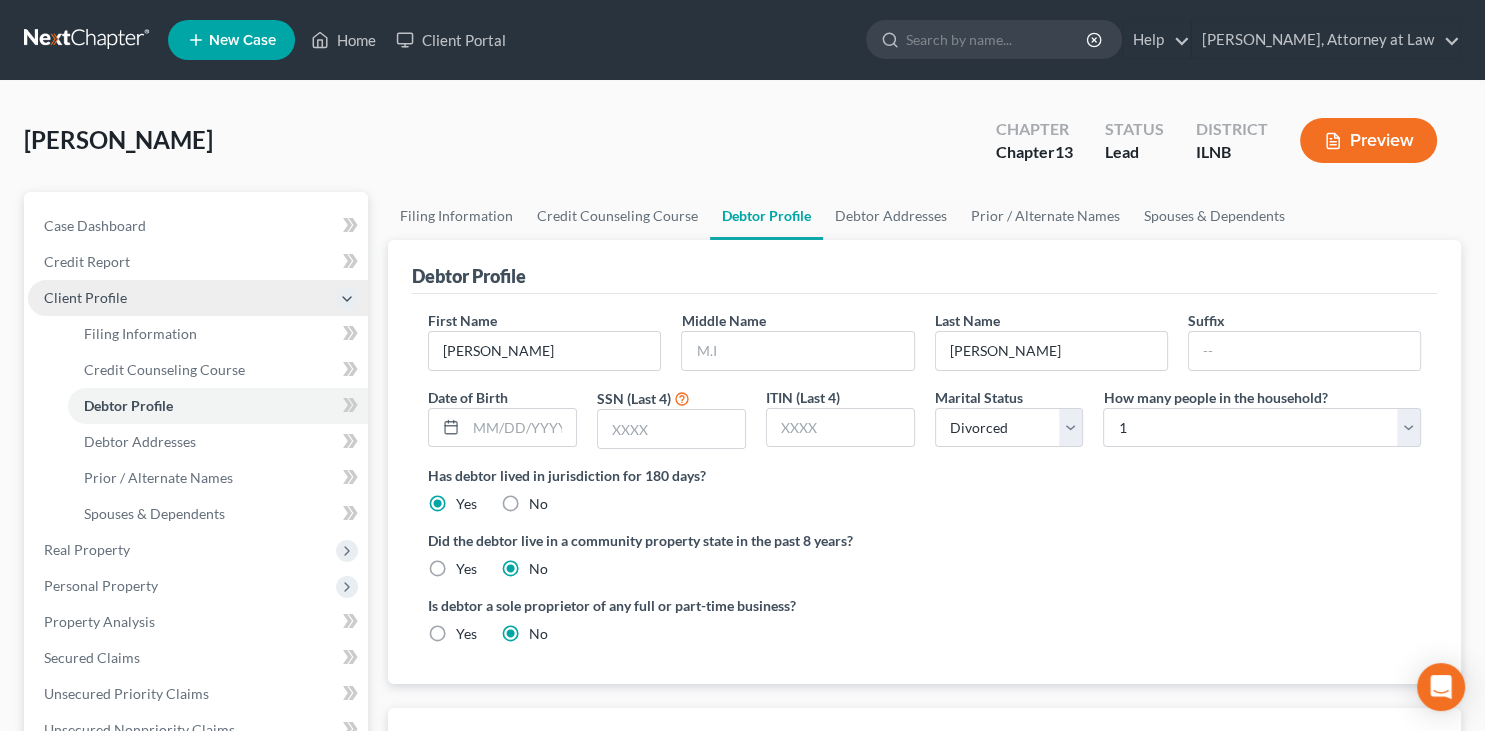 click on "Client Profile" at bounding box center [198, 298] 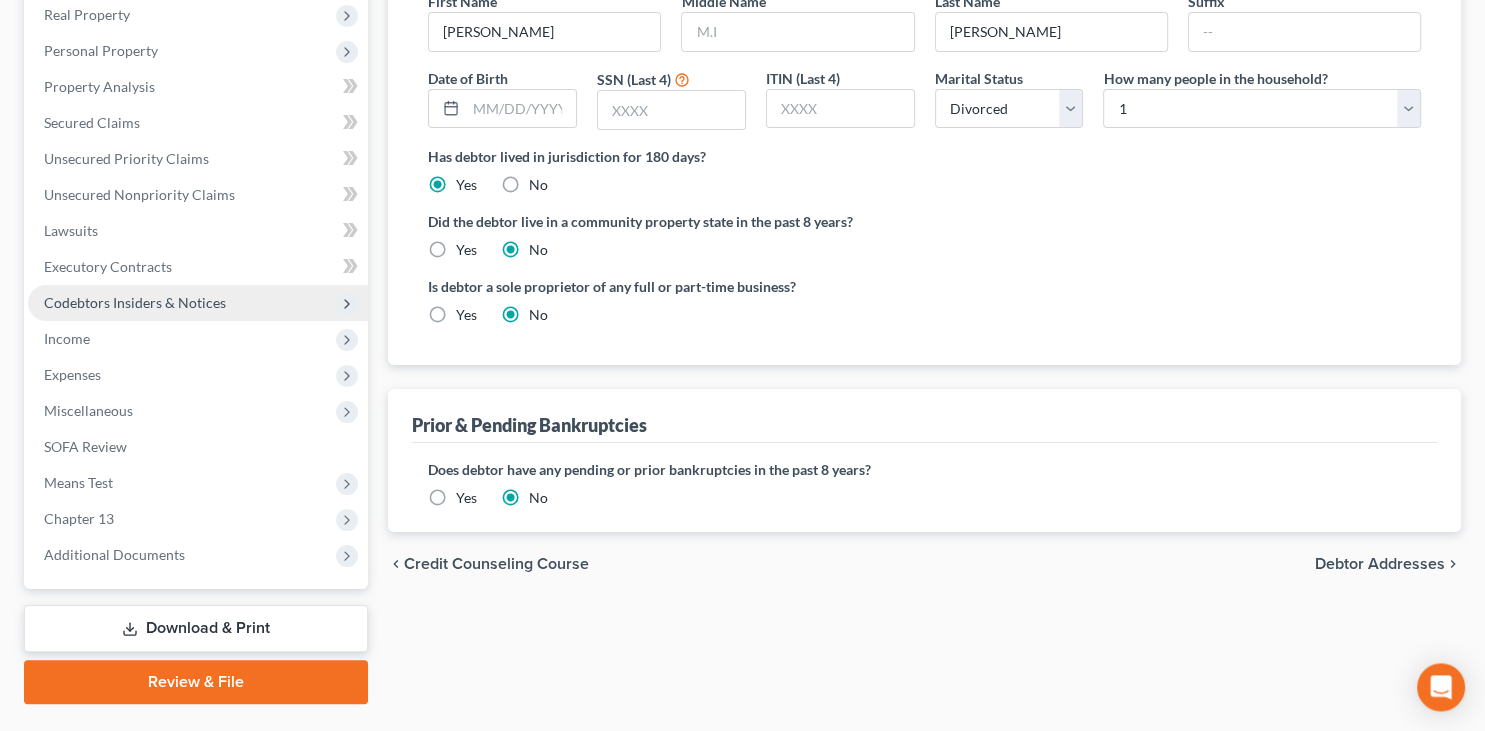 scroll, scrollTop: 365, scrollLeft: 0, axis: vertical 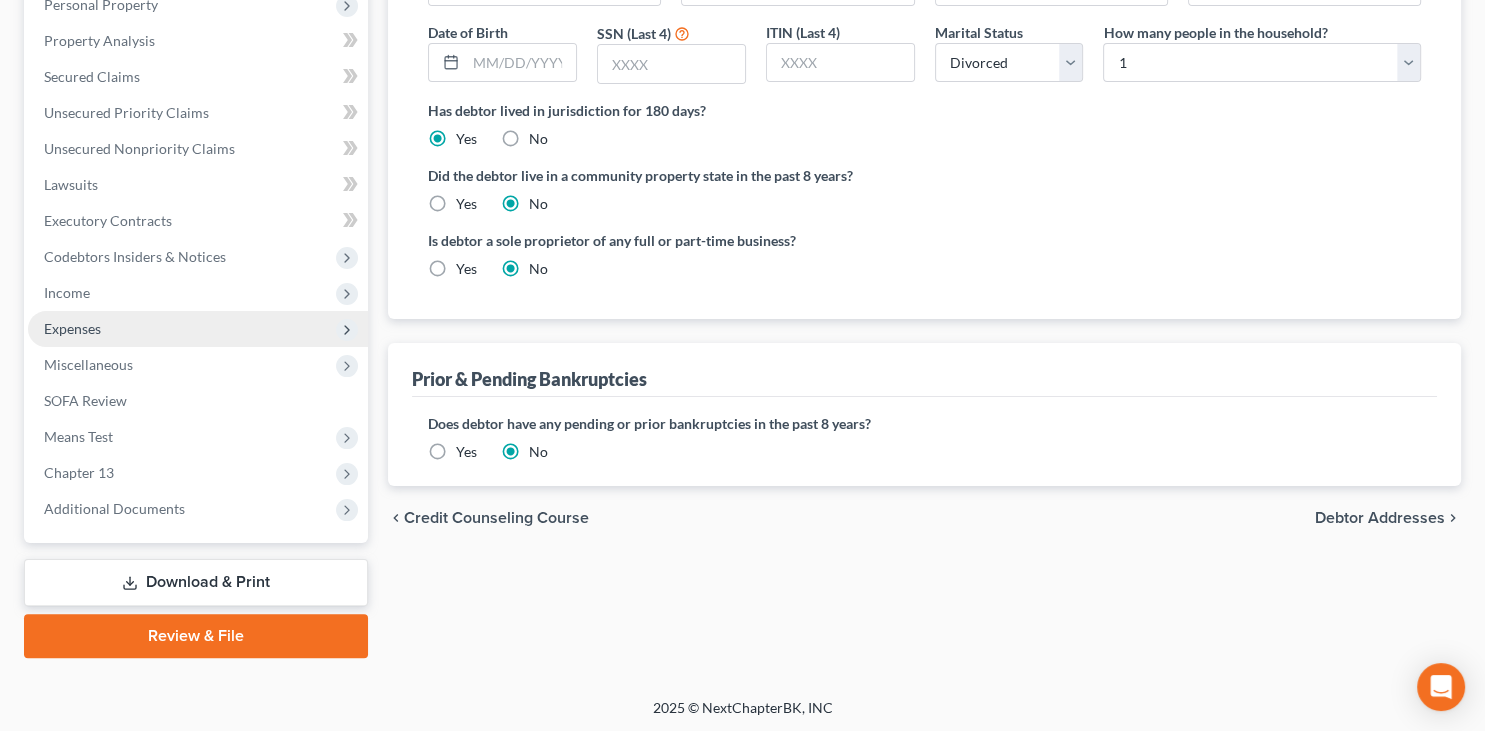 click on "Expenses" at bounding box center (198, 329) 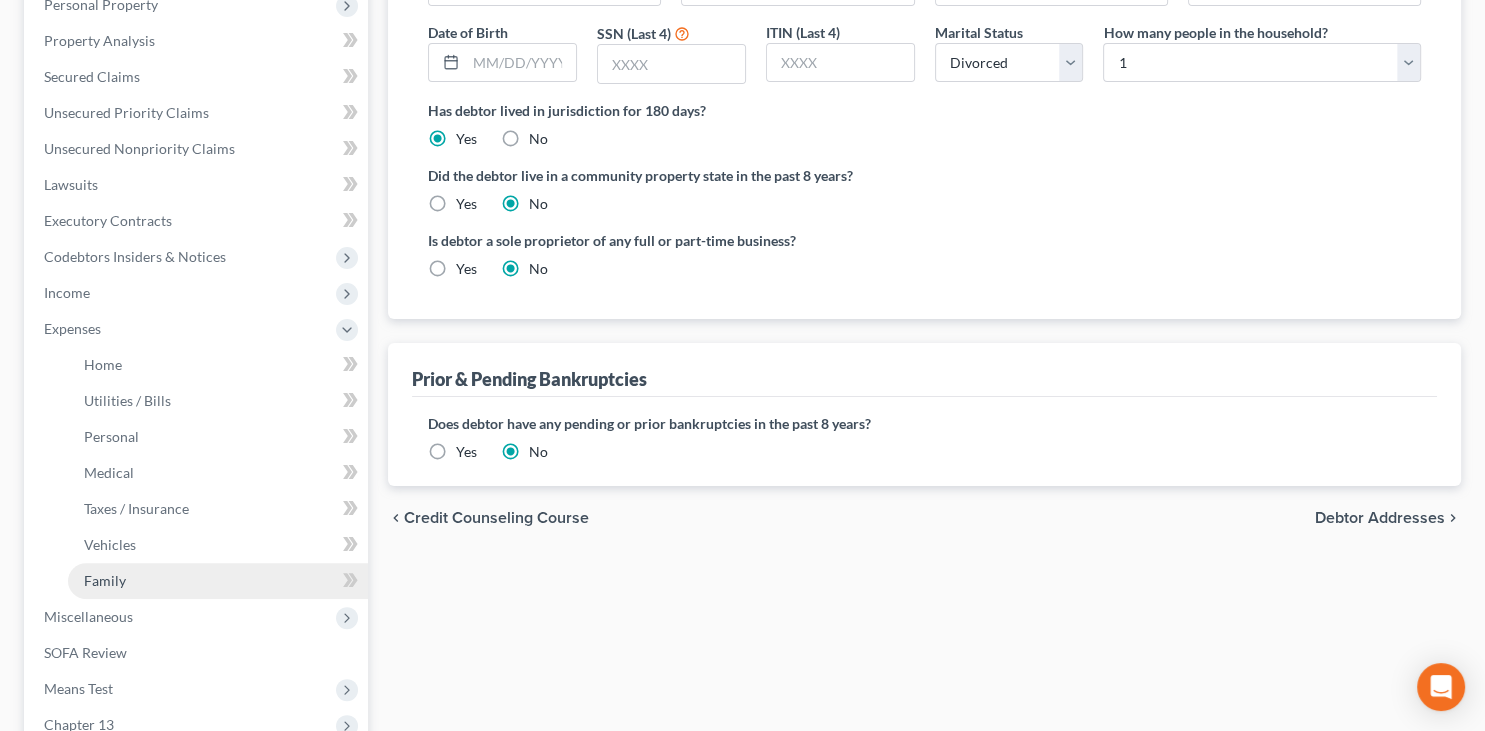 click on "Family" at bounding box center [218, 581] 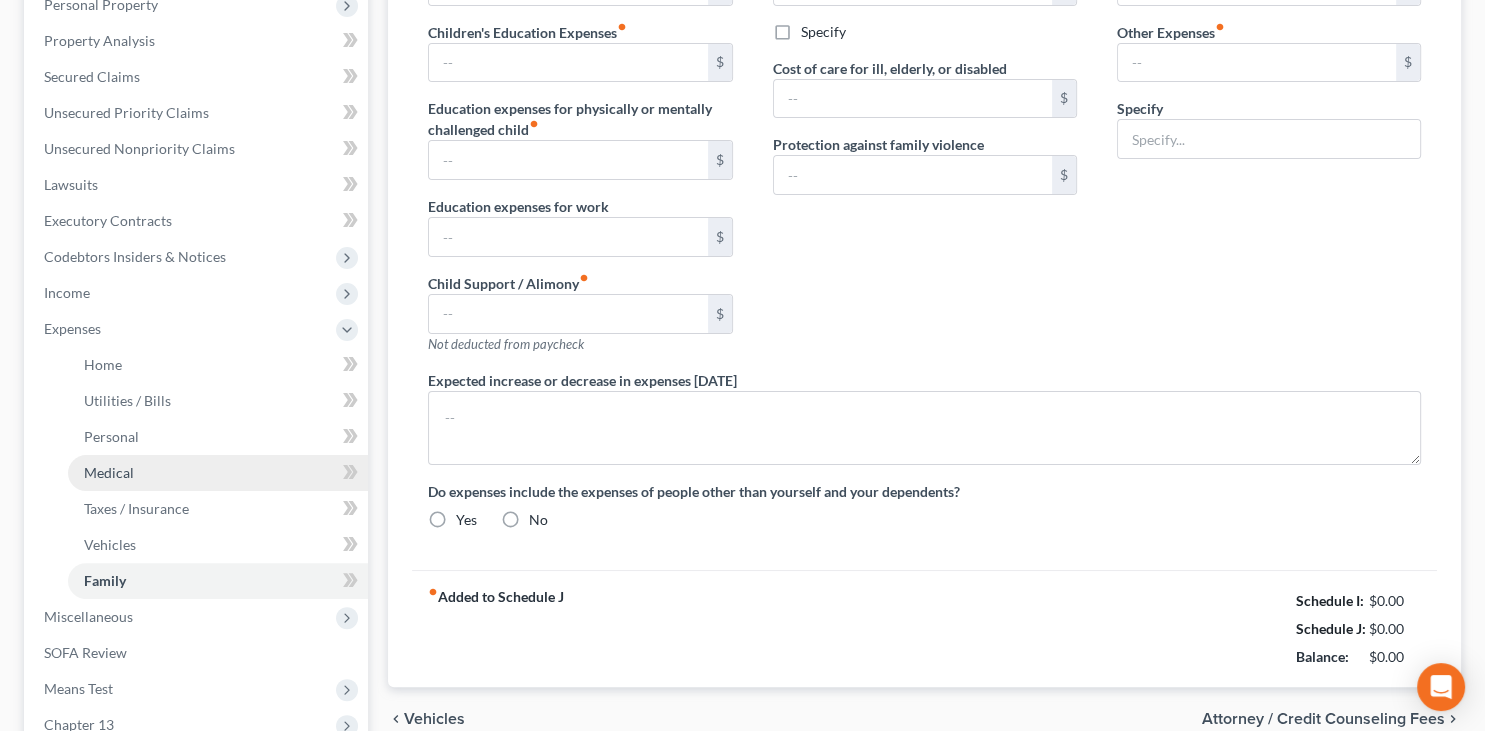type on "0.00" 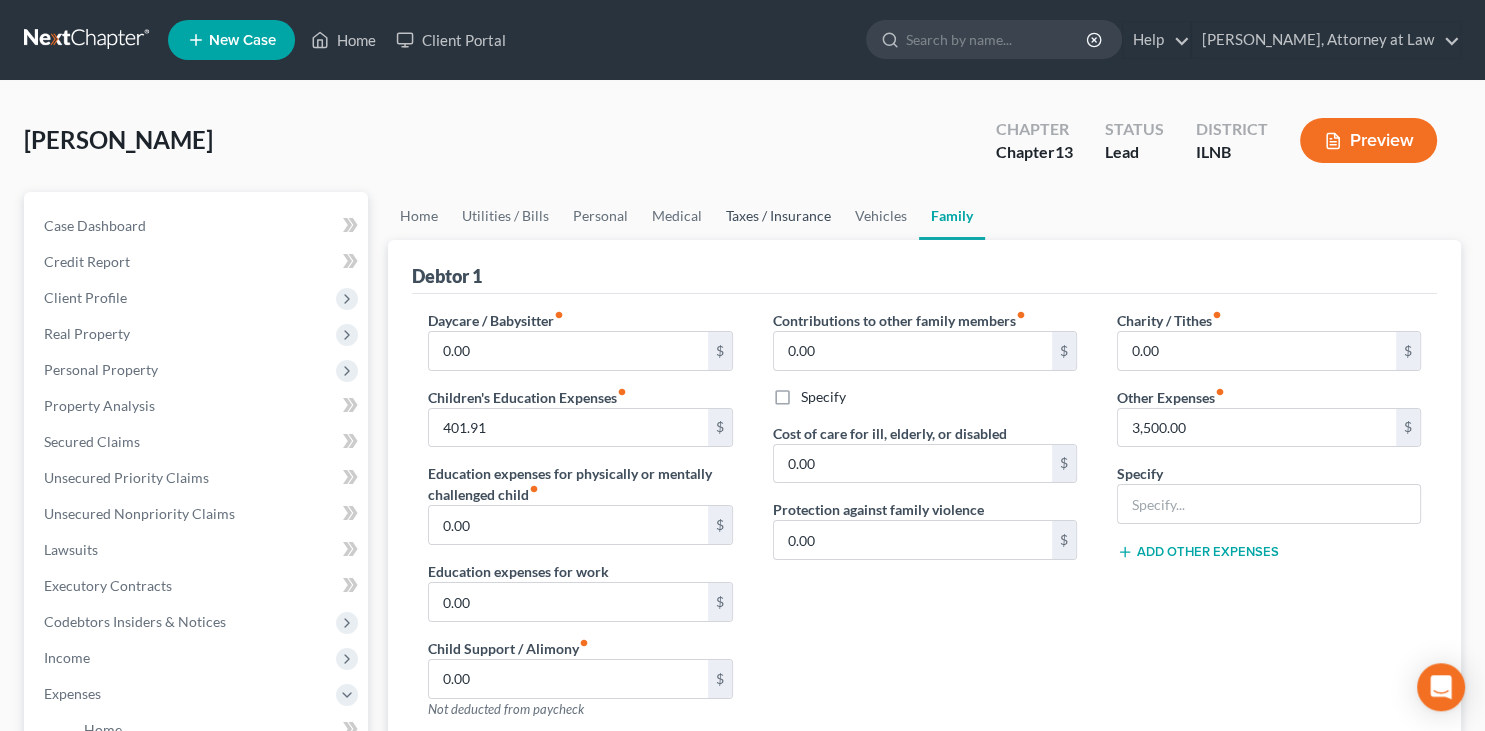 scroll, scrollTop: 0, scrollLeft: 0, axis: both 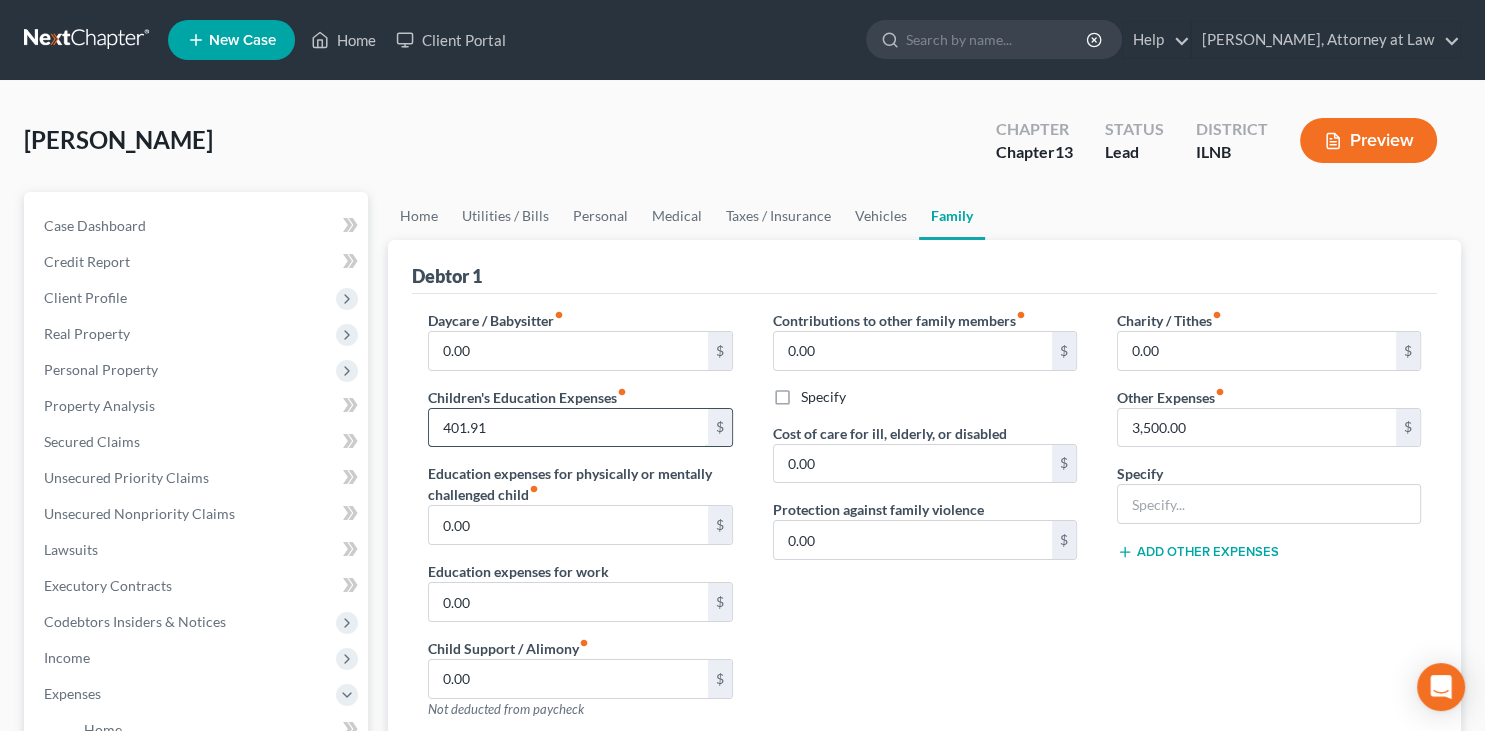 drag, startPoint x: 518, startPoint y: 426, endPoint x: 353, endPoint y: 430, distance: 165.04848 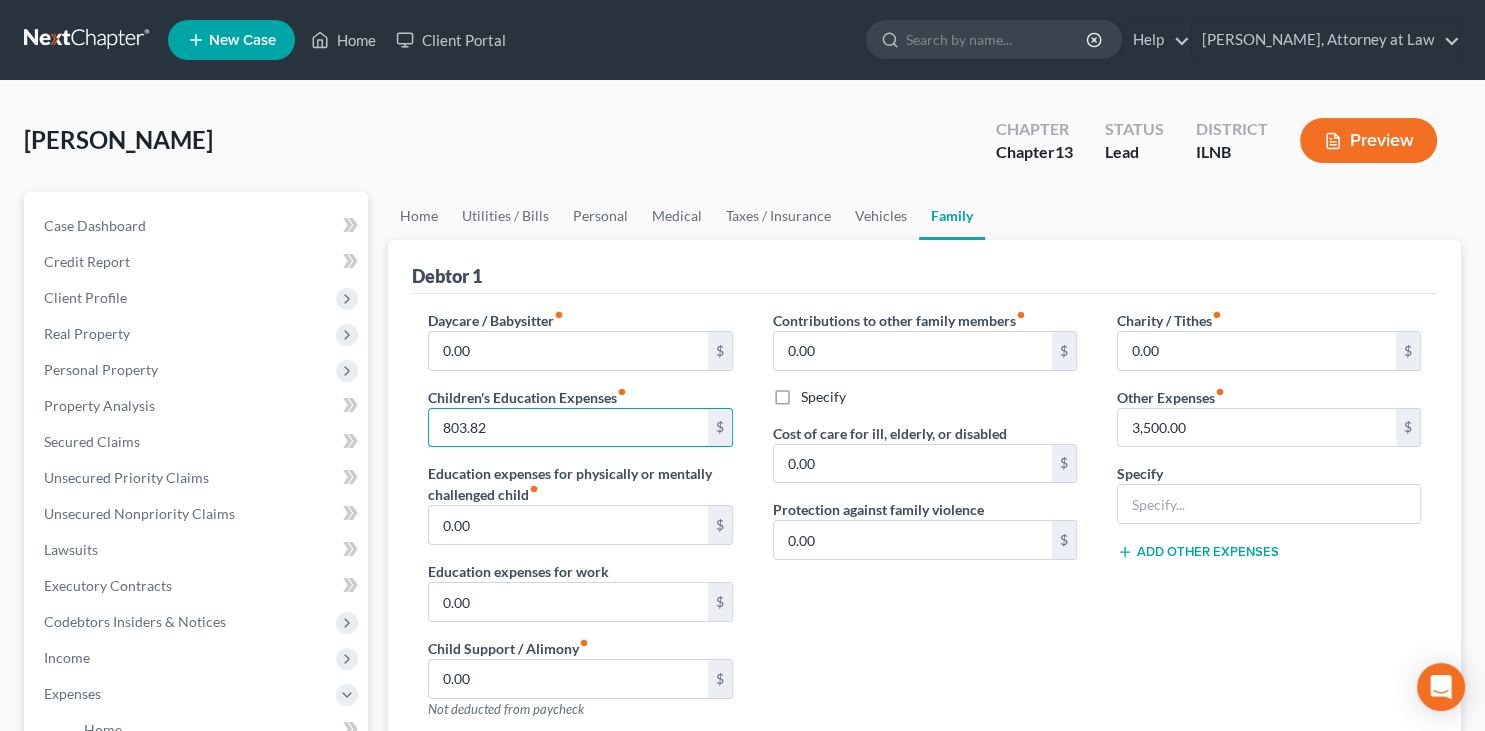 type on "803.82" 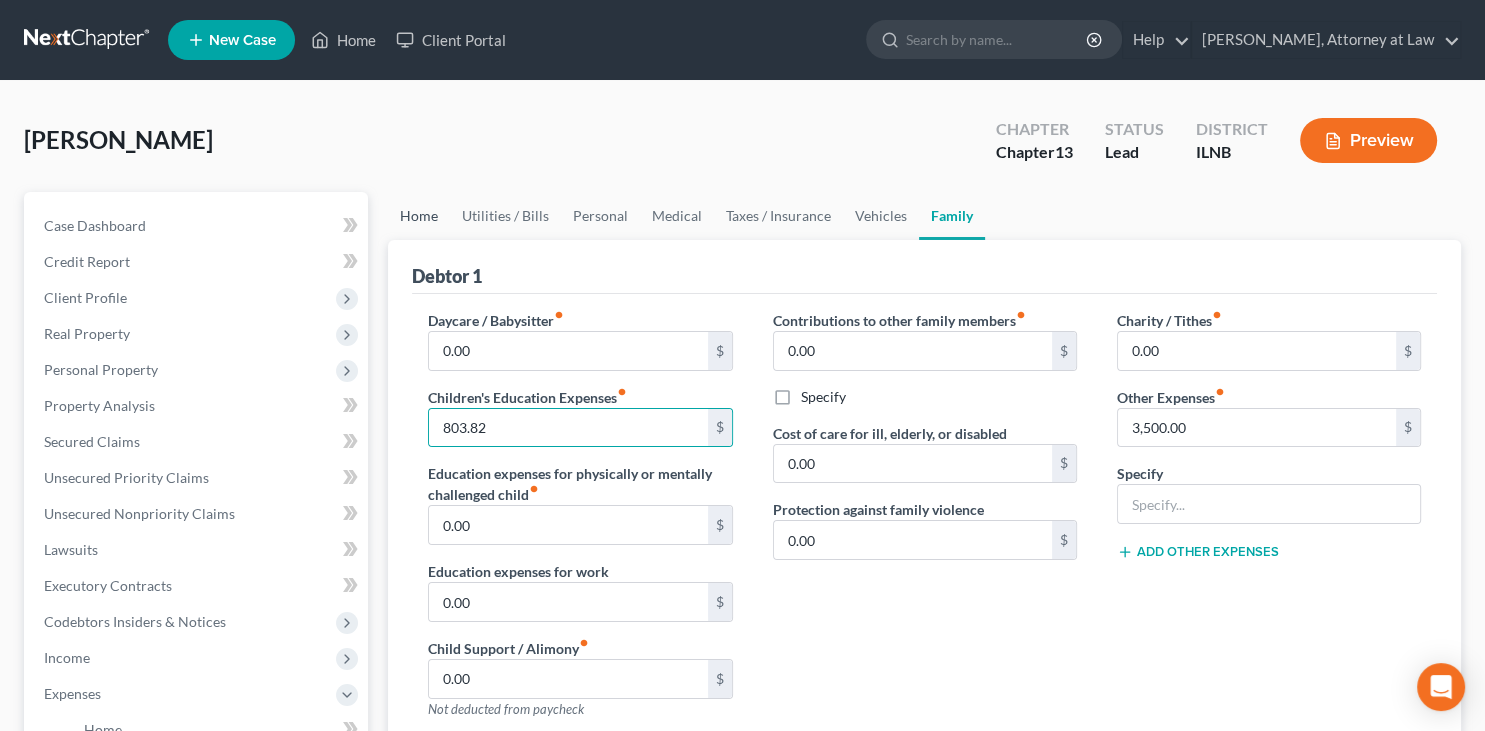 click on "Home" at bounding box center (419, 216) 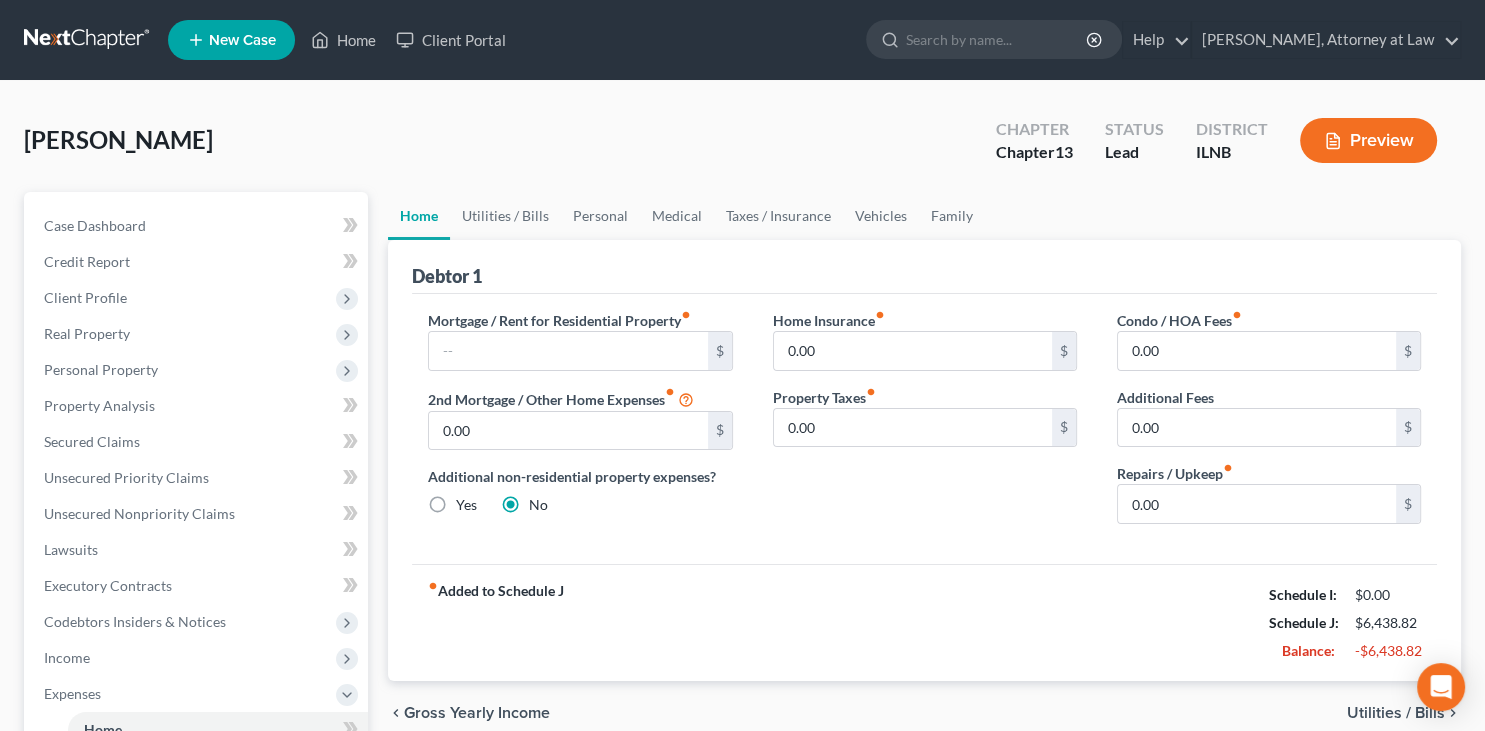 click on "Stillo, Anthony Upgraded Chapter Chapter  13 Status Lead District ILNB Preview" at bounding box center (742, 148) 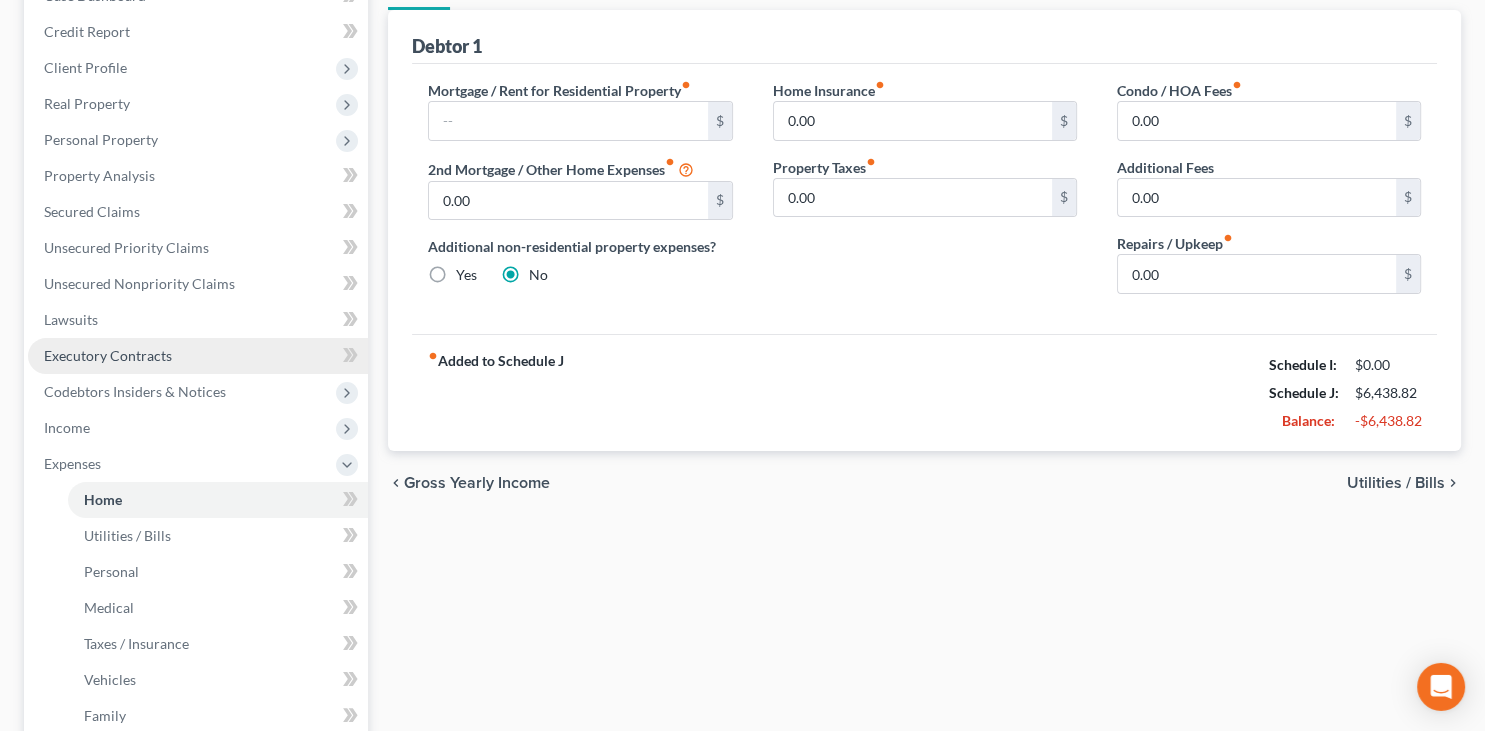 scroll, scrollTop: 195, scrollLeft: 0, axis: vertical 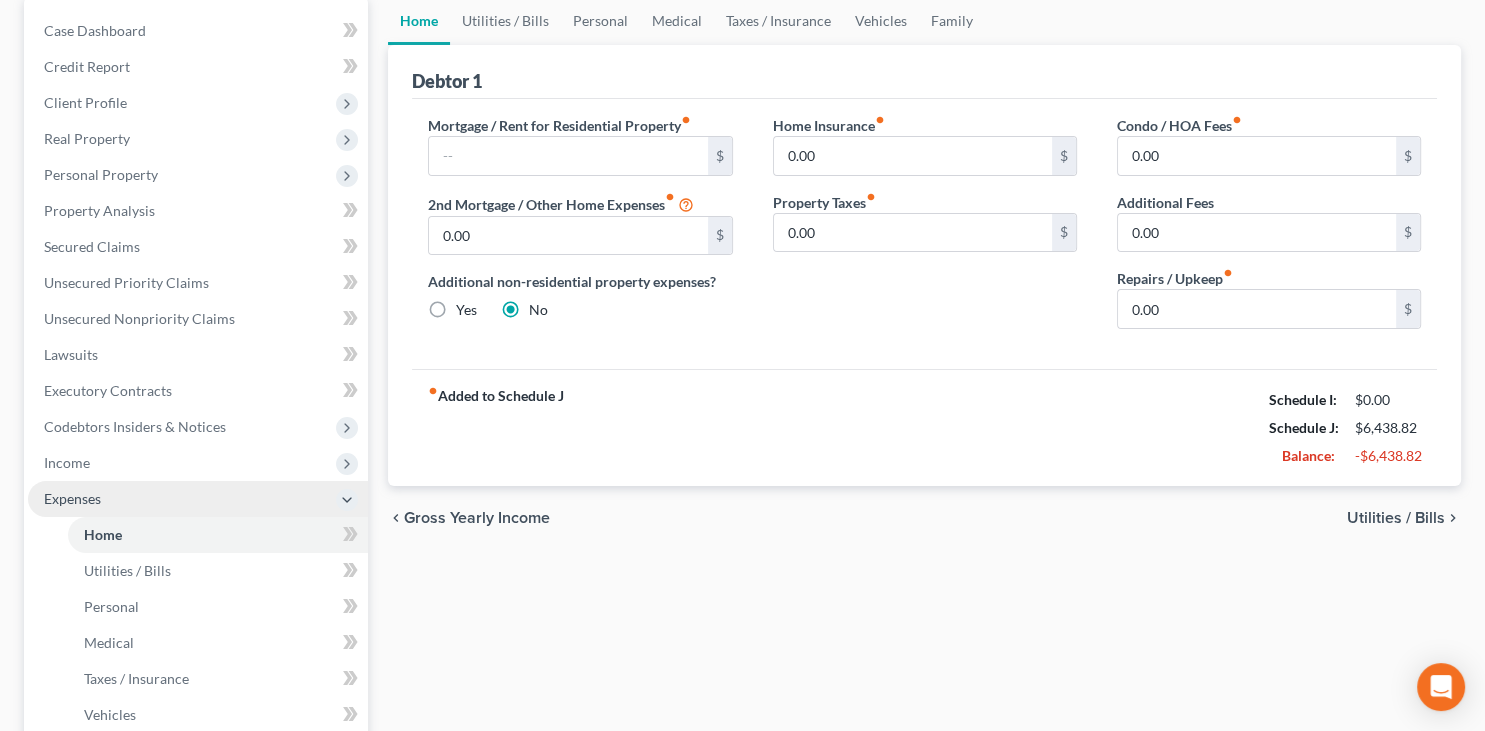 click on "Expenses" at bounding box center (198, 499) 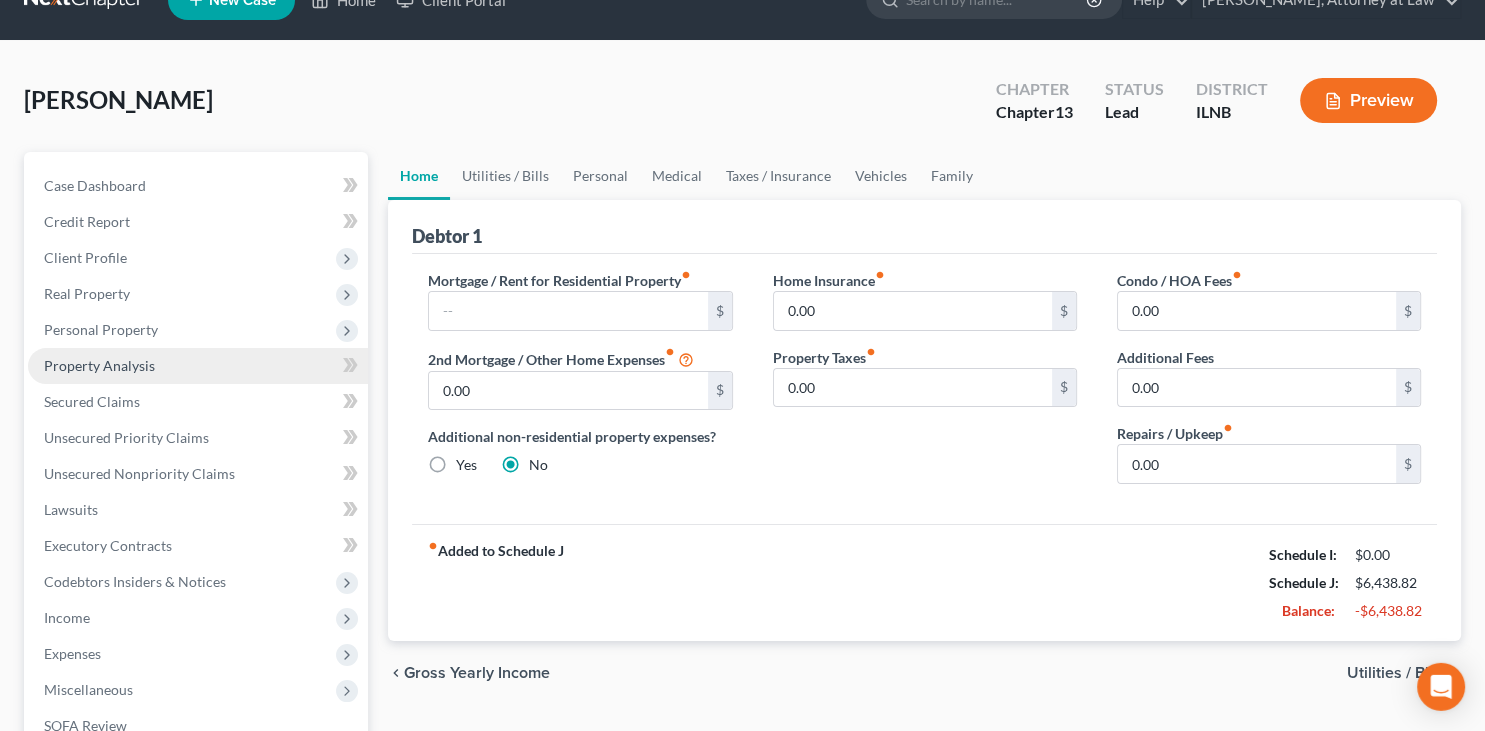 scroll, scrollTop: 0, scrollLeft: 0, axis: both 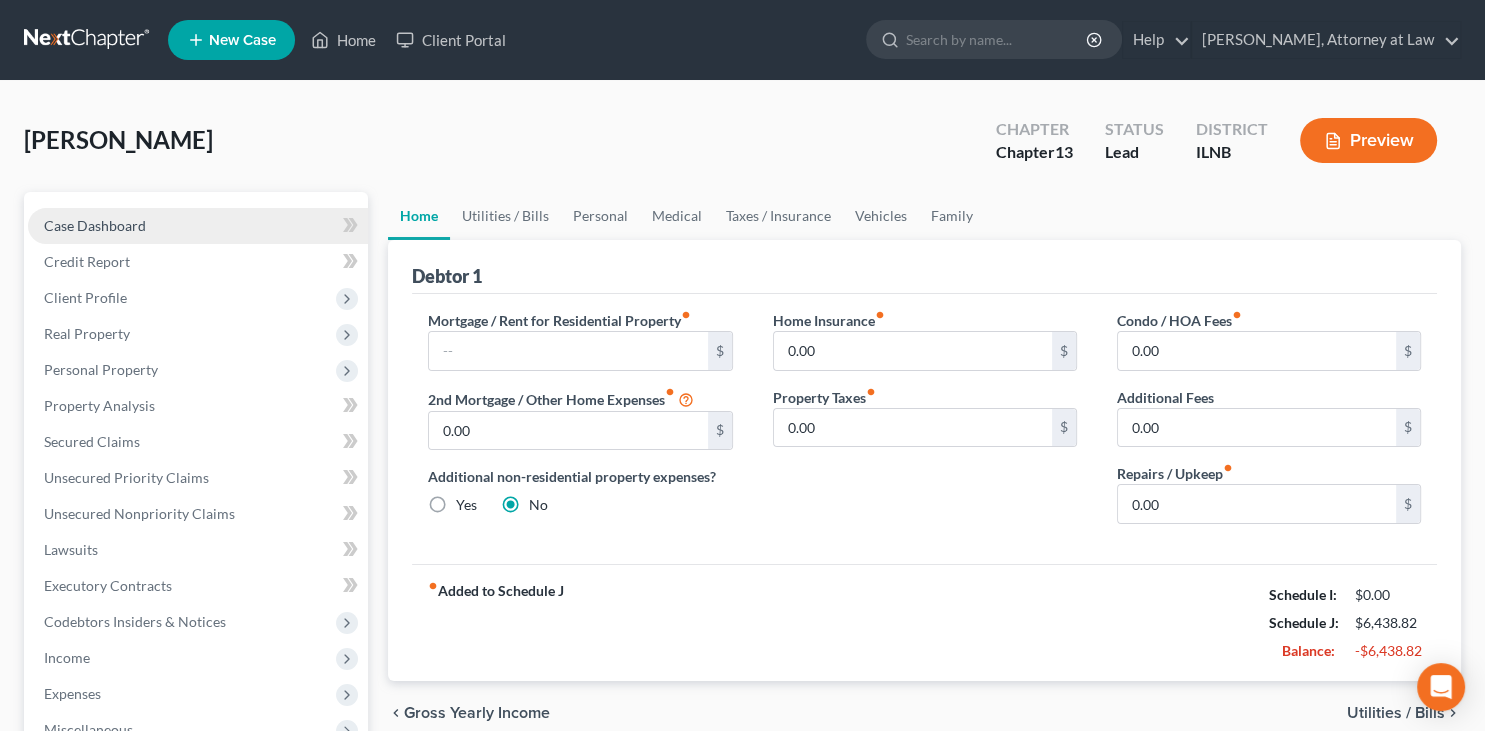 click on "Case Dashboard" at bounding box center [198, 226] 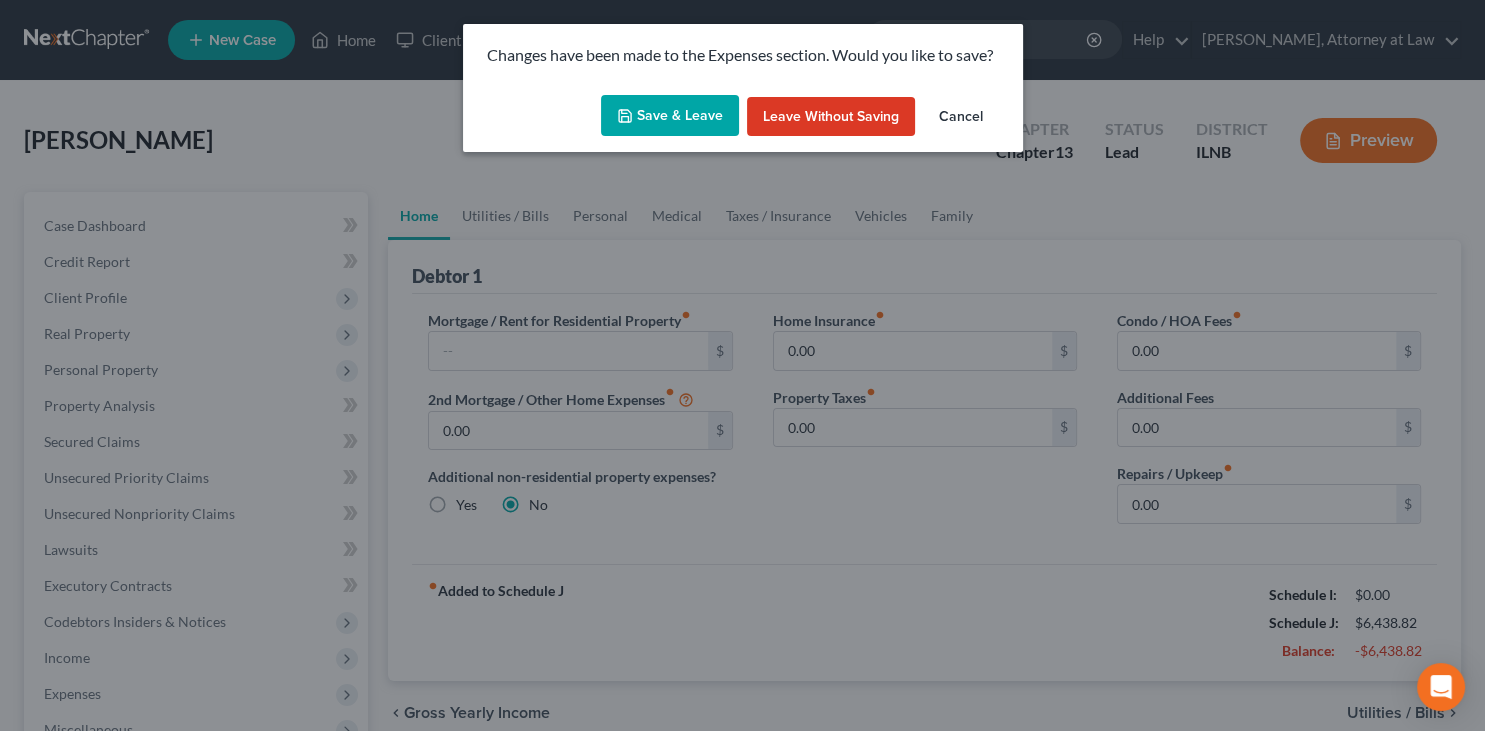 click on "Save & Leave" at bounding box center [670, 116] 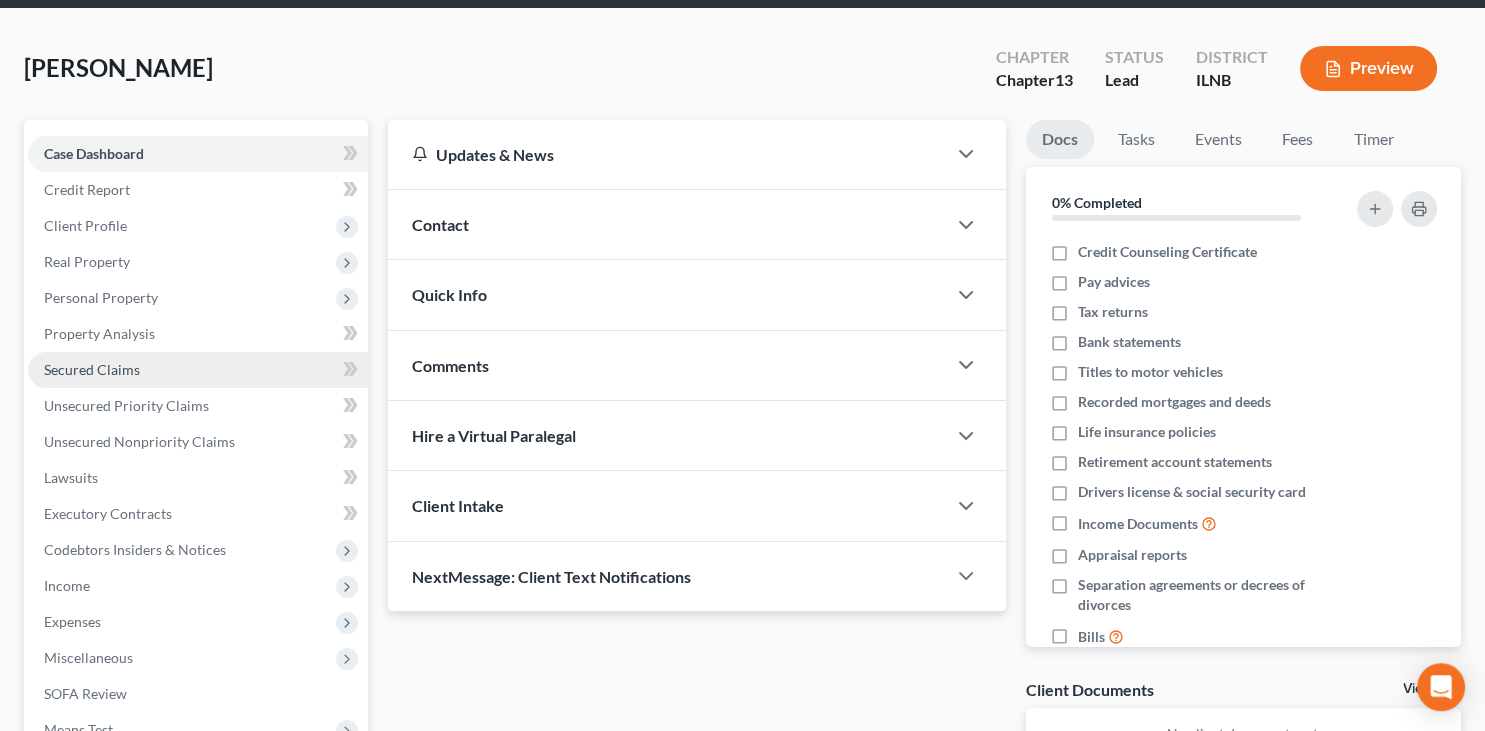 scroll, scrollTop: 105, scrollLeft: 0, axis: vertical 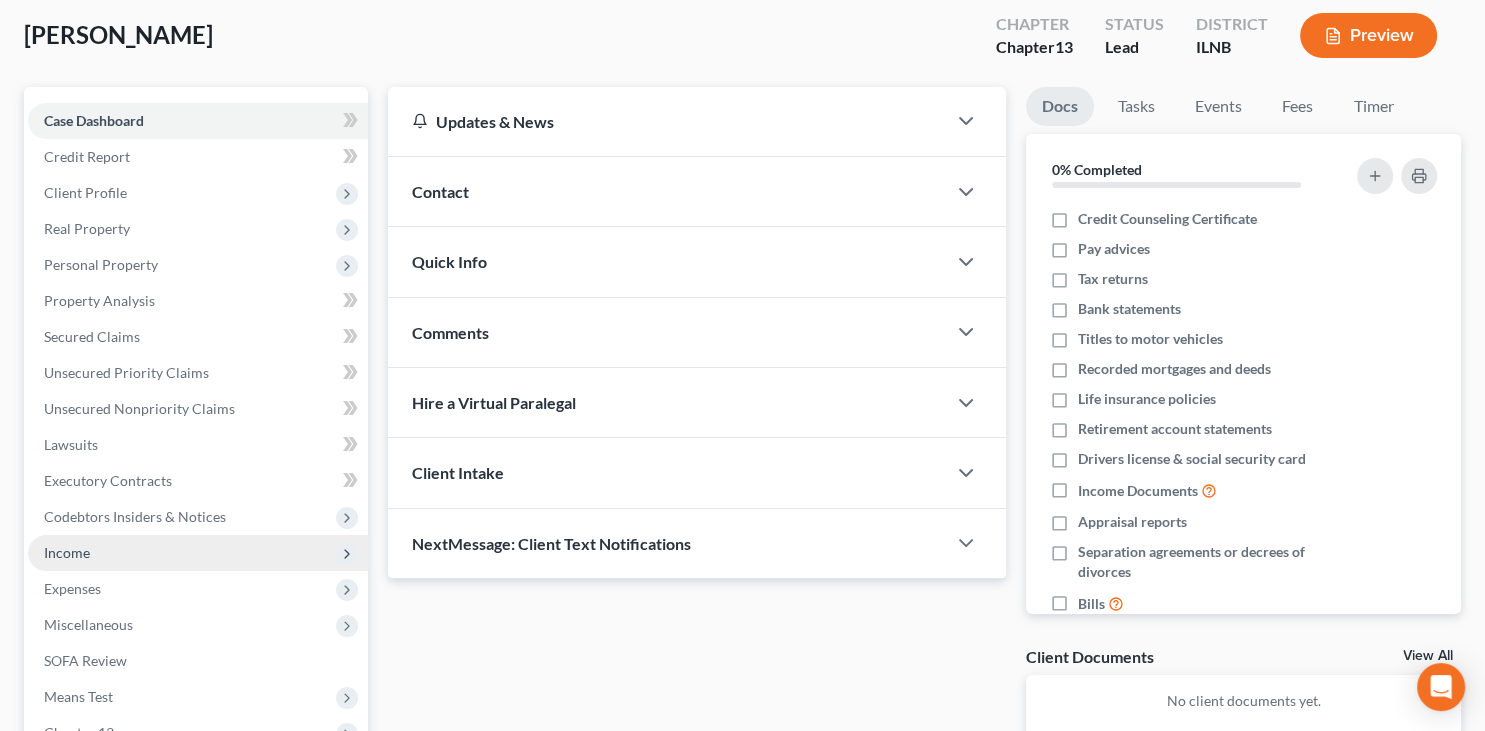 click on "Income" at bounding box center [198, 553] 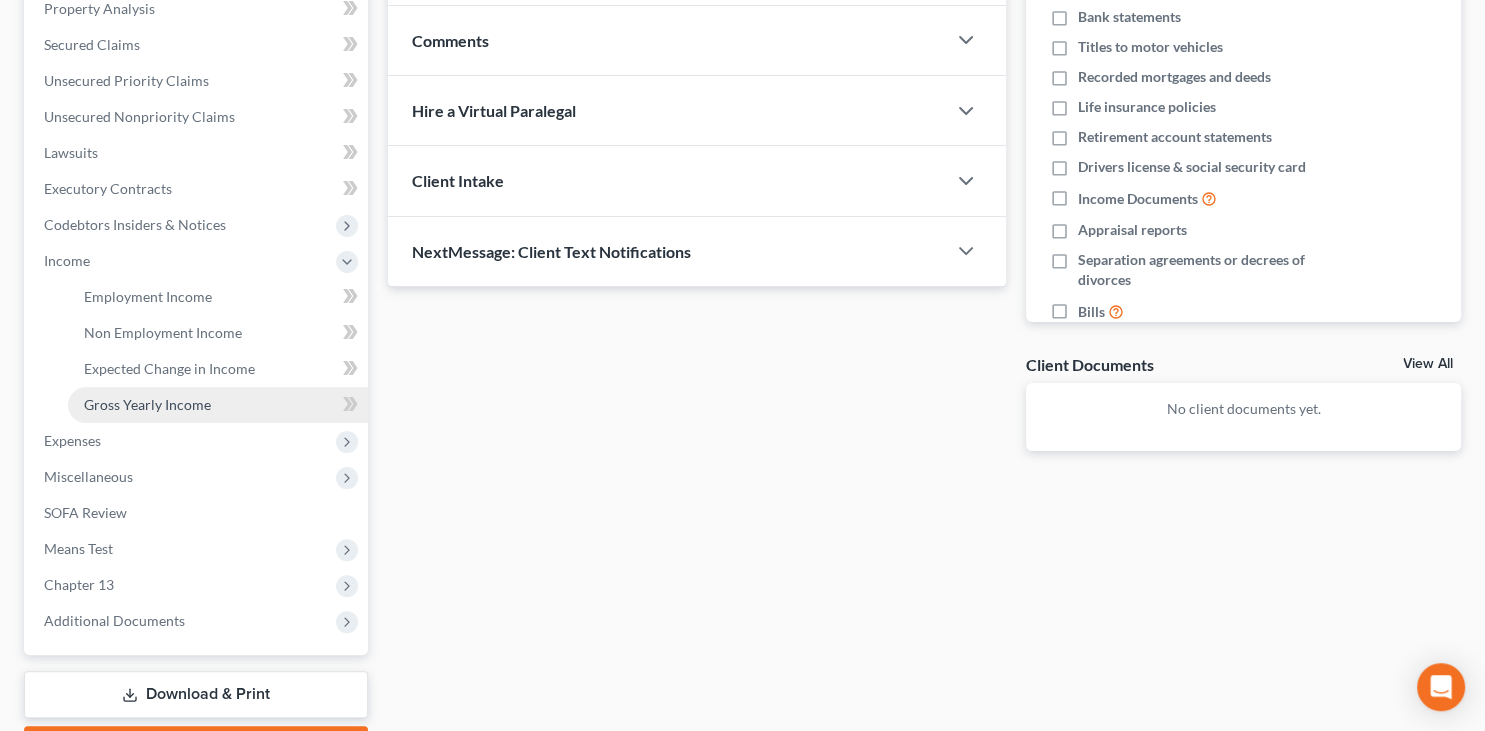 scroll, scrollTop: 422, scrollLeft: 0, axis: vertical 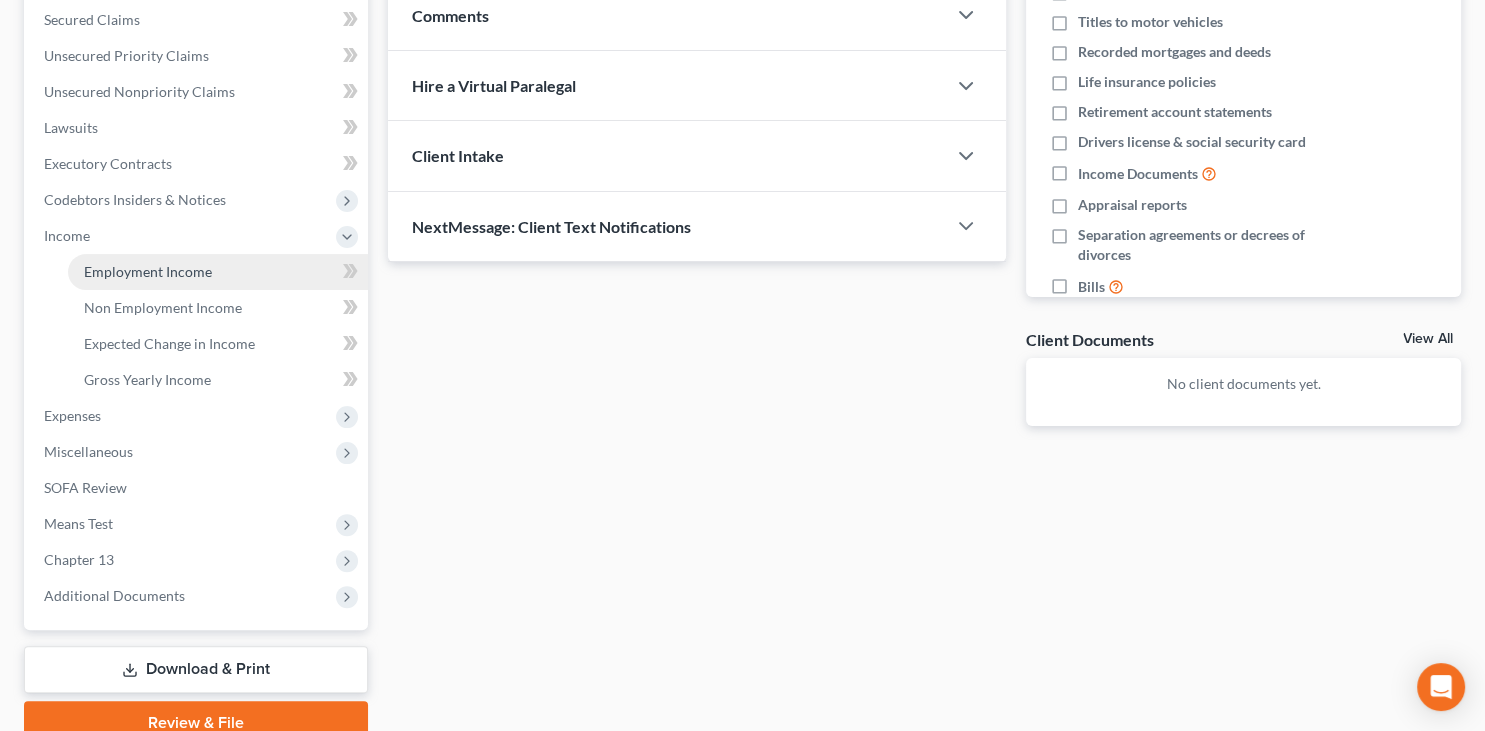 click on "Employment Income" at bounding box center [148, 271] 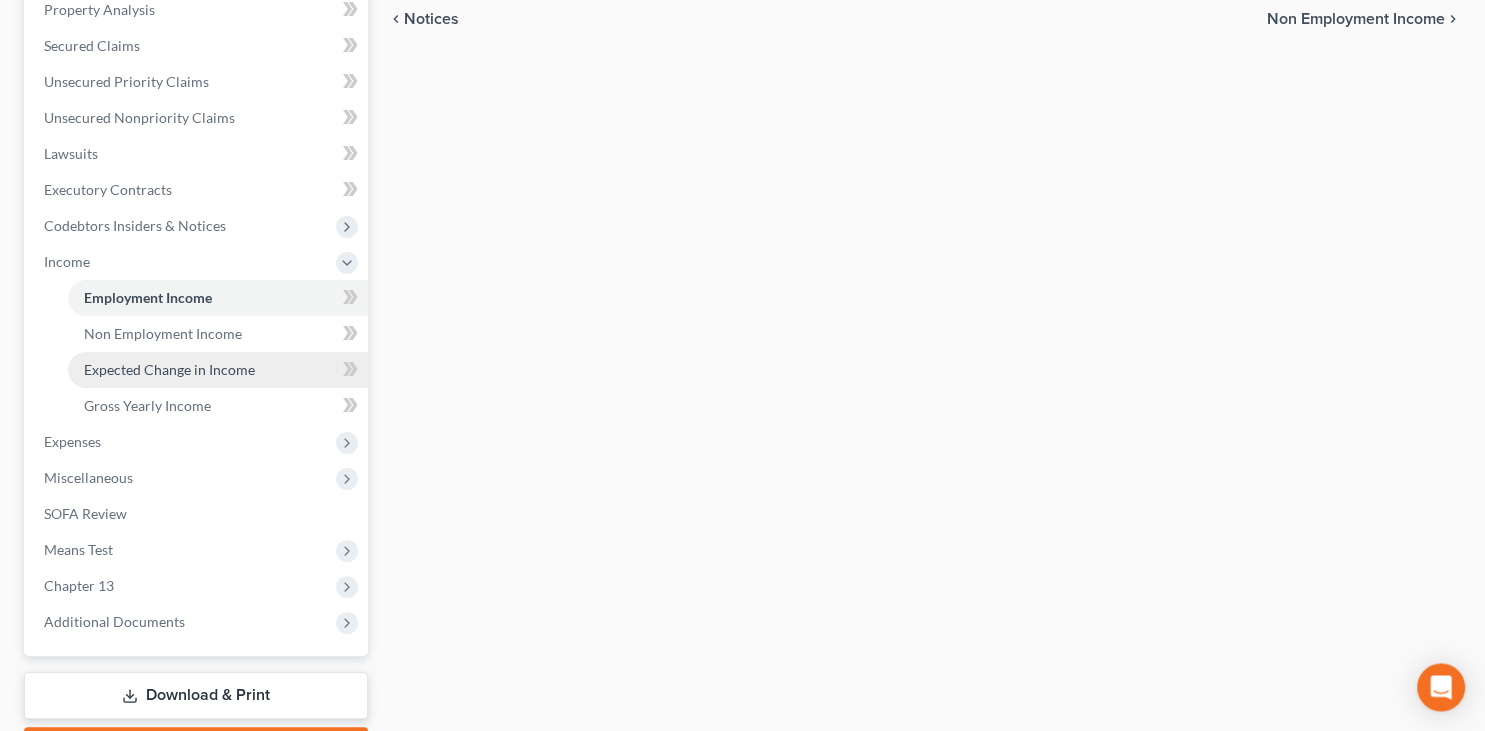 scroll, scrollTop: 422, scrollLeft: 0, axis: vertical 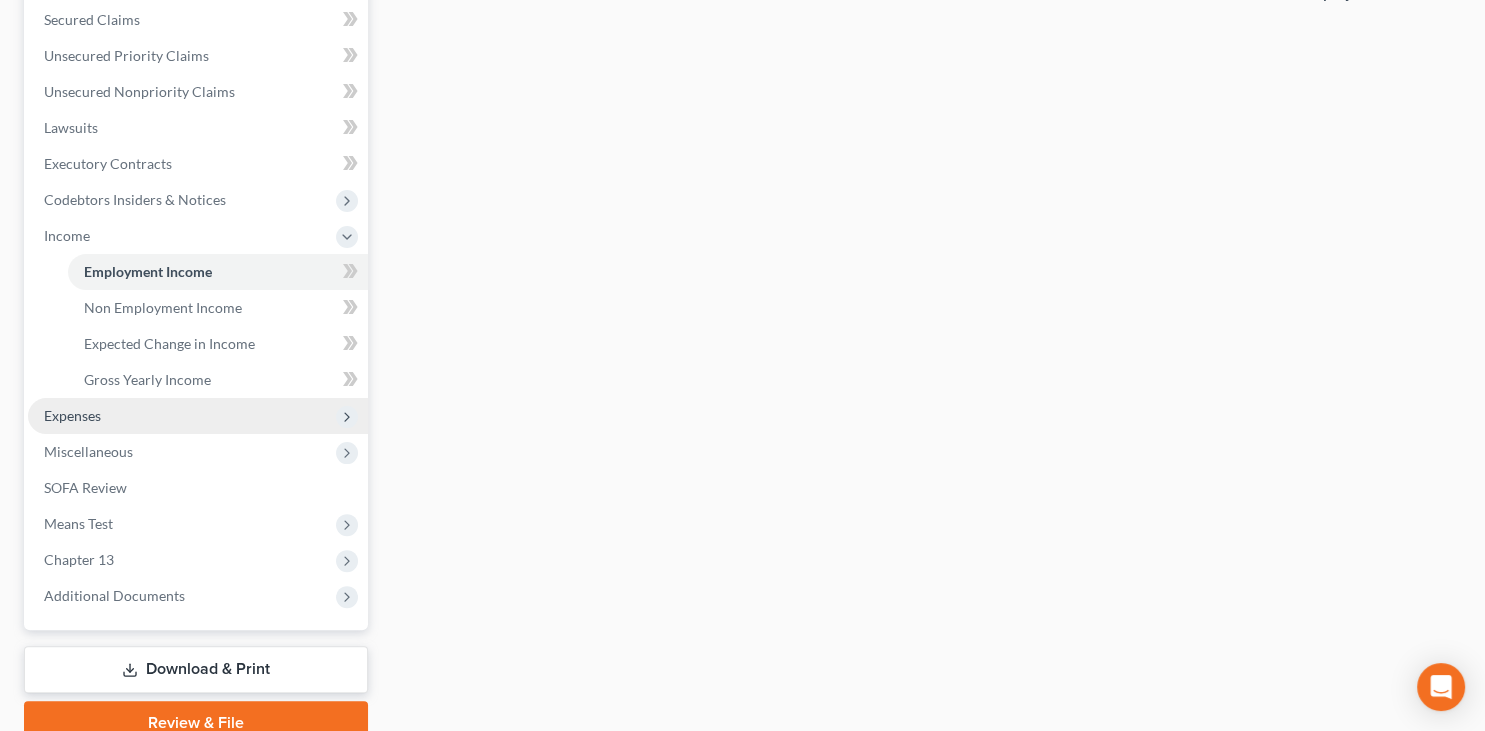 click on "Expenses" at bounding box center [198, 416] 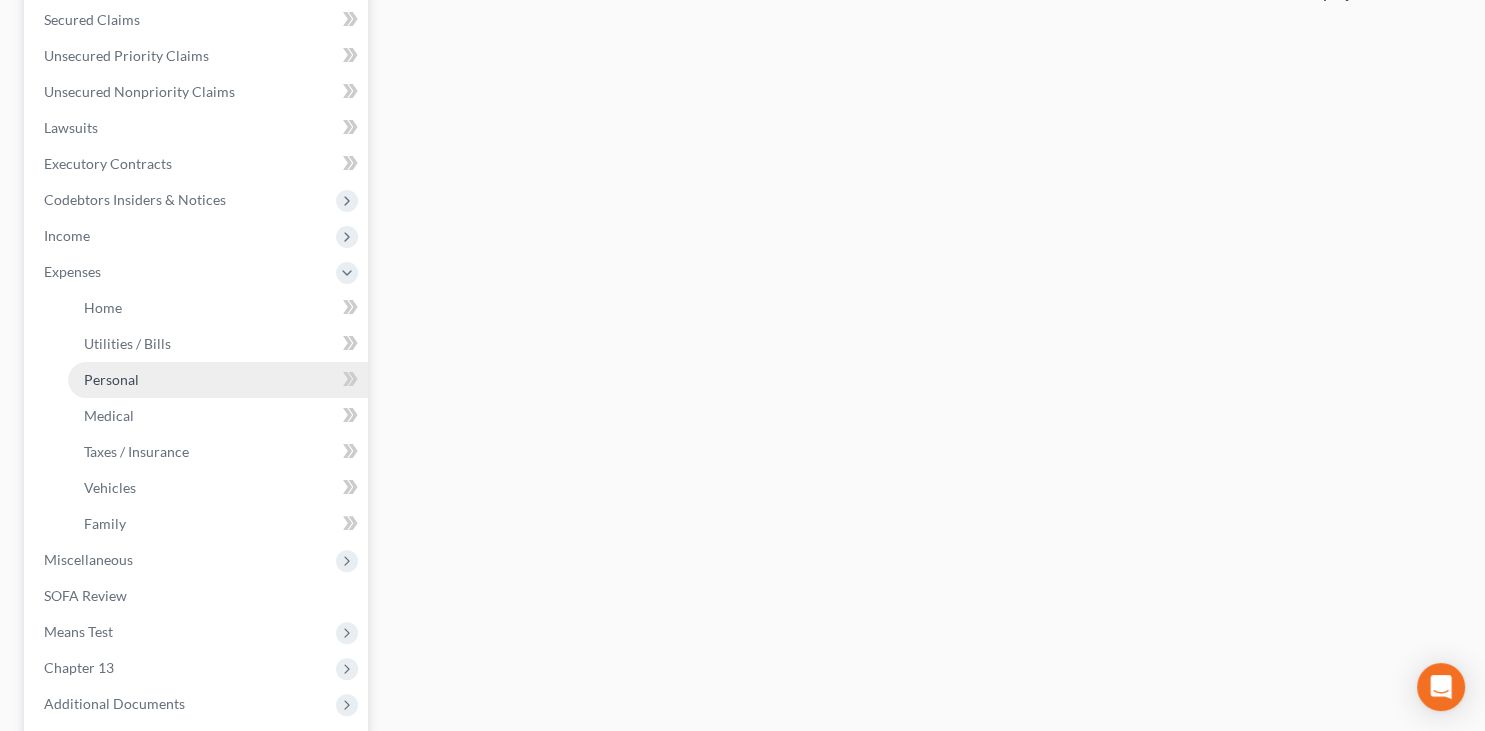 click on "Personal" at bounding box center [218, 380] 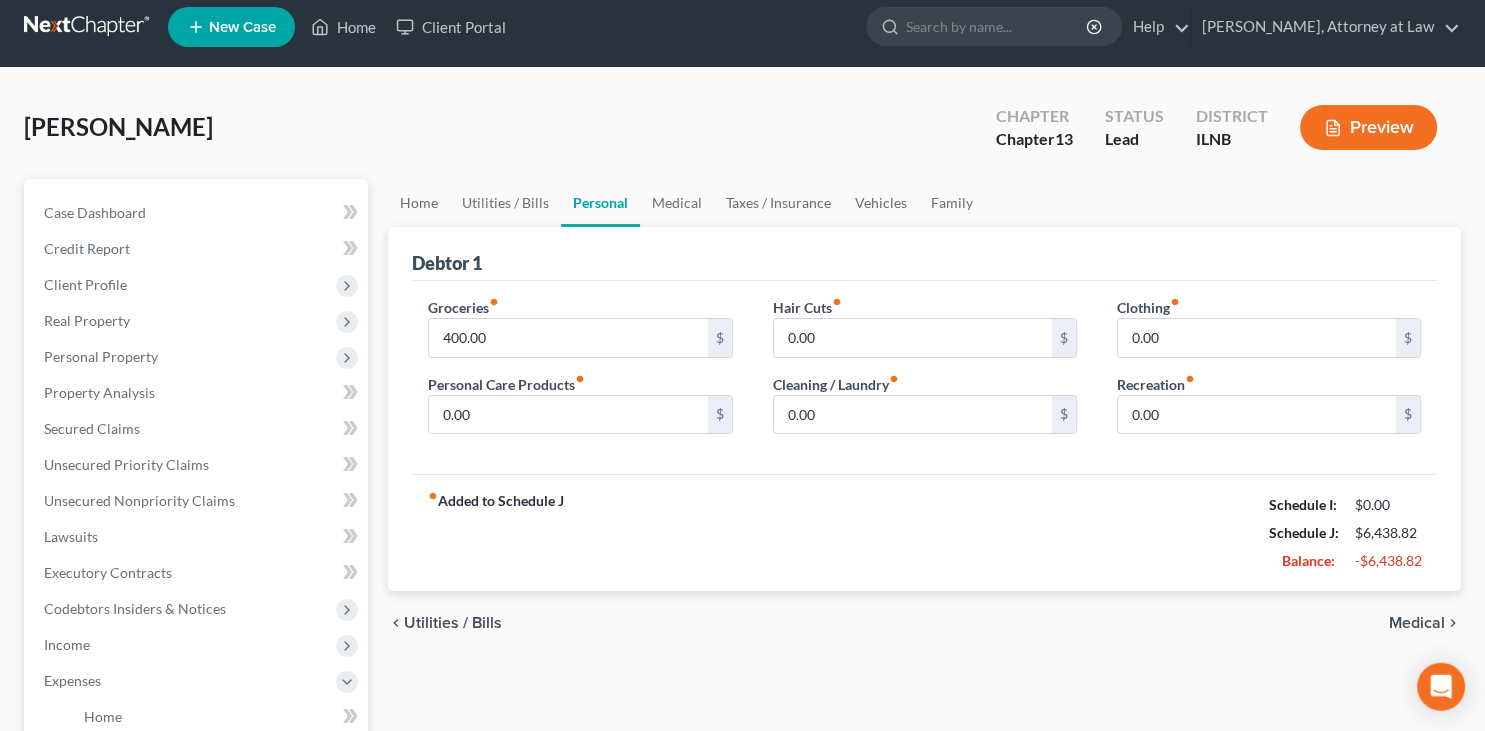 scroll, scrollTop: 0, scrollLeft: 0, axis: both 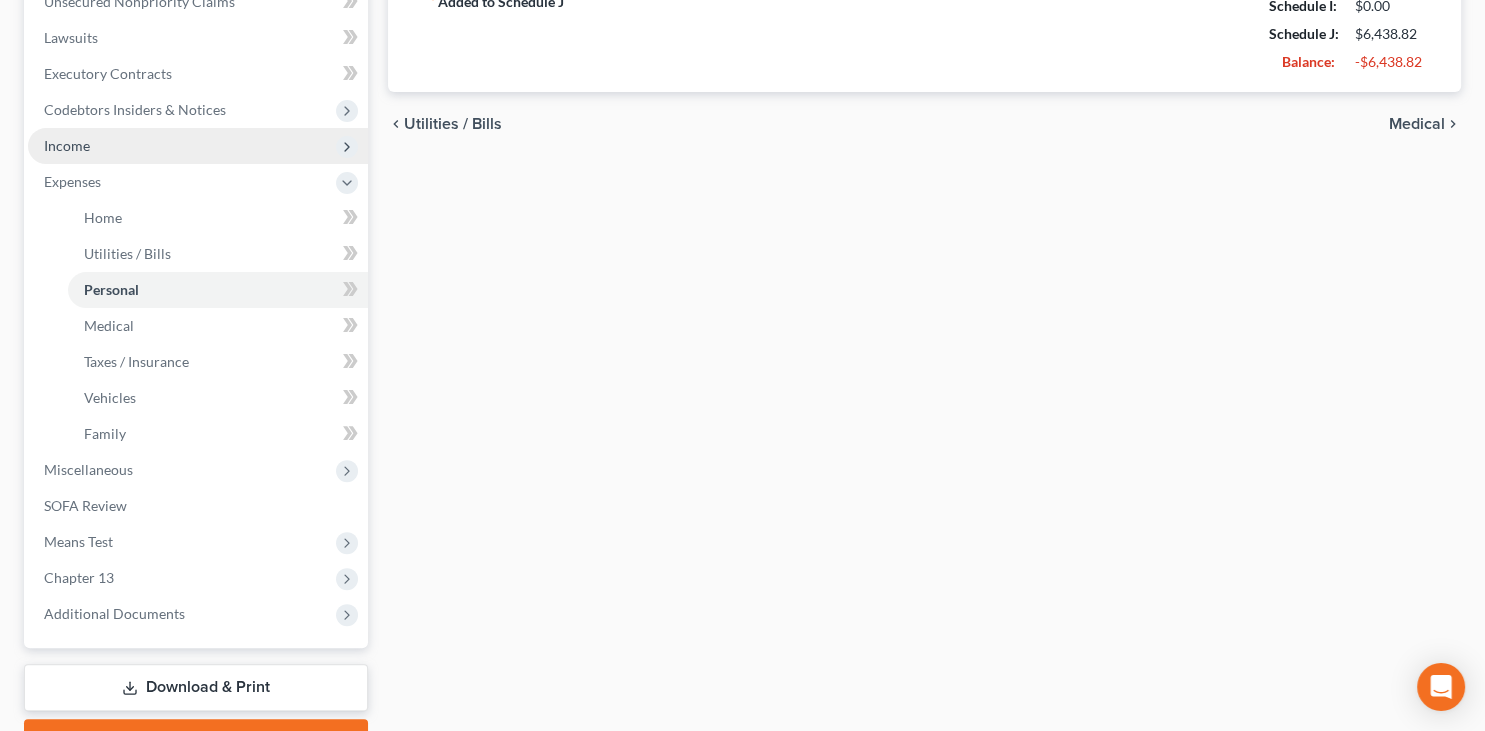 click on "Codebtors Insiders & Notices" at bounding box center [135, 109] 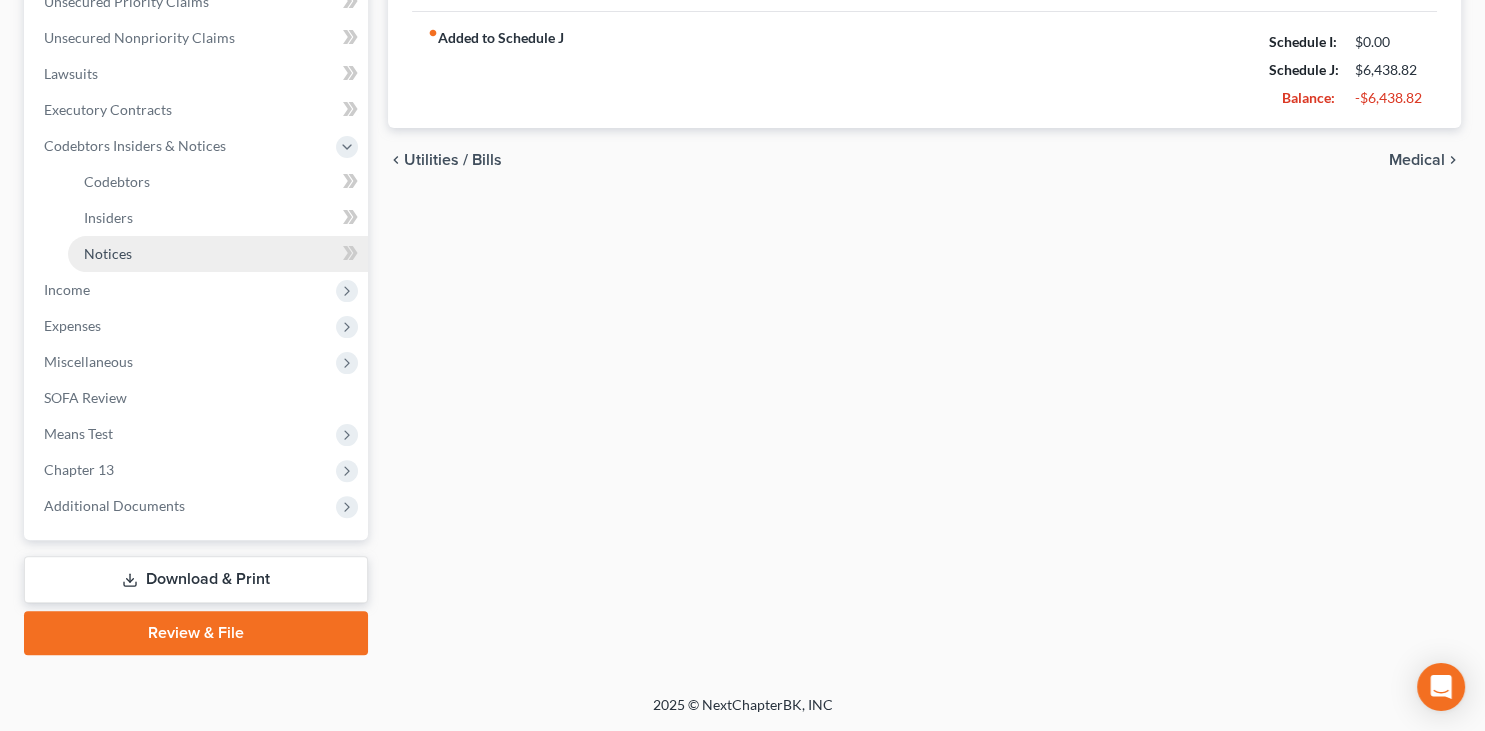 scroll, scrollTop: 473, scrollLeft: 0, axis: vertical 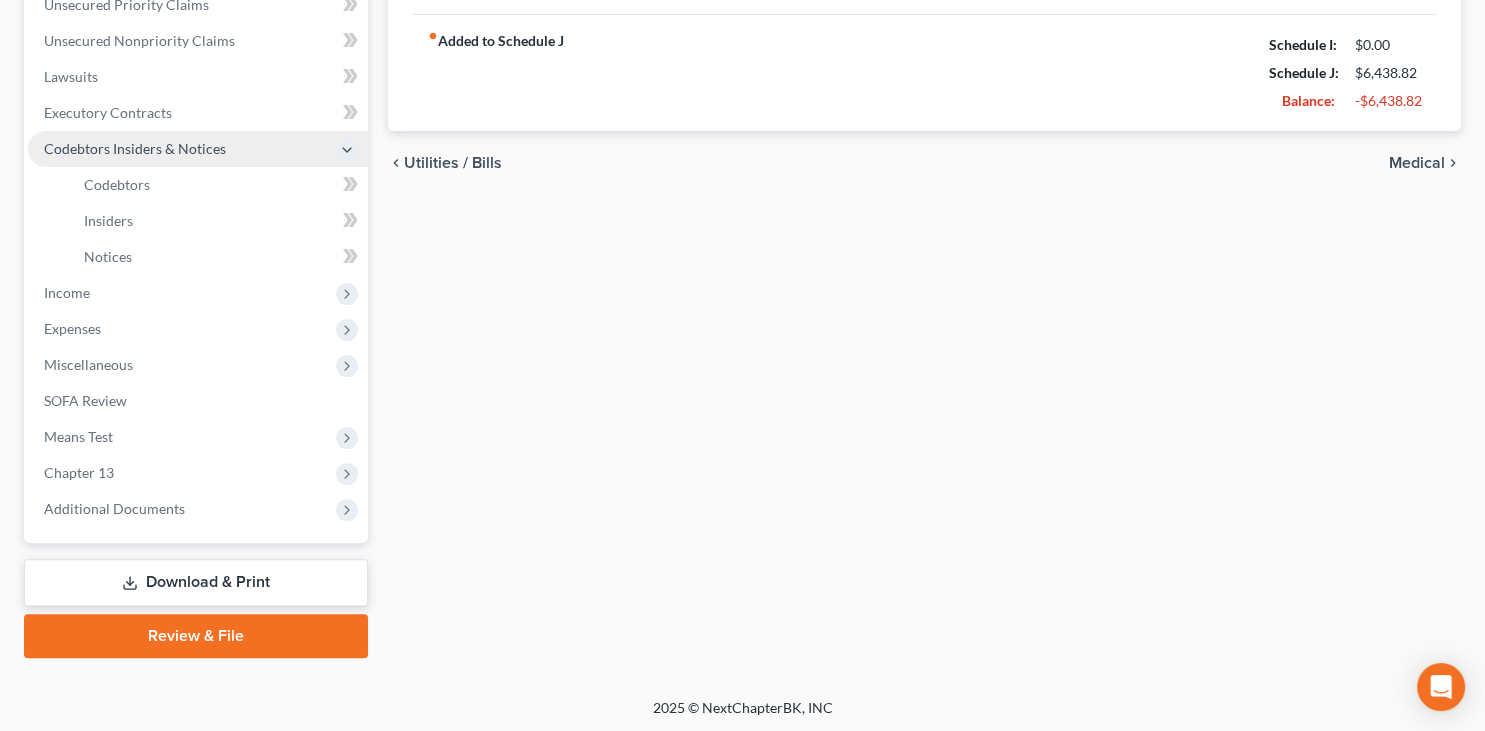 click on "Codebtors Insiders & Notices" at bounding box center [135, 148] 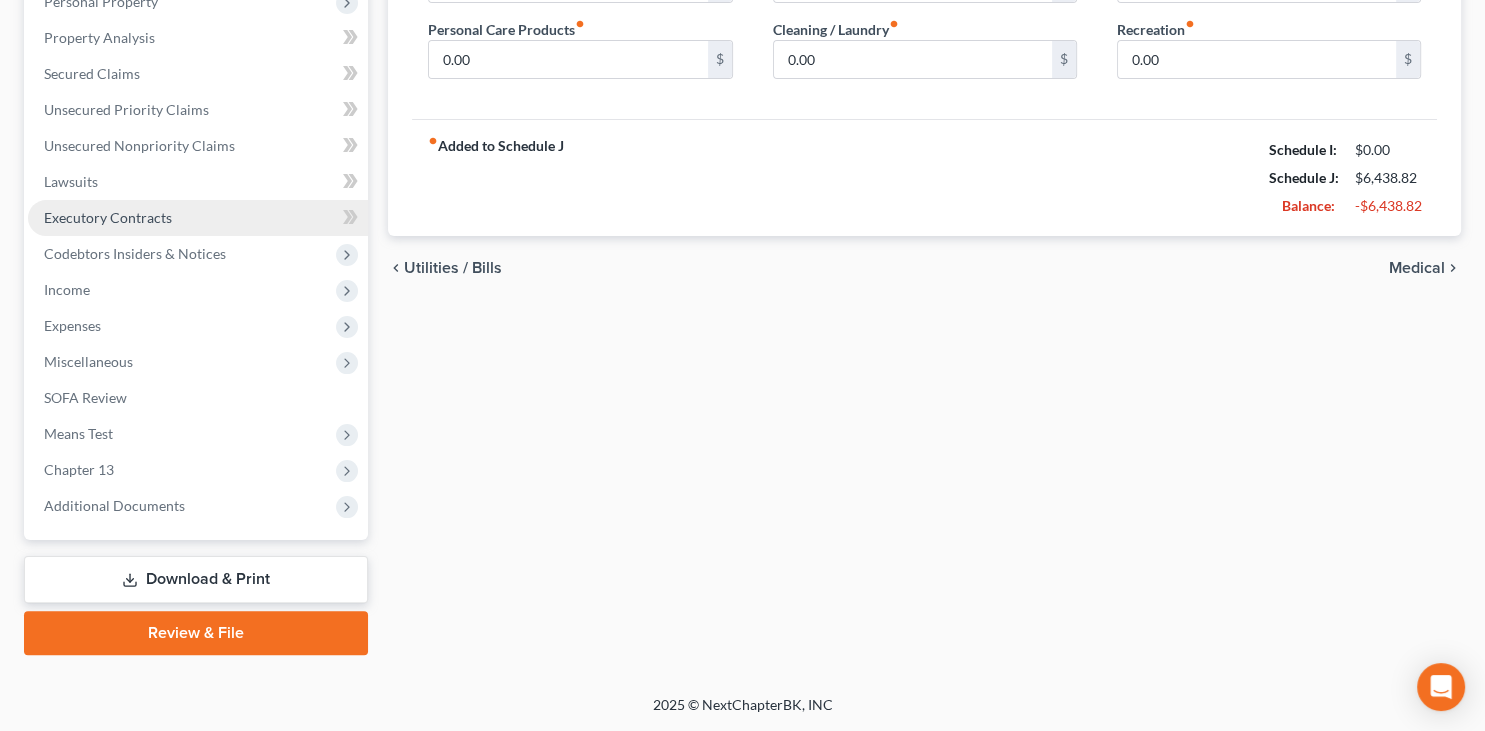scroll, scrollTop: 365, scrollLeft: 0, axis: vertical 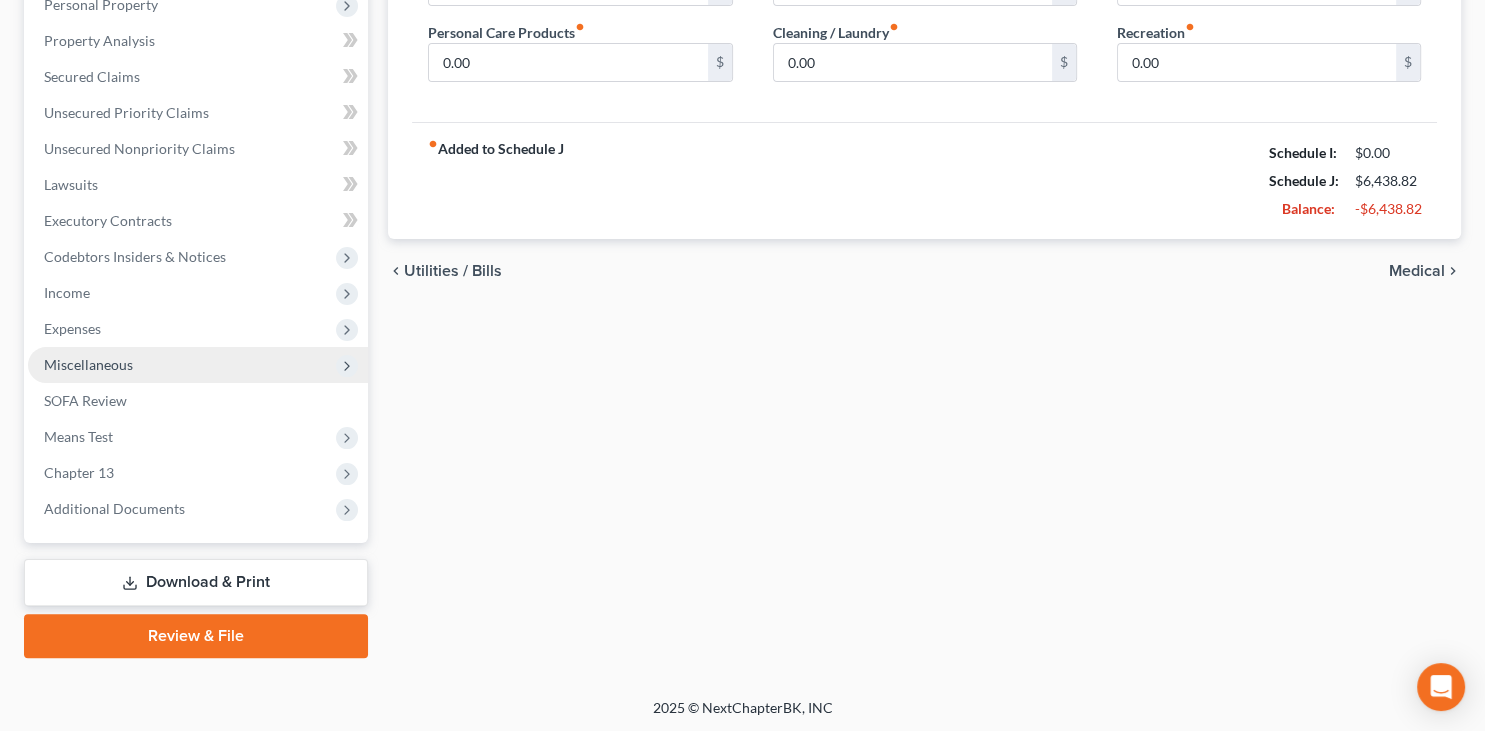 click on "Miscellaneous" at bounding box center [198, 365] 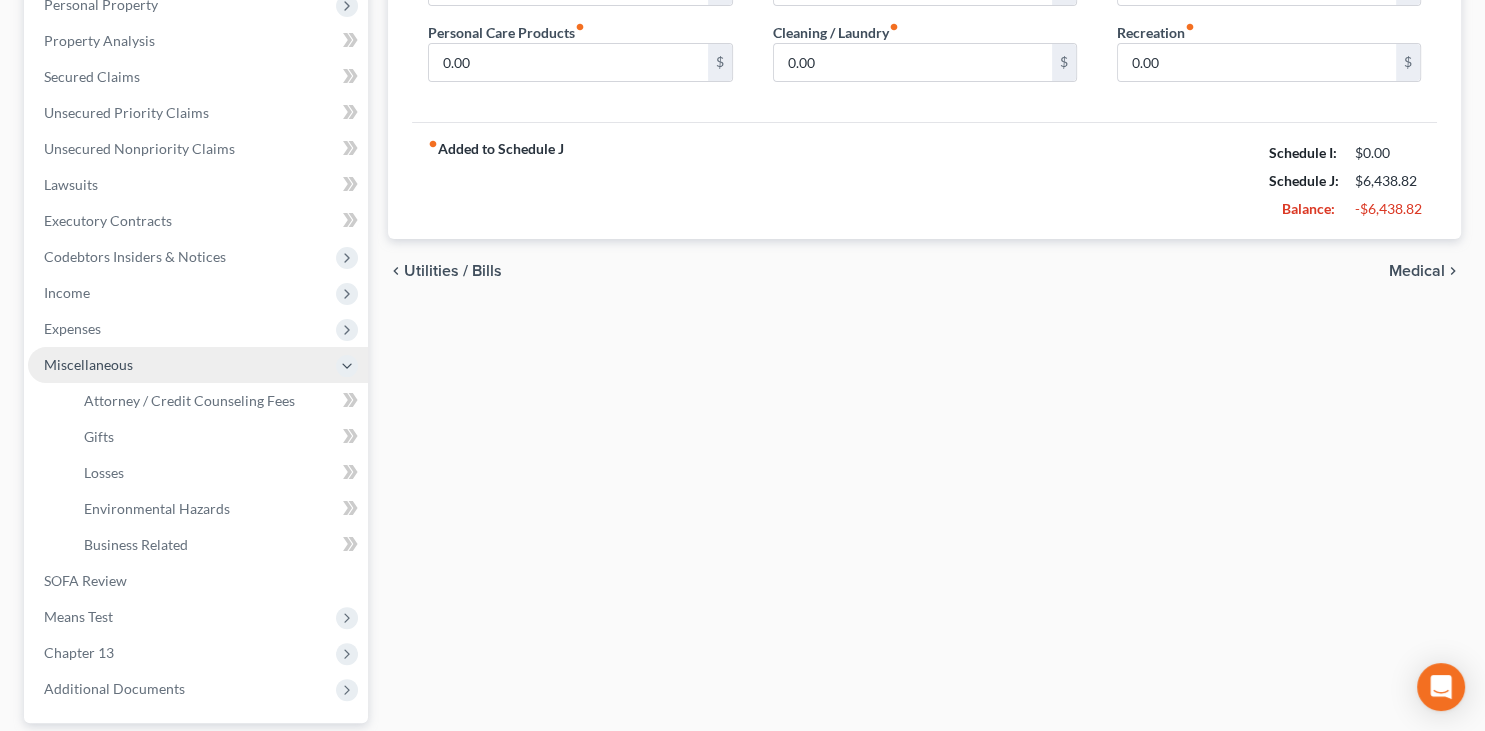 click on "Miscellaneous" at bounding box center [198, 365] 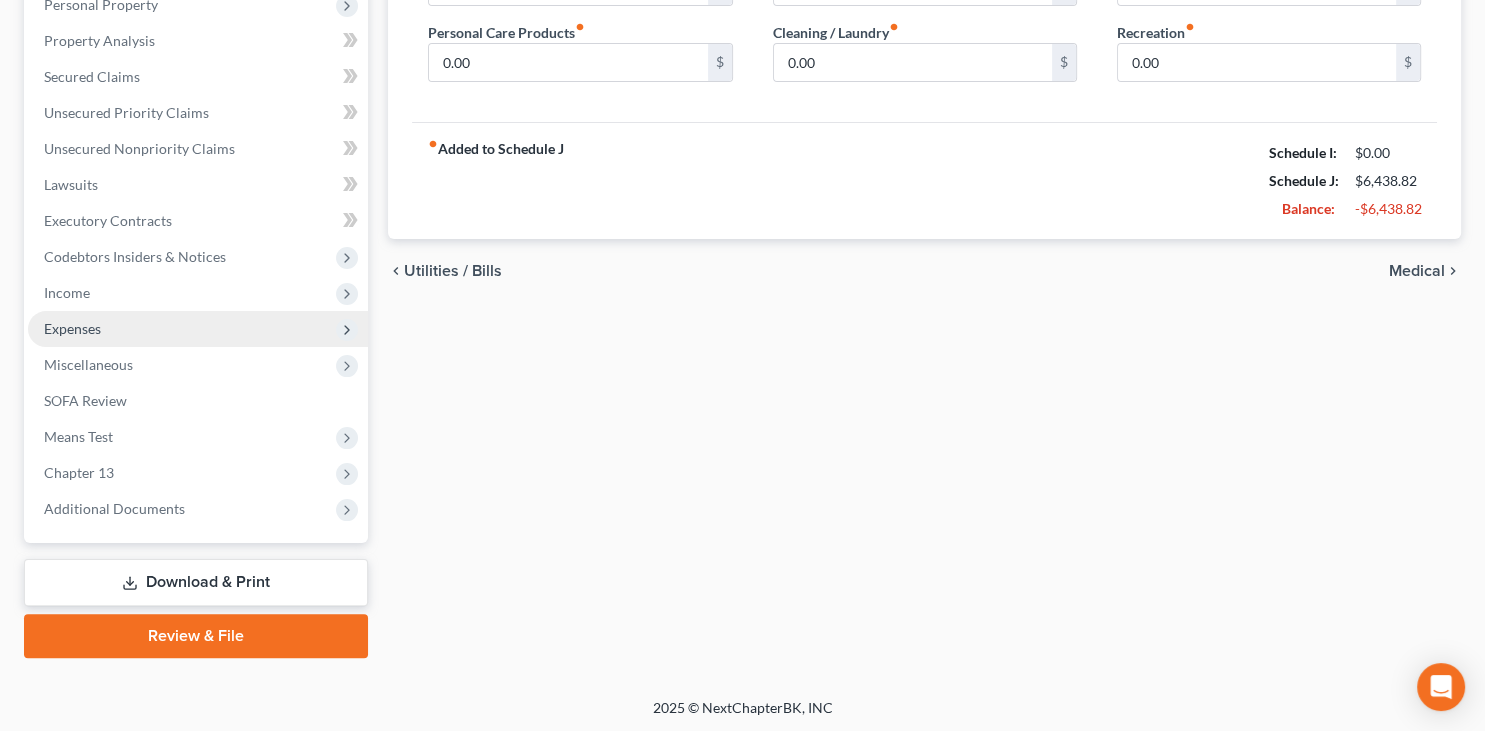 click on "Expenses" at bounding box center [198, 329] 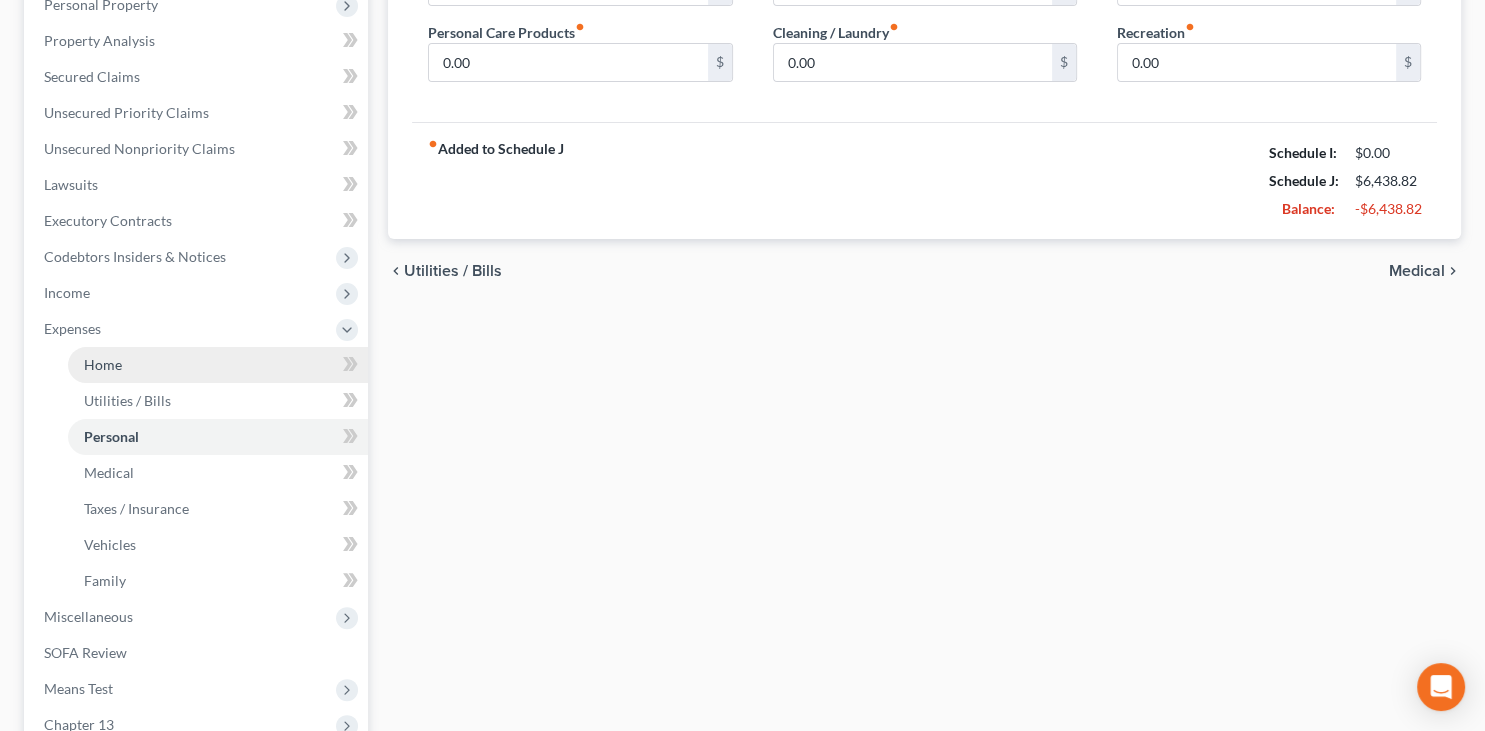 click on "Home" at bounding box center [218, 365] 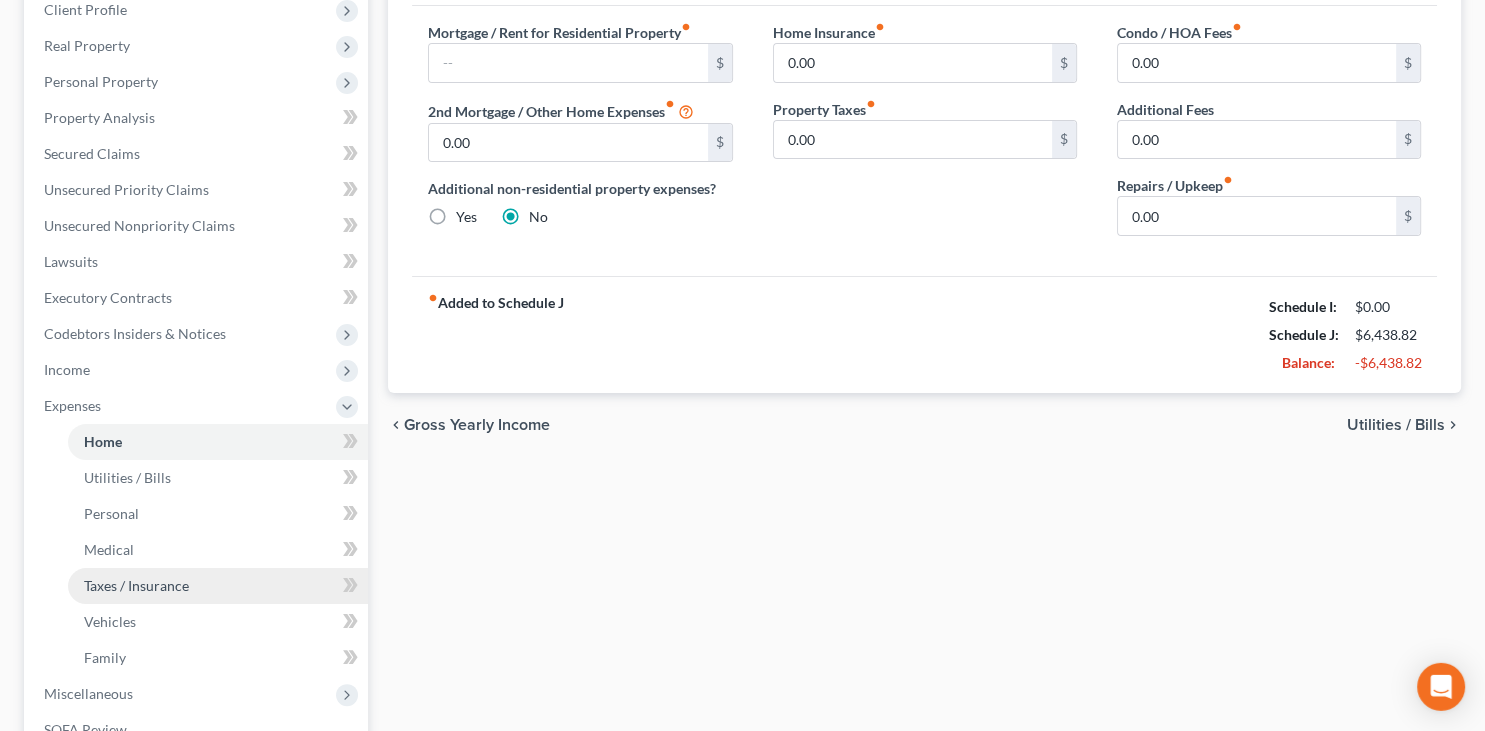 scroll, scrollTop: 316, scrollLeft: 0, axis: vertical 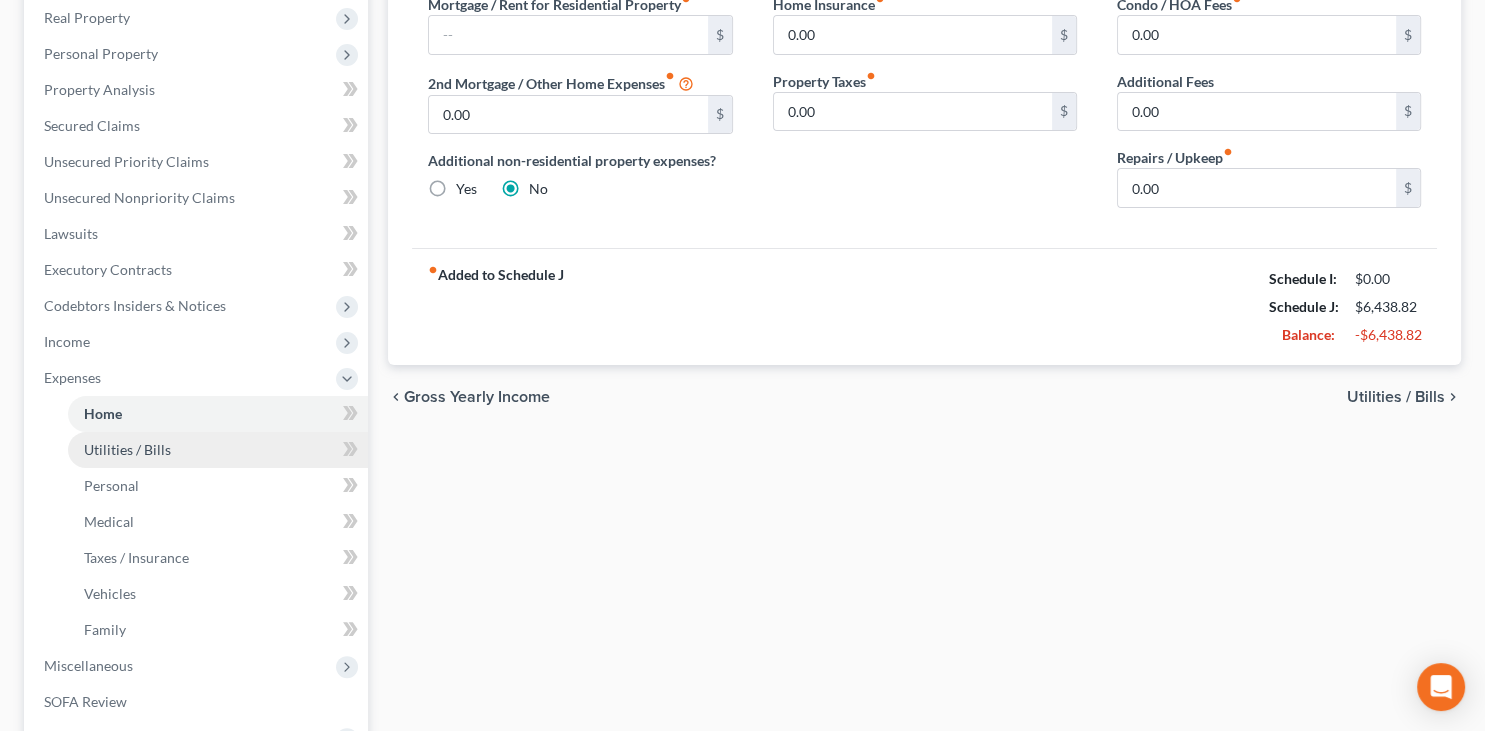 click on "Utilities / Bills" at bounding box center [218, 450] 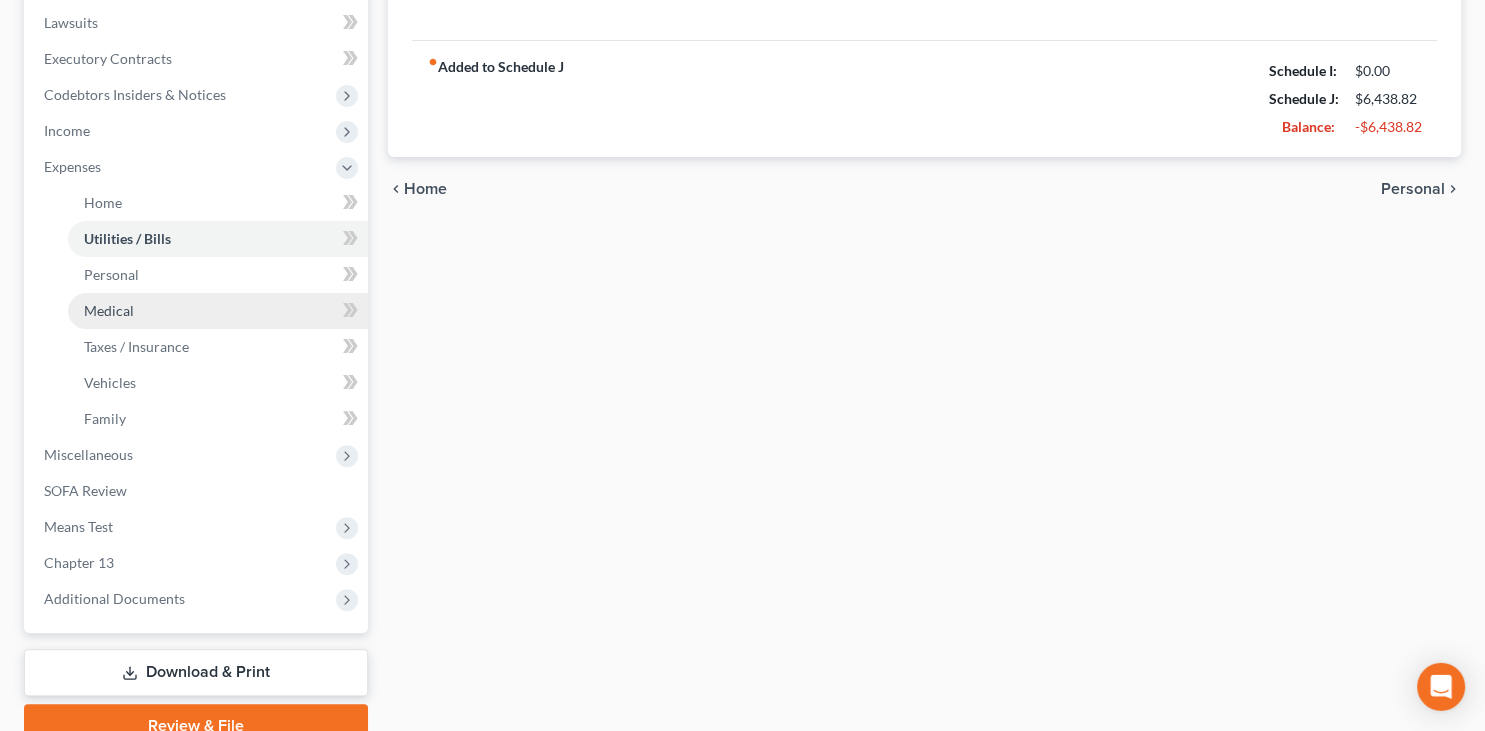 scroll, scrollTop: 528, scrollLeft: 0, axis: vertical 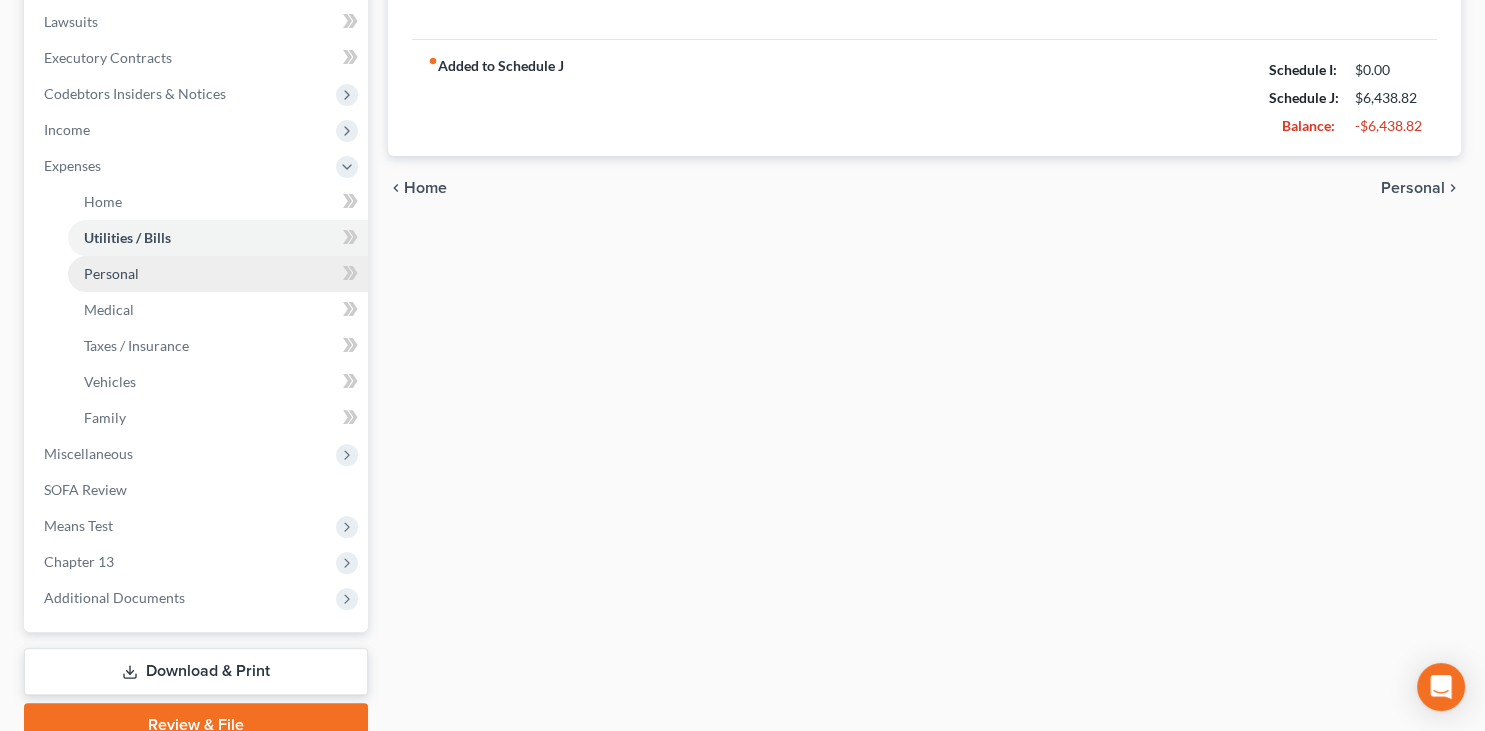 click on "Personal" at bounding box center (218, 274) 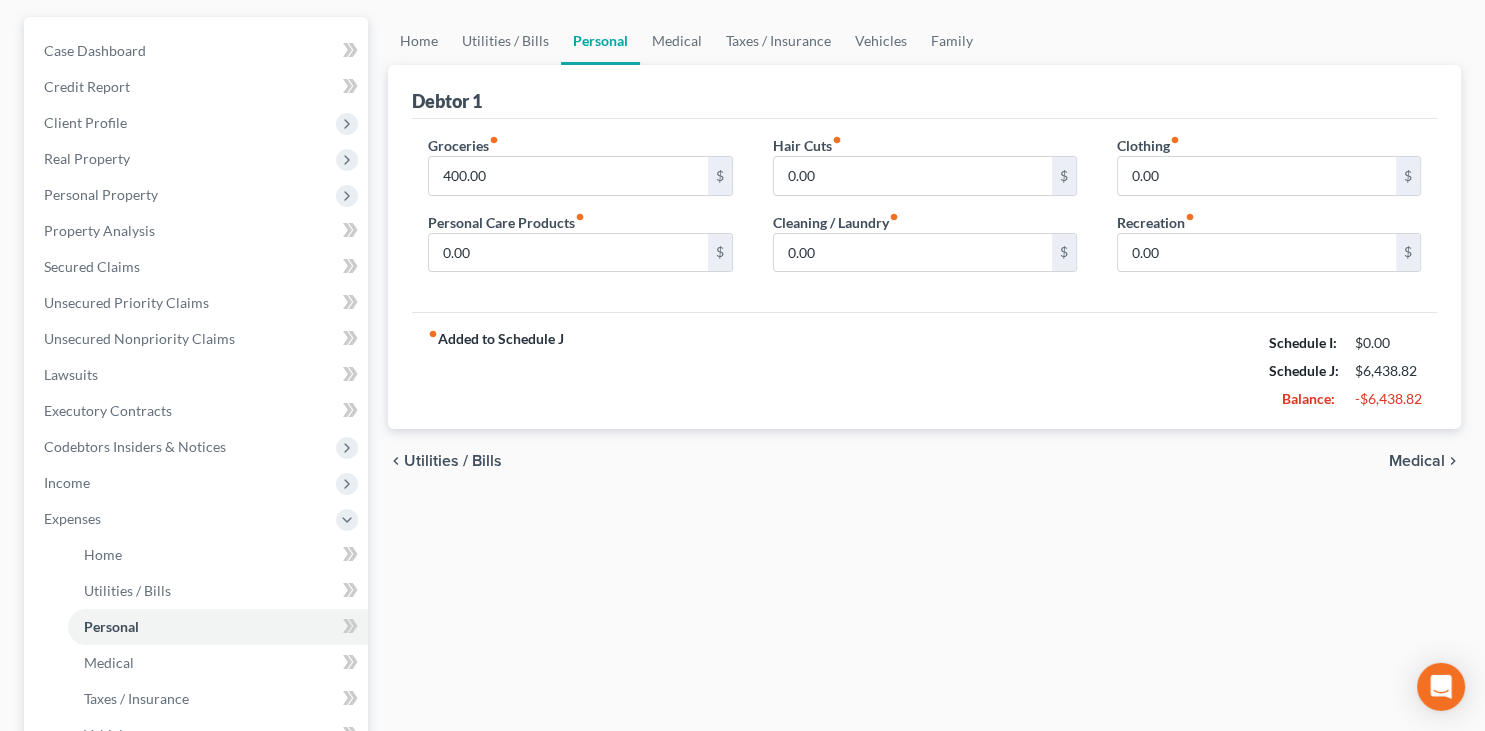 scroll, scrollTop: 211, scrollLeft: 0, axis: vertical 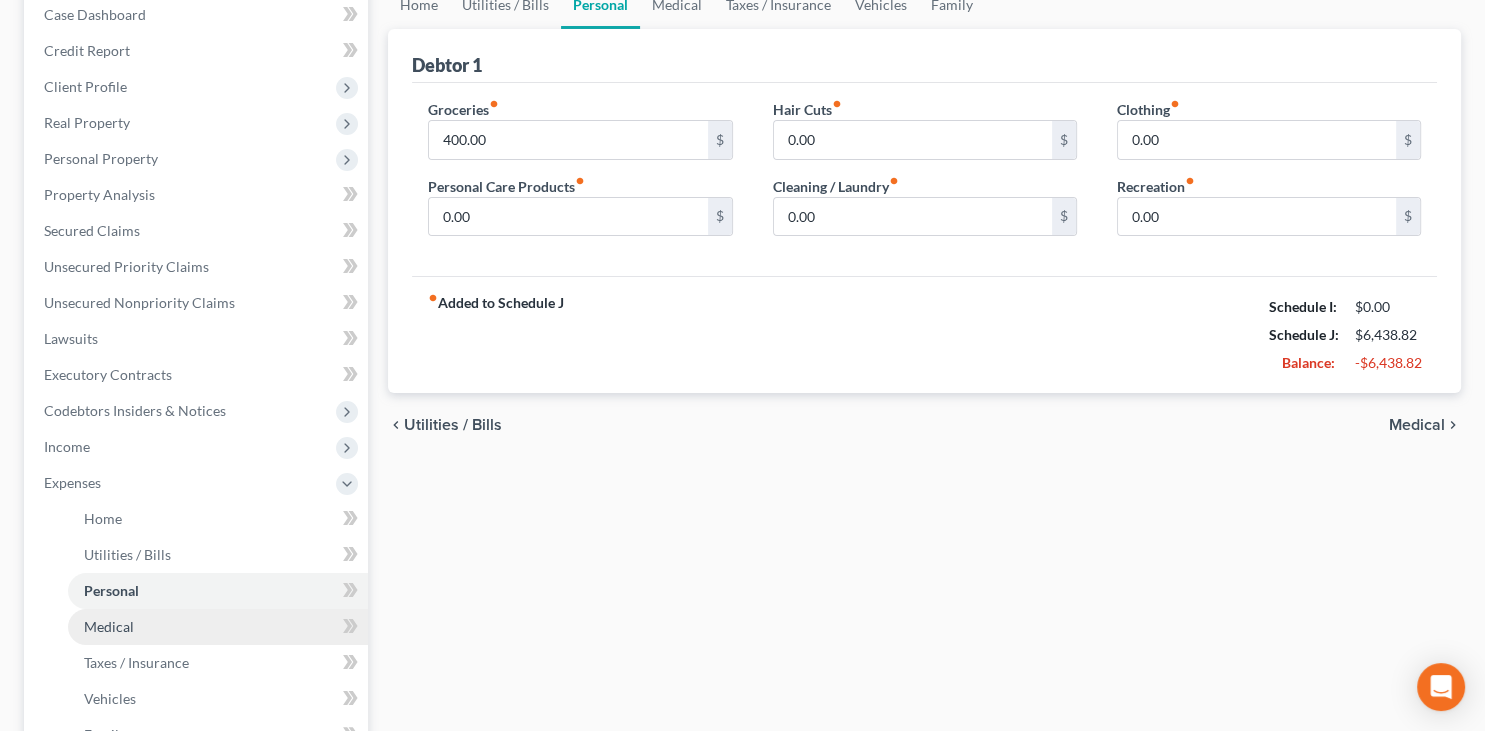 click on "Medical" at bounding box center (218, 627) 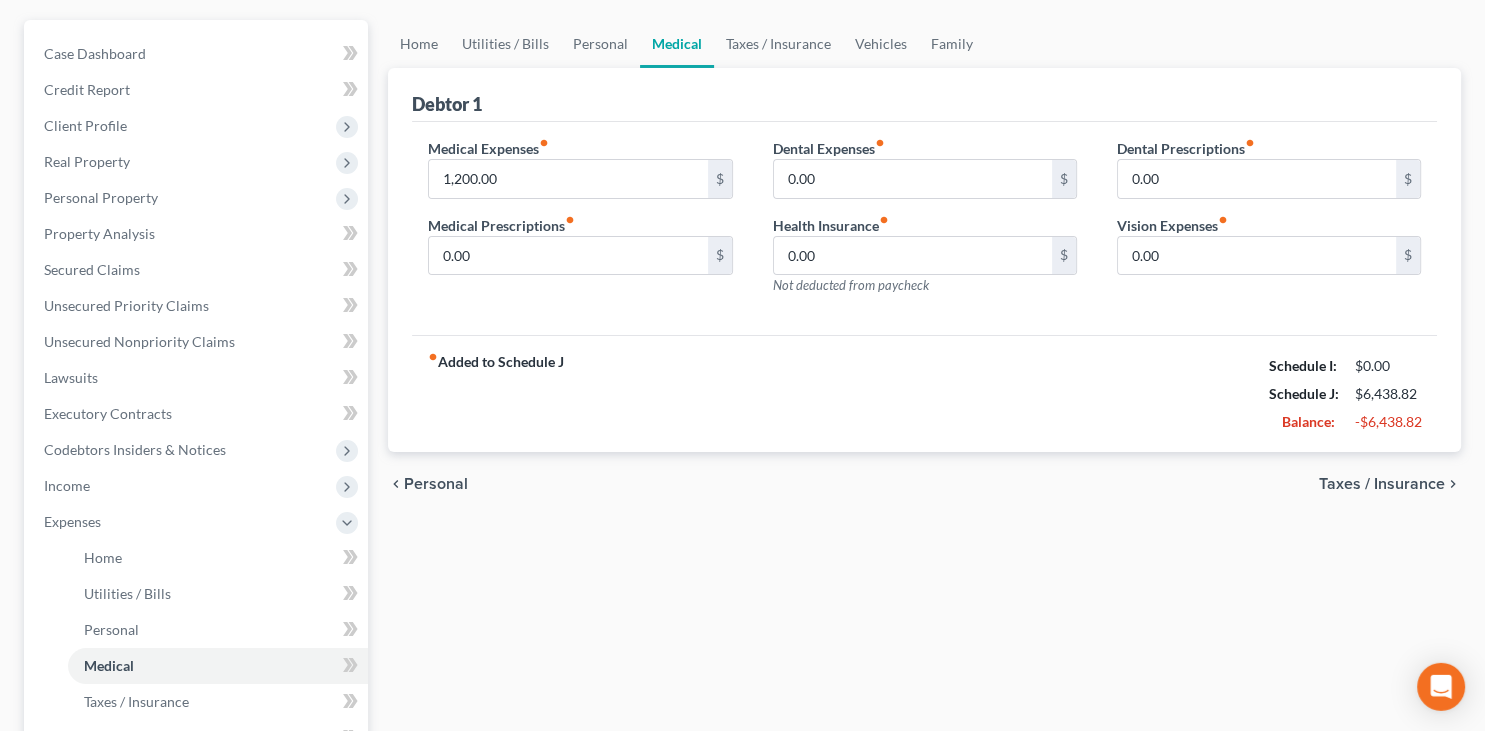 scroll, scrollTop: 316, scrollLeft: 0, axis: vertical 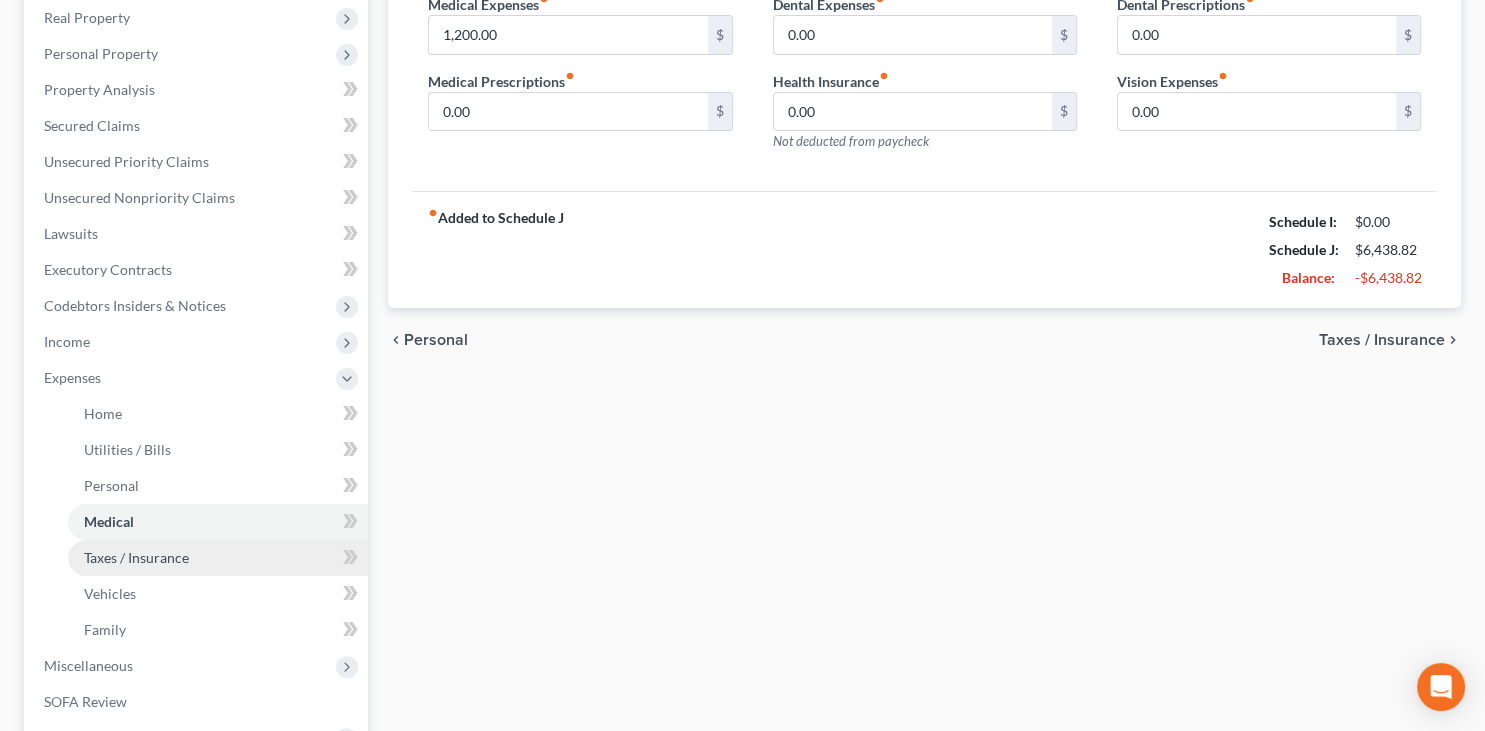 click on "Taxes / Insurance" at bounding box center (218, 558) 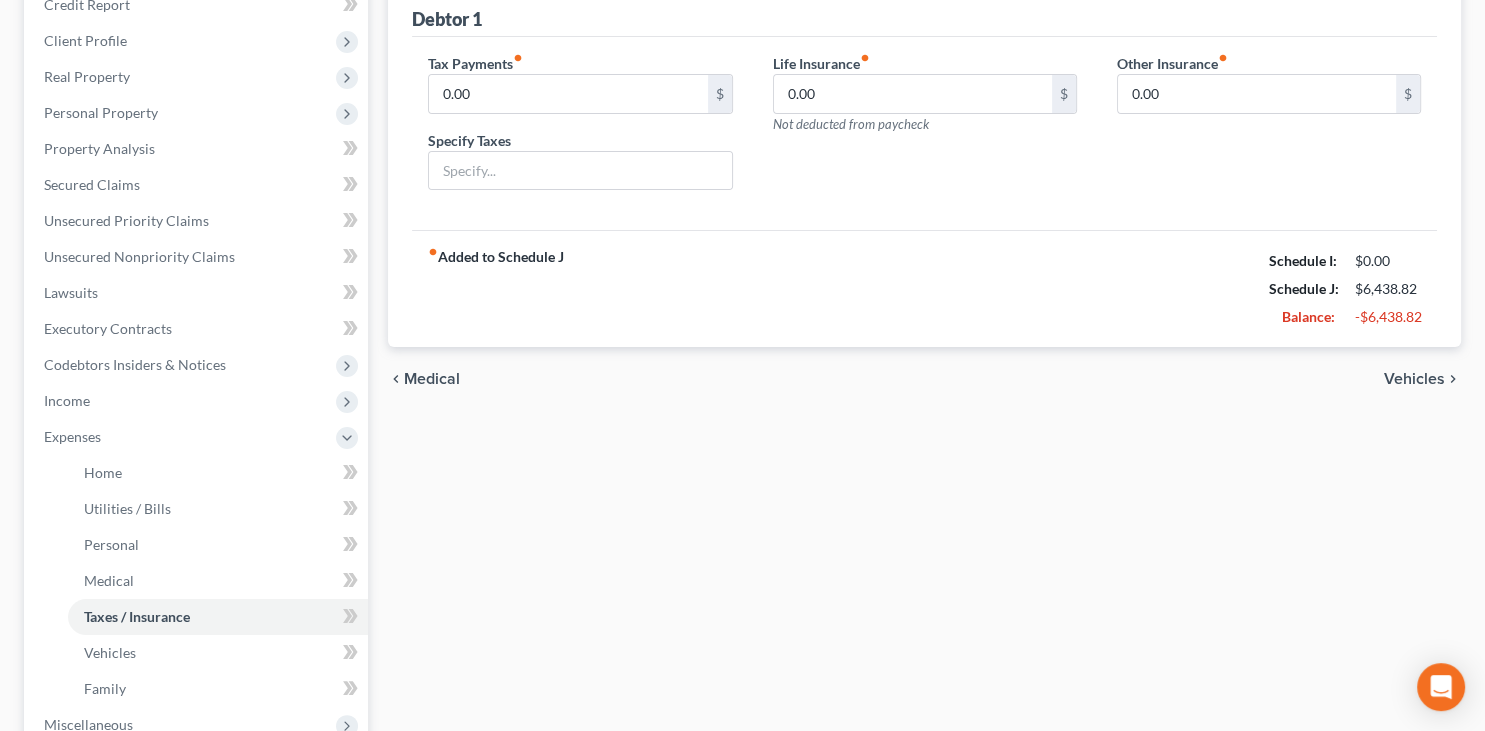scroll, scrollTop: 422, scrollLeft: 0, axis: vertical 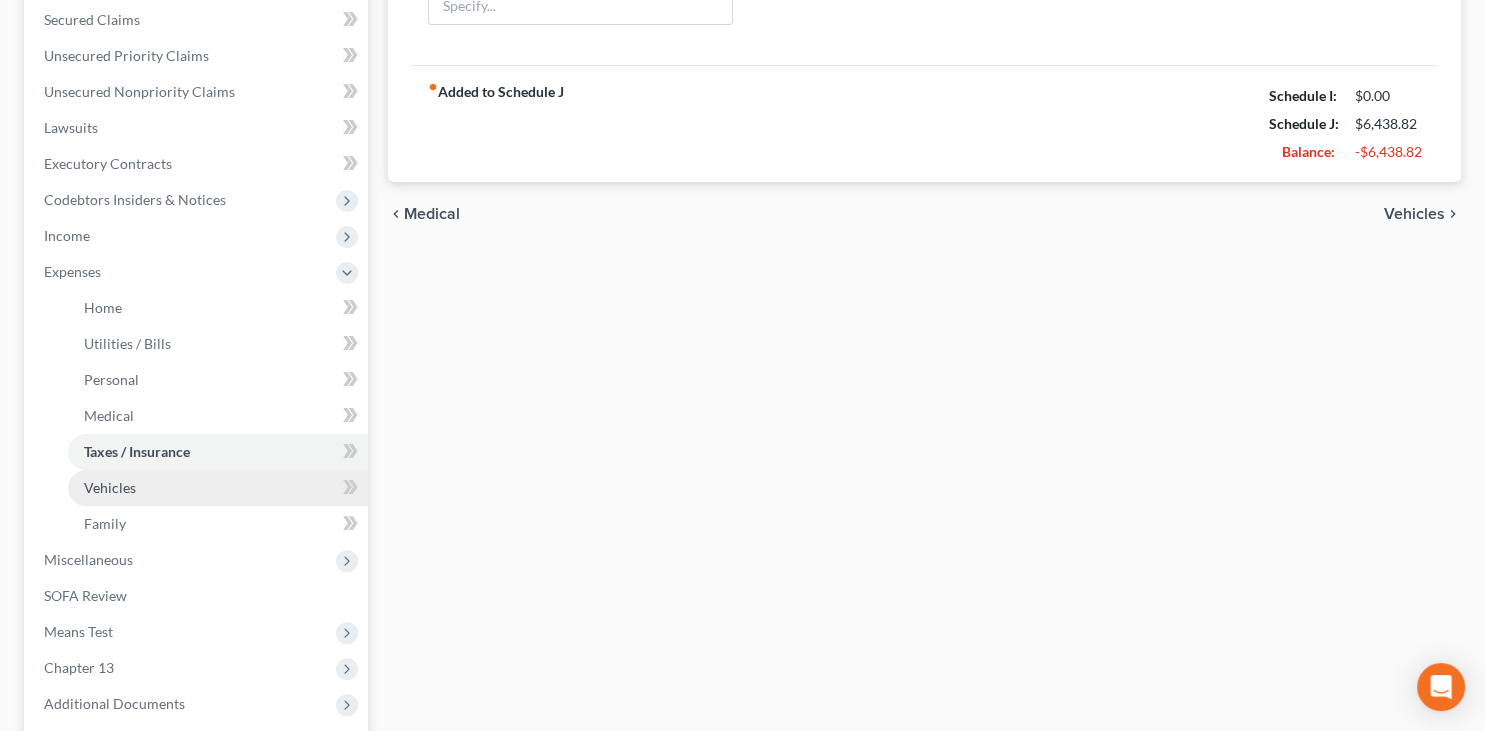 click on "Vehicles" at bounding box center (218, 488) 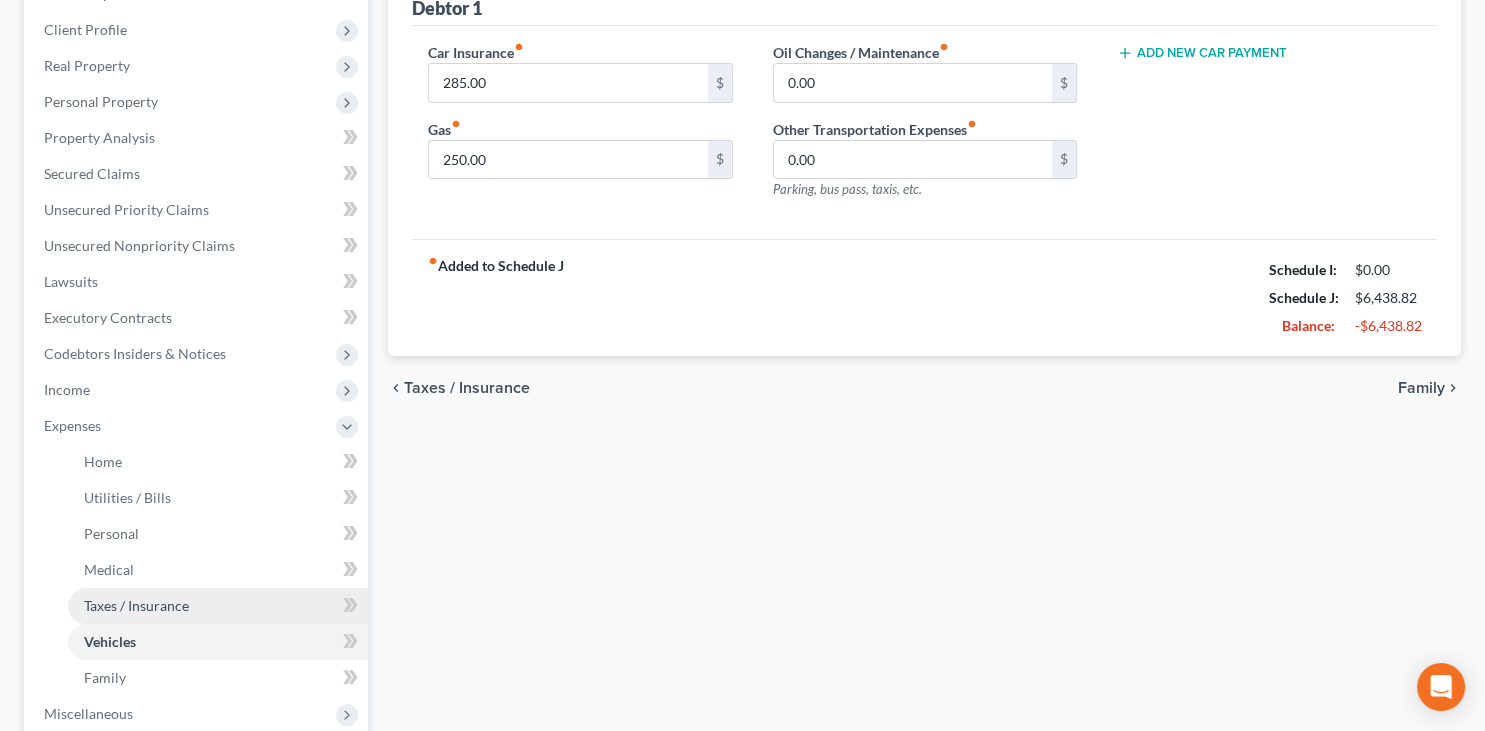 scroll, scrollTop: 316, scrollLeft: 0, axis: vertical 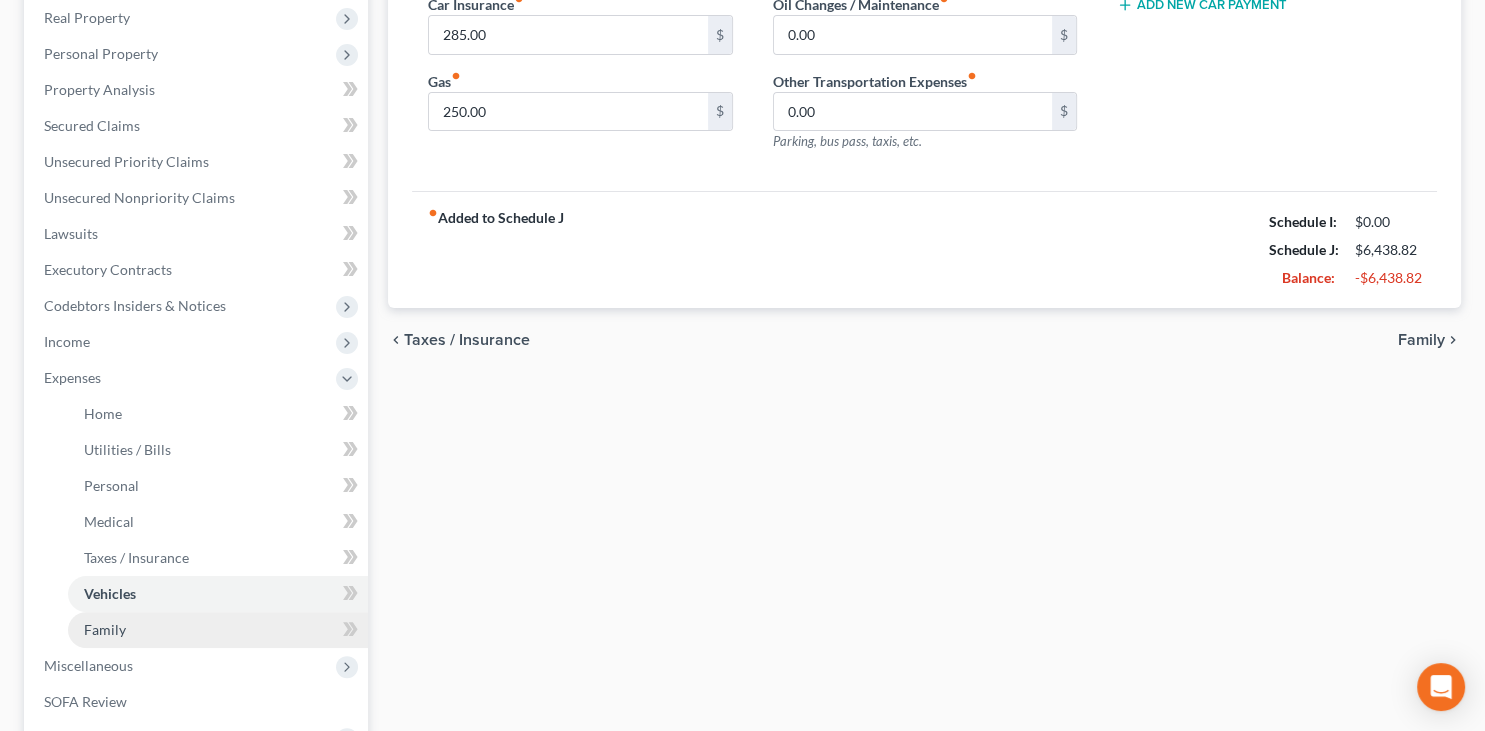 click on "Family" at bounding box center [218, 630] 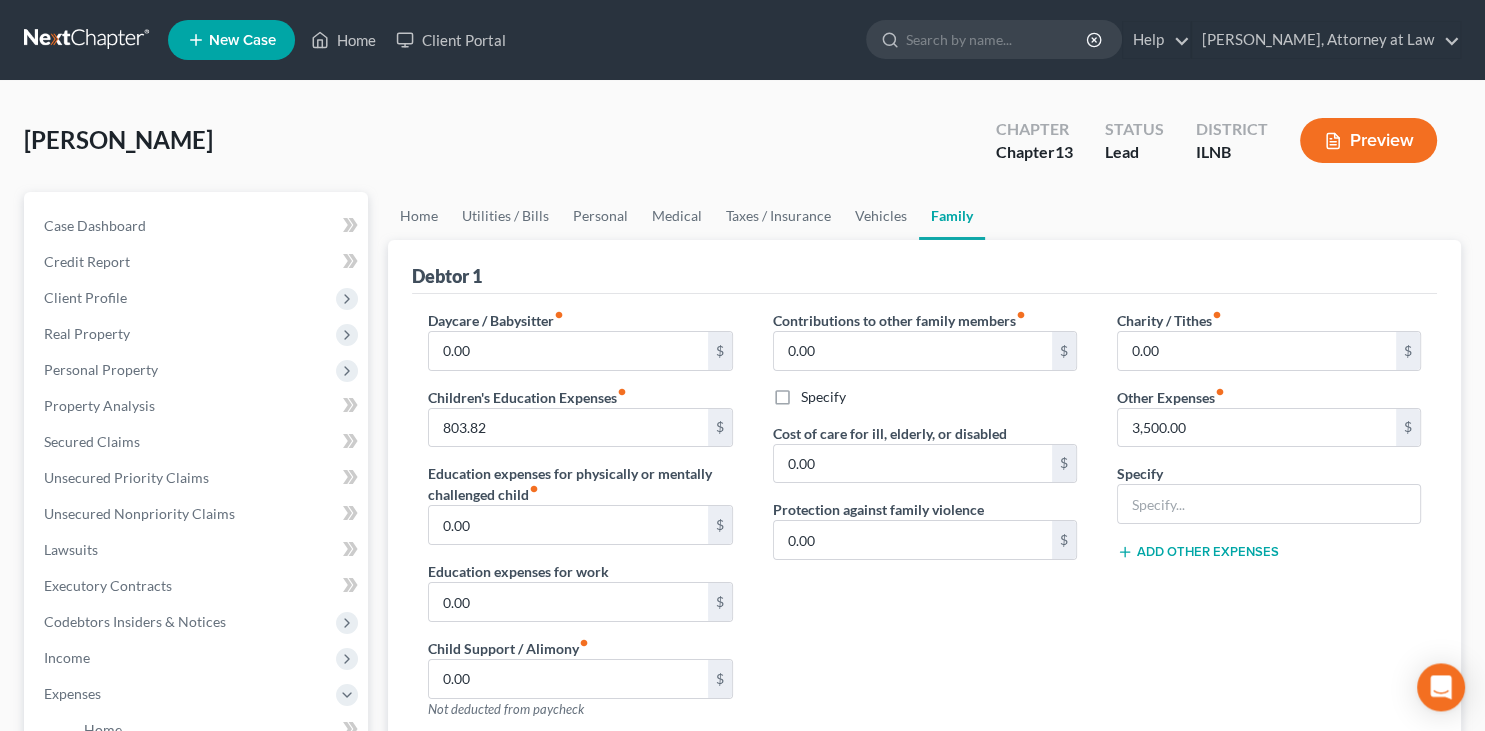 scroll, scrollTop: 0, scrollLeft: 0, axis: both 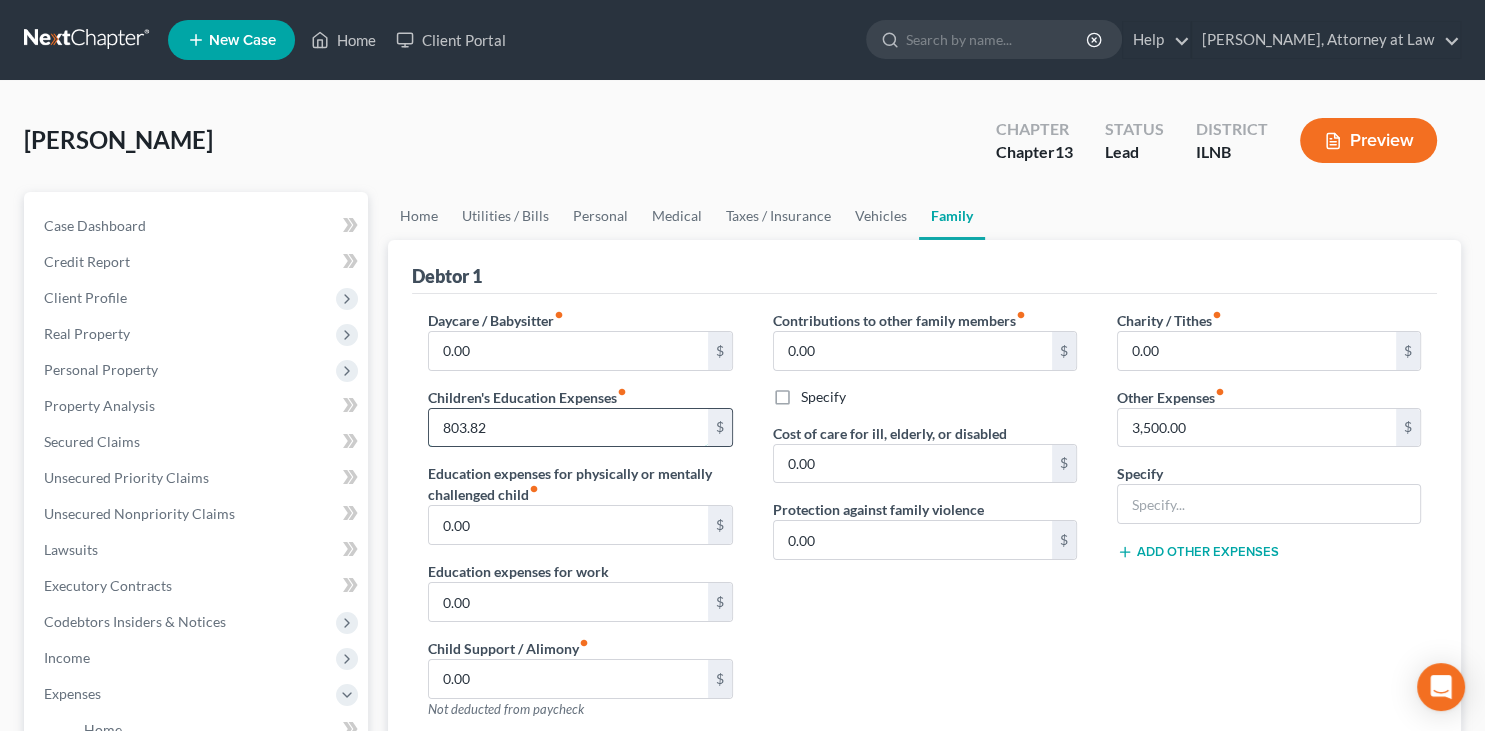 click on "803.82" at bounding box center (568, 428) 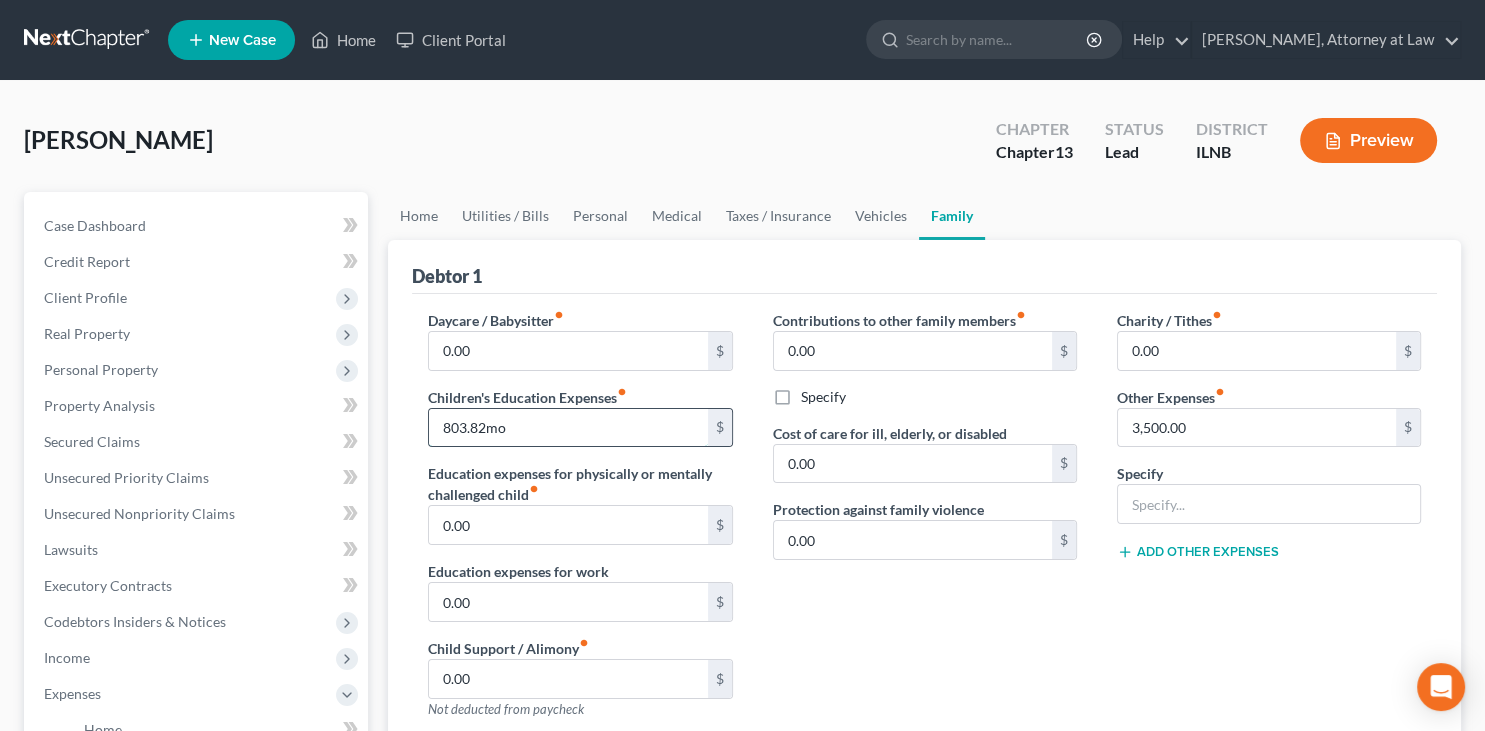 type on "803.82" 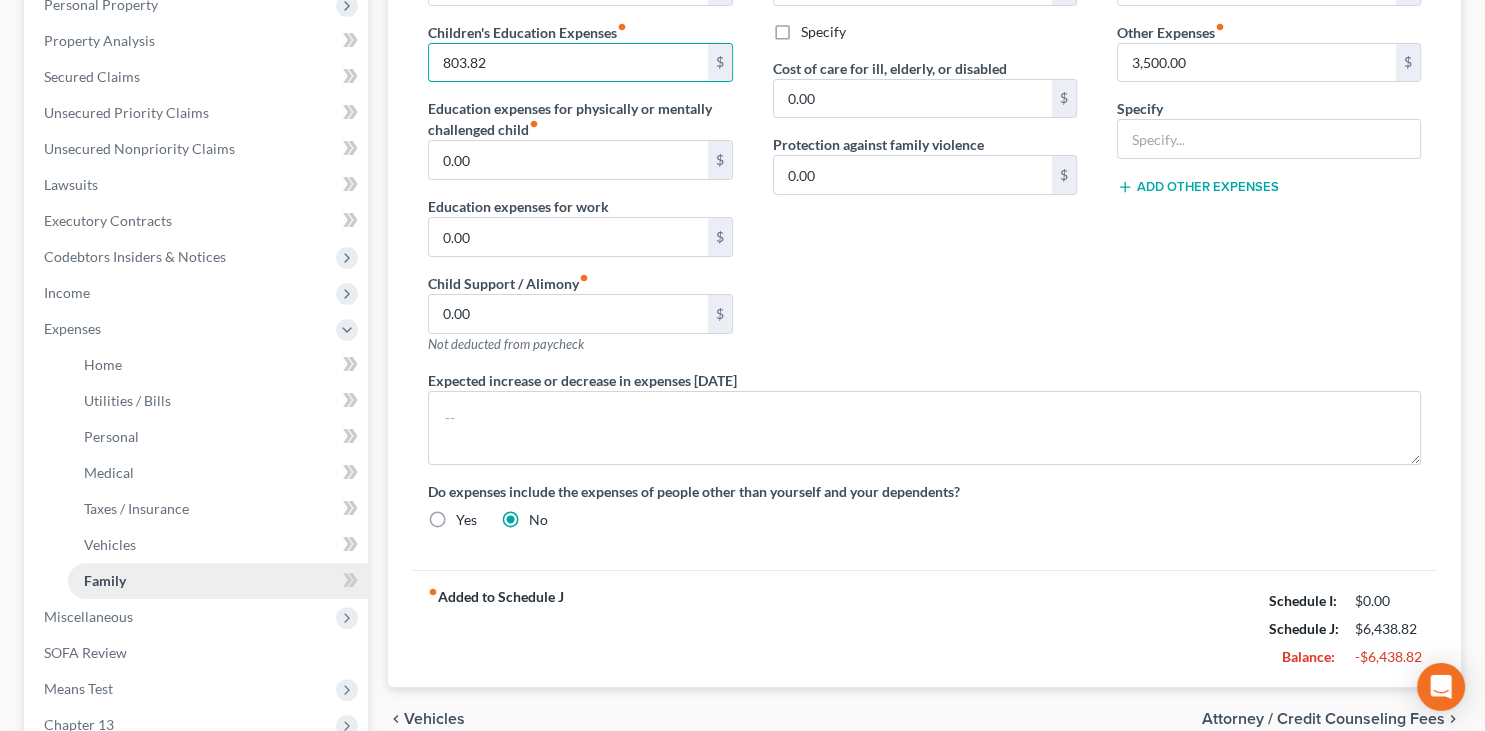 scroll, scrollTop: 422, scrollLeft: 0, axis: vertical 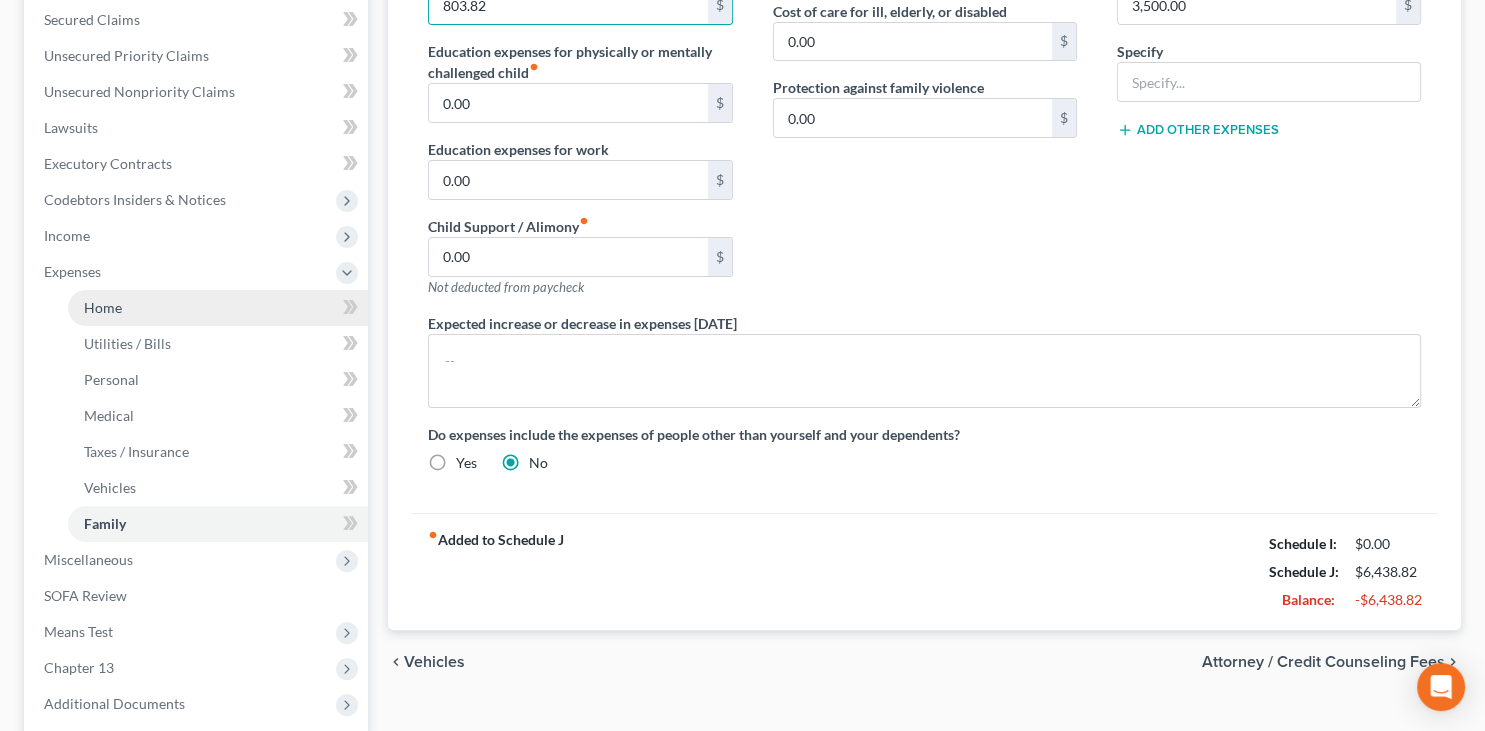 click on "Home" at bounding box center (218, 308) 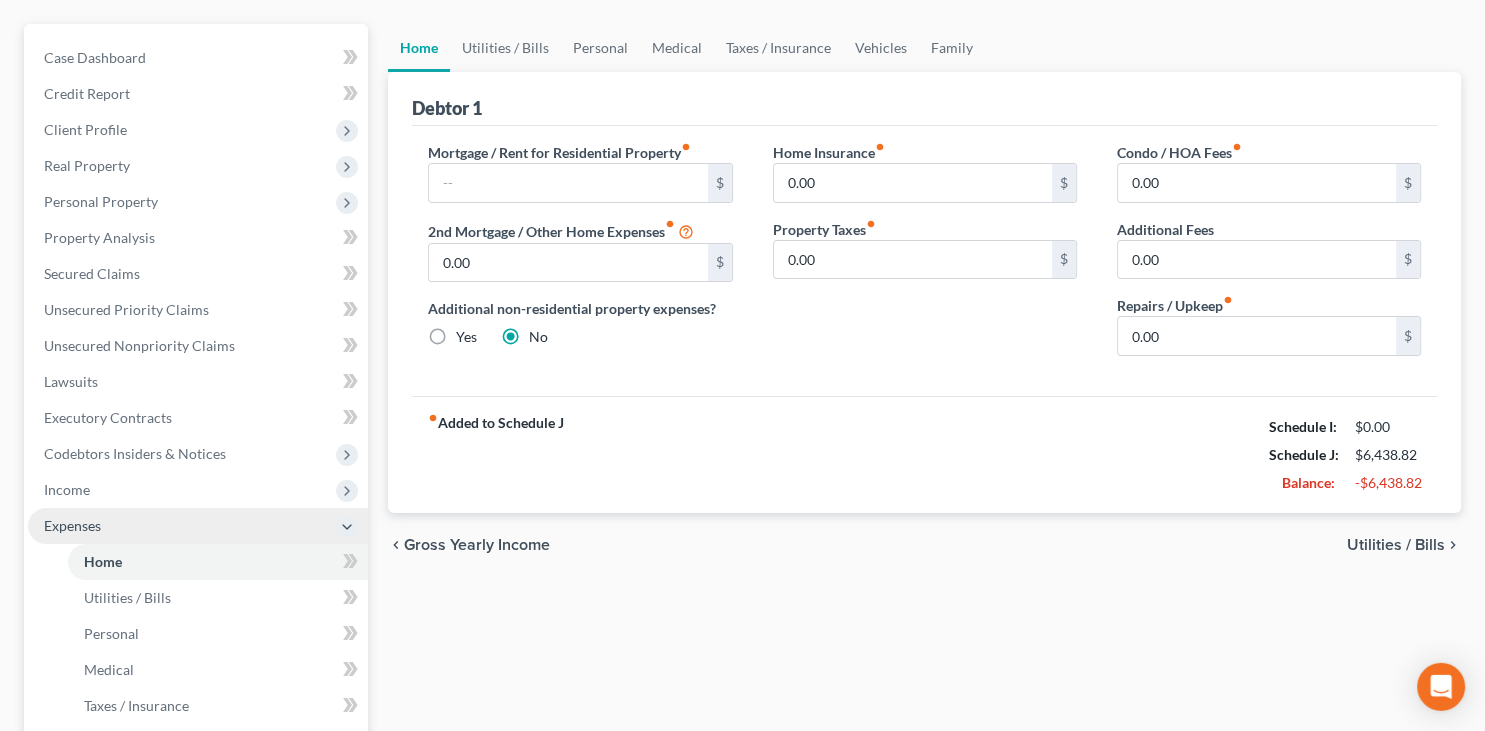 scroll, scrollTop: 211, scrollLeft: 0, axis: vertical 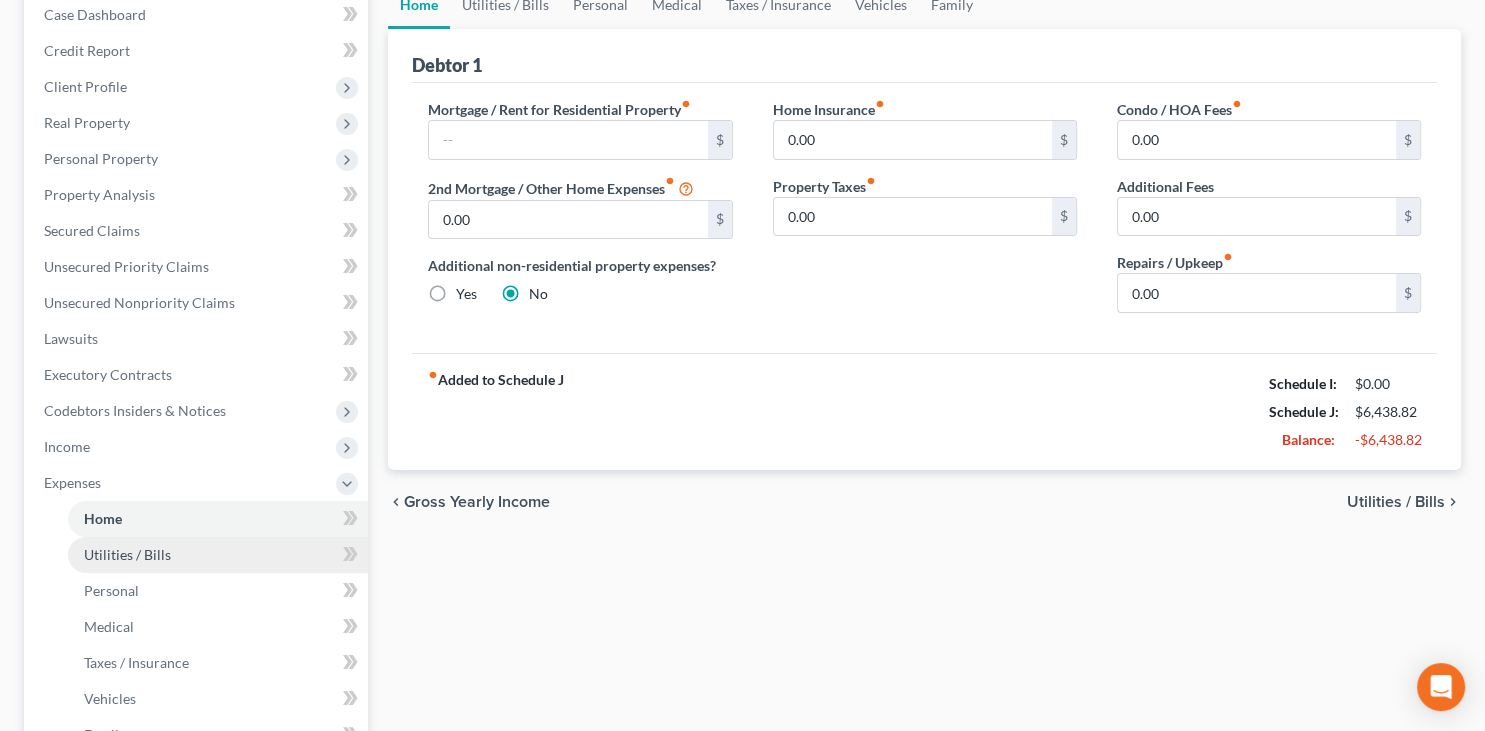 click on "Utilities / Bills" at bounding box center (218, 555) 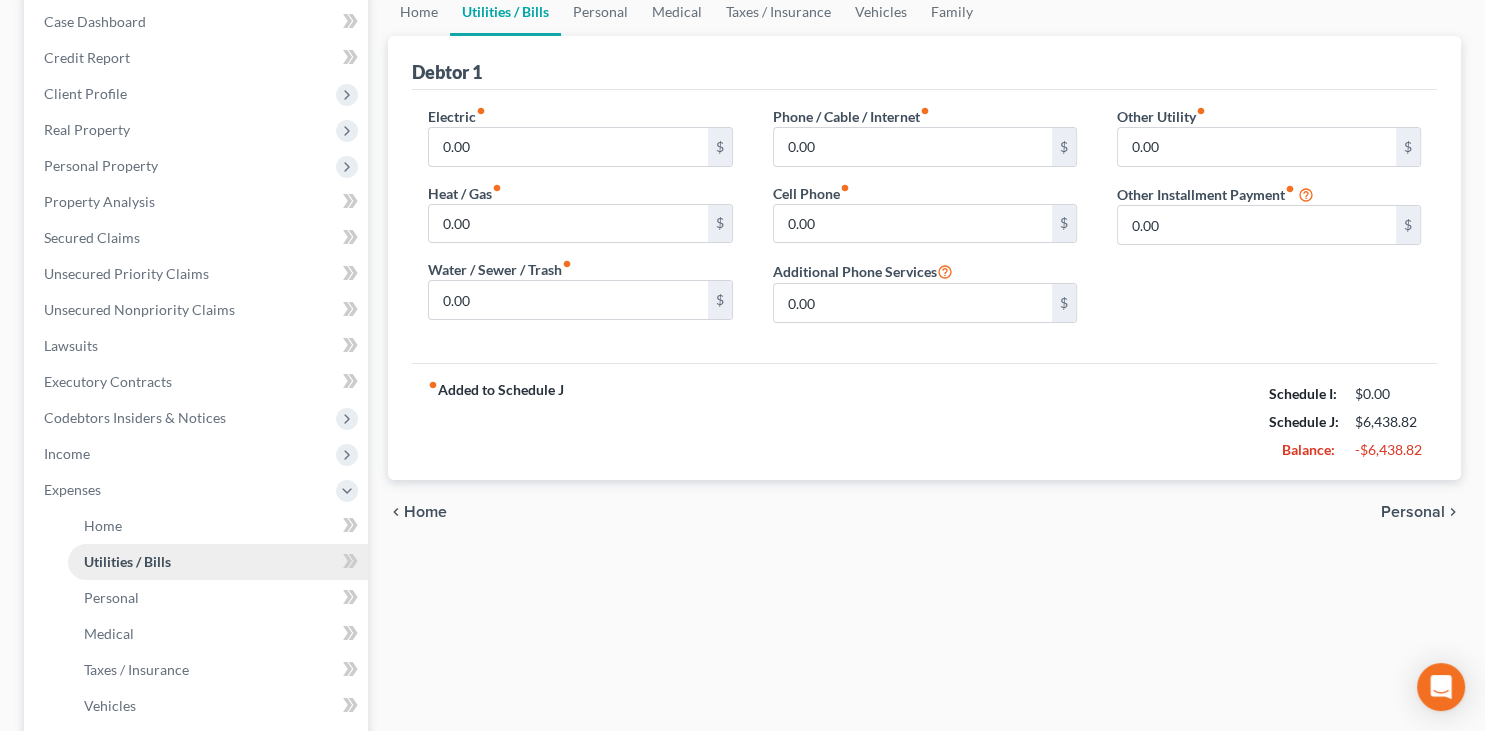 scroll, scrollTop: 211, scrollLeft: 0, axis: vertical 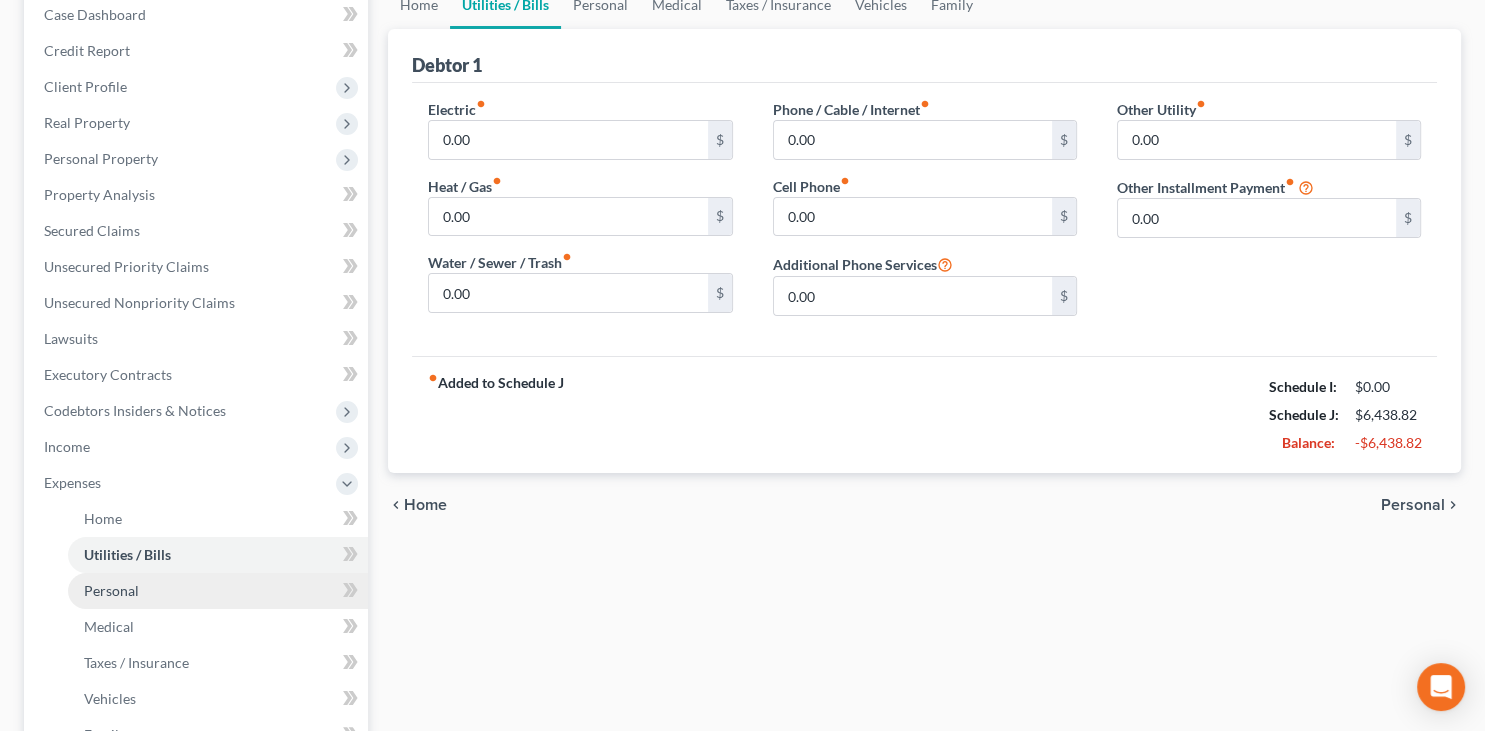 click on "Personal" at bounding box center (218, 591) 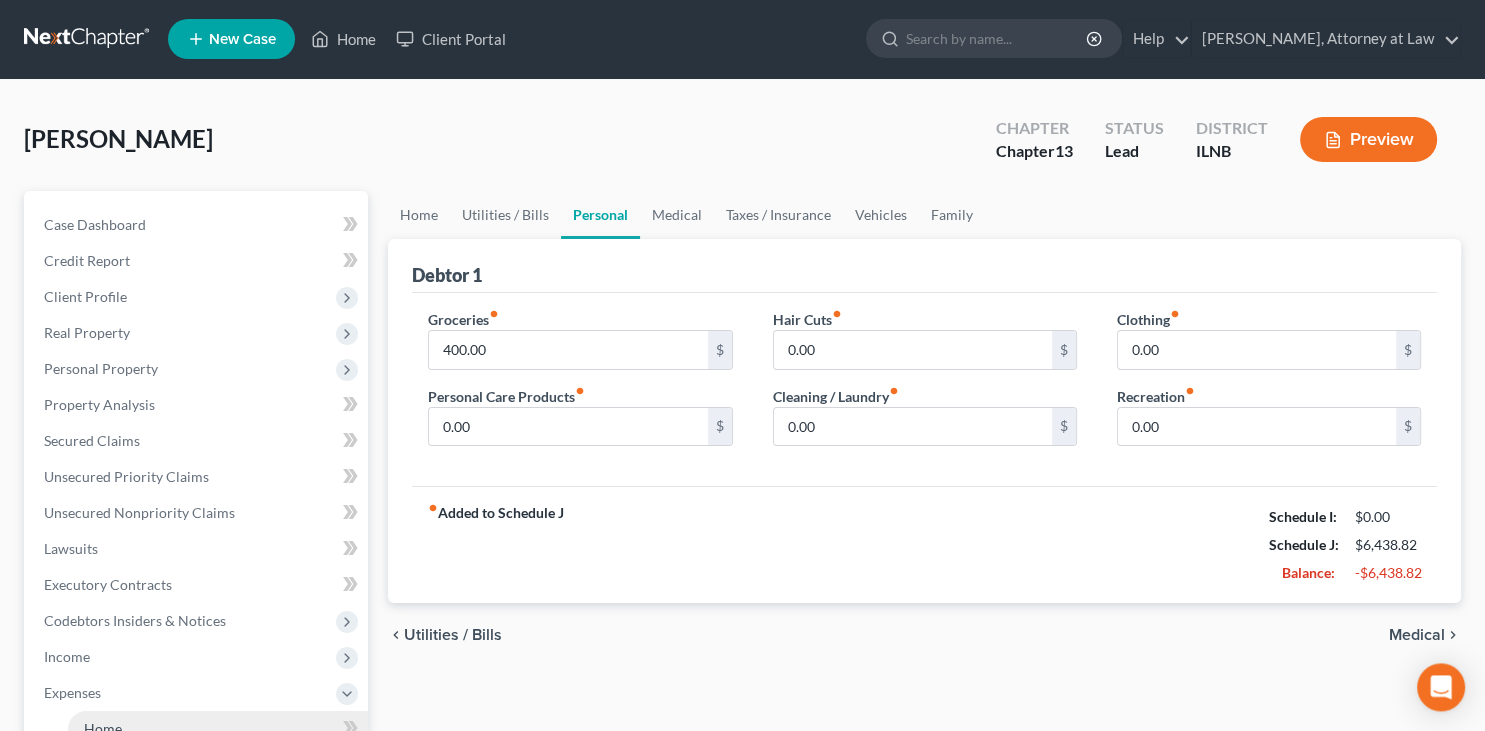 scroll, scrollTop: 0, scrollLeft: 0, axis: both 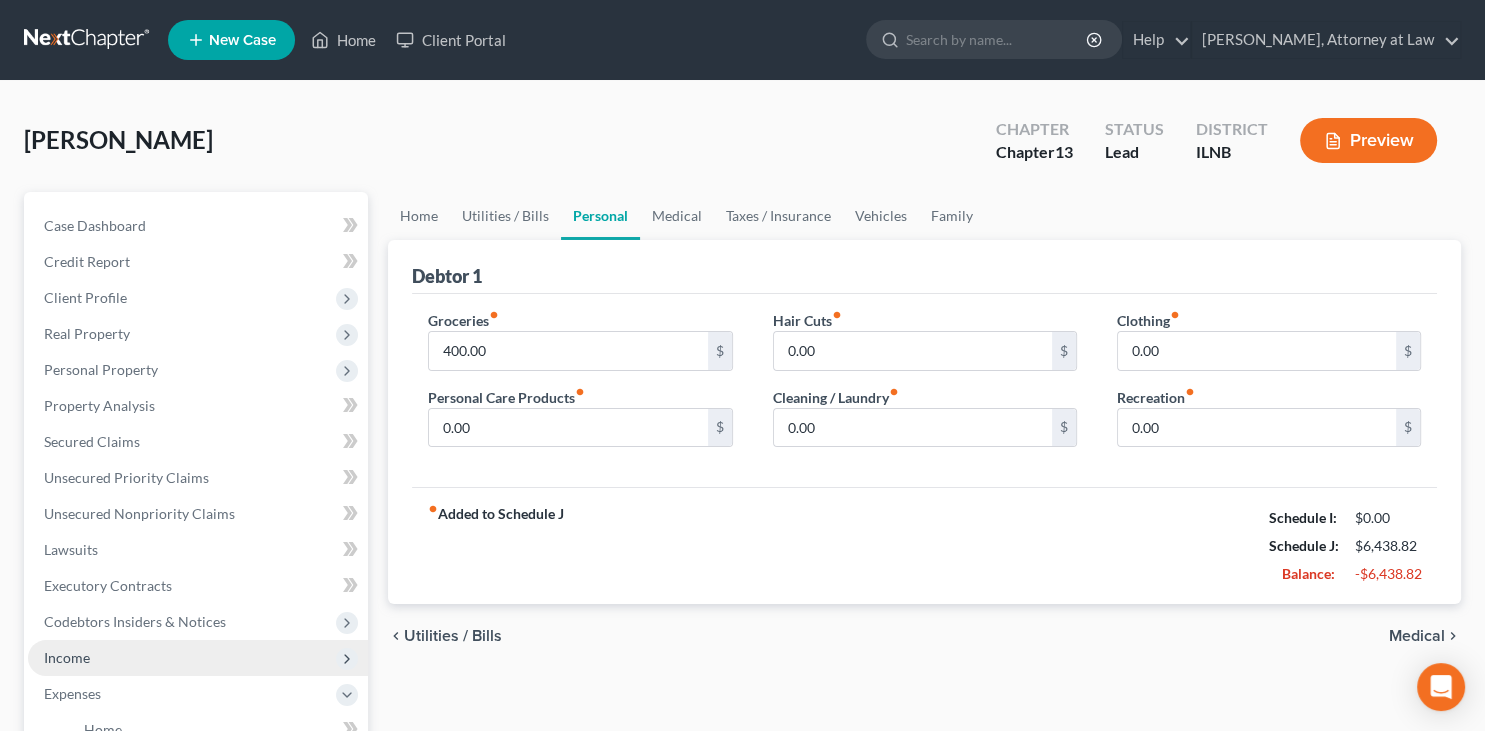 click on "Income" at bounding box center [198, 658] 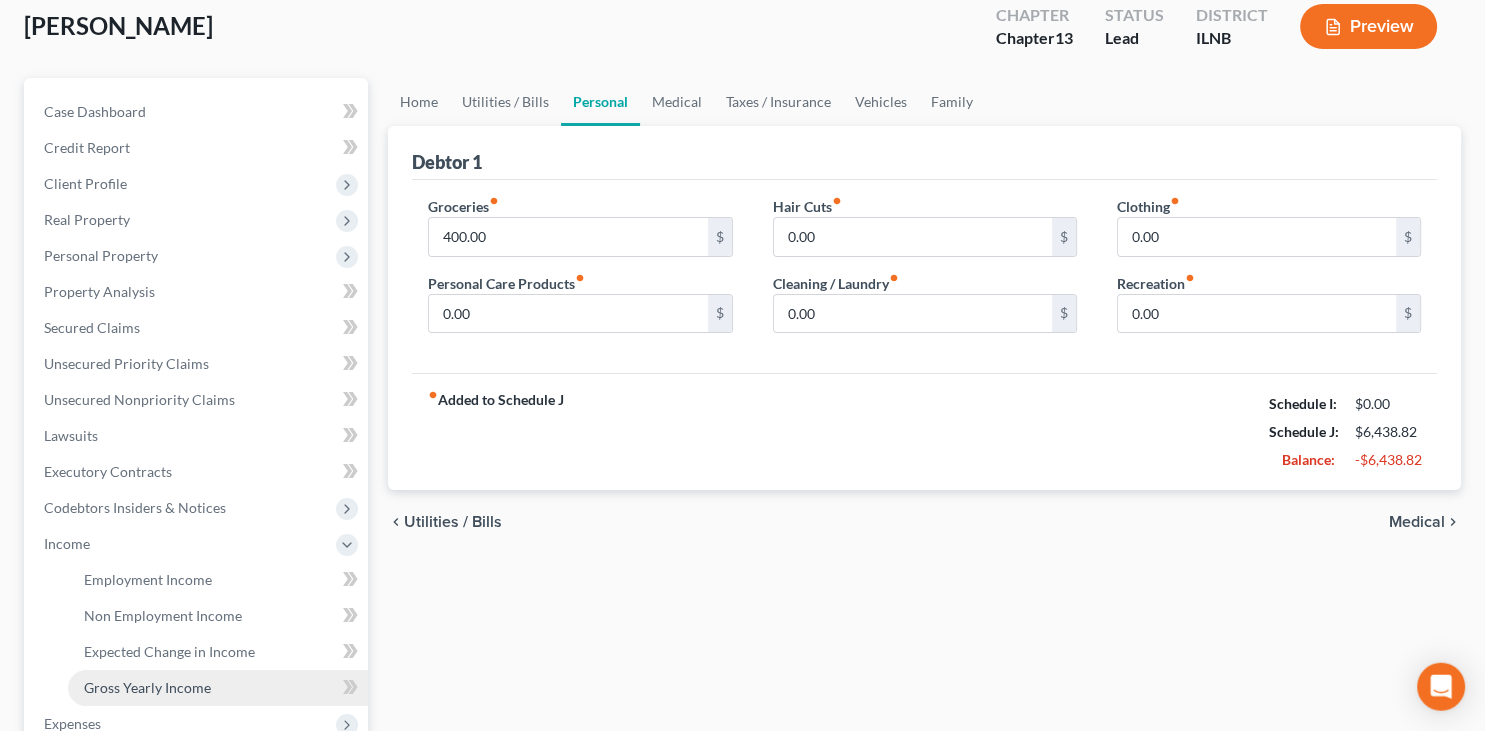 scroll, scrollTop: 211, scrollLeft: 0, axis: vertical 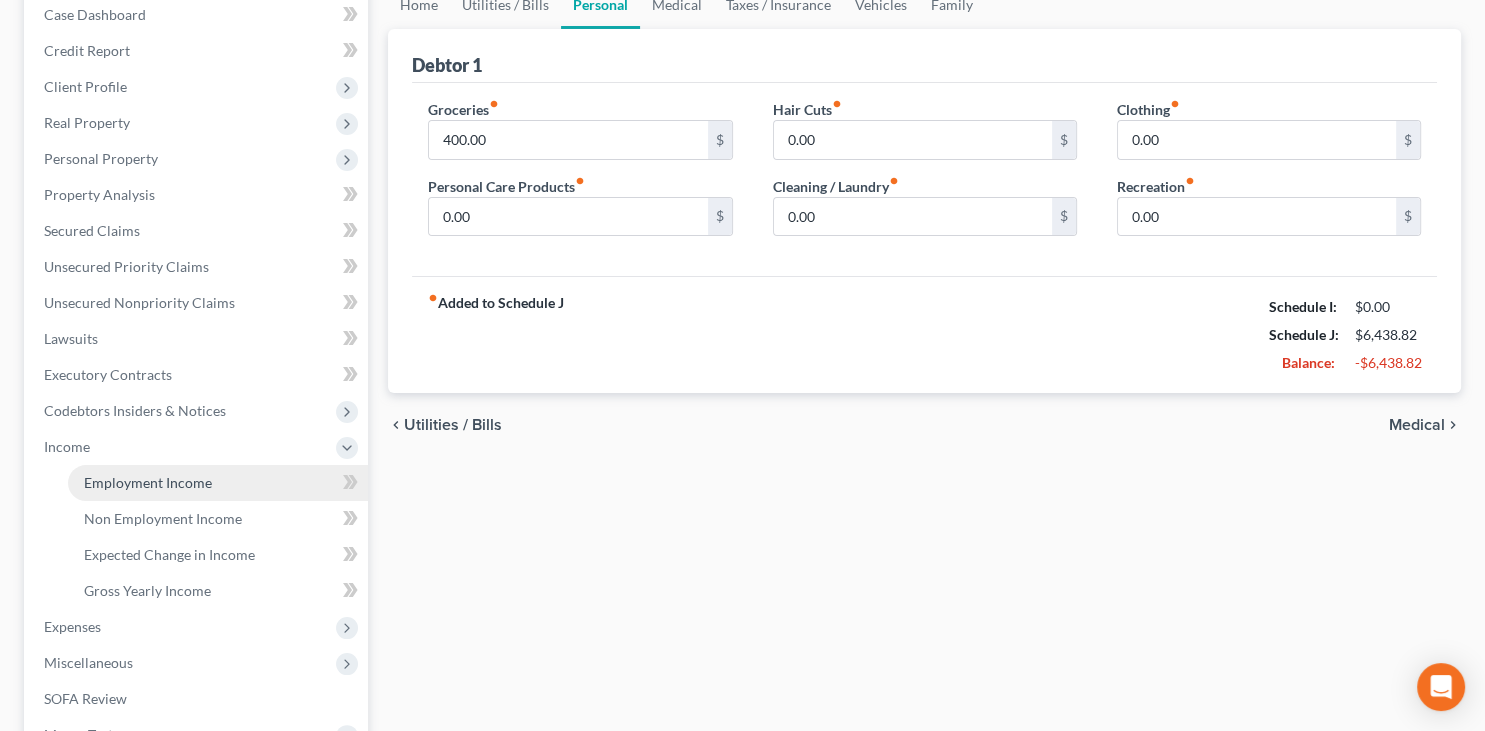drag, startPoint x: 175, startPoint y: 489, endPoint x: 188, endPoint y: 493, distance: 13.601471 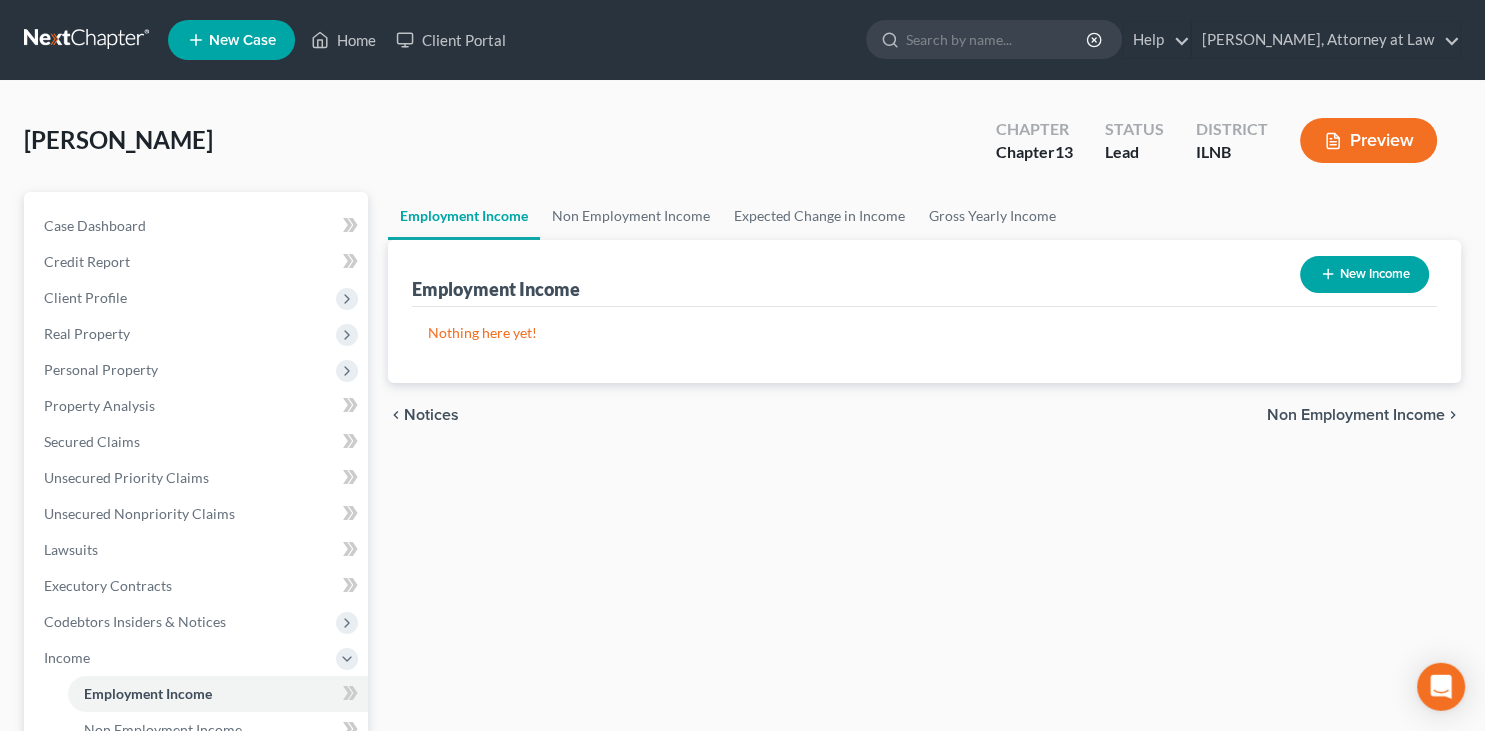 scroll, scrollTop: 0, scrollLeft: 0, axis: both 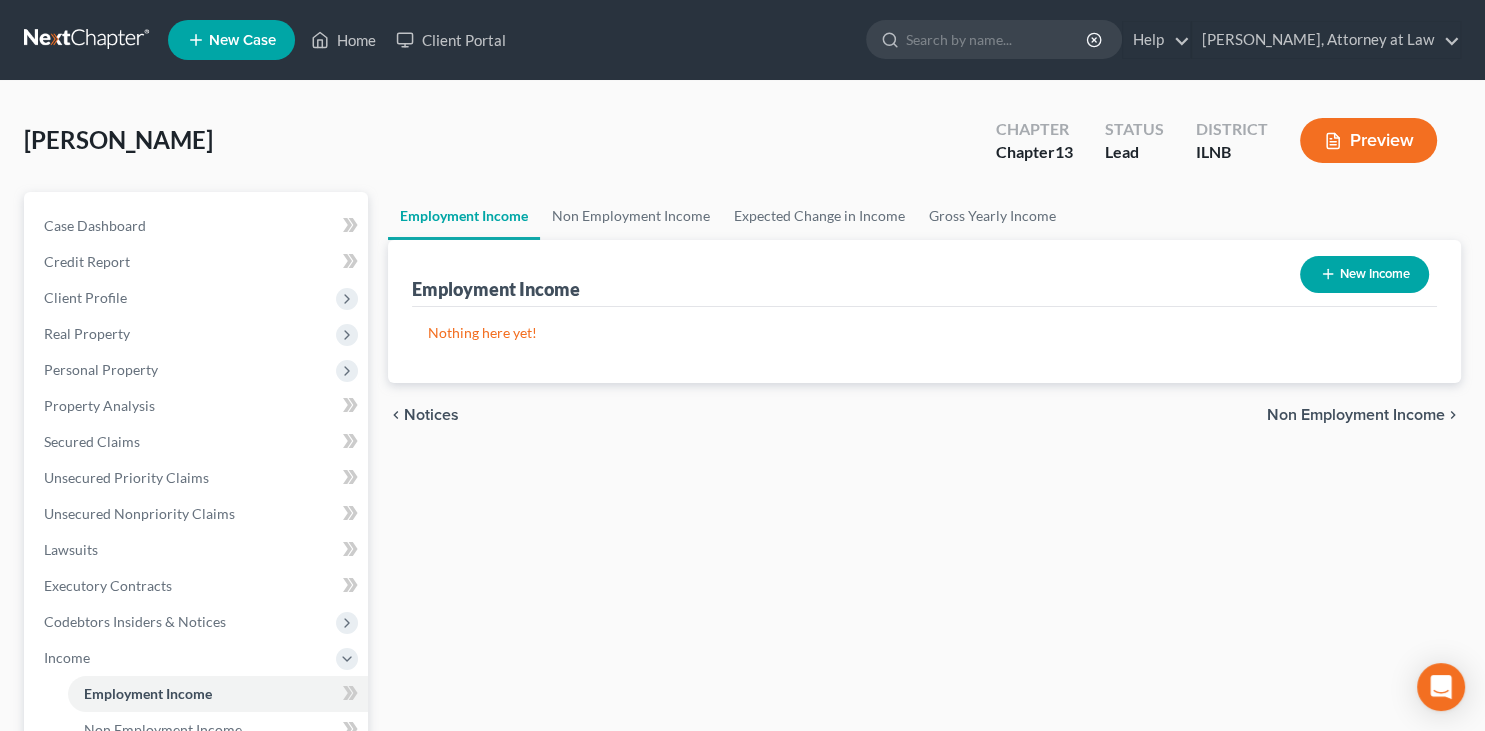 click 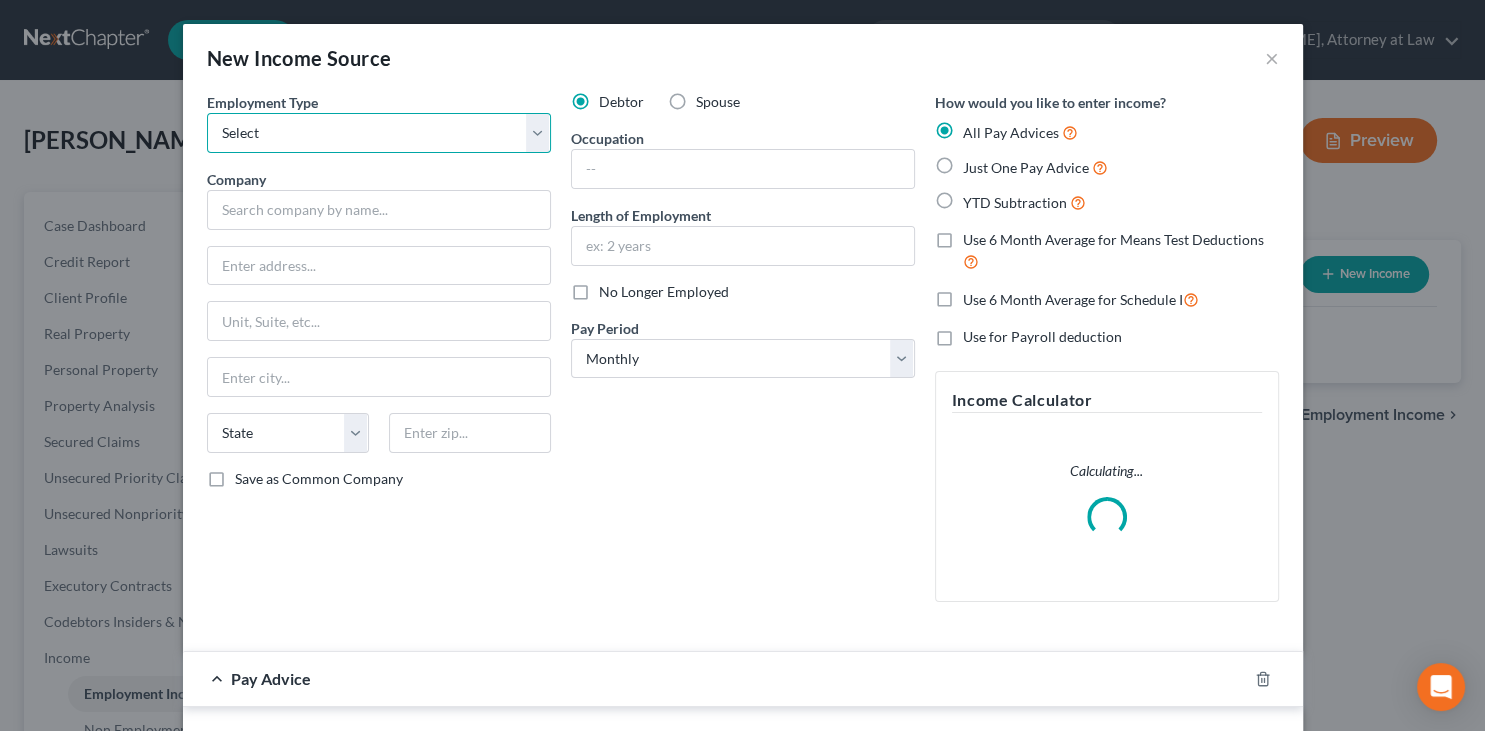 click on "Select Full or Part Time Employment Self Employment" at bounding box center (379, 133) 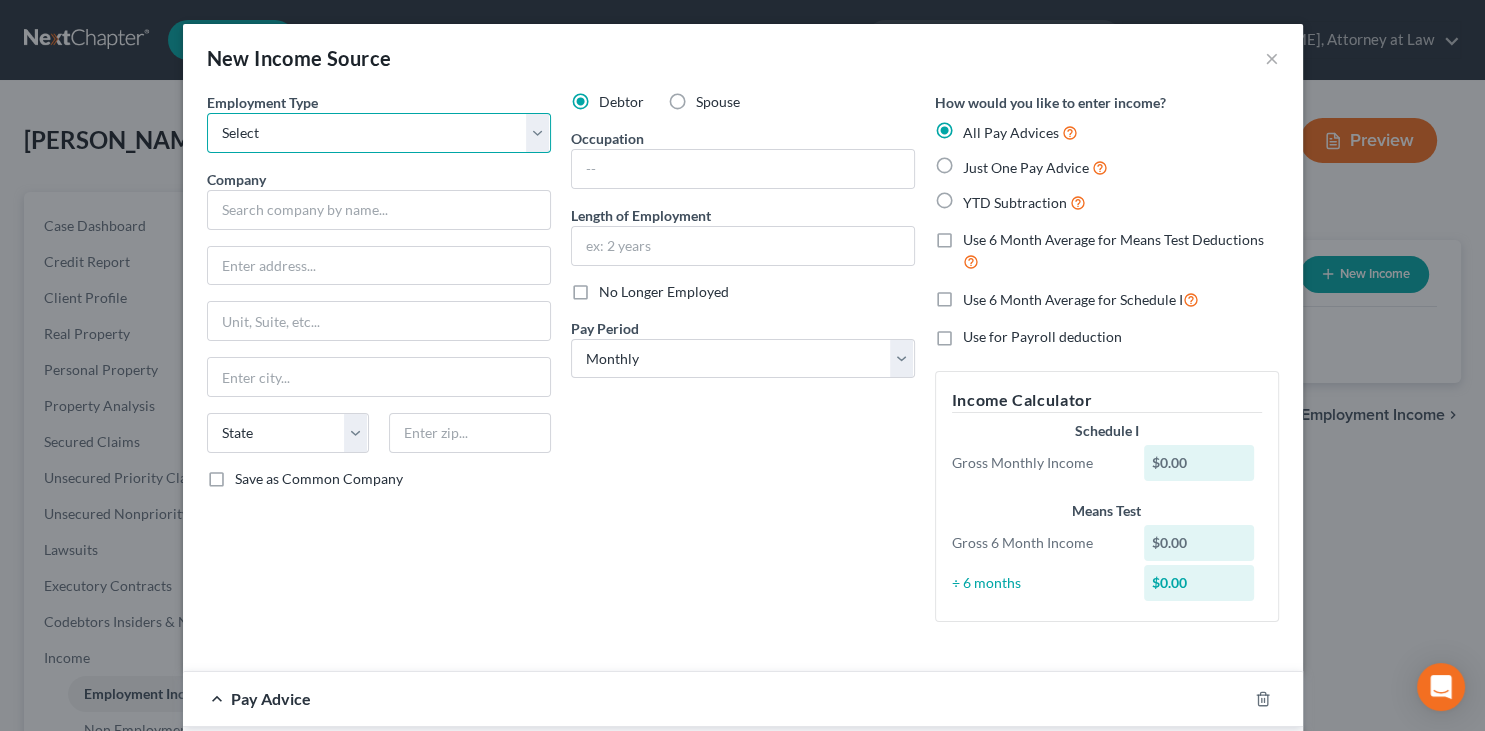 select on "0" 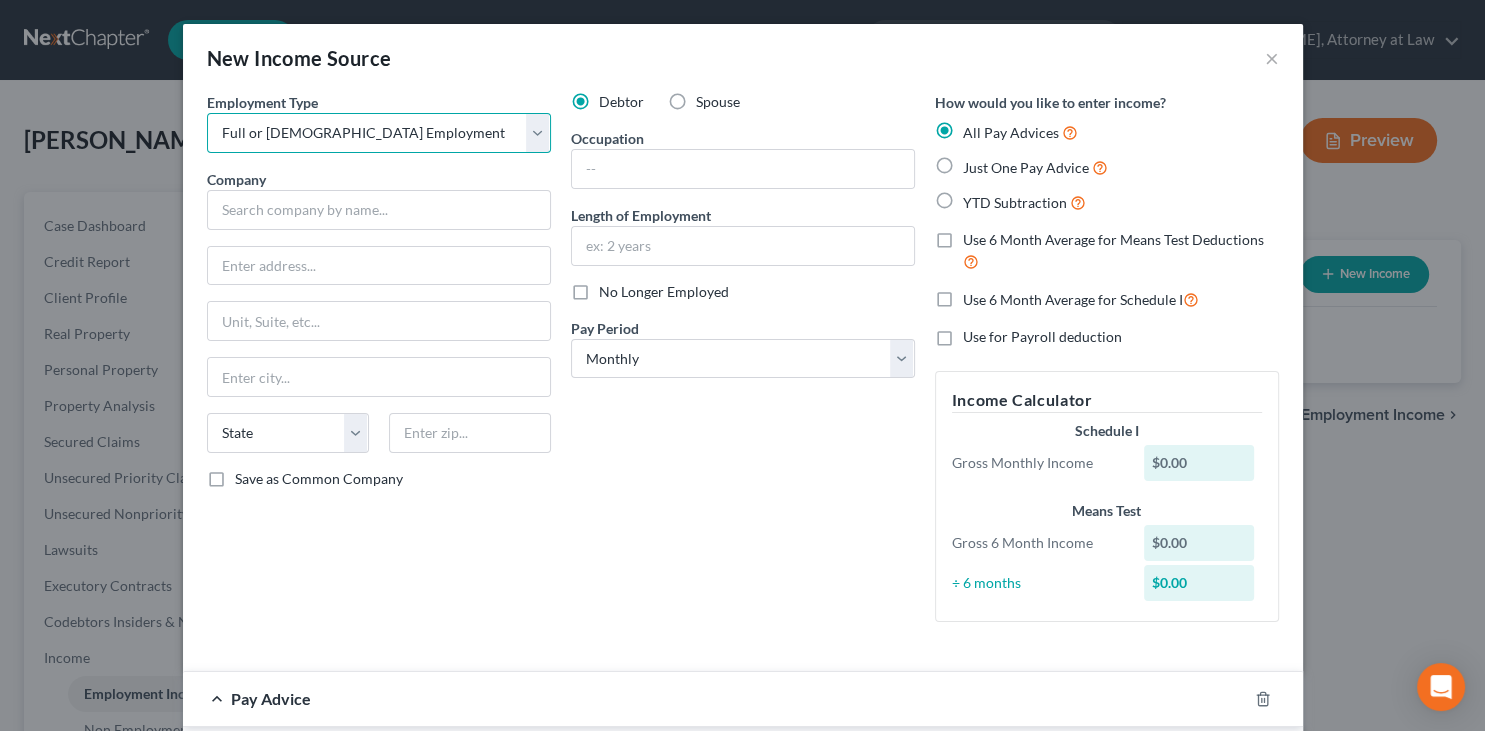 click on "Full or Part Time Employment" at bounding box center (0, 0) 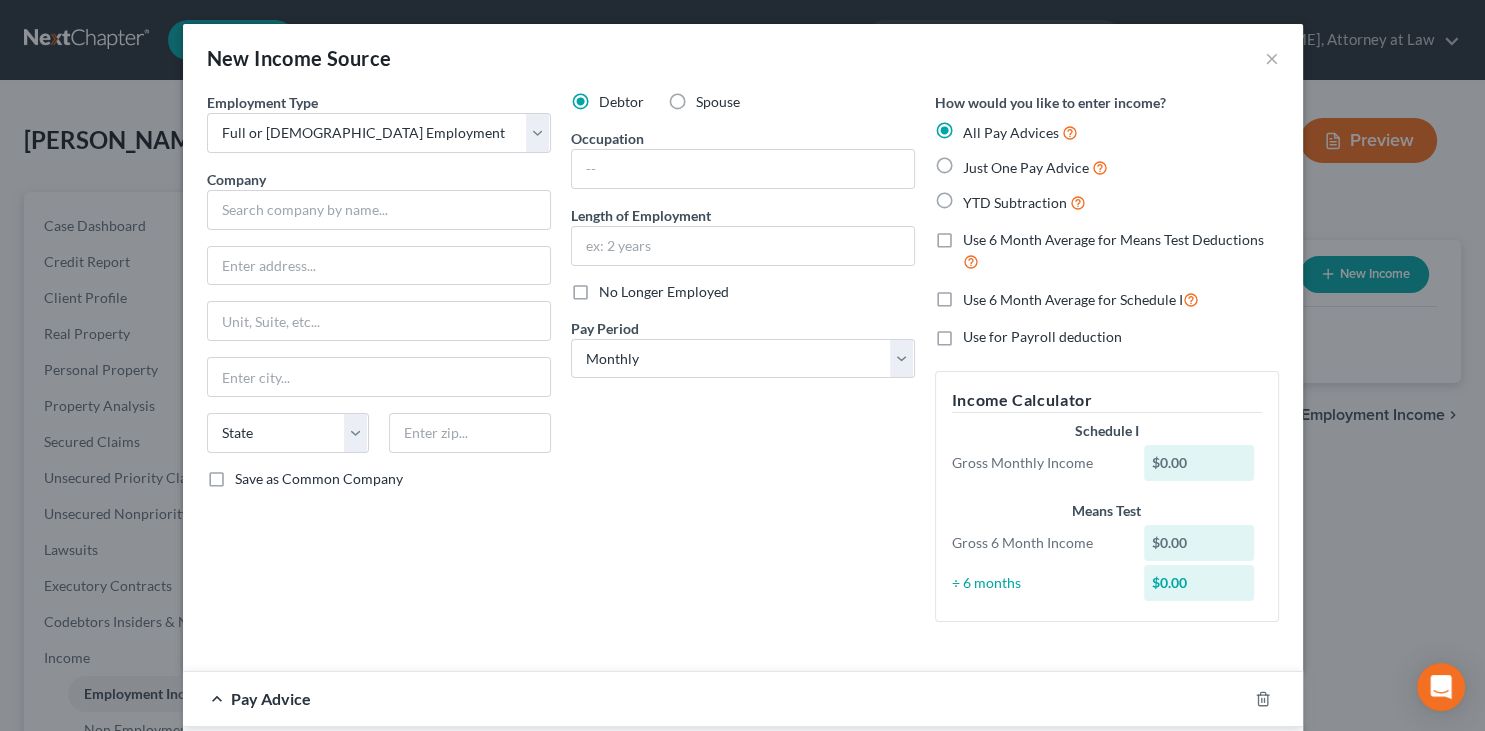 click on "Just One Pay Advice" at bounding box center (1035, 167) 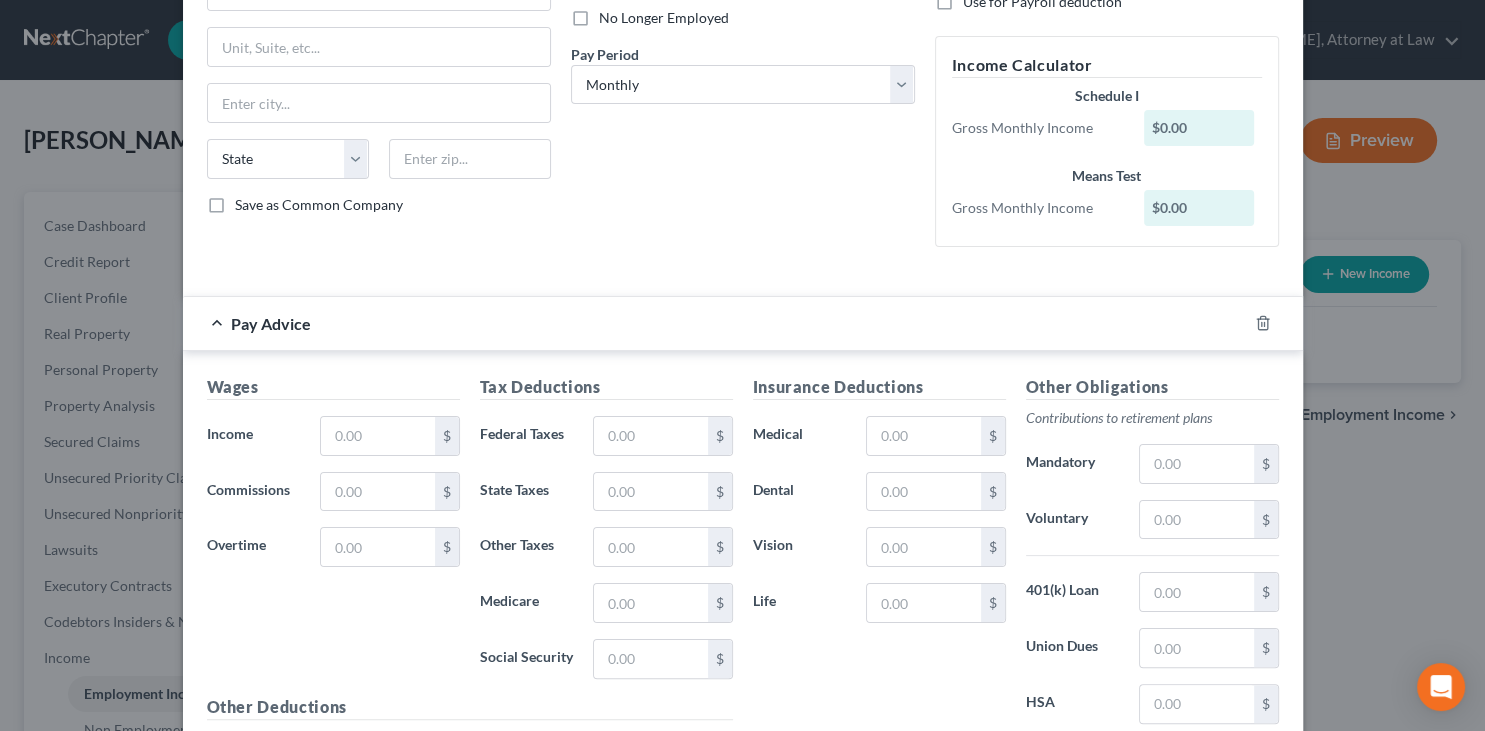 scroll, scrollTop: 302, scrollLeft: 0, axis: vertical 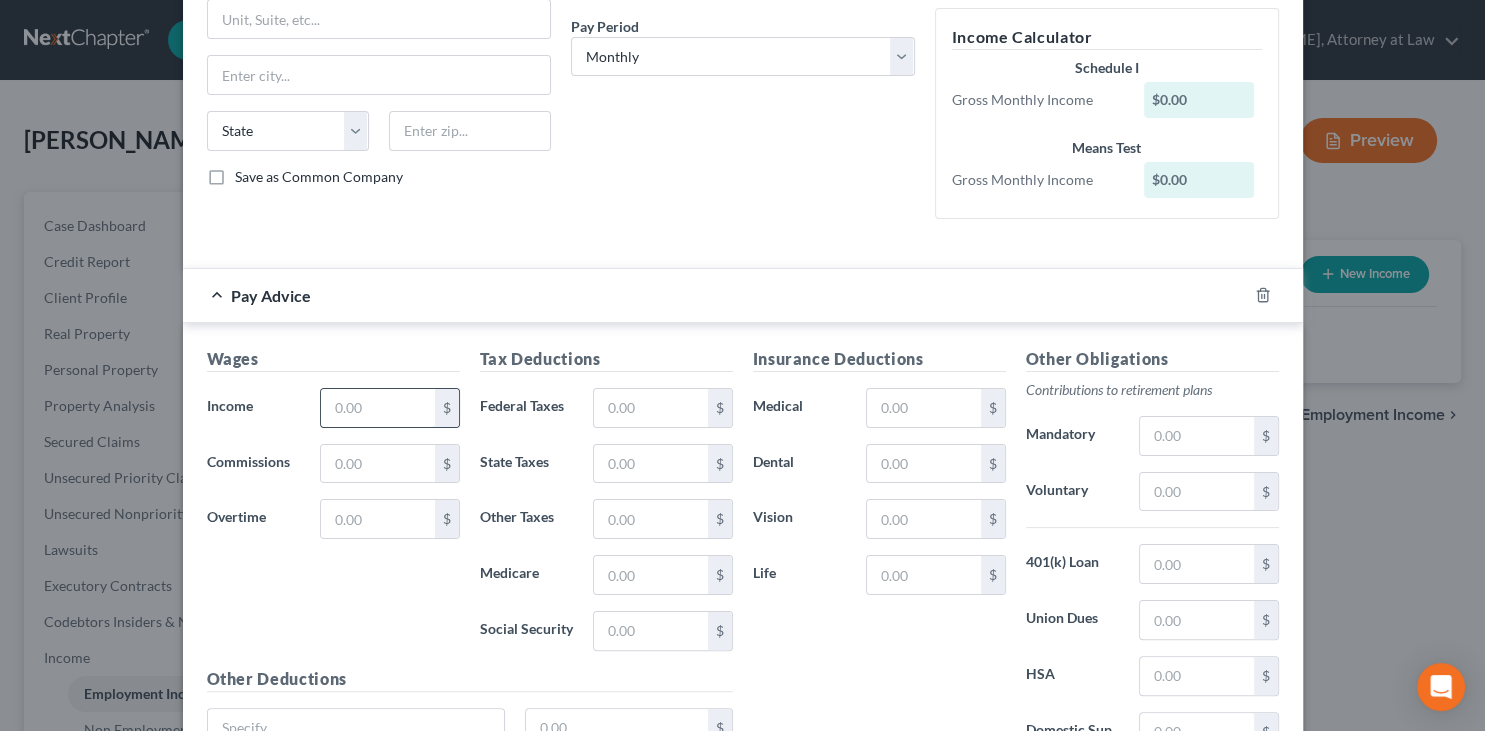 click at bounding box center [377, 408] 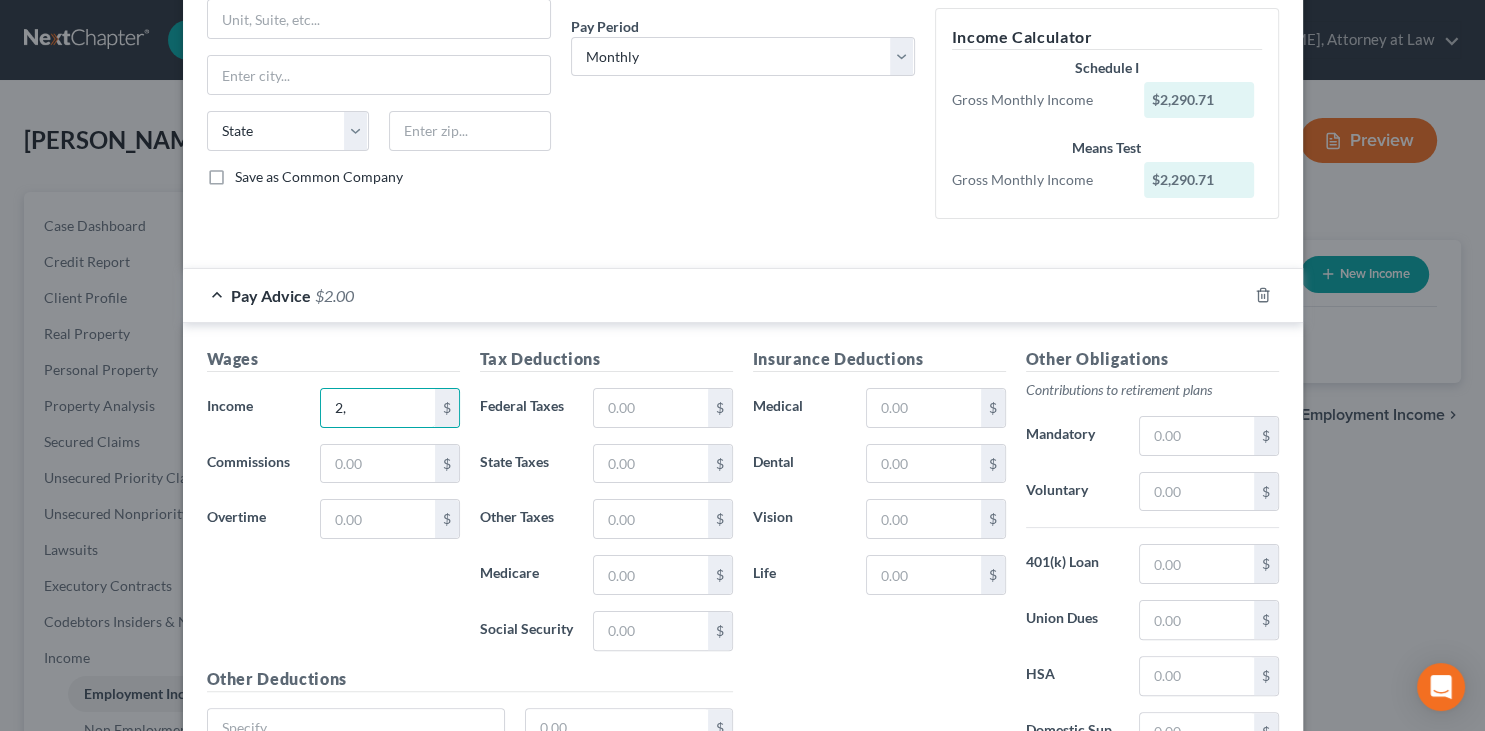 type on "2" 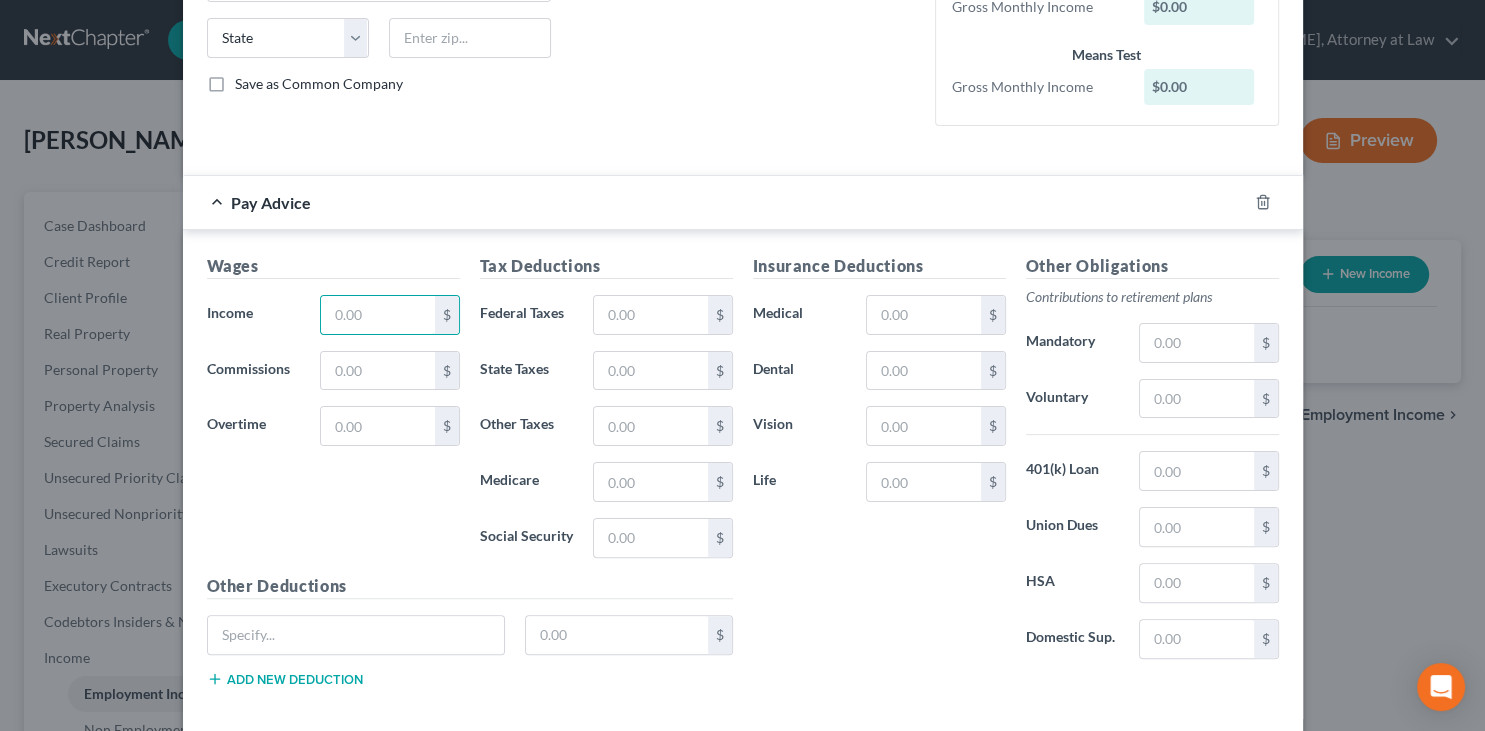 scroll, scrollTop: 0, scrollLeft: 0, axis: both 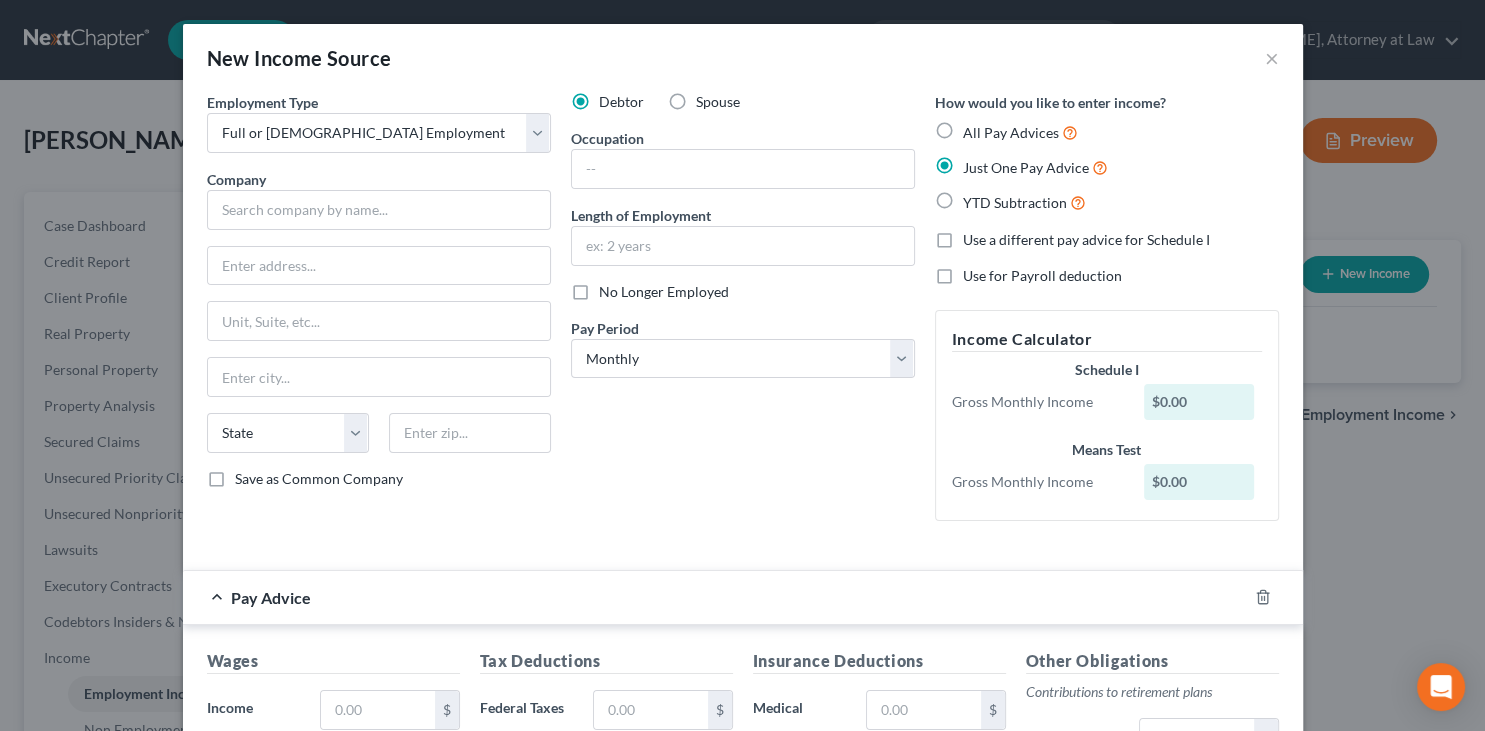 click on "$0.00" at bounding box center (1199, 402) 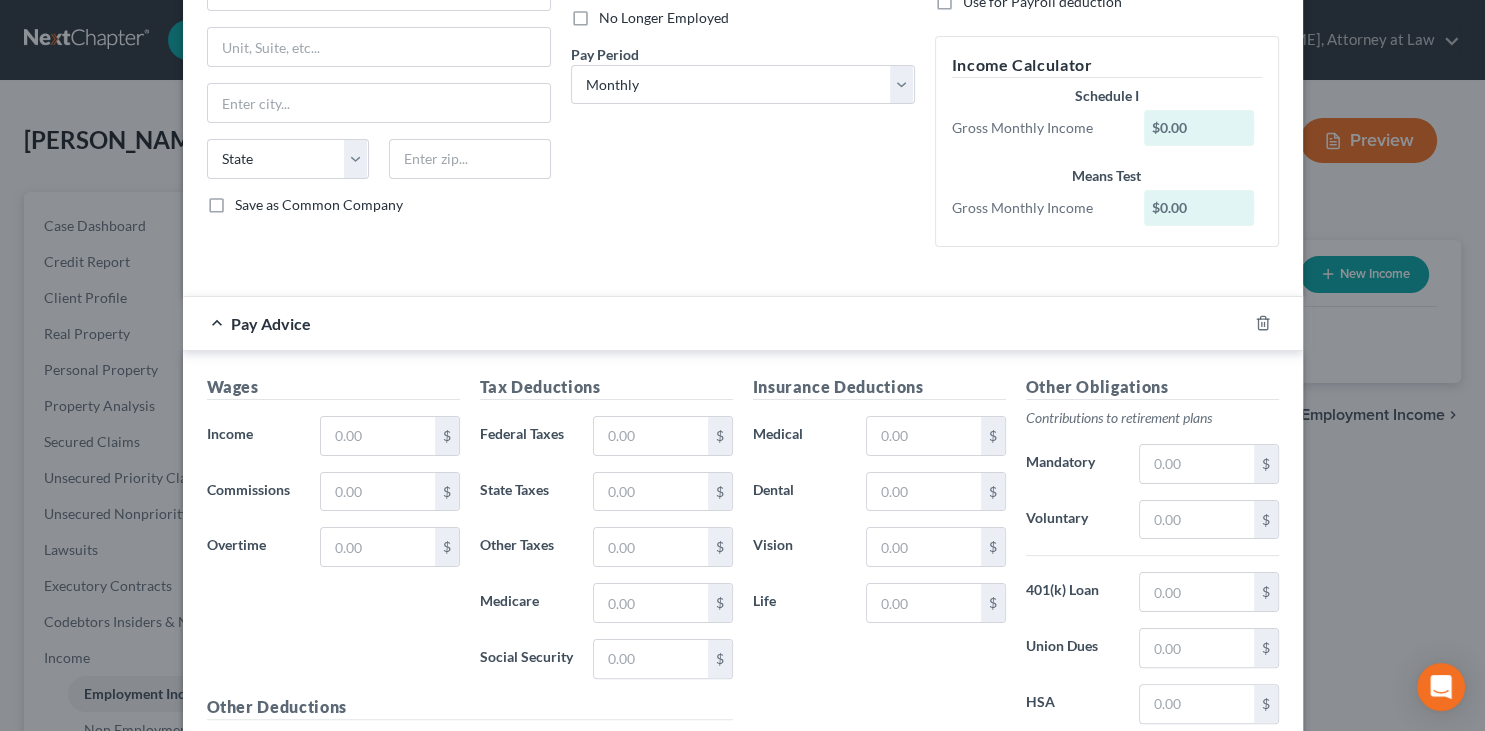 scroll, scrollTop: 302, scrollLeft: 0, axis: vertical 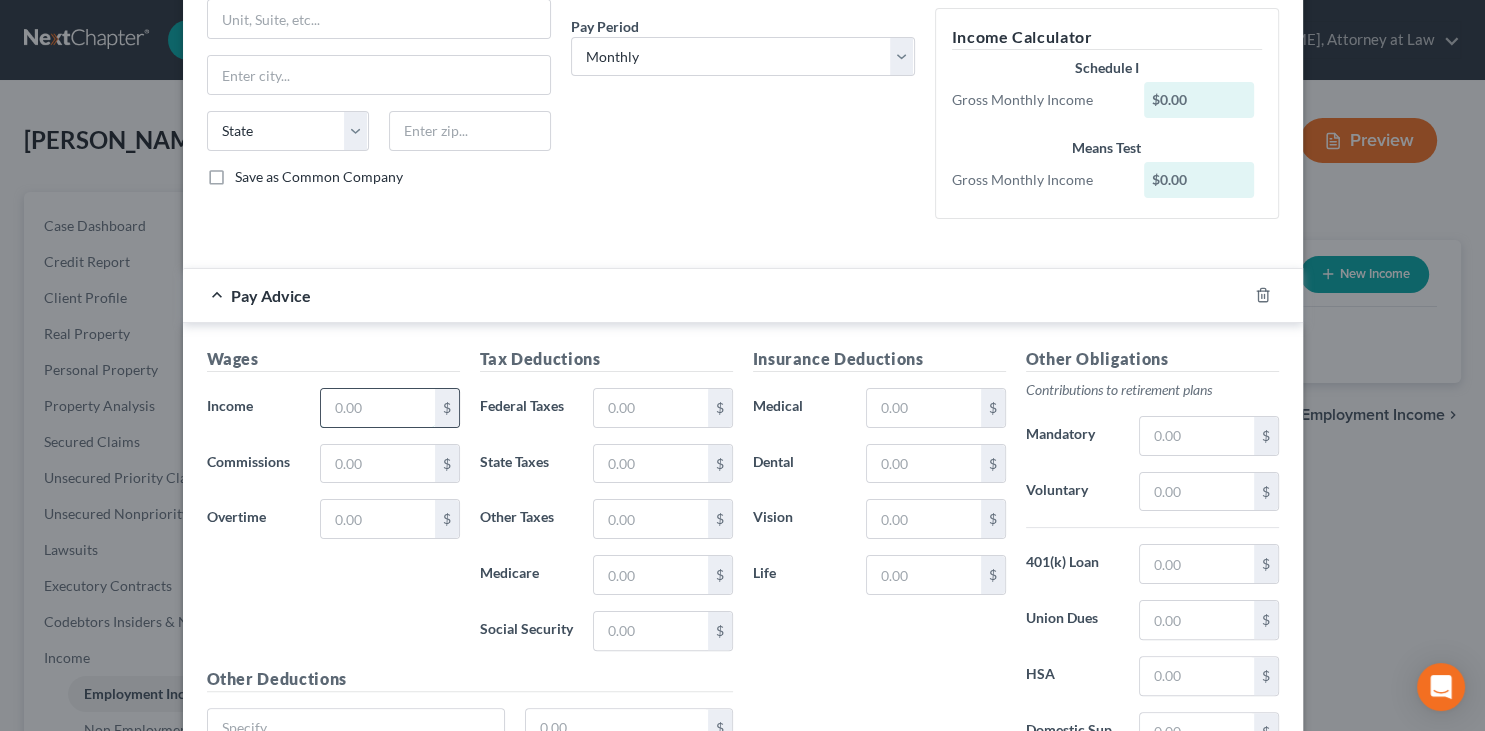 click at bounding box center (377, 408) 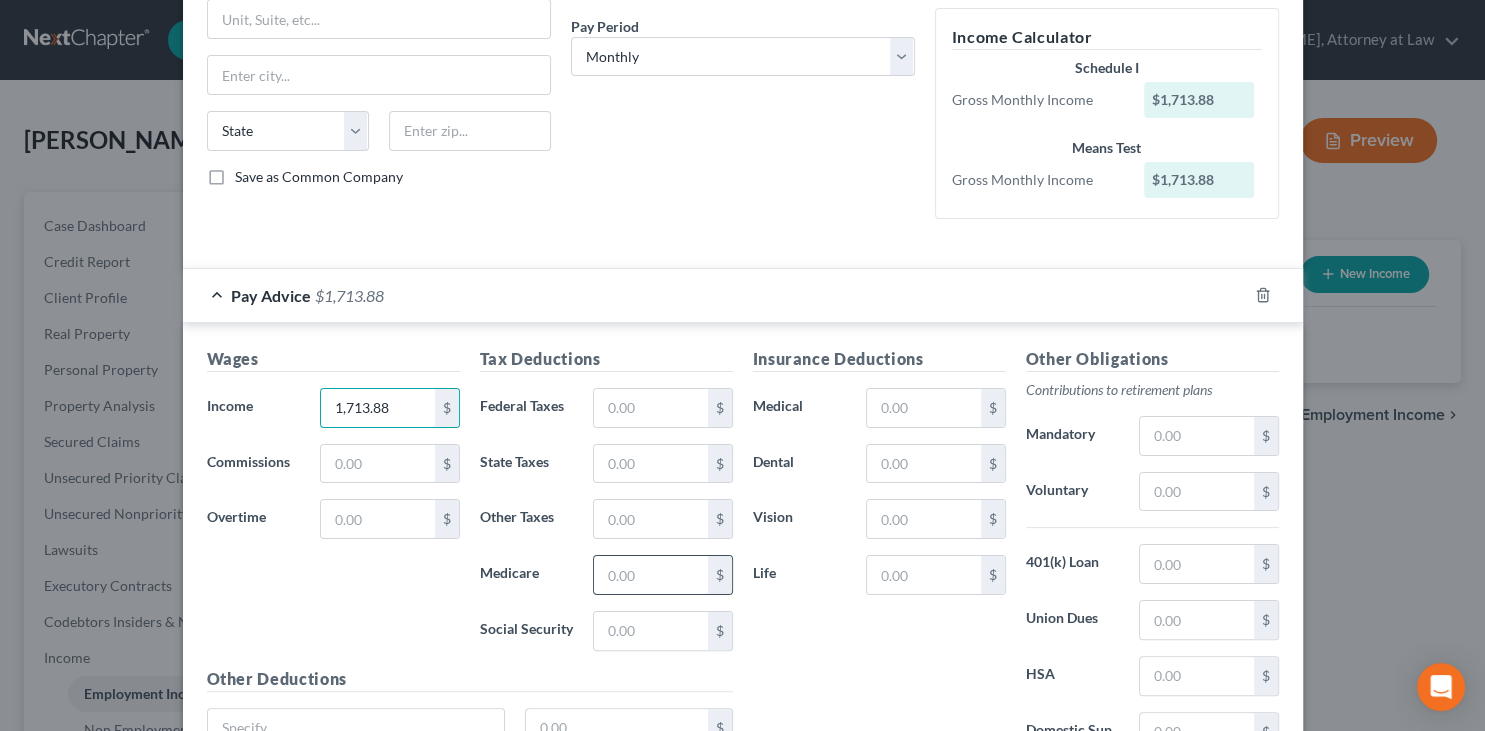 type on "1,713.88" 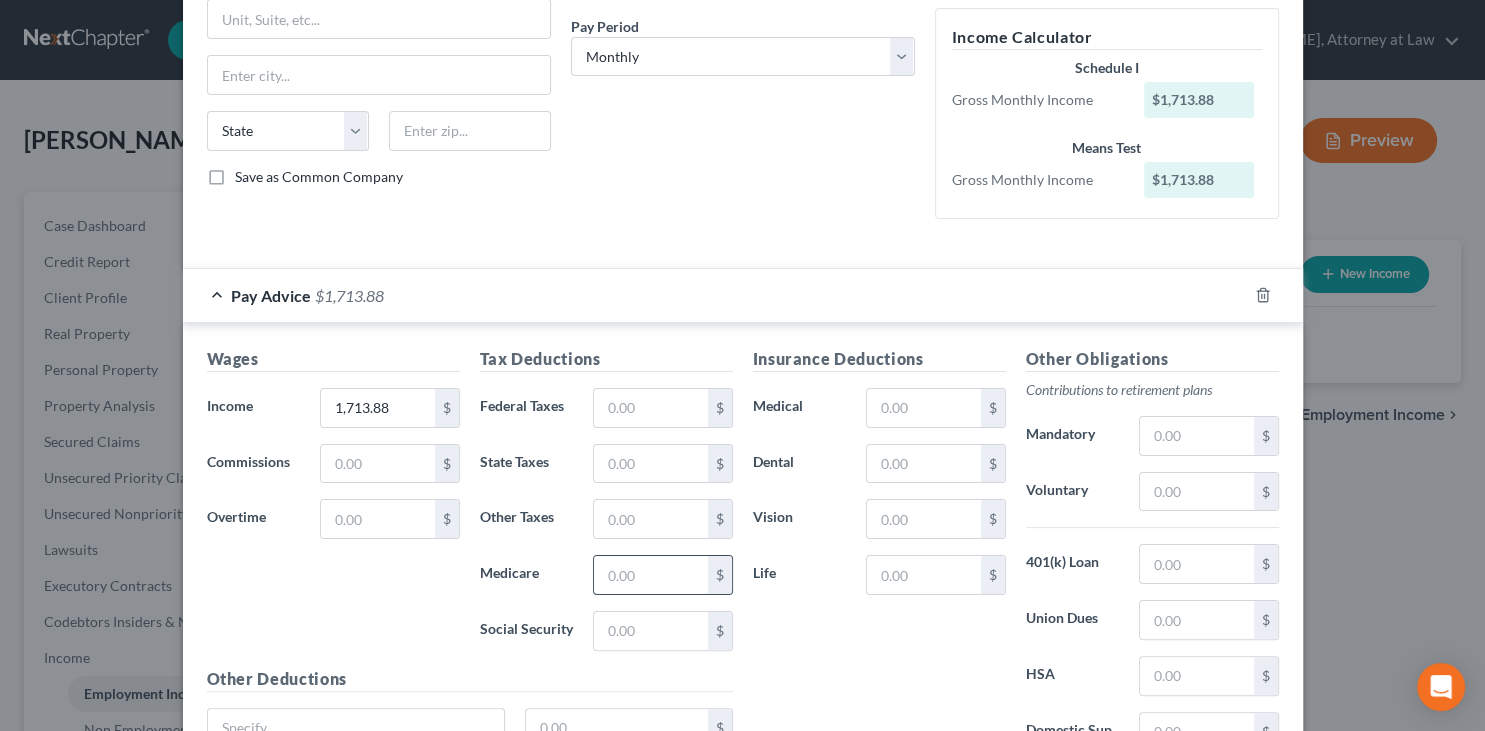 click at bounding box center [650, 575] 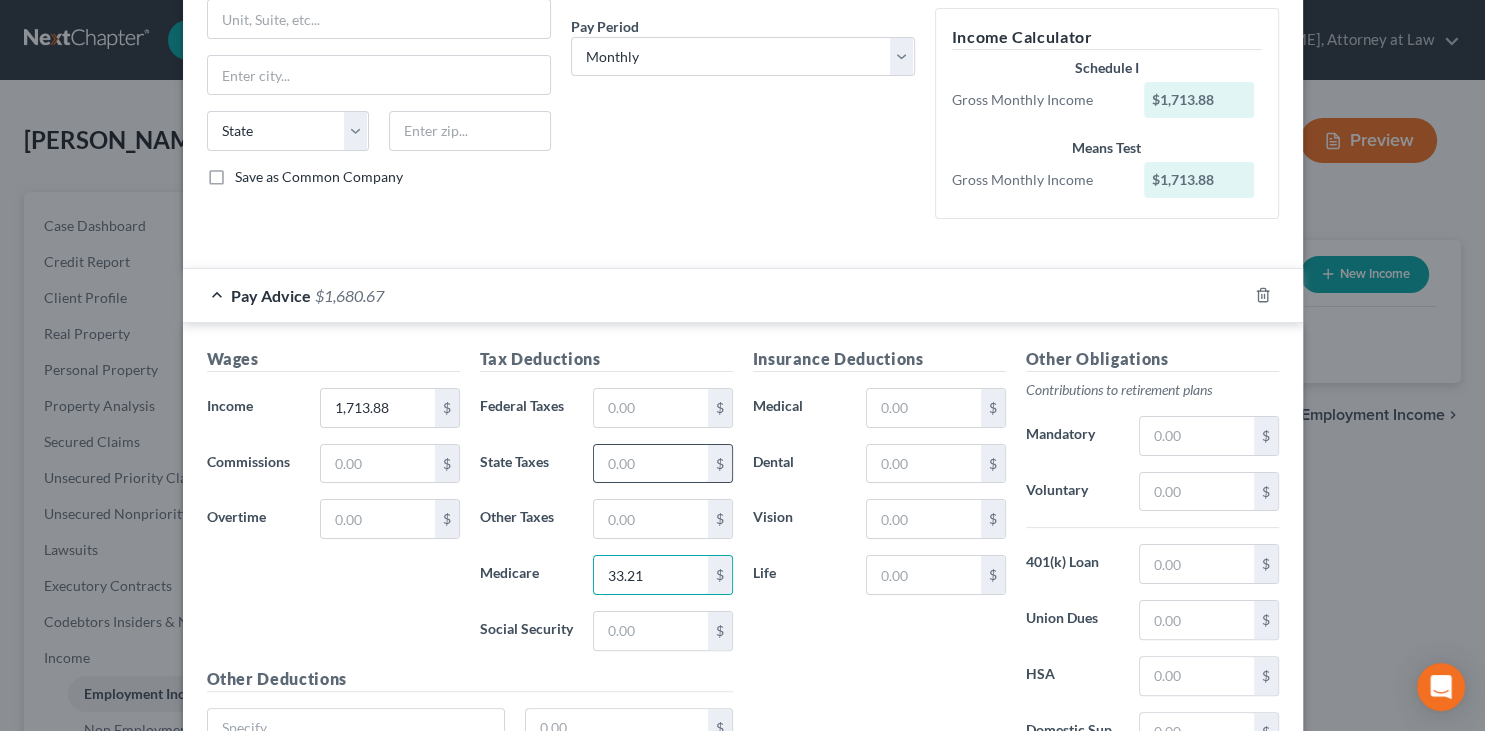 type on "33.21" 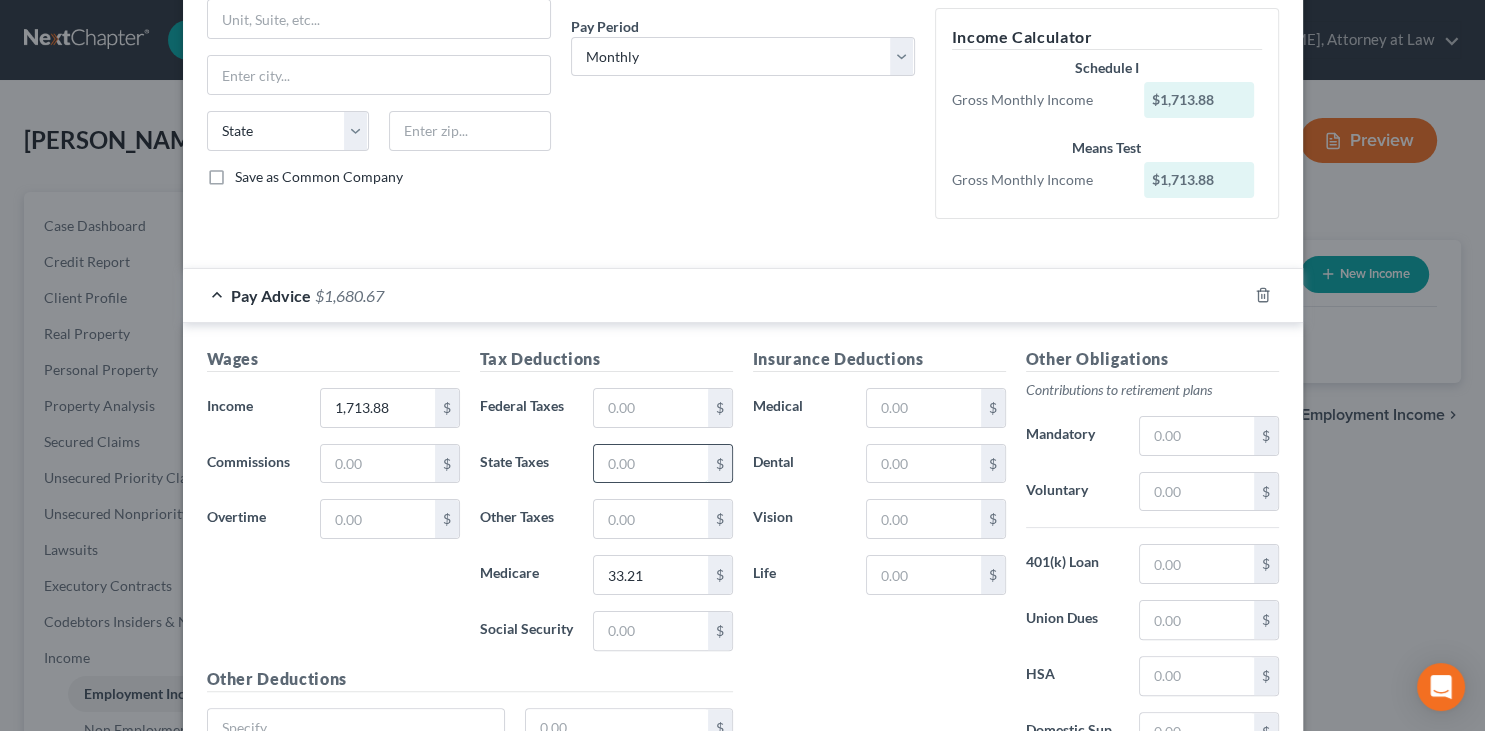 click at bounding box center (650, 464) 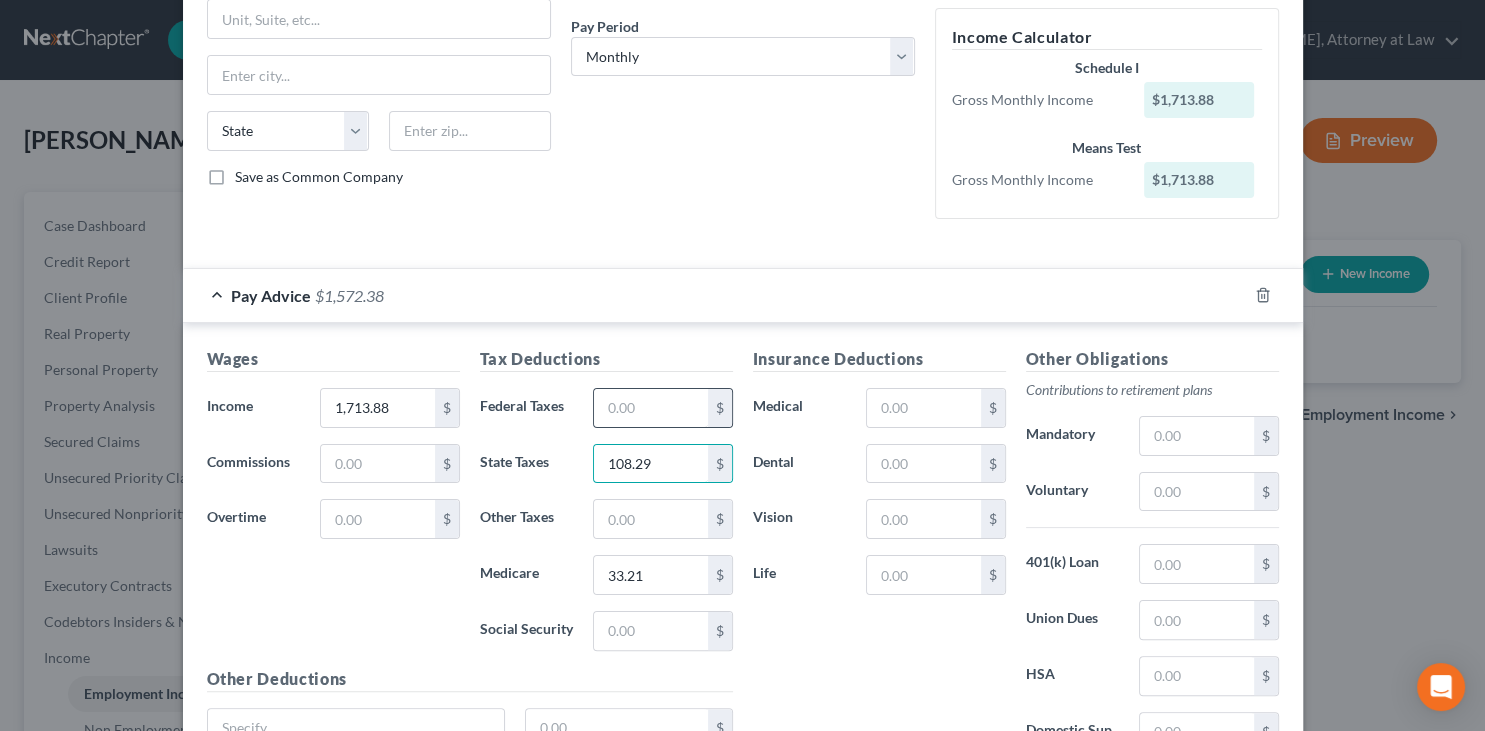 type on "108.29" 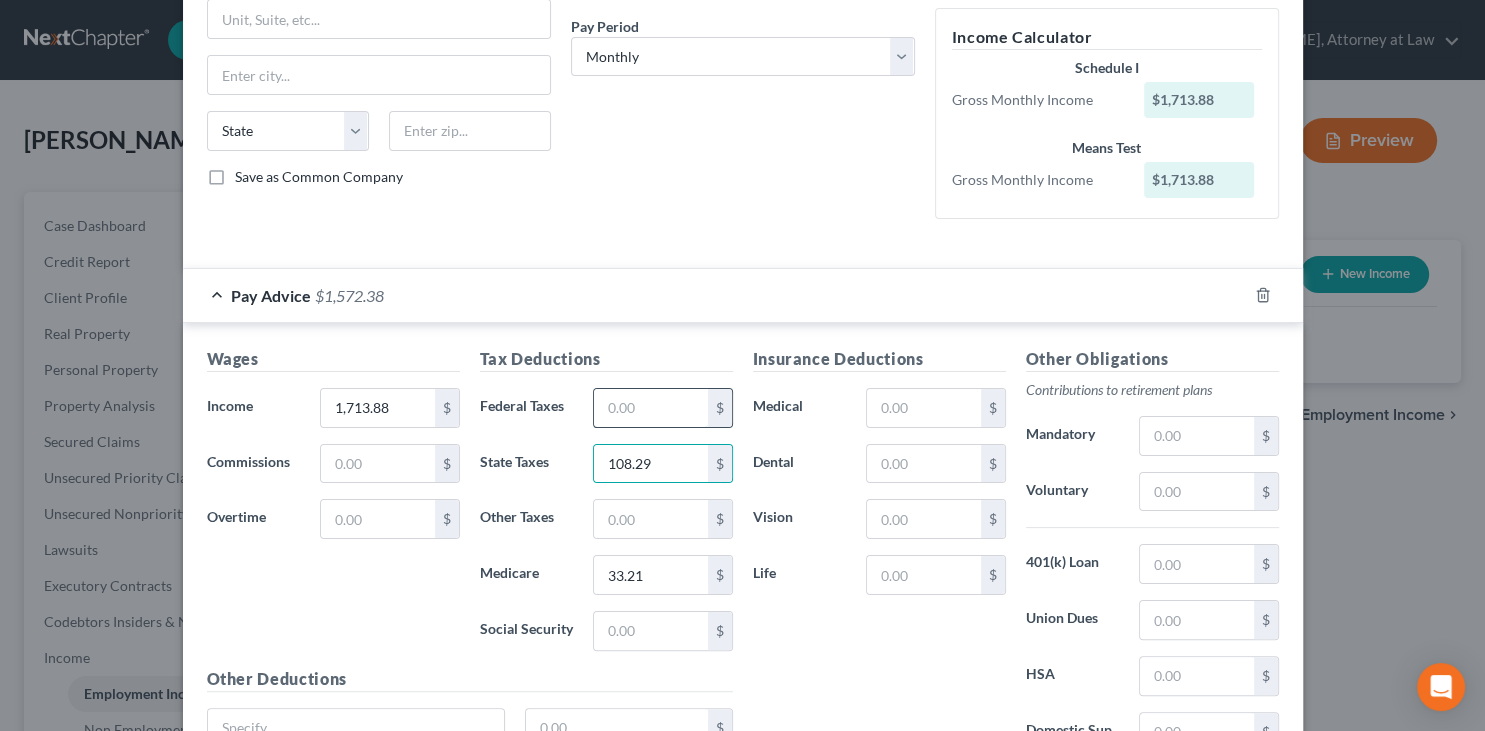 click at bounding box center [650, 408] 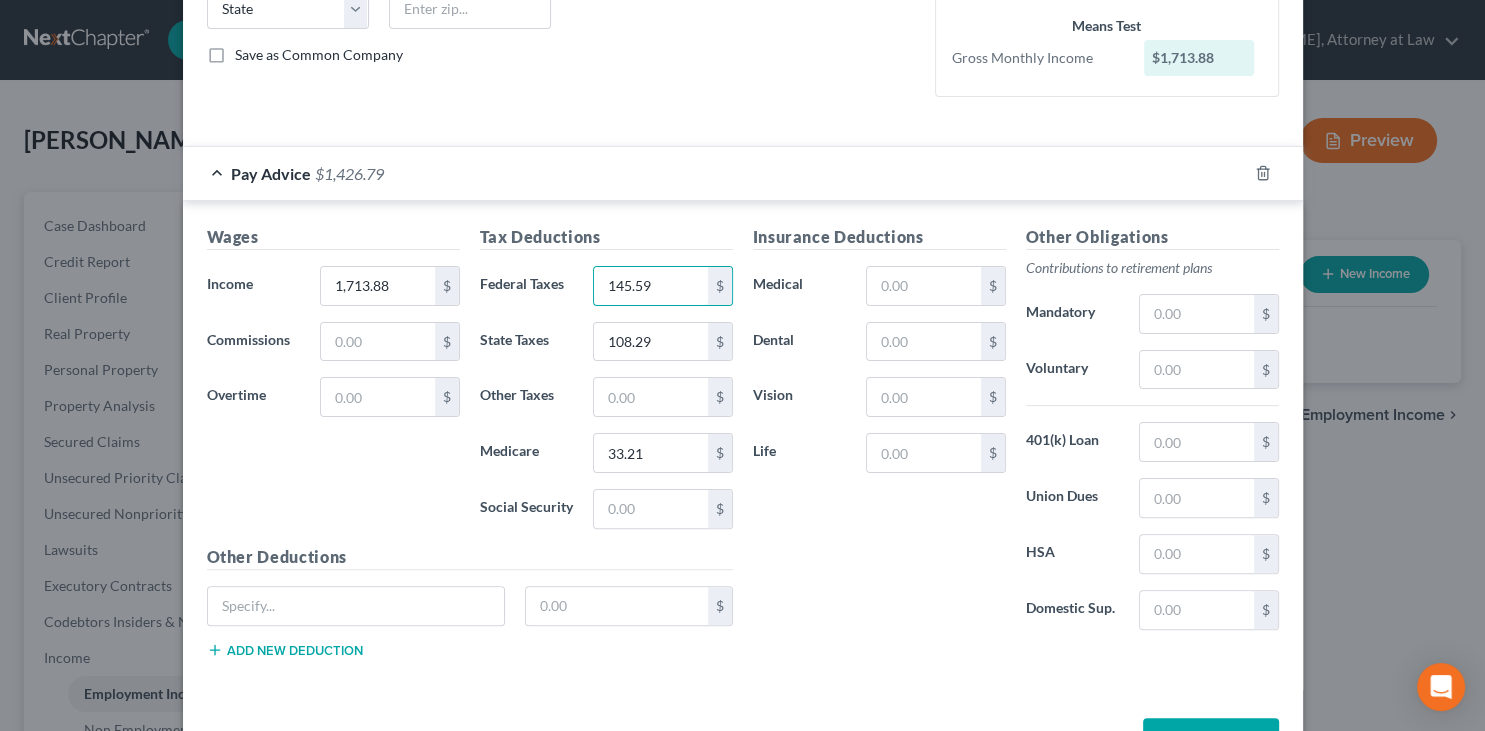 scroll, scrollTop: 488, scrollLeft: 0, axis: vertical 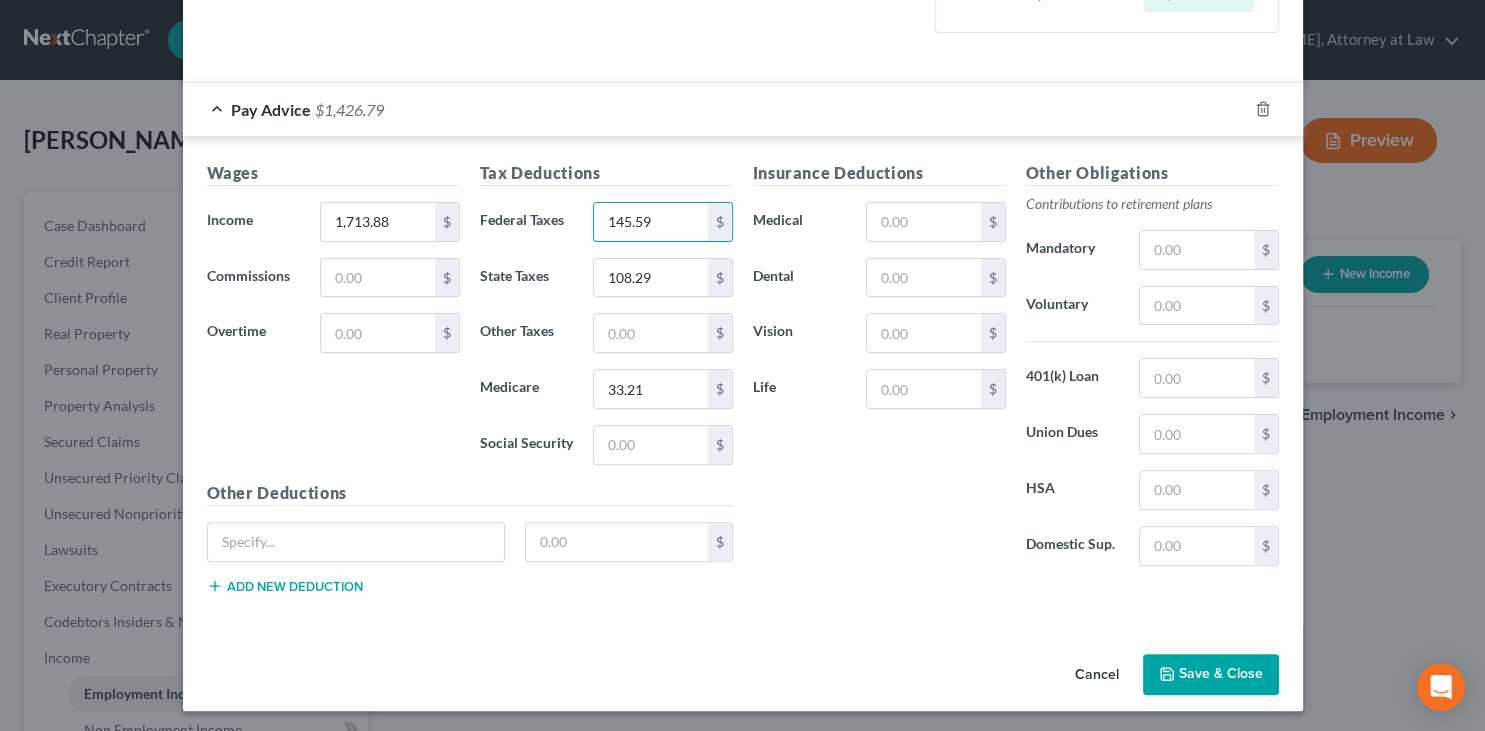 type on "145.59" 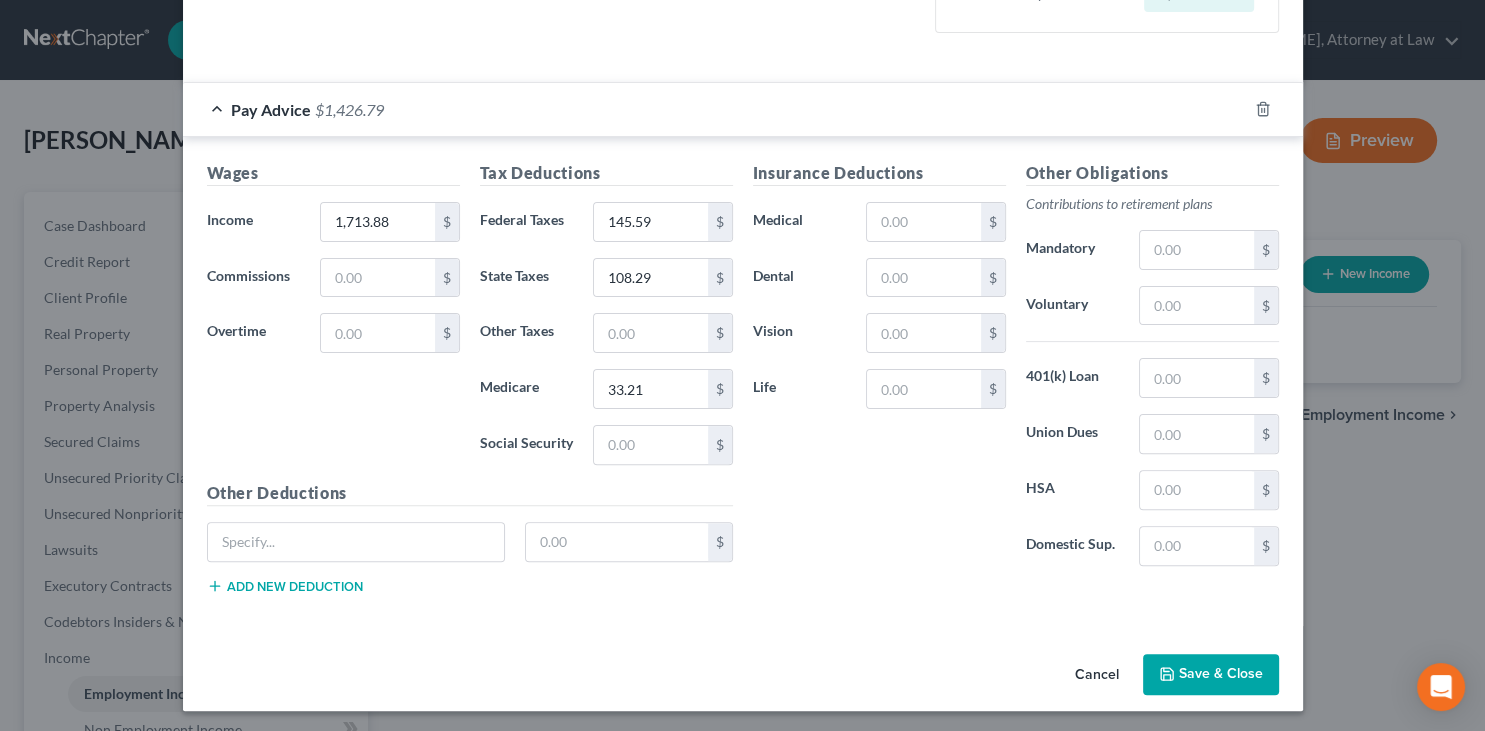 click on "Tax Deductions Federal Taxes 145.59 $ State Taxes 108.29 $ Other Taxes $ Medicare 33.21 $ Social Security $" at bounding box center [606, 321] 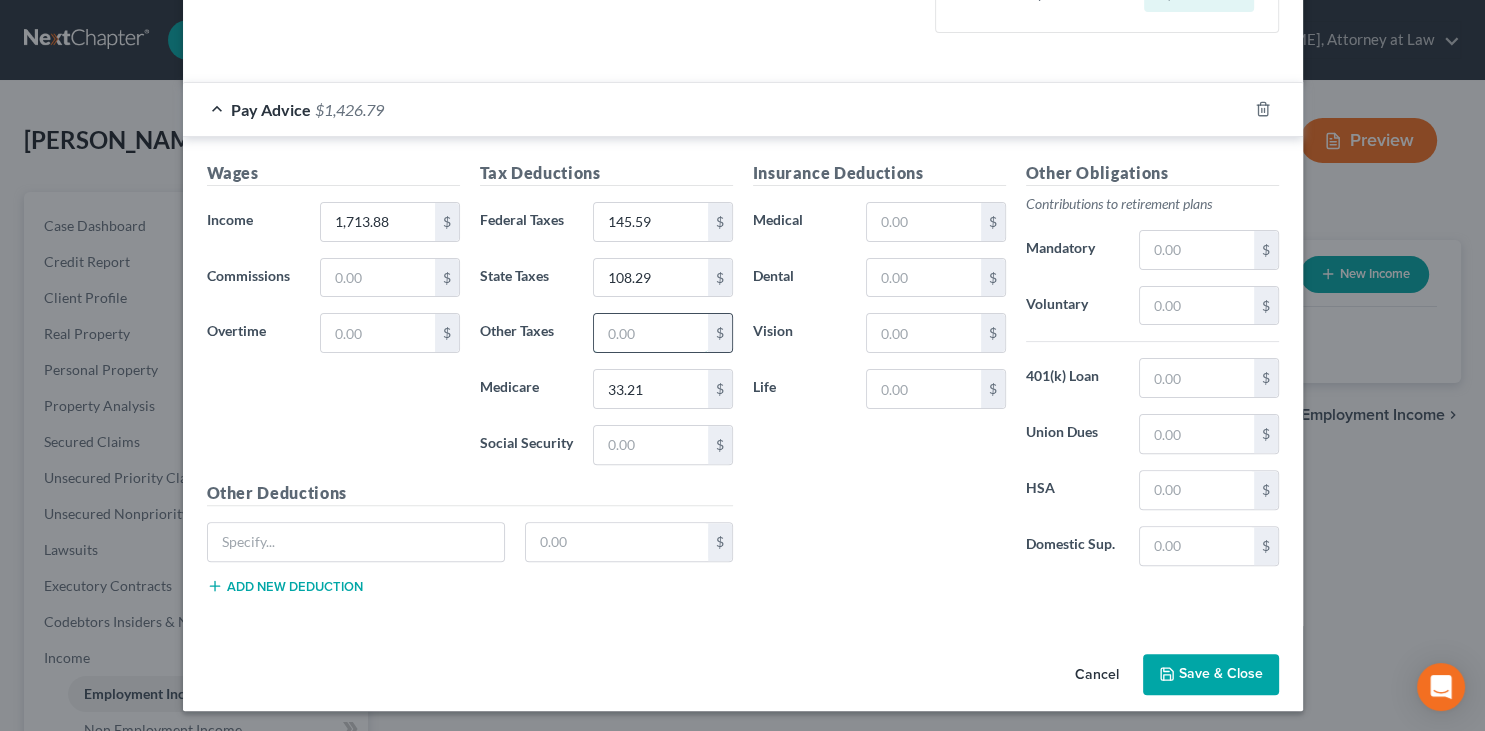click at bounding box center [650, 333] 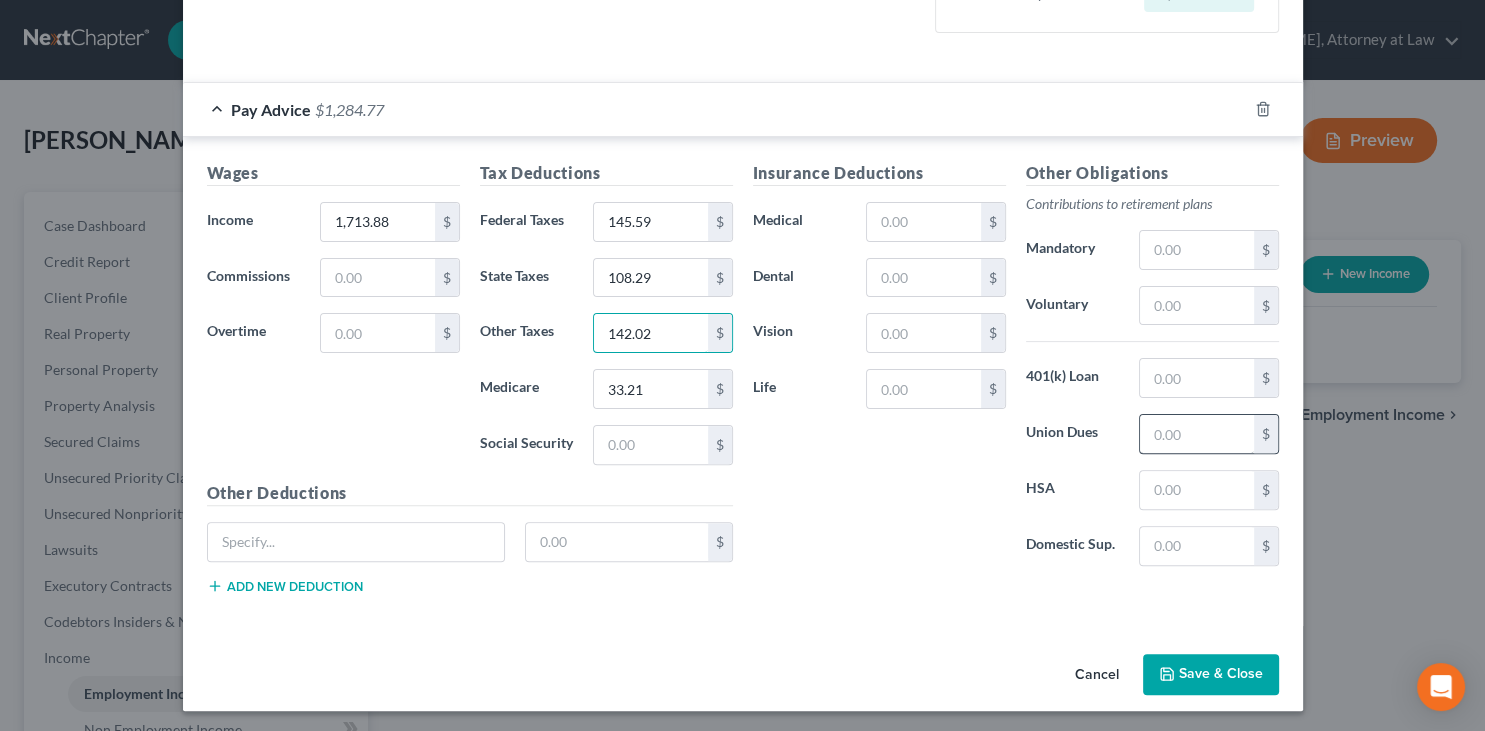 type on "142.02" 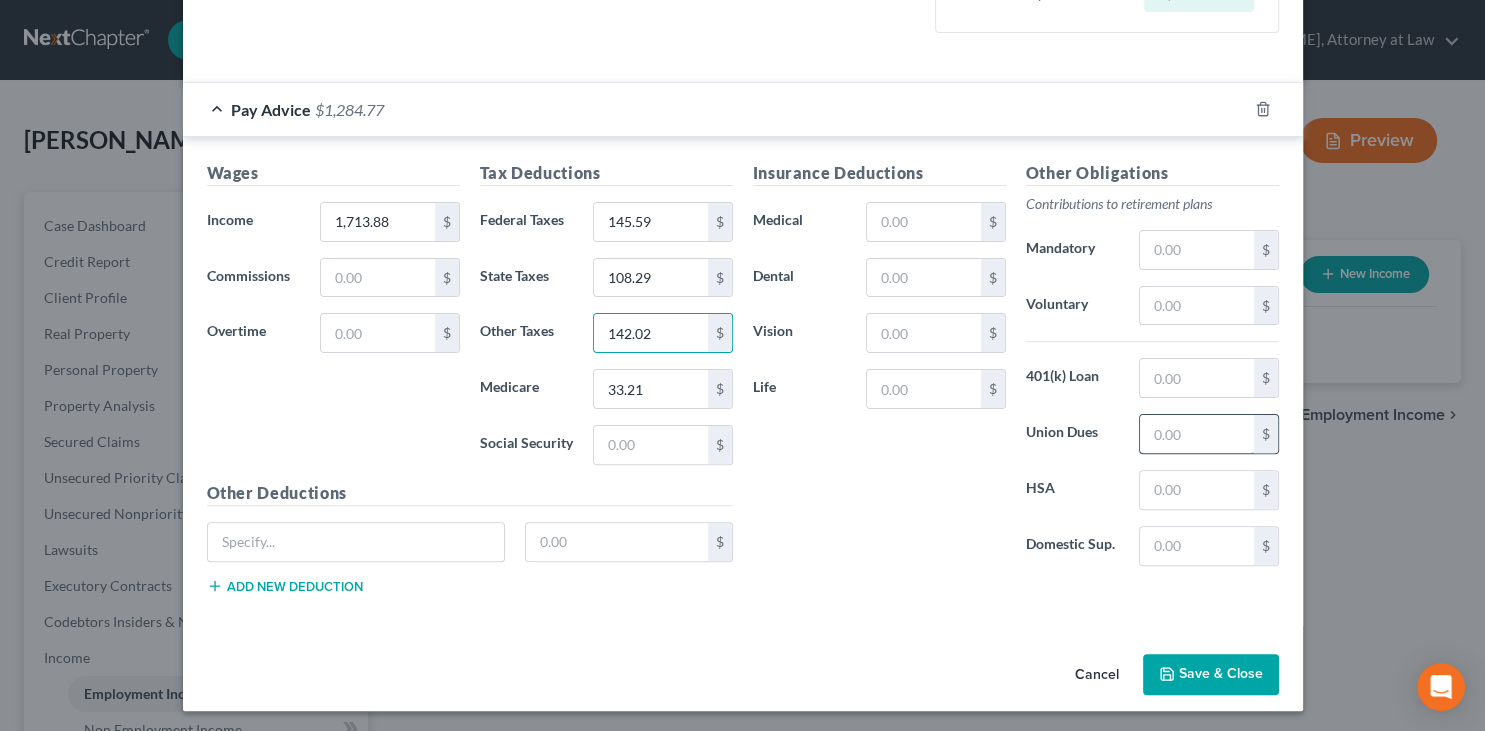 click at bounding box center (1196, 434) 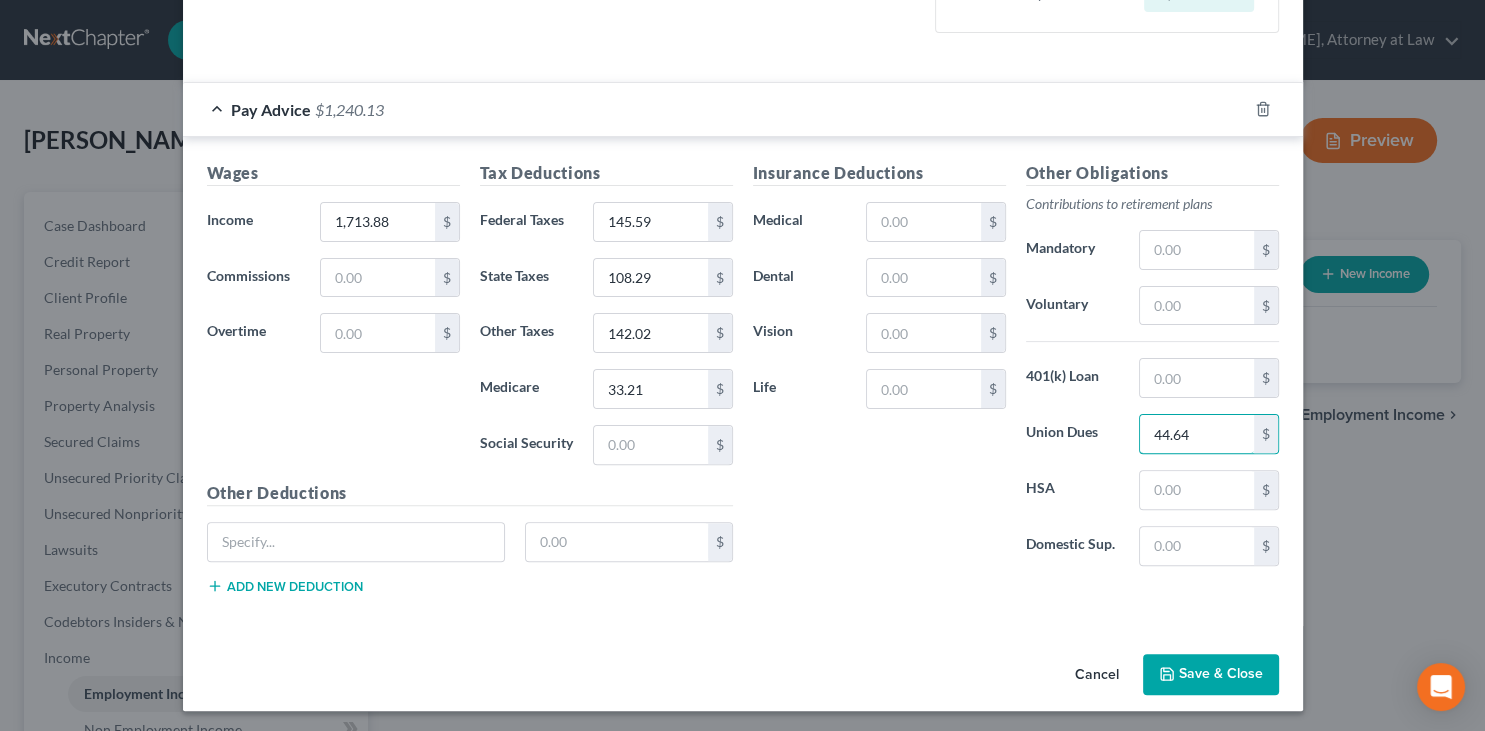 type on "44.64" 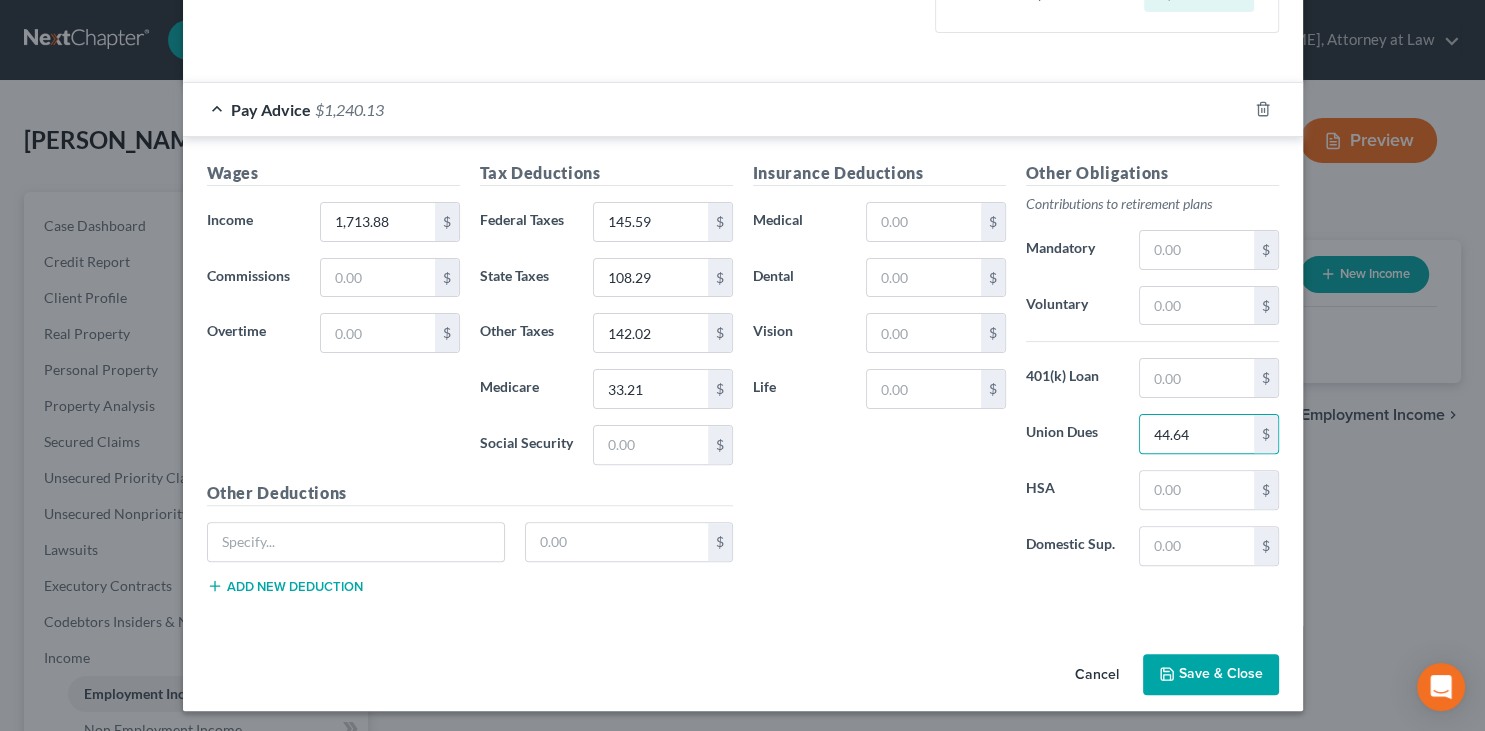 click on "Insurance Deductions Medical $ Dental $ Vision $ Life $" at bounding box center [879, 371] 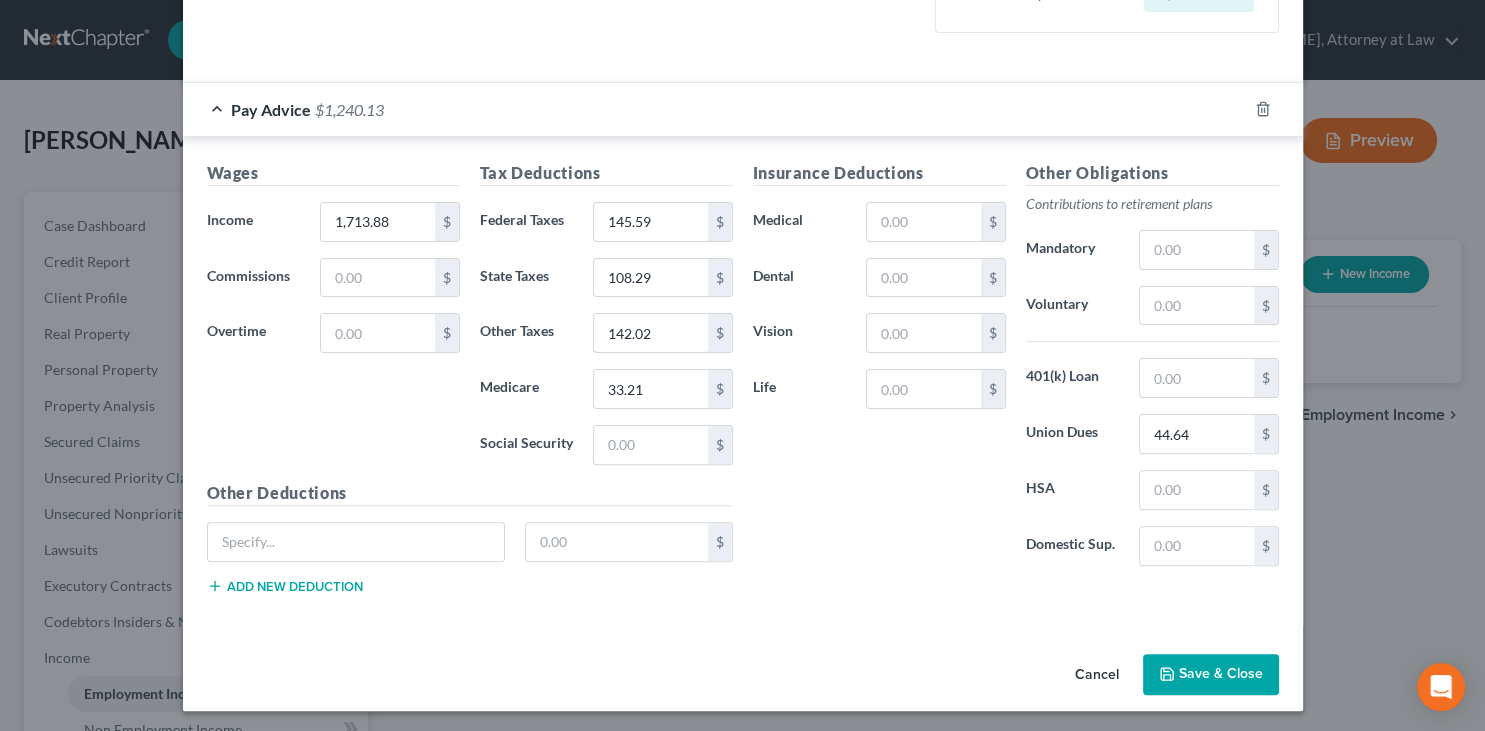 drag, startPoint x: 644, startPoint y: 343, endPoint x: 568, endPoint y: 356, distance: 77.10383 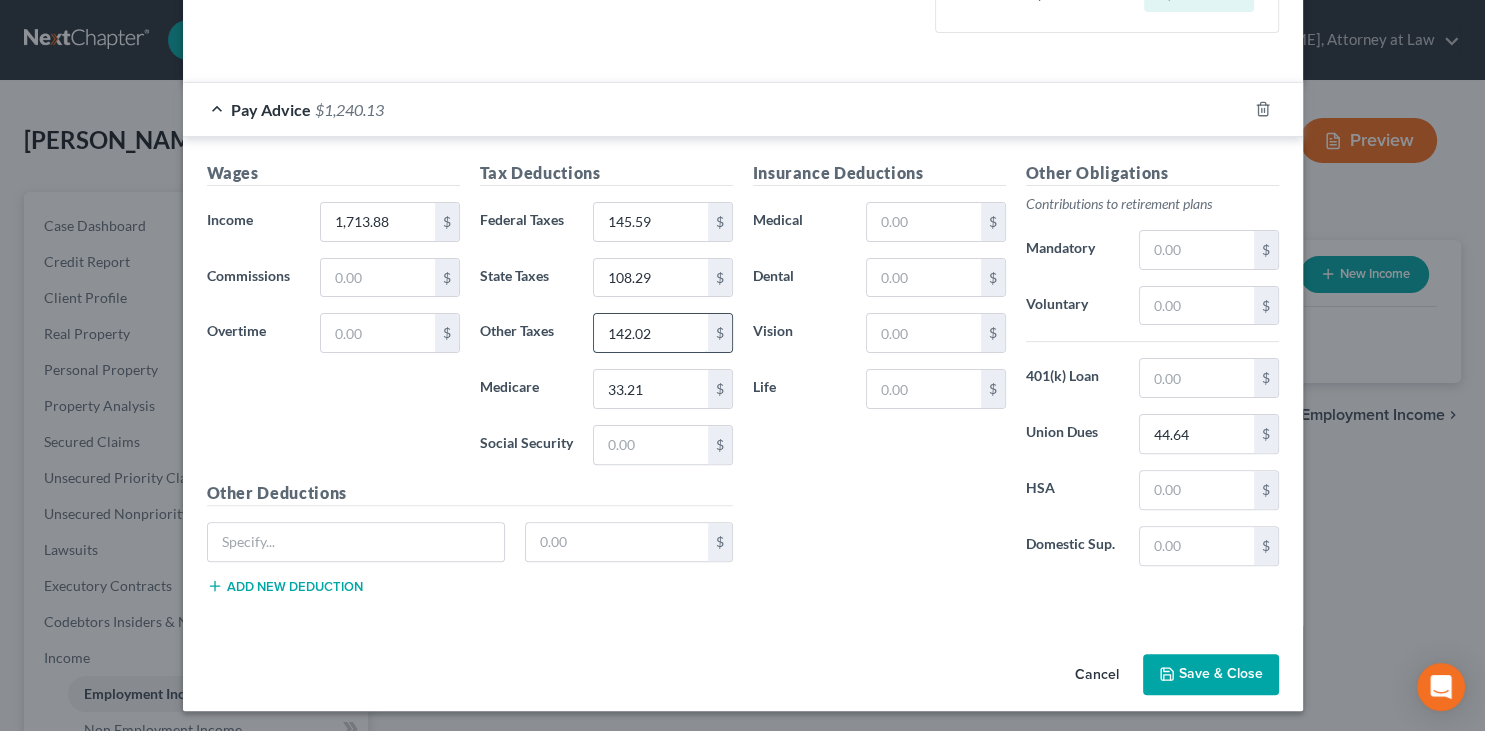 drag, startPoint x: 693, startPoint y: 327, endPoint x: 602, endPoint y: 347, distance: 93.17188 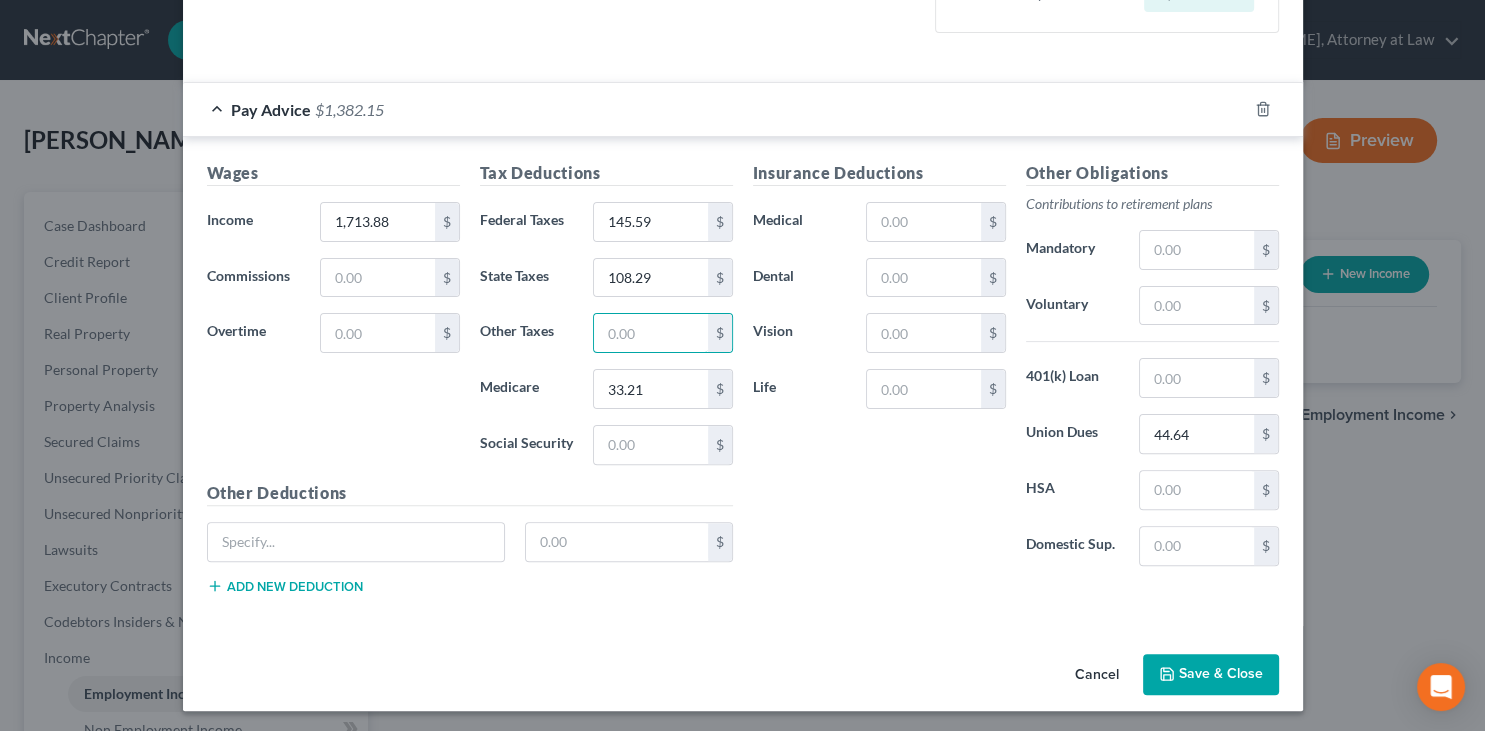 type 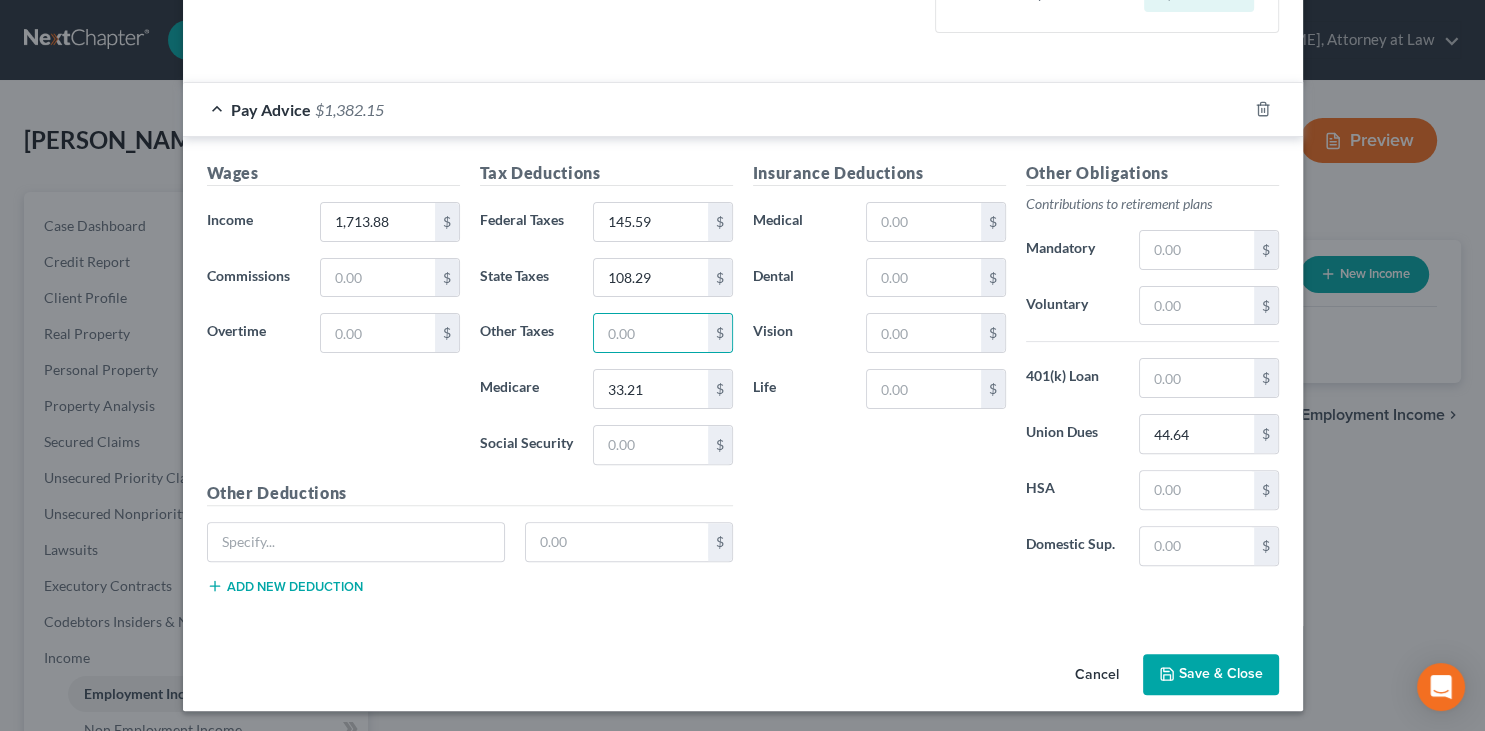 click on "Save & Close" at bounding box center (1211, 675) 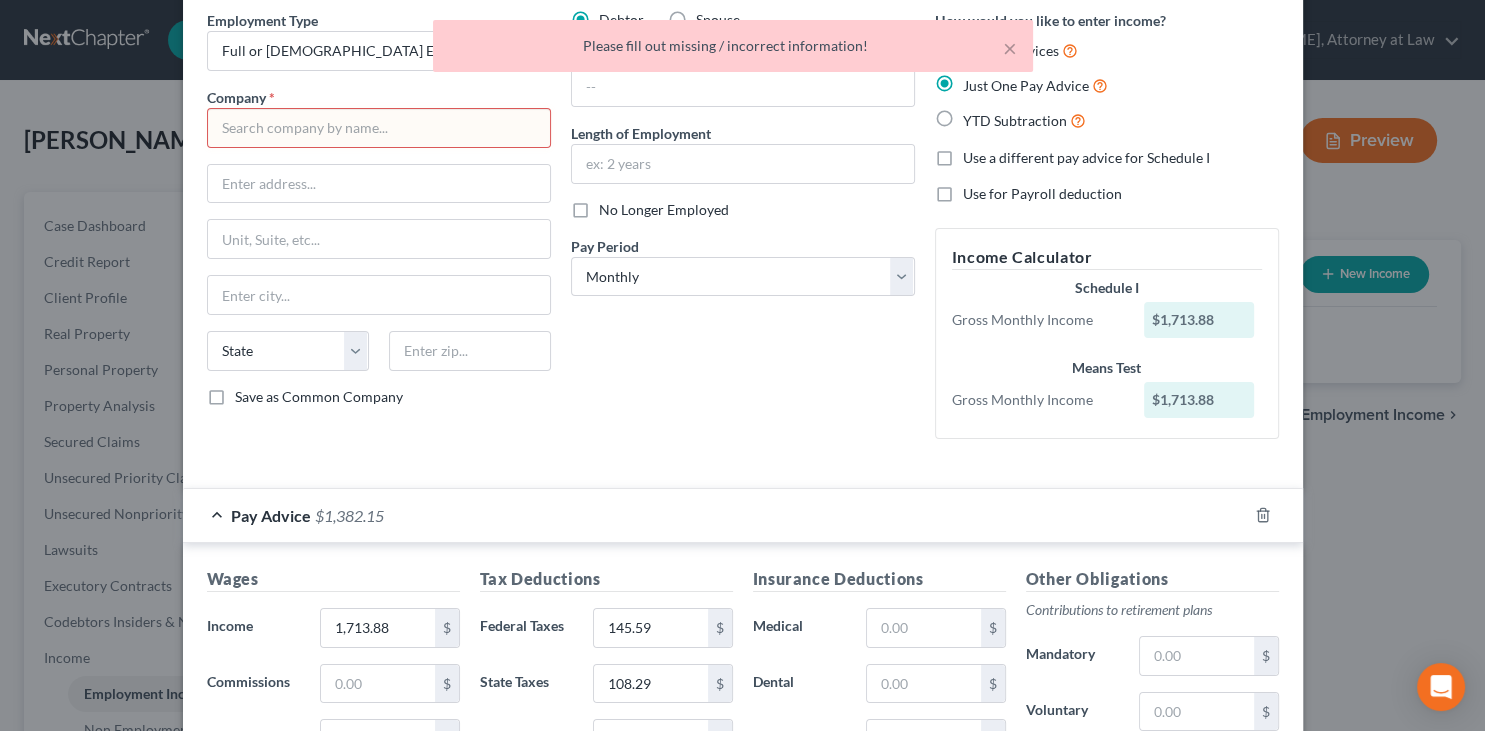 scroll, scrollTop: 0, scrollLeft: 0, axis: both 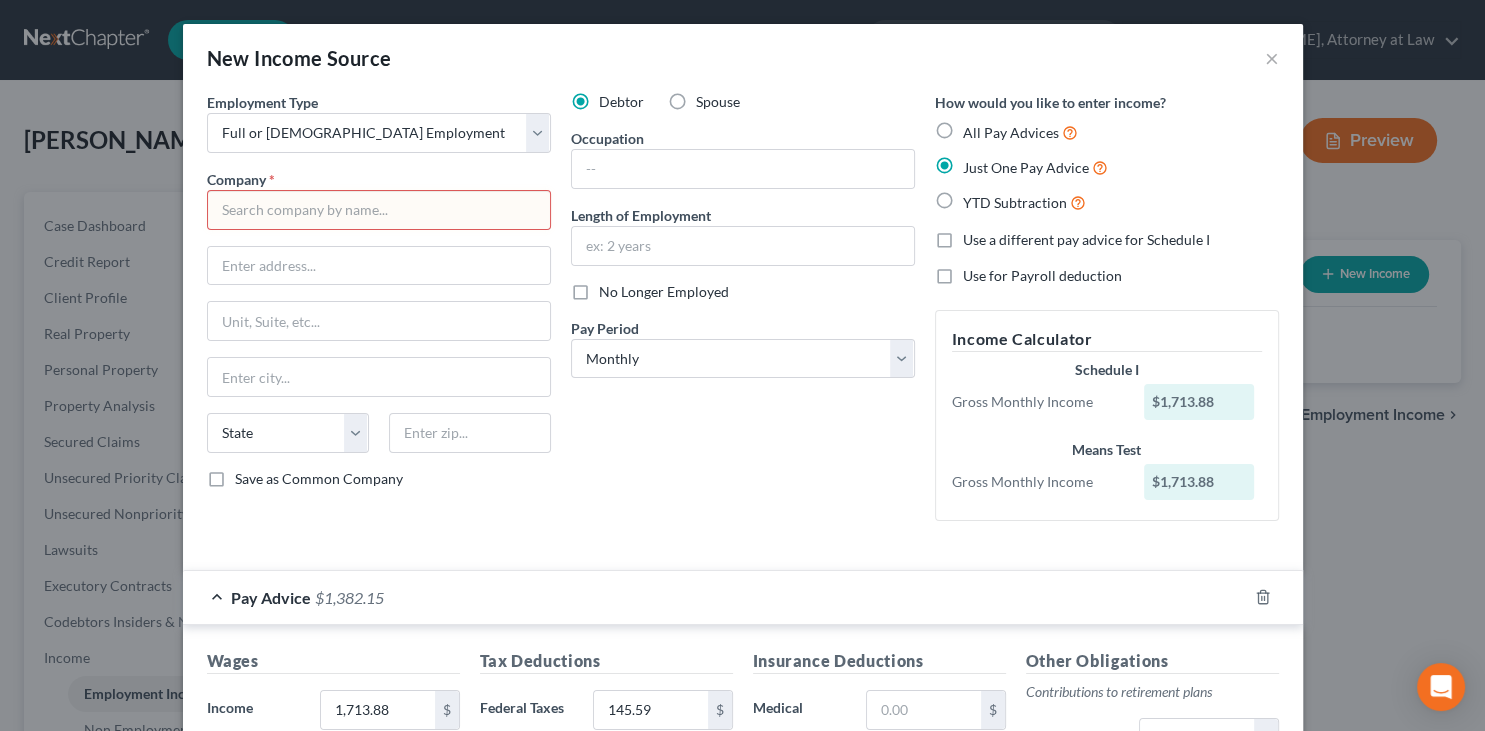 click at bounding box center (379, 210) 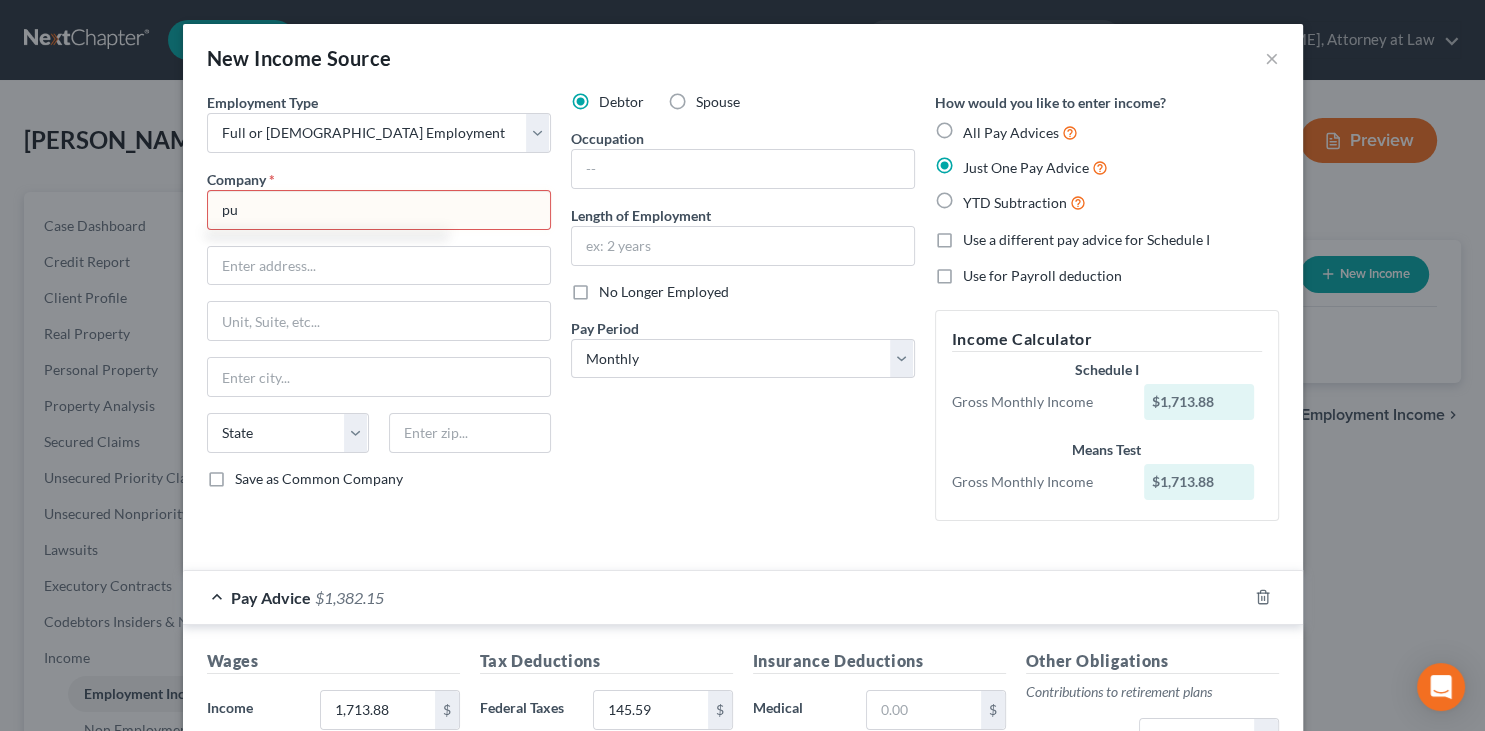 type on "p" 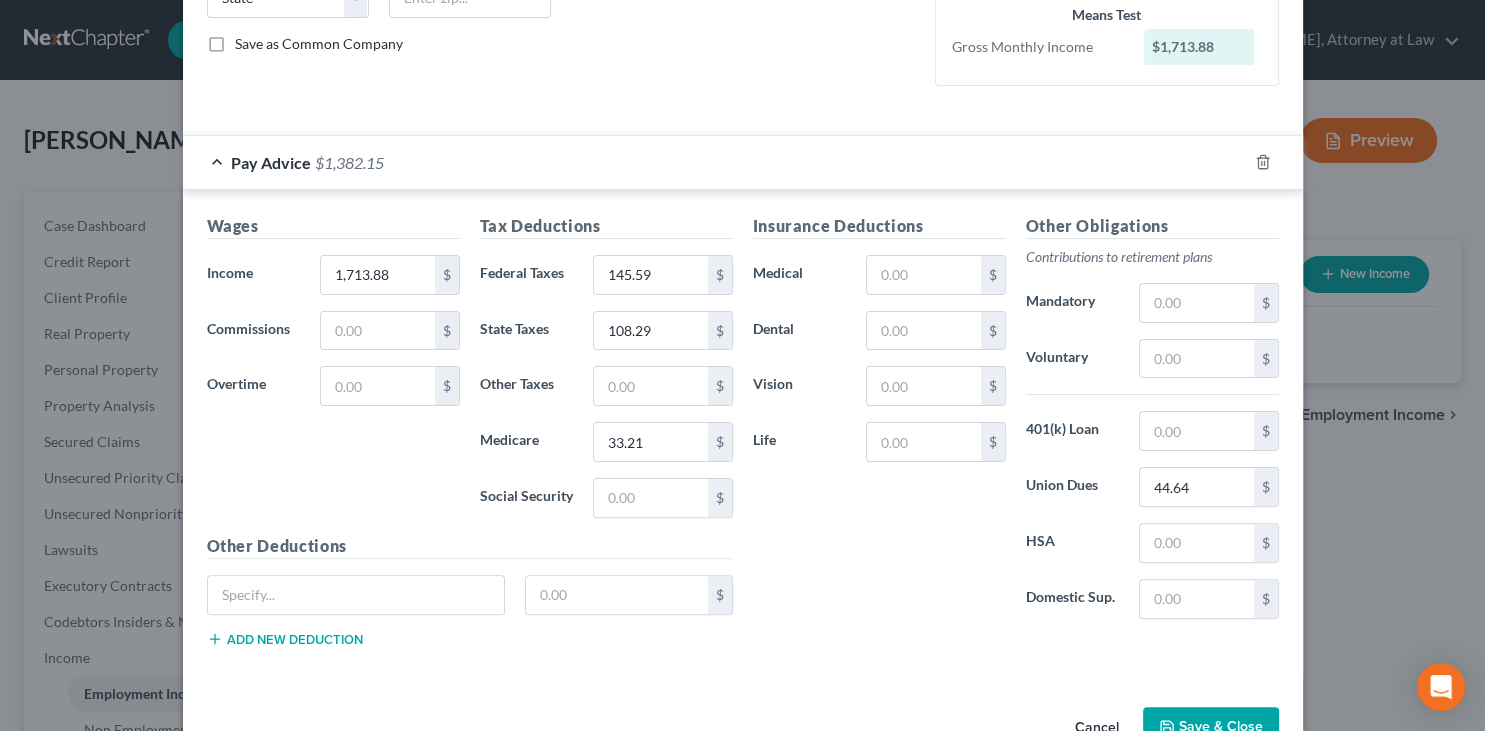 scroll, scrollTop: 488, scrollLeft: 0, axis: vertical 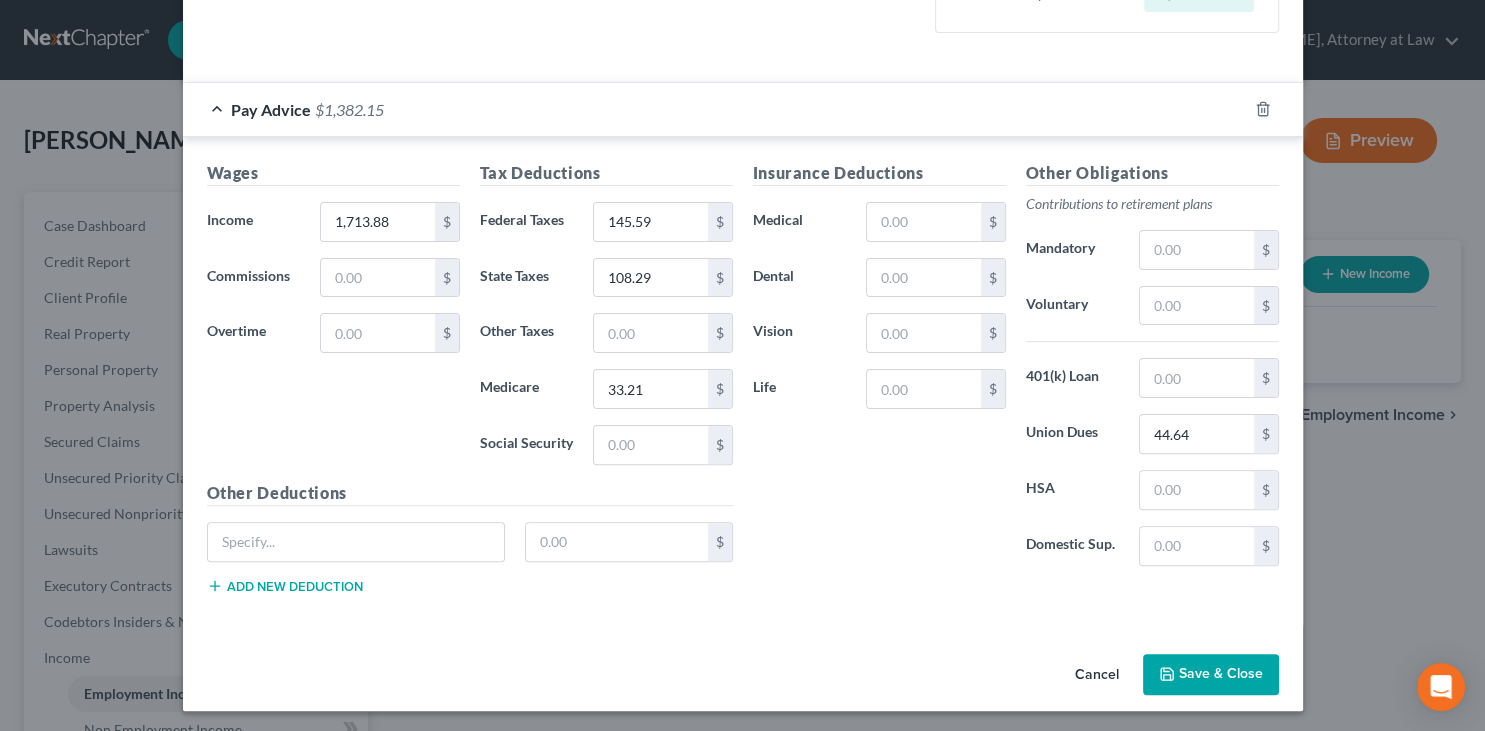 type on "Public Works" 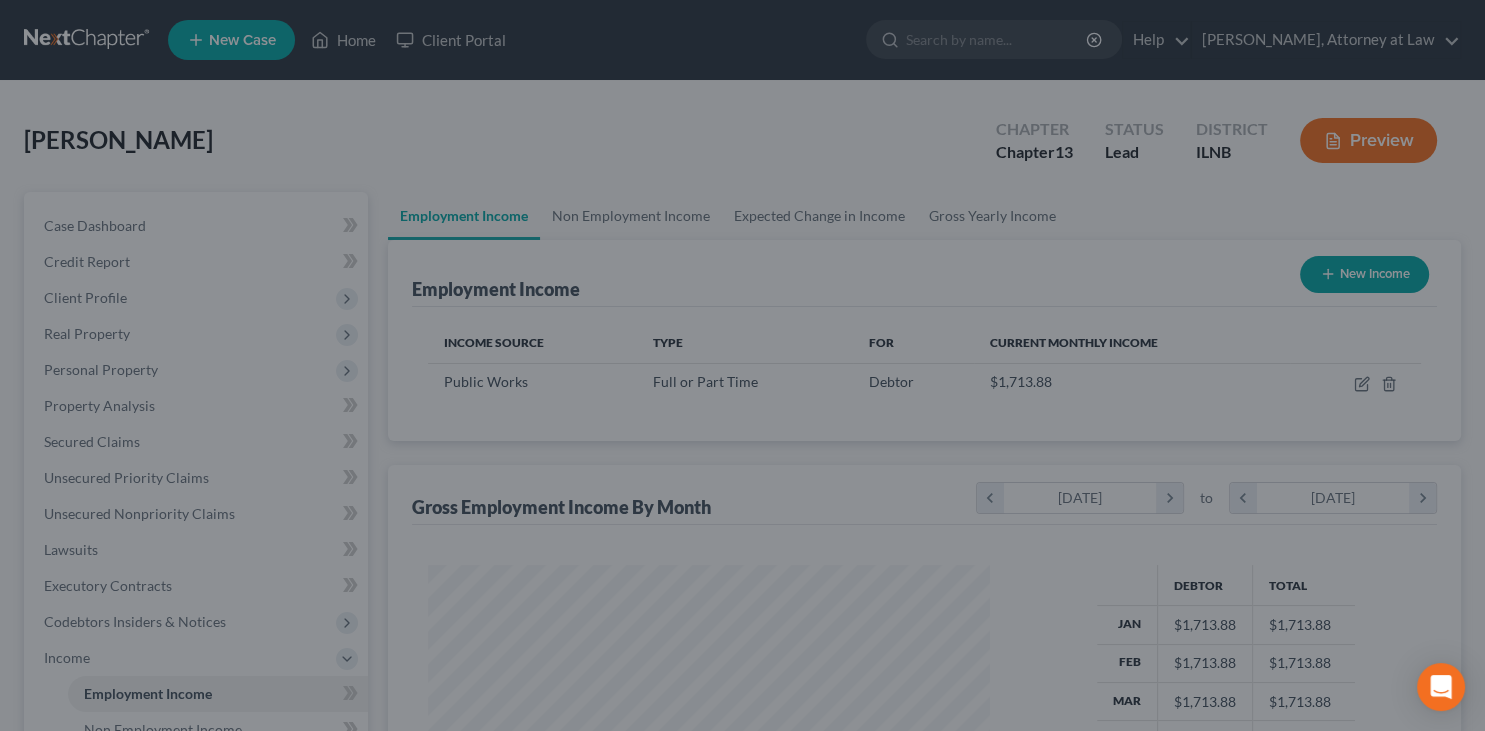scroll, scrollTop: 999643, scrollLeft: 999398, axis: both 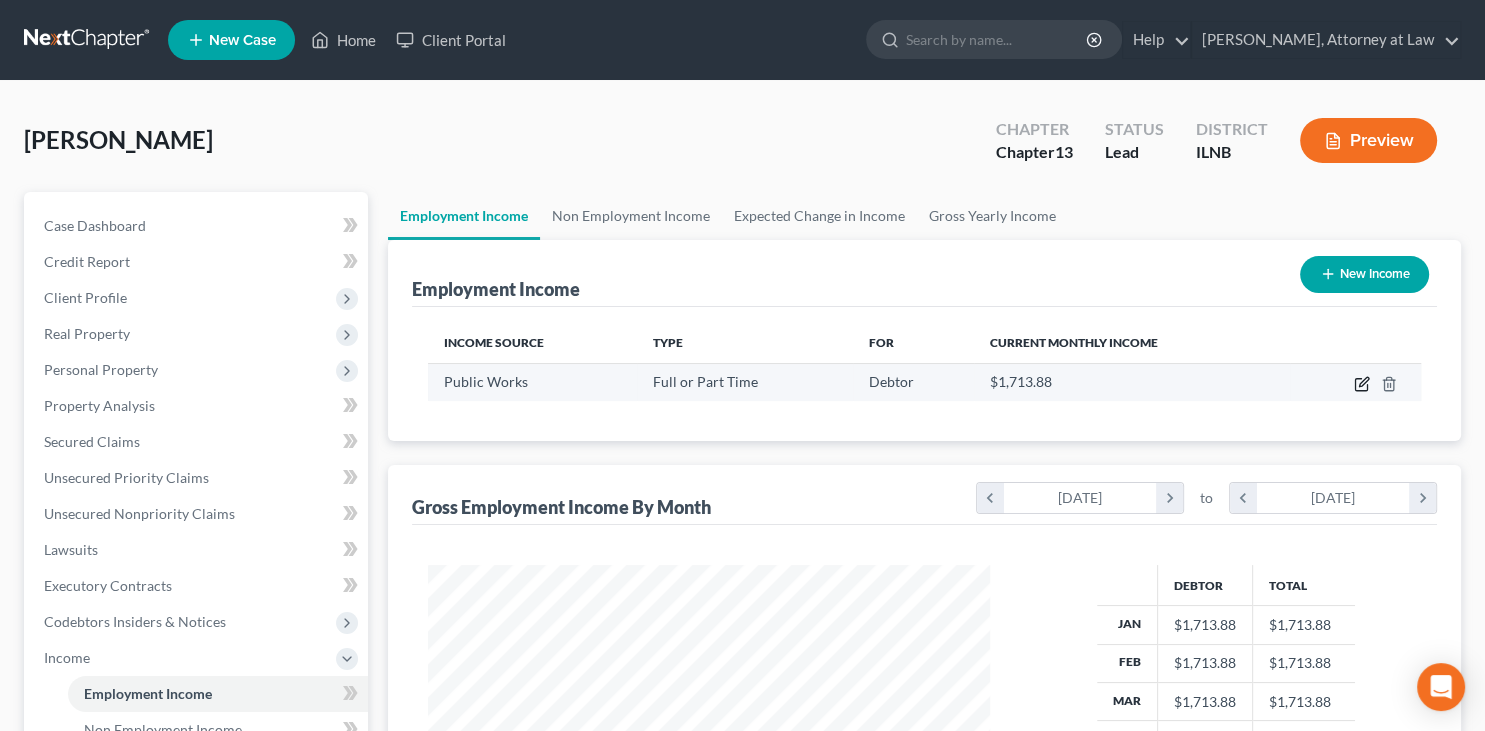click 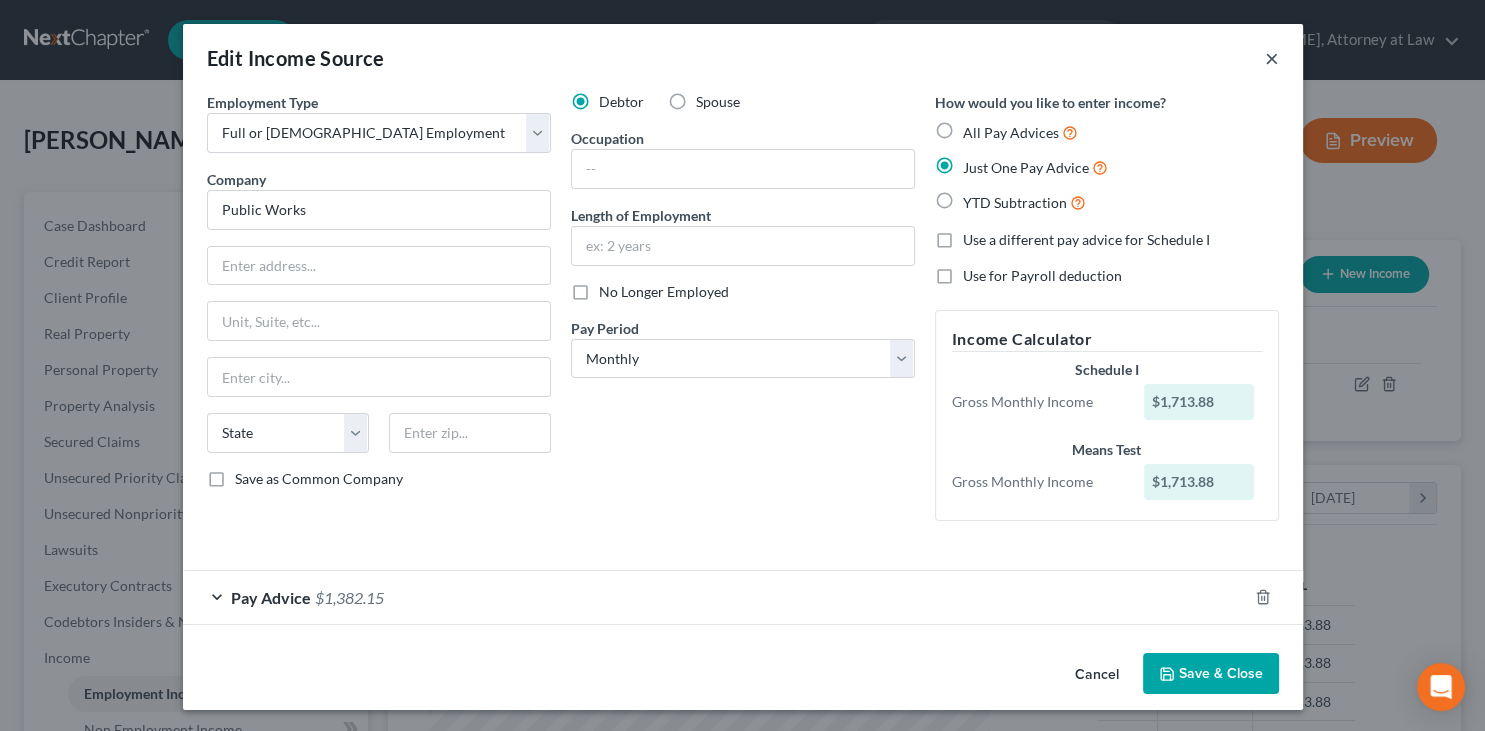 click on "×" at bounding box center [1272, 58] 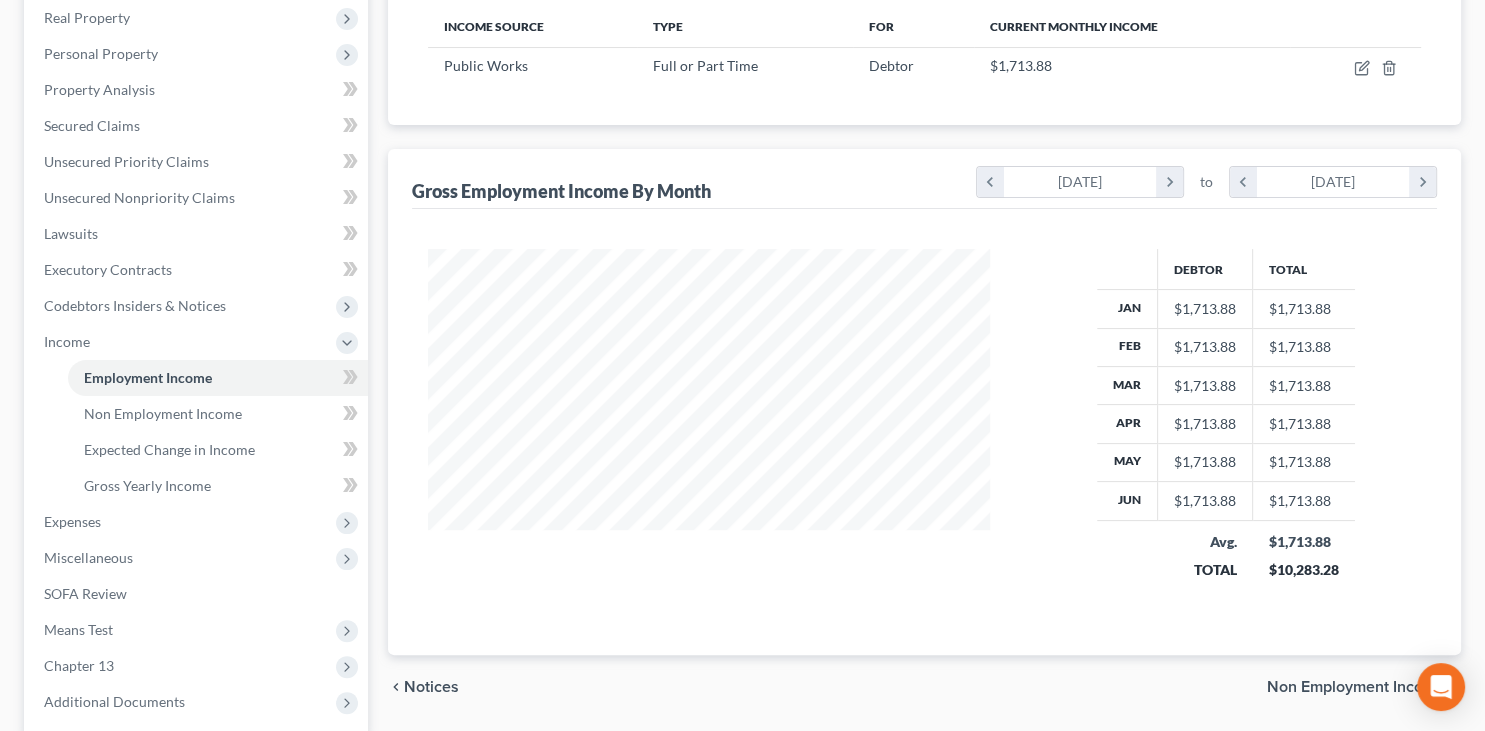 scroll, scrollTop: 105, scrollLeft: 0, axis: vertical 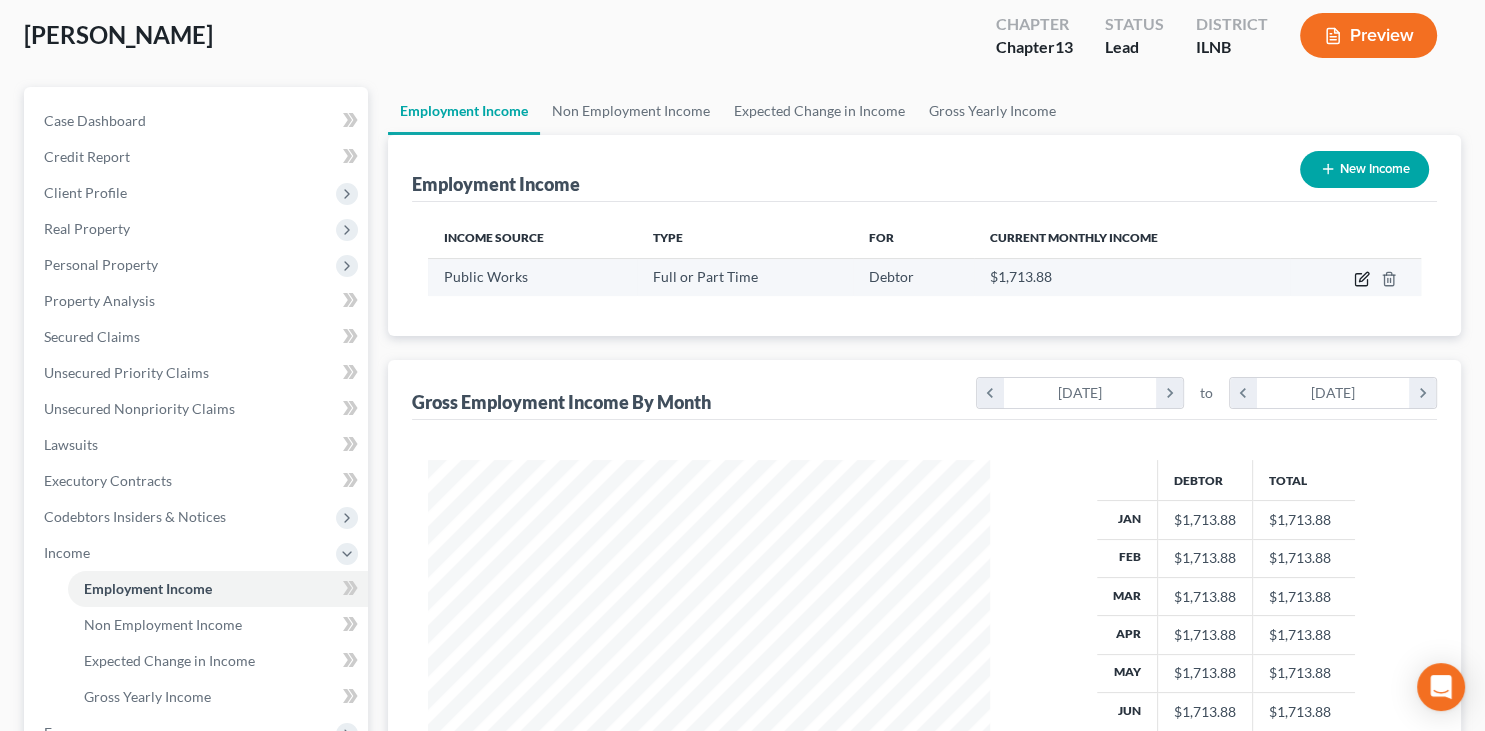 click 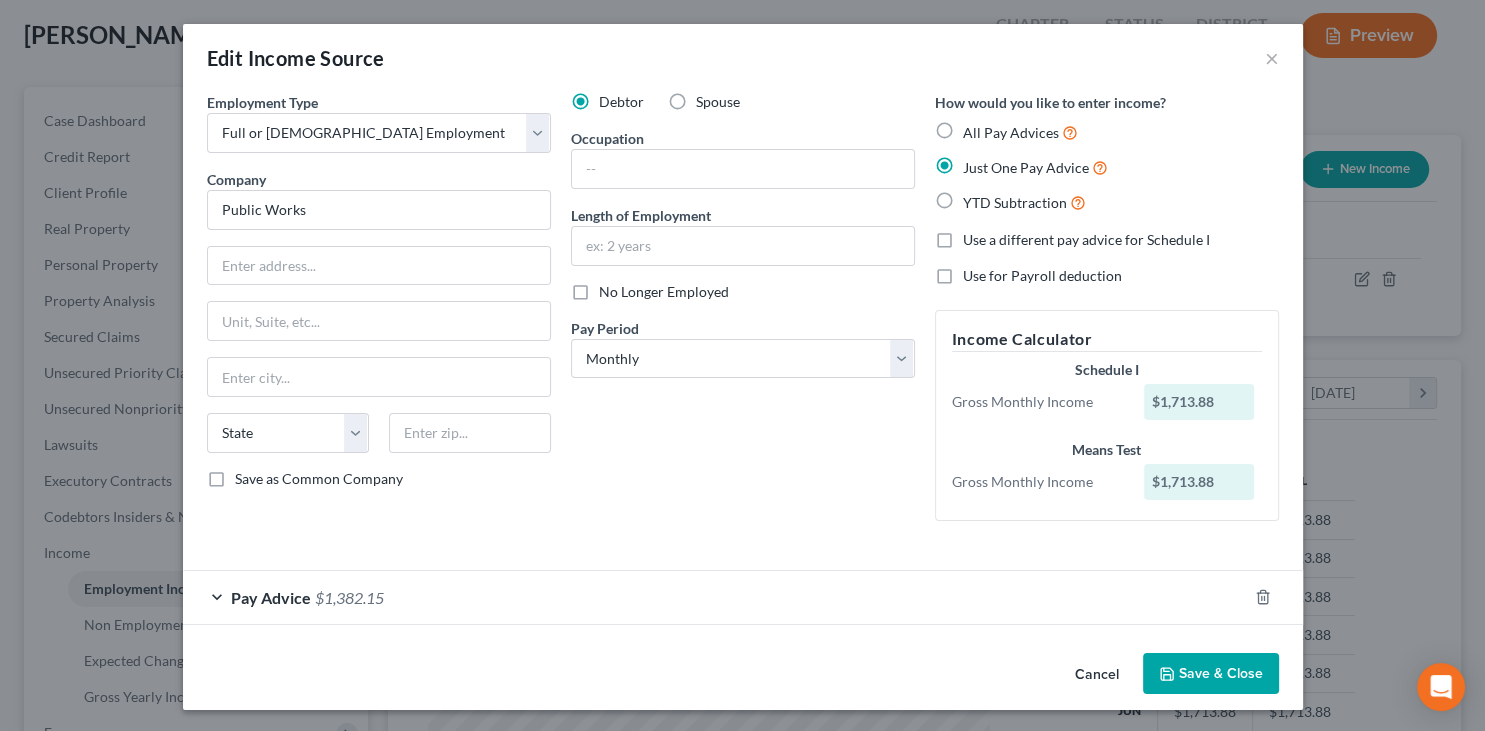 scroll, scrollTop: 2, scrollLeft: 0, axis: vertical 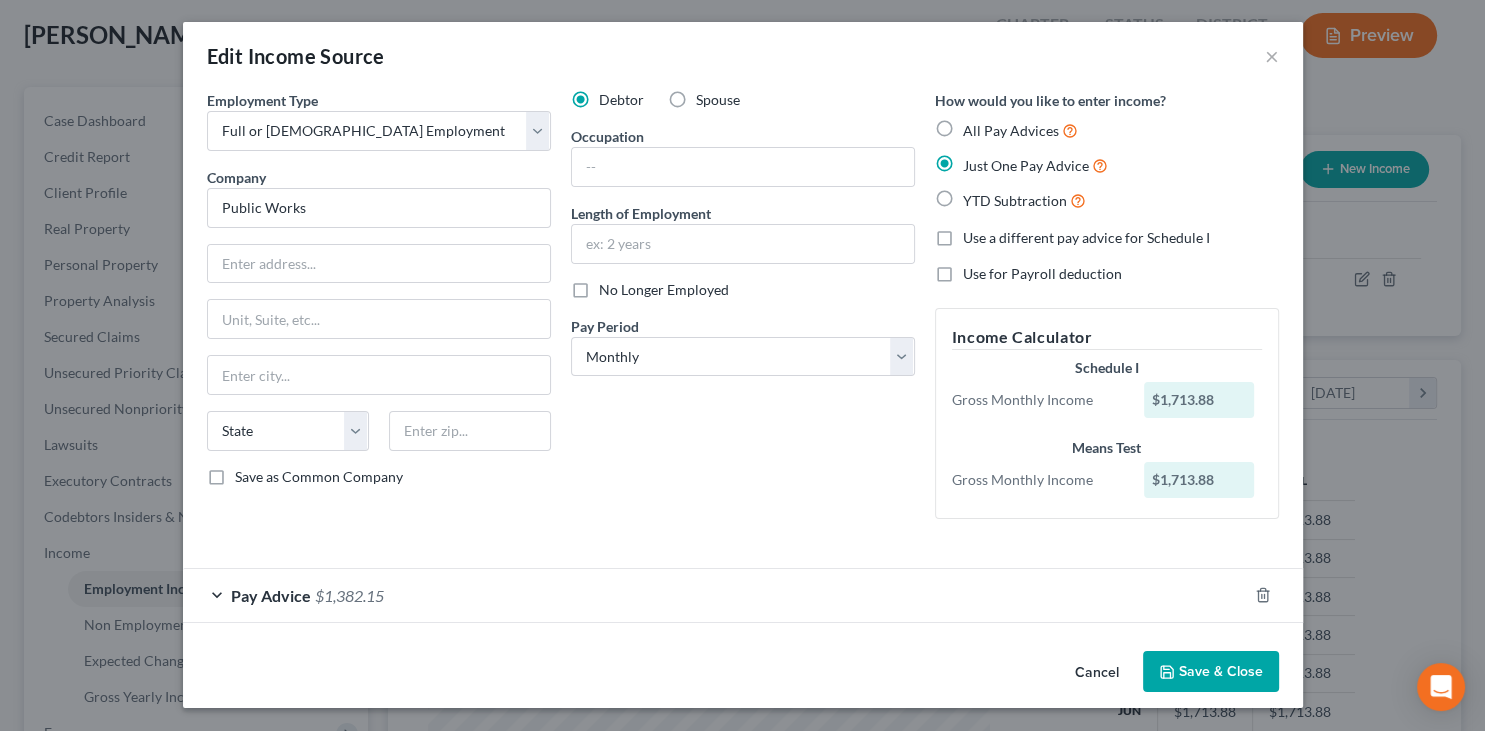 click on "Pay Advice $1,382.15" at bounding box center (715, 595) 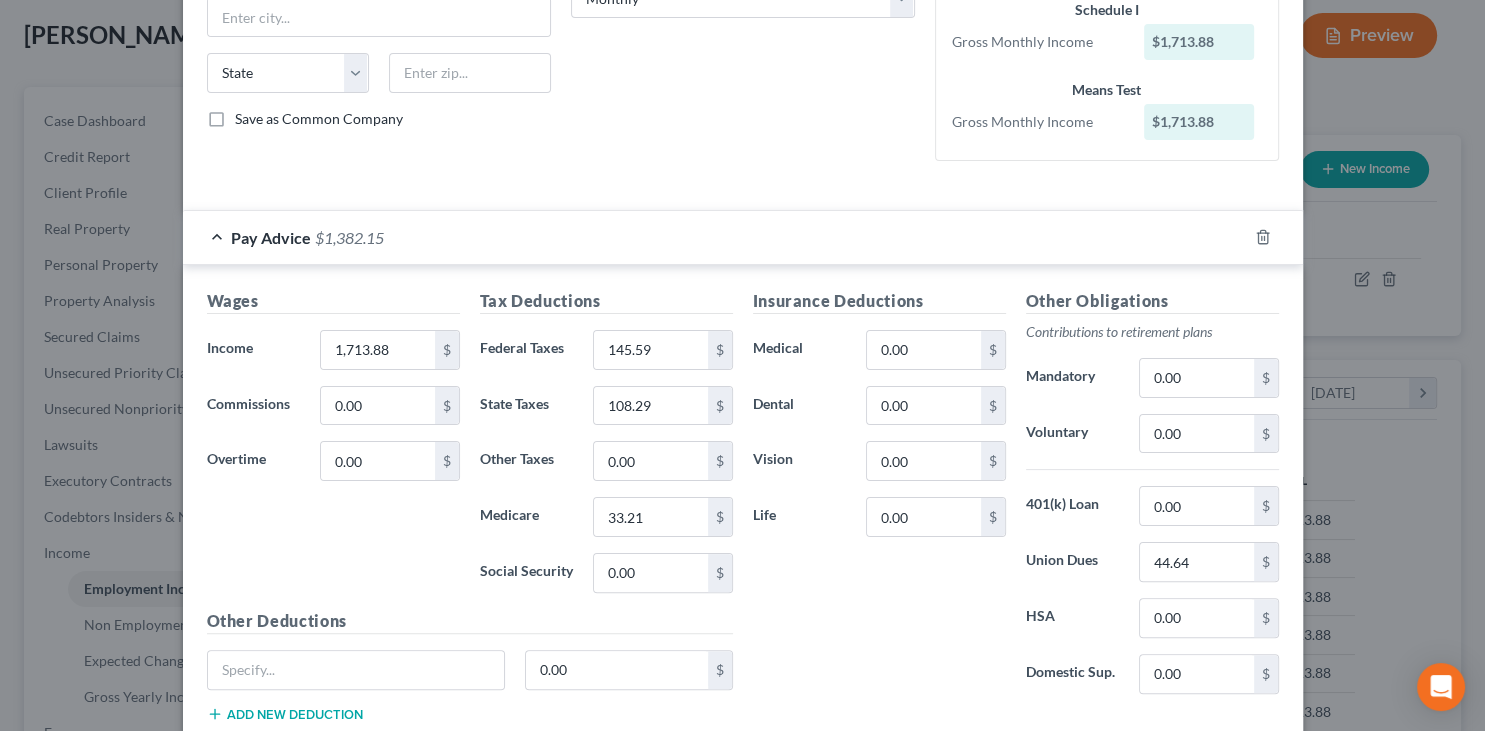scroll, scrollTop: 406, scrollLeft: 0, axis: vertical 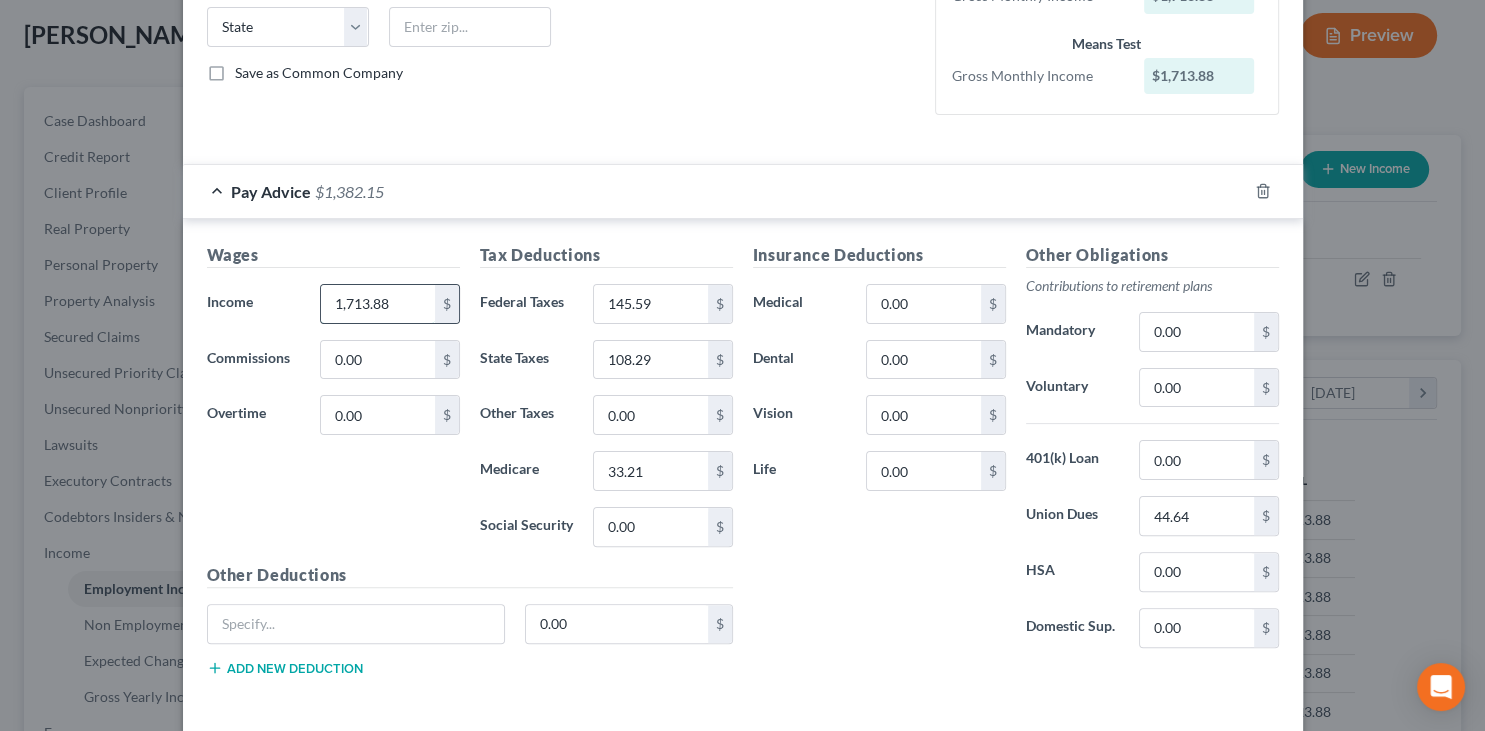 drag, startPoint x: 379, startPoint y: 306, endPoint x: 269, endPoint y: 336, distance: 114.01754 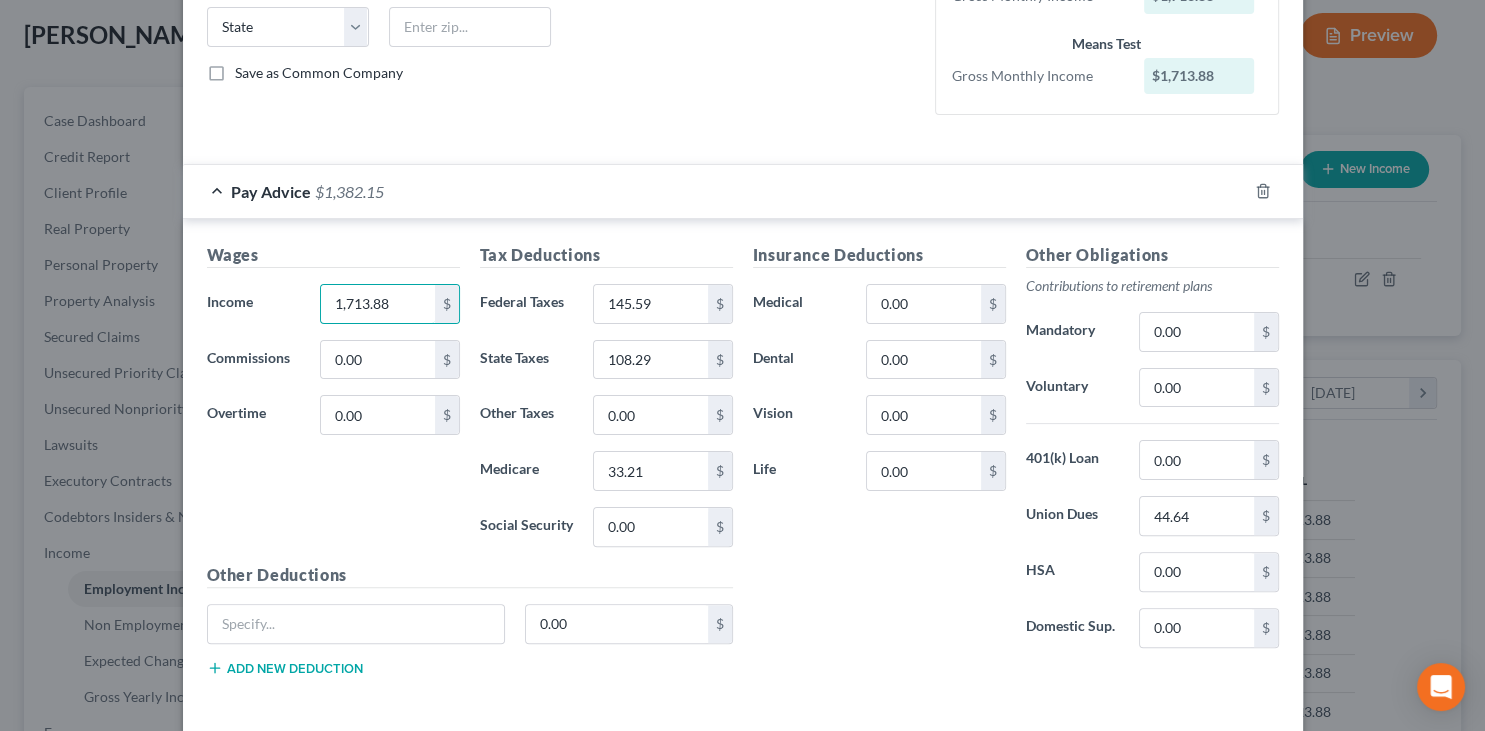 drag, startPoint x: 402, startPoint y: 294, endPoint x: 292, endPoint y: 309, distance: 111.01801 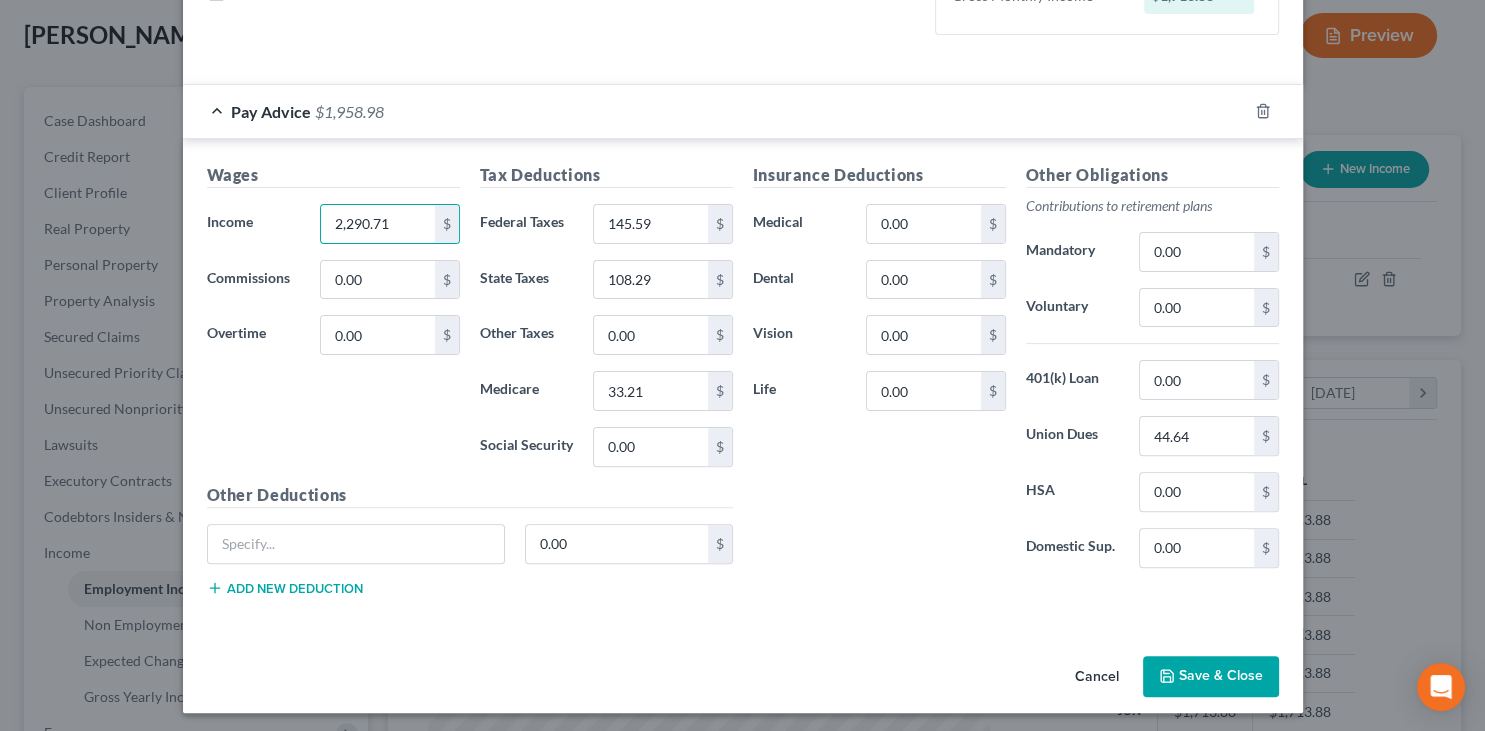 scroll, scrollTop: 488, scrollLeft: 0, axis: vertical 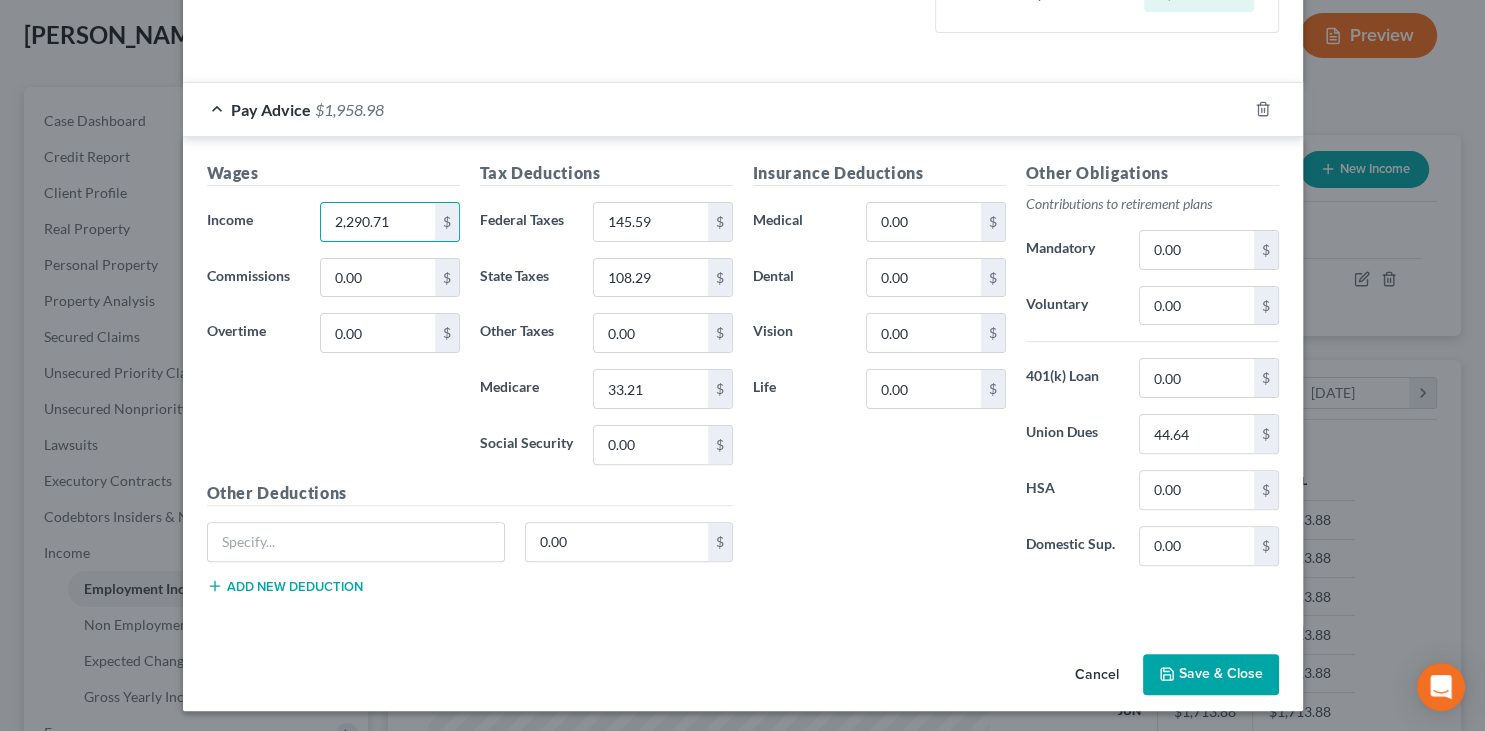 type on "2,290.71" 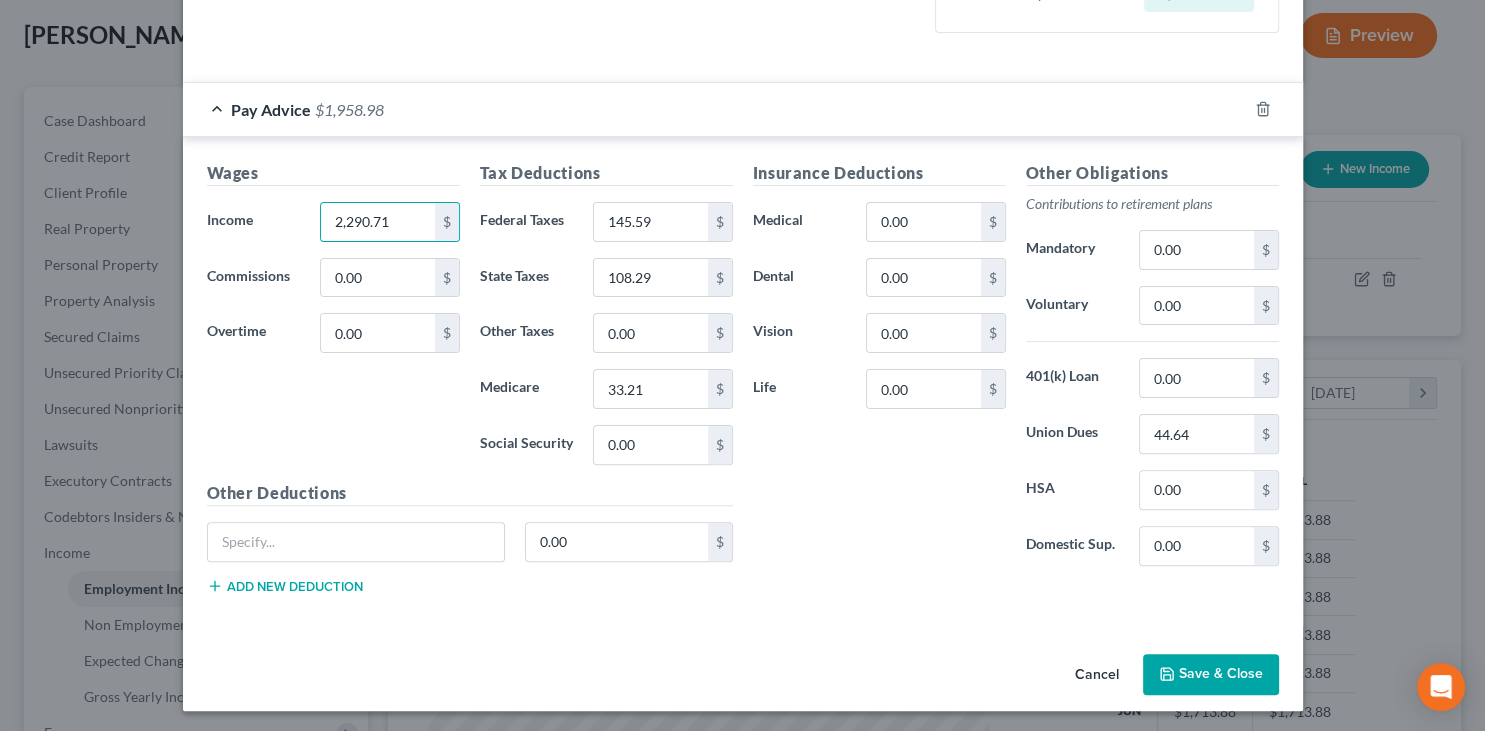 click on "Save & Close" at bounding box center (1211, 675) 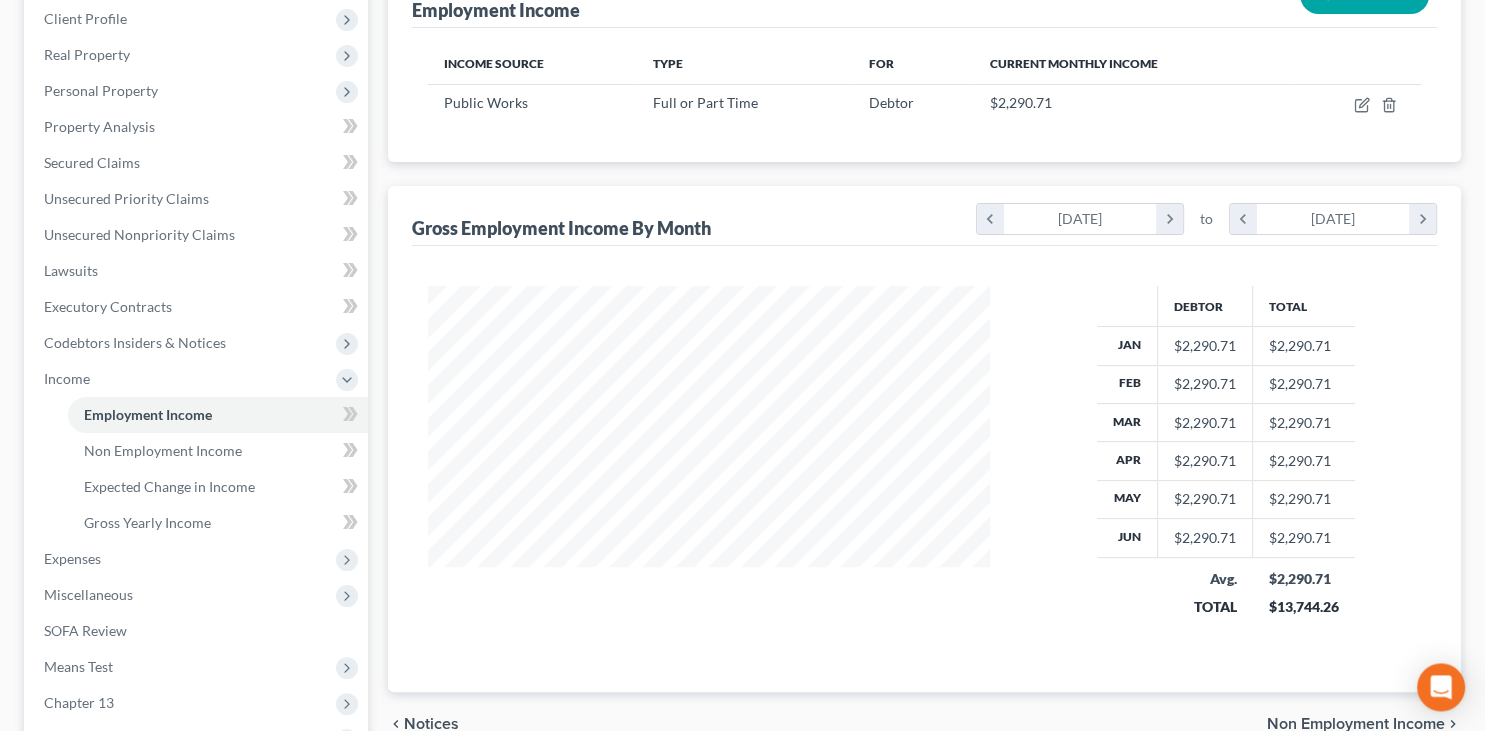 scroll, scrollTop: 316, scrollLeft: 0, axis: vertical 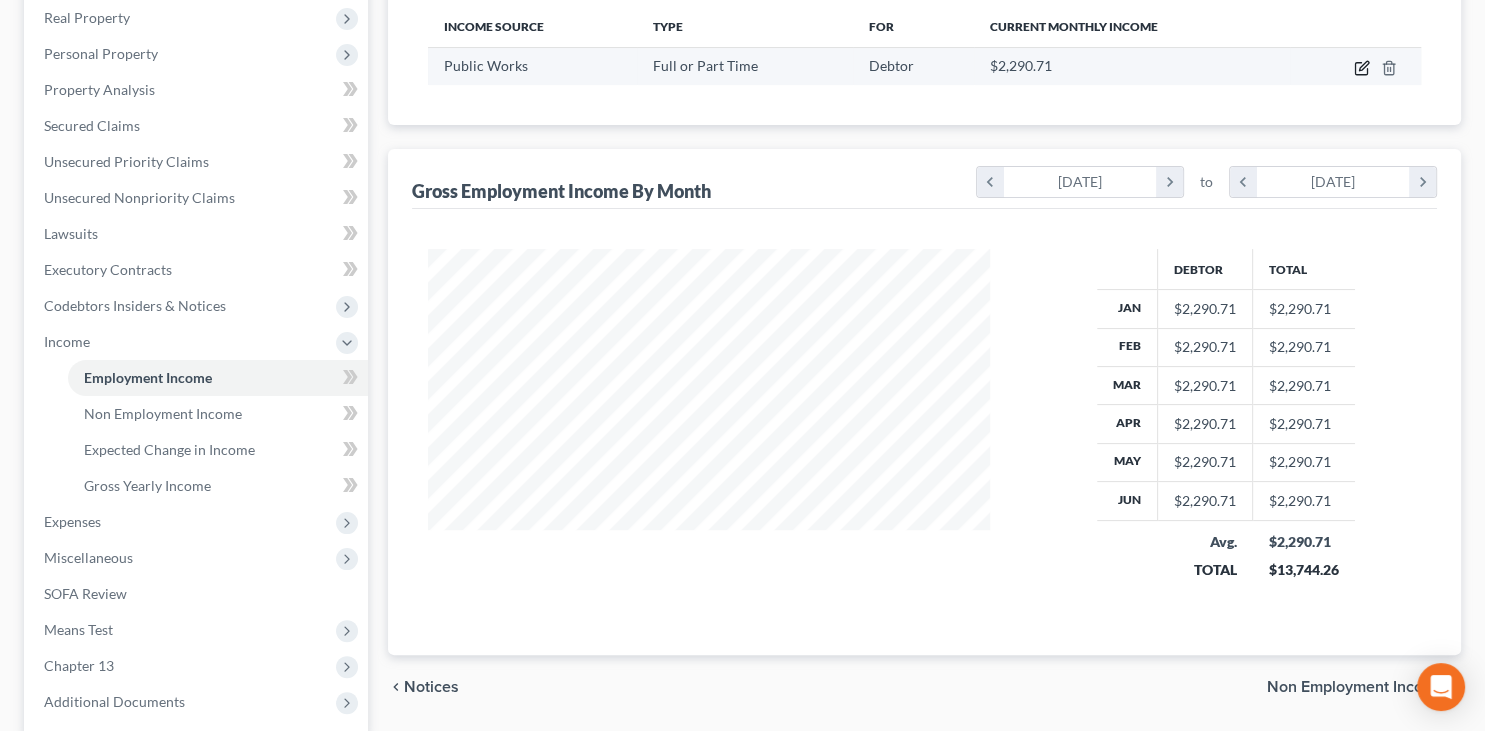 click 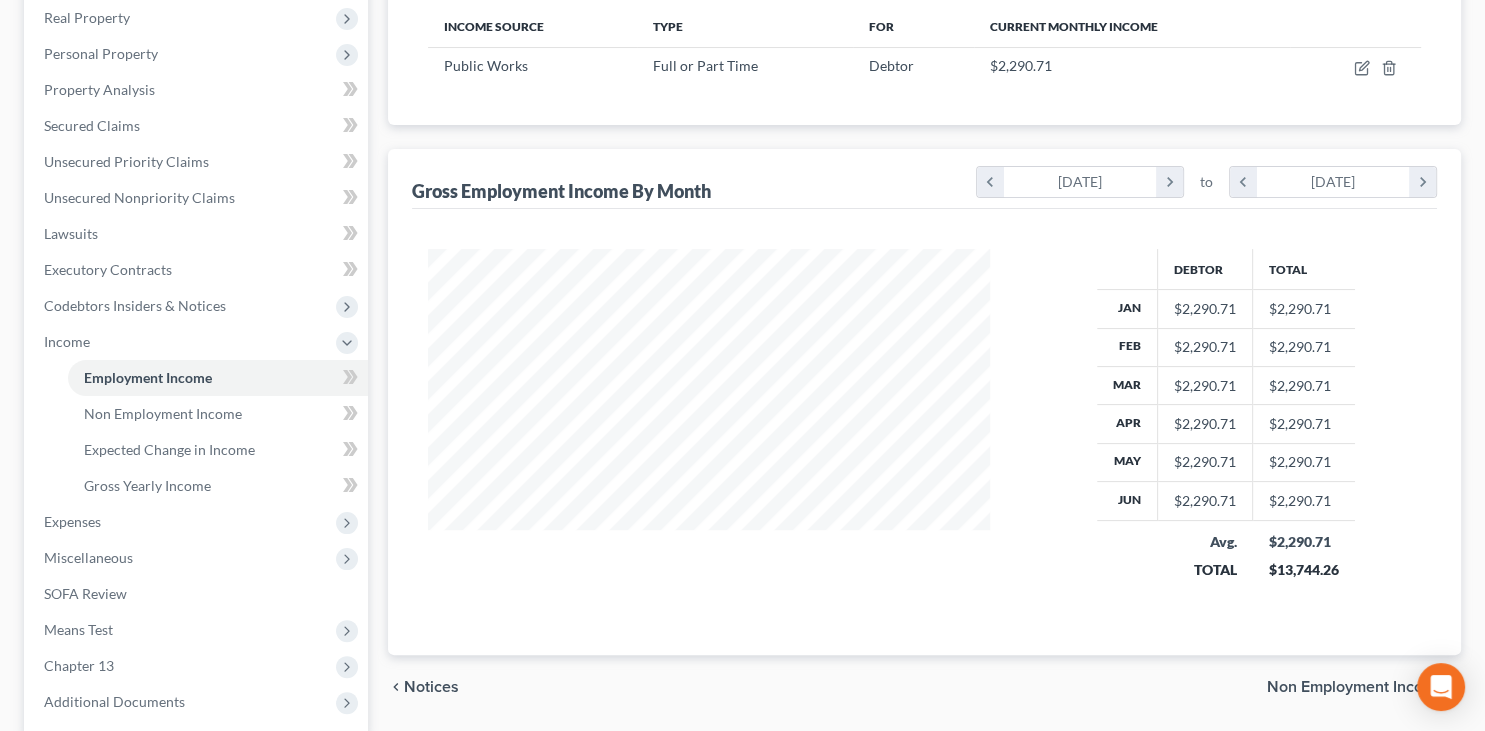 select on "0" 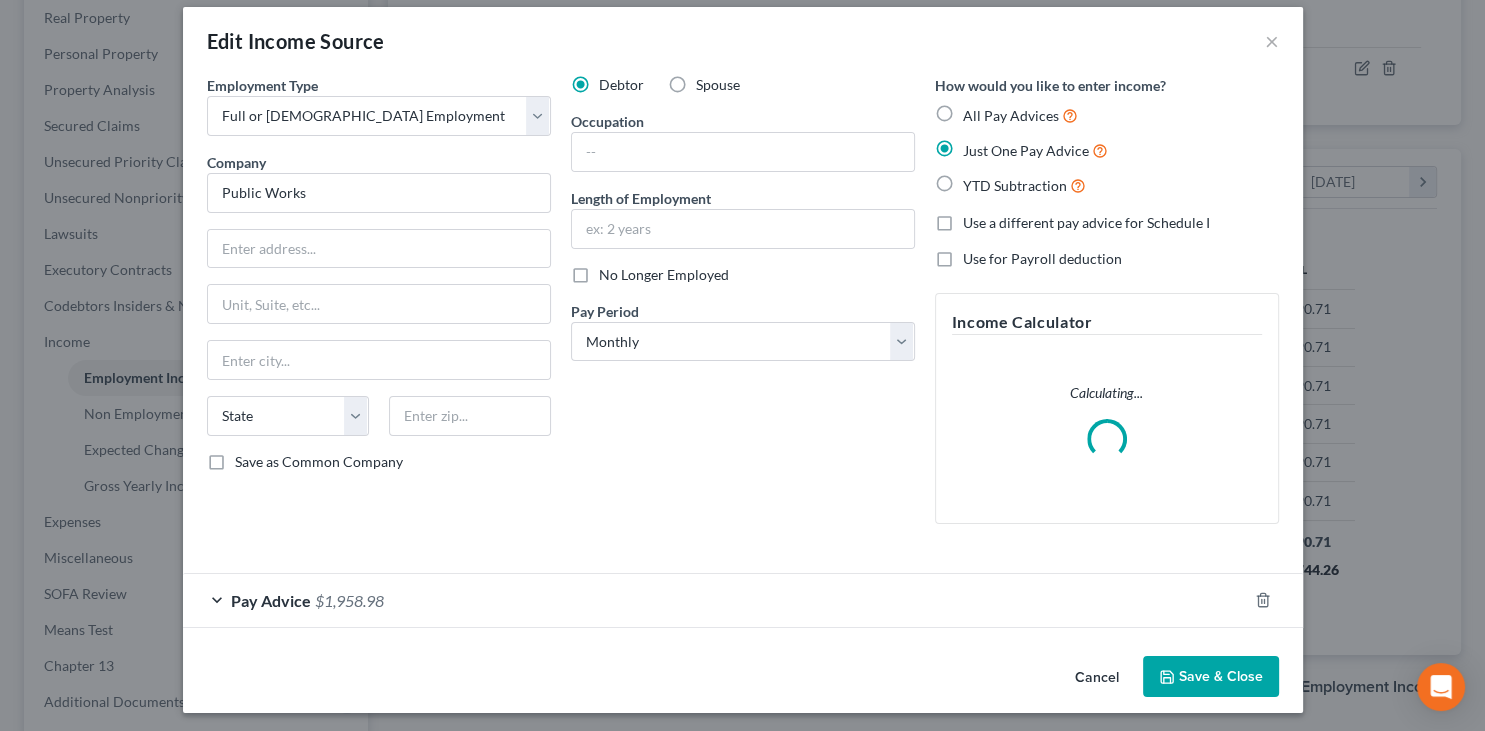 scroll, scrollTop: 22, scrollLeft: 0, axis: vertical 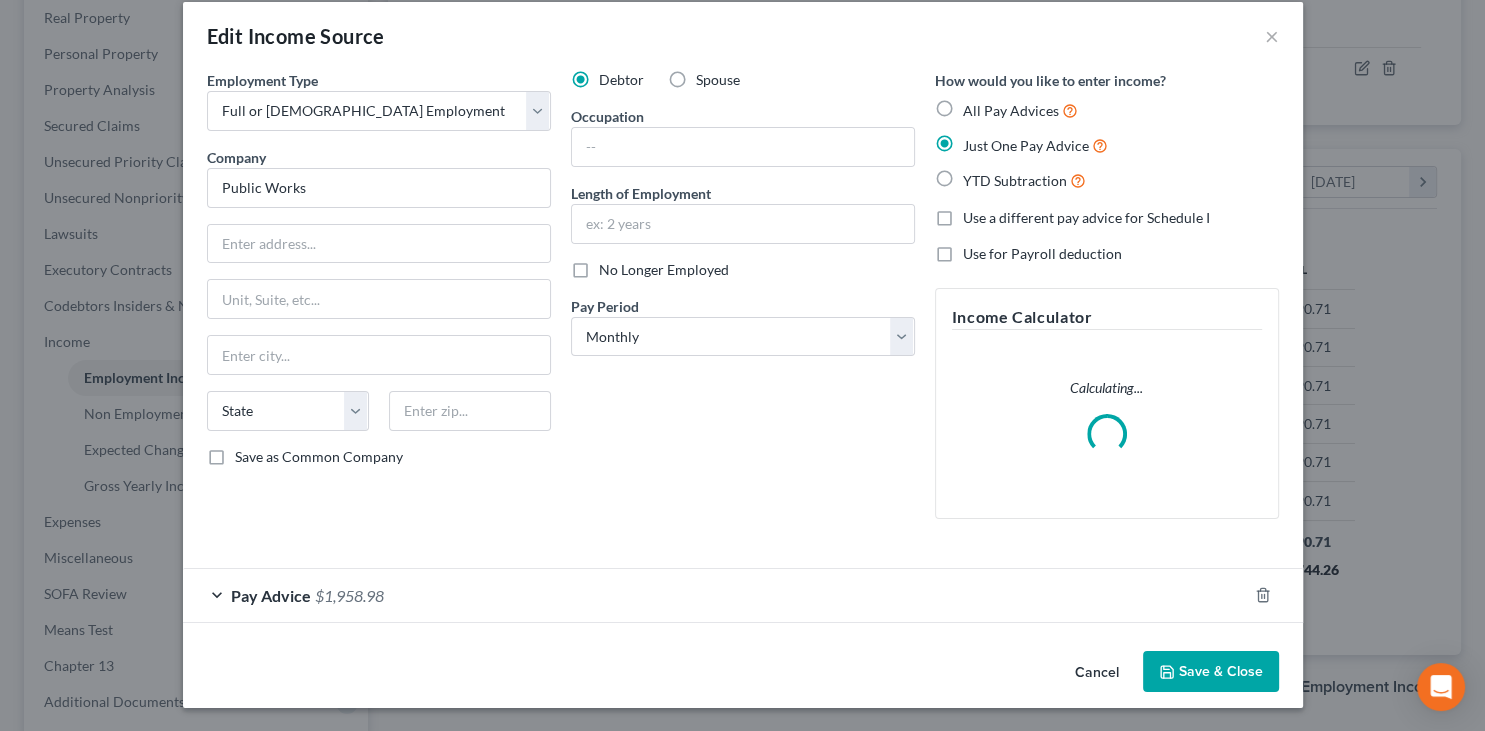 click on "Pay Advice" at bounding box center (271, 595) 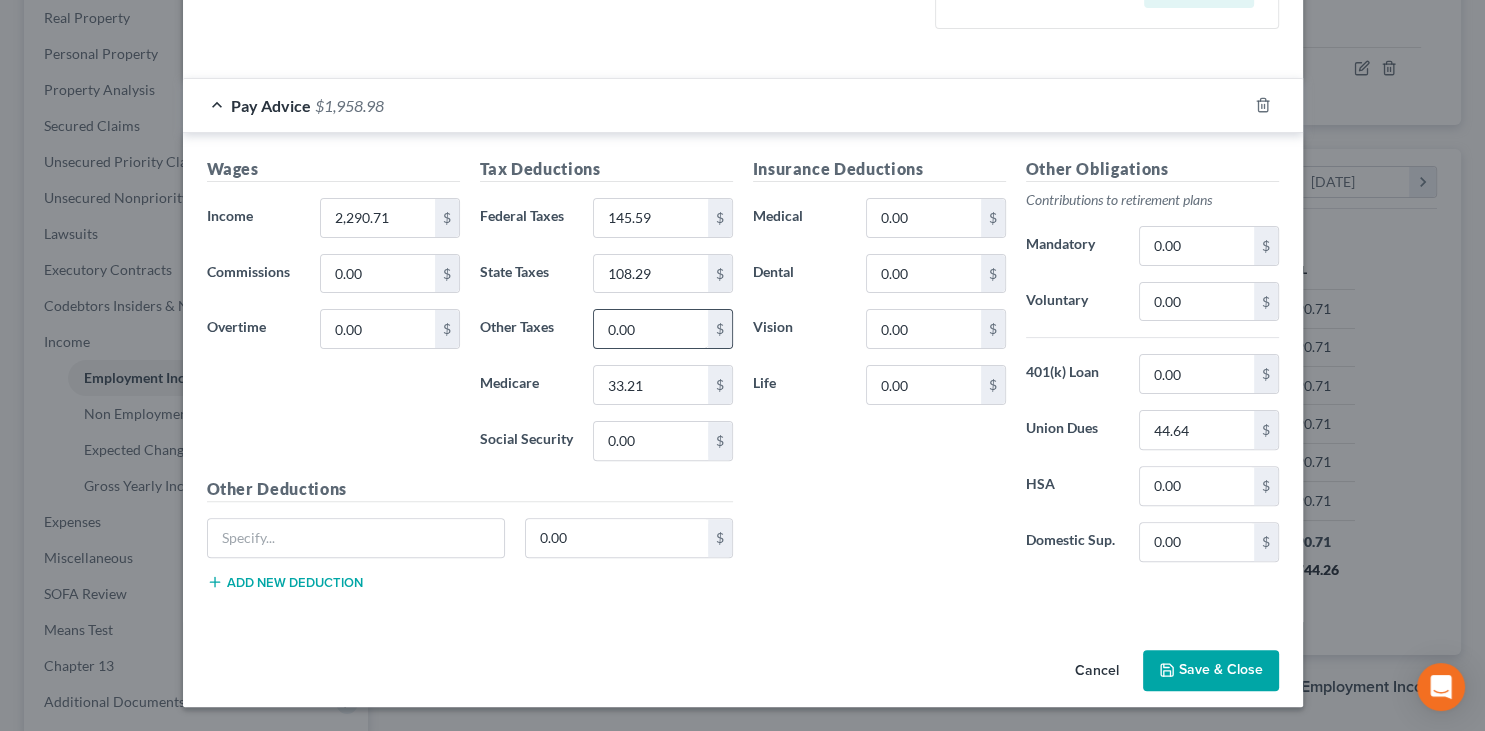 scroll, scrollTop: 488, scrollLeft: 0, axis: vertical 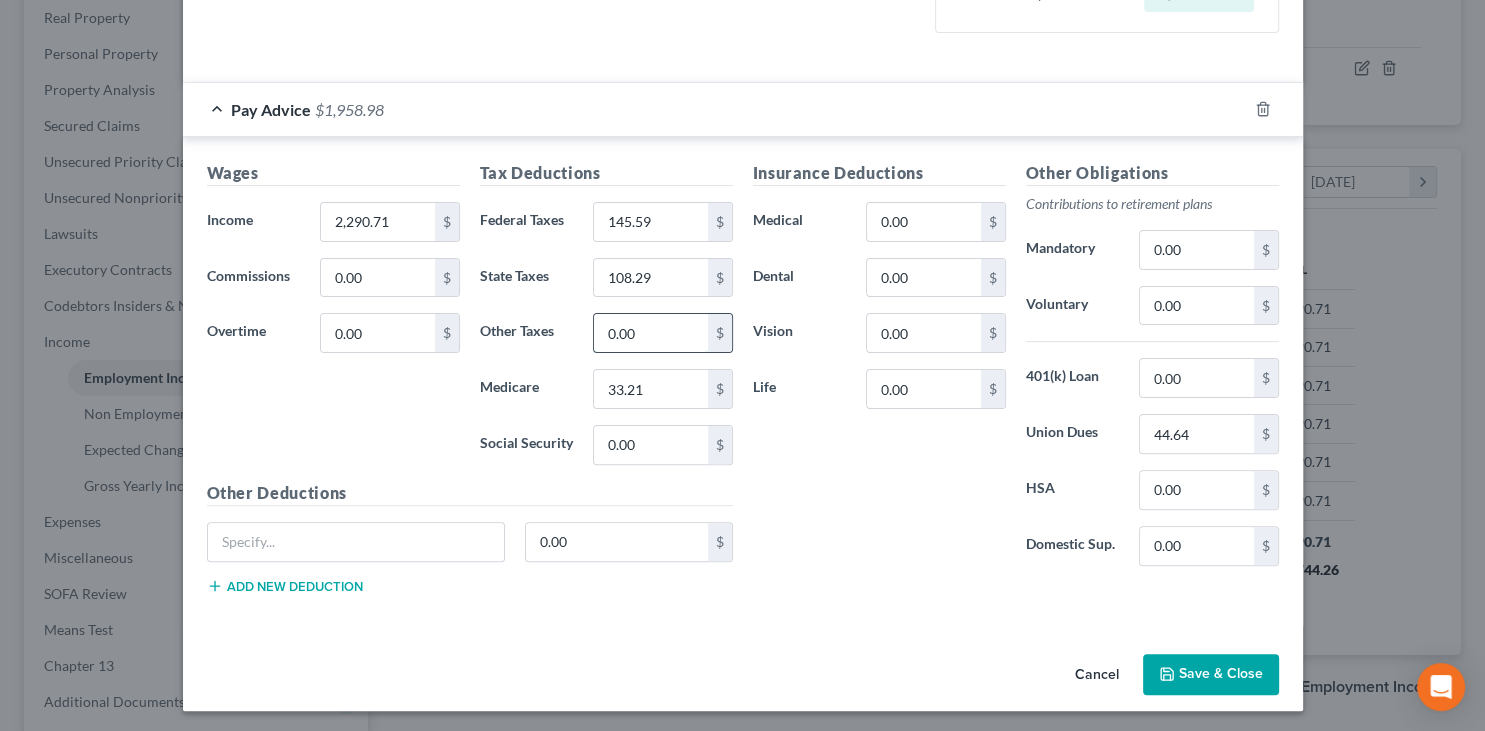 click on "0.00" at bounding box center [650, 333] 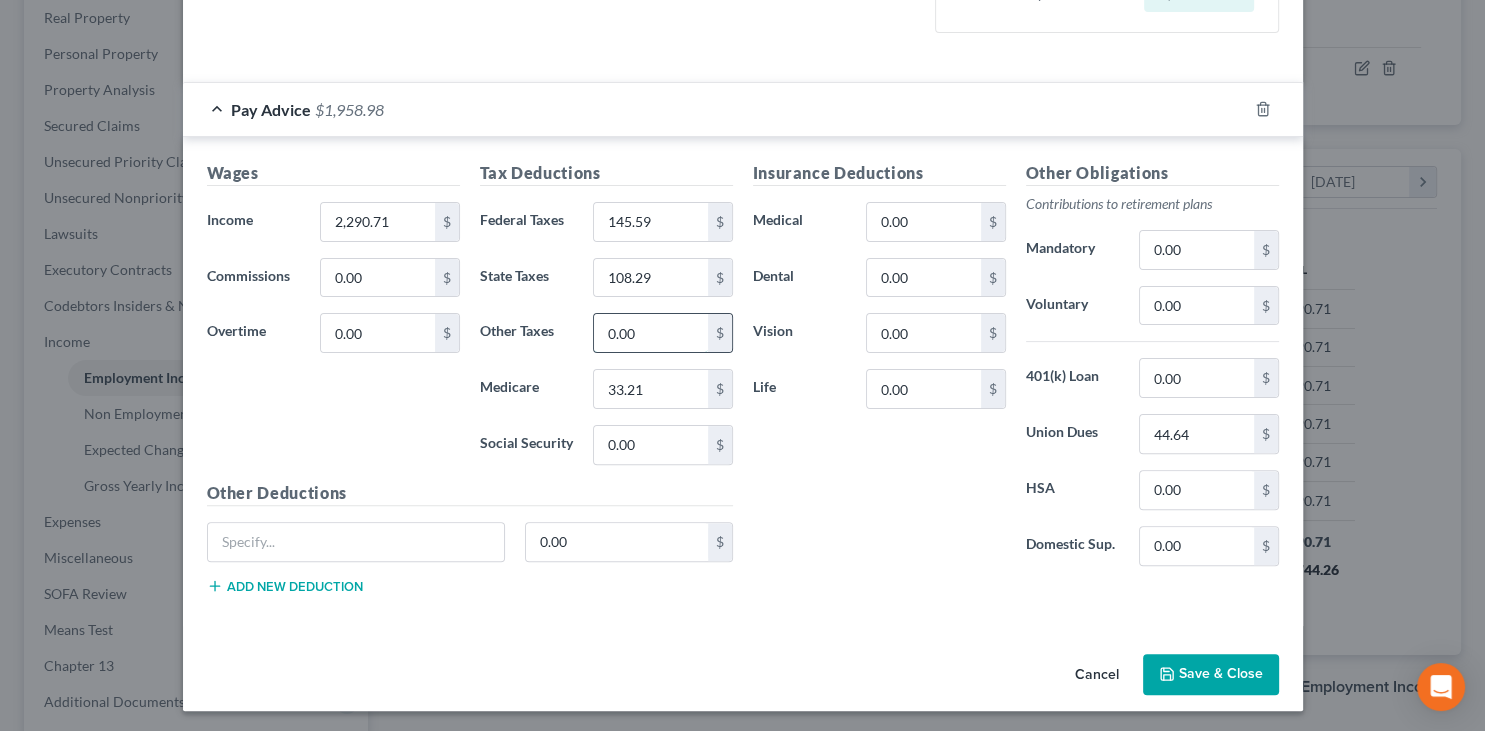click on "0.00" at bounding box center (650, 333) 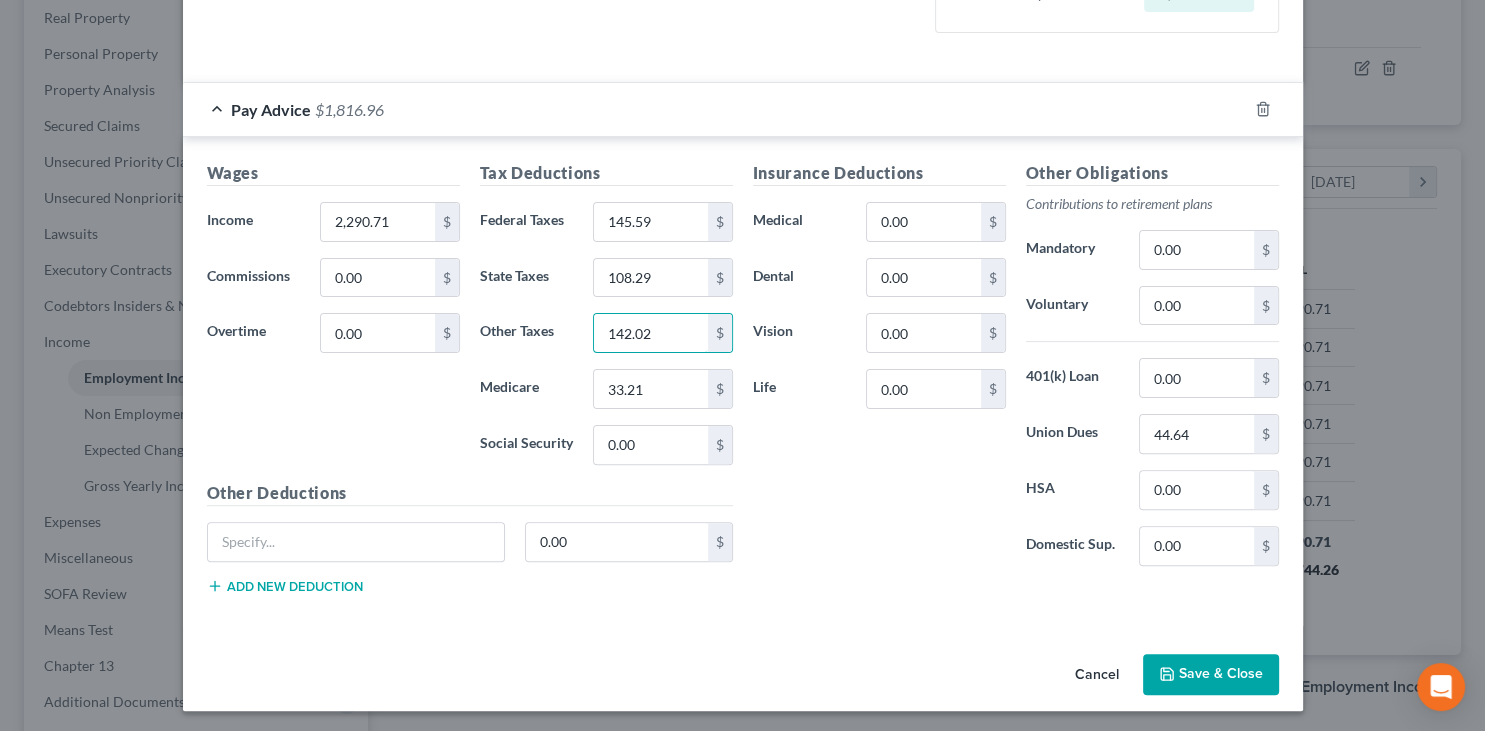 type on "142.02" 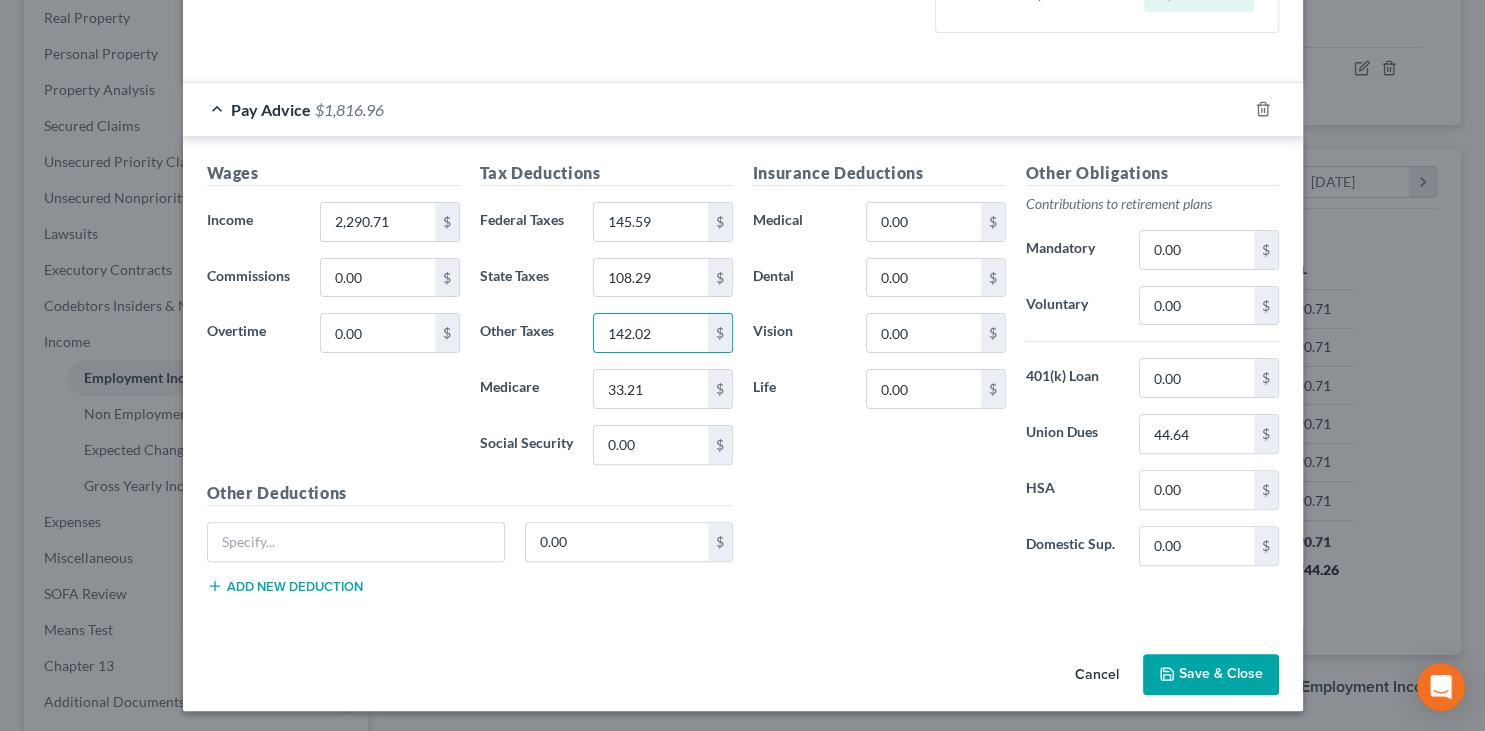 click on "Save & Close" at bounding box center [1211, 675] 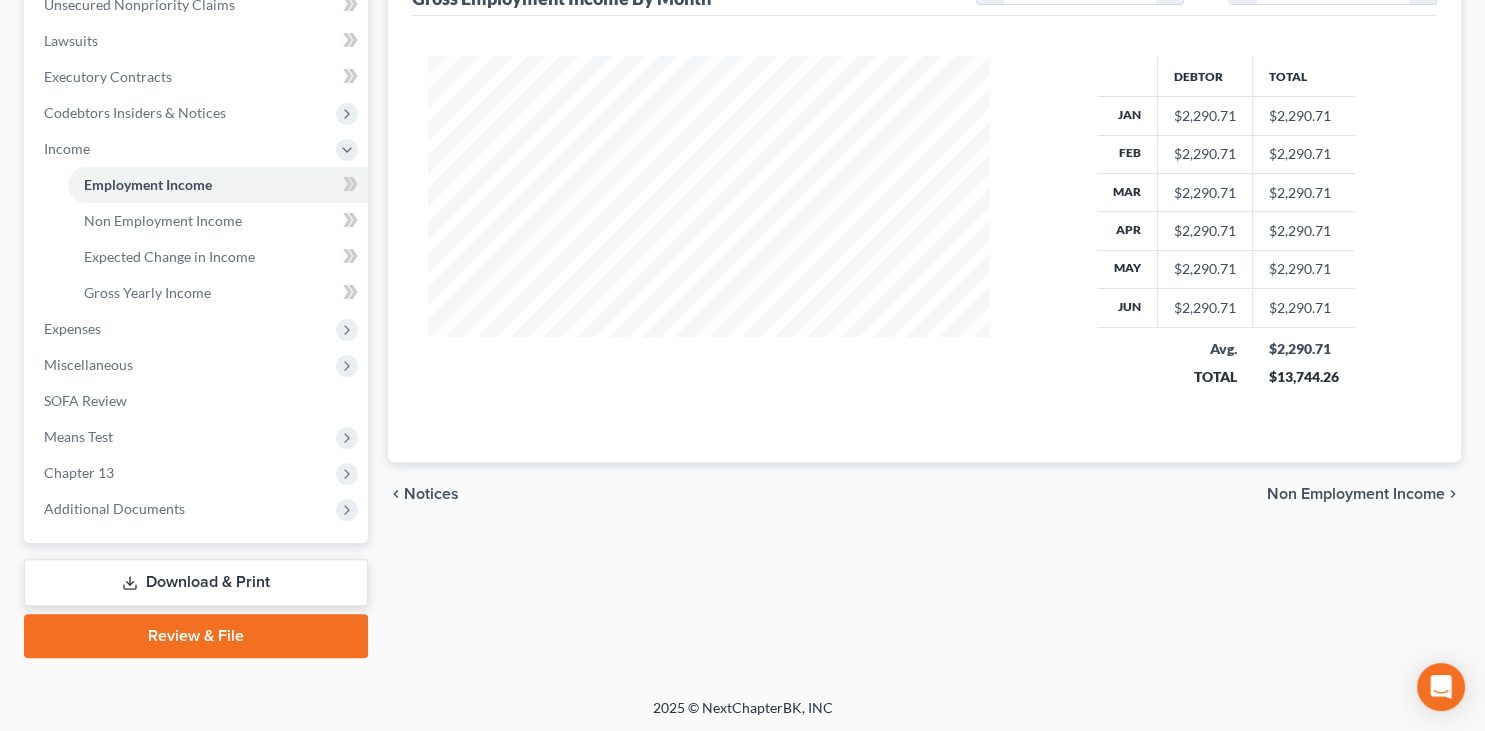 scroll, scrollTop: 87, scrollLeft: 0, axis: vertical 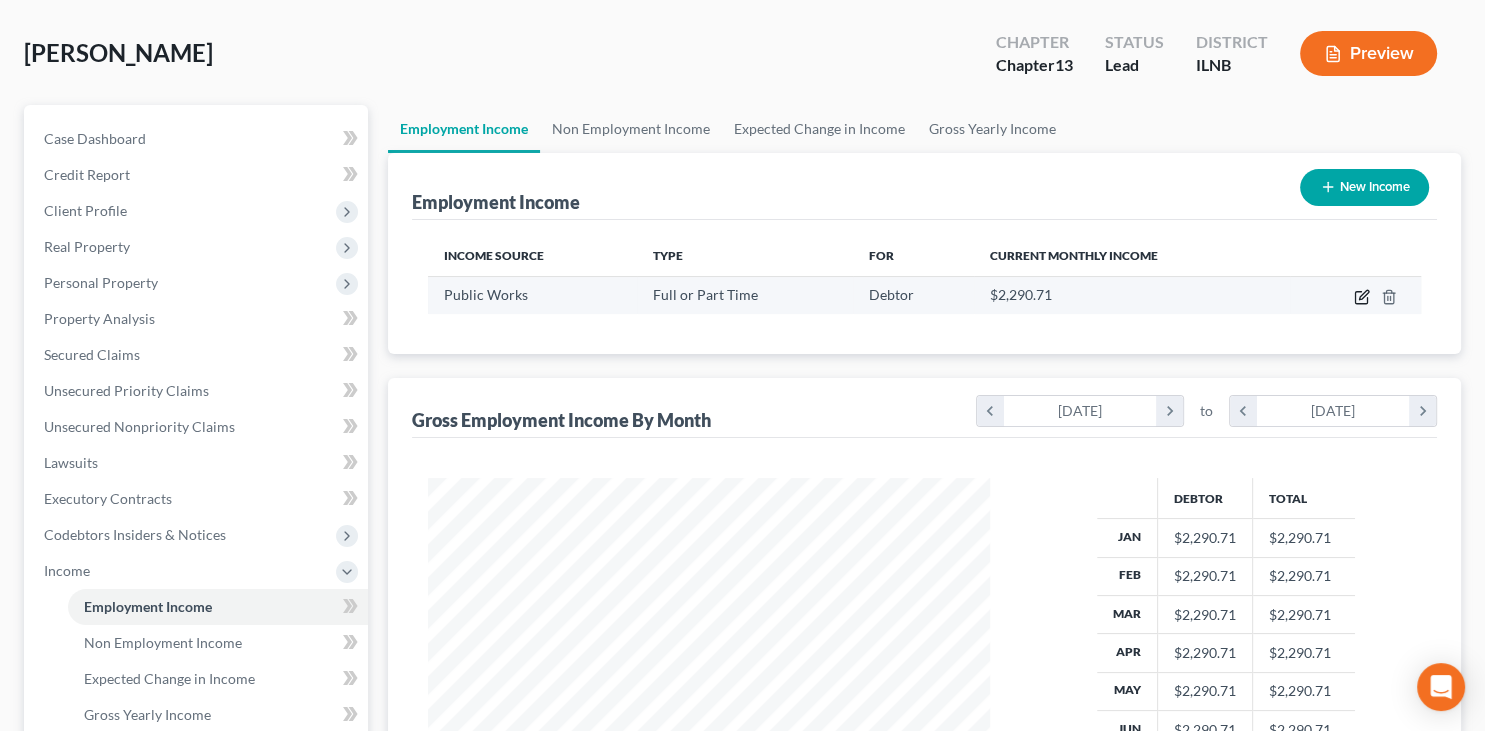 click 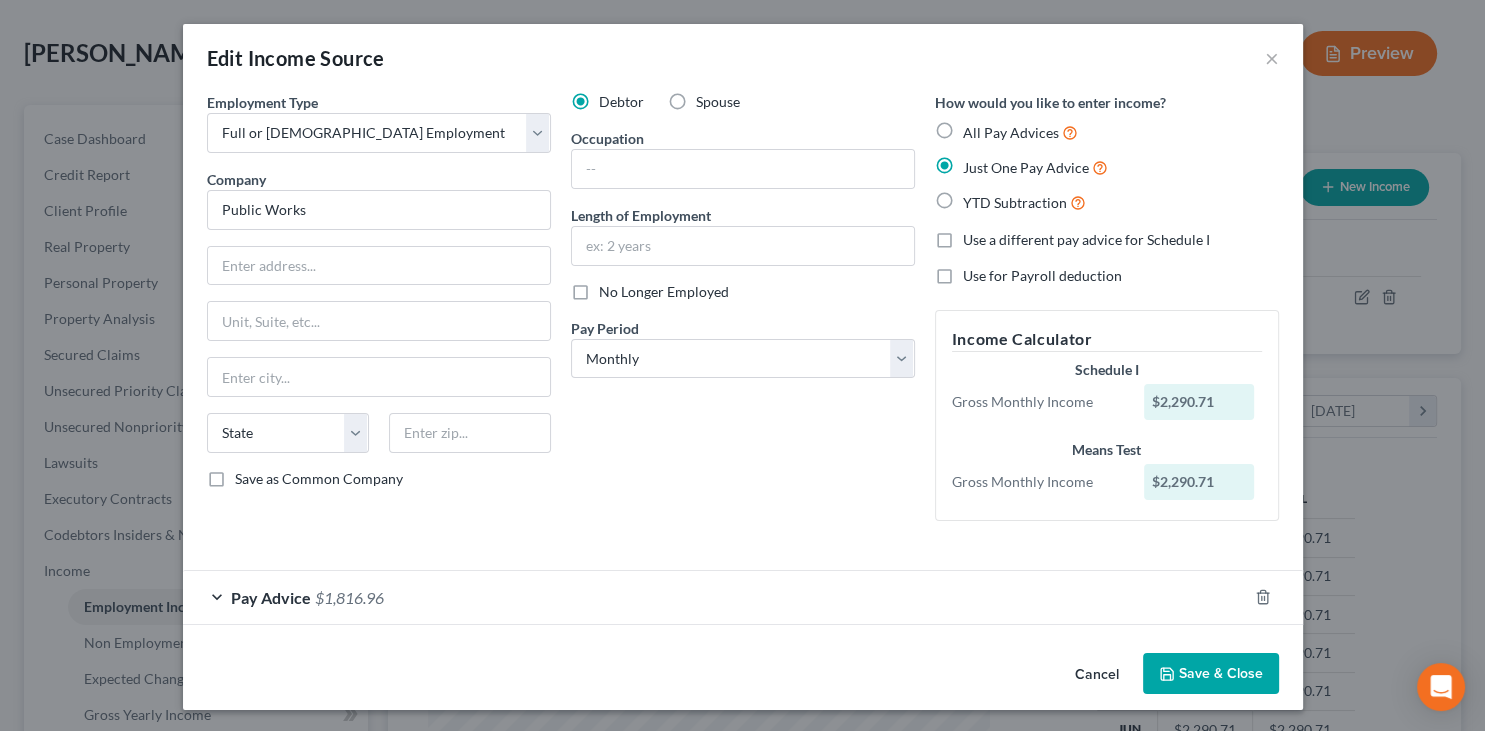 scroll, scrollTop: 2, scrollLeft: 0, axis: vertical 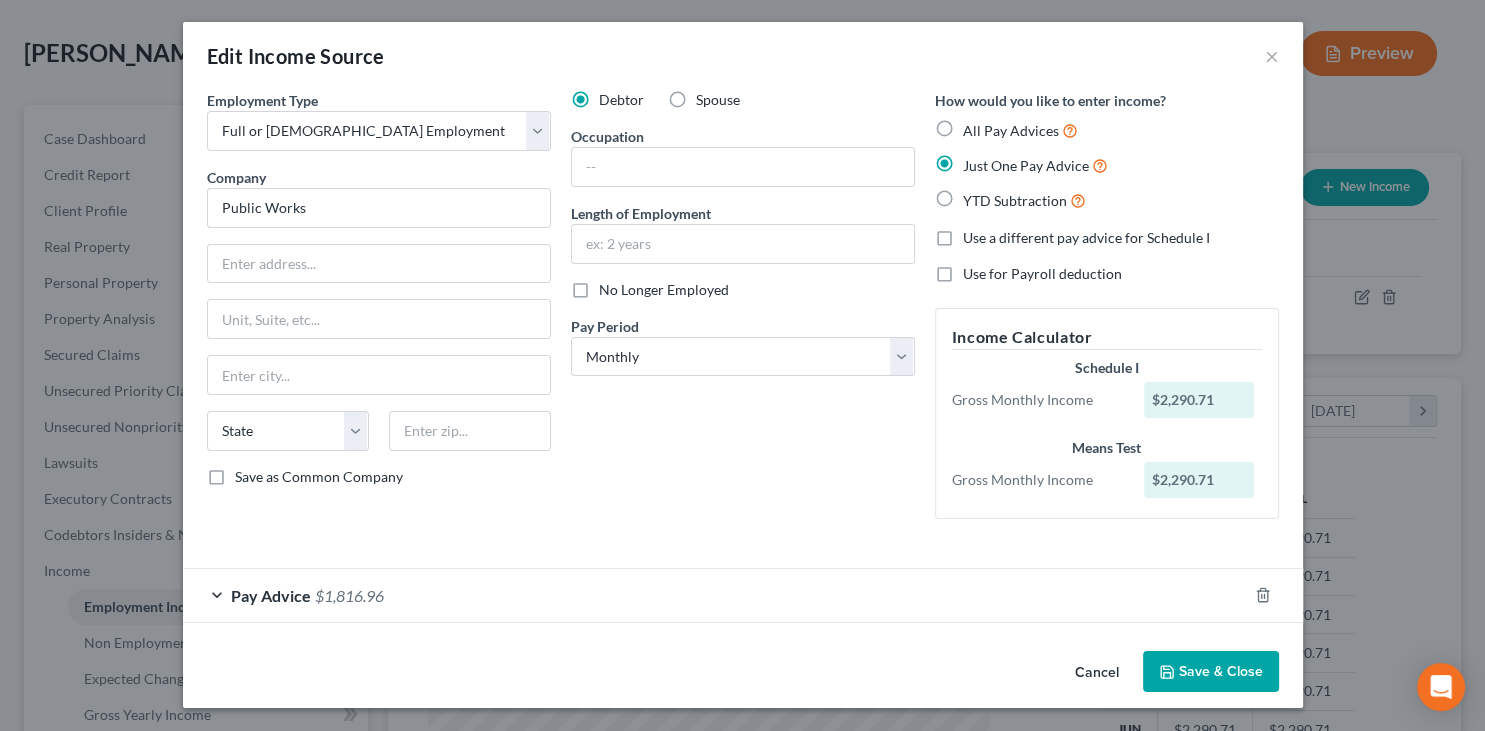 click on "Pay Advice" at bounding box center (271, 595) 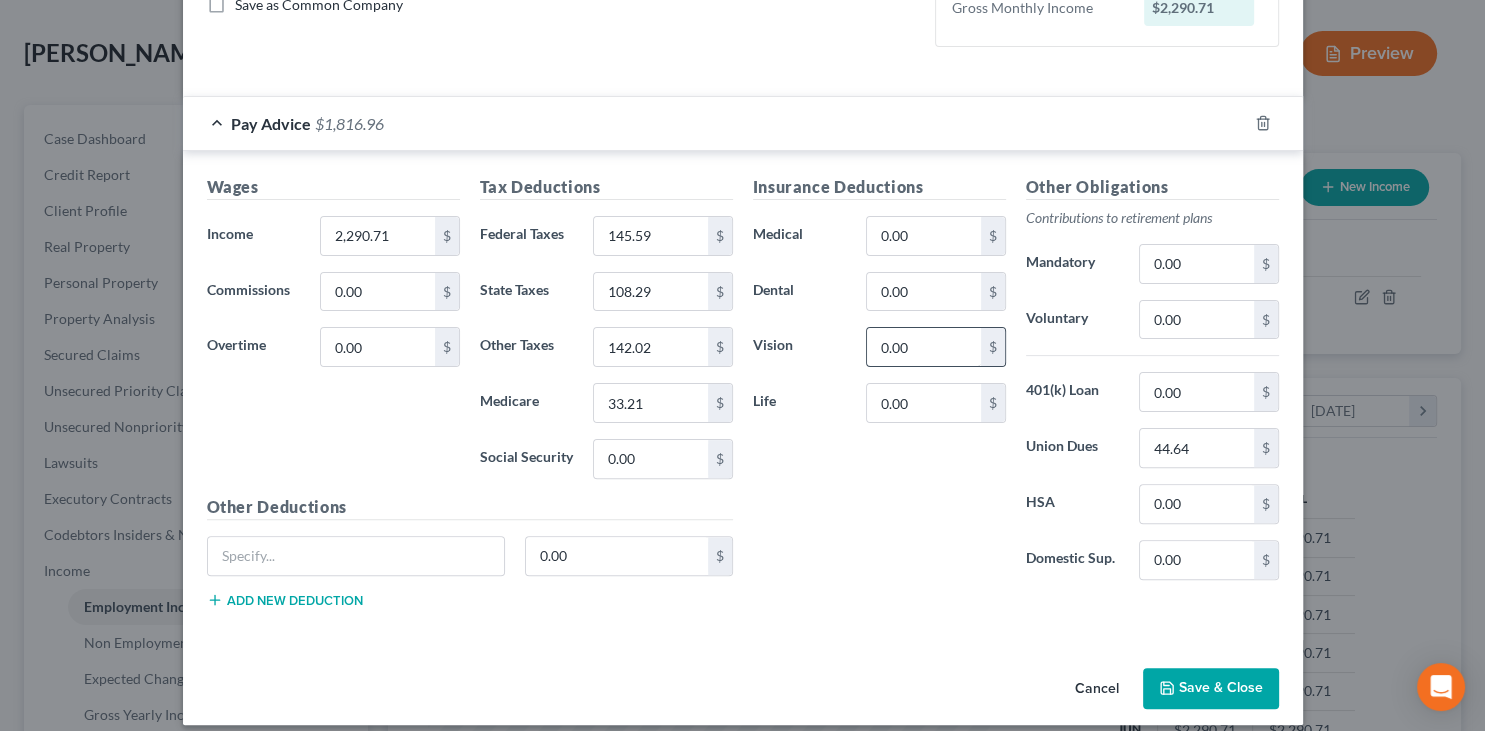 scroll, scrollTop: 488, scrollLeft: 0, axis: vertical 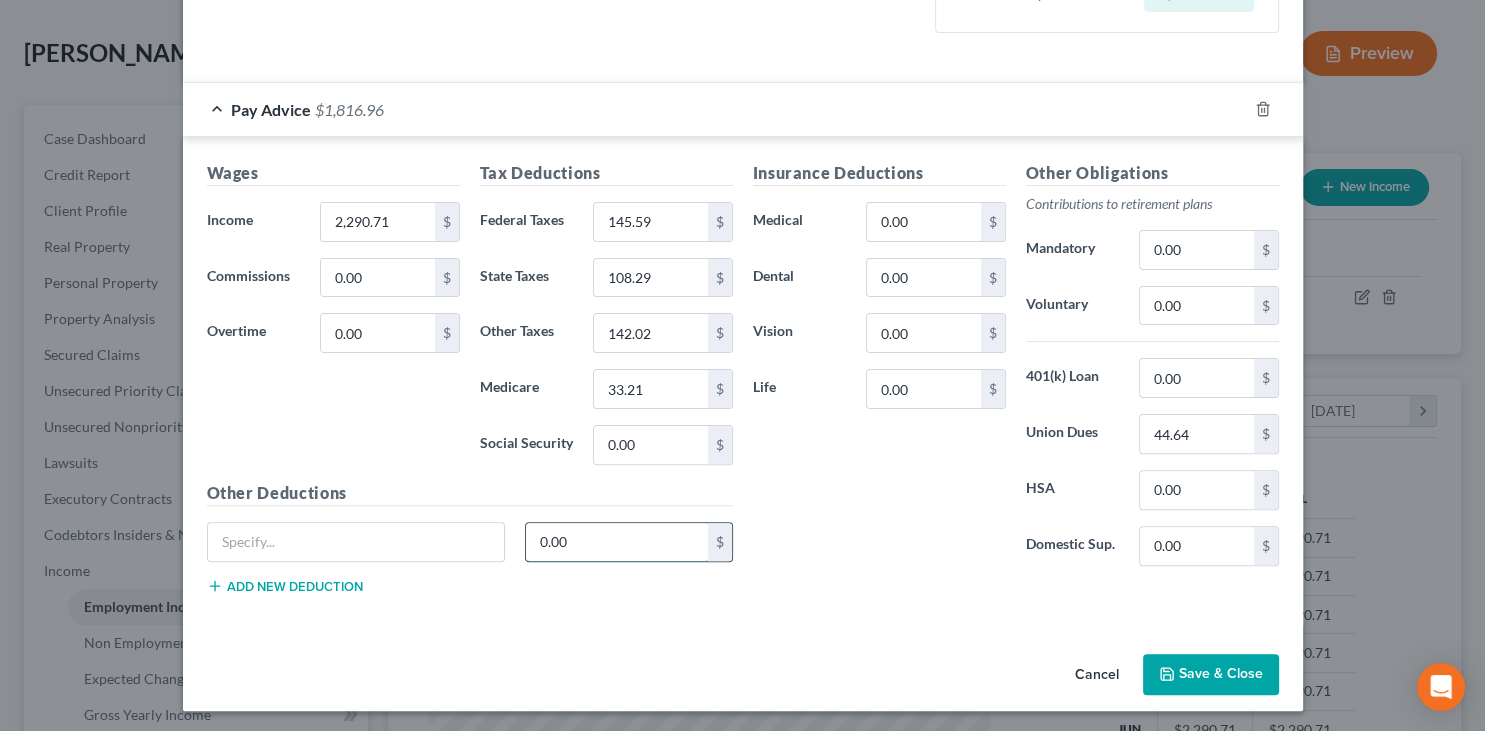 click on "0.00" at bounding box center (617, 542) 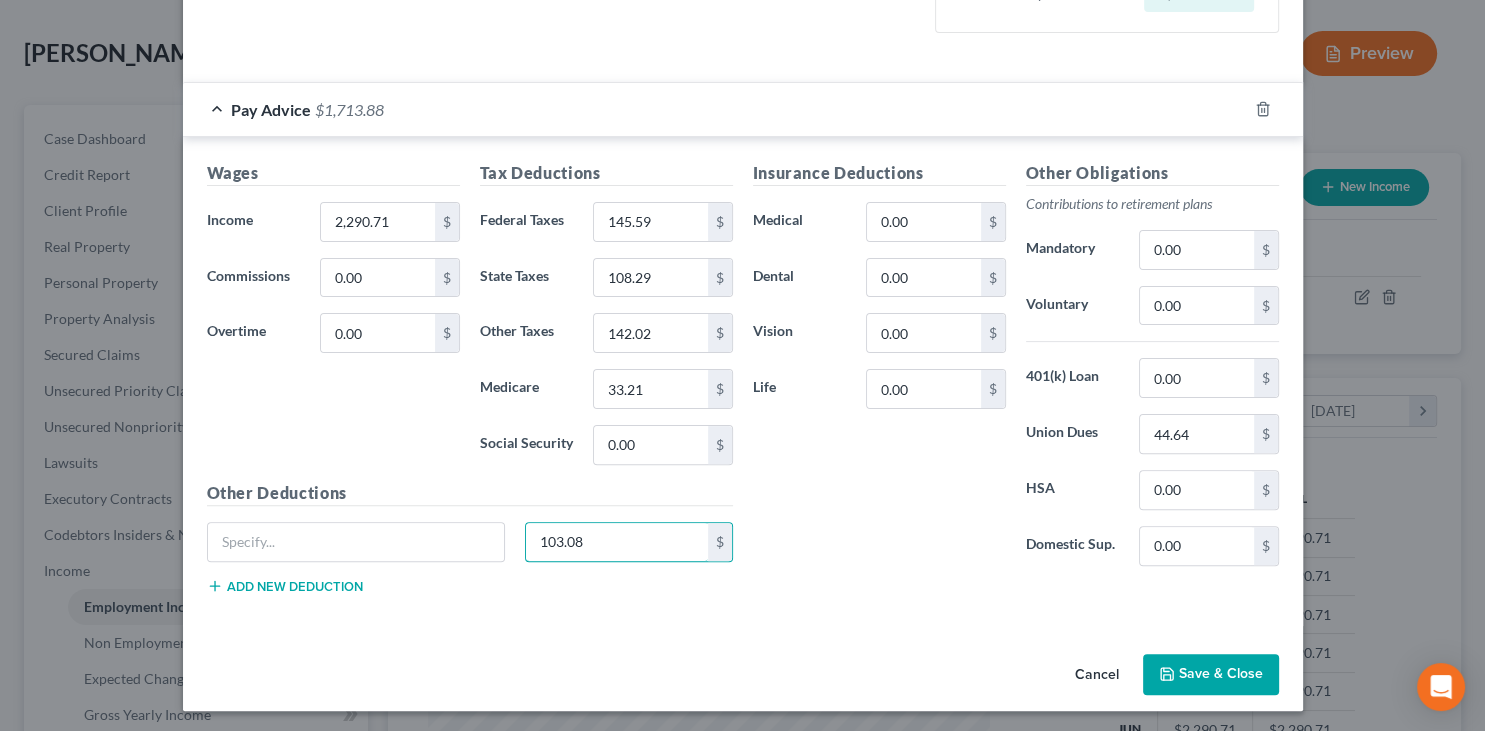 type on "103.08" 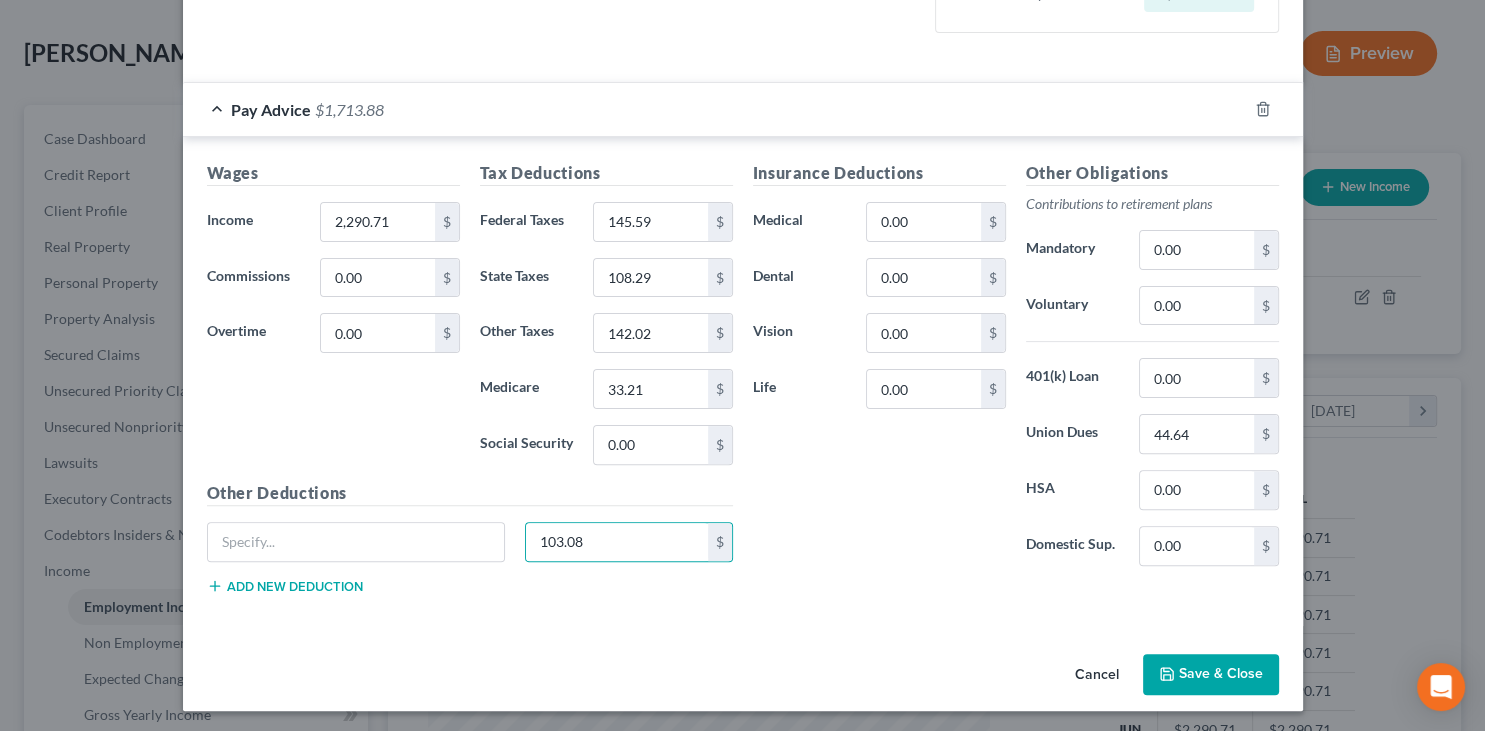click on "Save & Close" at bounding box center (1211, 675) 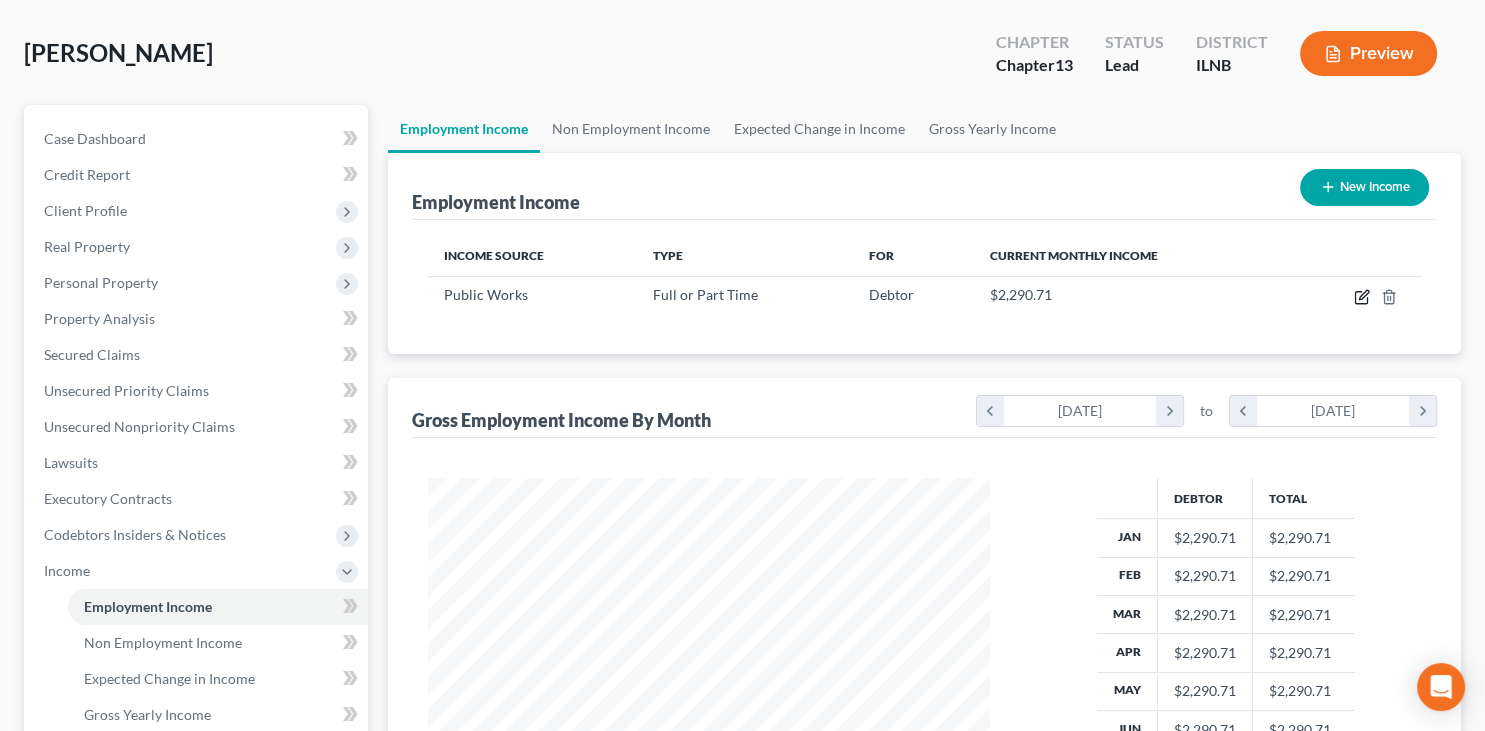 click 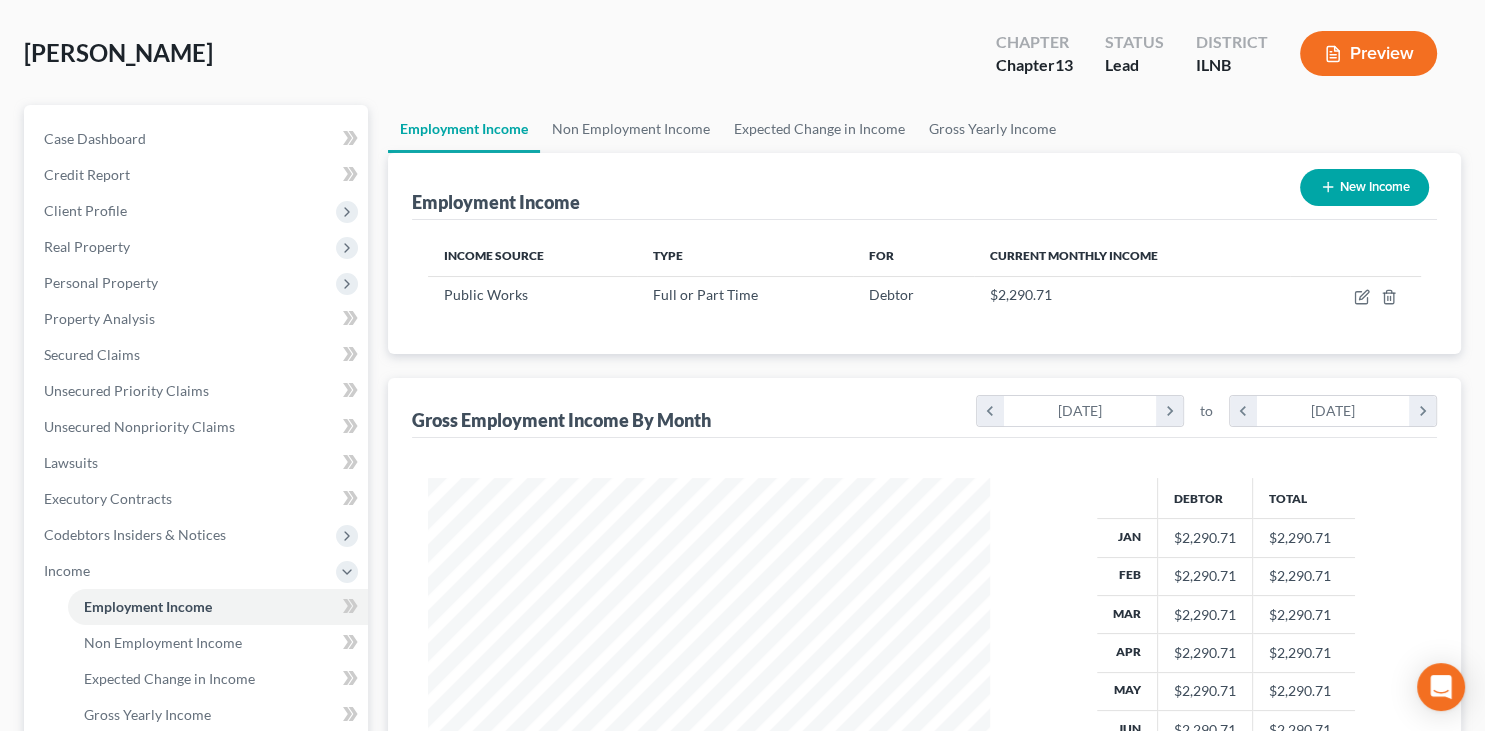 select on "0" 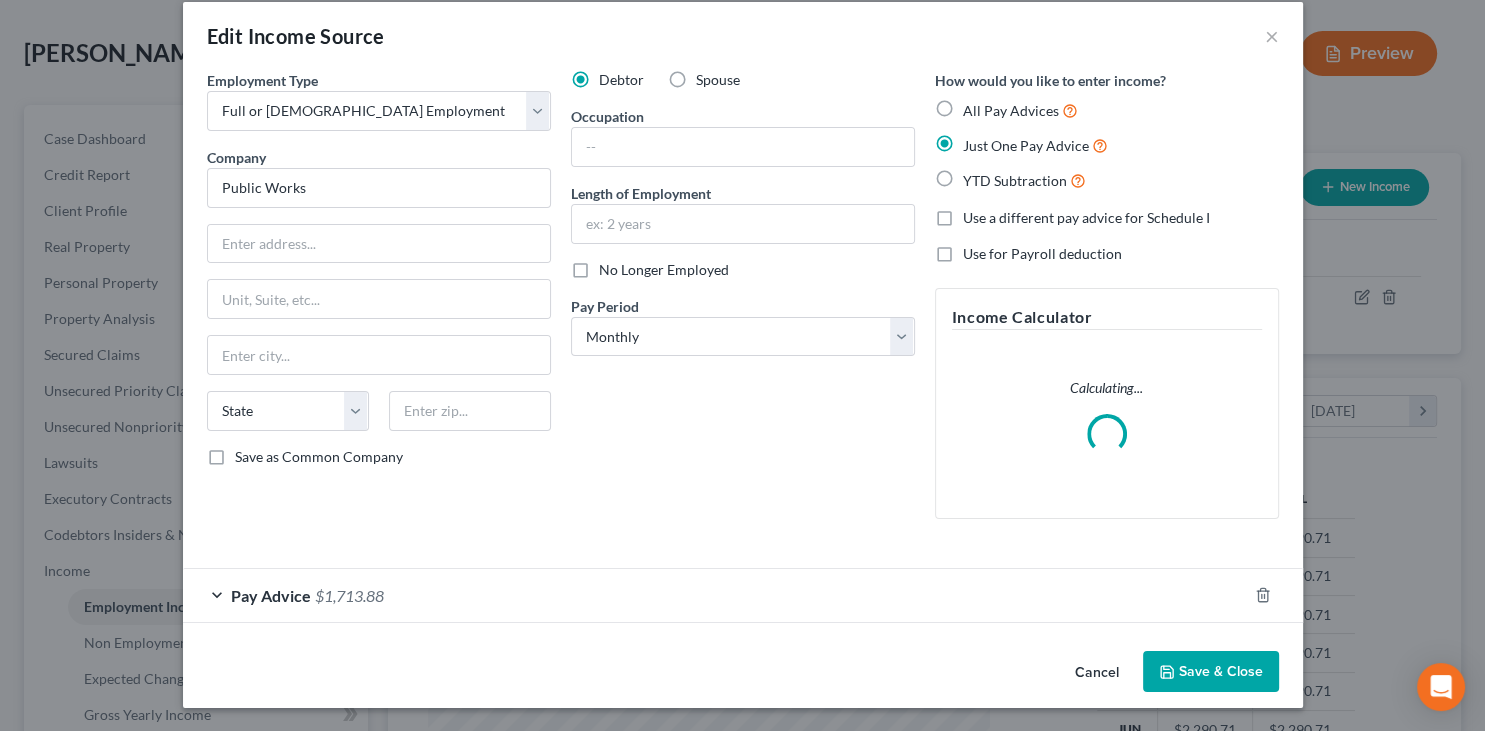 scroll, scrollTop: 2, scrollLeft: 0, axis: vertical 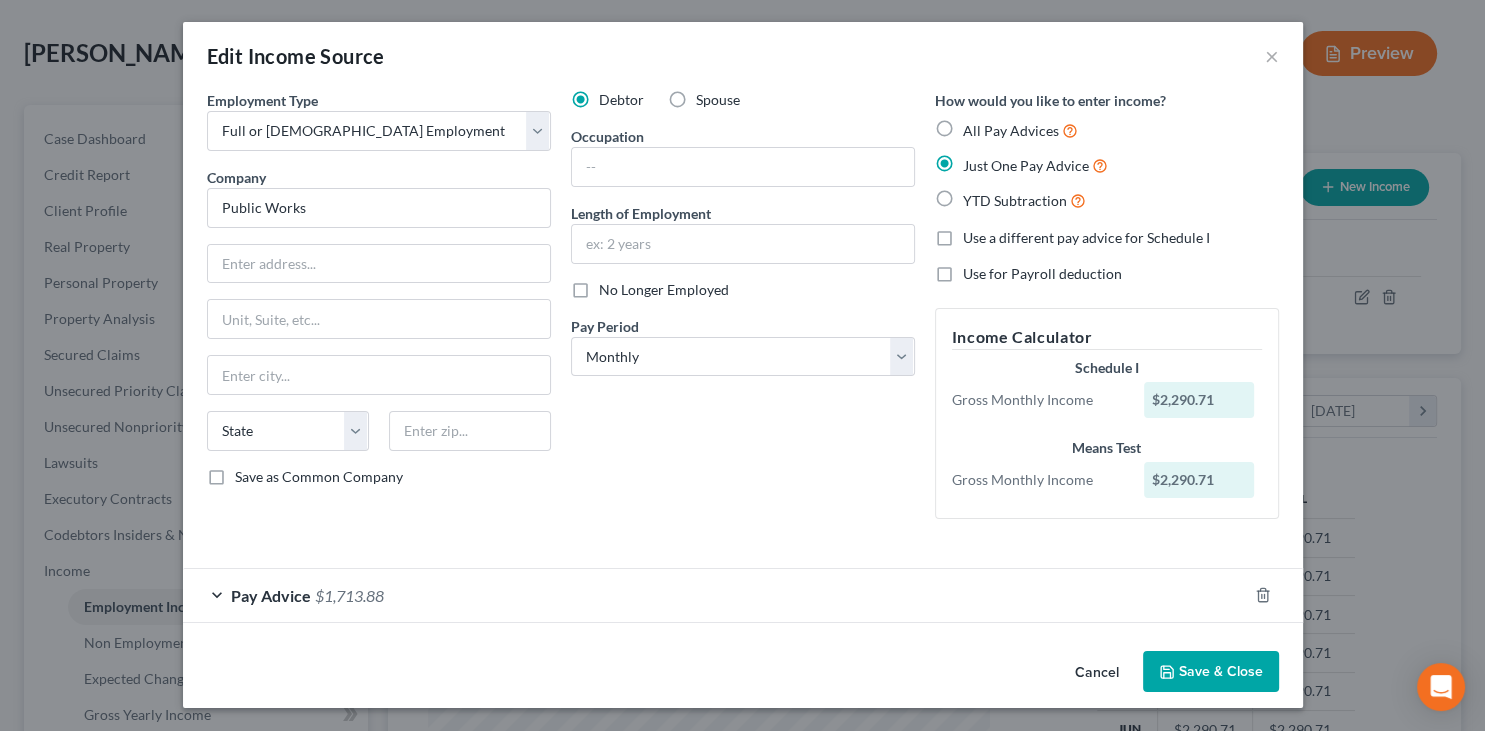 click on "Save & Close" at bounding box center [1211, 672] 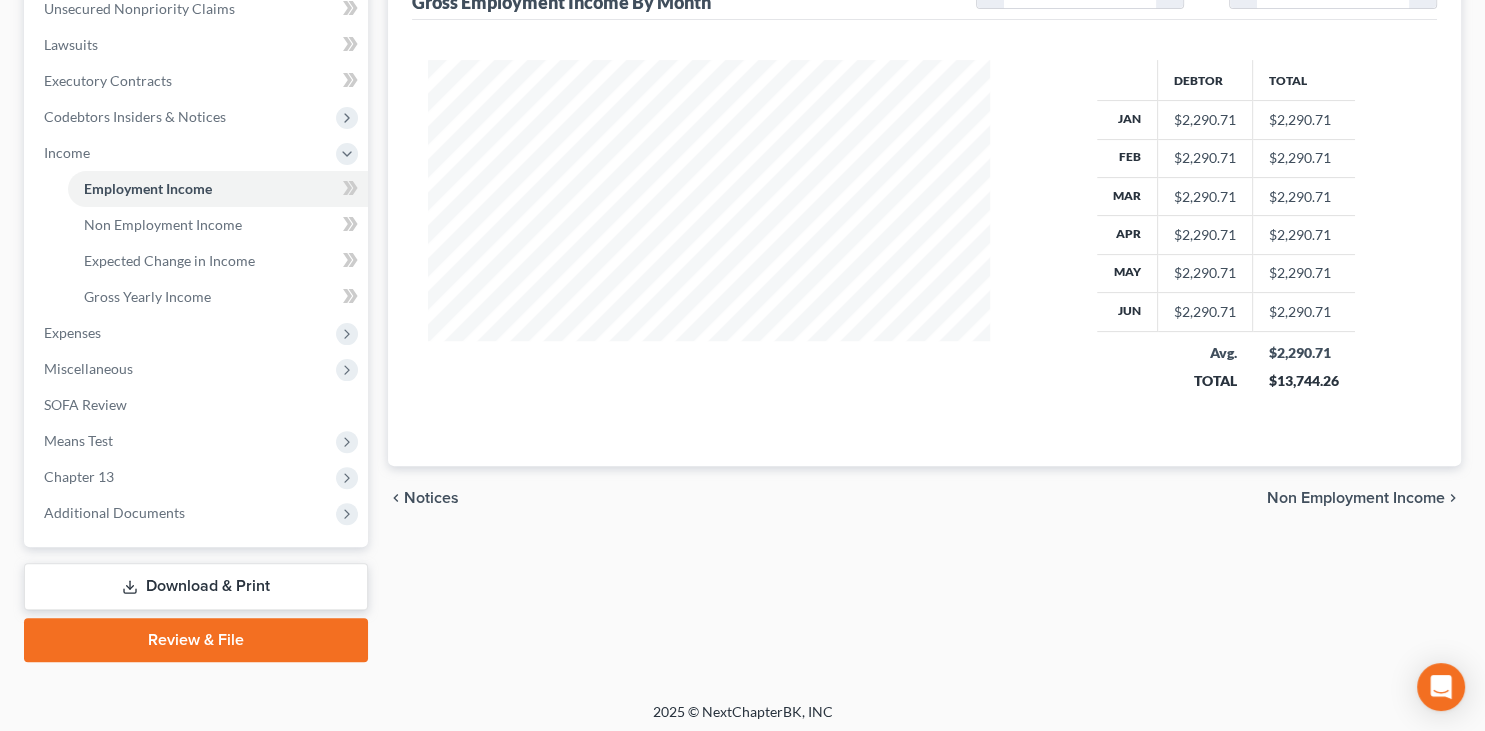 scroll, scrollTop: 509, scrollLeft: 0, axis: vertical 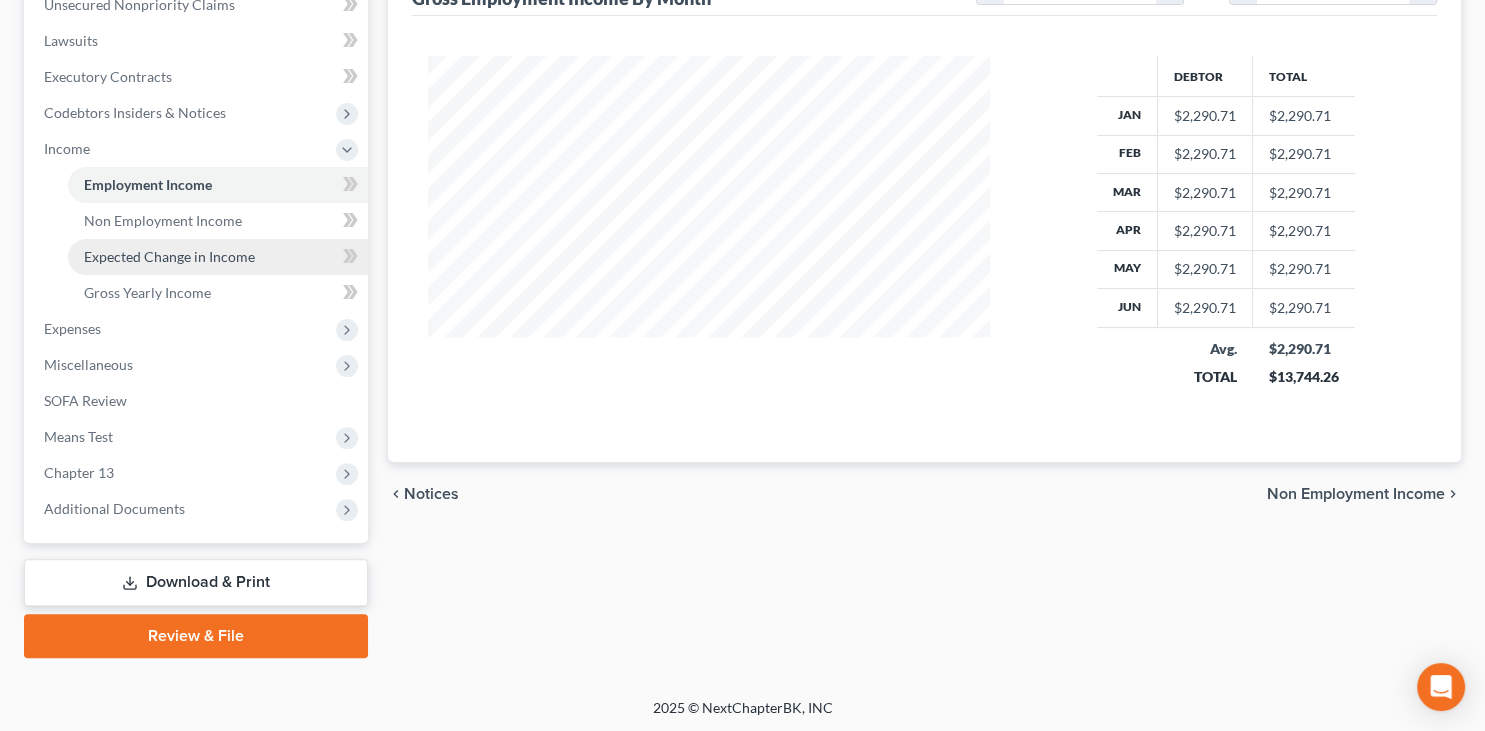 click on "Expected Change in Income" at bounding box center [169, 256] 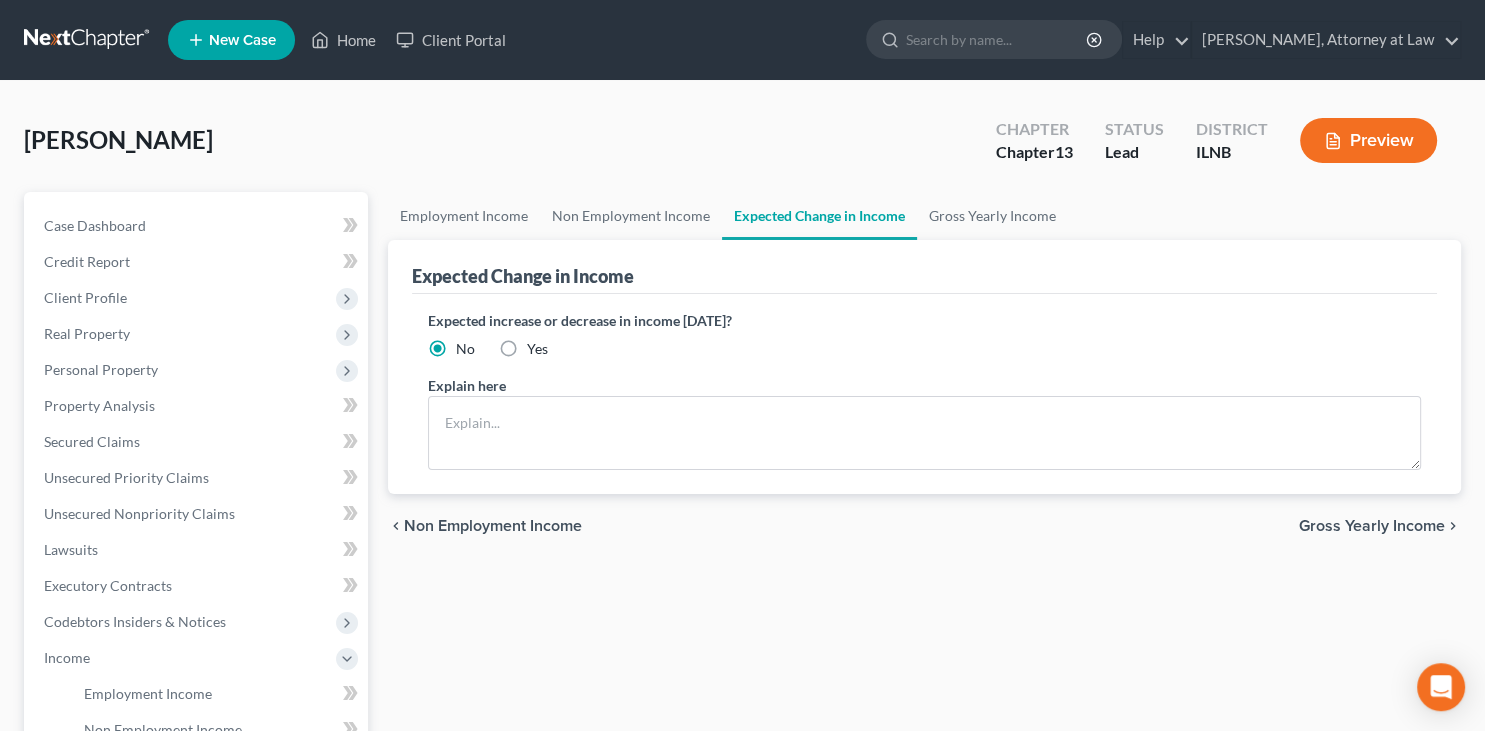 scroll, scrollTop: 0, scrollLeft: 0, axis: both 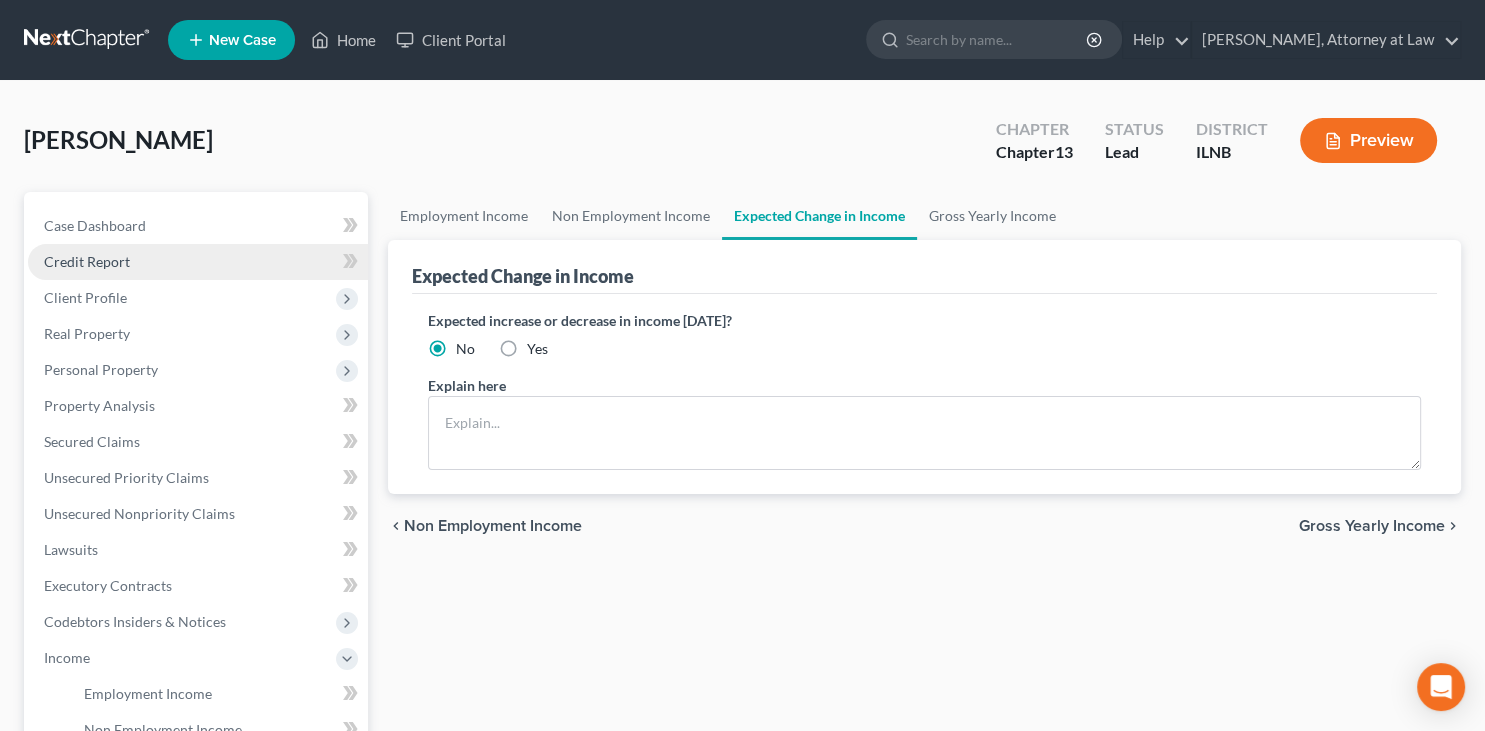 click on "Credit Report" at bounding box center [198, 262] 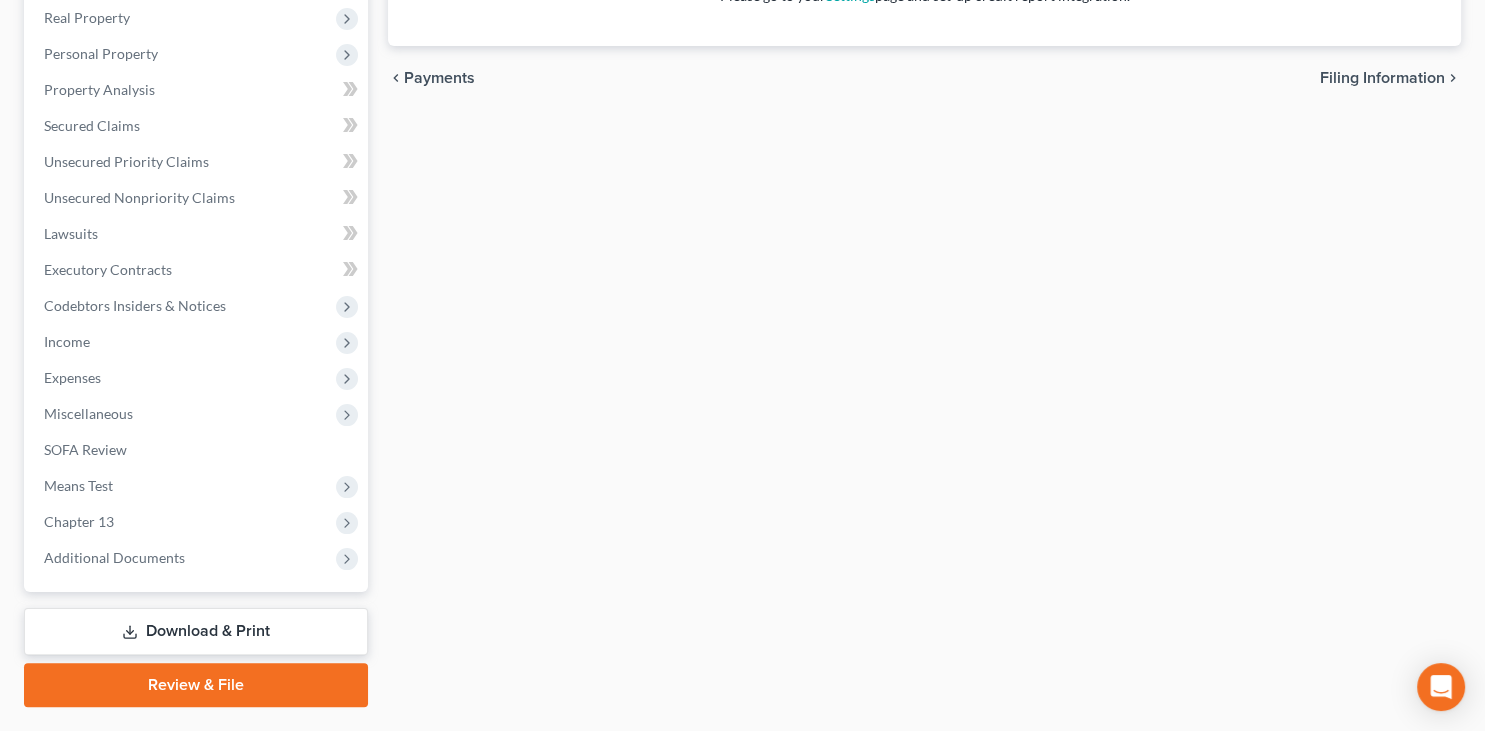 scroll, scrollTop: 365, scrollLeft: 0, axis: vertical 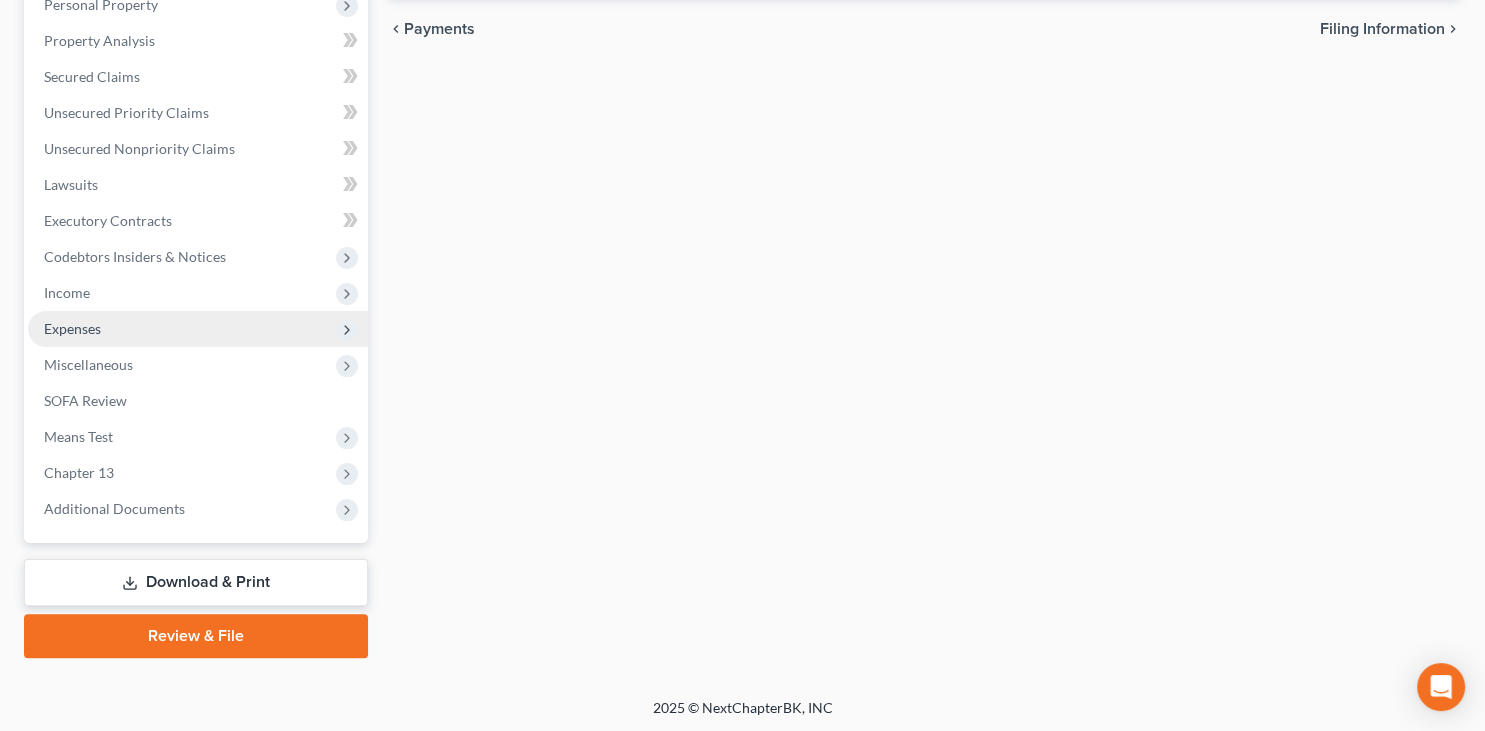 click on "Expenses" at bounding box center (198, 329) 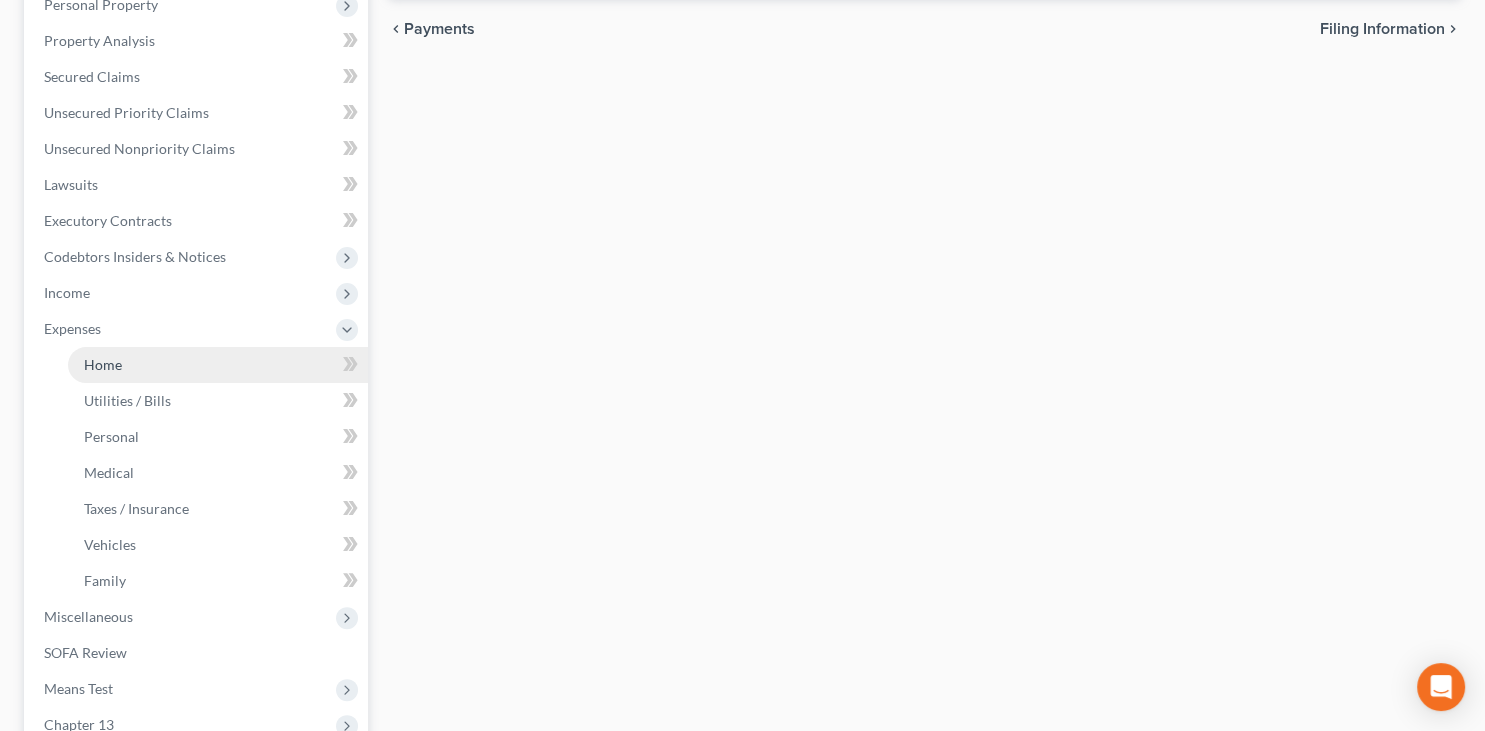 click on "Home" at bounding box center (218, 365) 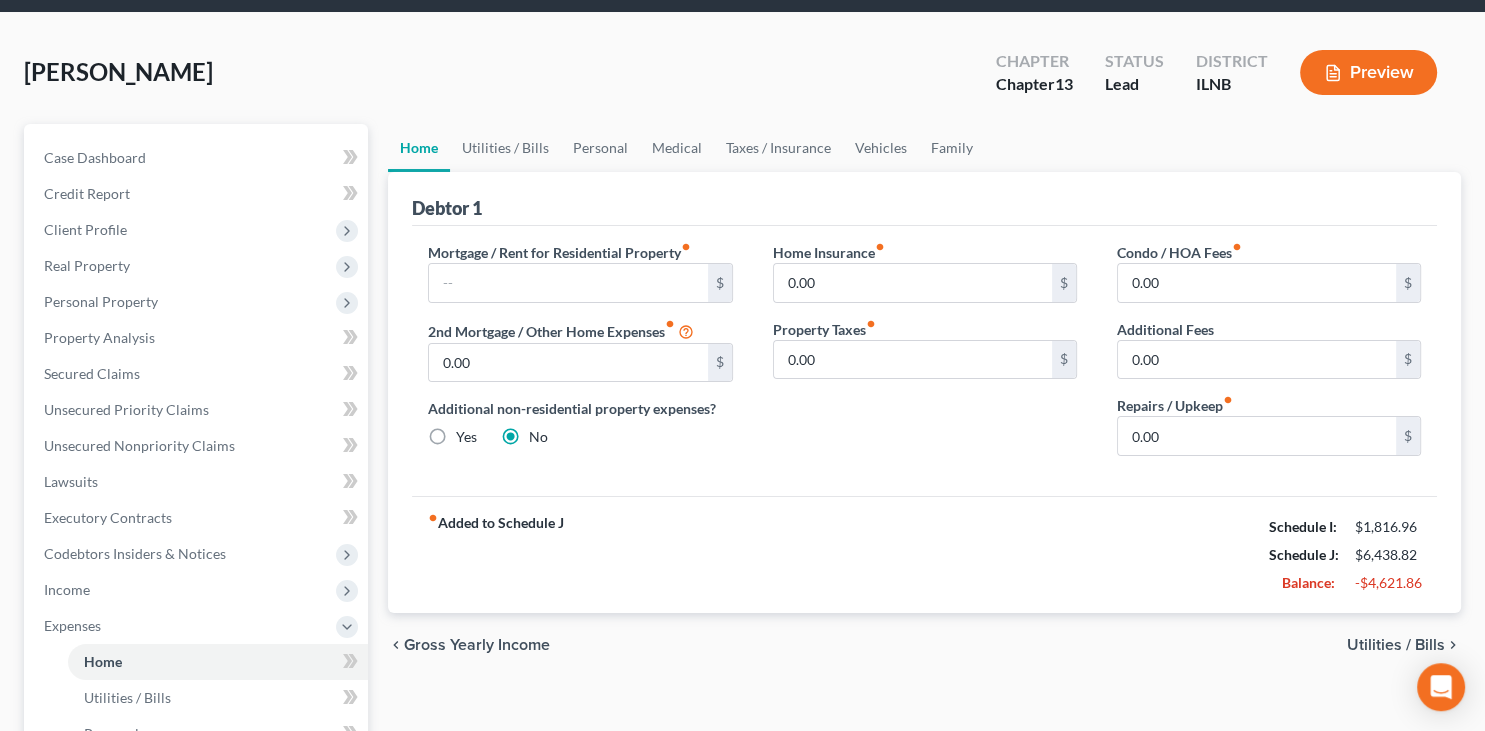 scroll, scrollTop: 105, scrollLeft: 0, axis: vertical 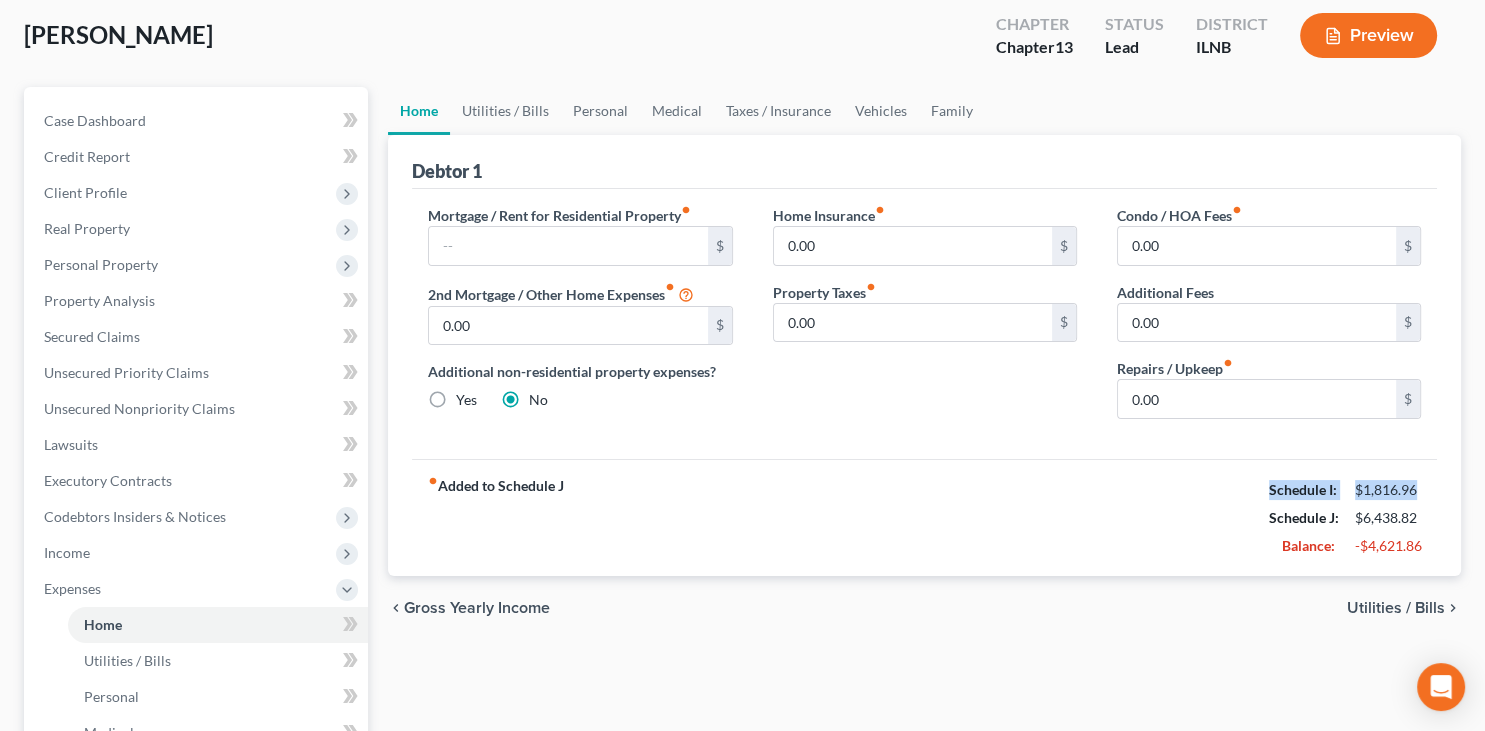 drag, startPoint x: 1419, startPoint y: 490, endPoint x: 1184, endPoint y: 499, distance: 235.17227 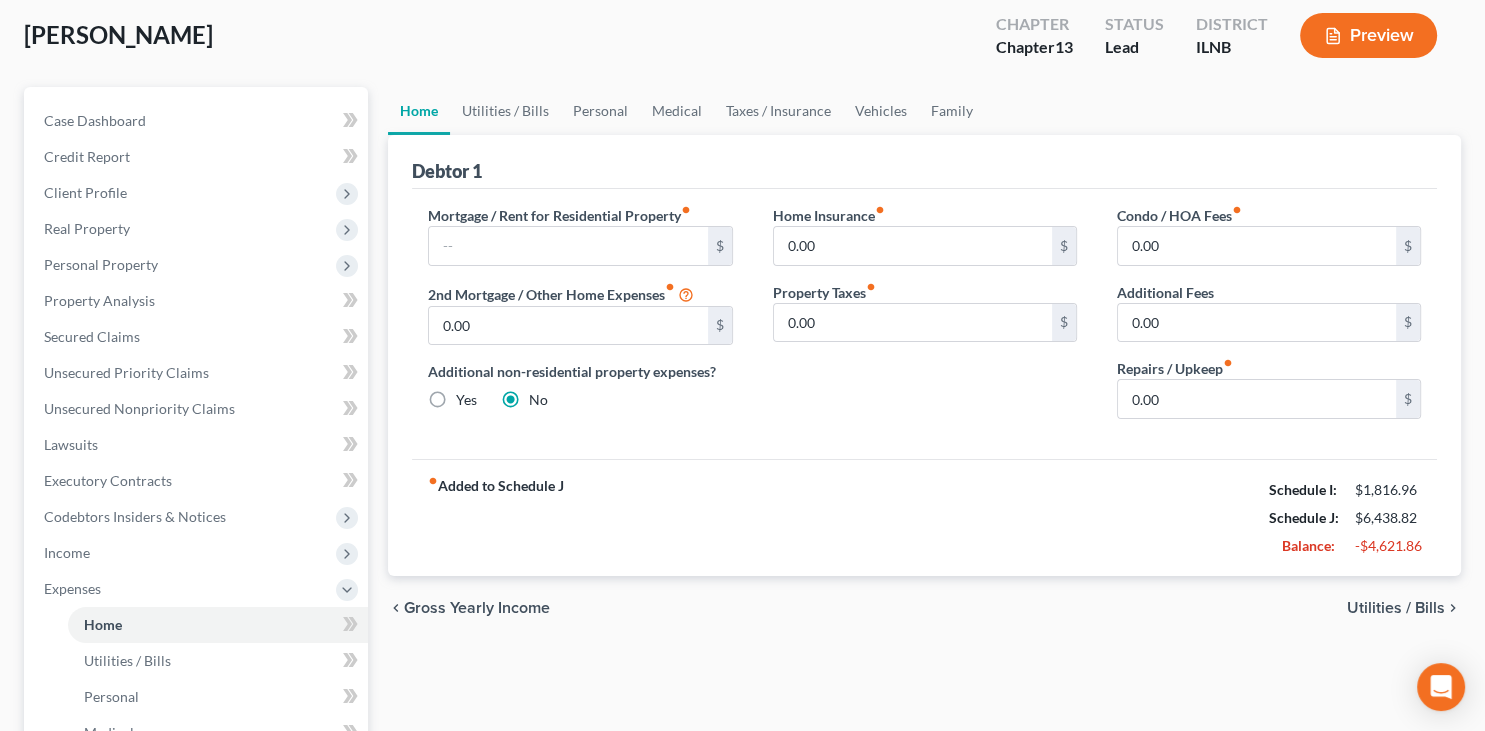 click on "fiber_manual_record  Added to Schedule J Schedule I: $1,816.96 Schedule J: $6,438.82 Balance: -$4,621.86" at bounding box center [924, 517] 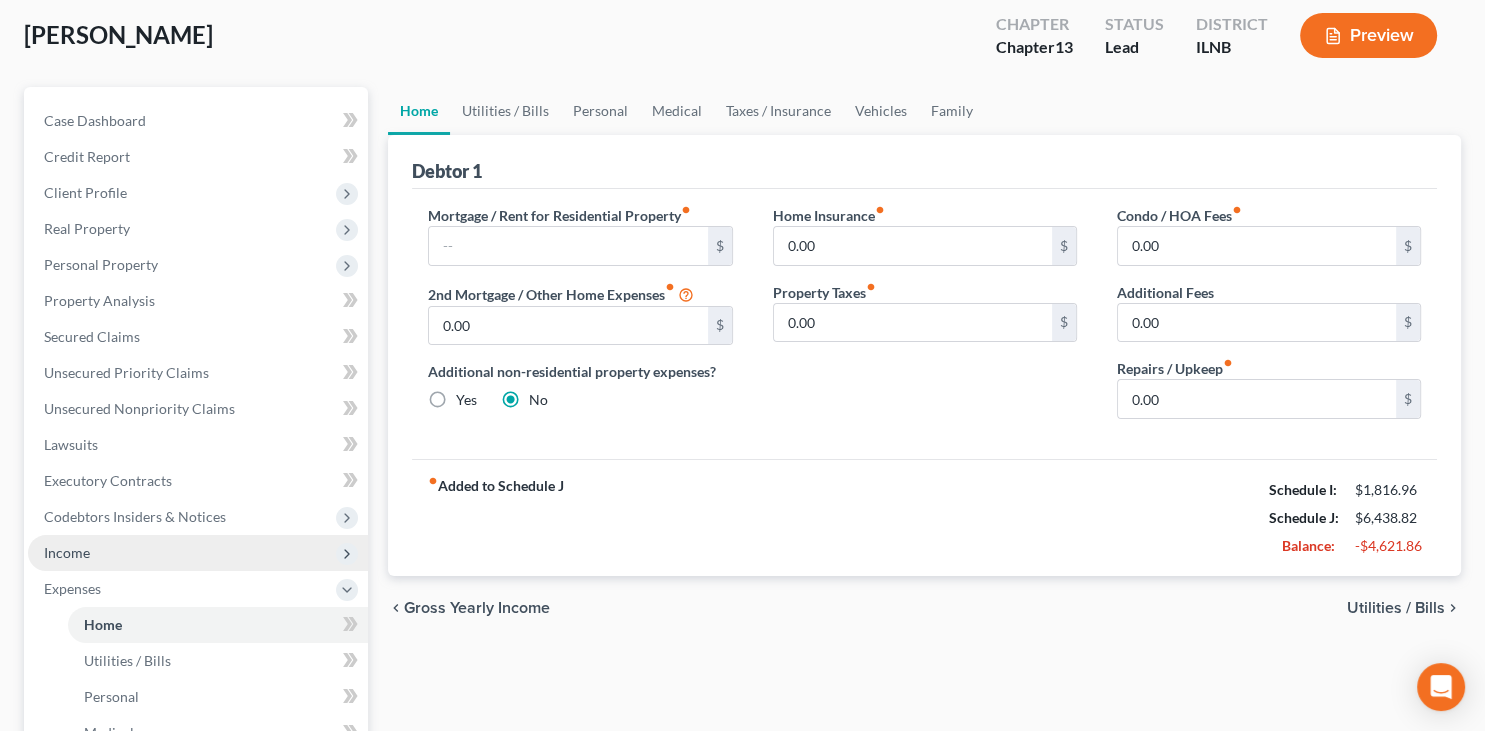 click on "Income" at bounding box center [198, 553] 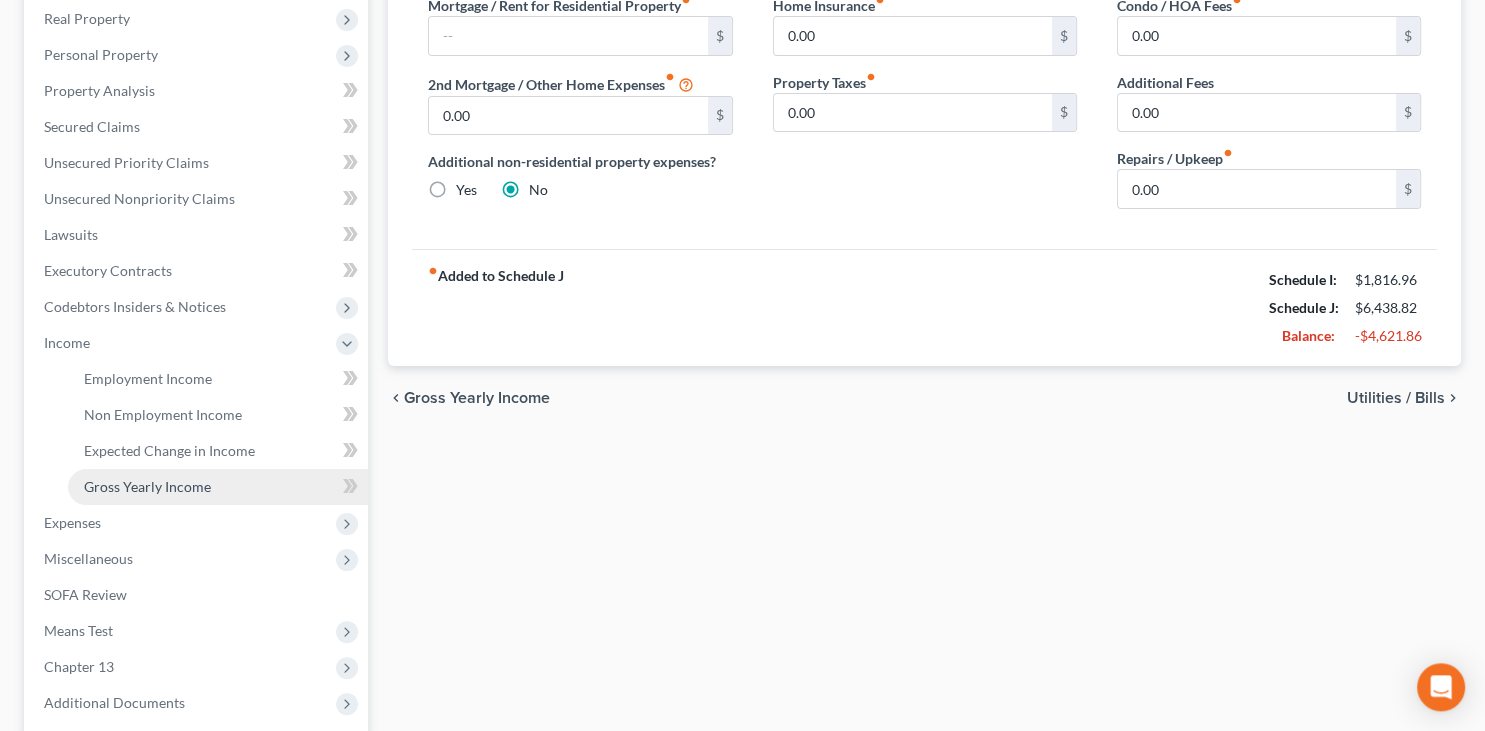 scroll, scrollTop: 422, scrollLeft: 0, axis: vertical 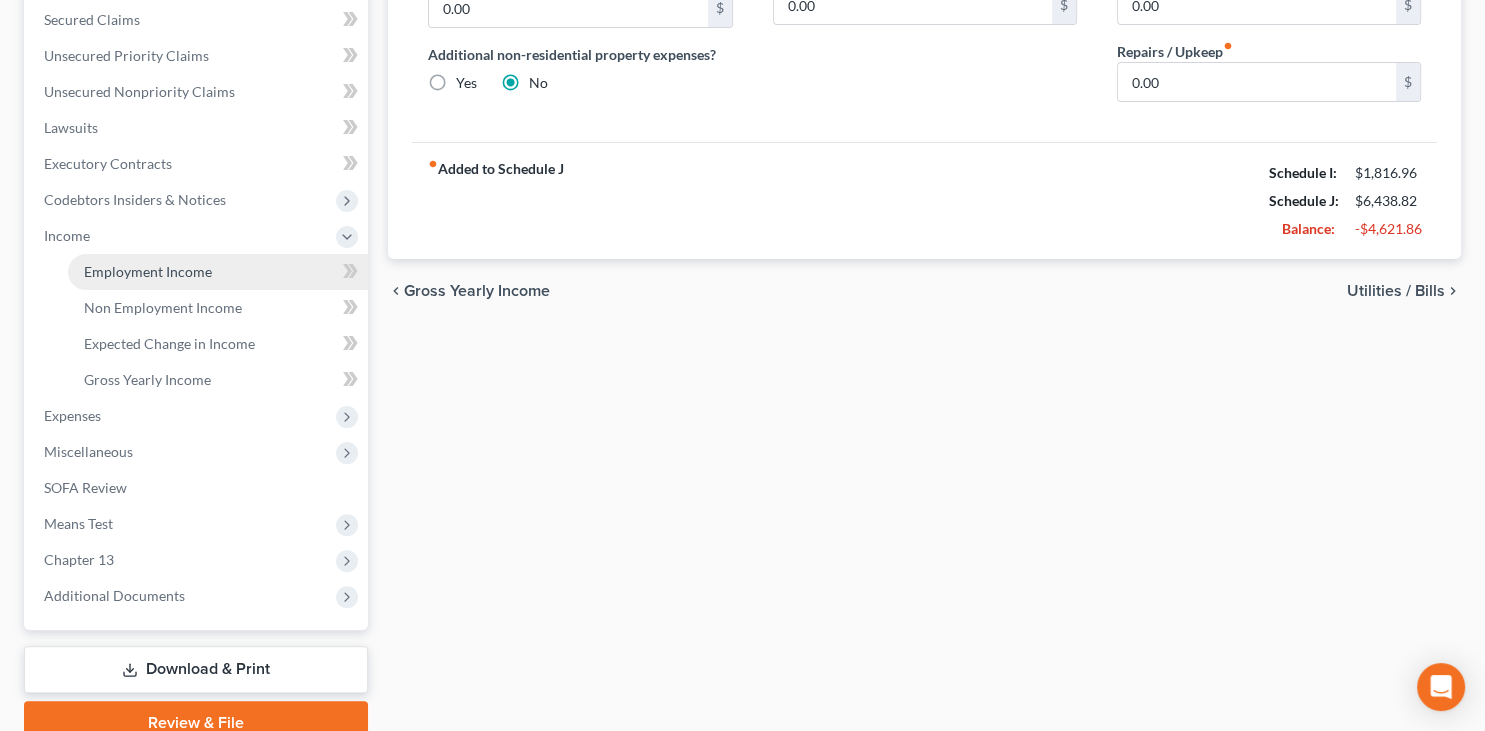 click on "Employment Income" at bounding box center (218, 272) 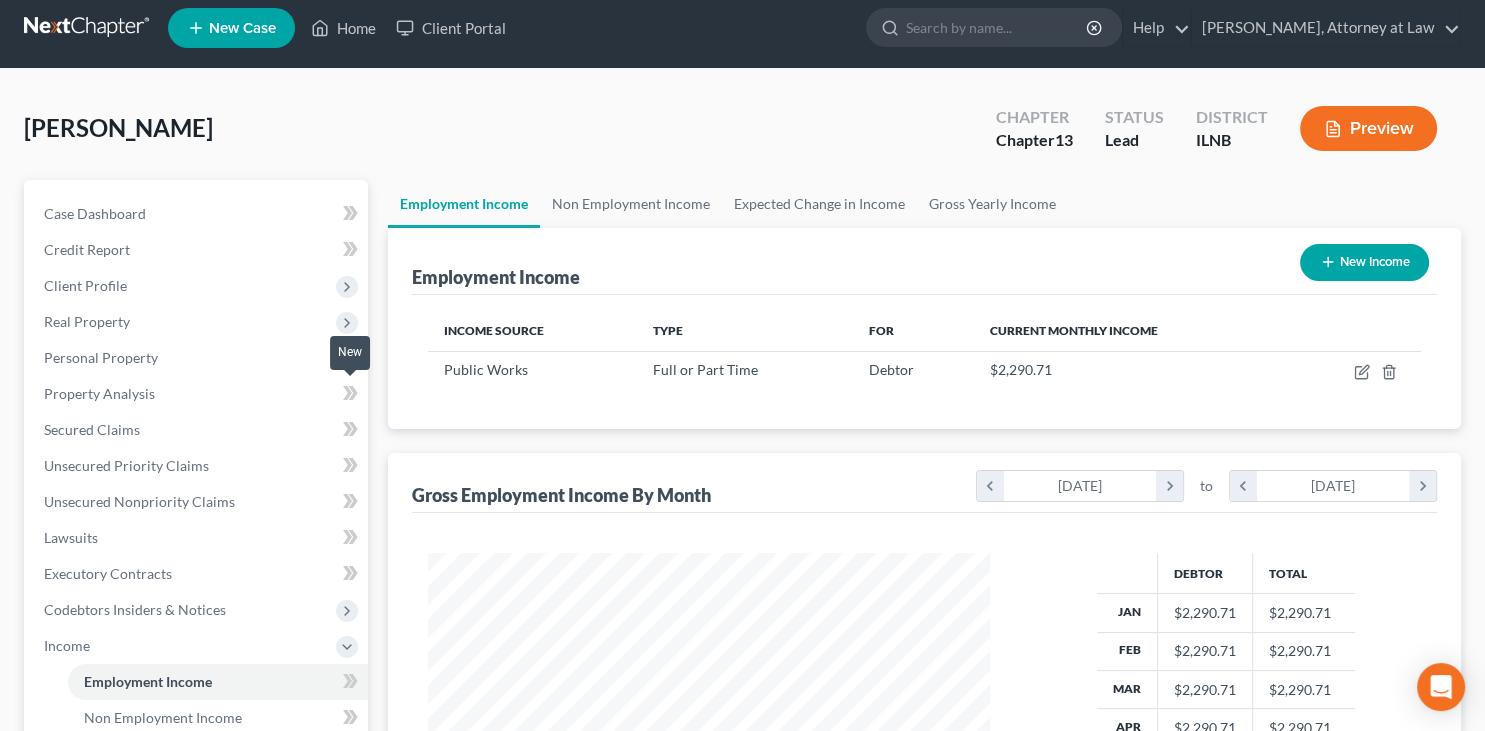 scroll, scrollTop: 2, scrollLeft: 0, axis: vertical 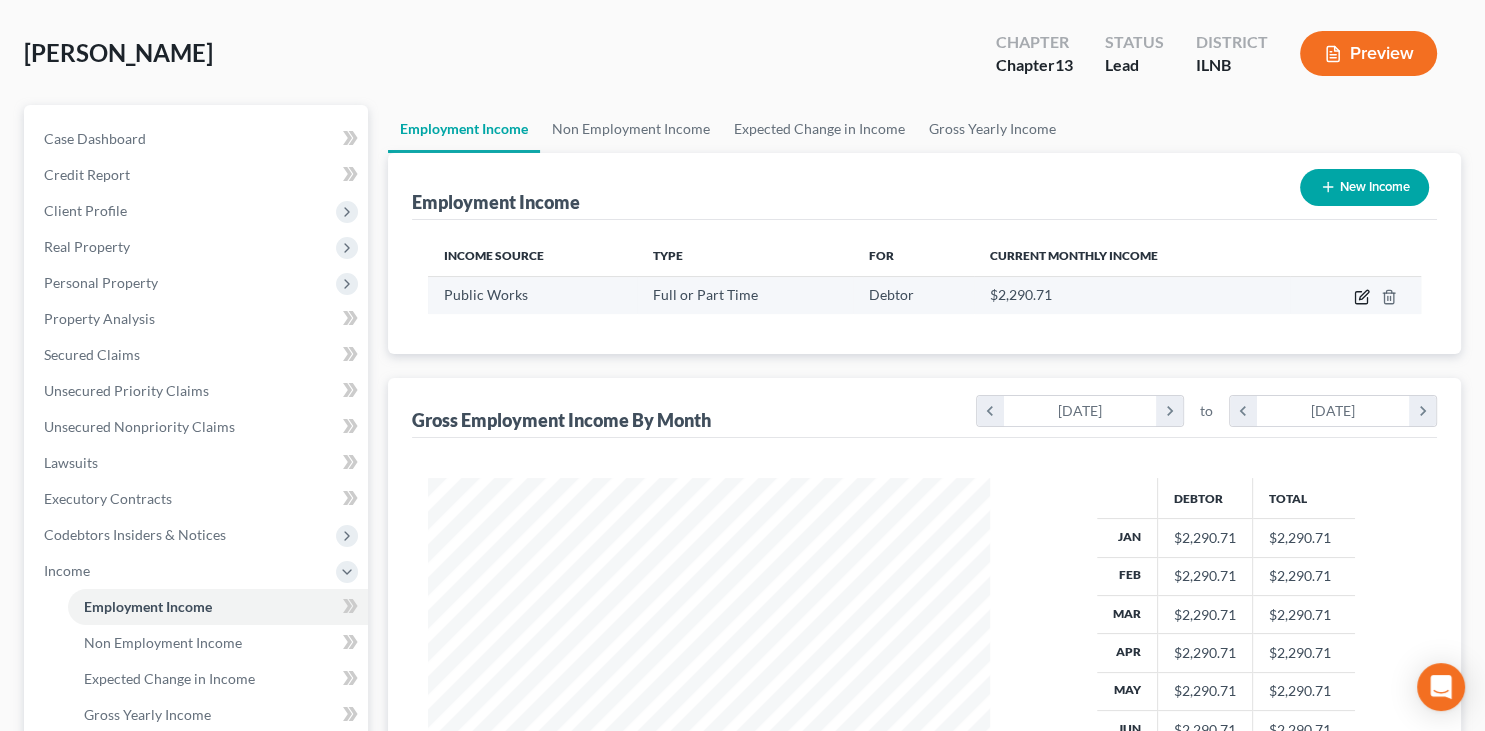 click 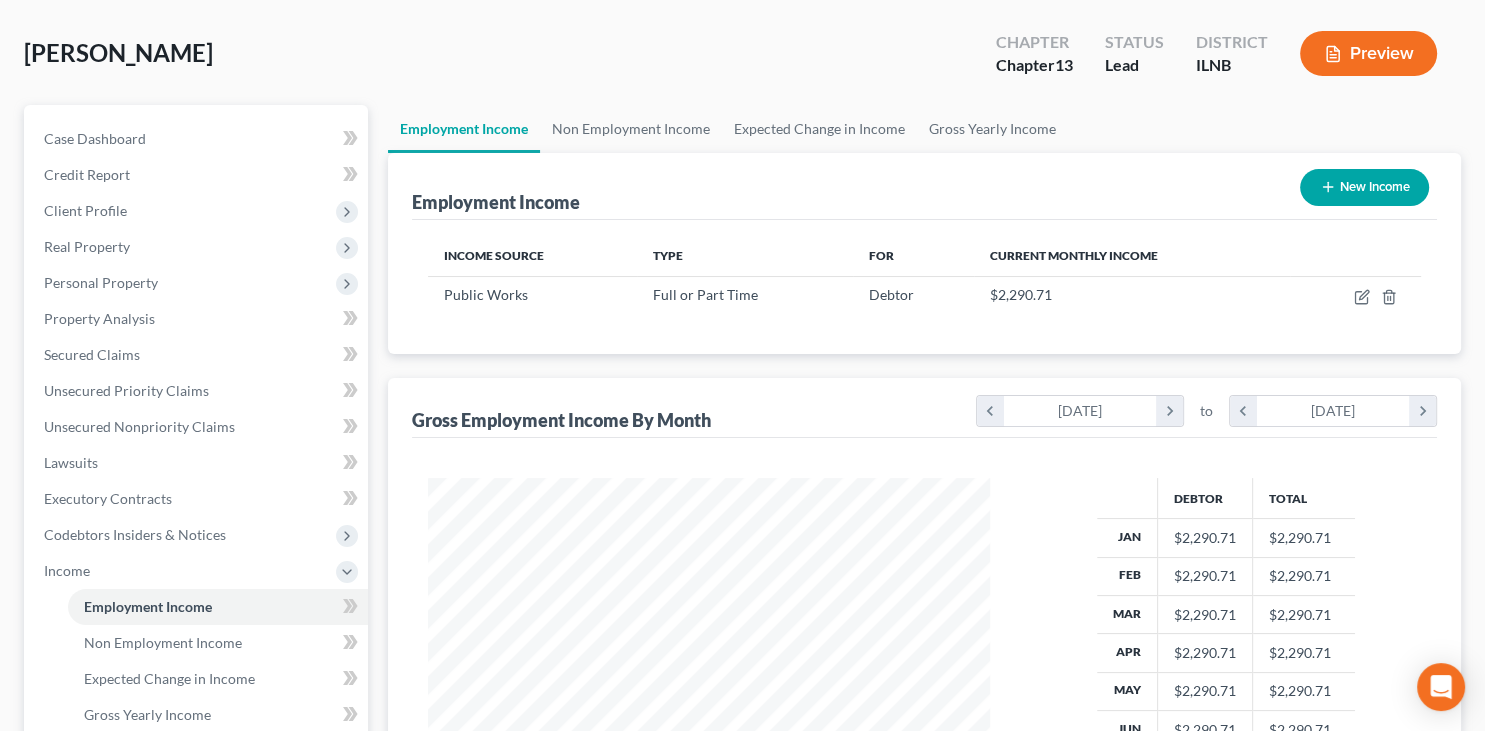 select on "0" 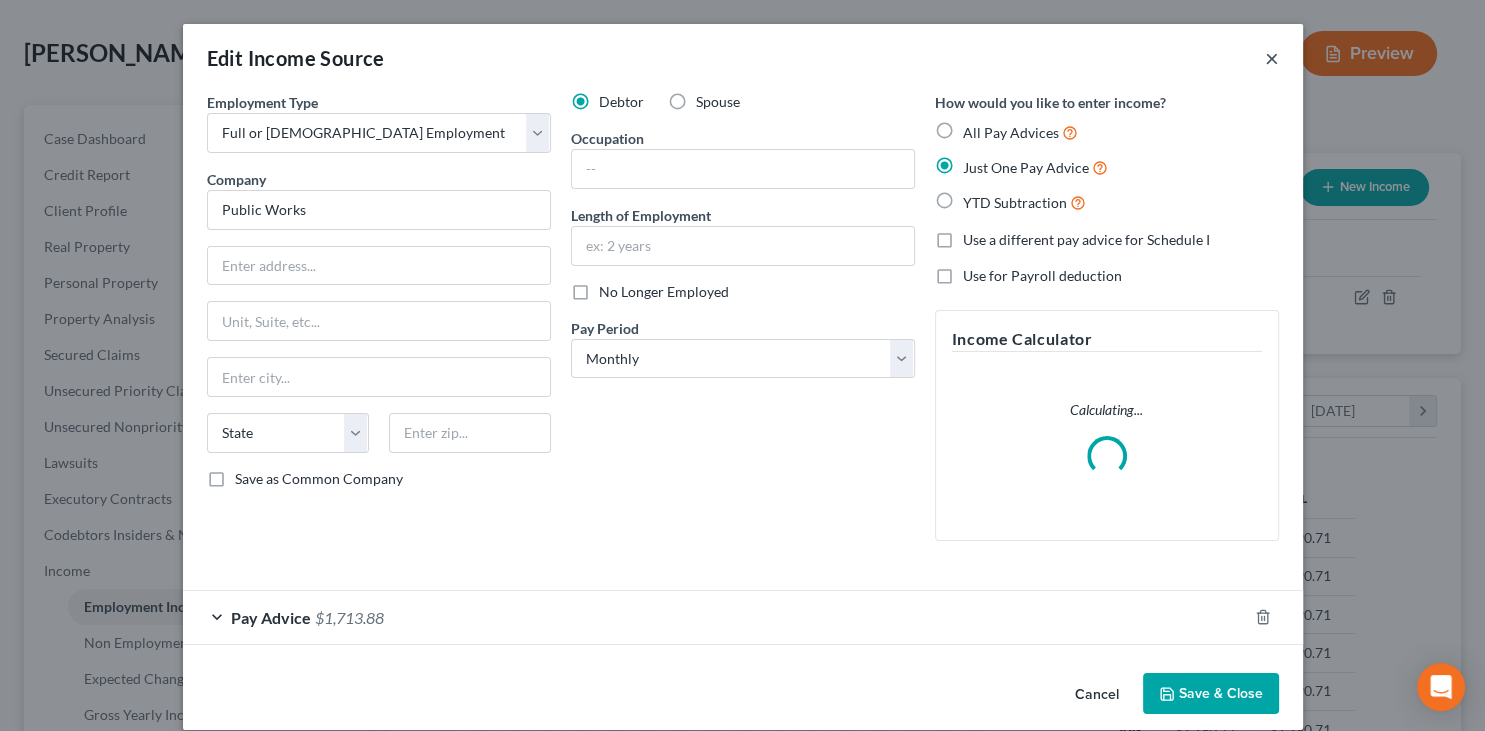 click on "×" at bounding box center (1272, 58) 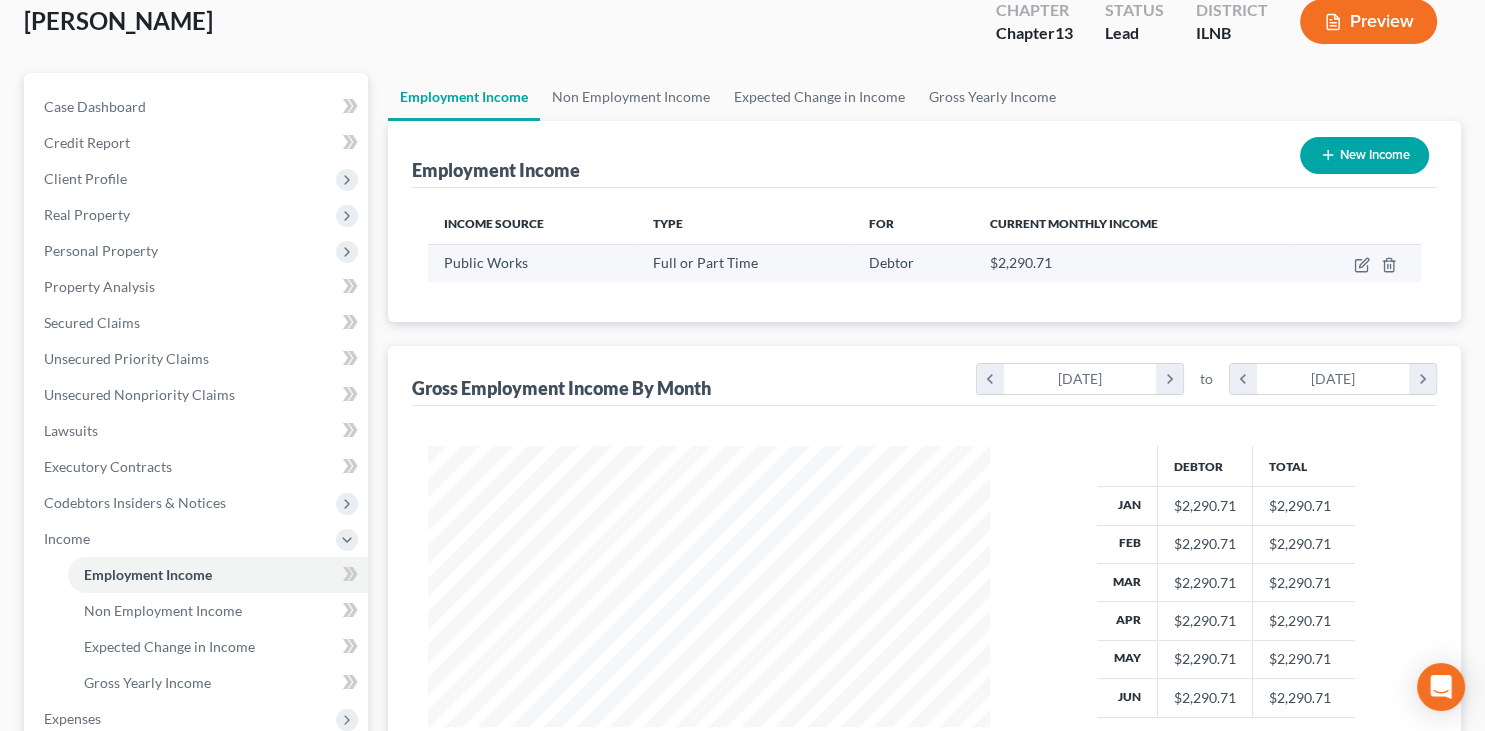 scroll, scrollTop: 87, scrollLeft: 0, axis: vertical 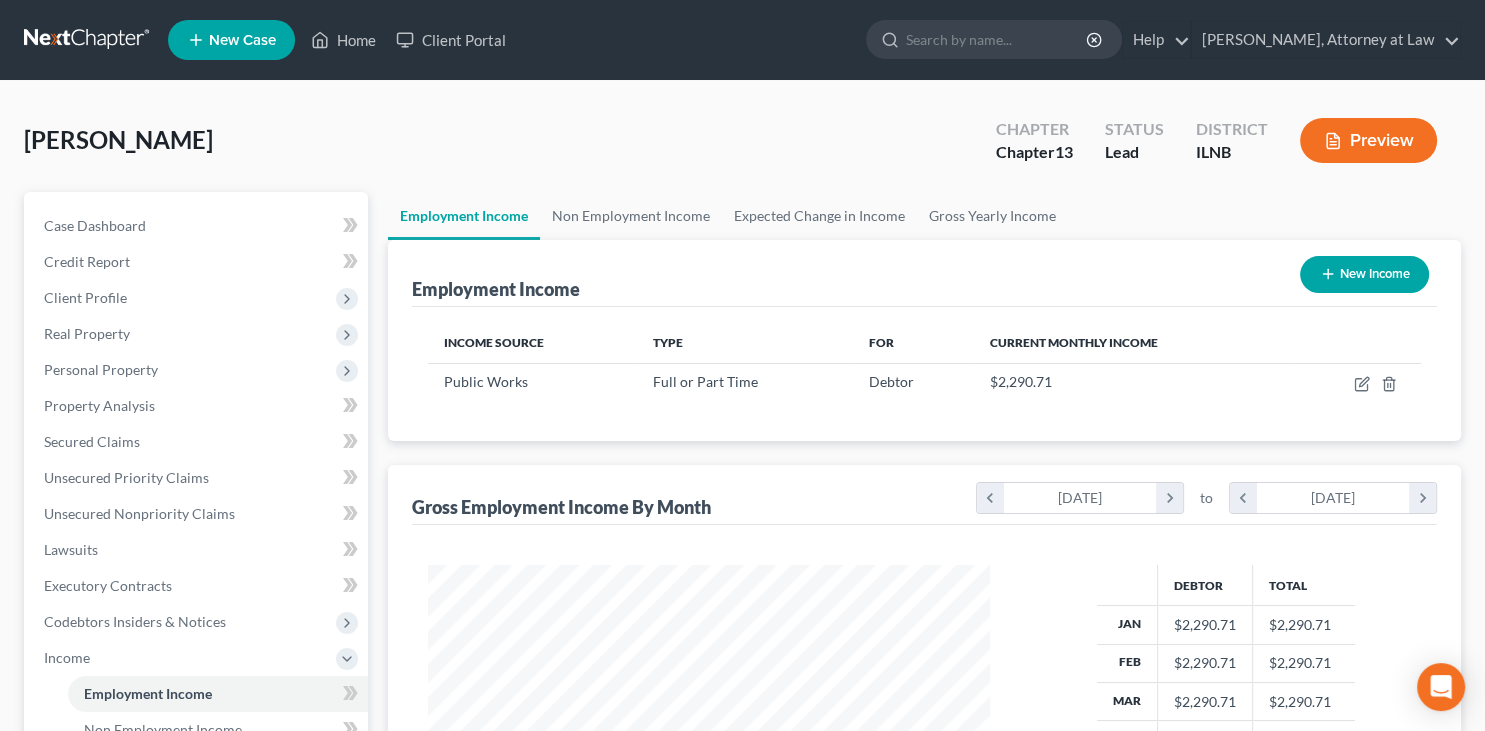 click on "[PERSON_NAME]" at bounding box center (118, 139) 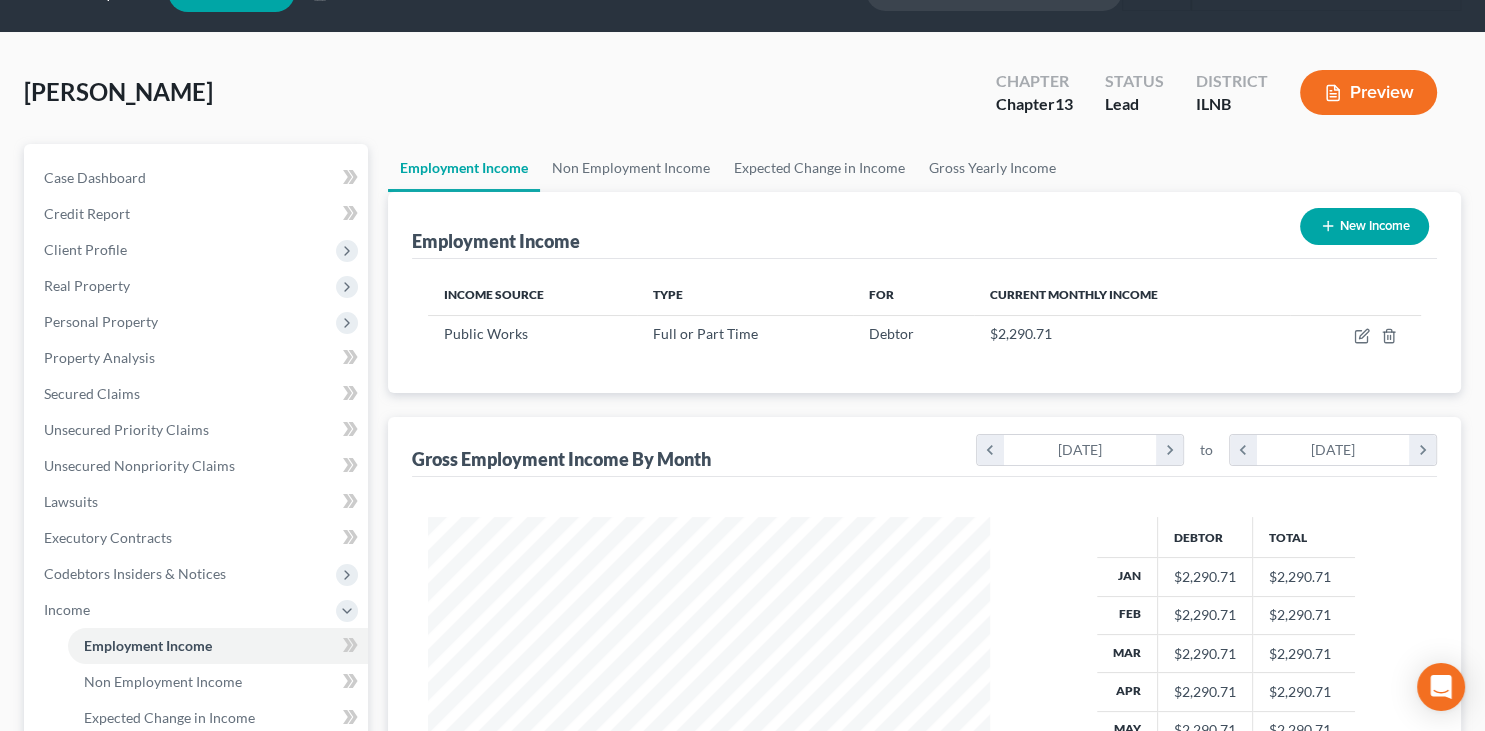 scroll, scrollTop: 52, scrollLeft: 0, axis: vertical 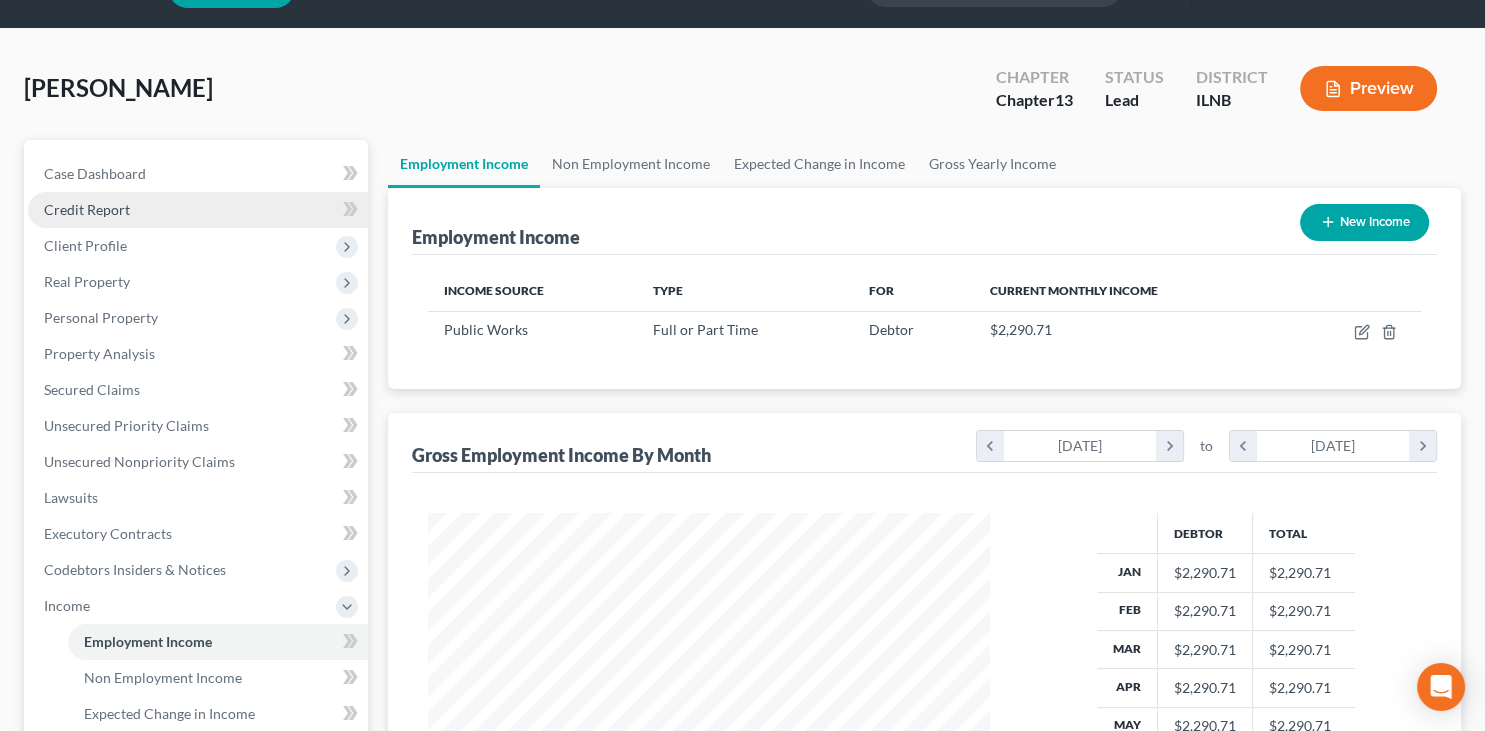 click on "Credit Report" at bounding box center (198, 210) 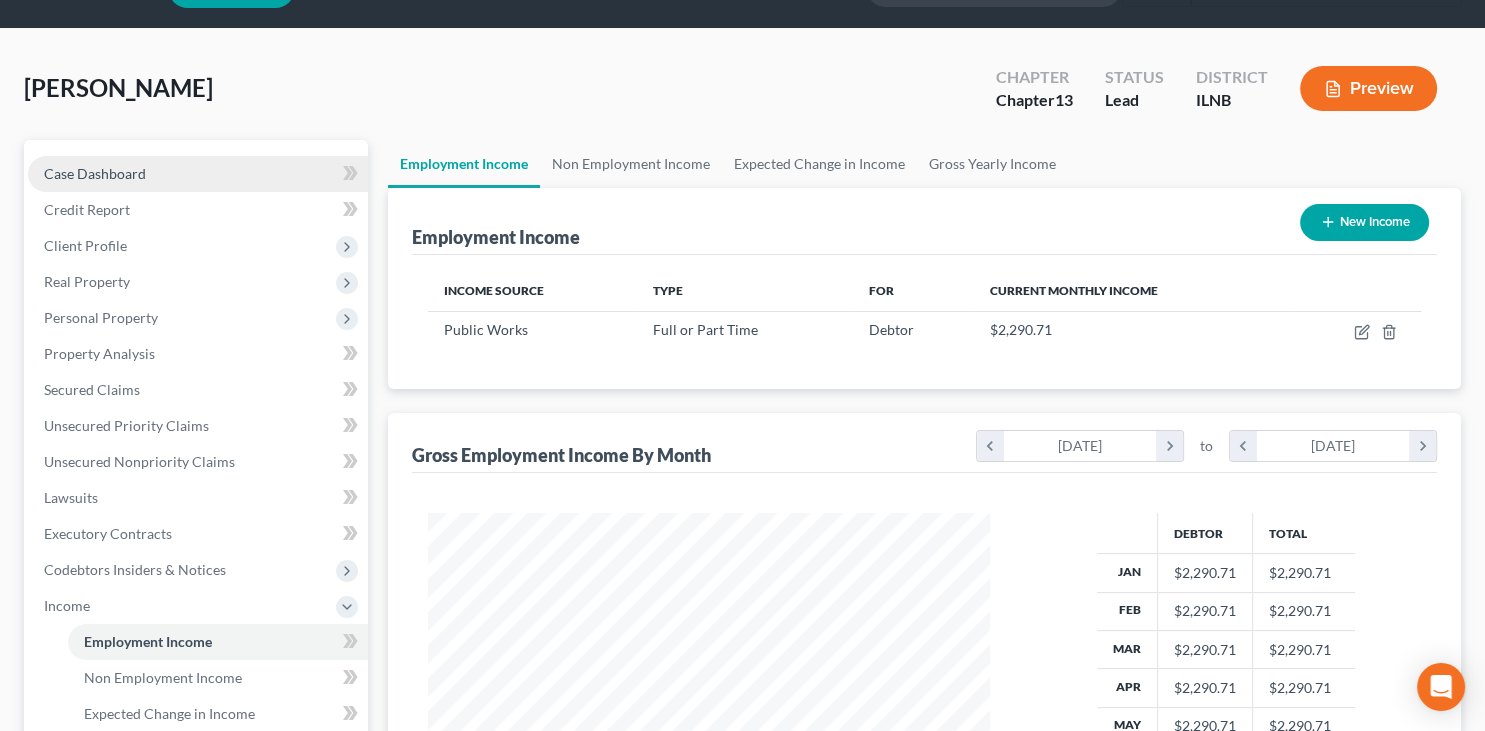 click on "Case Dashboard" at bounding box center [198, 174] 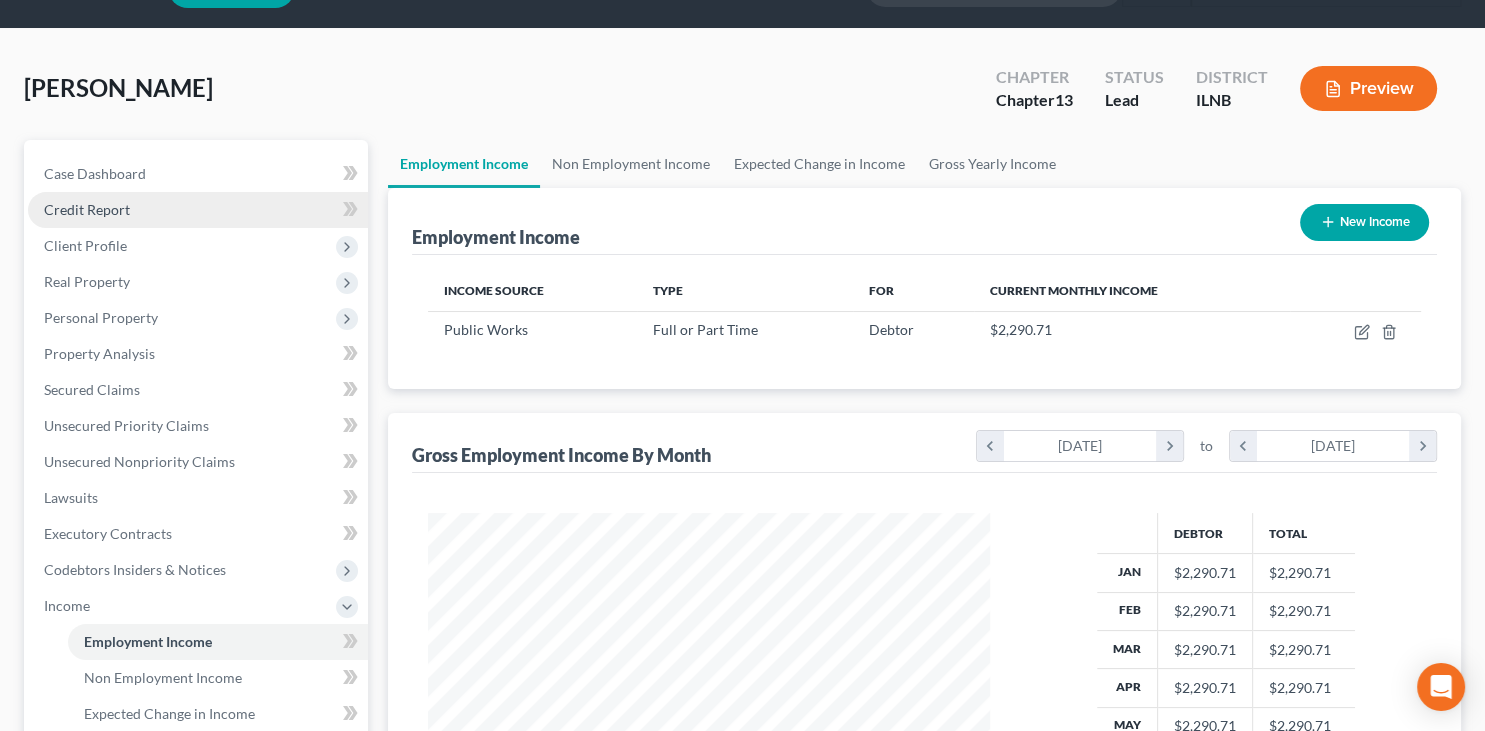 click on "Credit Report" at bounding box center (198, 210) 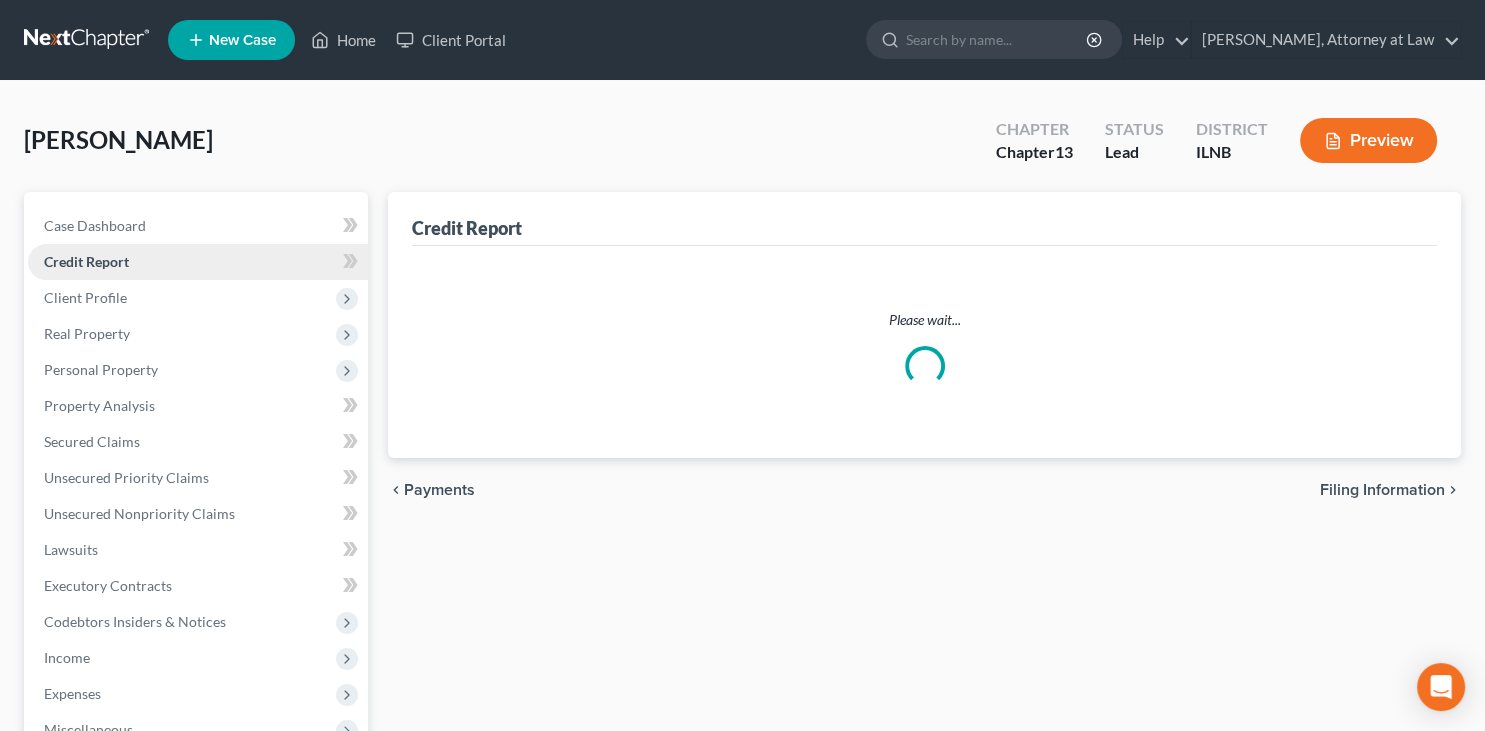 scroll, scrollTop: 0, scrollLeft: 0, axis: both 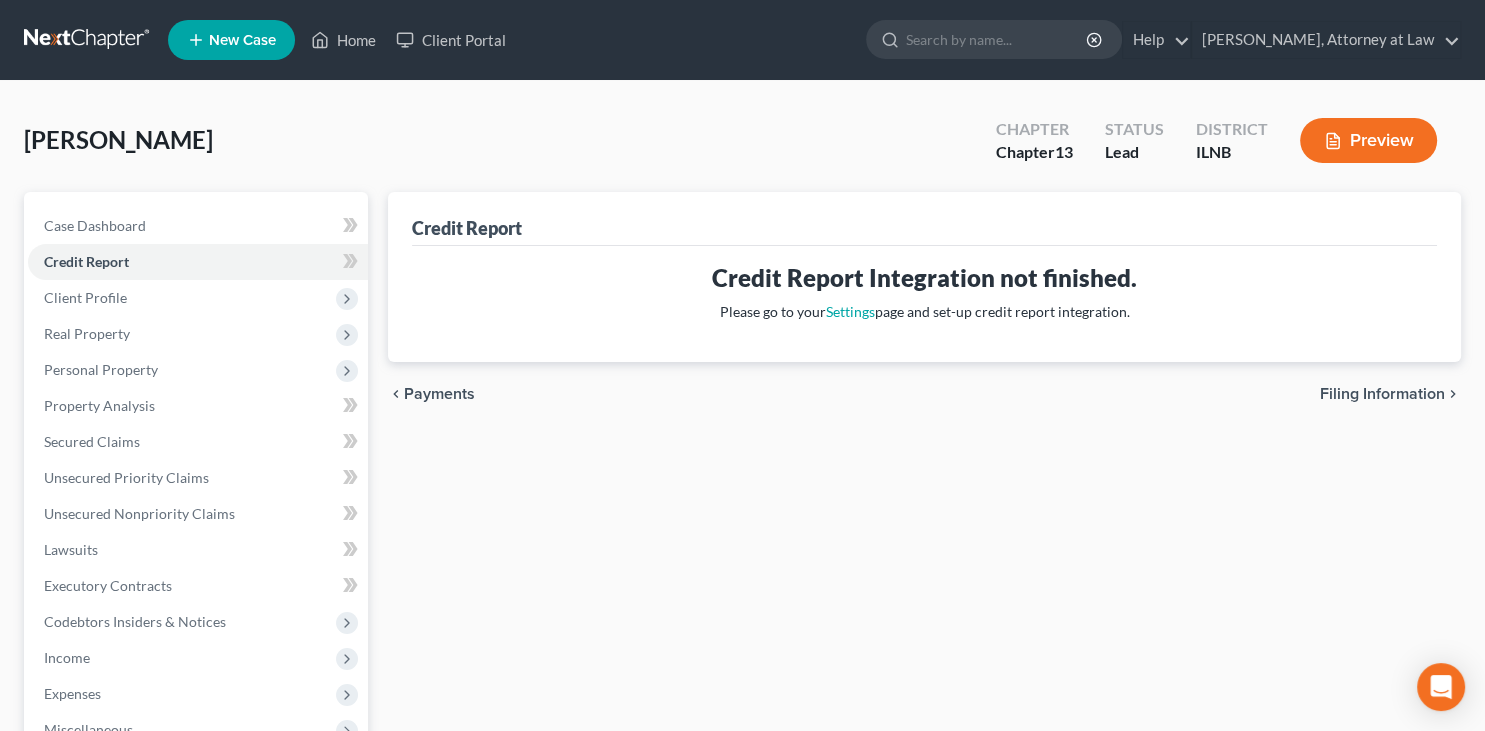 click on "Stillo, Anthony Upgraded Chapter Chapter  13 Status Lead District ILNB Preview" at bounding box center [742, 148] 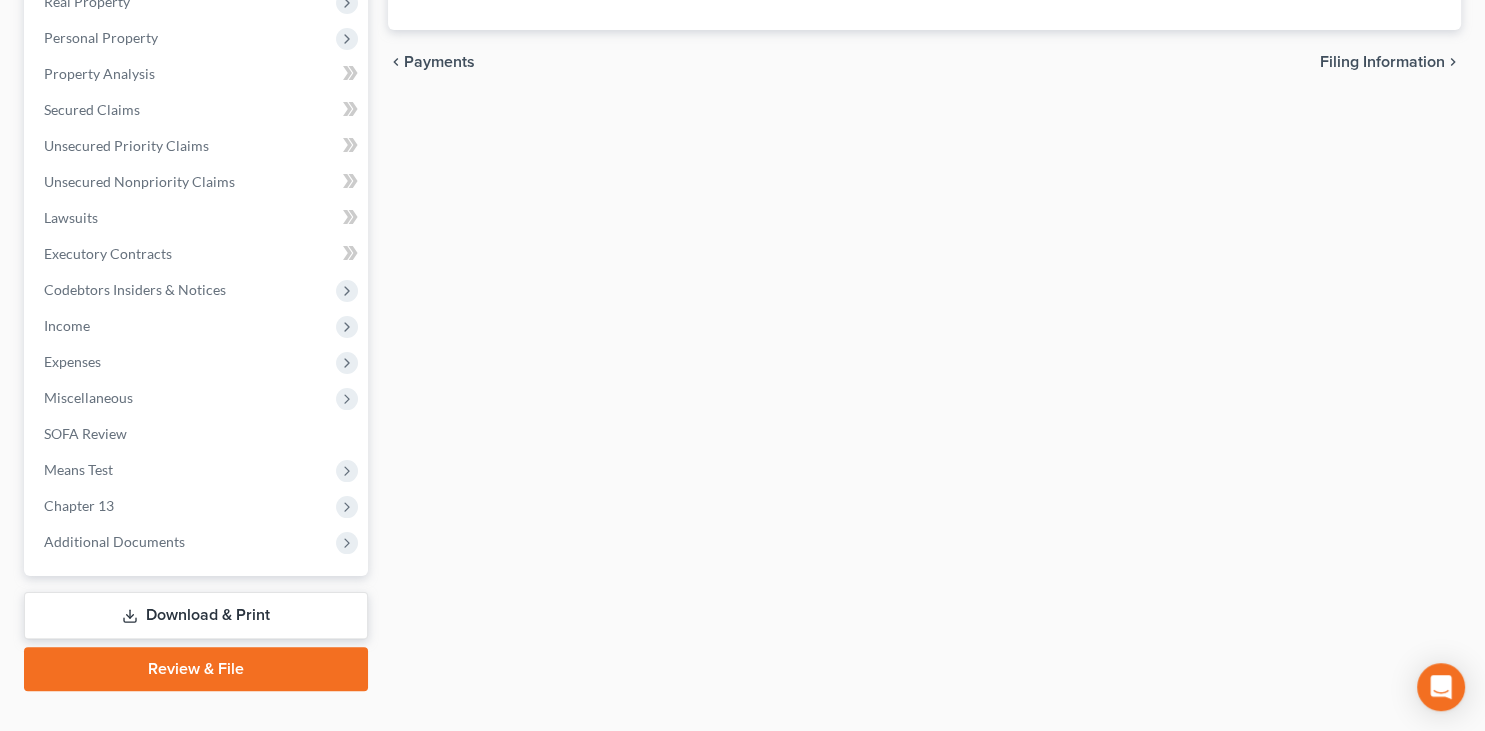 scroll, scrollTop: 365, scrollLeft: 0, axis: vertical 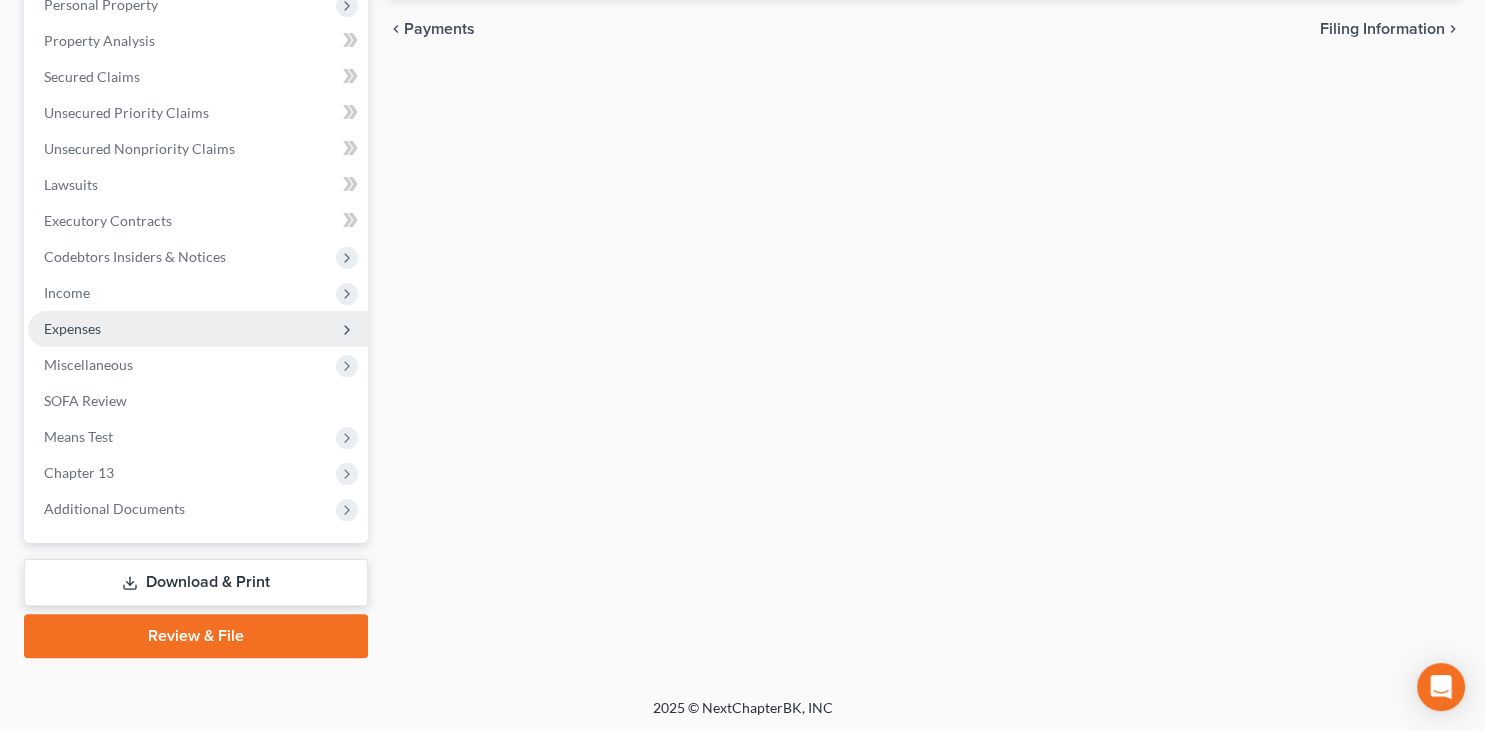 click on "Expenses" at bounding box center (198, 329) 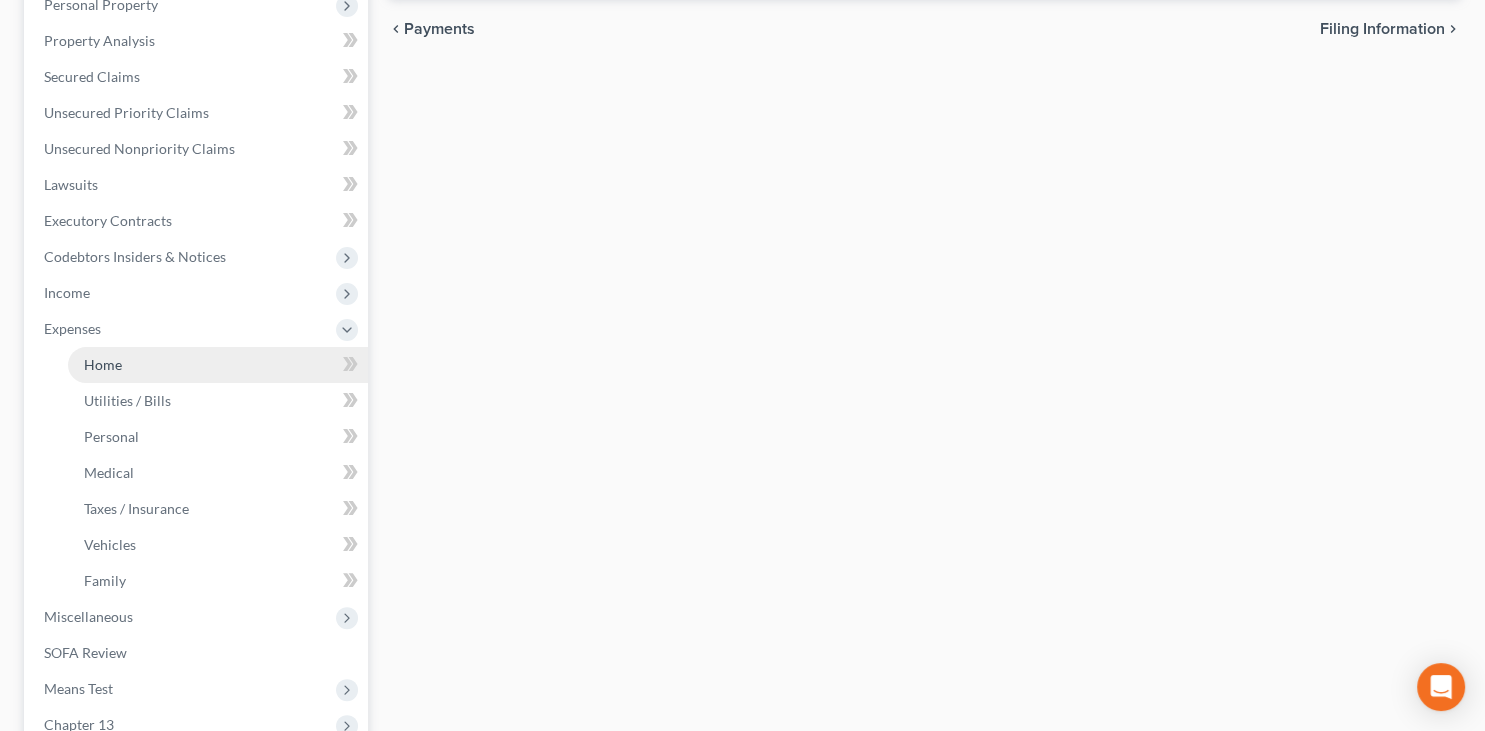 click on "Home" at bounding box center (218, 365) 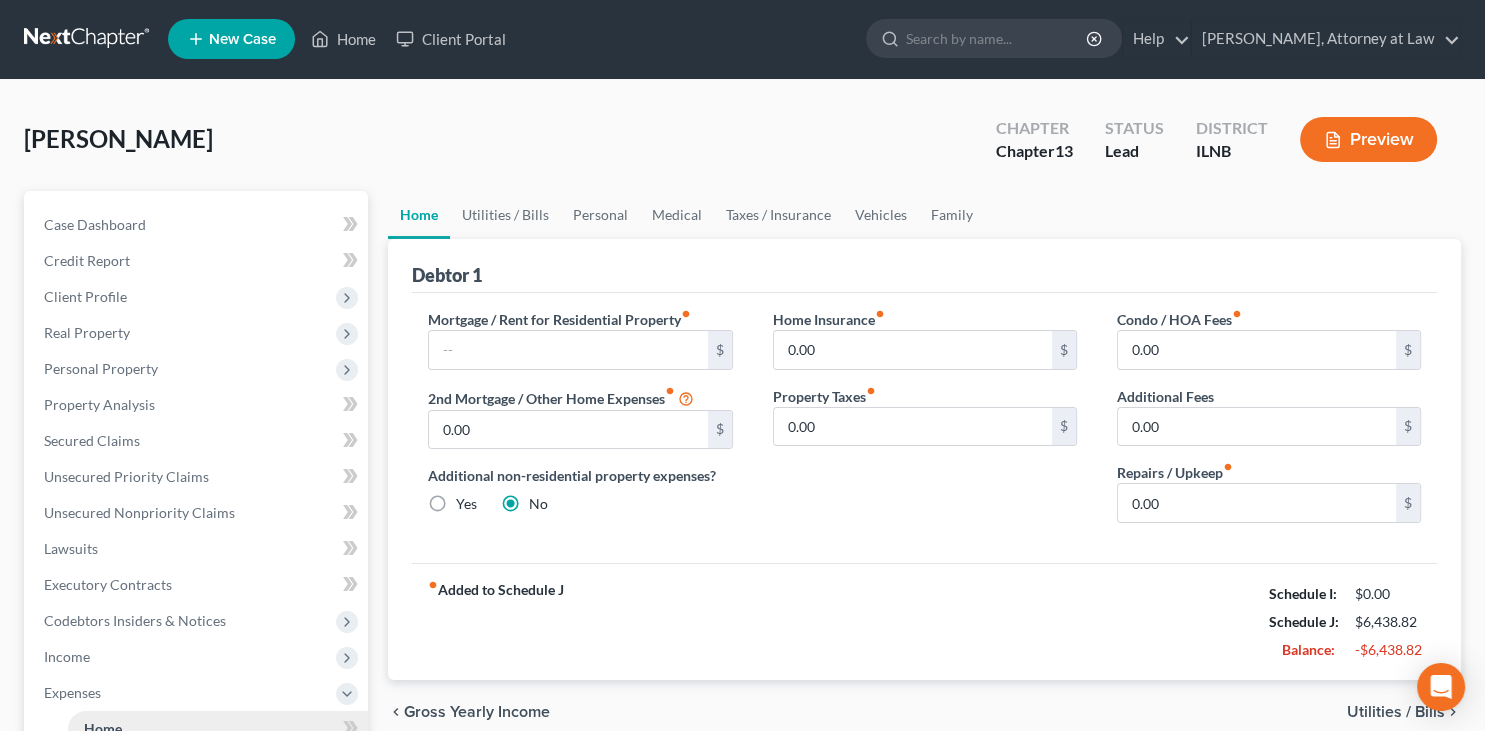 scroll, scrollTop: 0, scrollLeft: 0, axis: both 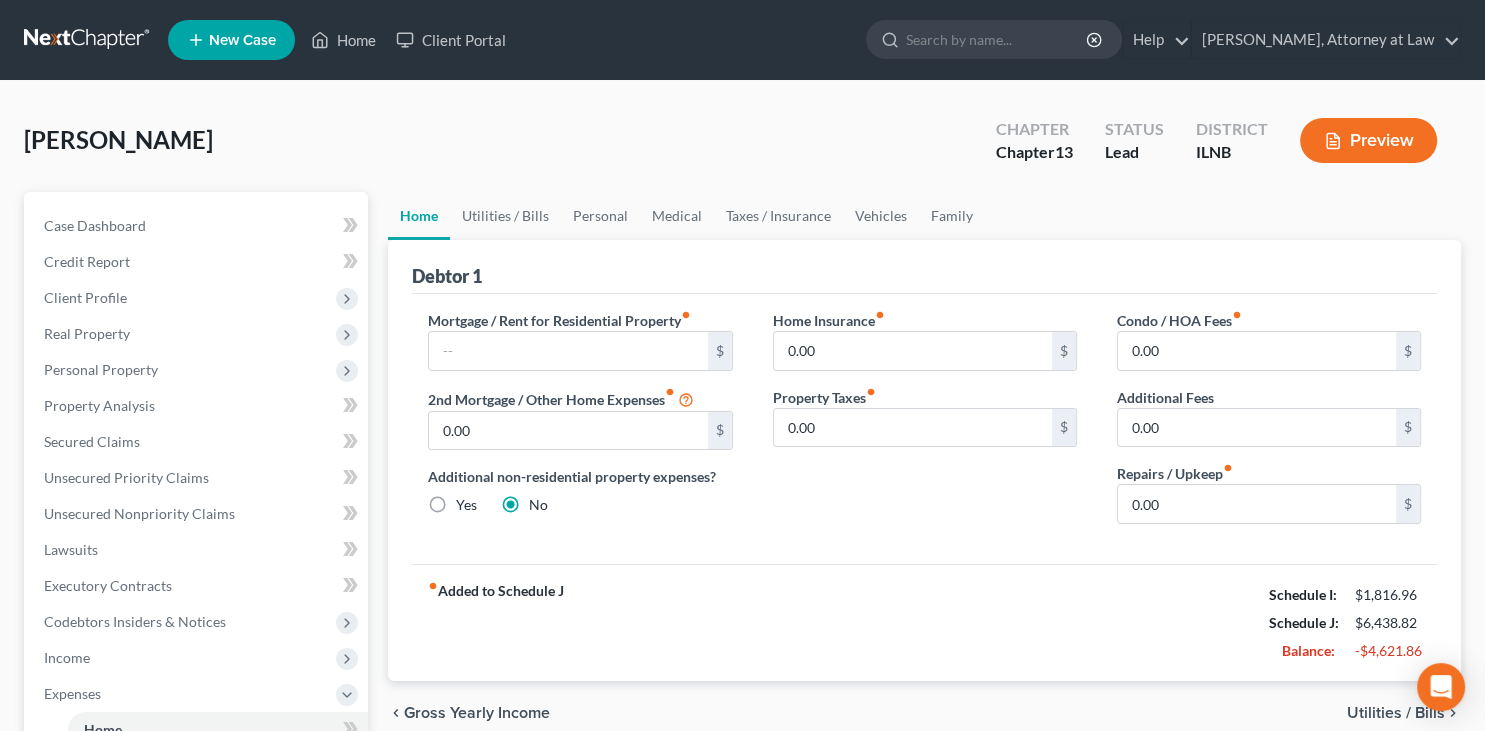 click at bounding box center (88, 40) 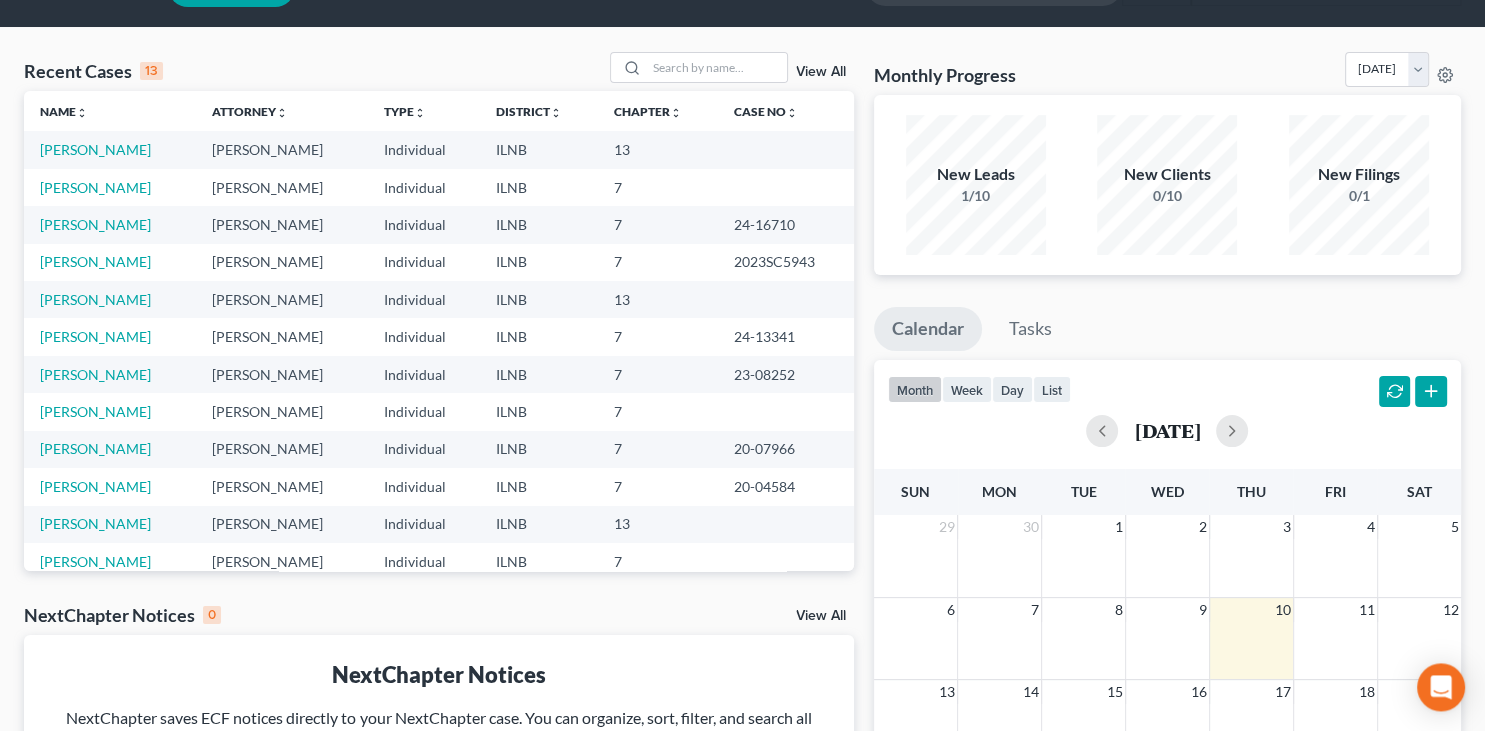 scroll, scrollTop: 0, scrollLeft: 0, axis: both 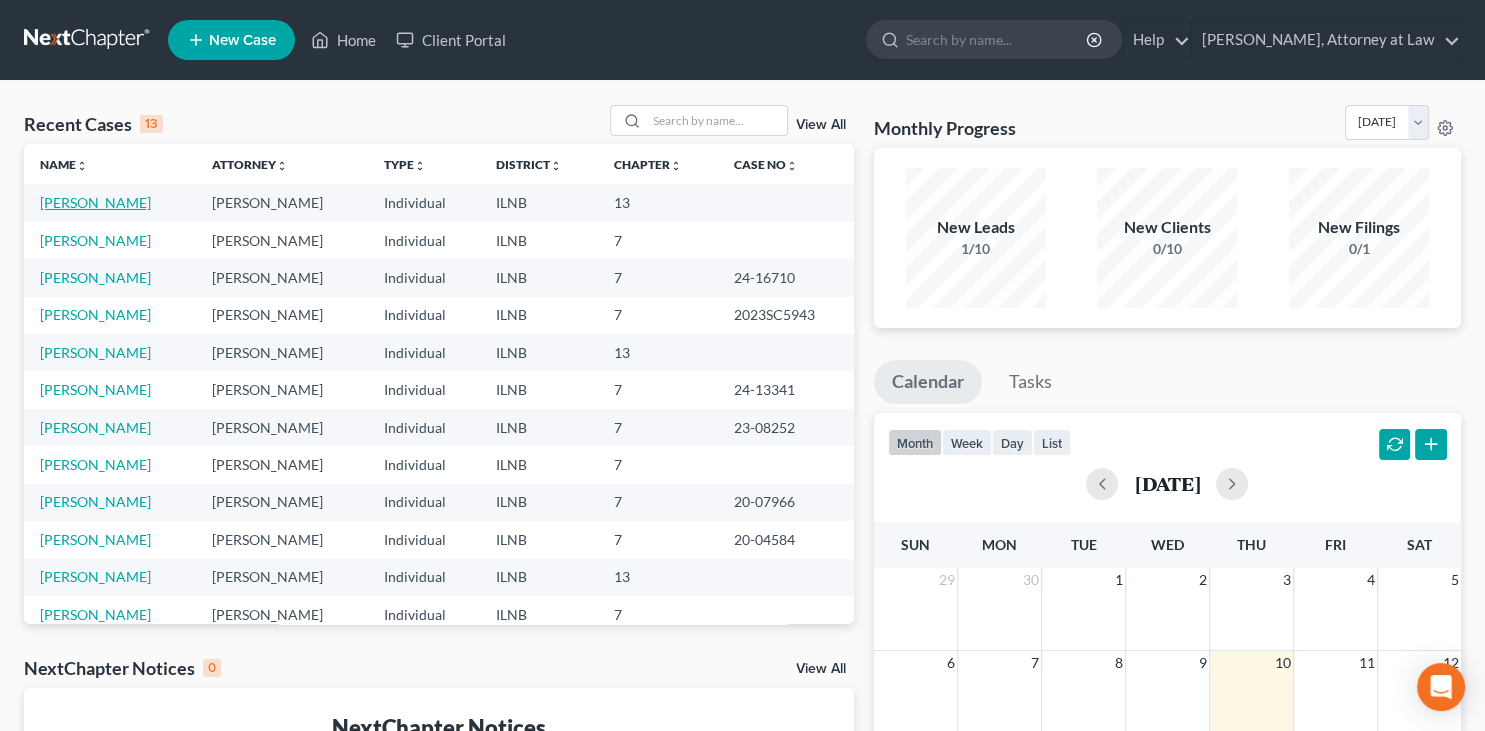 click on "Stillo, Anthony" at bounding box center (95, 202) 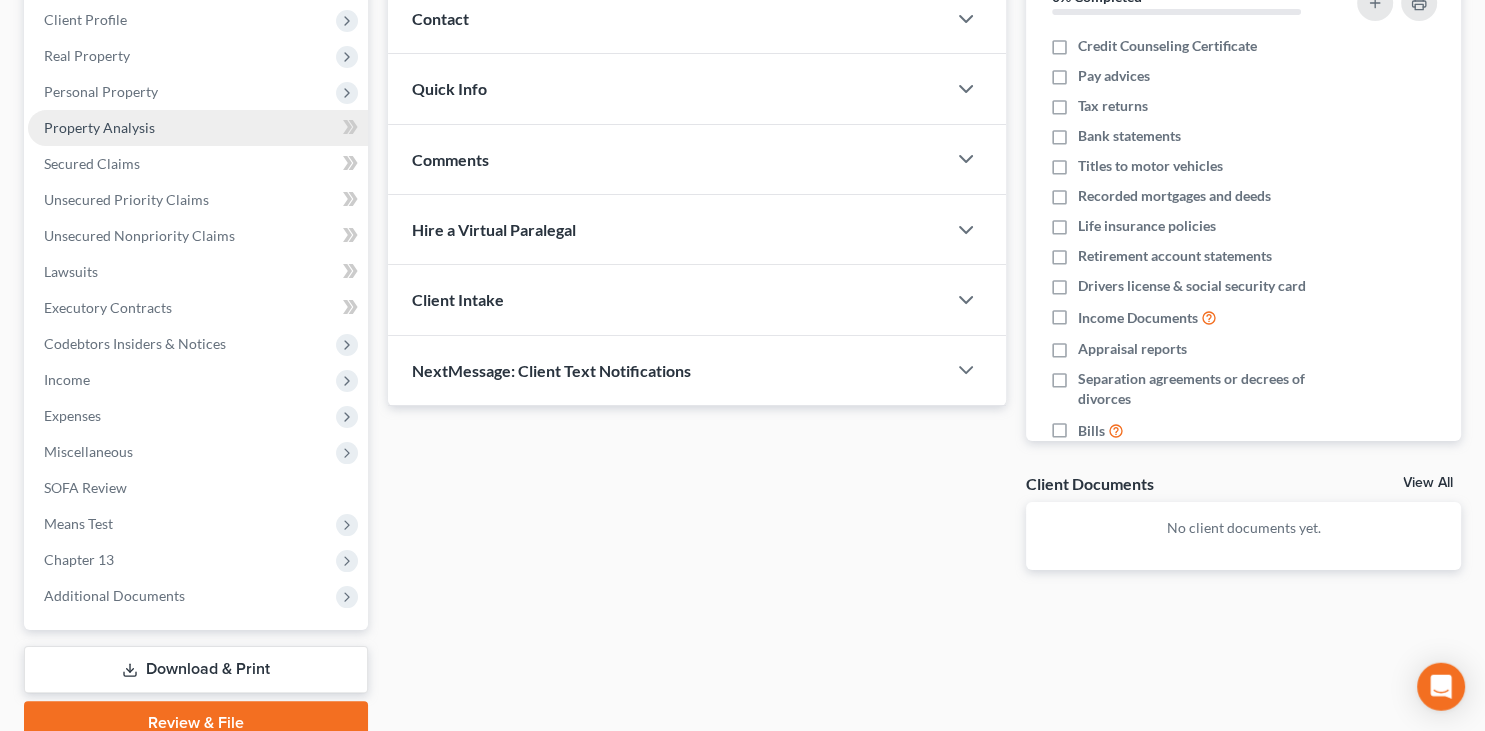 scroll, scrollTop: 365, scrollLeft: 0, axis: vertical 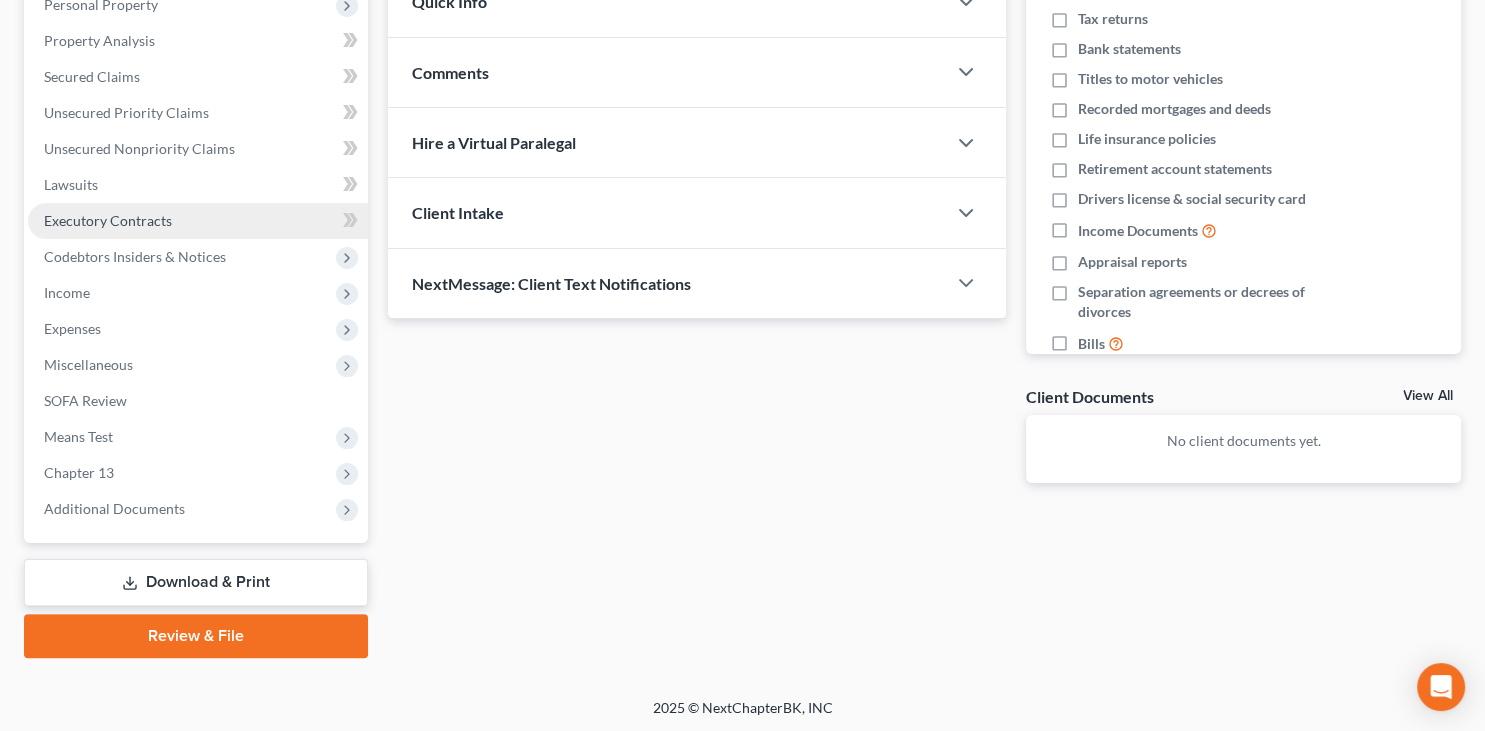 click on "Executory Contracts" at bounding box center [198, 221] 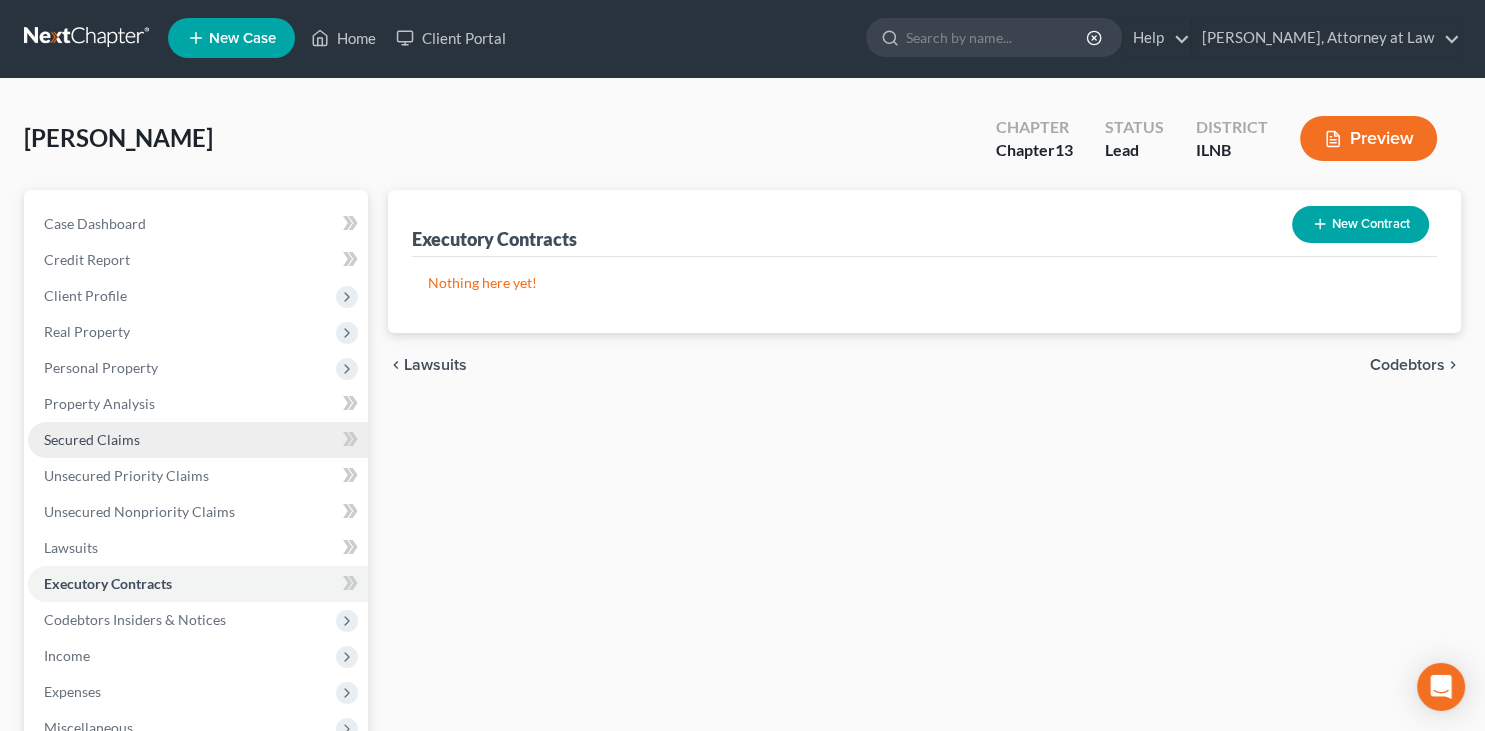 scroll, scrollTop: 0, scrollLeft: 0, axis: both 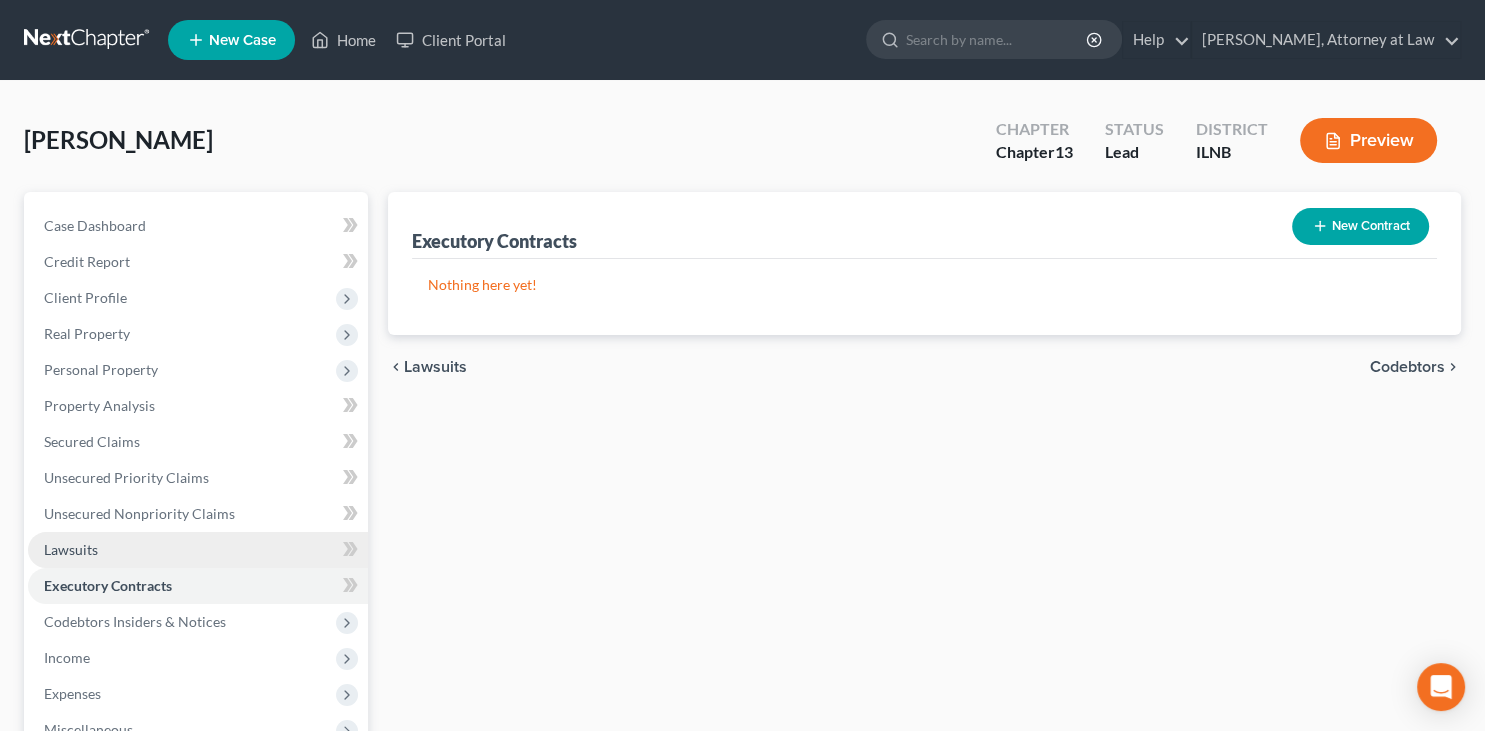 click on "Lawsuits" at bounding box center (198, 550) 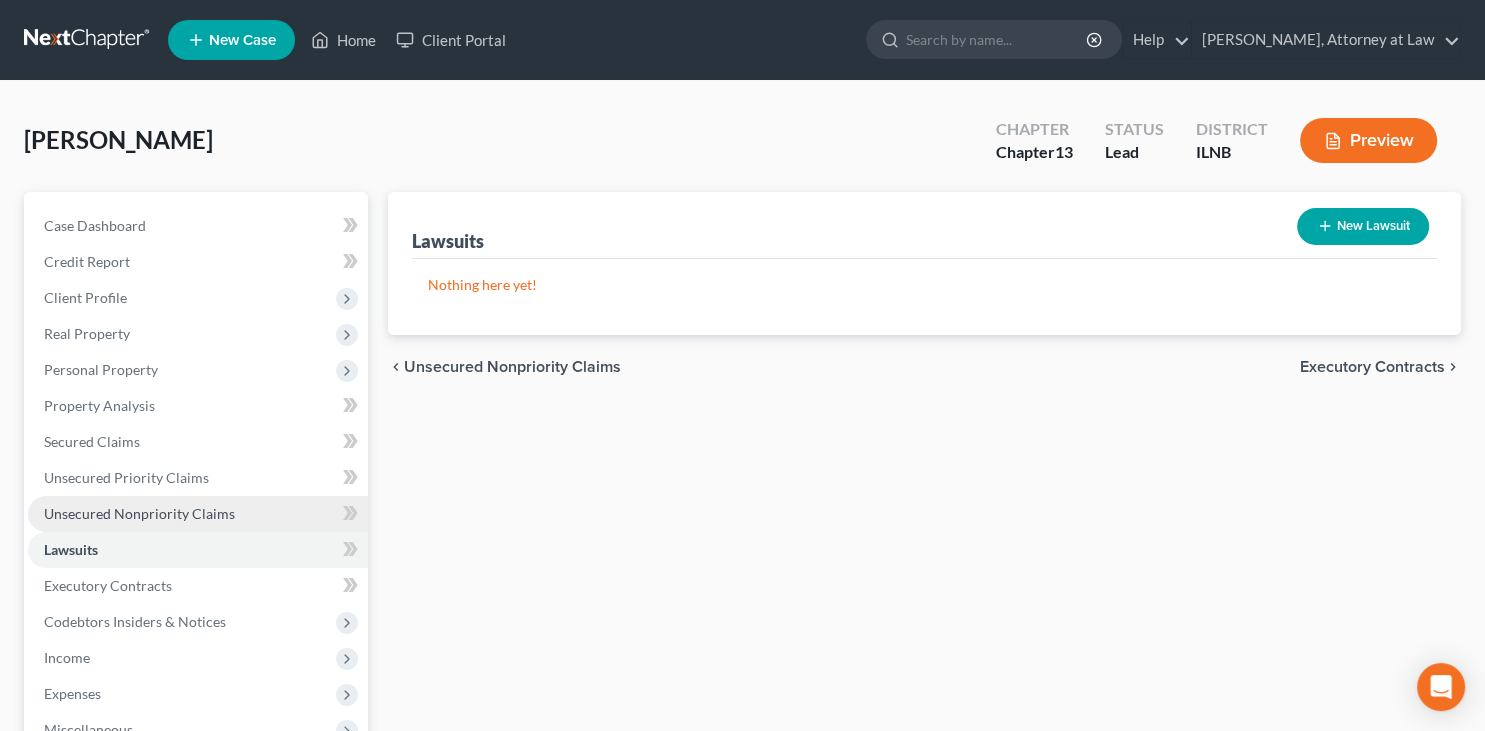 click on "Unsecured Nonpriority Claims" at bounding box center [198, 514] 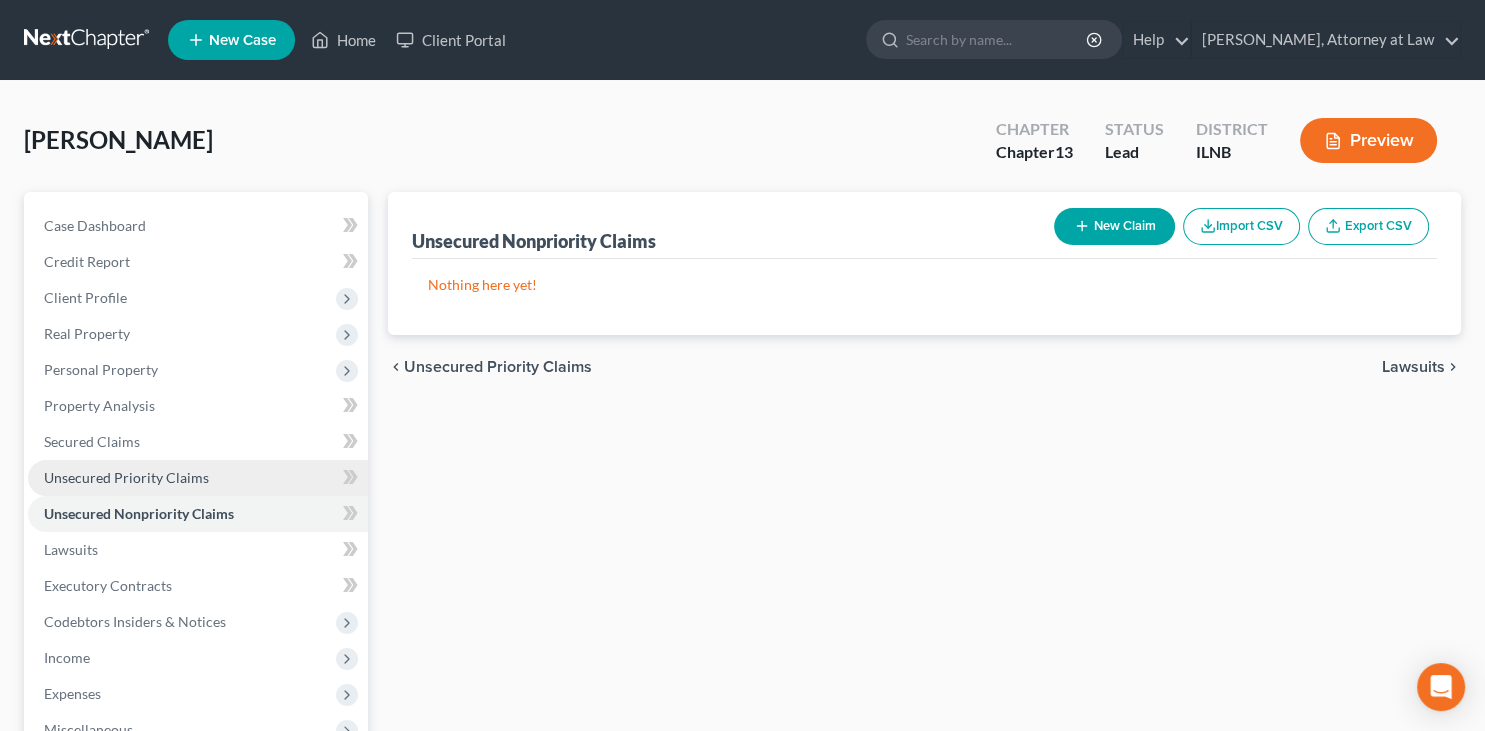 click on "Unsecured Priority Claims" at bounding box center [198, 478] 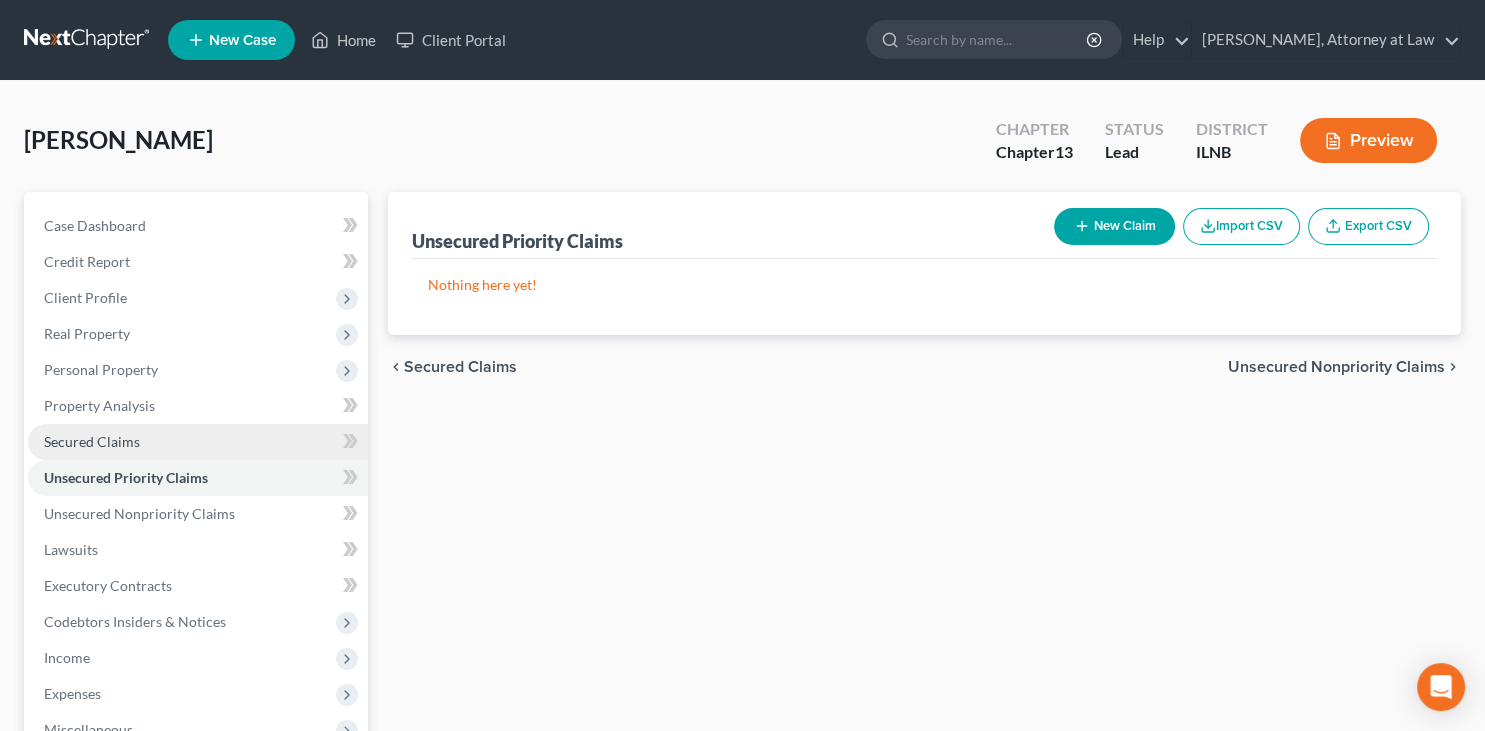 click on "Secured Claims" at bounding box center [198, 442] 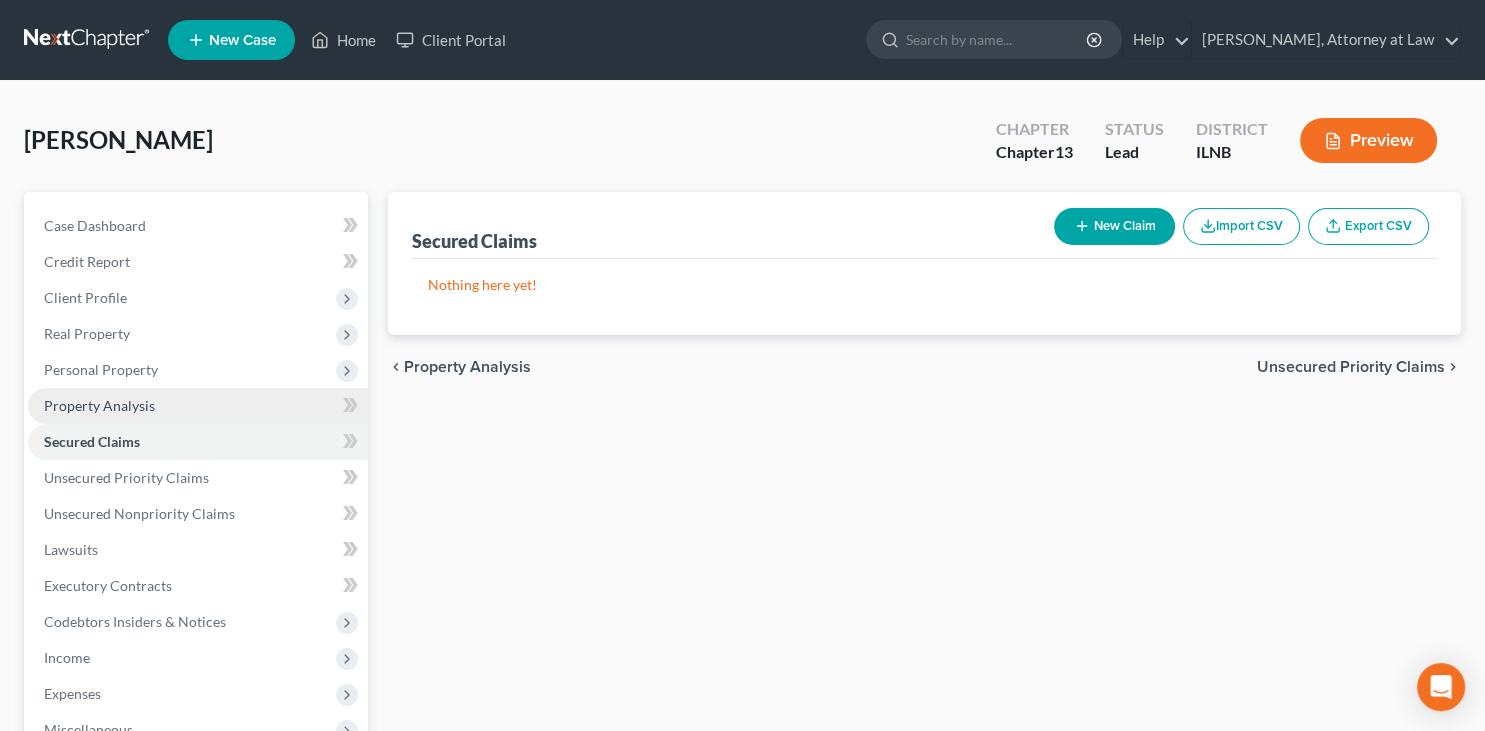click on "Property Analysis" at bounding box center [198, 406] 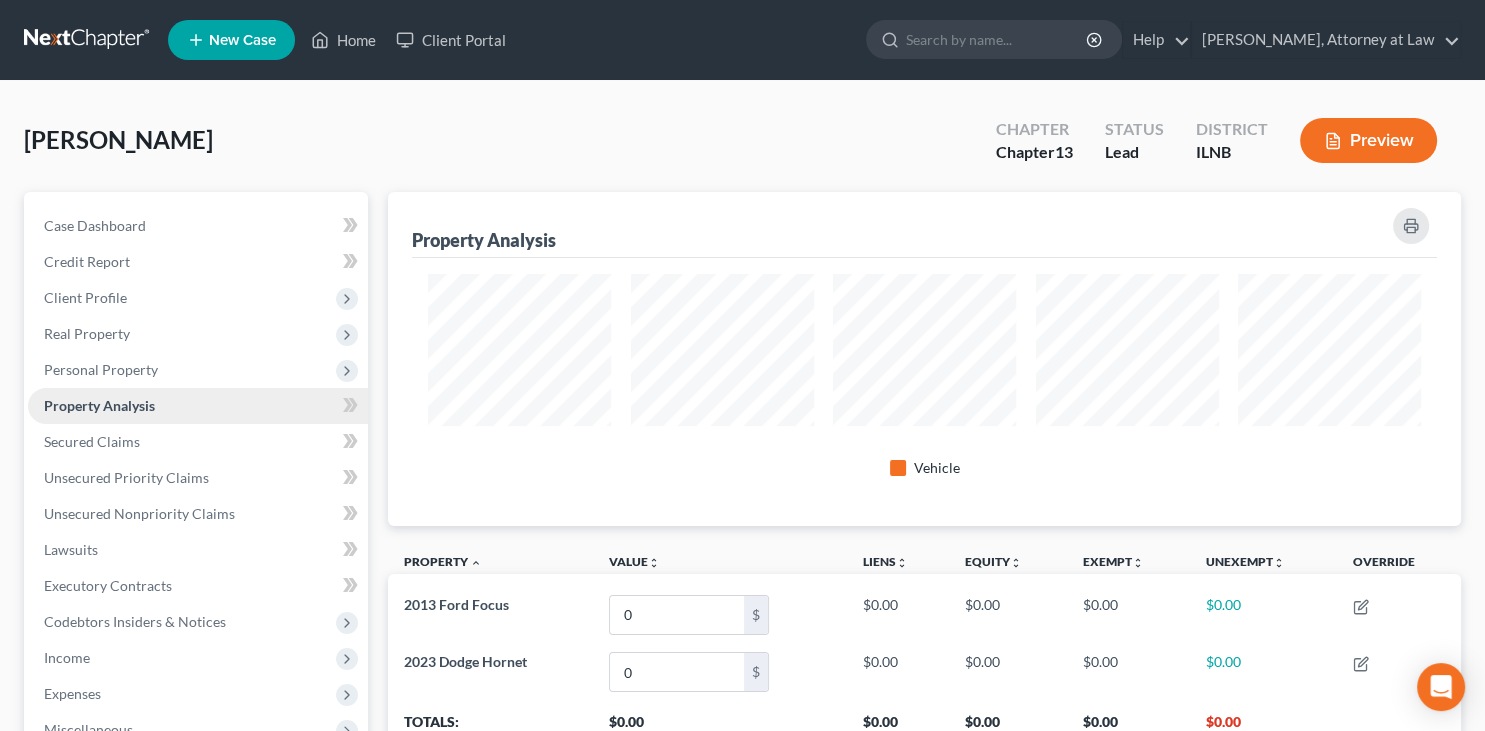 scroll, scrollTop: 999666, scrollLeft: 998927, axis: both 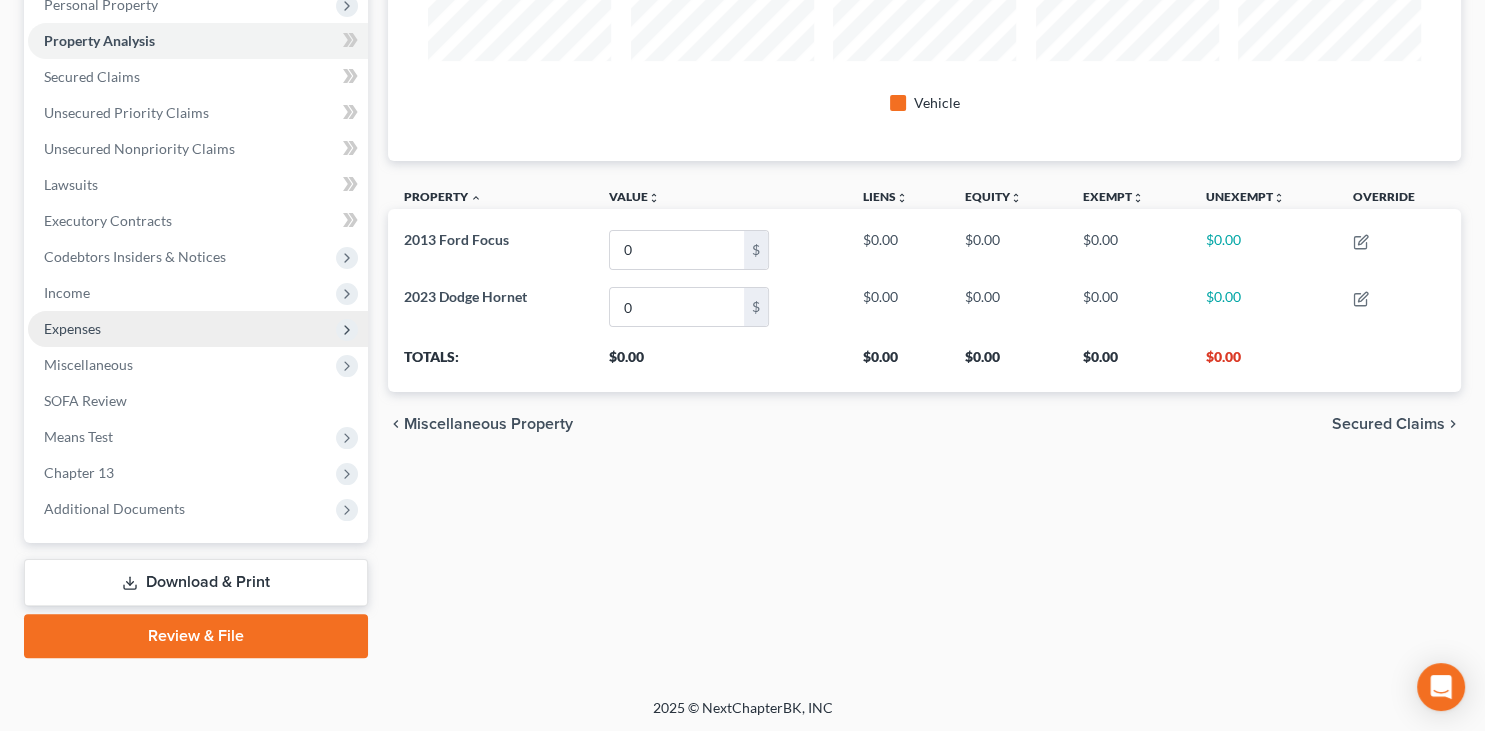 click on "Expenses" at bounding box center (198, 329) 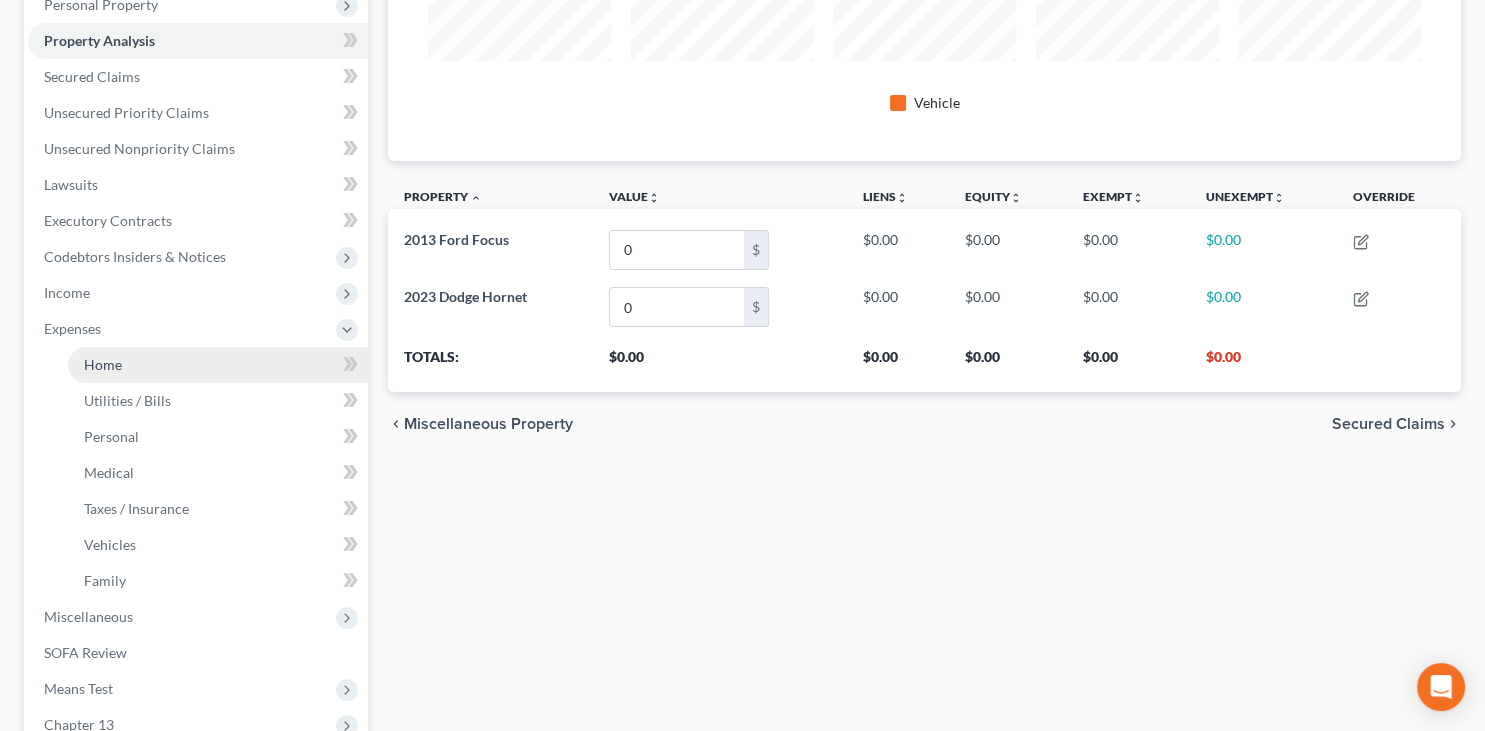 click on "Home" at bounding box center (218, 365) 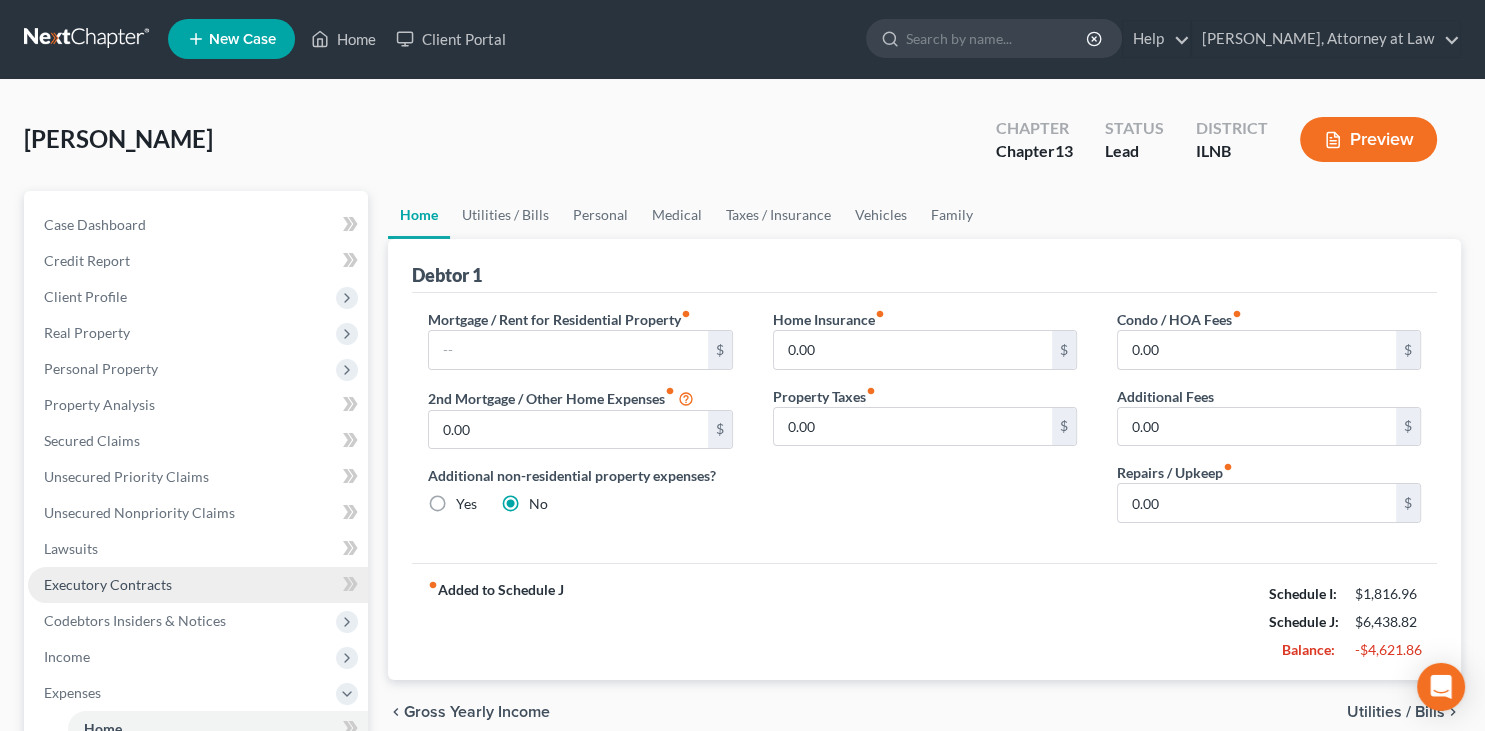 scroll, scrollTop: 0, scrollLeft: 0, axis: both 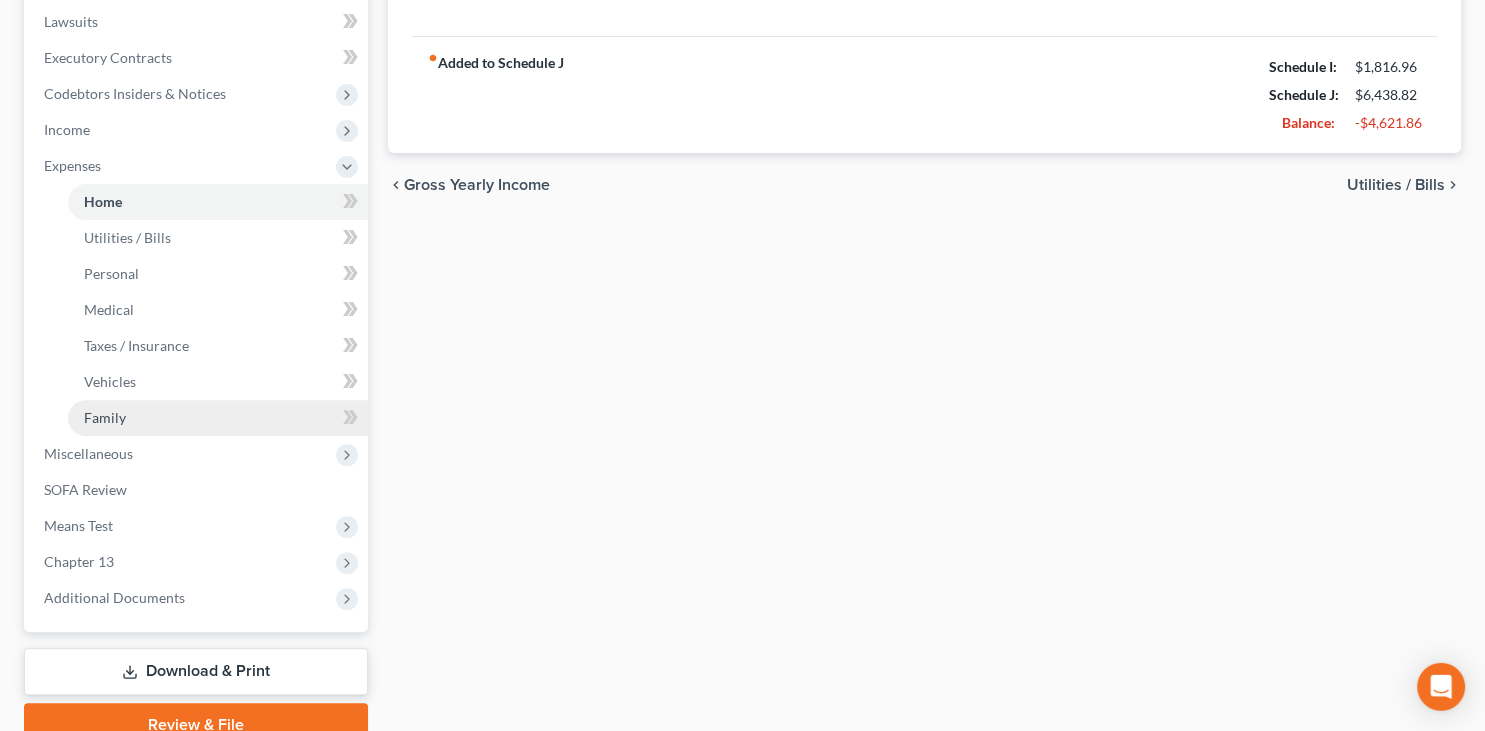 click on "Family" at bounding box center (218, 418) 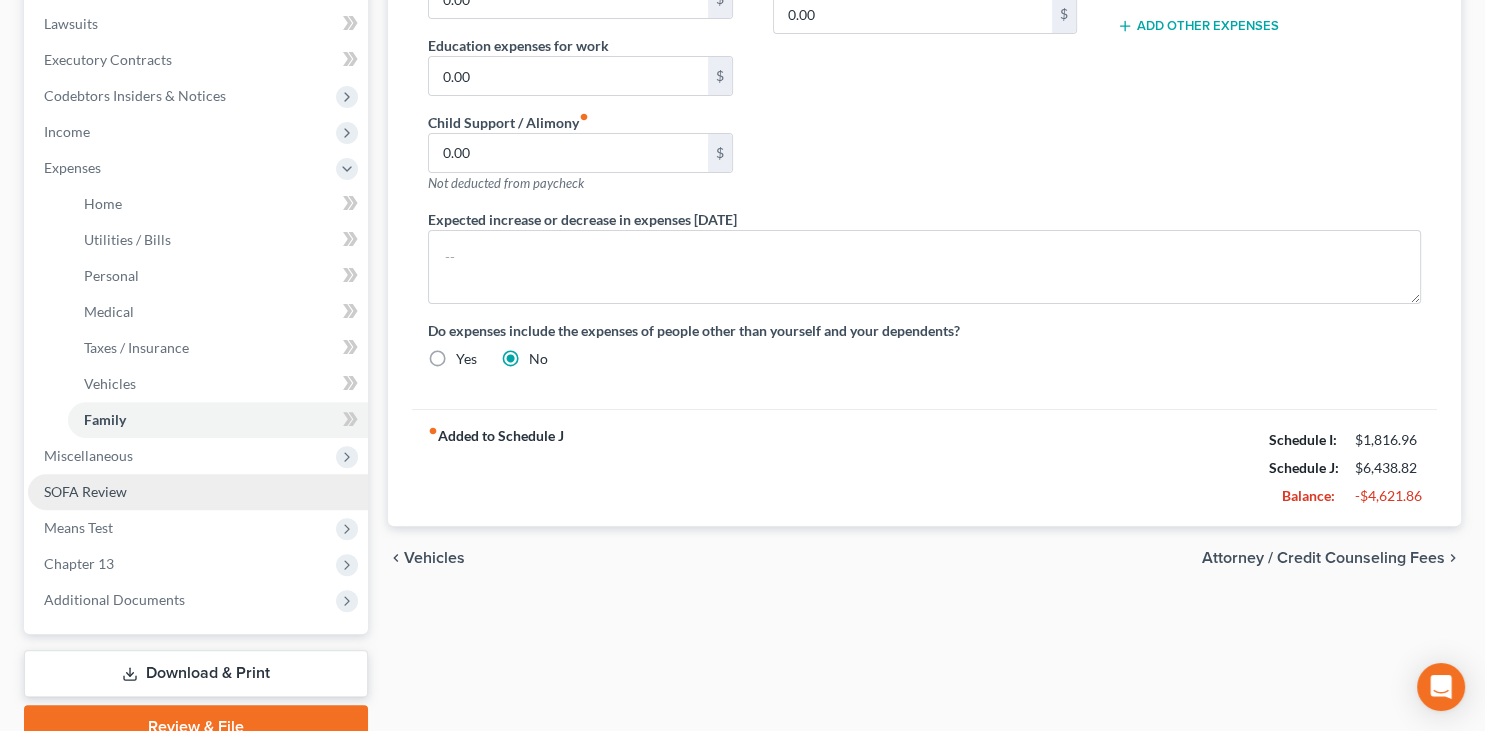 scroll, scrollTop: 528, scrollLeft: 0, axis: vertical 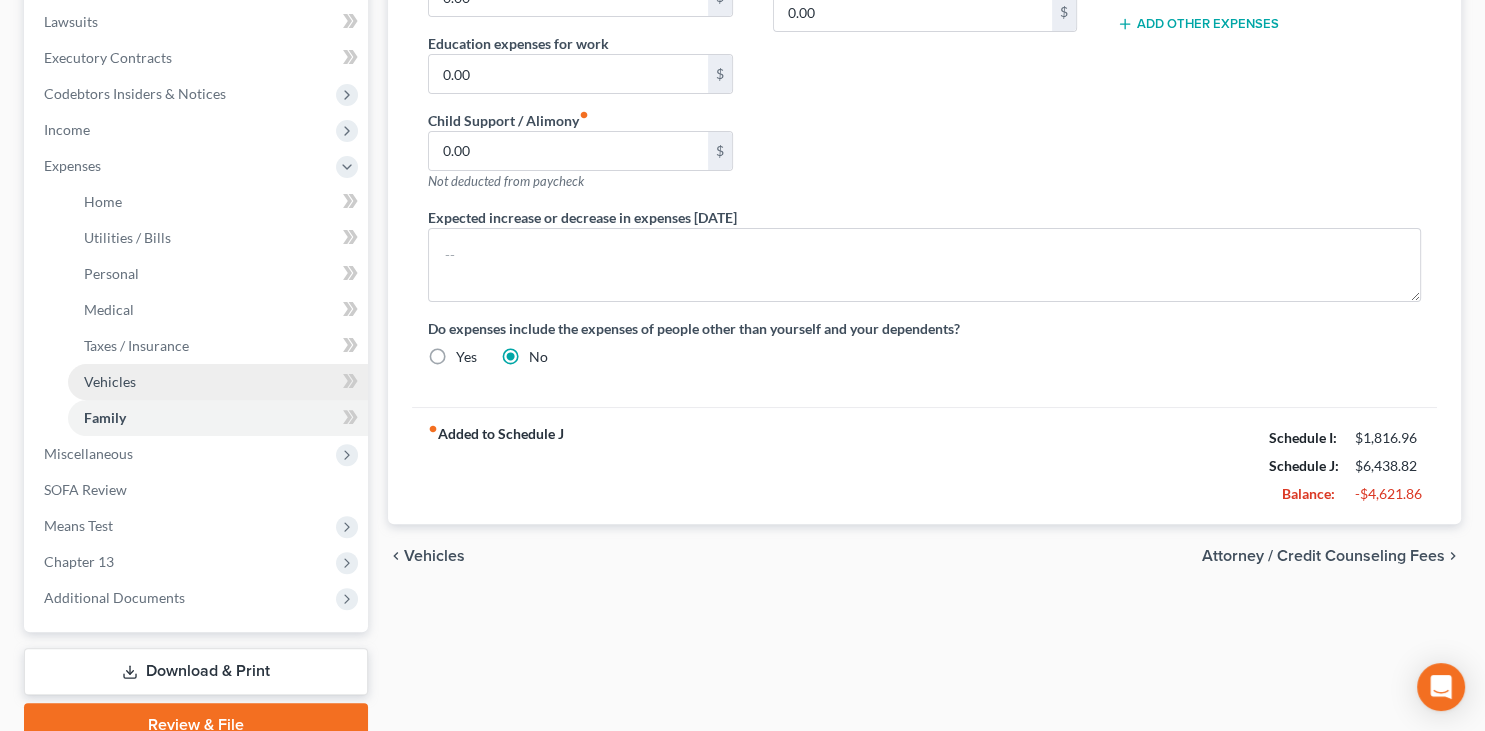 click on "Vehicles" at bounding box center (218, 382) 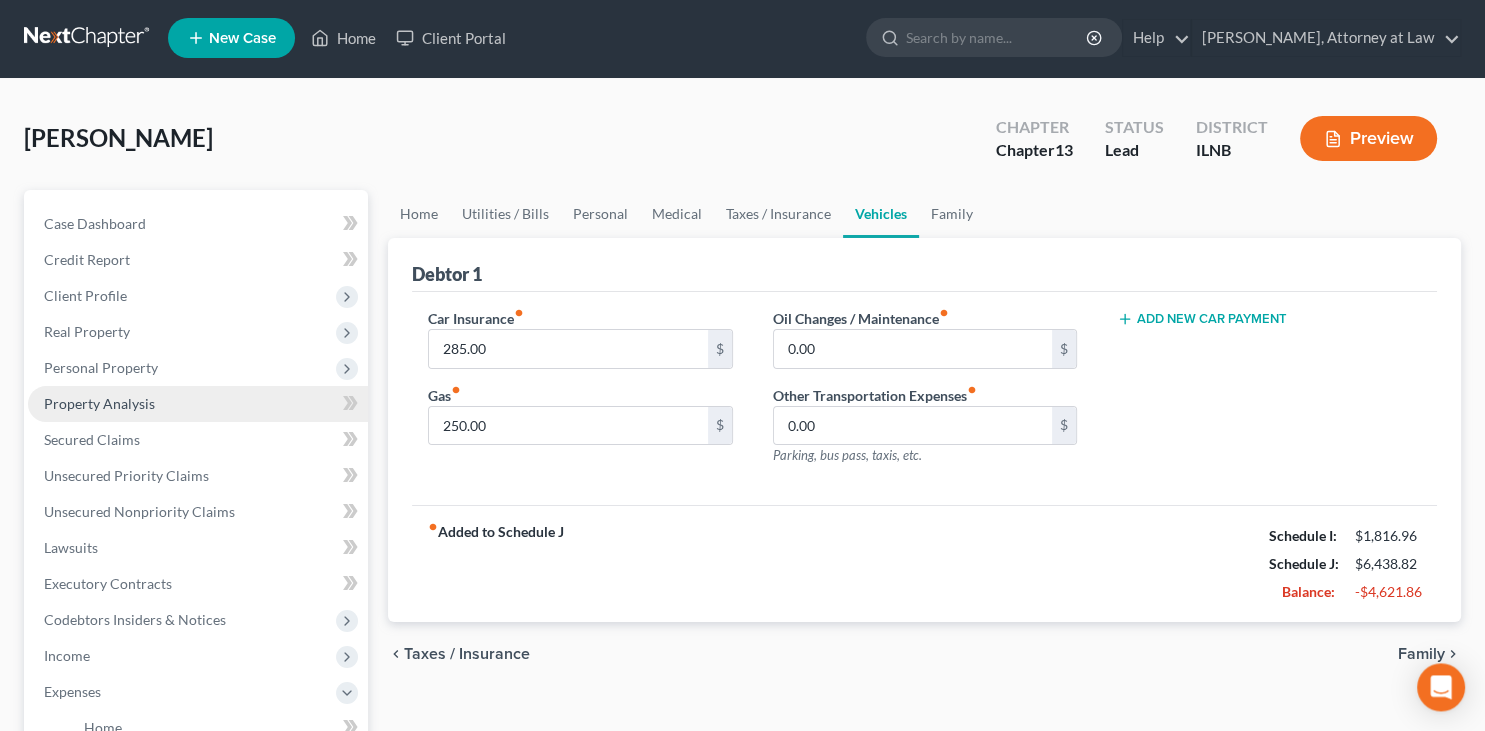 scroll, scrollTop: 0, scrollLeft: 0, axis: both 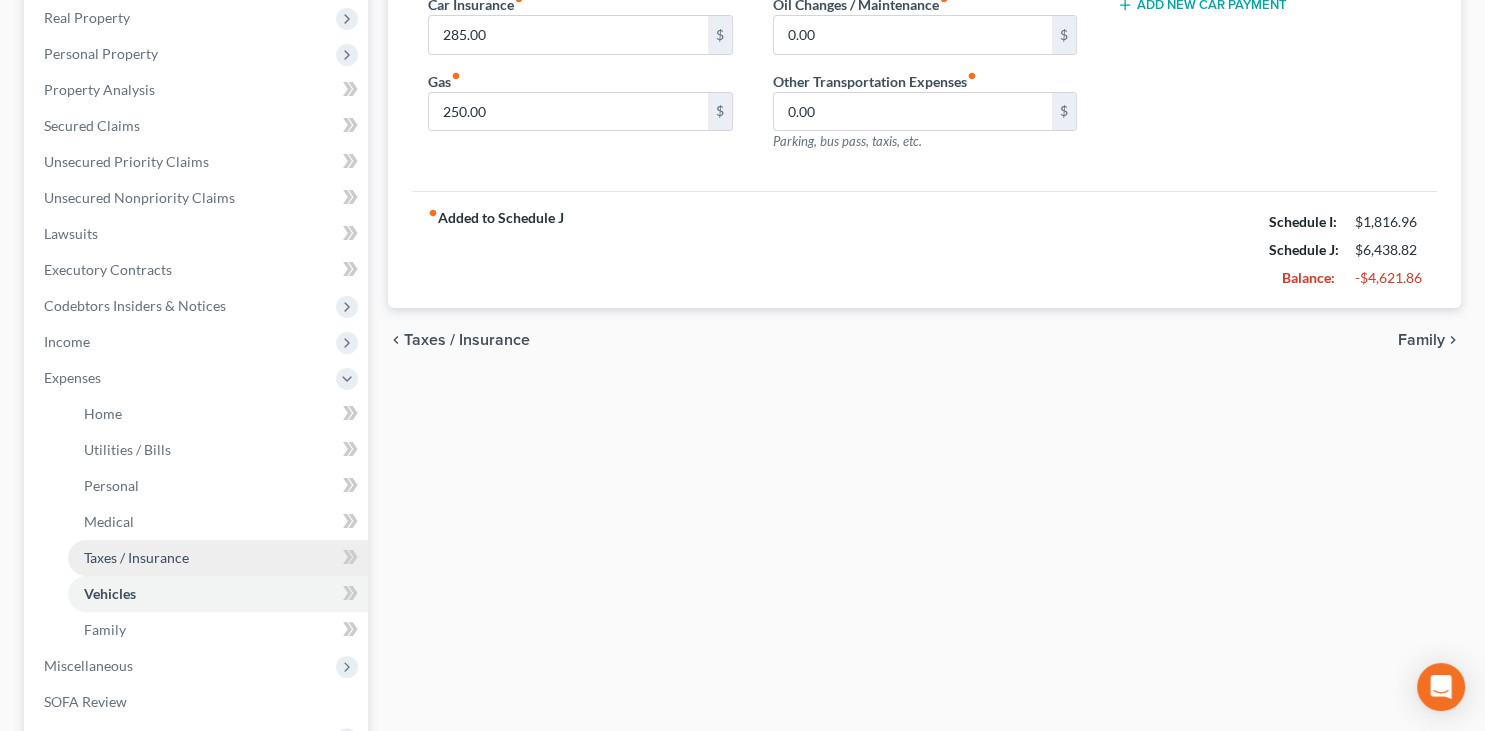 click on "Taxes / Insurance" at bounding box center [136, 557] 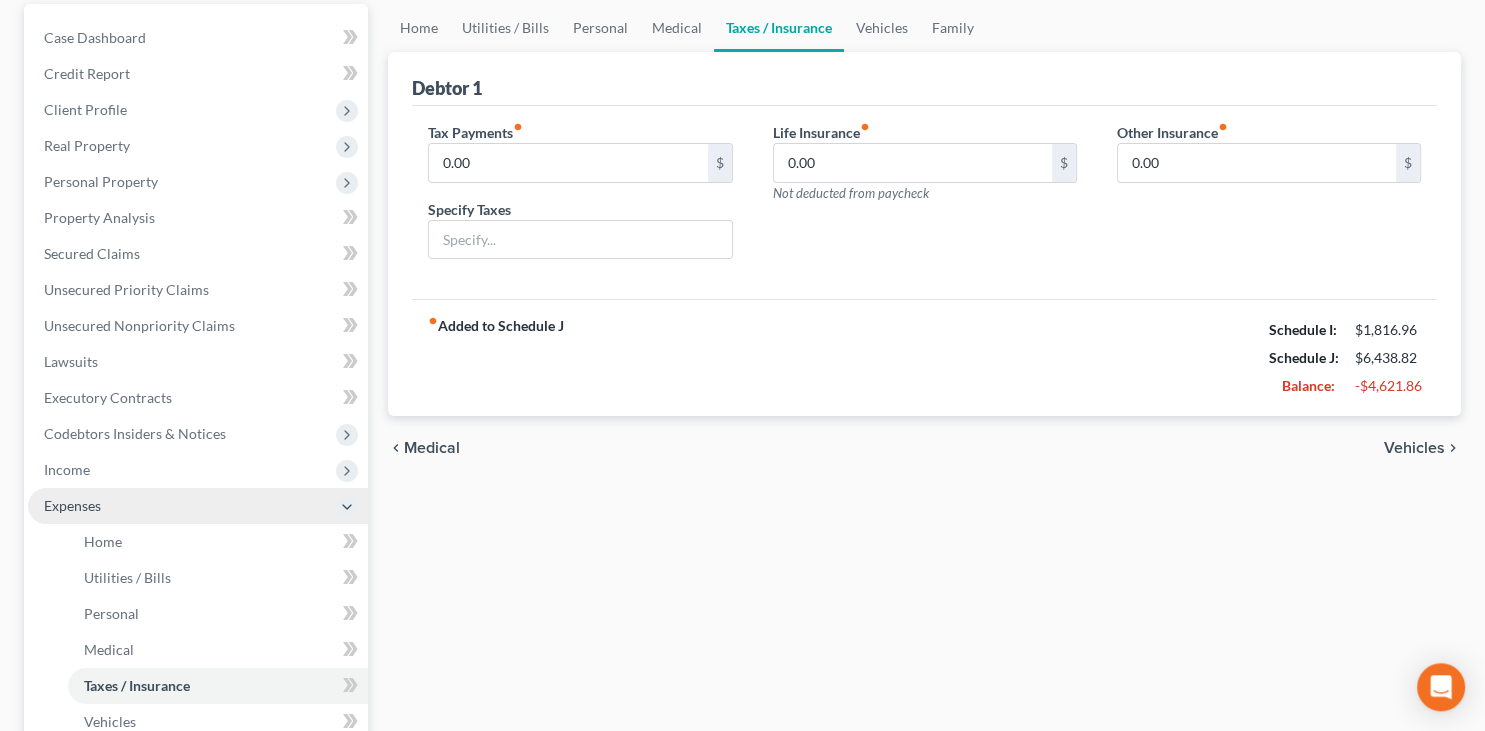 scroll, scrollTop: 211, scrollLeft: 0, axis: vertical 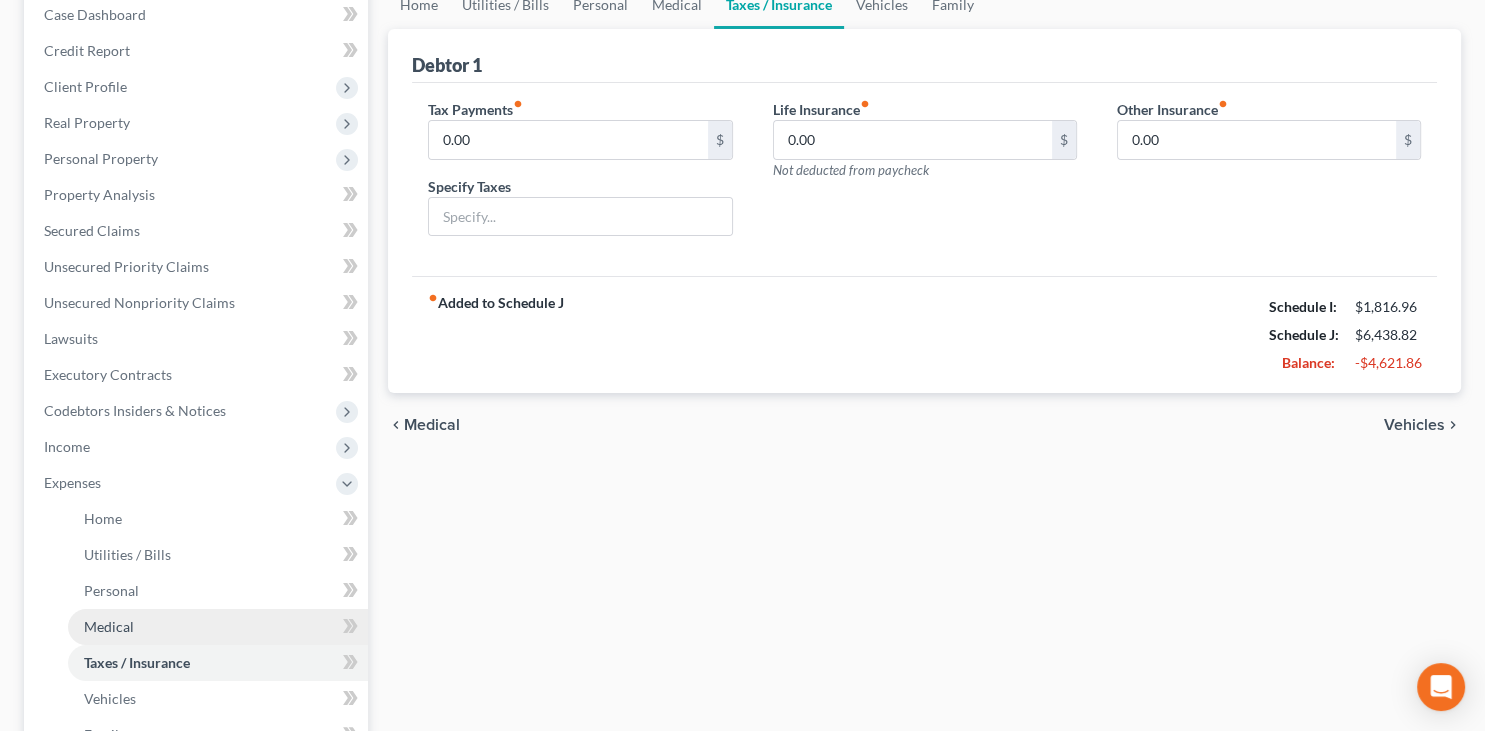 click on "Medical" at bounding box center (218, 627) 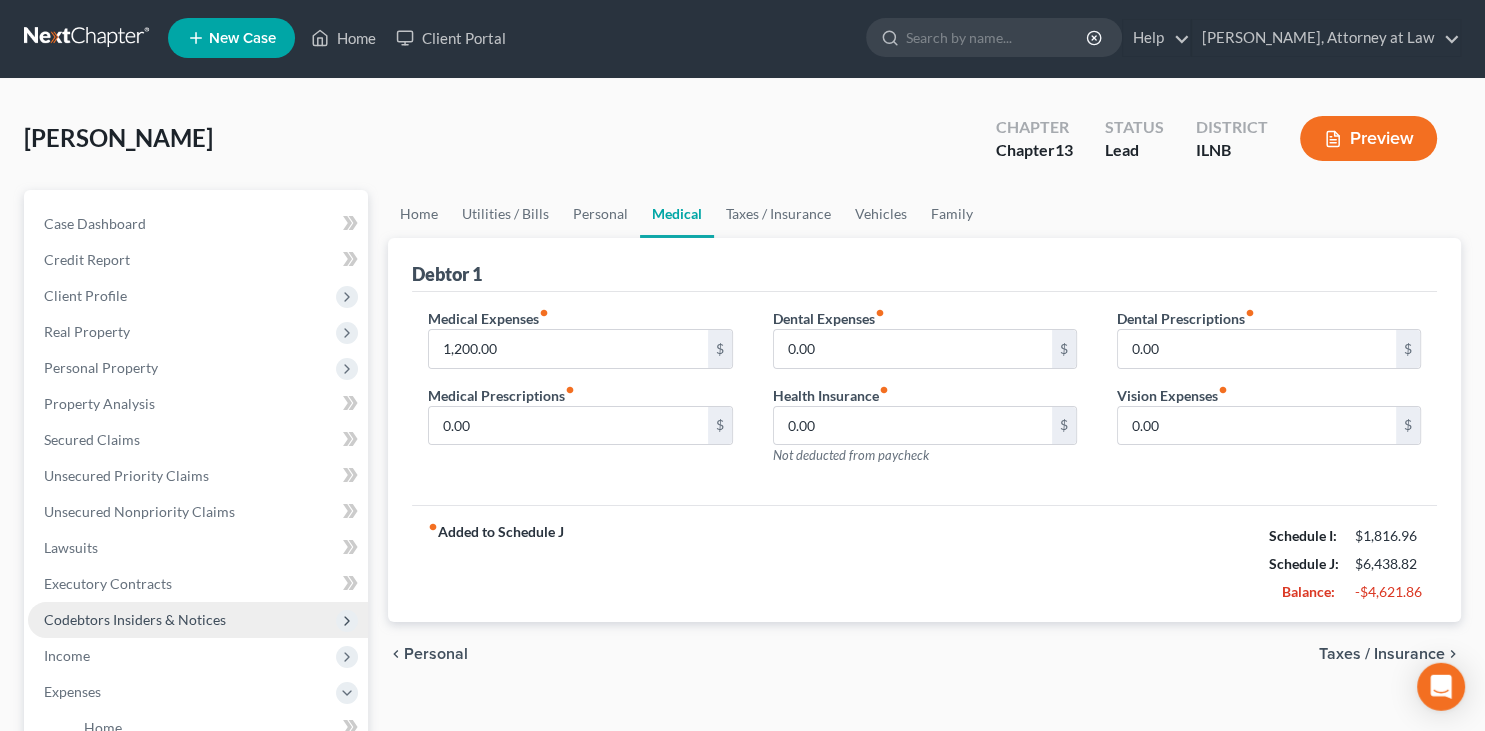 scroll, scrollTop: 0, scrollLeft: 0, axis: both 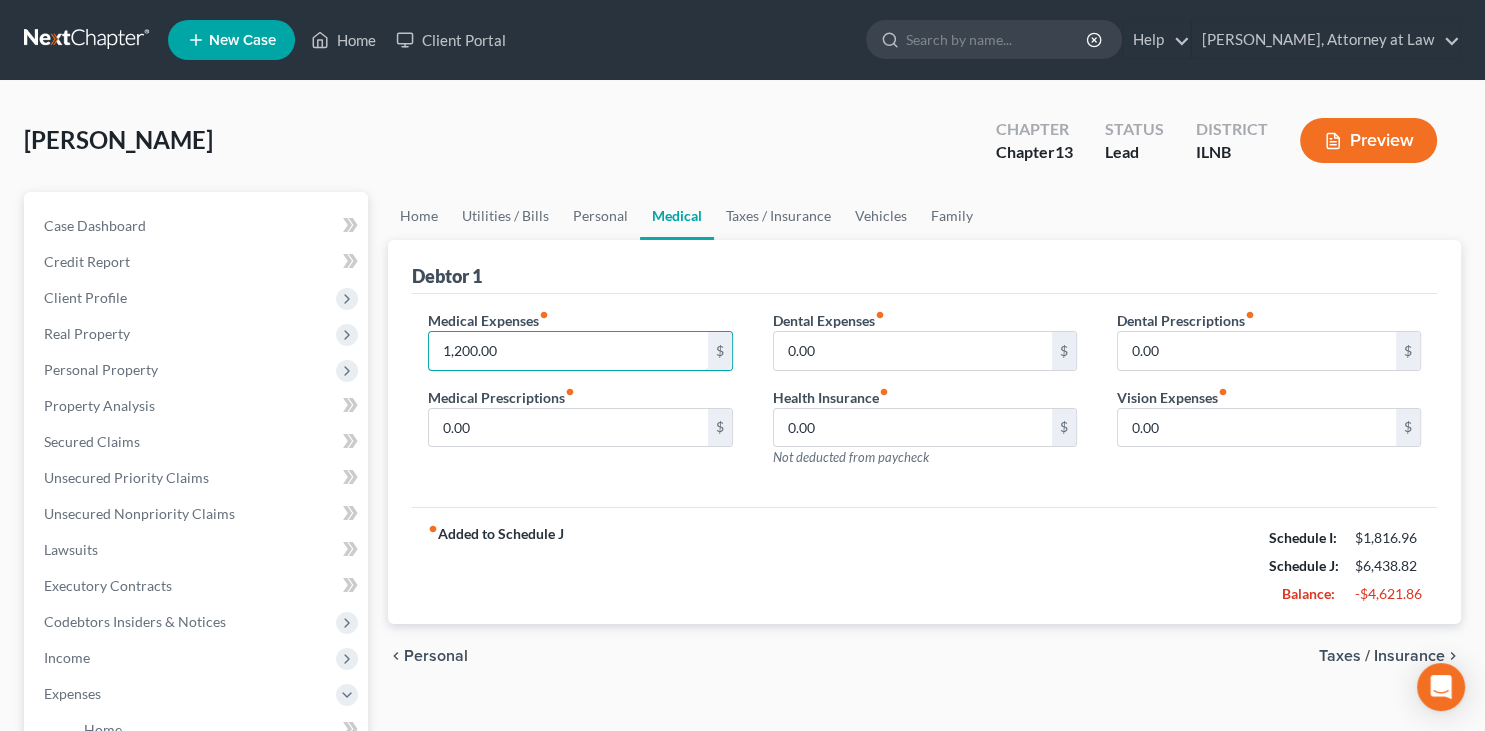 drag, startPoint x: 506, startPoint y: 346, endPoint x: 611, endPoint y: 371, distance: 107.935165 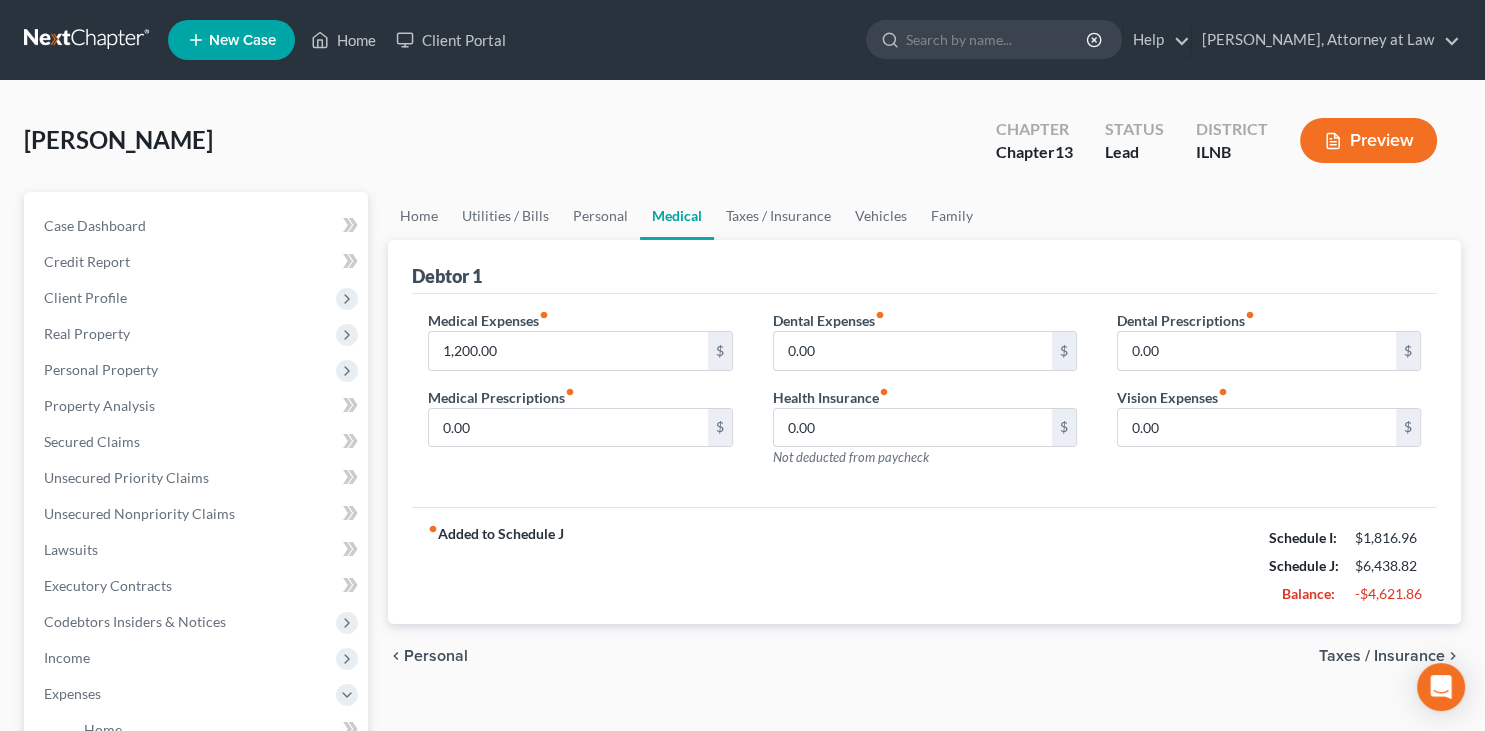 click on "fiber_manual_record  Added to Schedule J Schedule I: $1,816.96 Schedule J: $6,438.82 Balance: -$4,621.86" at bounding box center [924, 565] 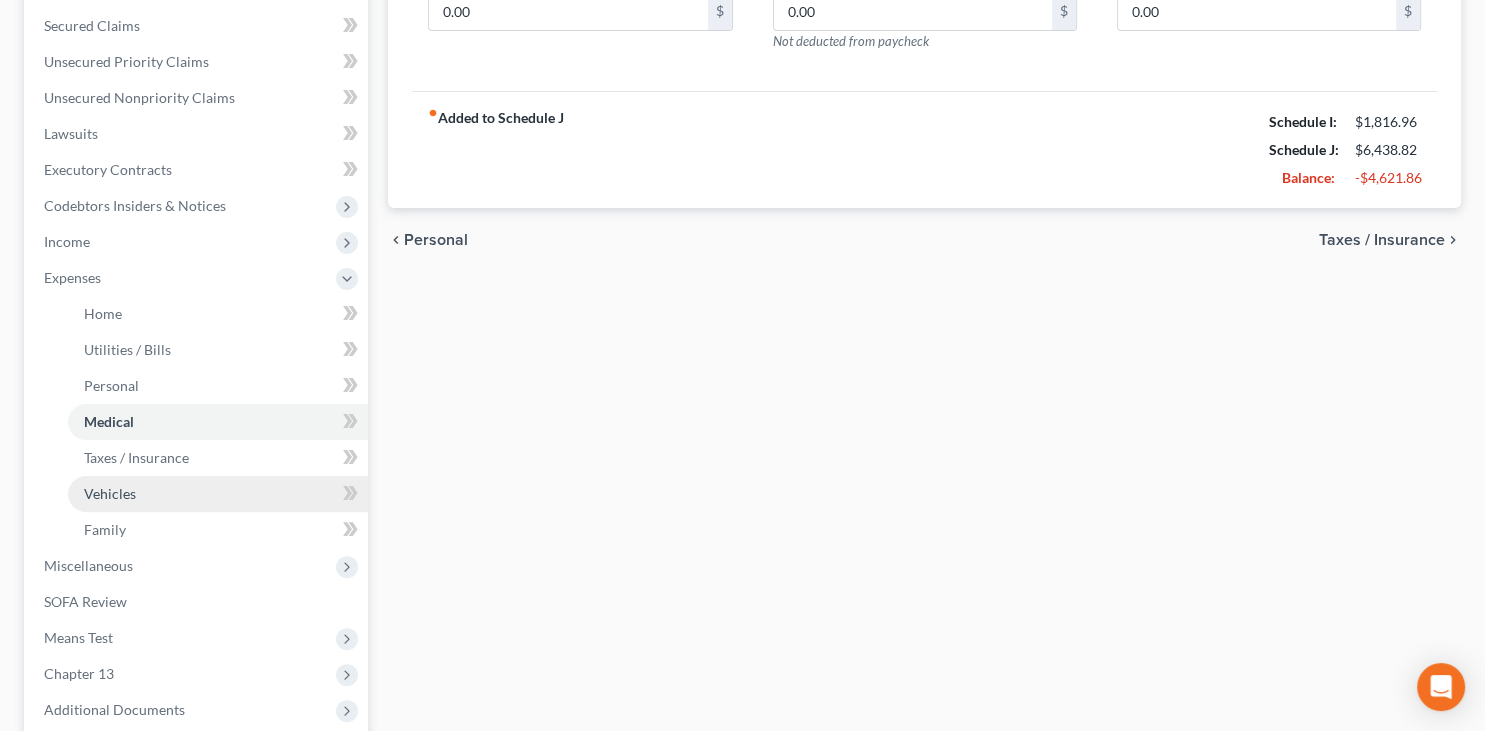 scroll, scrollTop: 422, scrollLeft: 0, axis: vertical 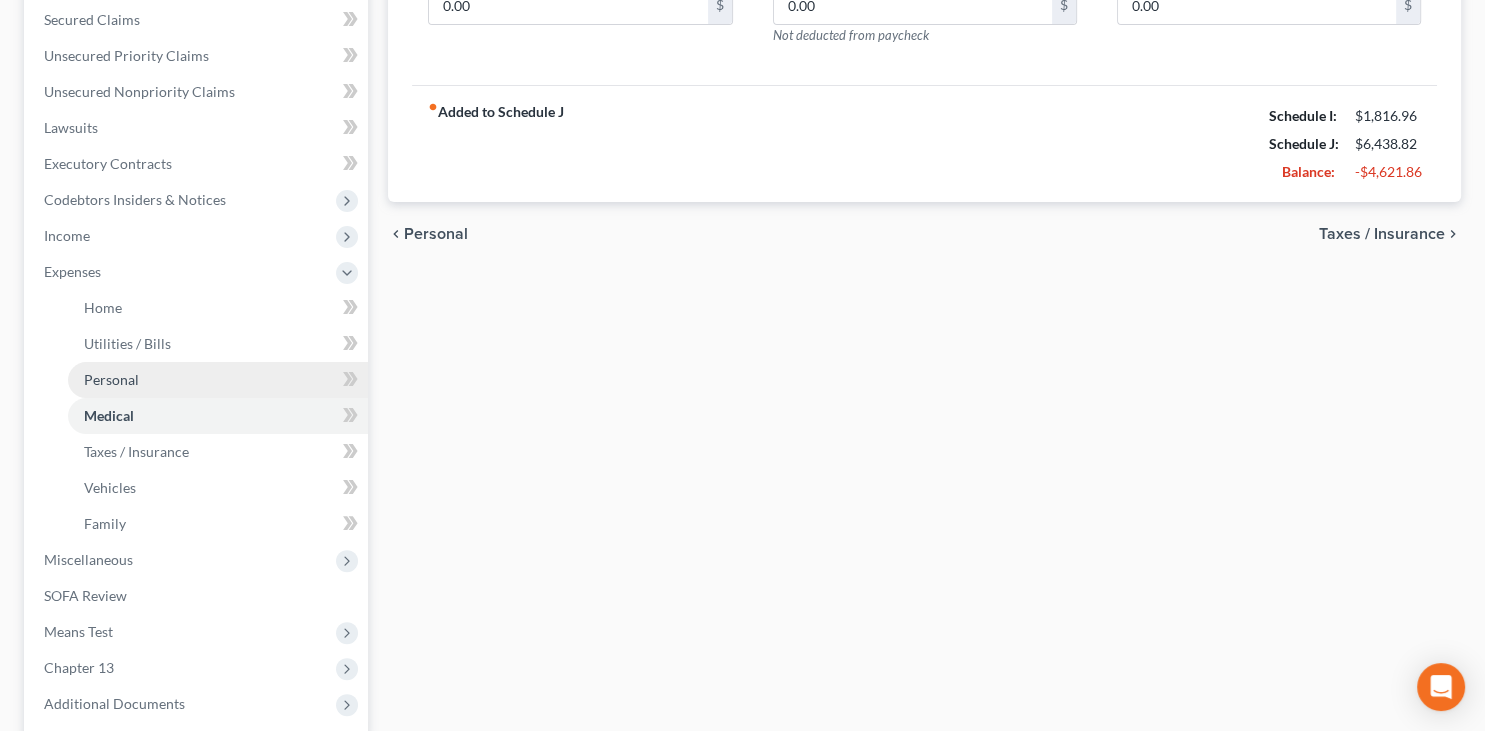 click on "Personal" at bounding box center (218, 380) 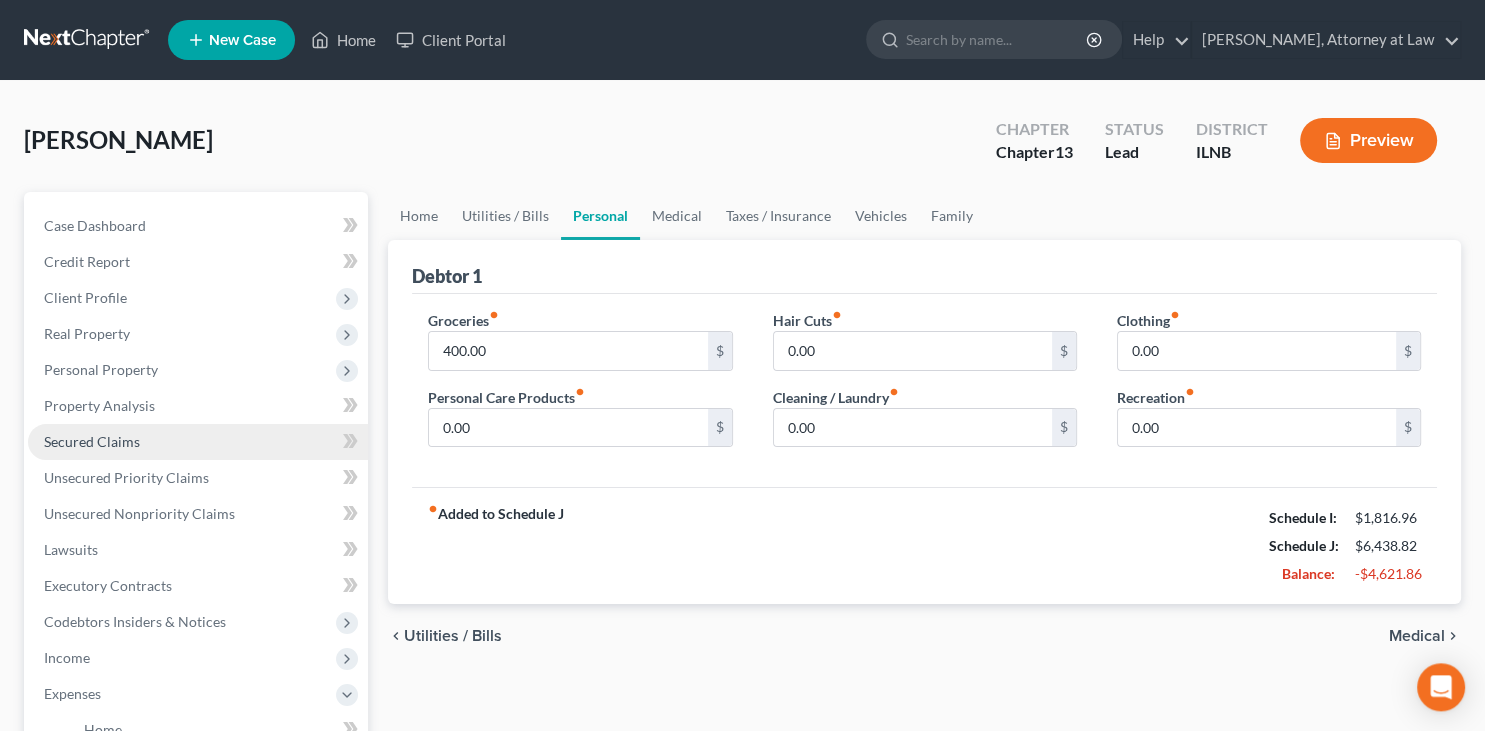 scroll, scrollTop: 0, scrollLeft: 0, axis: both 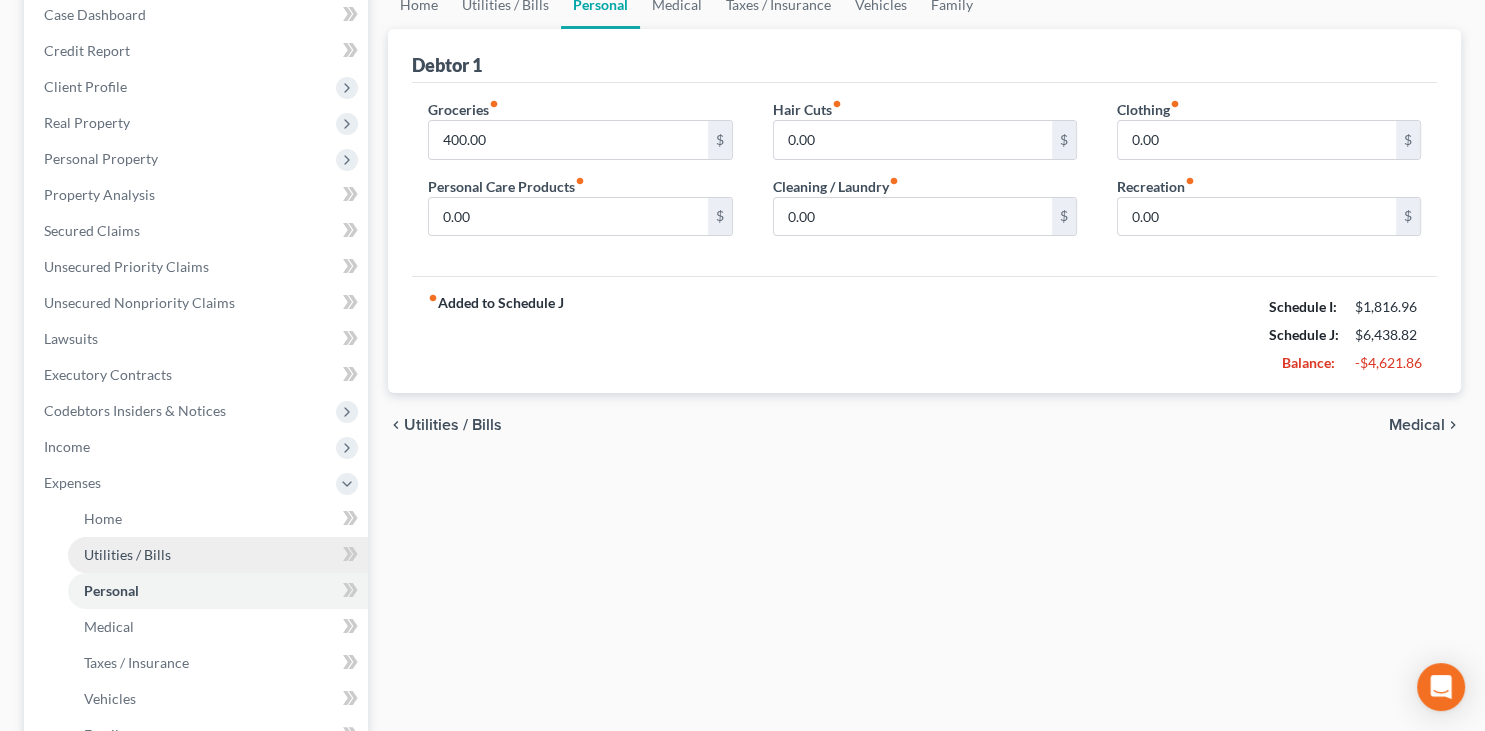 click on "Utilities / Bills" at bounding box center [218, 555] 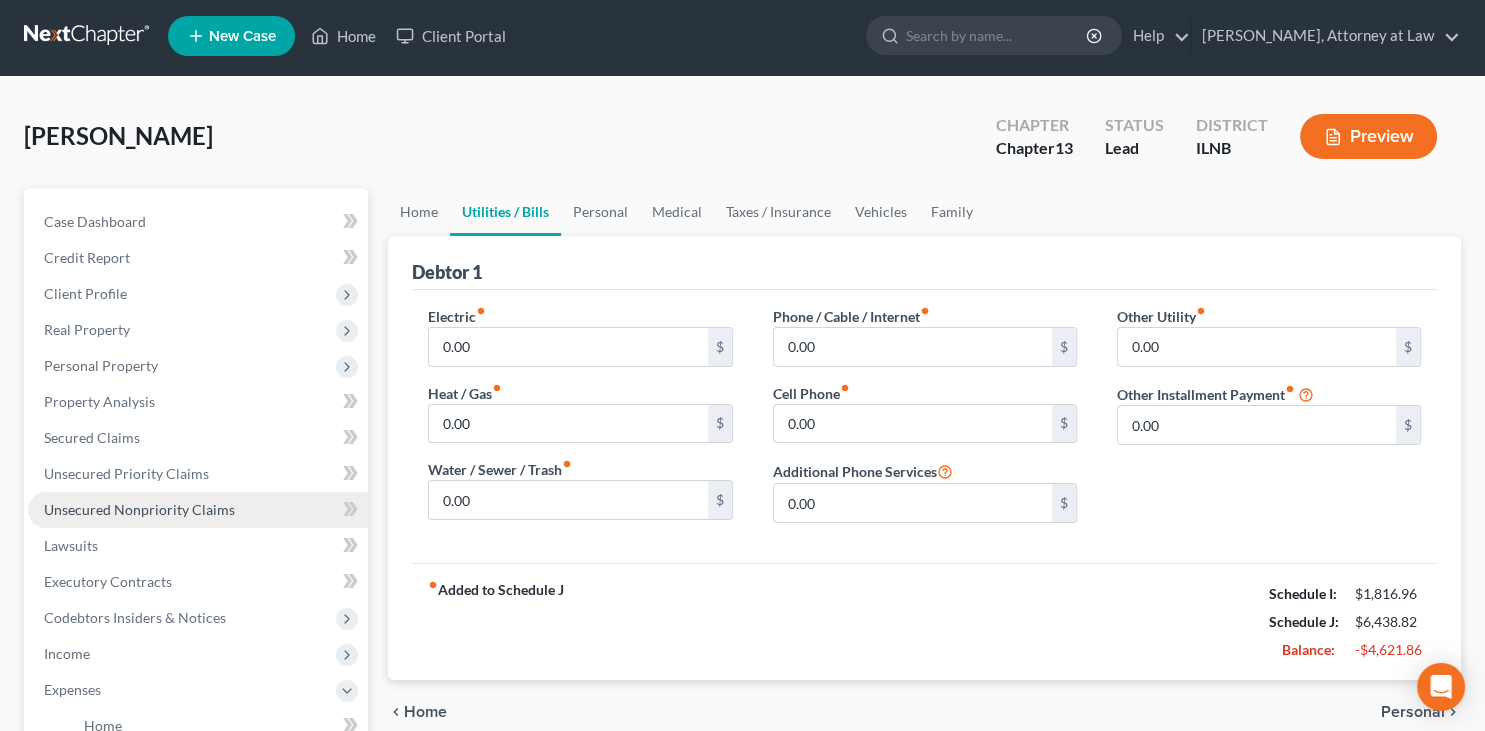 scroll, scrollTop: 1, scrollLeft: 0, axis: vertical 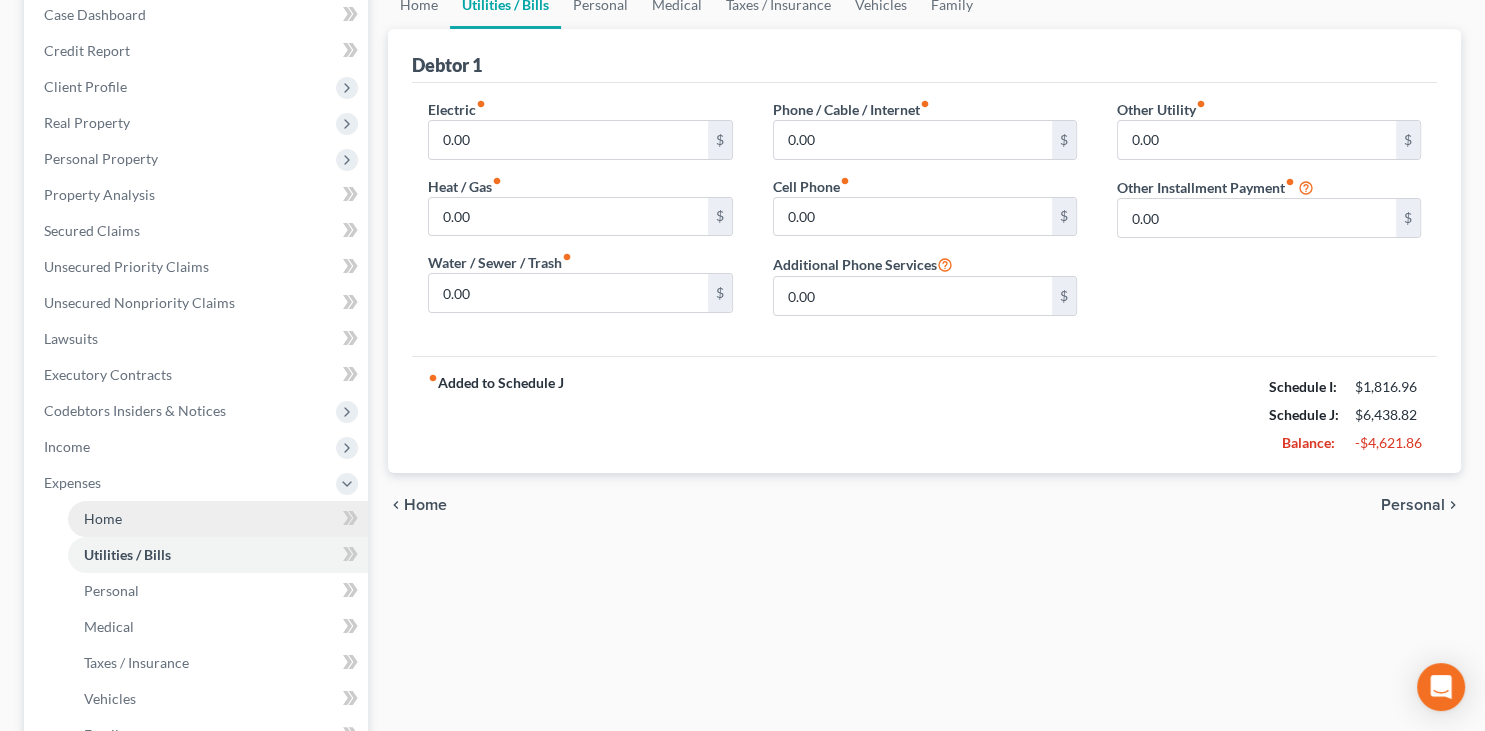 click on "Home" at bounding box center [218, 519] 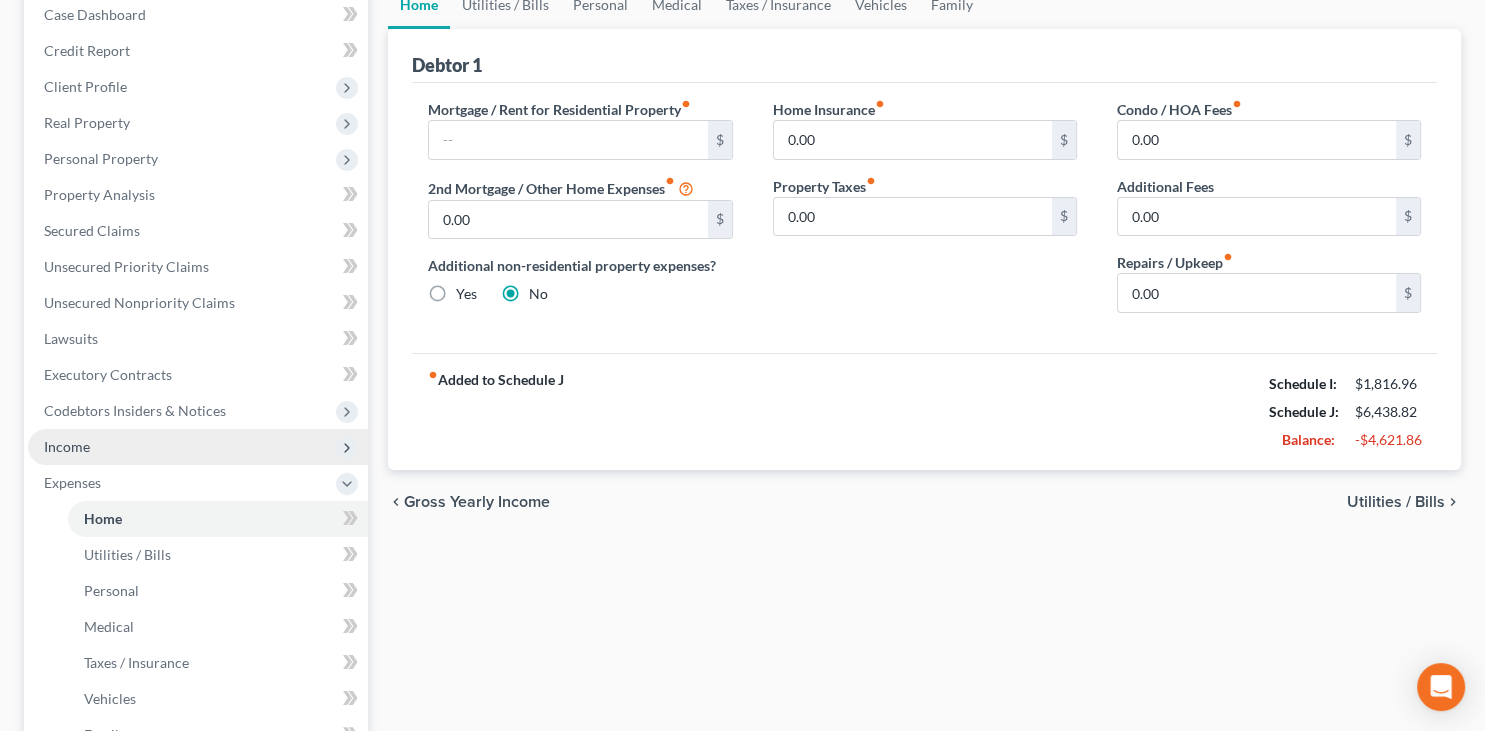 click on "Income" at bounding box center (198, 447) 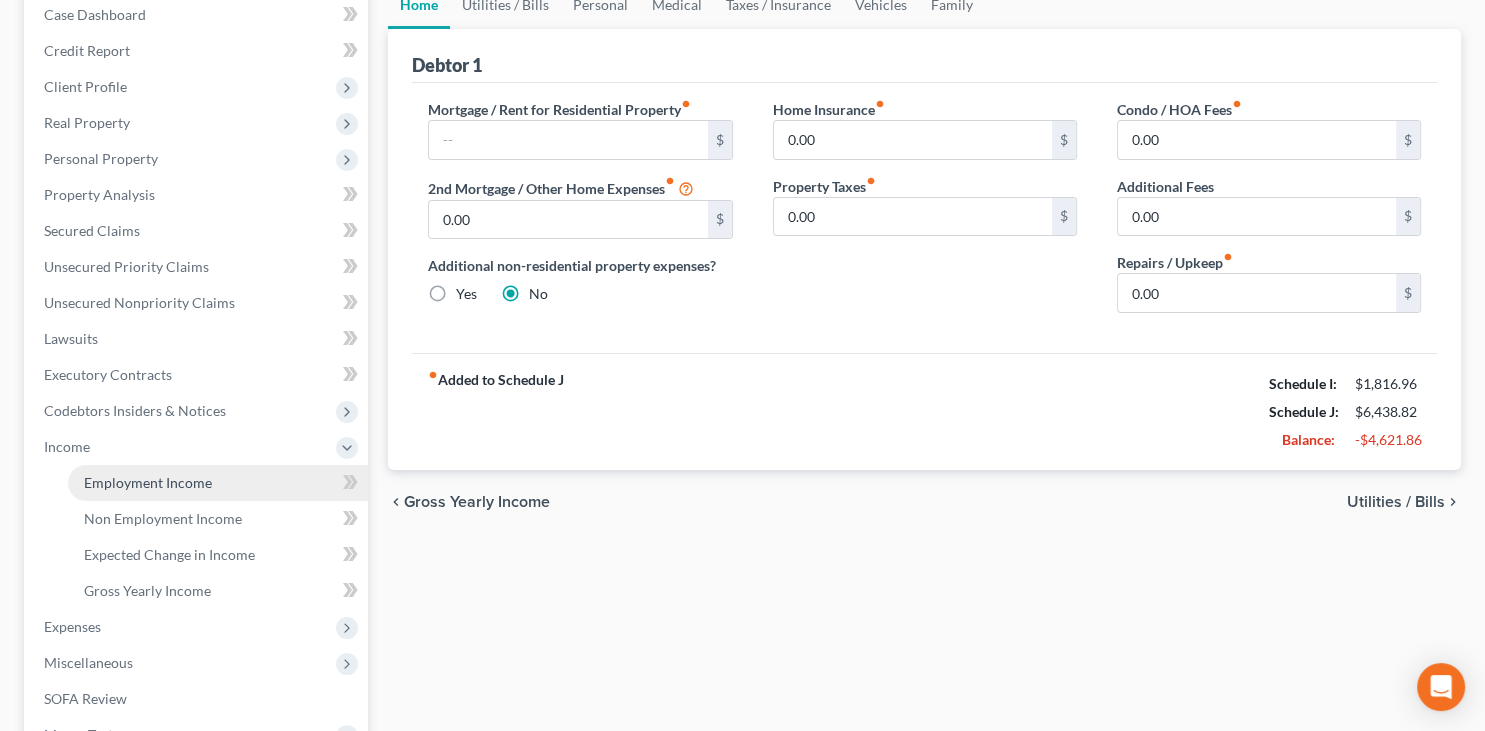 click on "Employment Income" at bounding box center [148, 482] 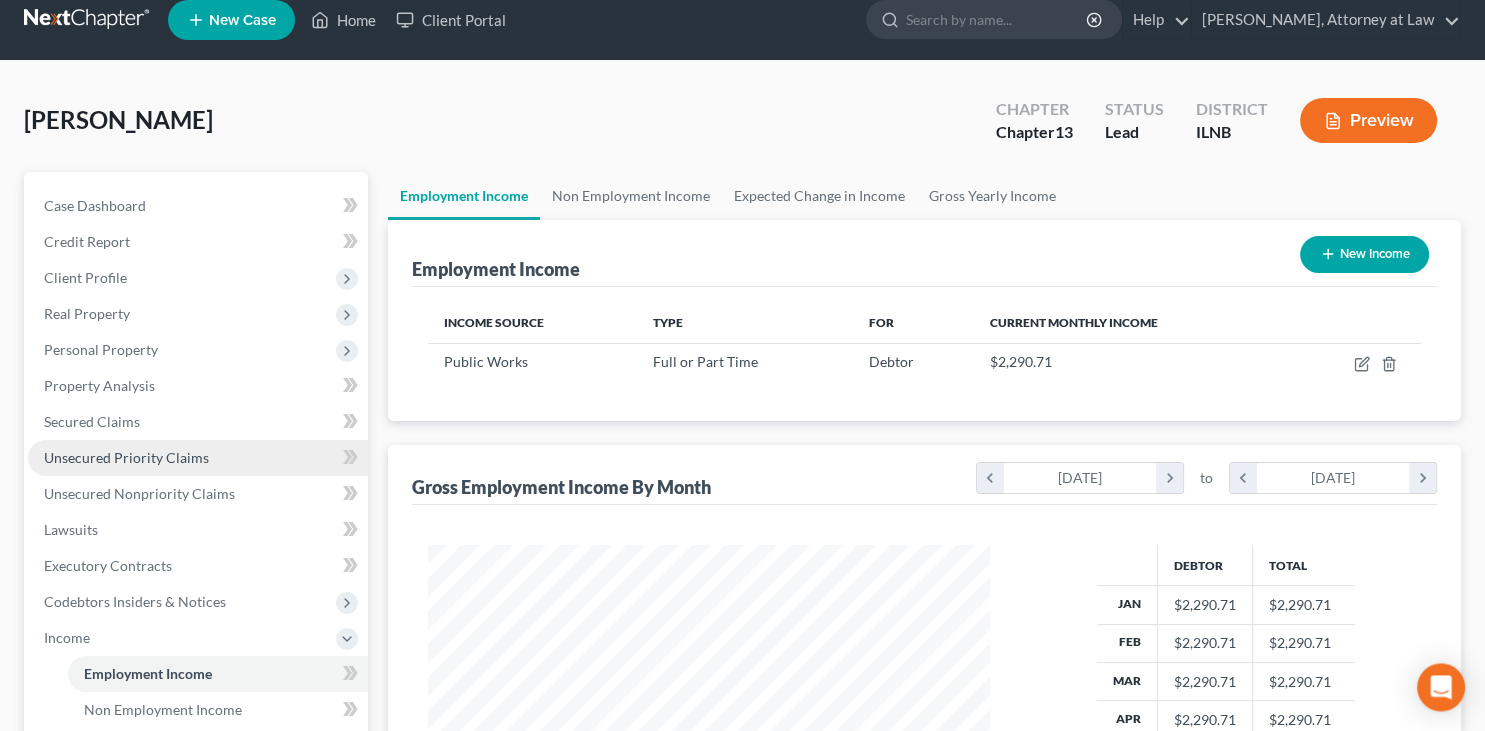 scroll, scrollTop: 4, scrollLeft: 0, axis: vertical 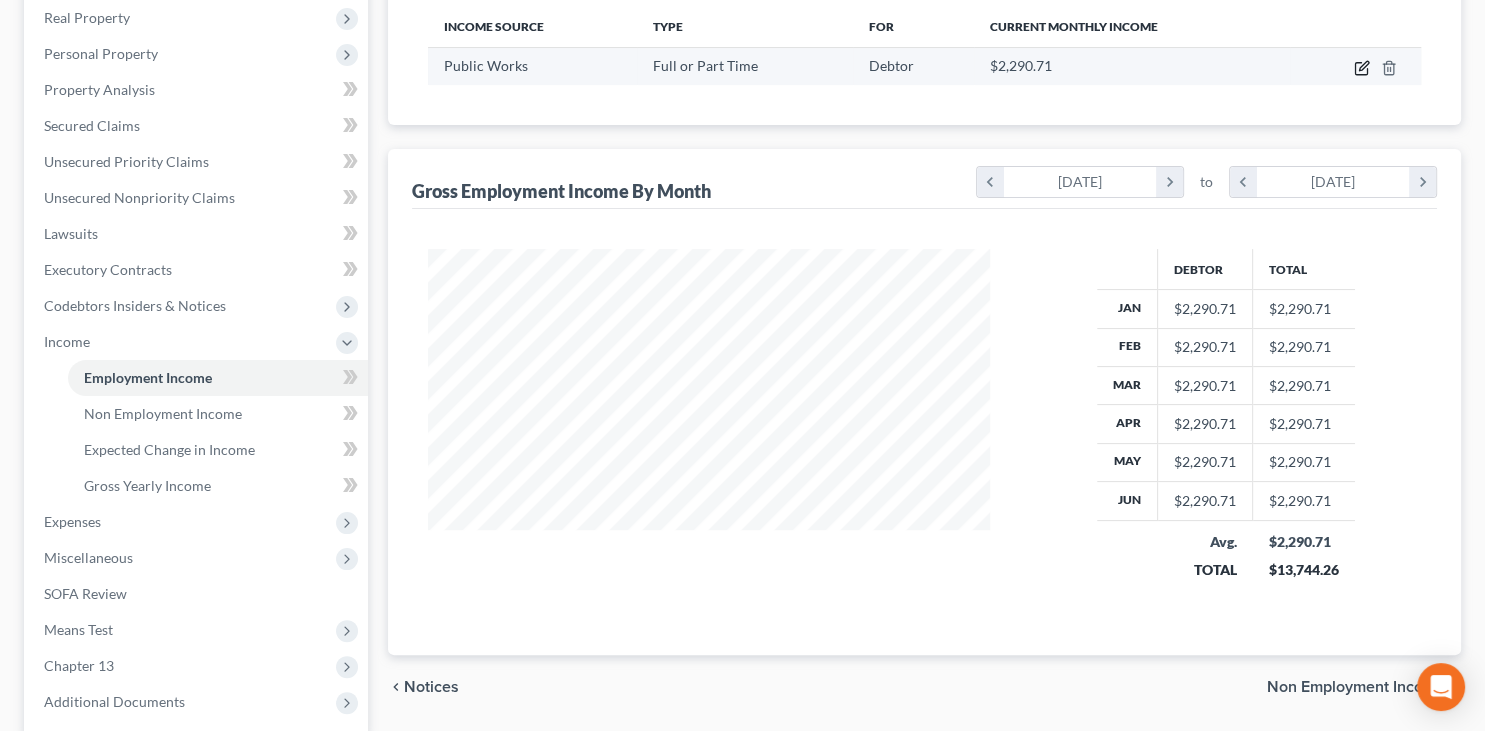 click 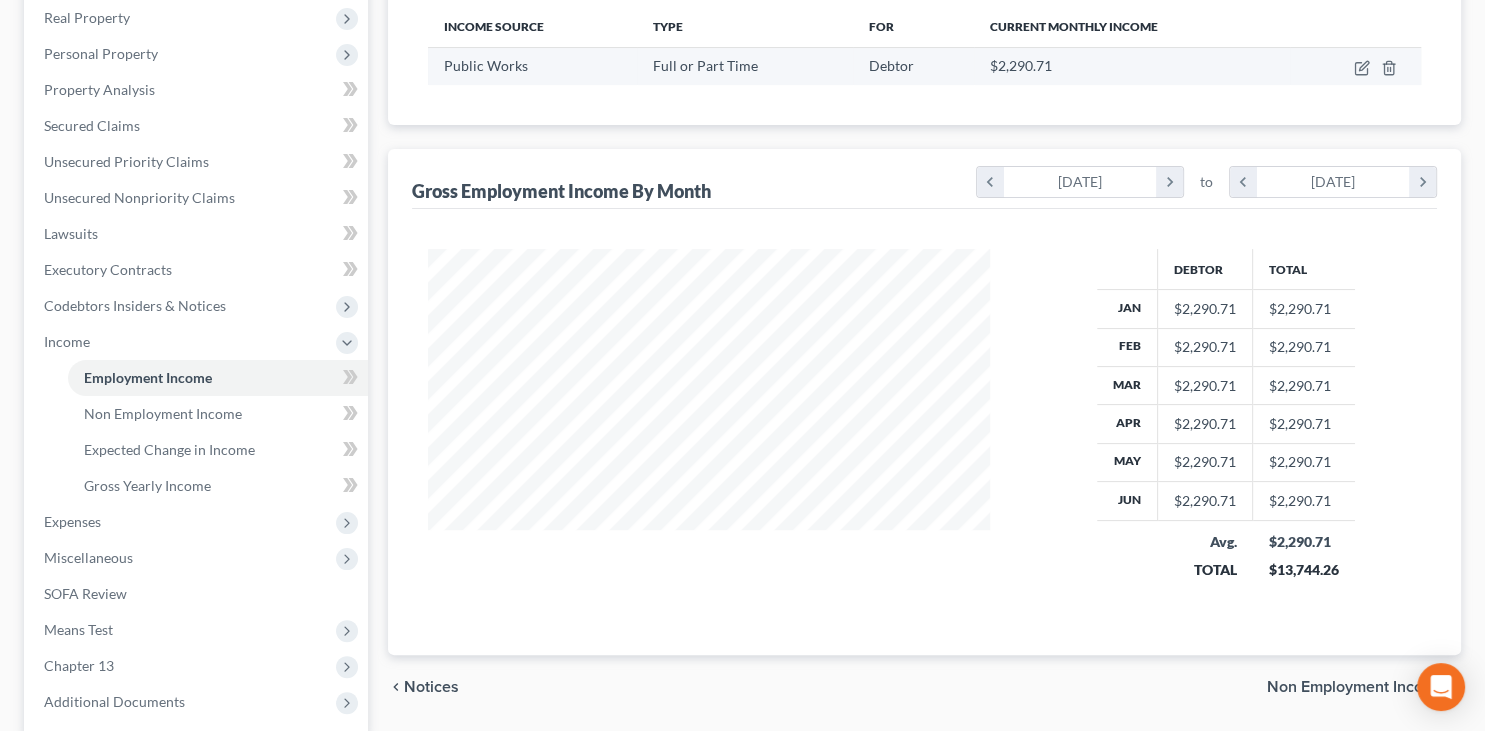 select on "0" 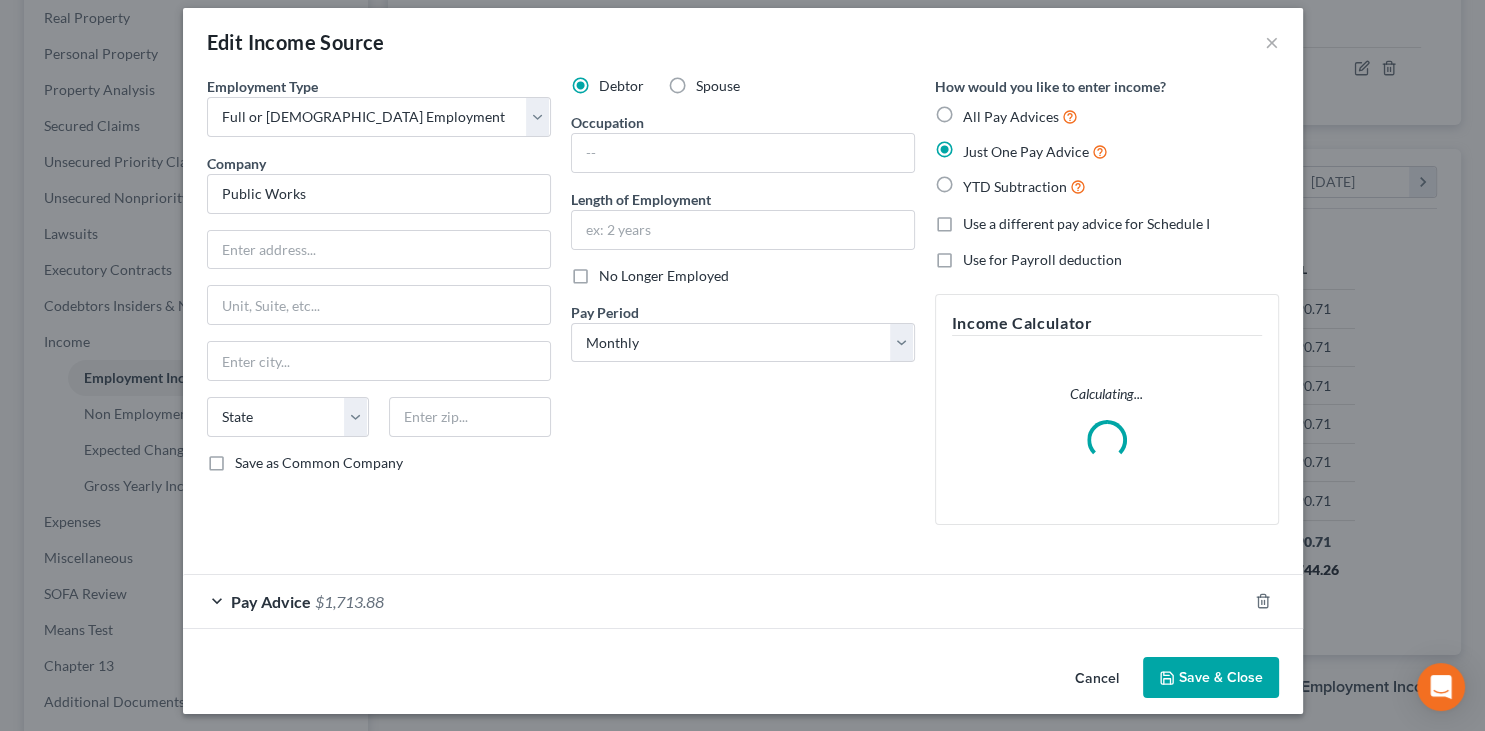 scroll, scrollTop: 22, scrollLeft: 0, axis: vertical 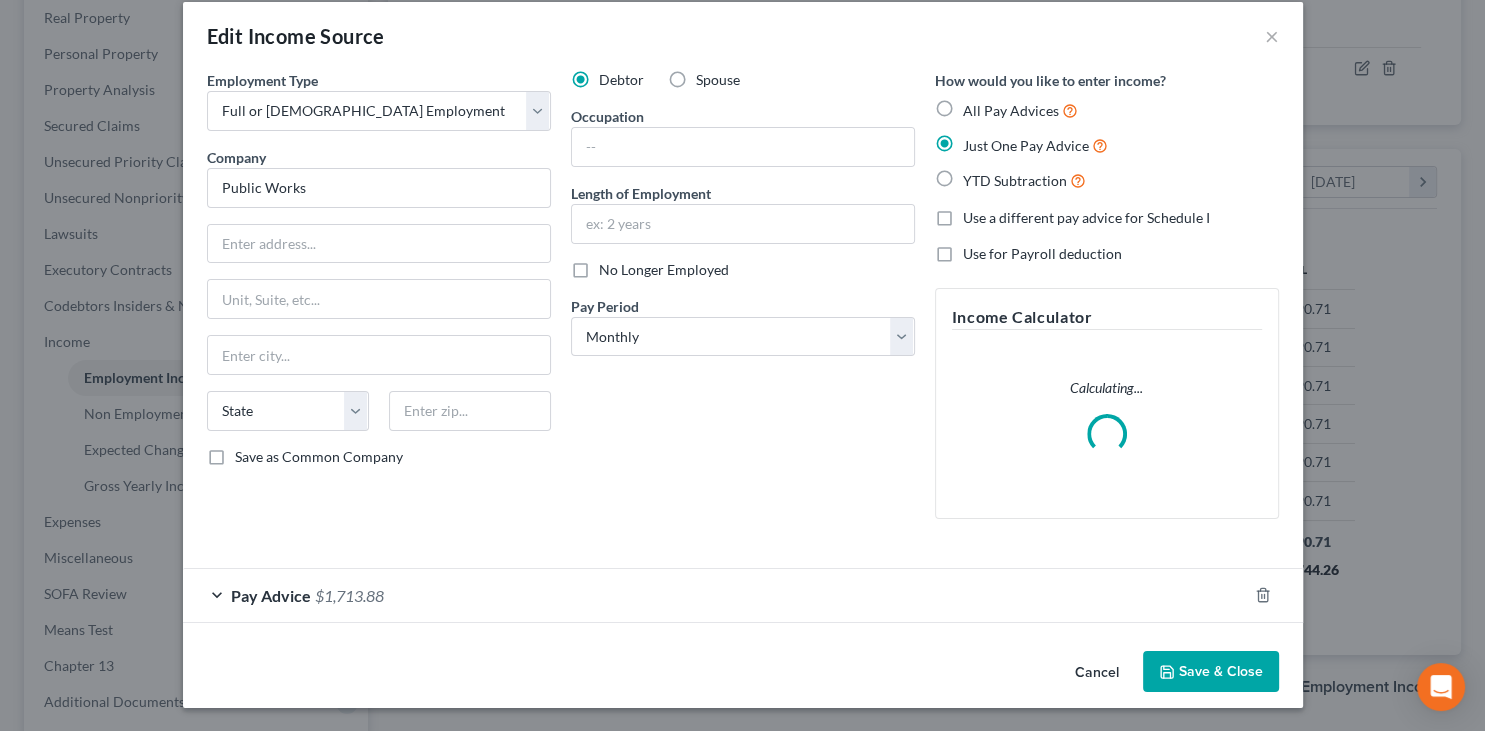 click on "Pay Advice $1,713.88" at bounding box center [715, 595] 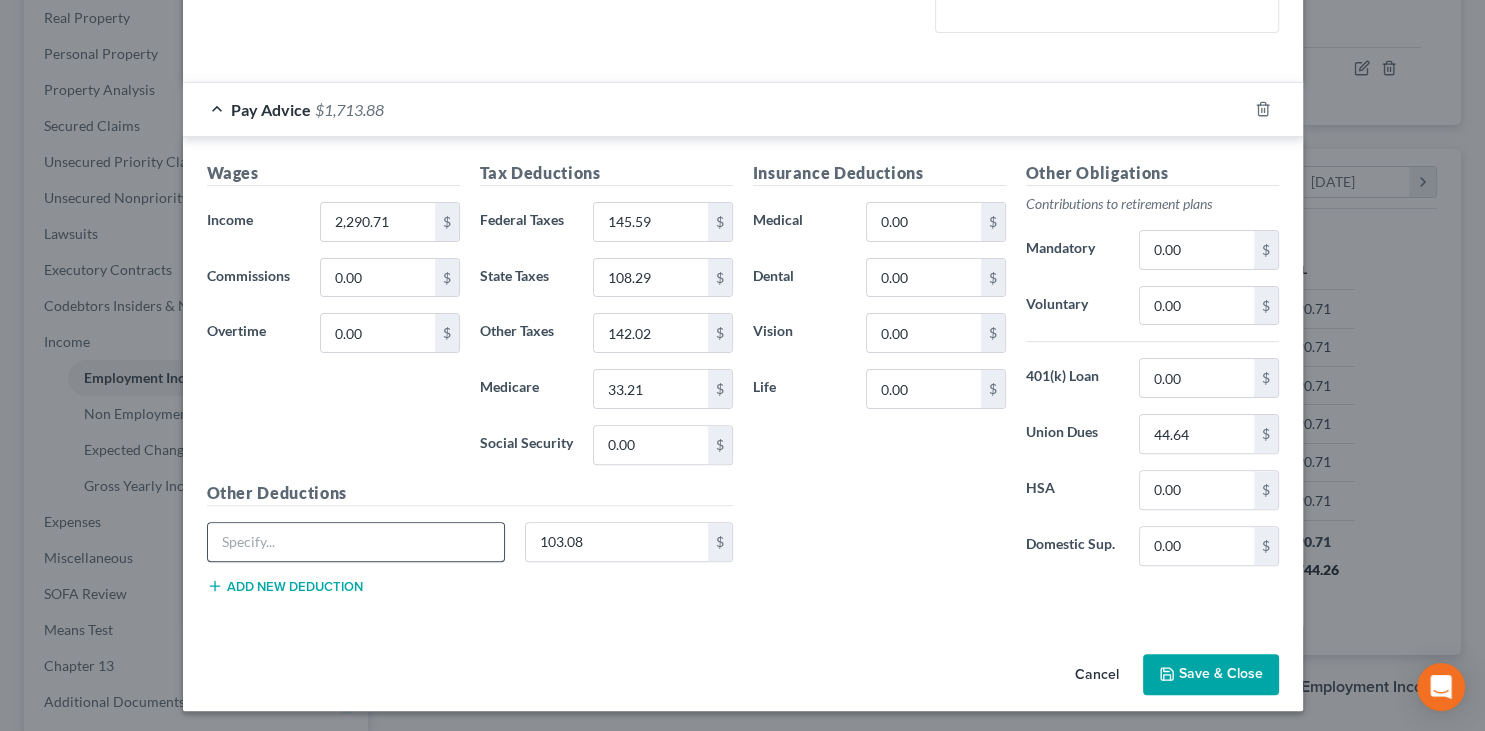 scroll, scrollTop: 488, scrollLeft: 0, axis: vertical 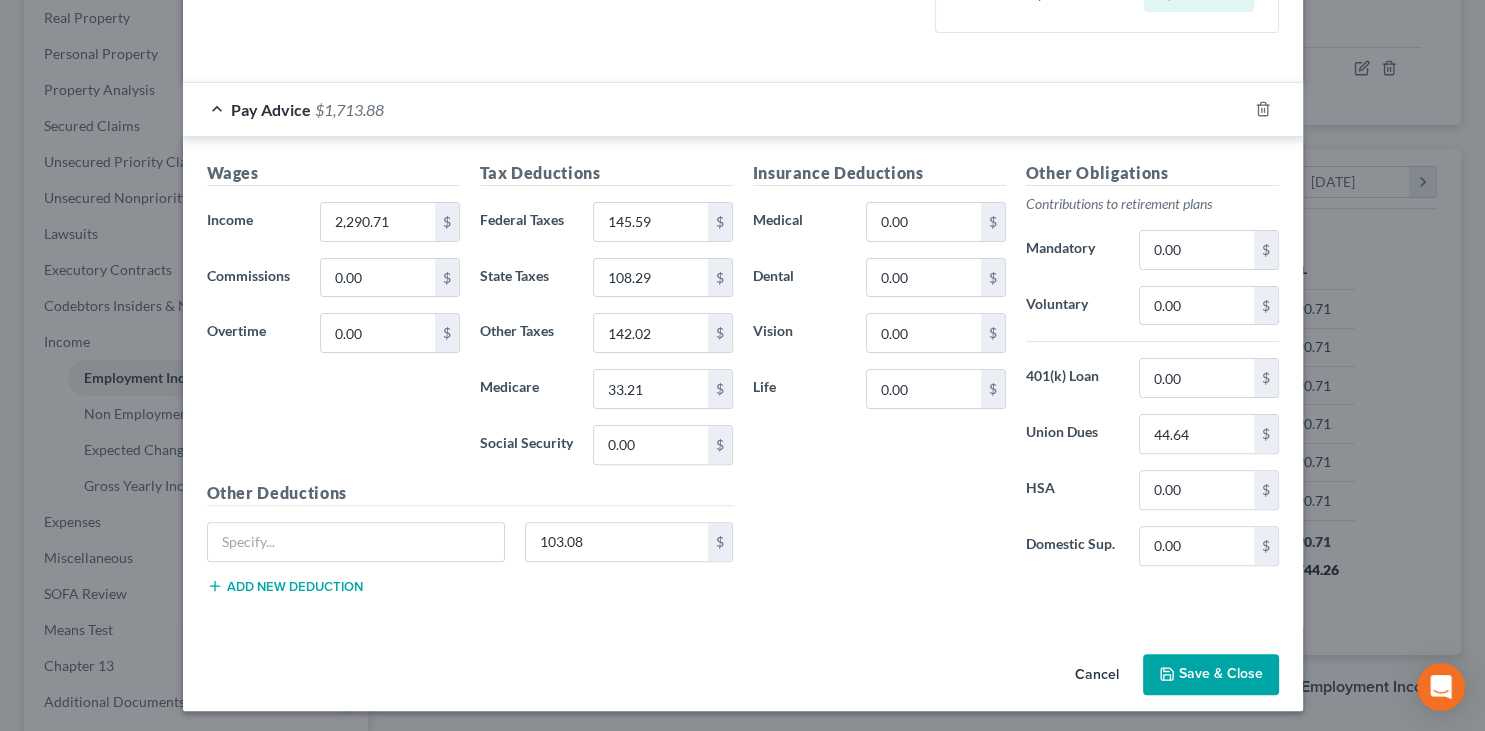 click on "Save & Close" at bounding box center [1211, 675] 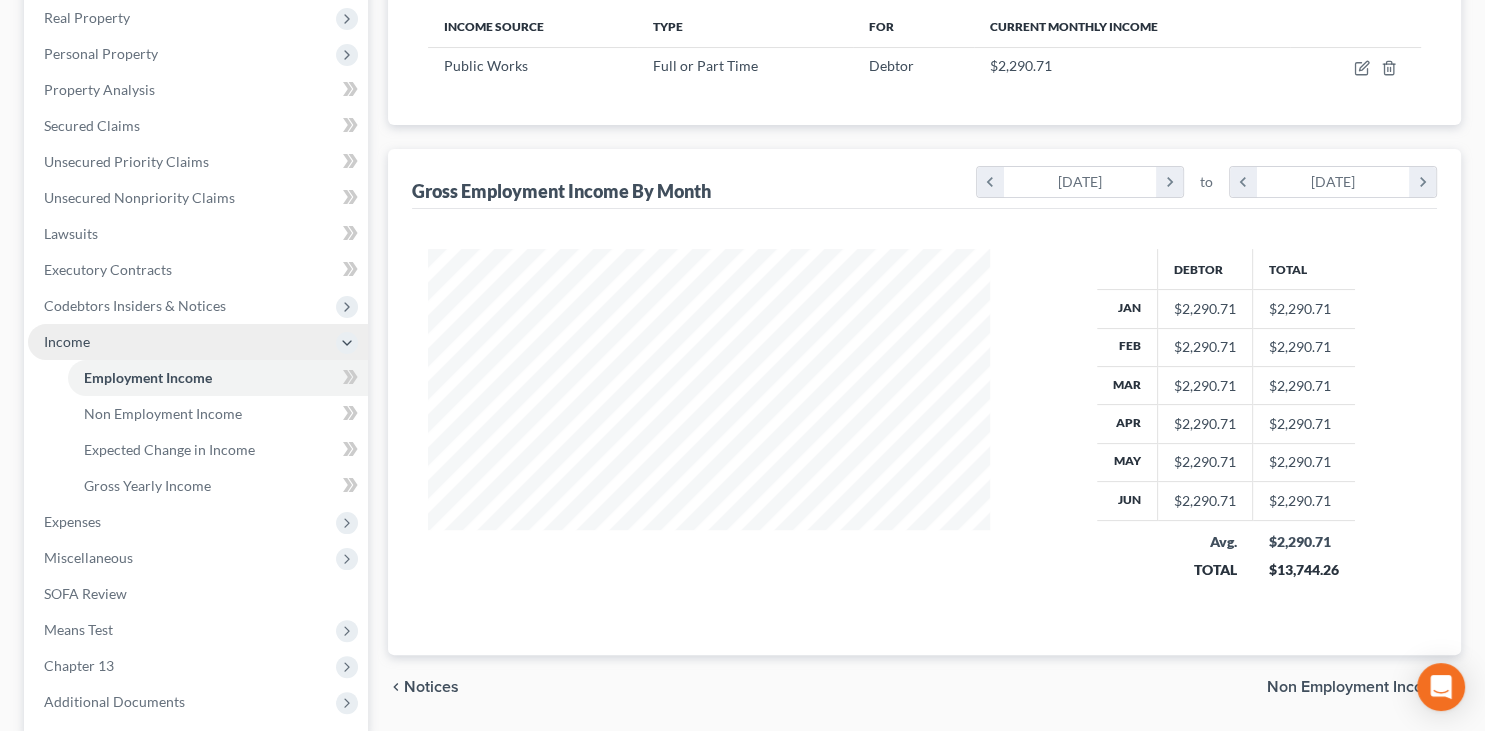 click on "Income" at bounding box center [198, 342] 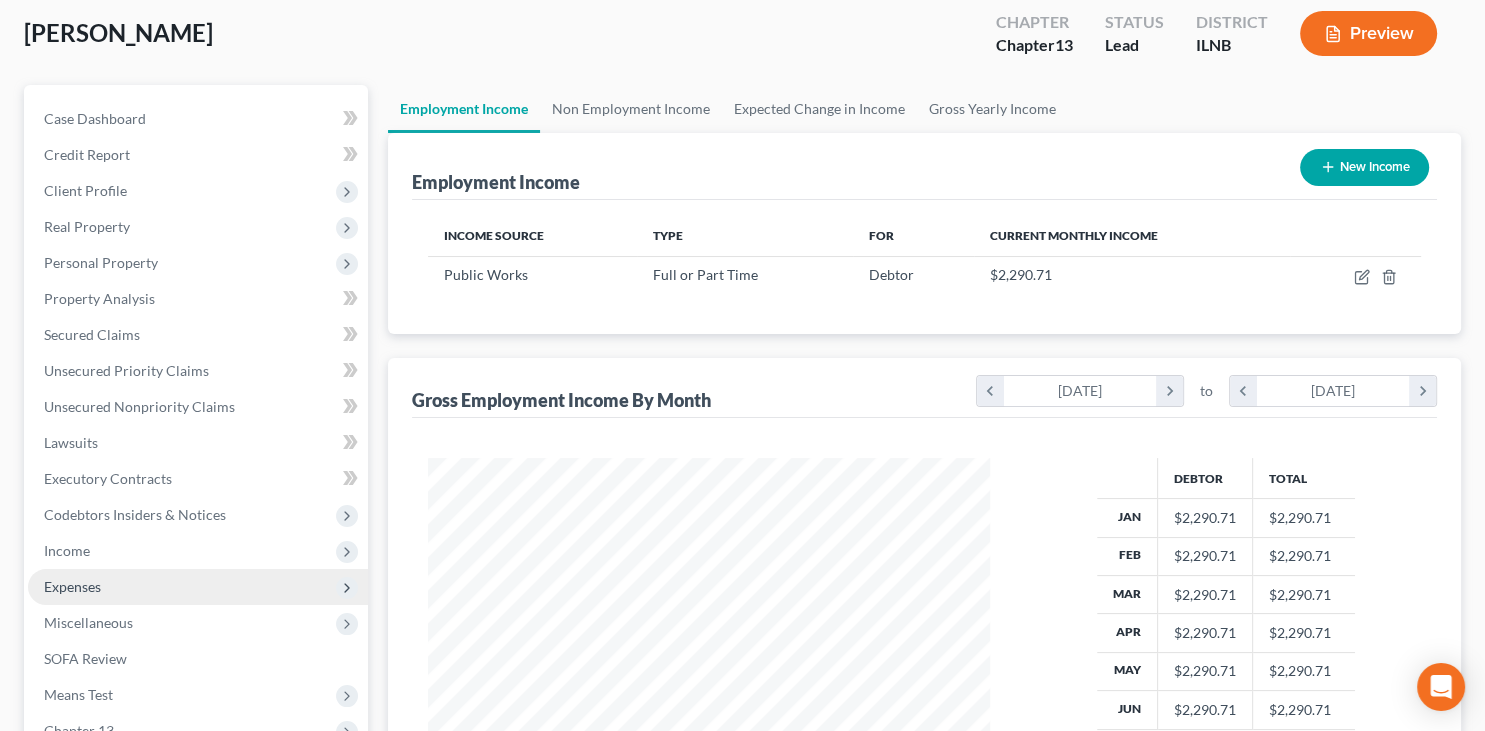 scroll, scrollTop: 105, scrollLeft: 0, axis: vertical 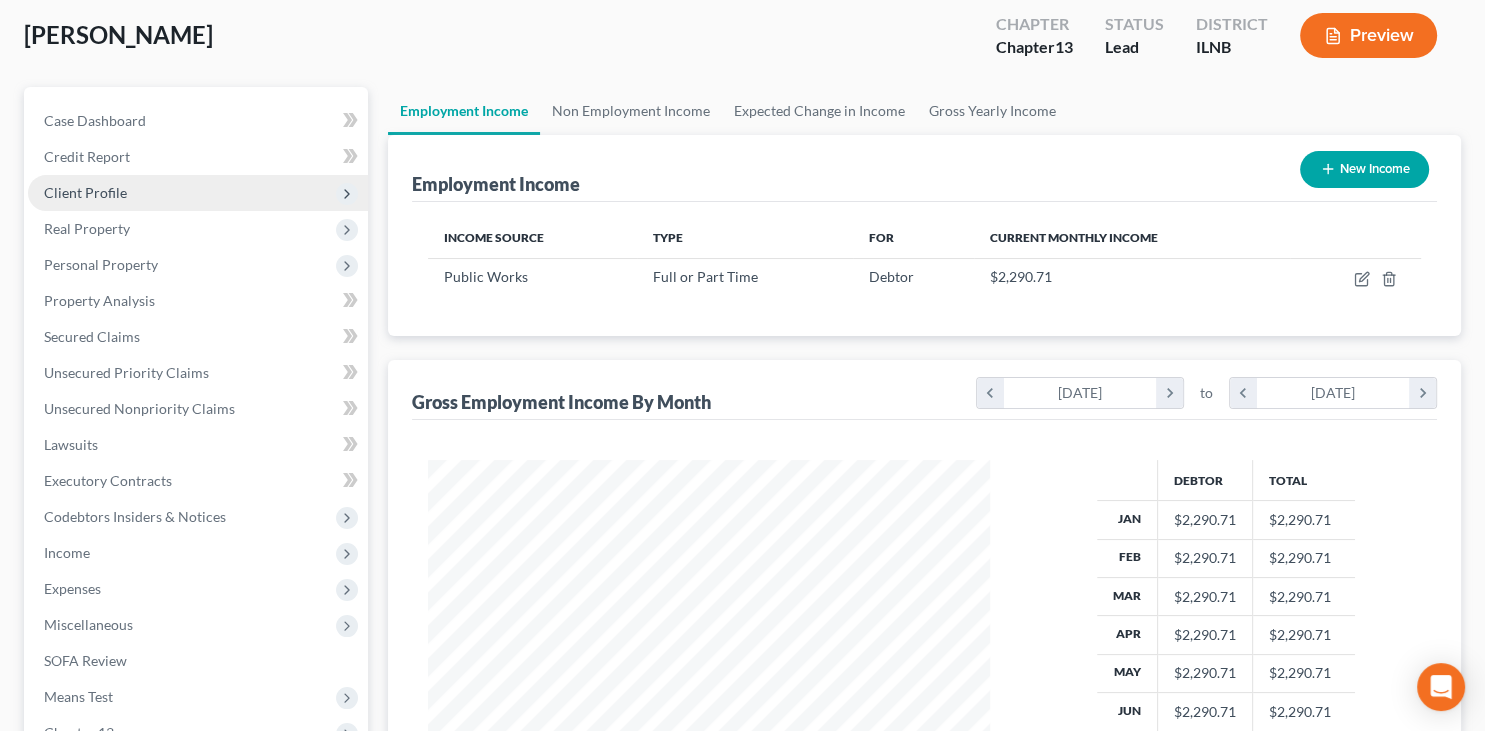 click on "Client Profile" at bounding box center [85, 192] 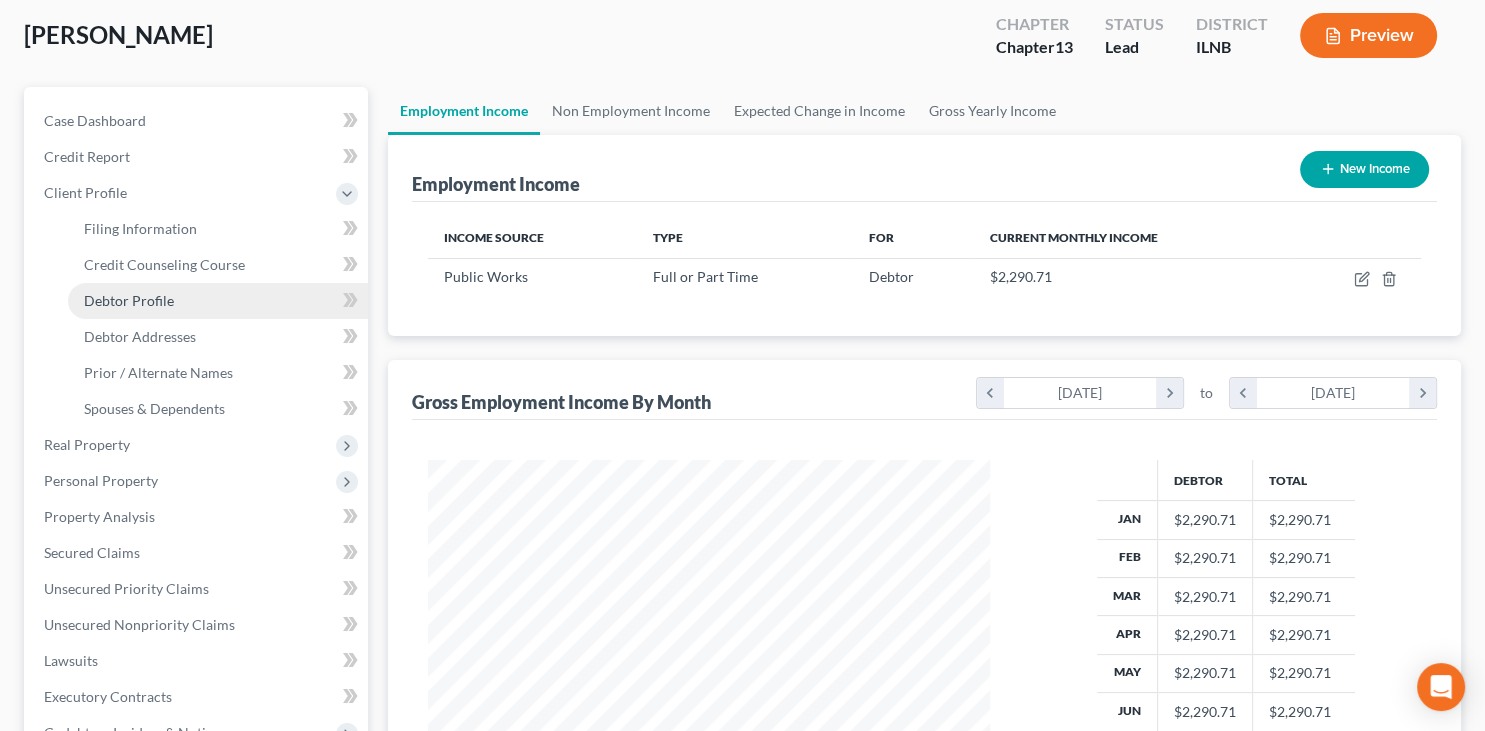 click on "Debtor Profile" at bounding box center [129, 300] 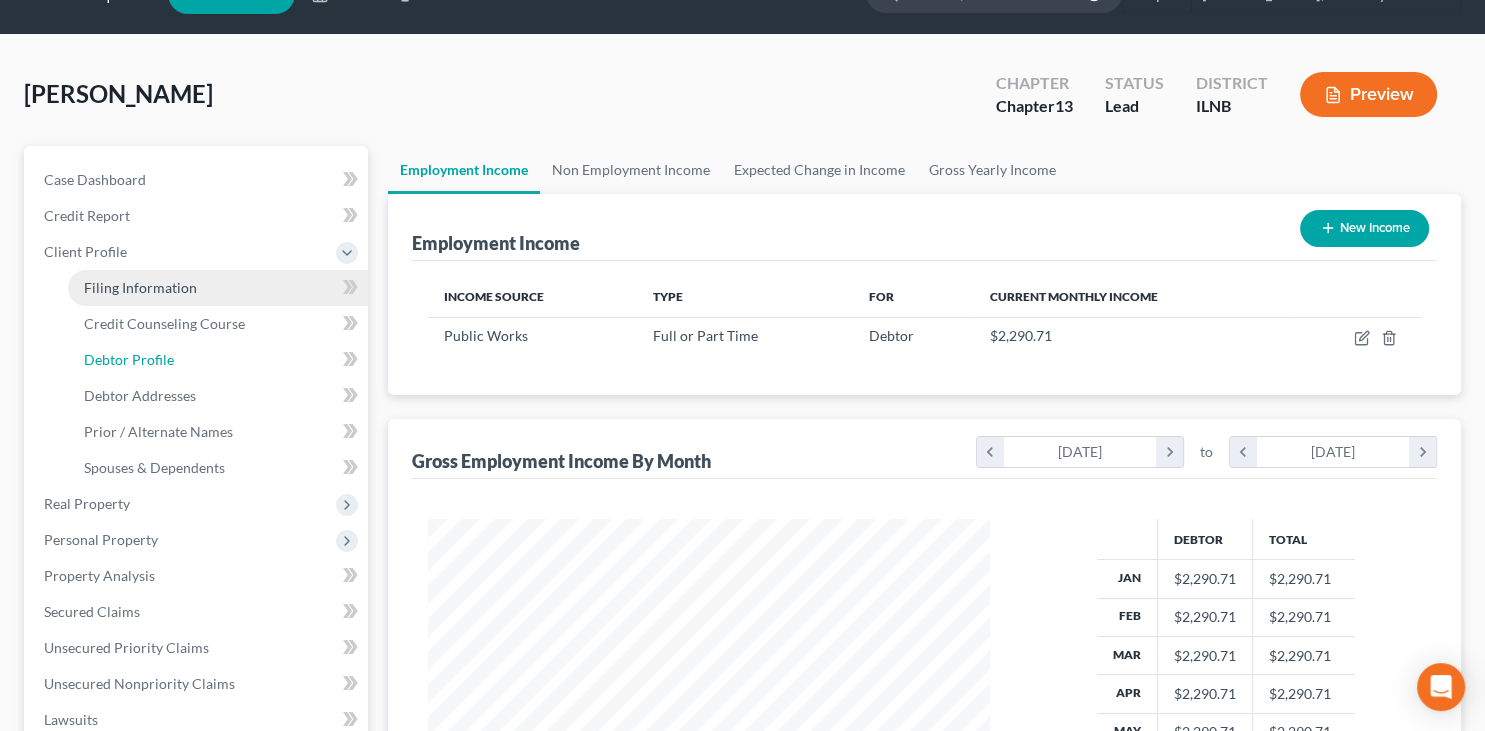 select on "3" 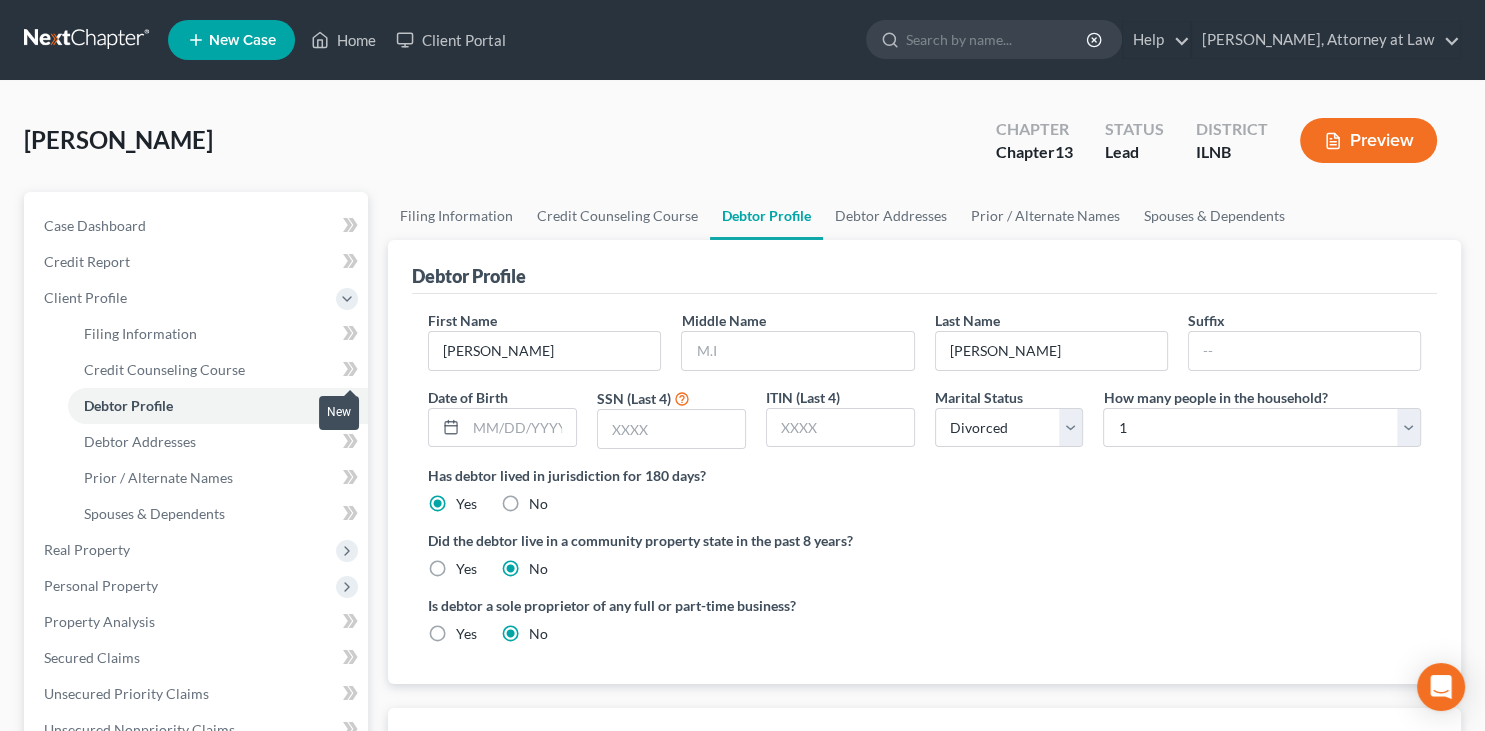 scroll, scrollTop: 0, scrollLeft: 0, axis: both 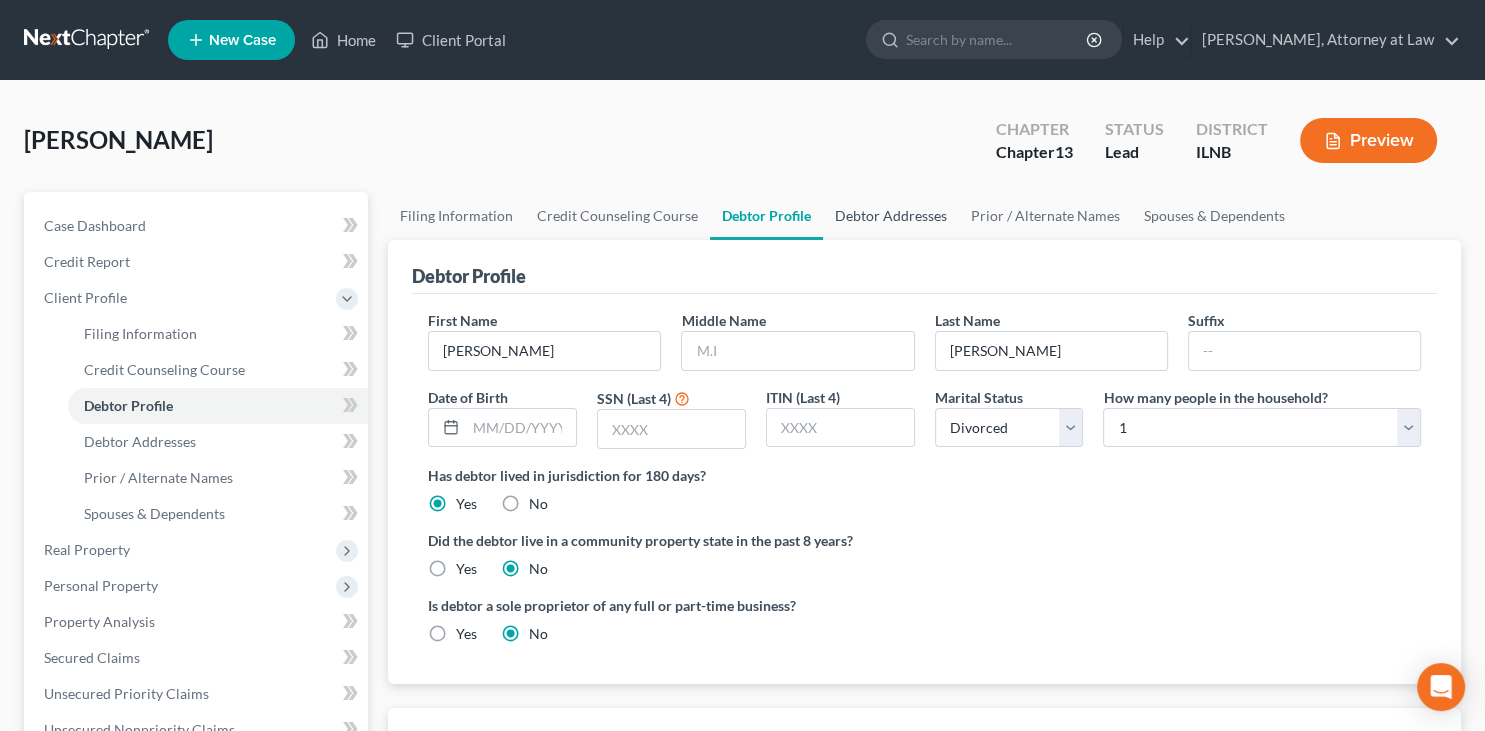 click on "Debtor Addresses" at bounding box center [891, 216] 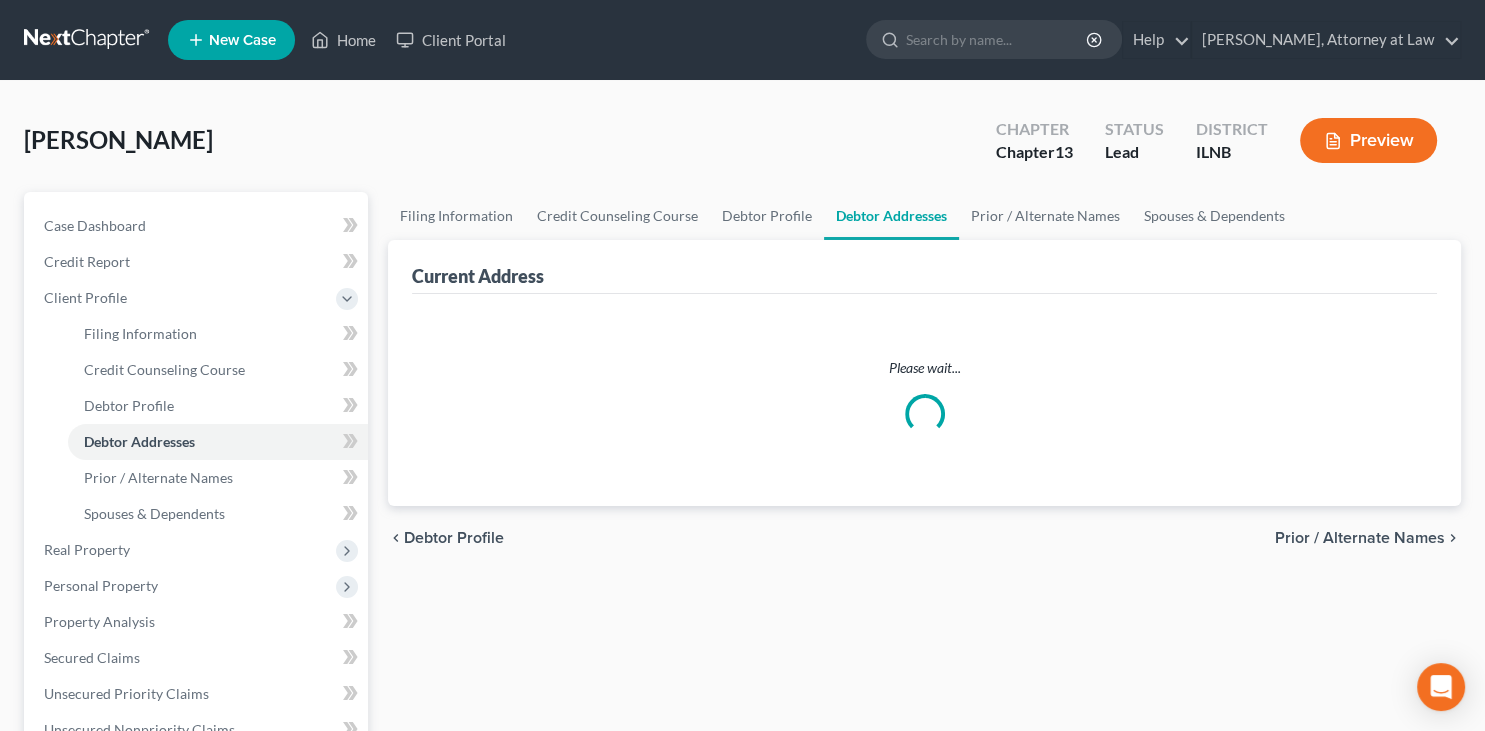 select on "0" 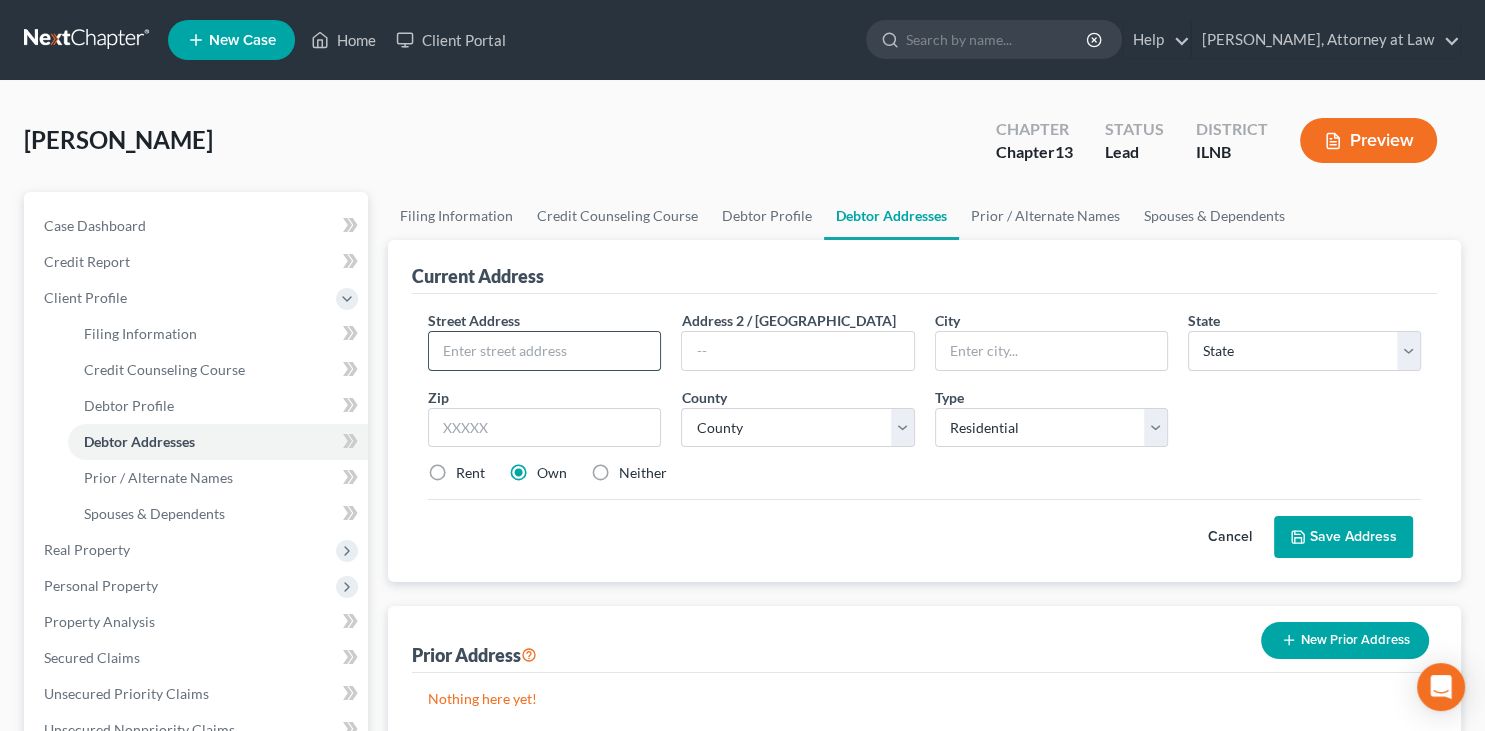 click at bounding box center [544, 351] 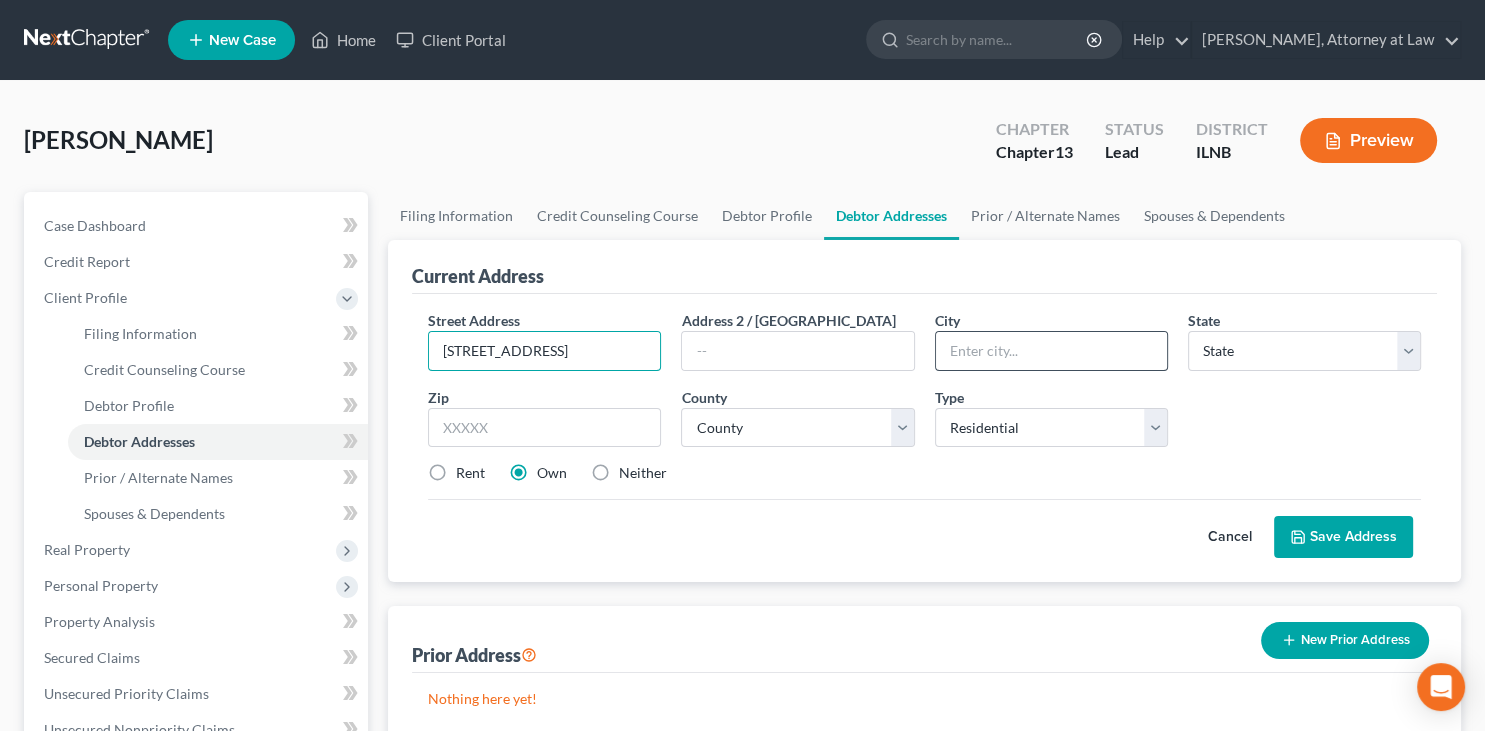 type on "3 Abbey Court" 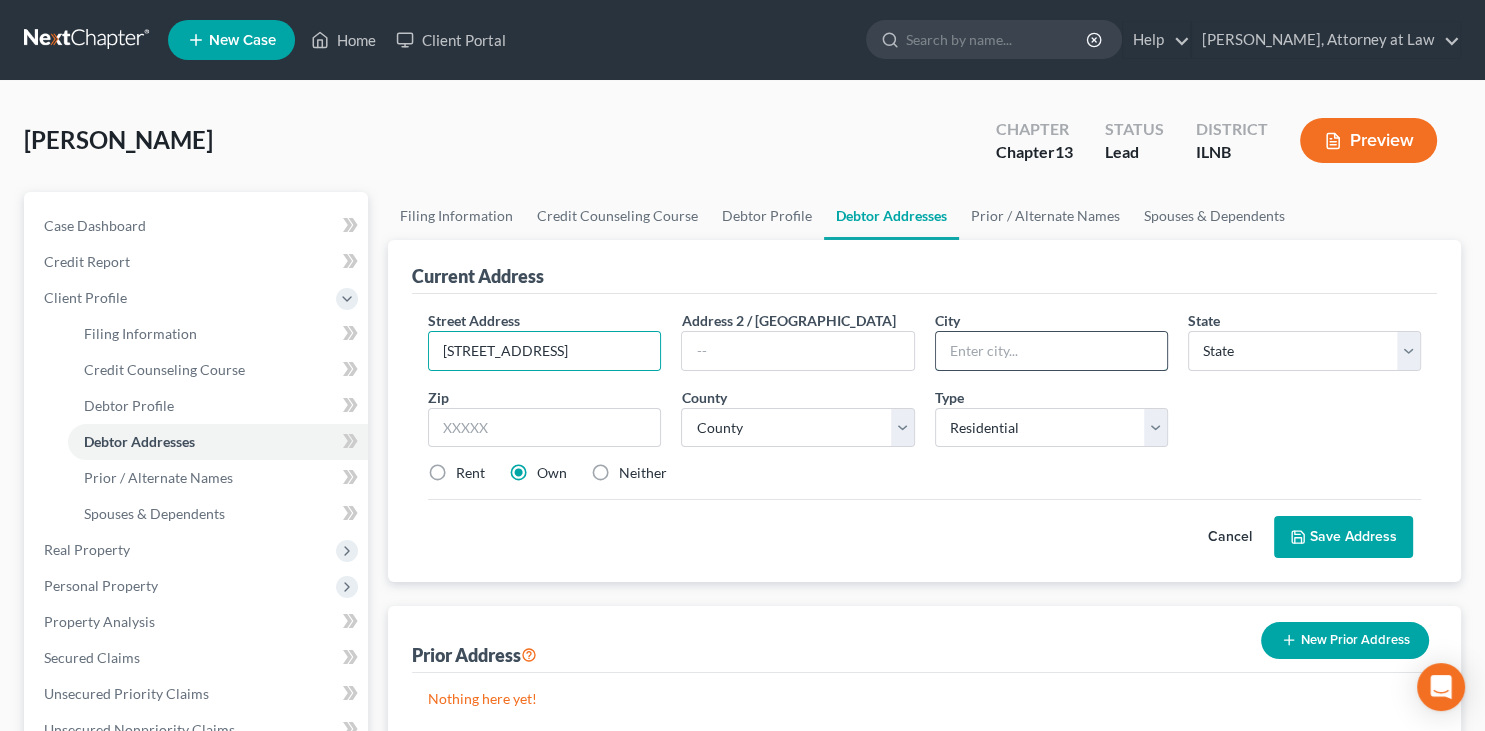 click at bounding box center [1051, 351] 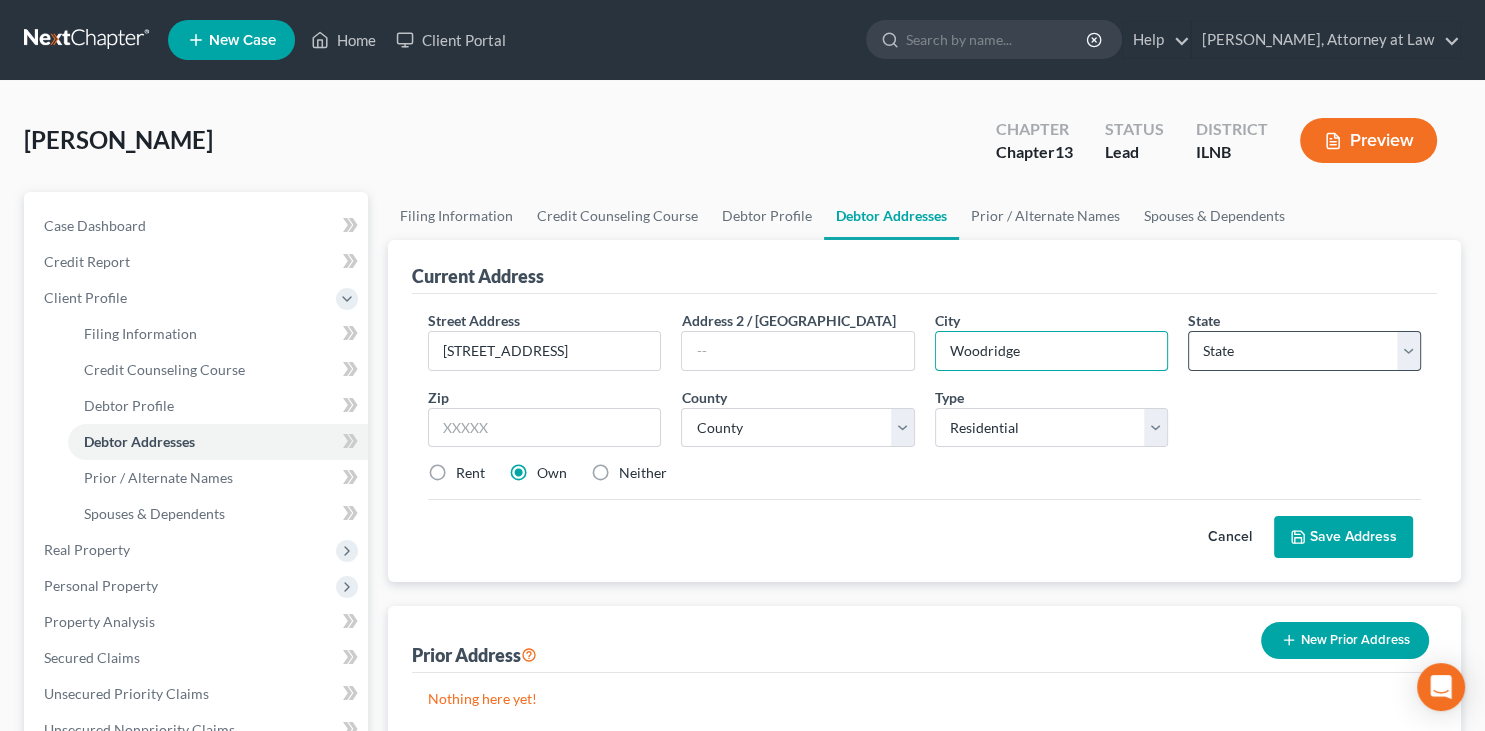 type on "Woodridge" 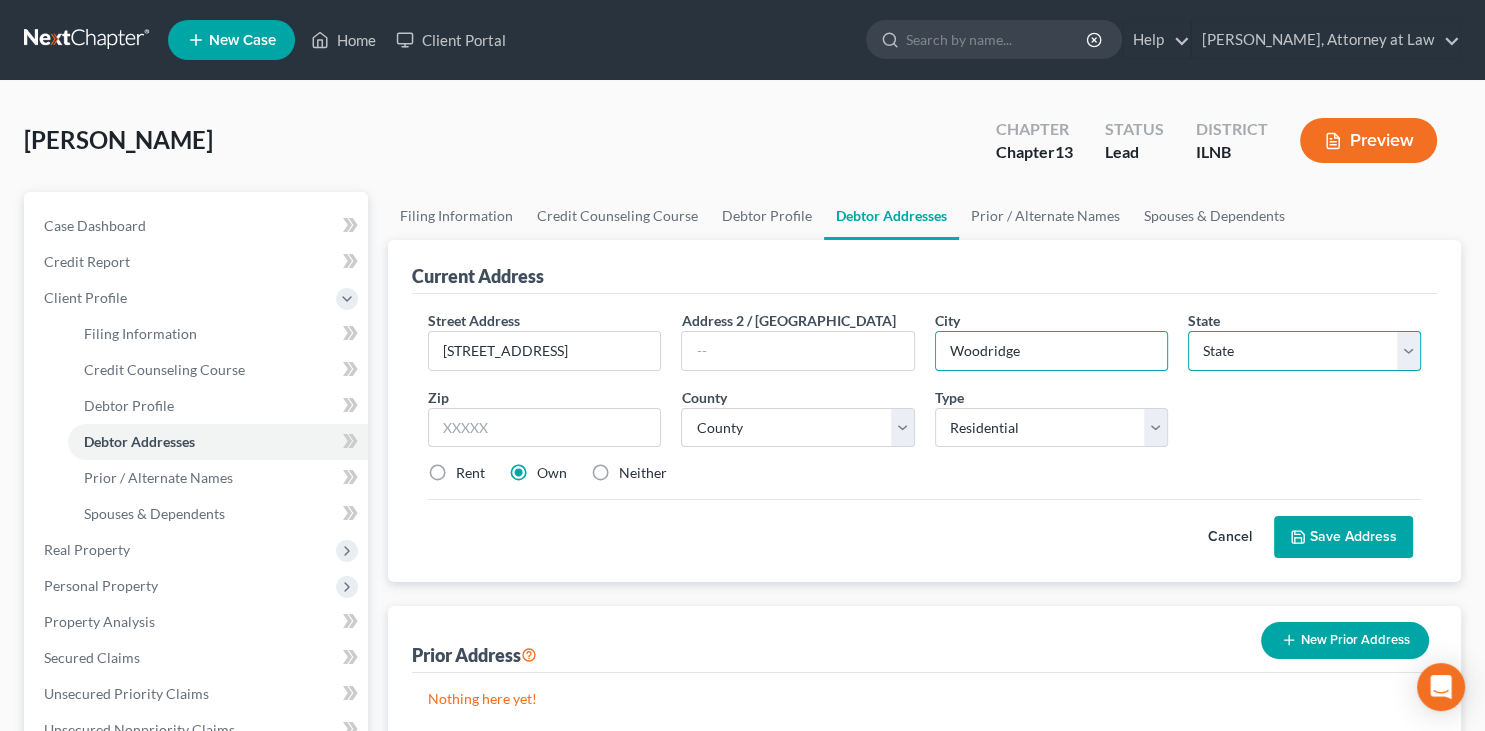 click on "State AL AK AR AZ CA CO CT DE DC FL GA GU HI ID IL IN IA KS KY LA ME MD MA MI MN MS MO MT NC ND NE NV NH NJ NM NY OH OK OR PA PR RI SC SD TN TX UT VI VA VT WA WV WI WY" at bounding box center [1304, 351] 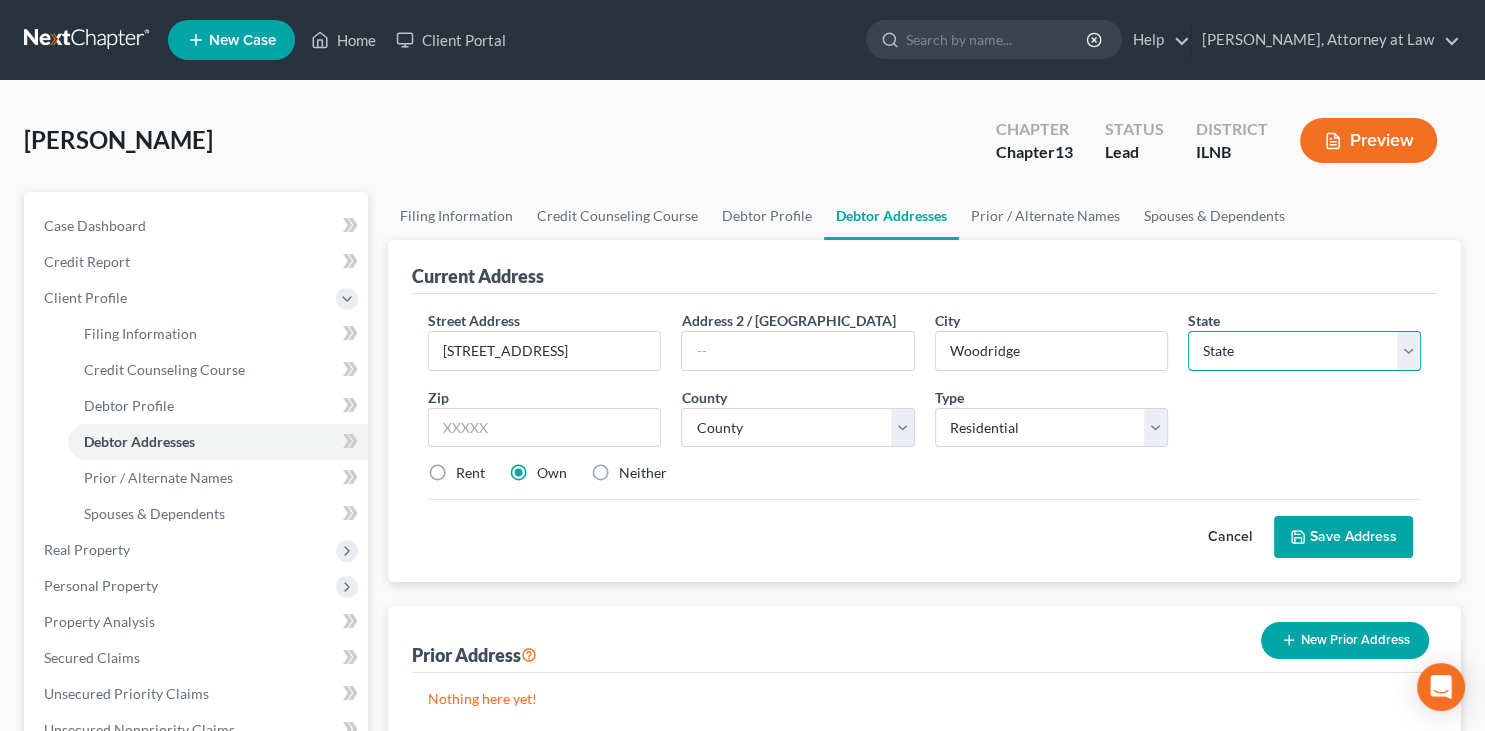 select on "14" 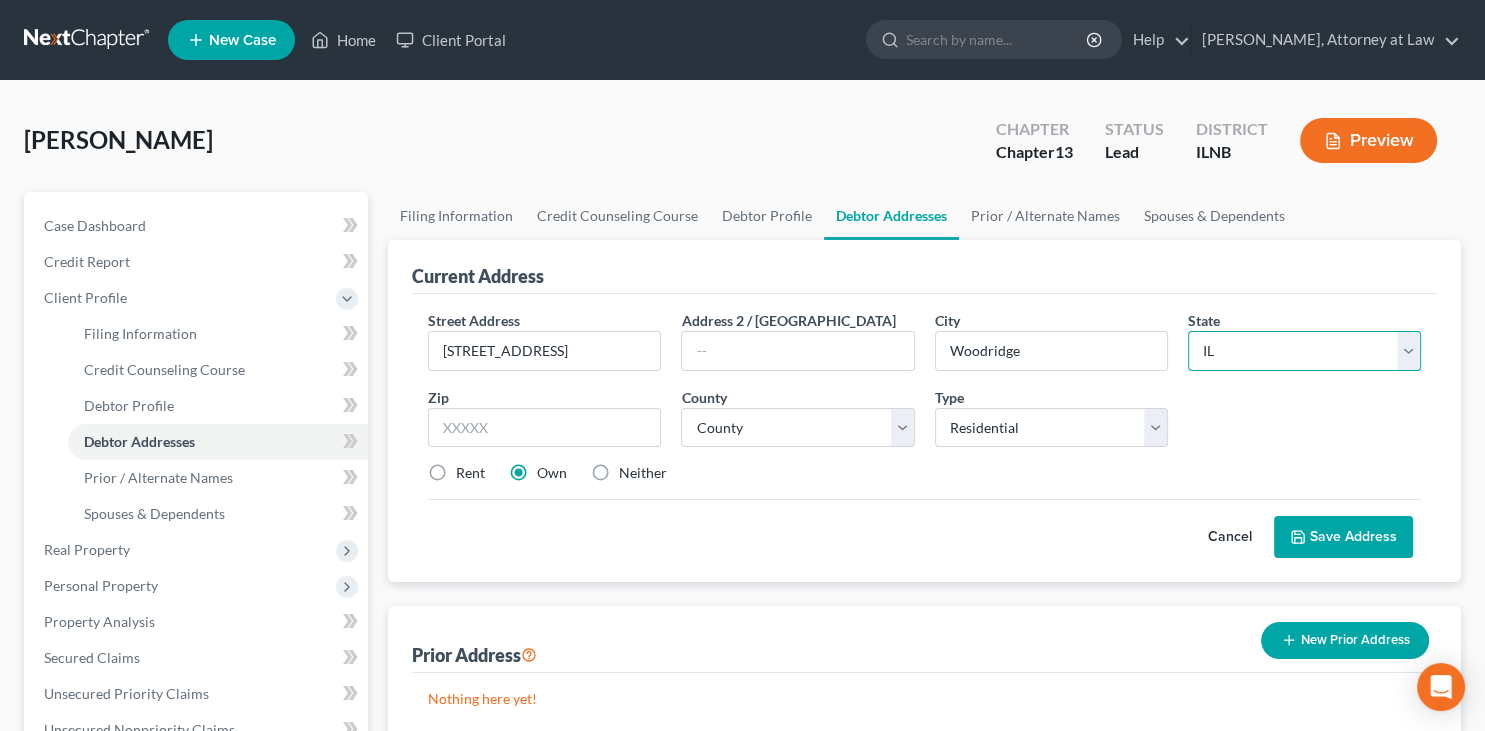 click on "IL" at bounding box center [0, 0] 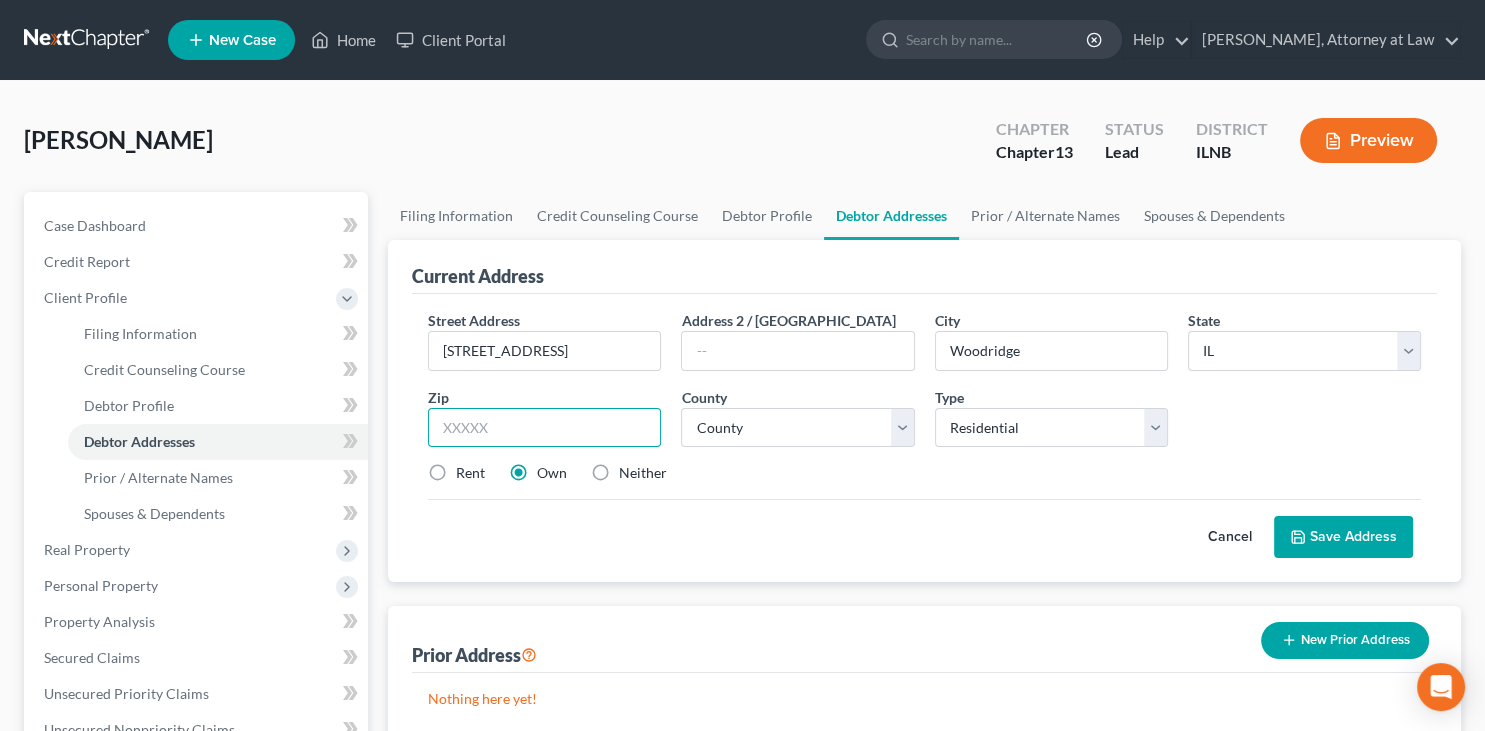 click at bounding box center (544, 428) 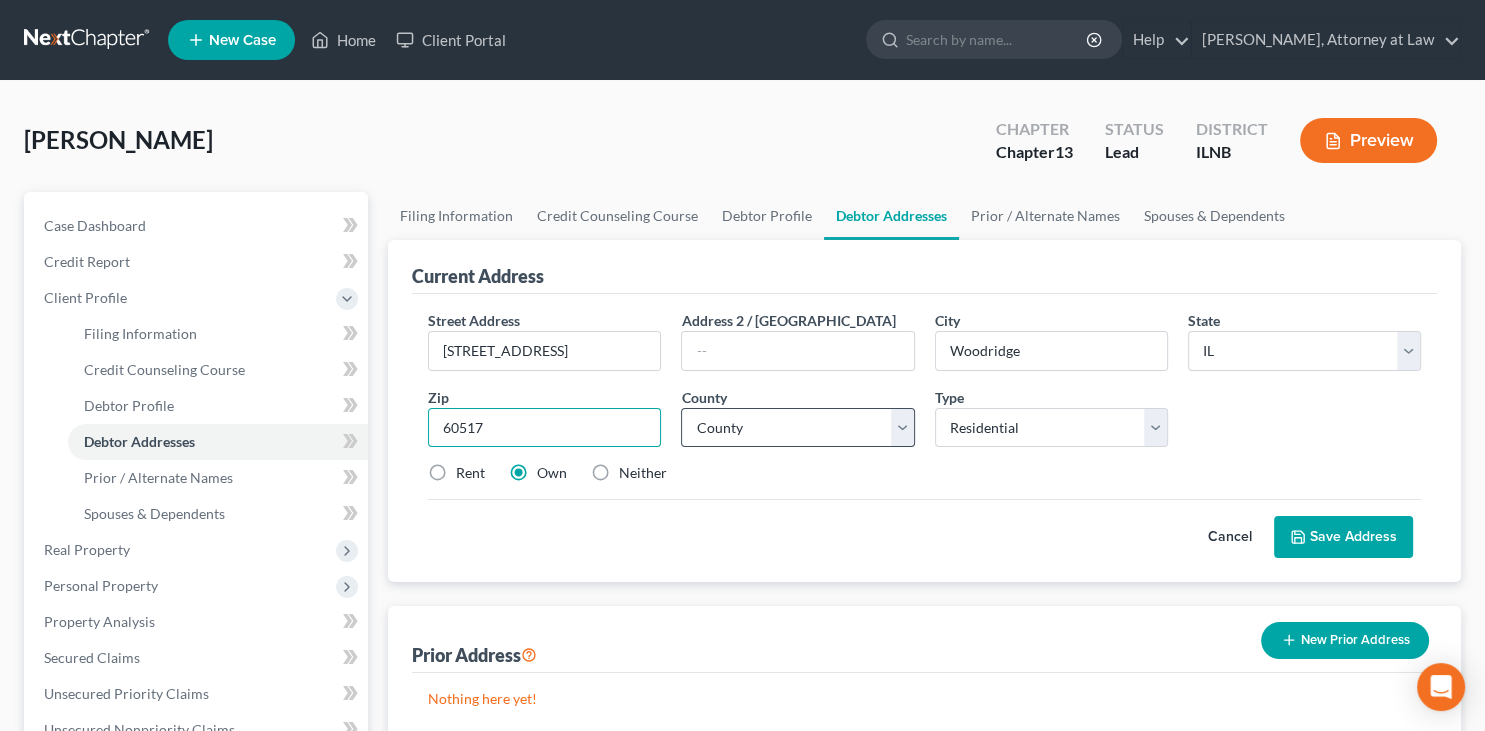 type on "60517" 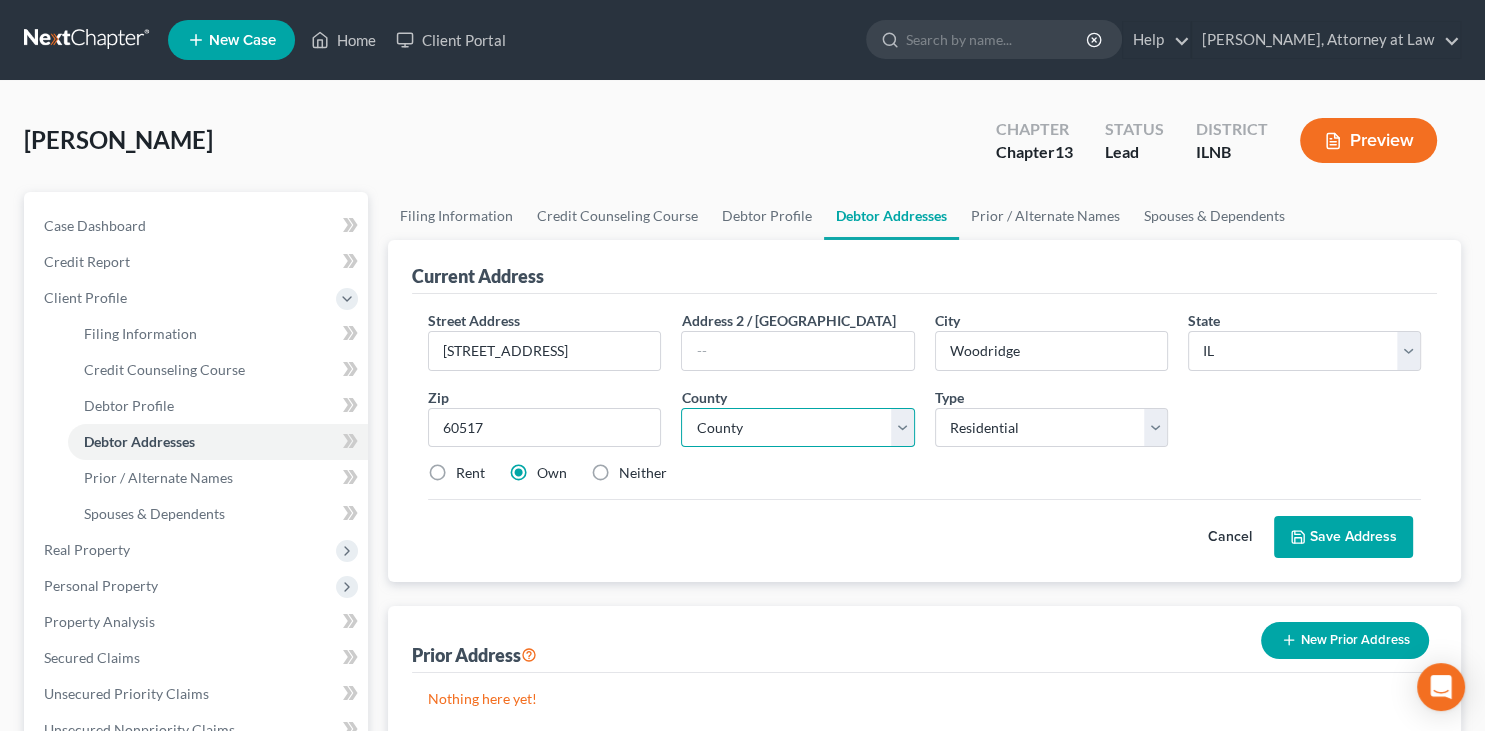 click on "County Adams County Alexander County Bond County Boone County Brown County Bureau County Calhoun County Carroll County Cass County Champaign County Christian County Clark County Clay County Clinton County Coles County Cook County Crawford County Cumberland County De Witt County DeKalb County Douglas County DuPage County Edgar County Edwards County Effingham County Fayette County Ford County Franklin County Fulton County Gallatin County Greene County Grundy County Hamilton County Hancock County Hardin County Henderson County Henry County Iroquois County Jackson County Jasper County Jefferson County Jersey County Jo Daviess County Johnson County Kane County Kankakee County Kendall County Knox County La Salle County Lake County Lawrence County Lee County Livingston County Logan County Macon County Macoupin County Madison County Marion County Marshall County Mason County Massac County McDonough County McHenry County McLean County Menard County Mercer County Monroe County Montgomery County Morgan County" at bounding box center [797, 428] 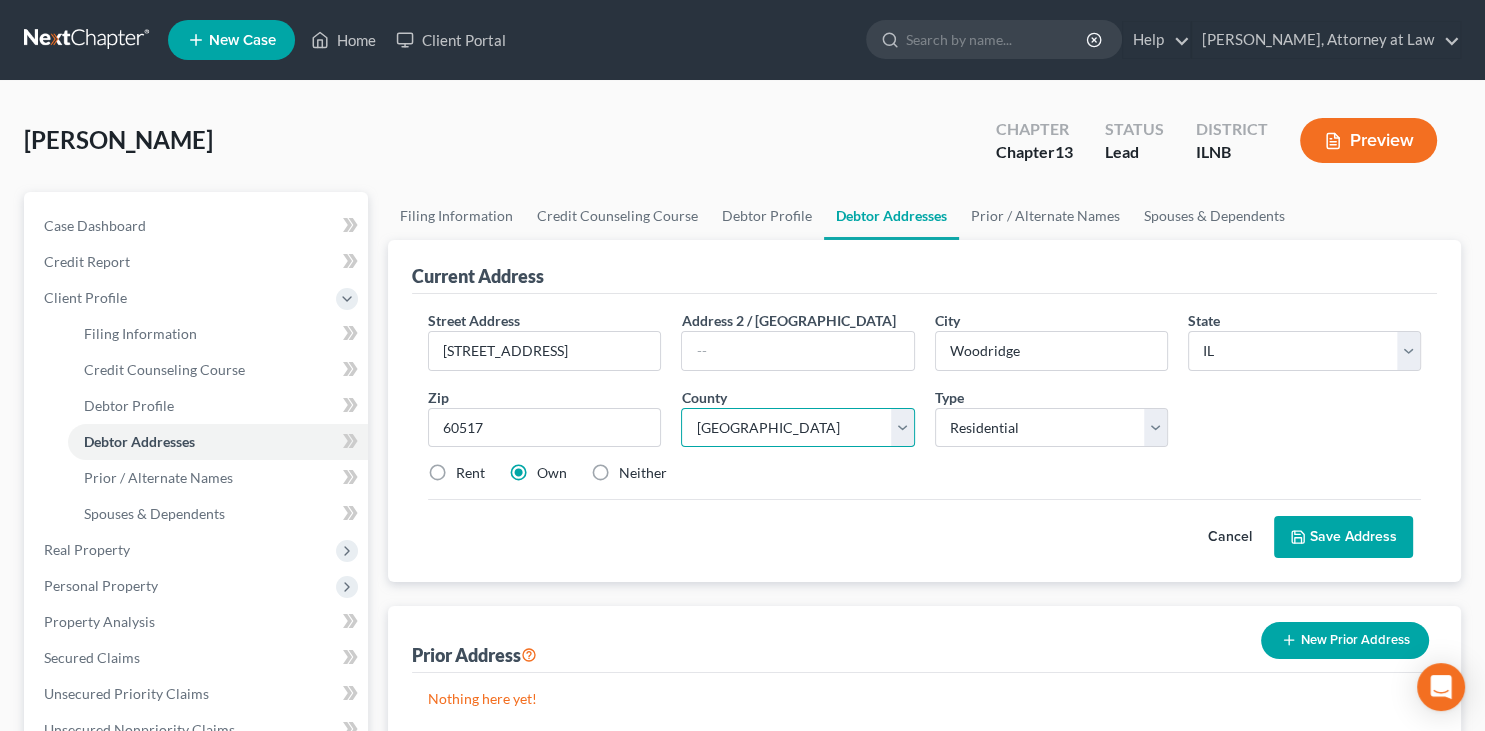 click on "DuPage County" at bounding box center [0, 0] 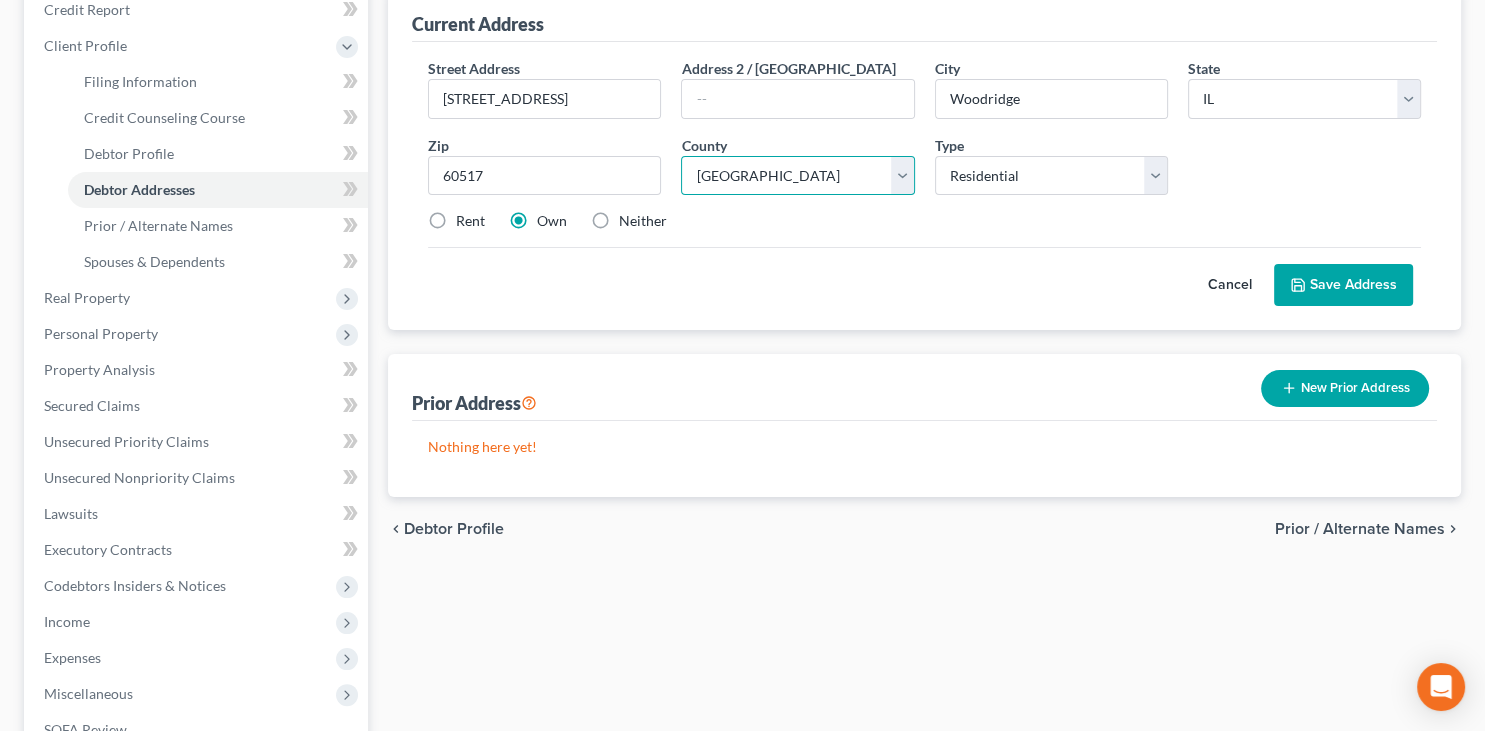 scroll, scrollTop: 211, scrollLeft: 0, axis: vertical 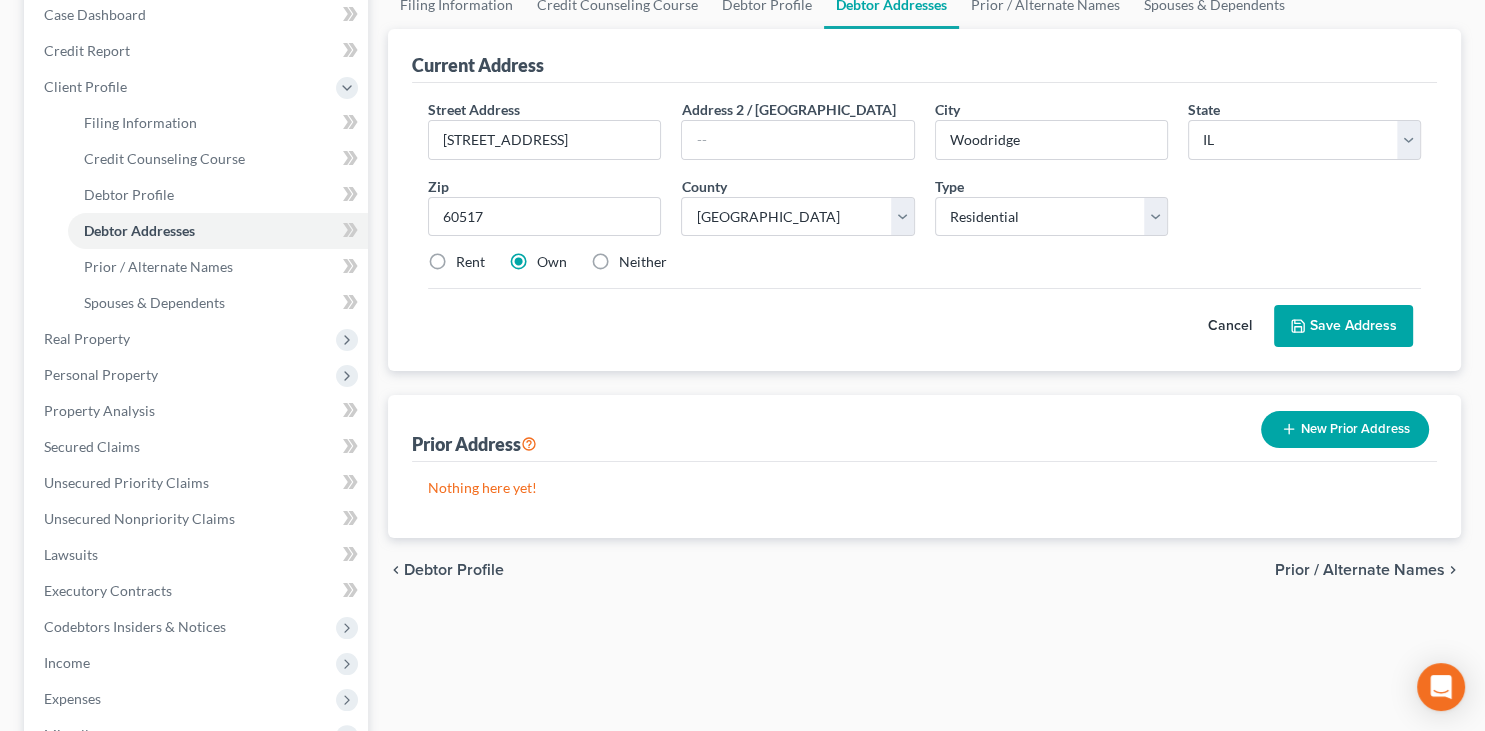 click on "Save Address" at bounding box center [1343, 326] 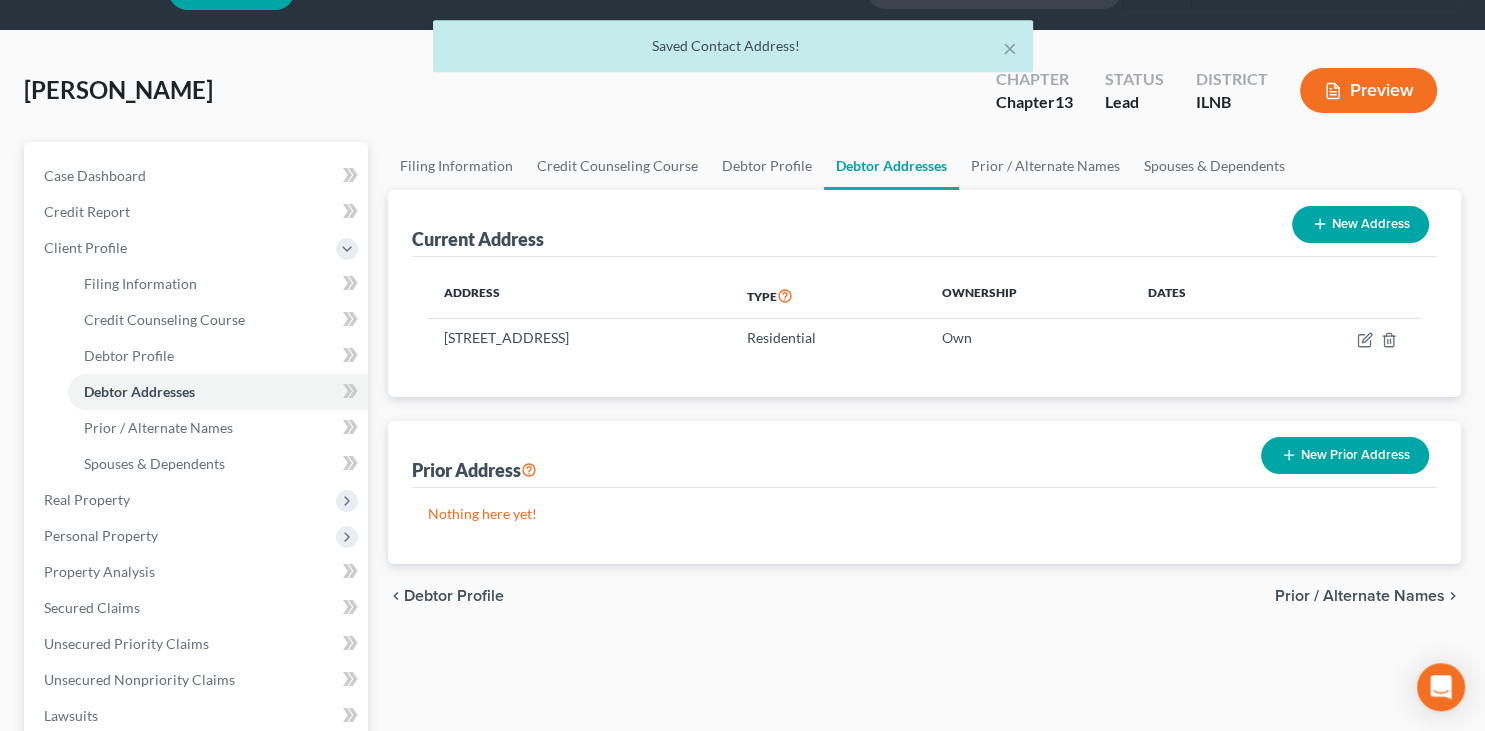 scroll, scrollTop: 0, scrollLeft: 0, axis: both 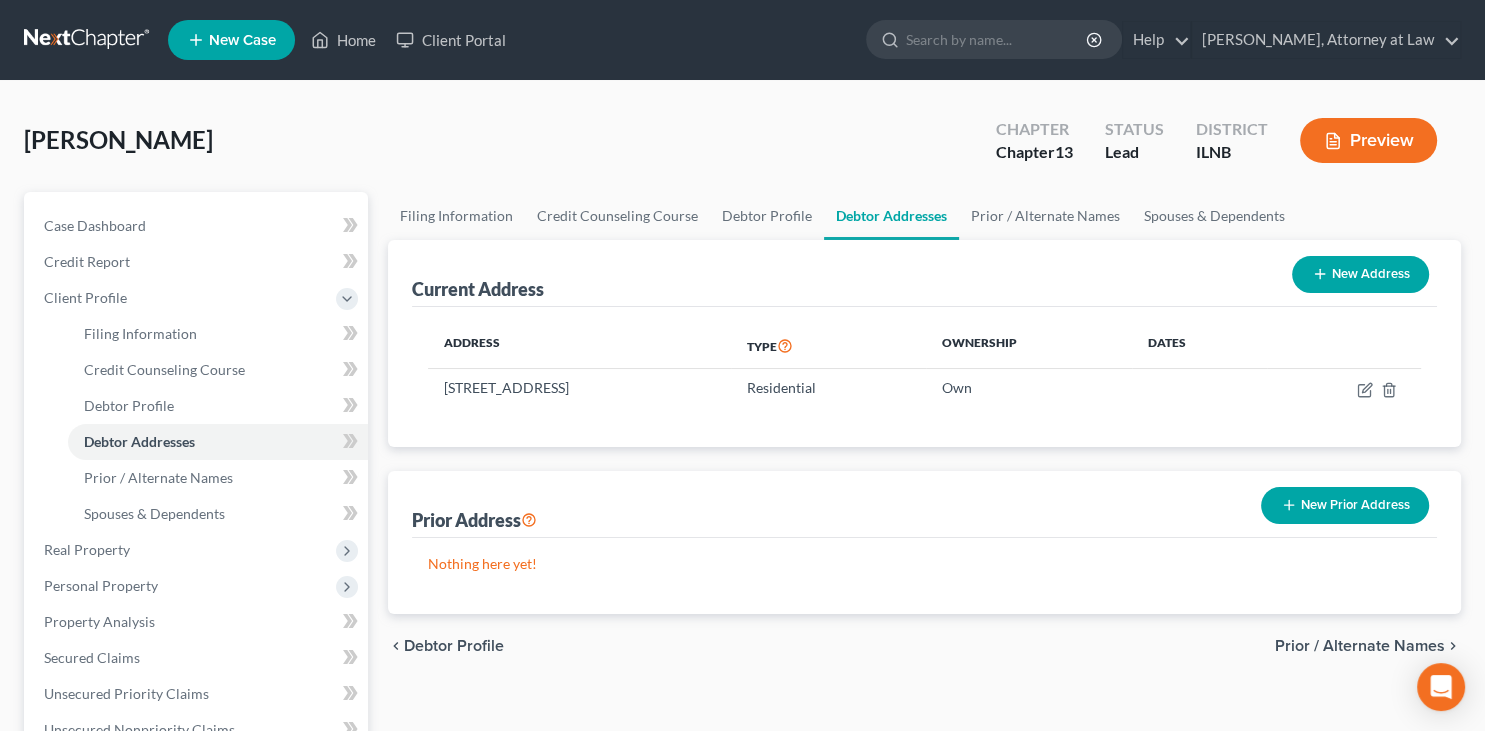 click on "Address Type  Ownership Dates 3 Abbey Court, Woodridge, IL 60517 Residential Own" at bounding box center [924, 377] 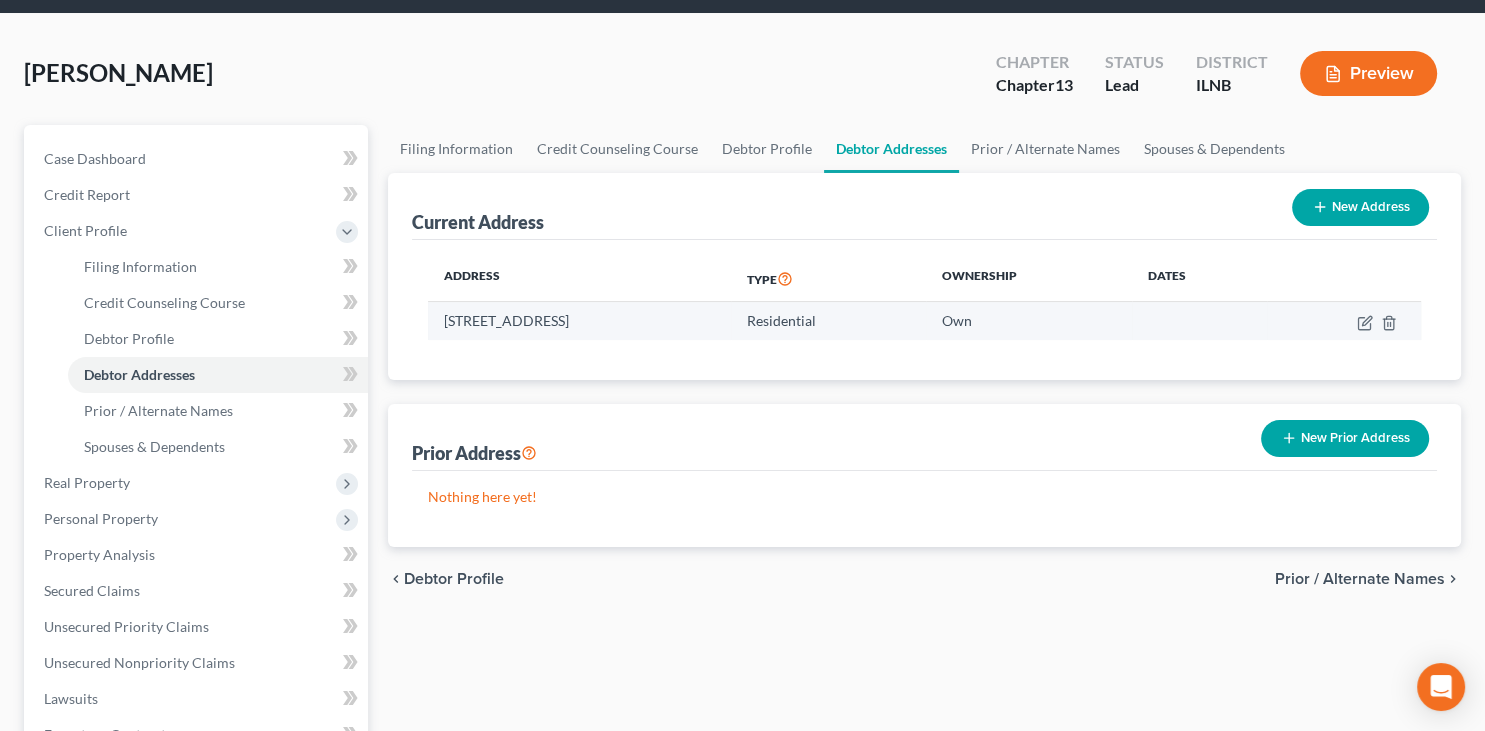 scroll, scrollTop: 53, scrollLeft: 0, axis: vertical 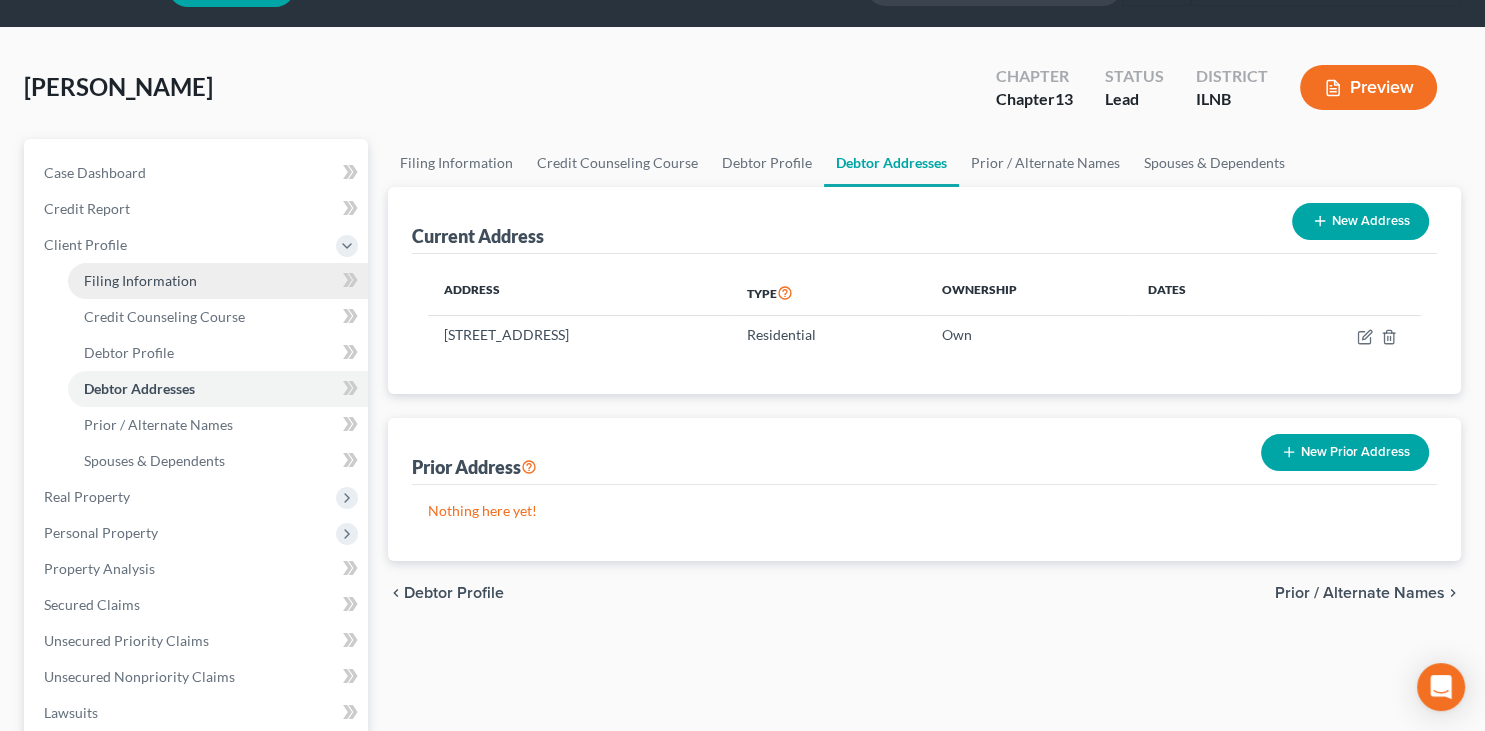 click on "Filing Information" at bounding box center (140, 280) 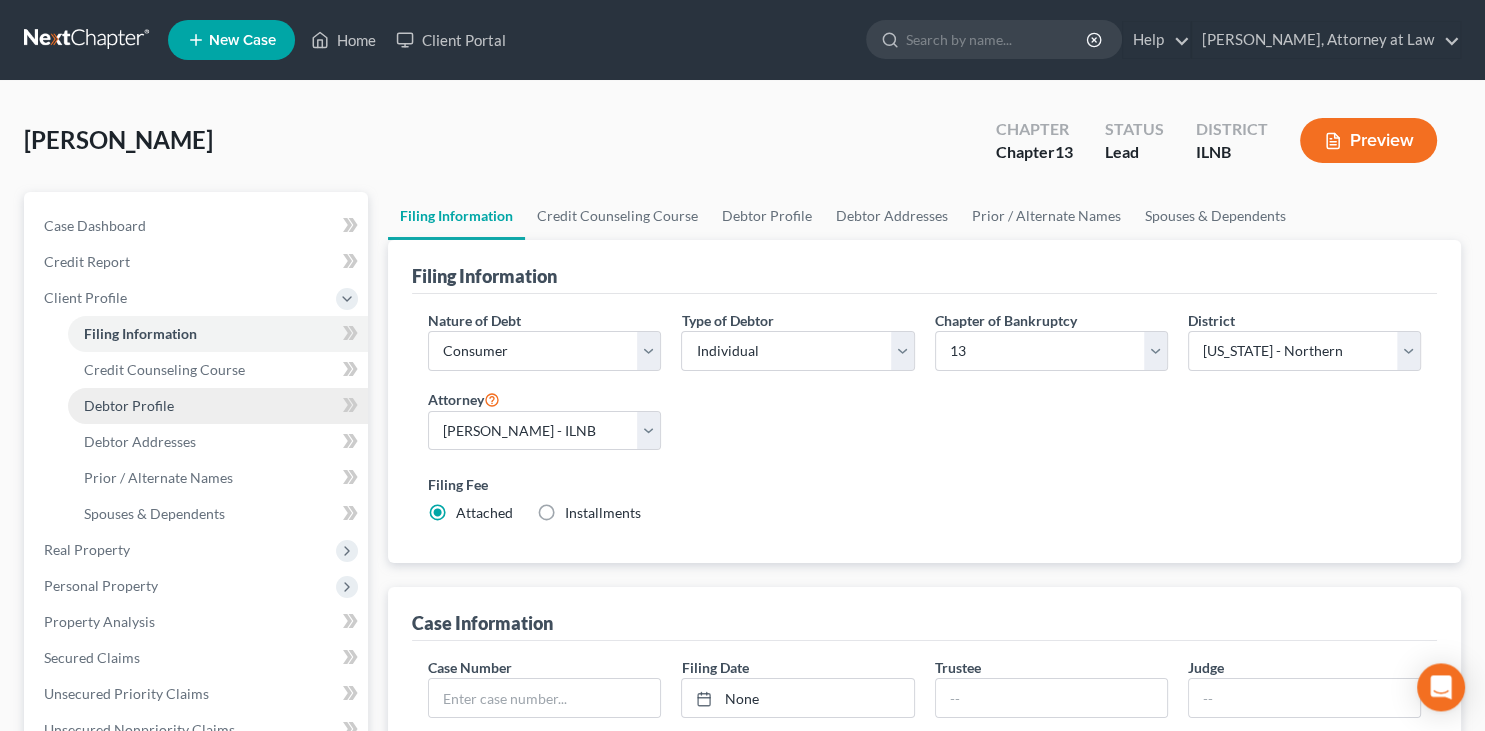 scroll, scrollTop: 0, scrollLeft: 0, axis: both 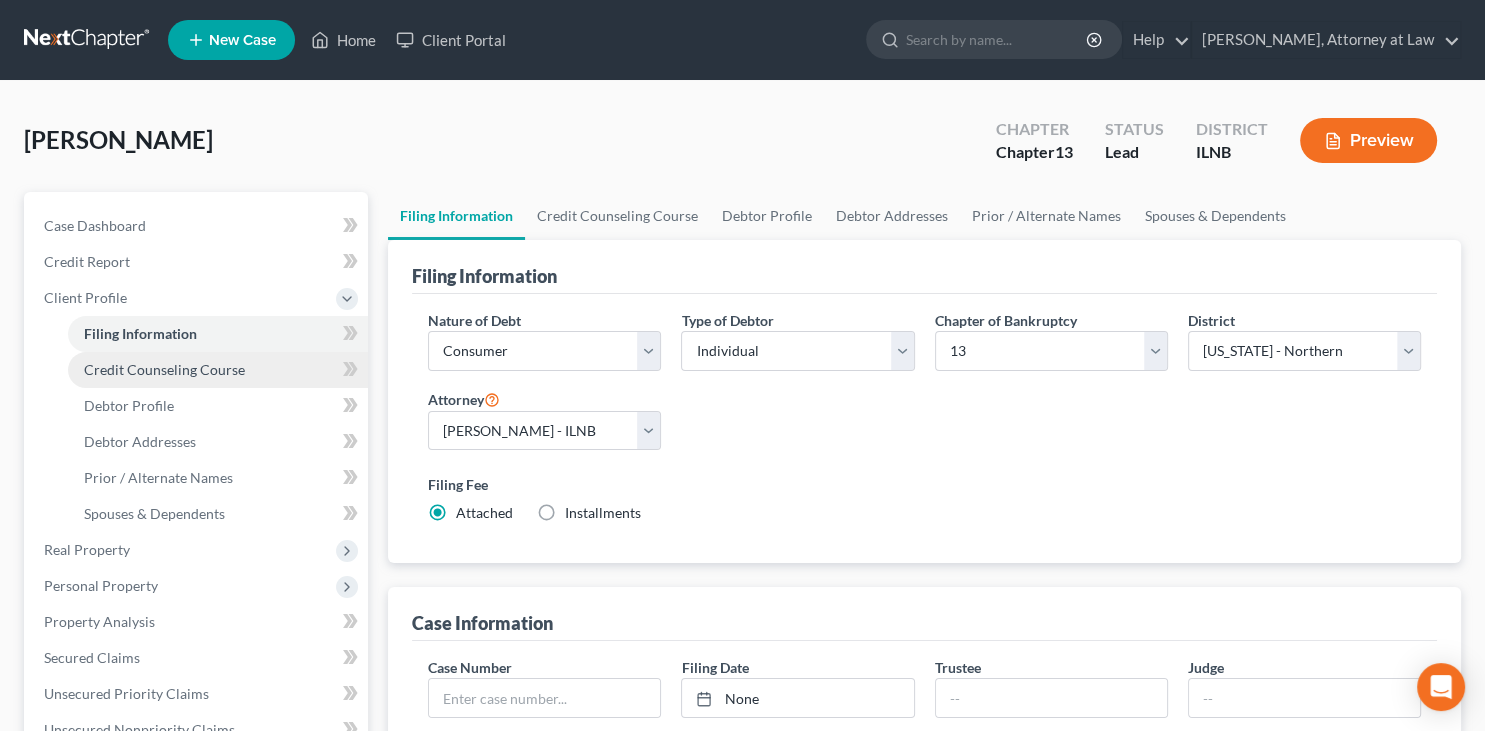 click on "Credit Counseling Course" at bounding box center [164, 369] 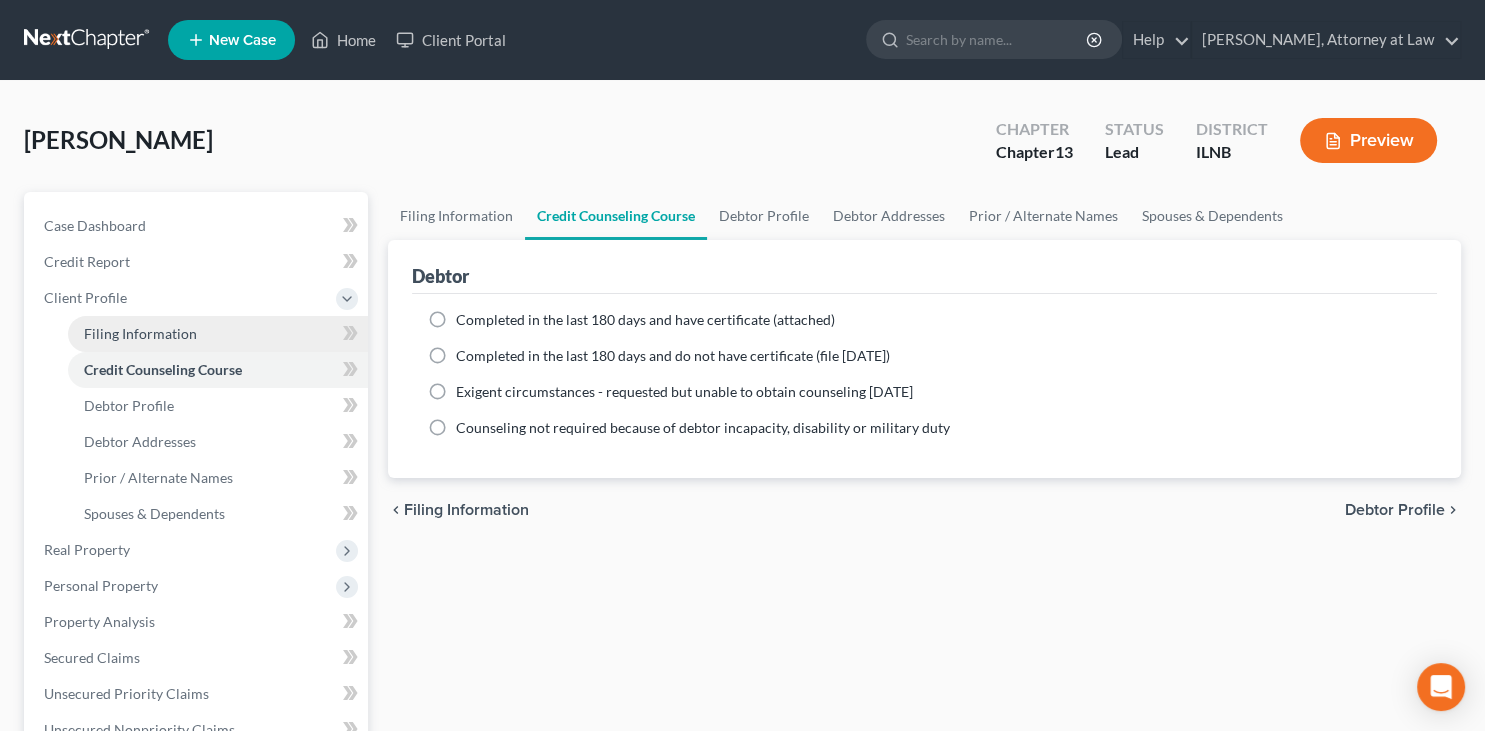 click on "Filing Information" at bounding box center (140, 333) 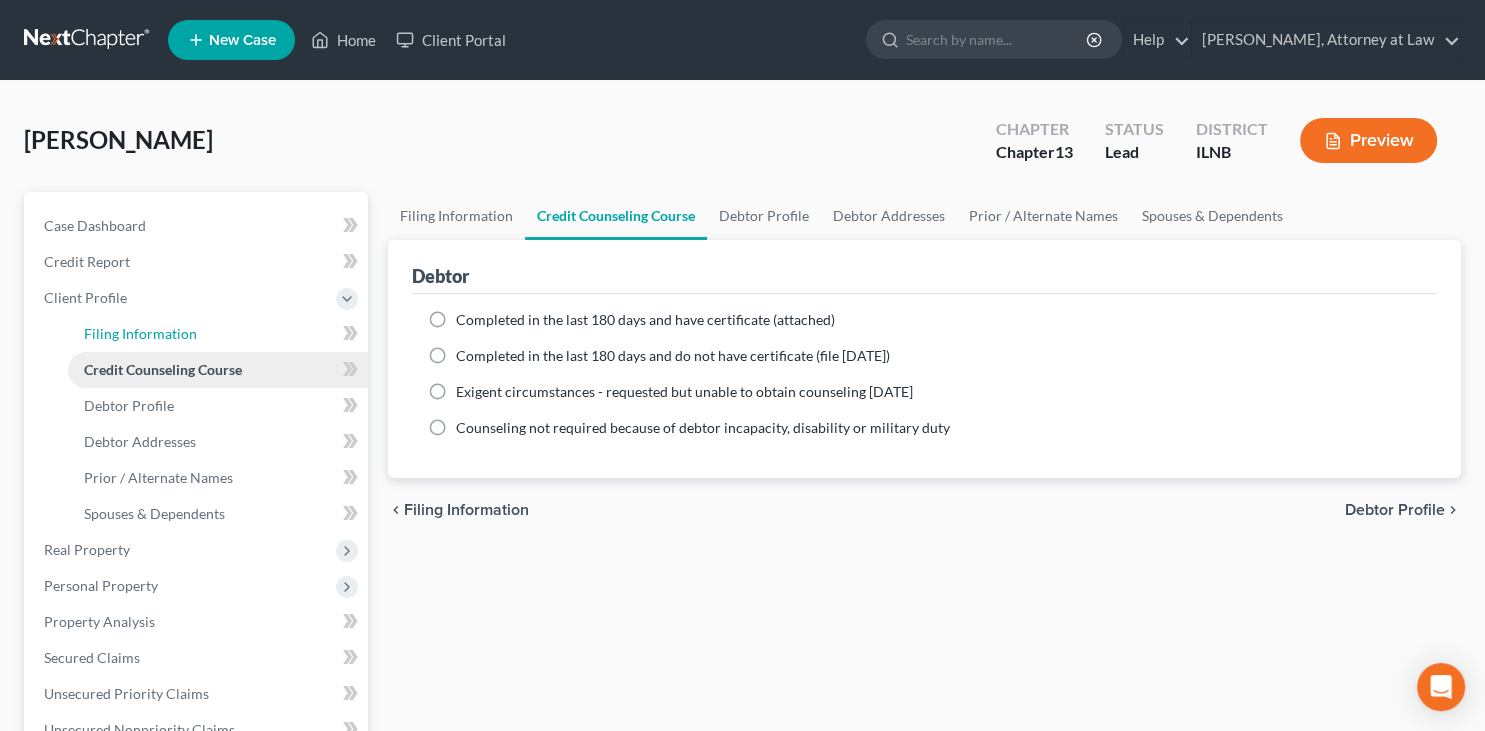 select on "1" 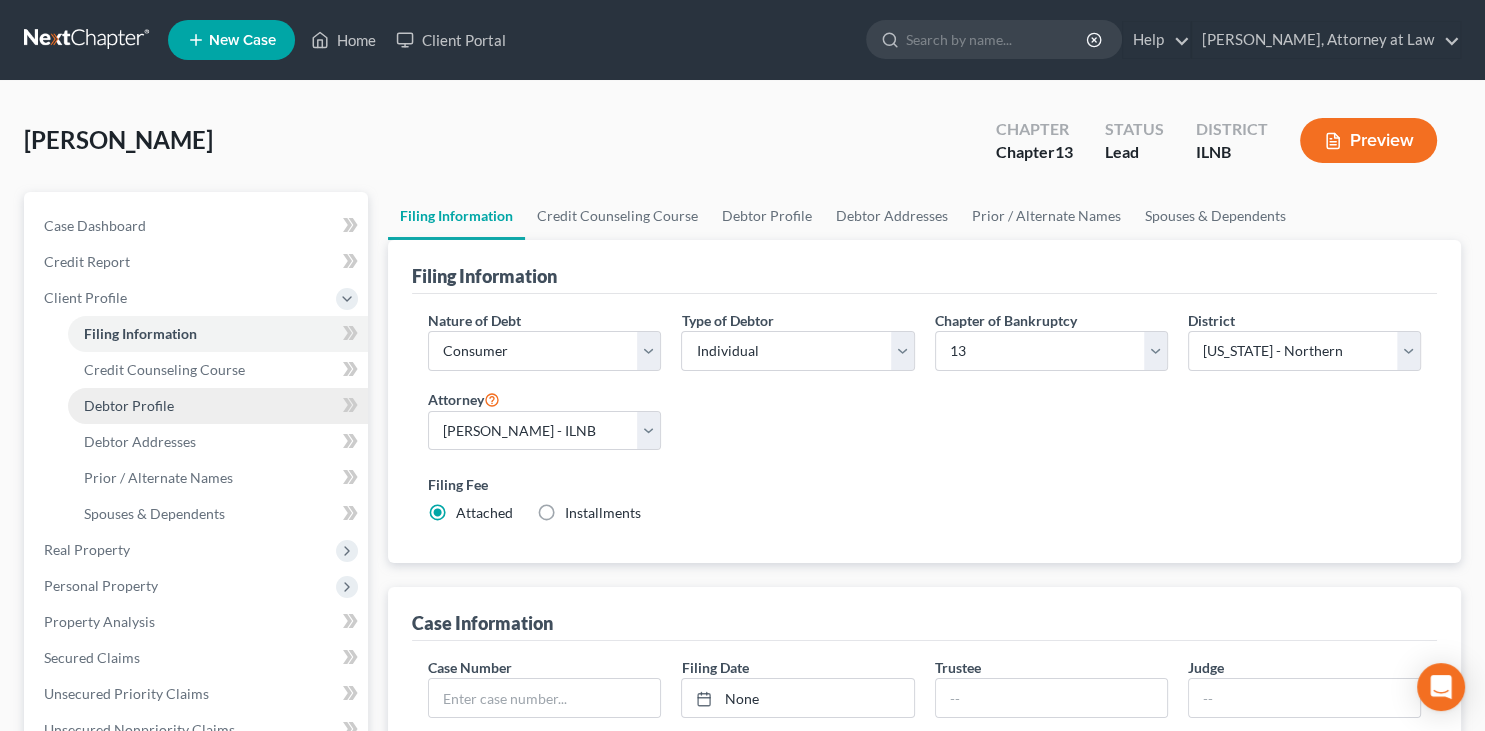 click on "Debtor Profile" at bounding box center (218, 406) 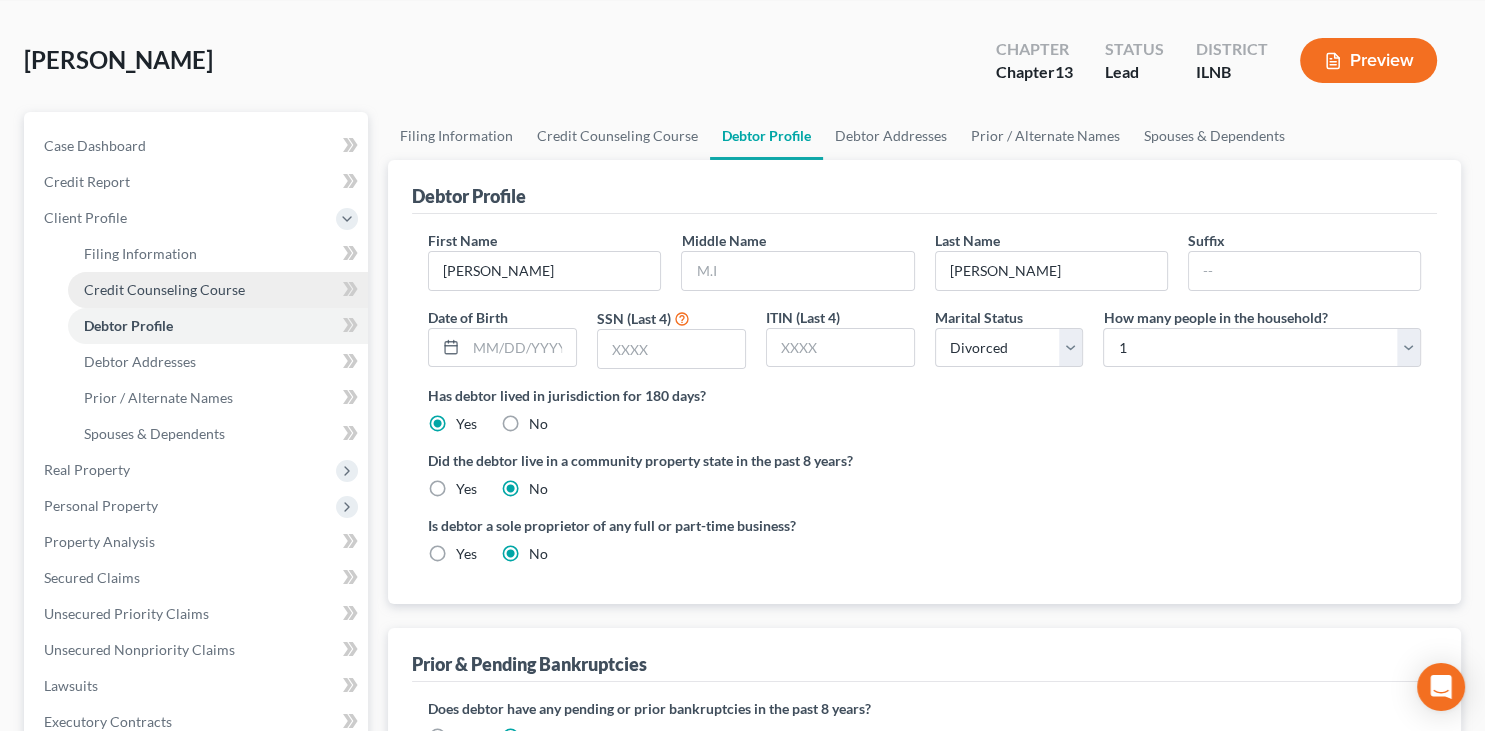 scroll, scrollTop: 105, scrollLeft: 0, axis: vertical 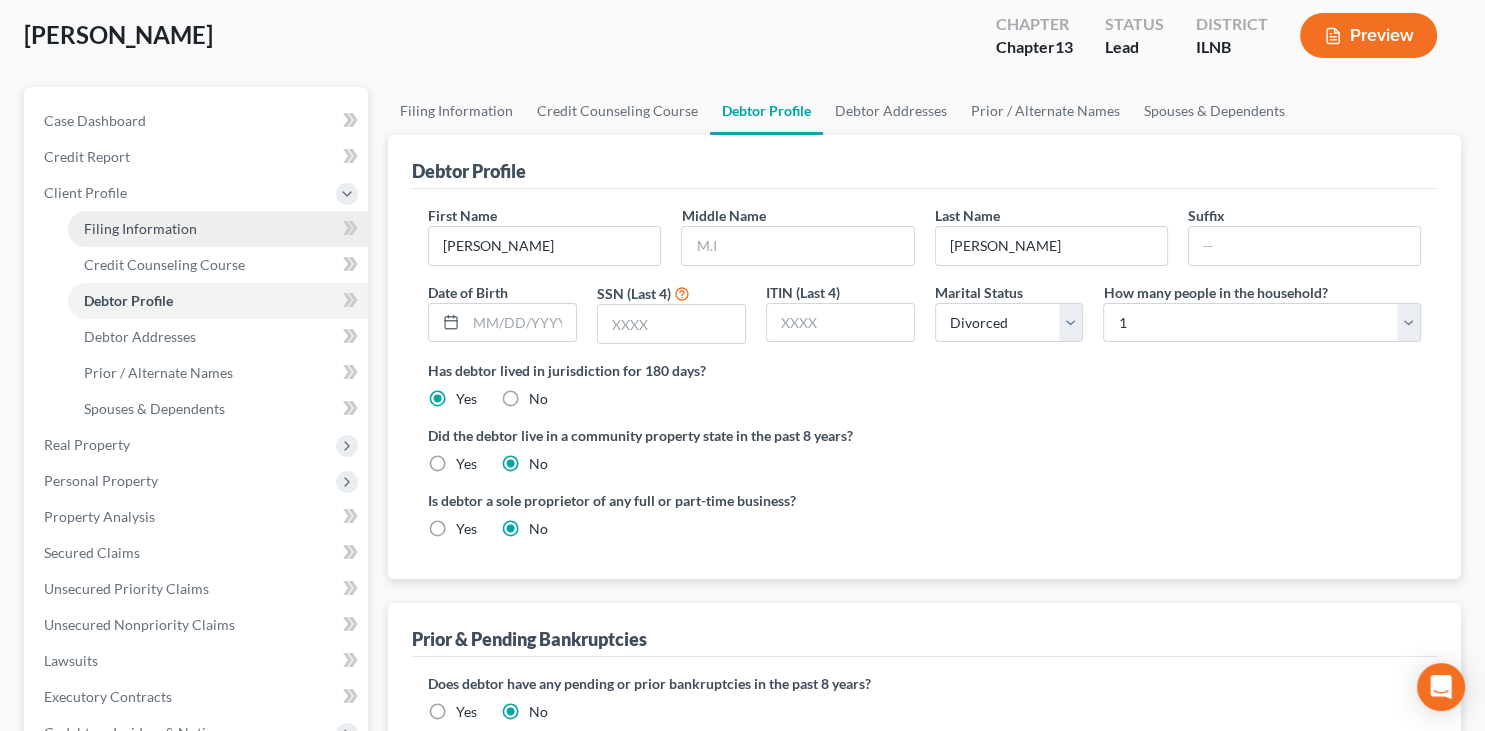 click on "Filing Information" at bounding box center (140, 228) 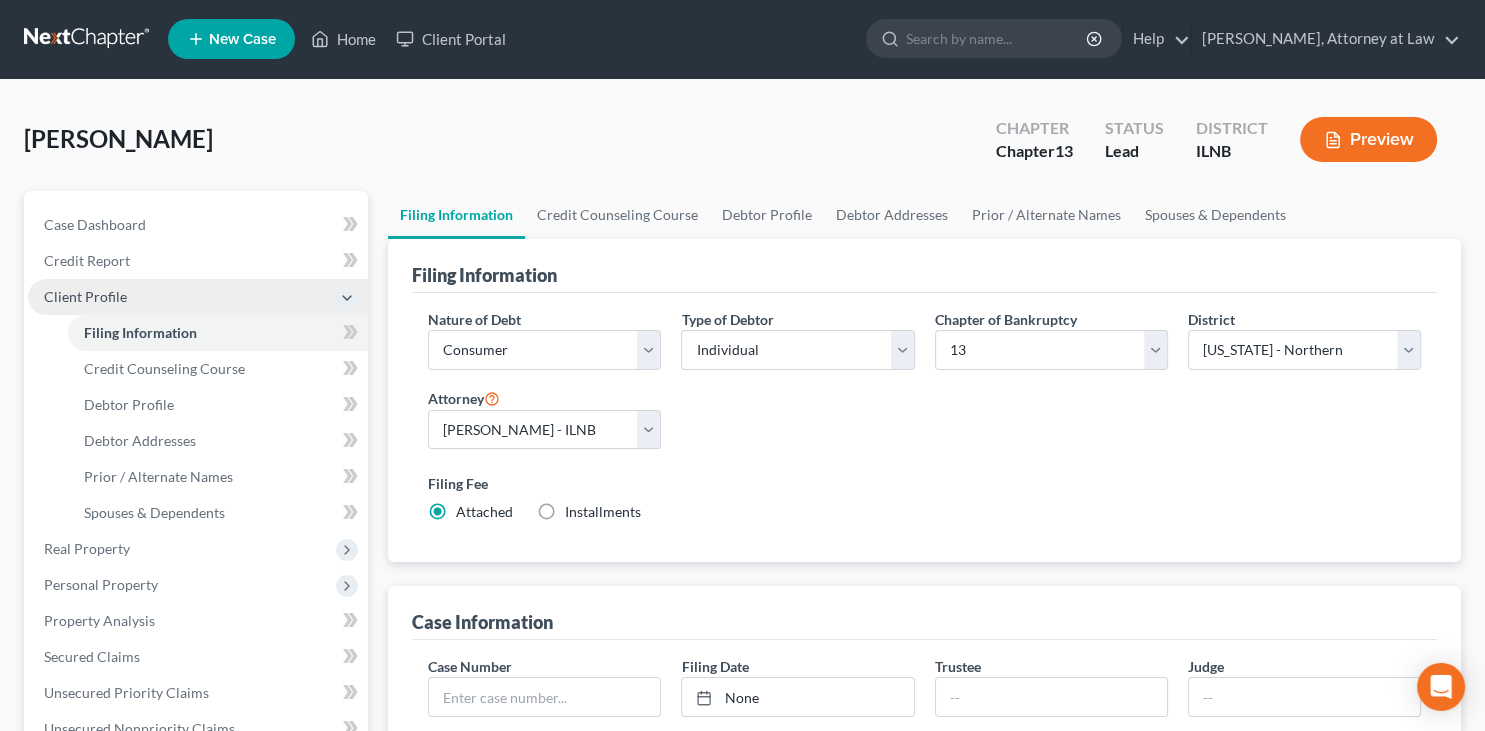 scroll, scrollTop: 0, scrollLeft: 0, axis: both 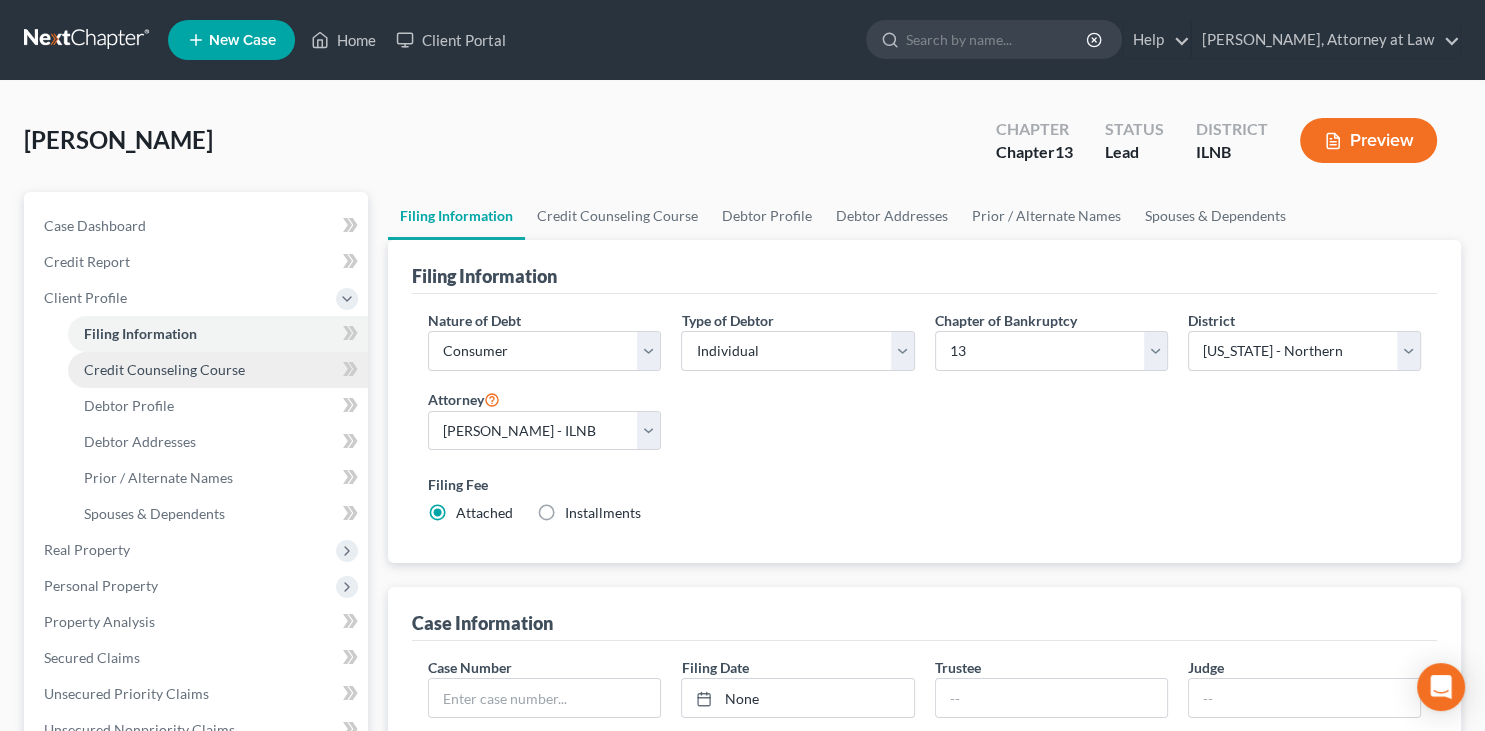 click on "Credit Counseling Course" at bounding box center [164, 369] 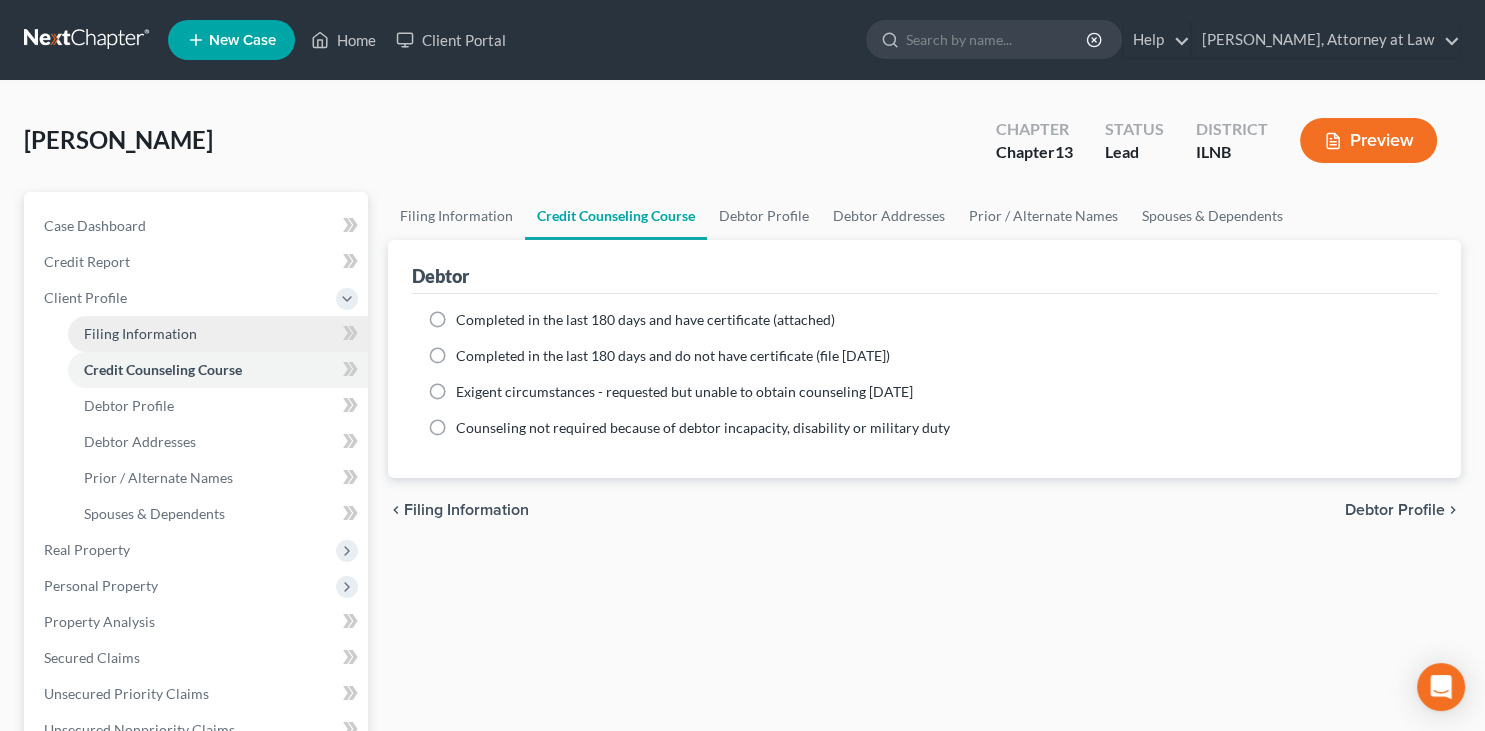 click on "Filing Information" at bounding box center [140, 333] 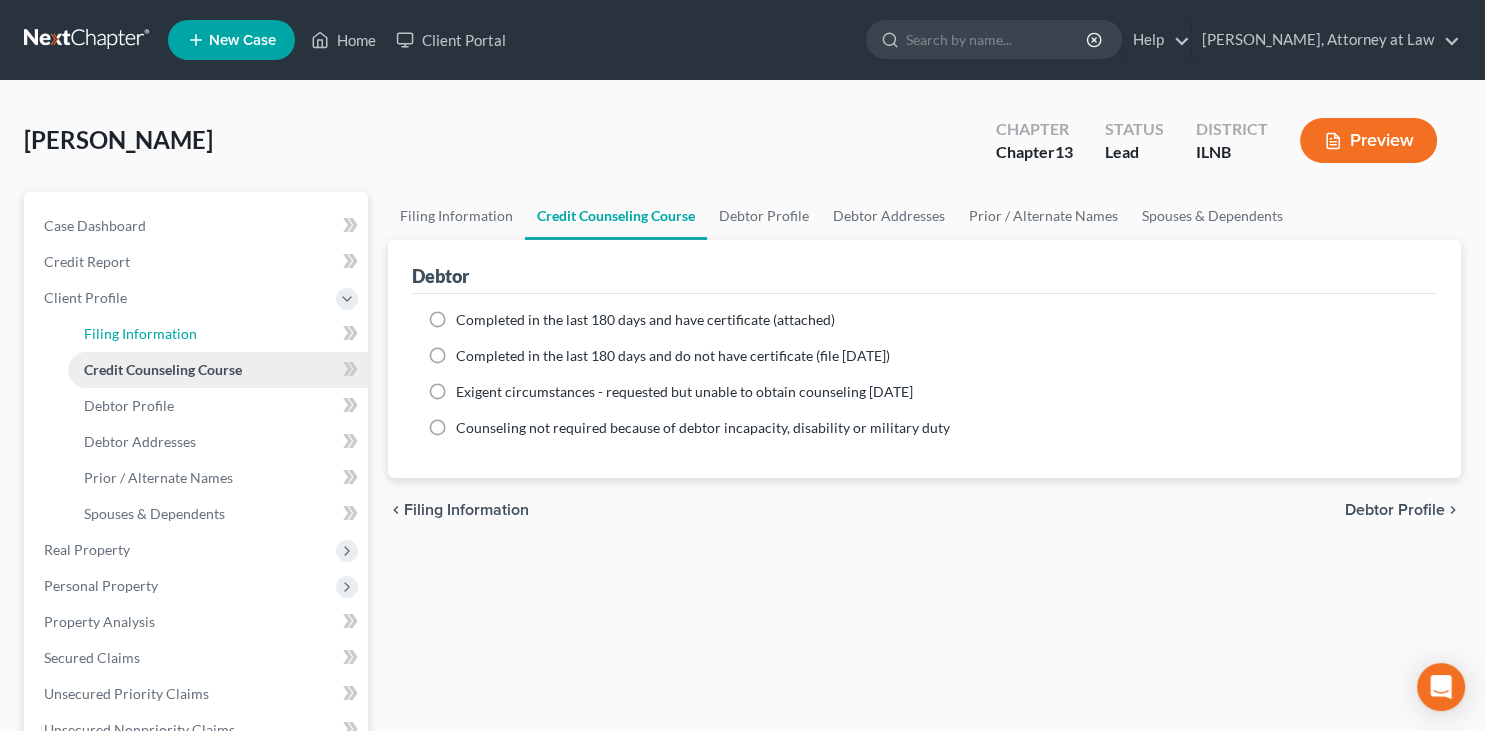 select on "1" 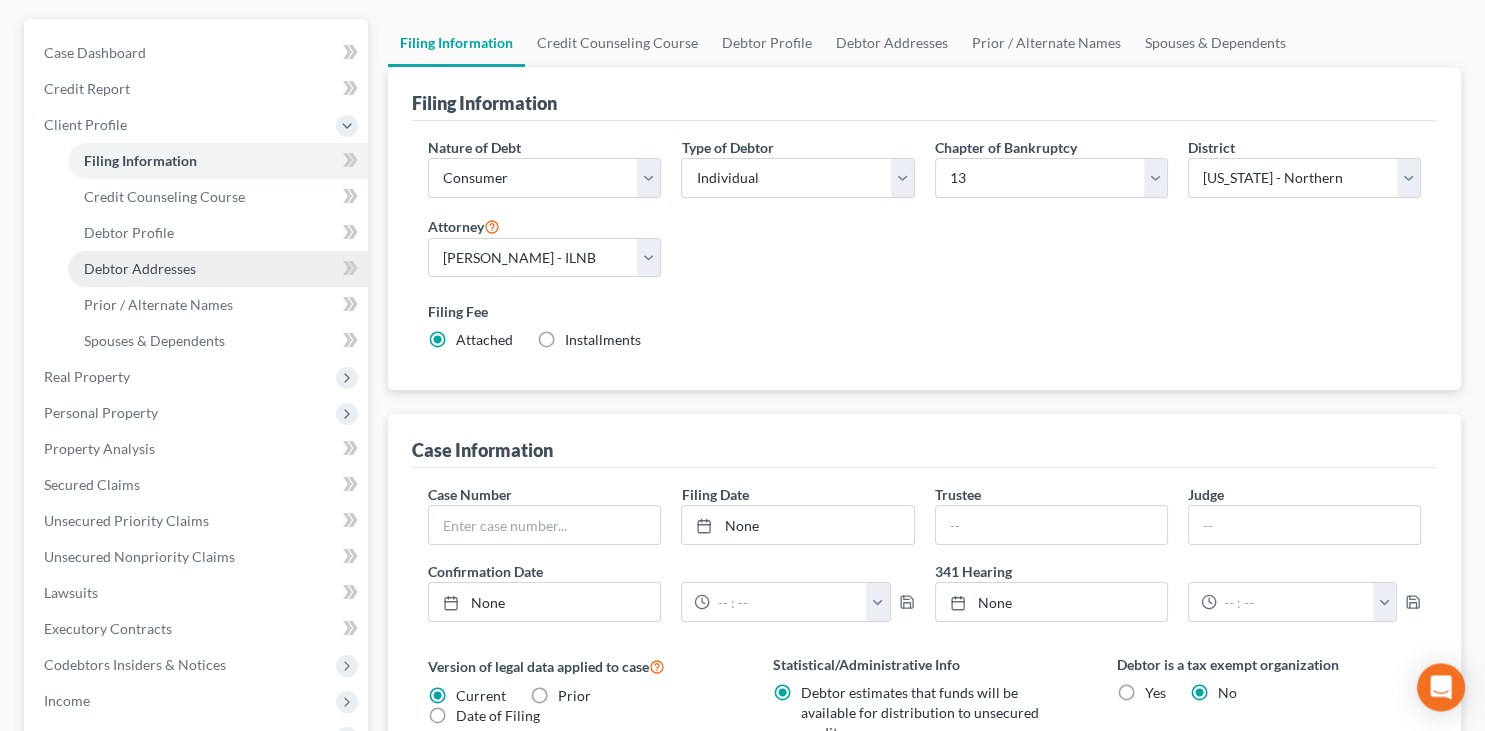 scroll, scrollTop: 0, scrollLeft: 0, axis: both 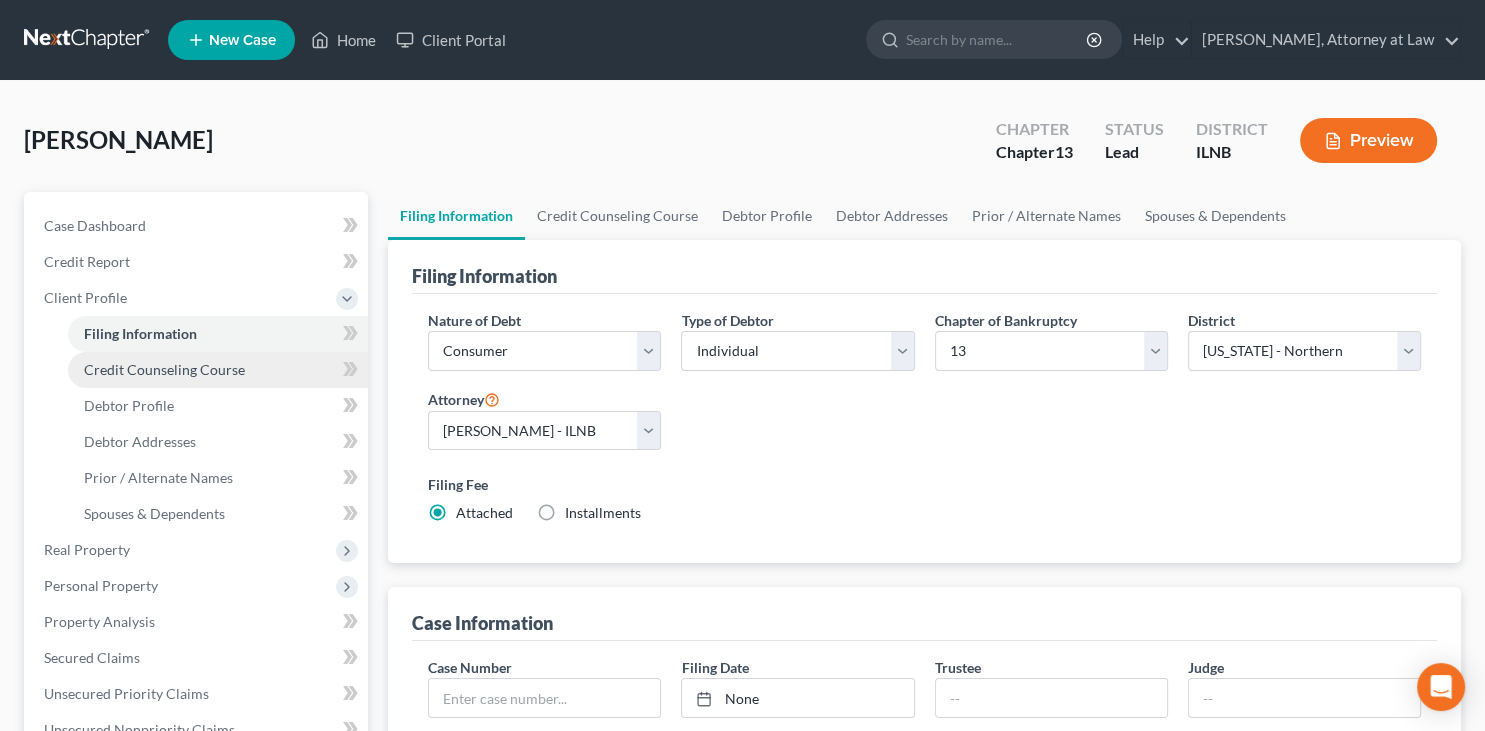 click on "Credit Counseling Course" at bounding box center [164, 369] 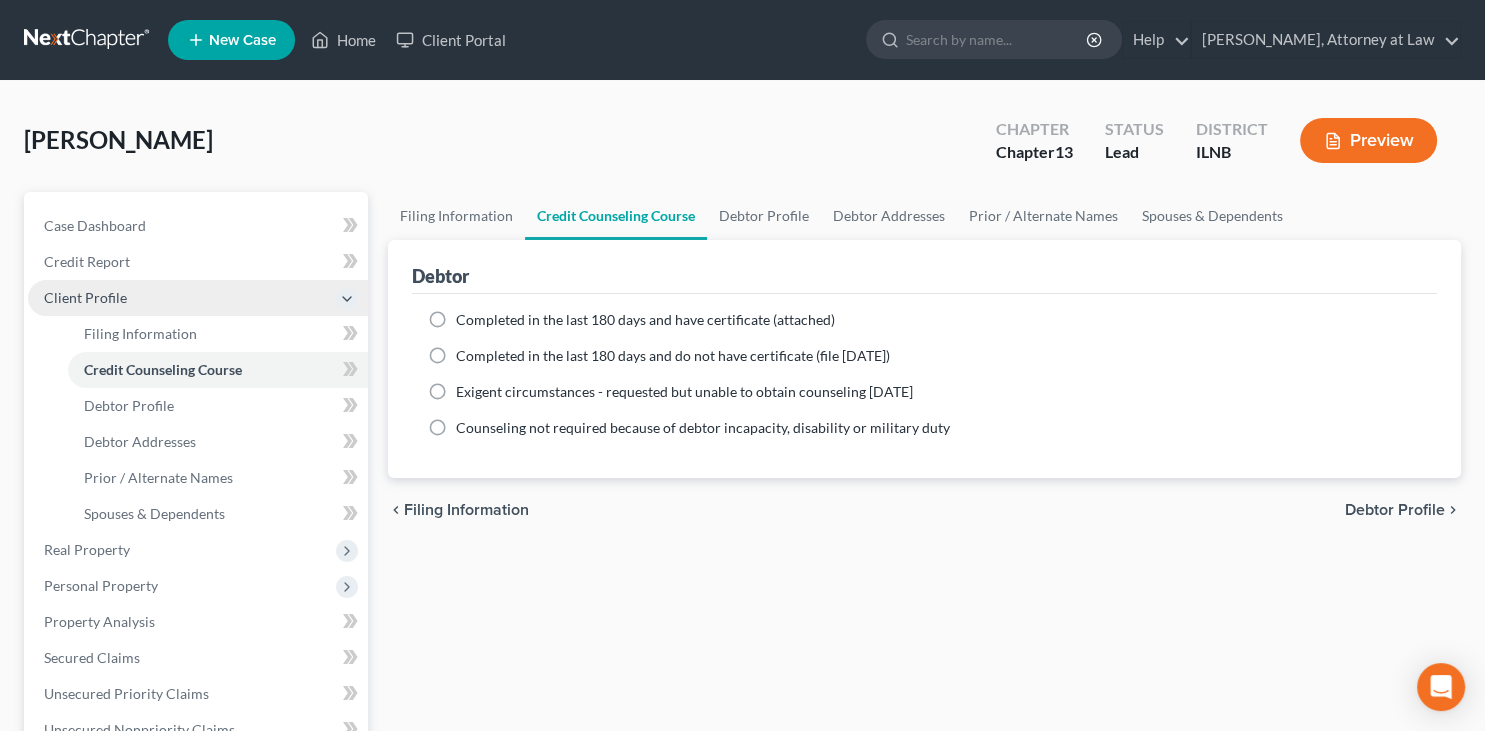 click on "Client Profile" at bounding box center (198, 298) 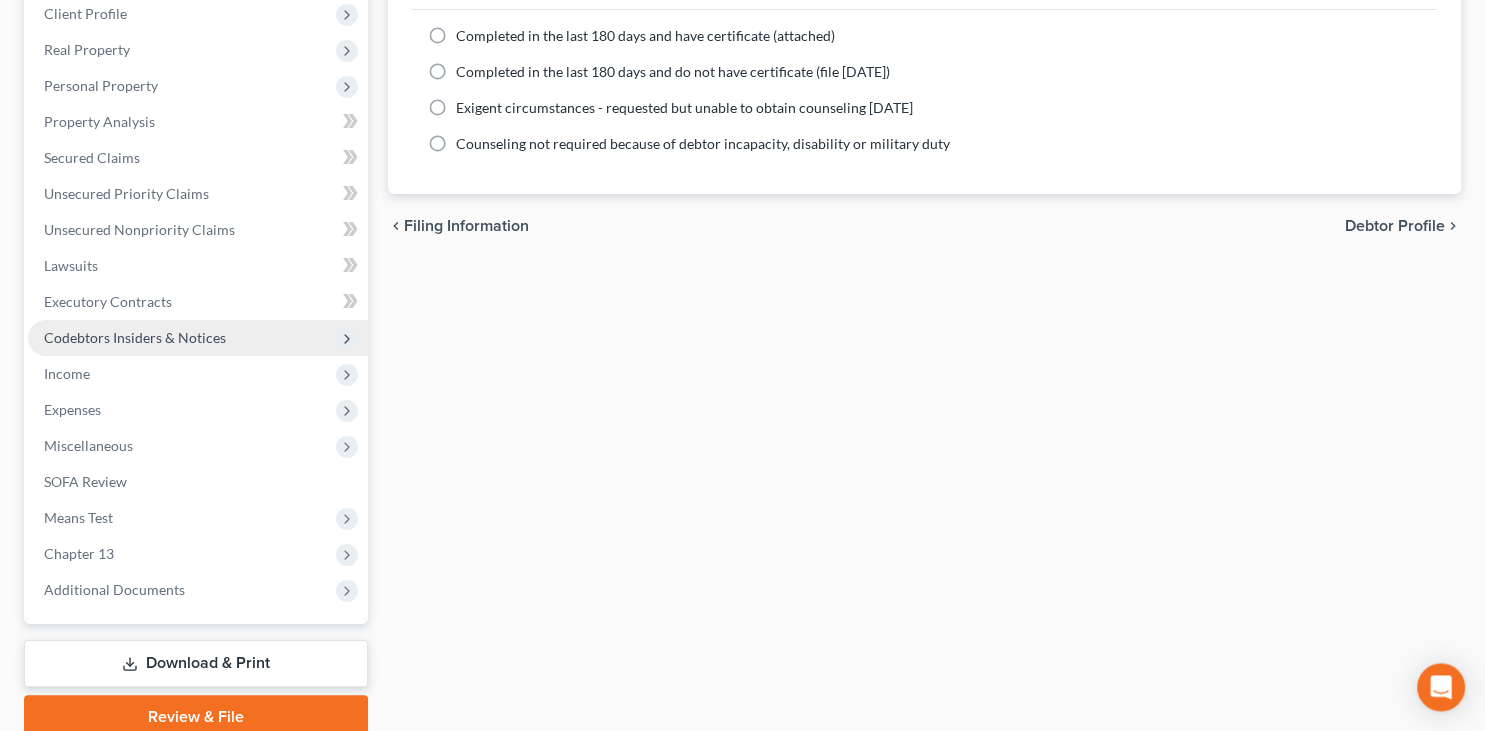 scroll, scrollTop: 316, scrollLeft: 0, axis: vertical 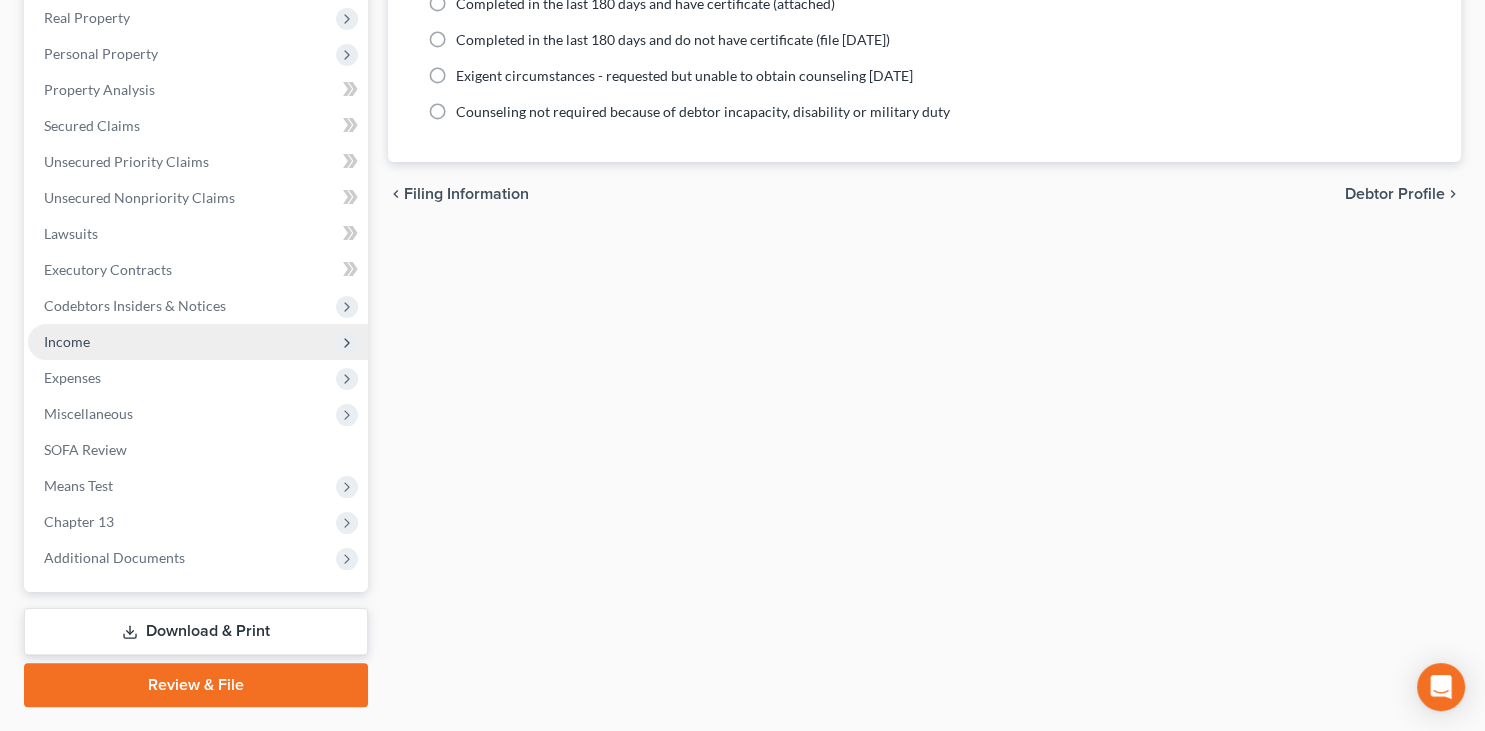 drag, startPoint x: 118, startPoint y: 343, endPoint x: 122, endPoint y: 355, distance: 12.649111 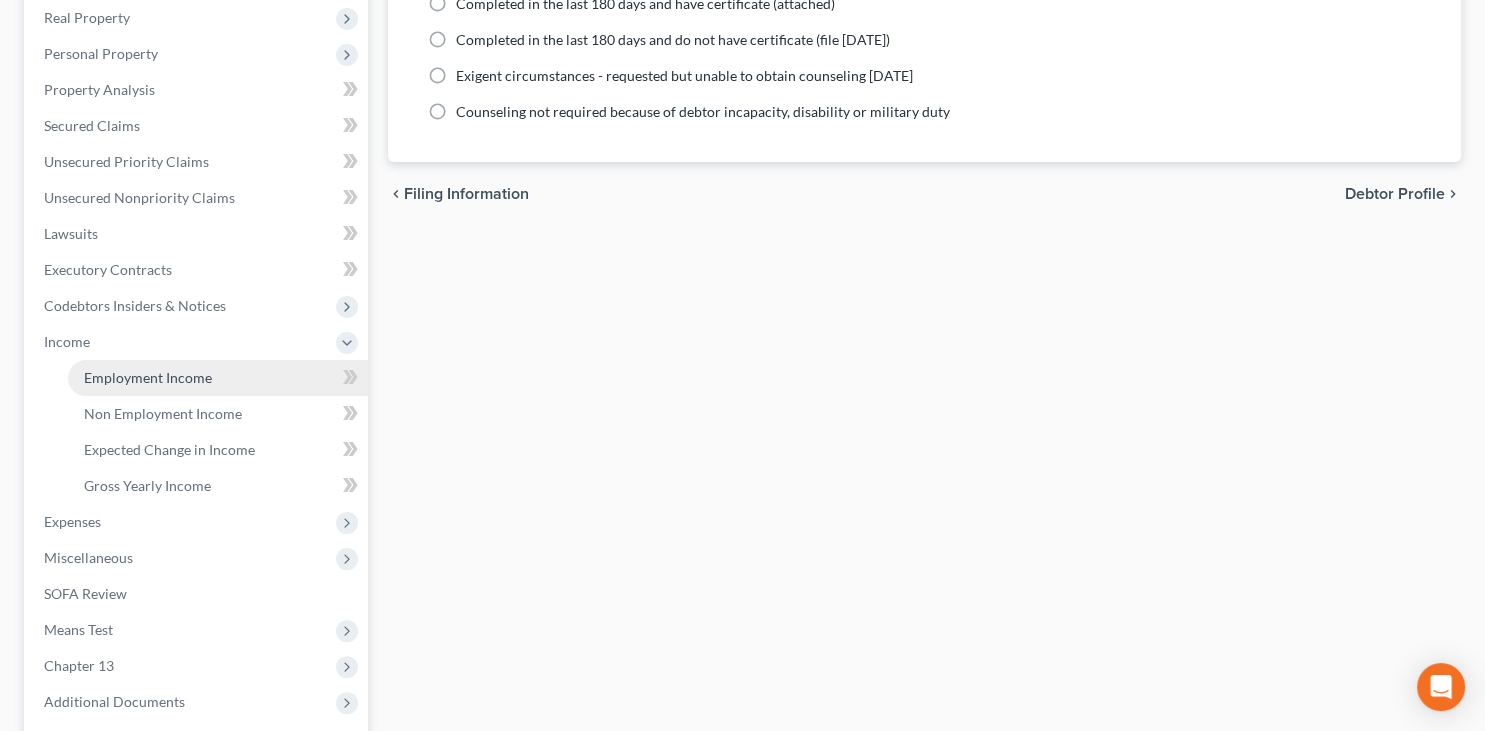 click on "Employment Income" at bounding box center [218, 378] 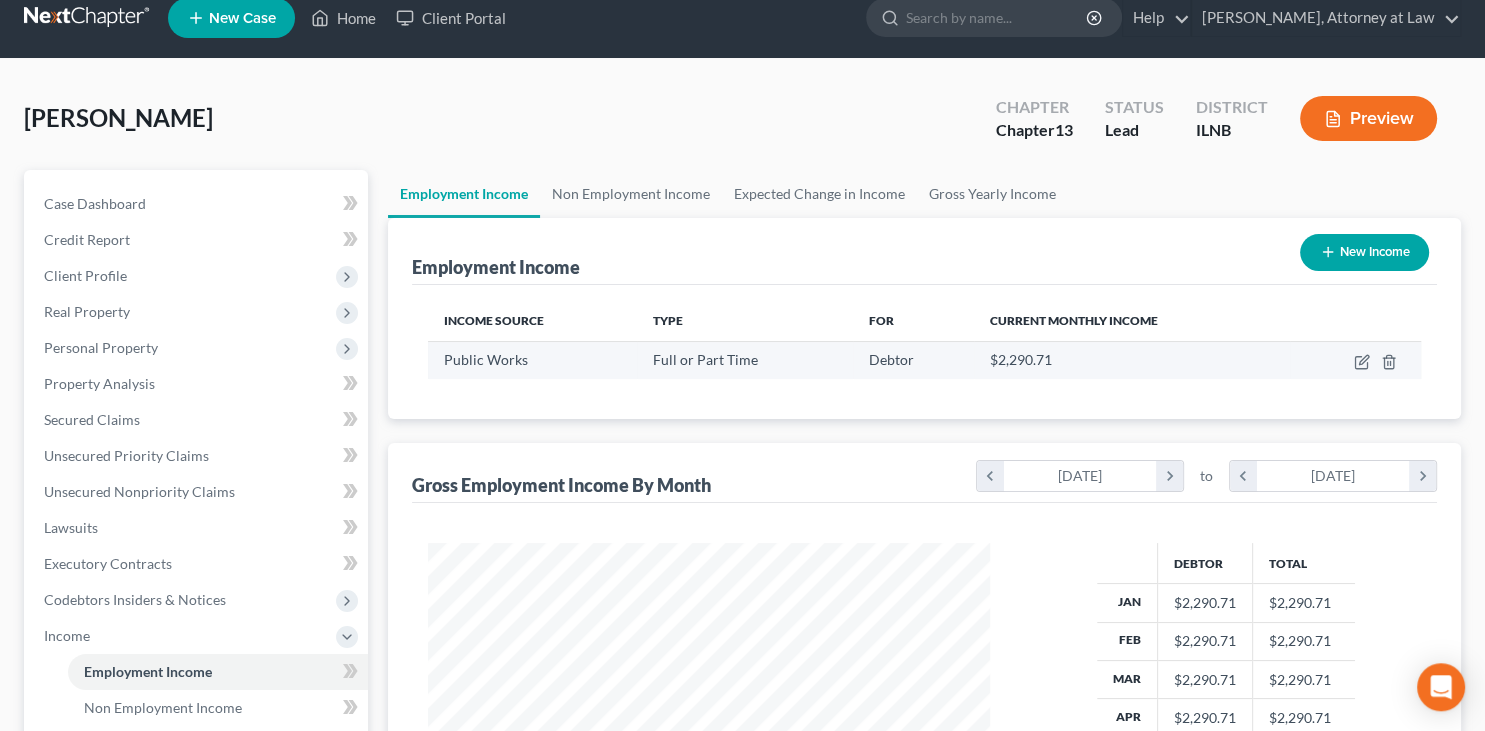 scroll, scrollTop: 4, scrollLeft: 0, axis: vertical 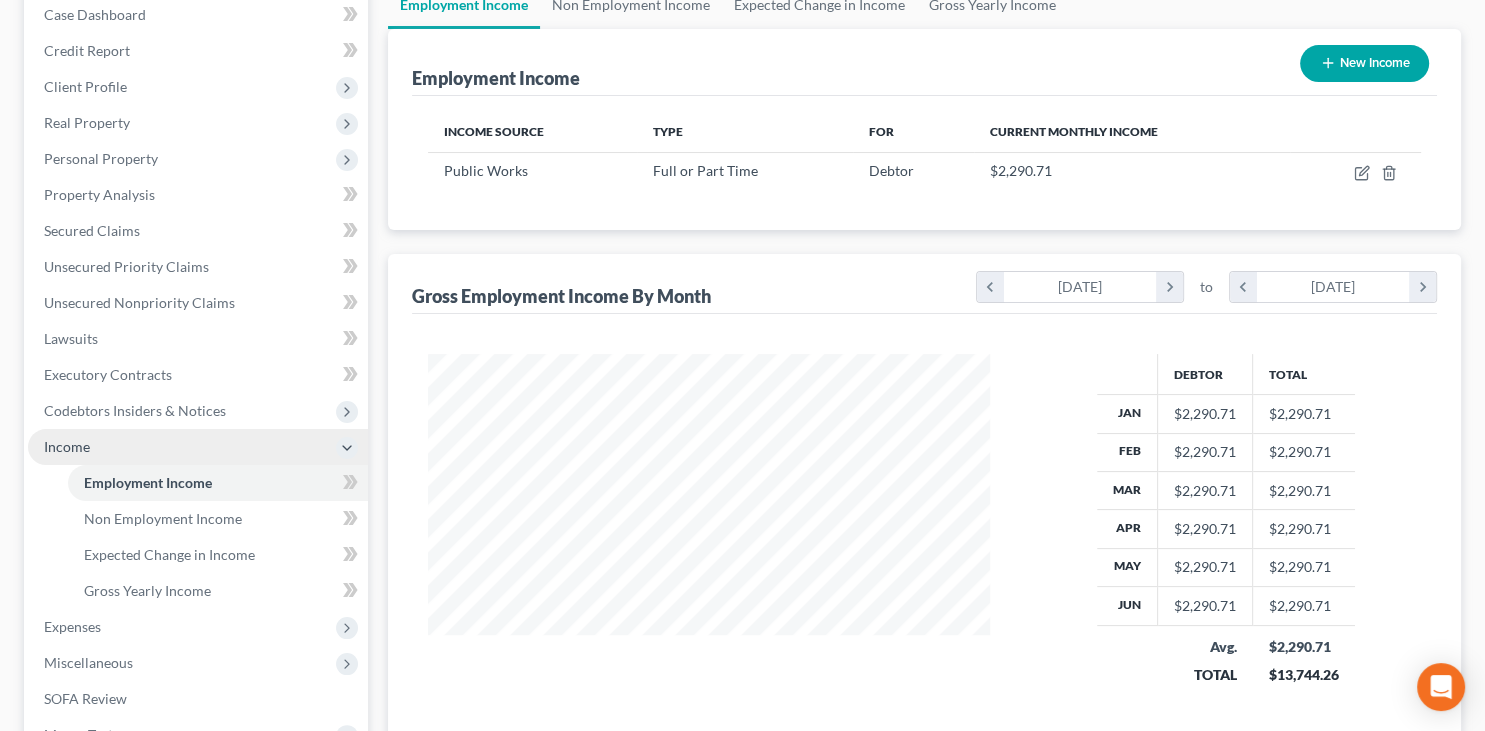 click on "Income" at bounding box center [198, 447] 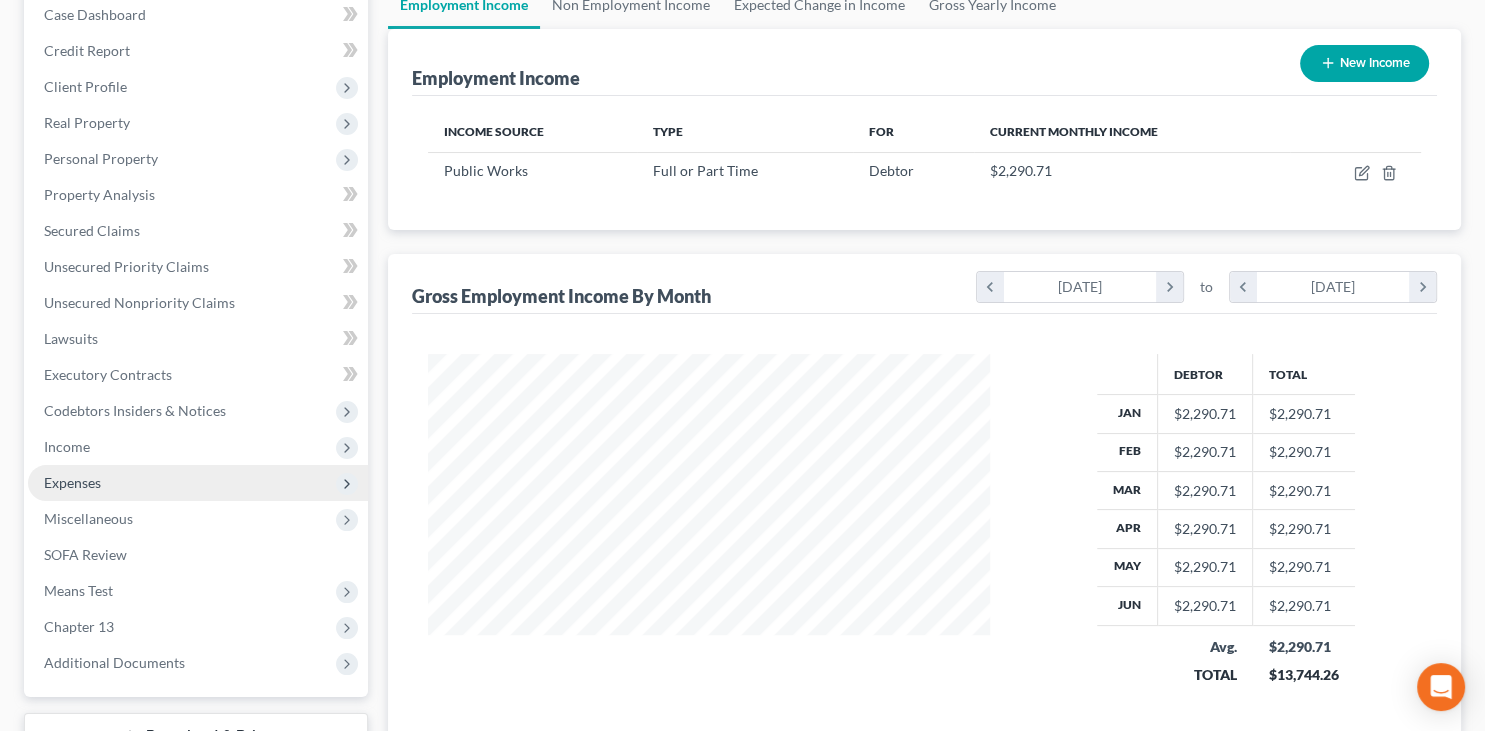 click on "Expenses" at bounding box center (198, 483) 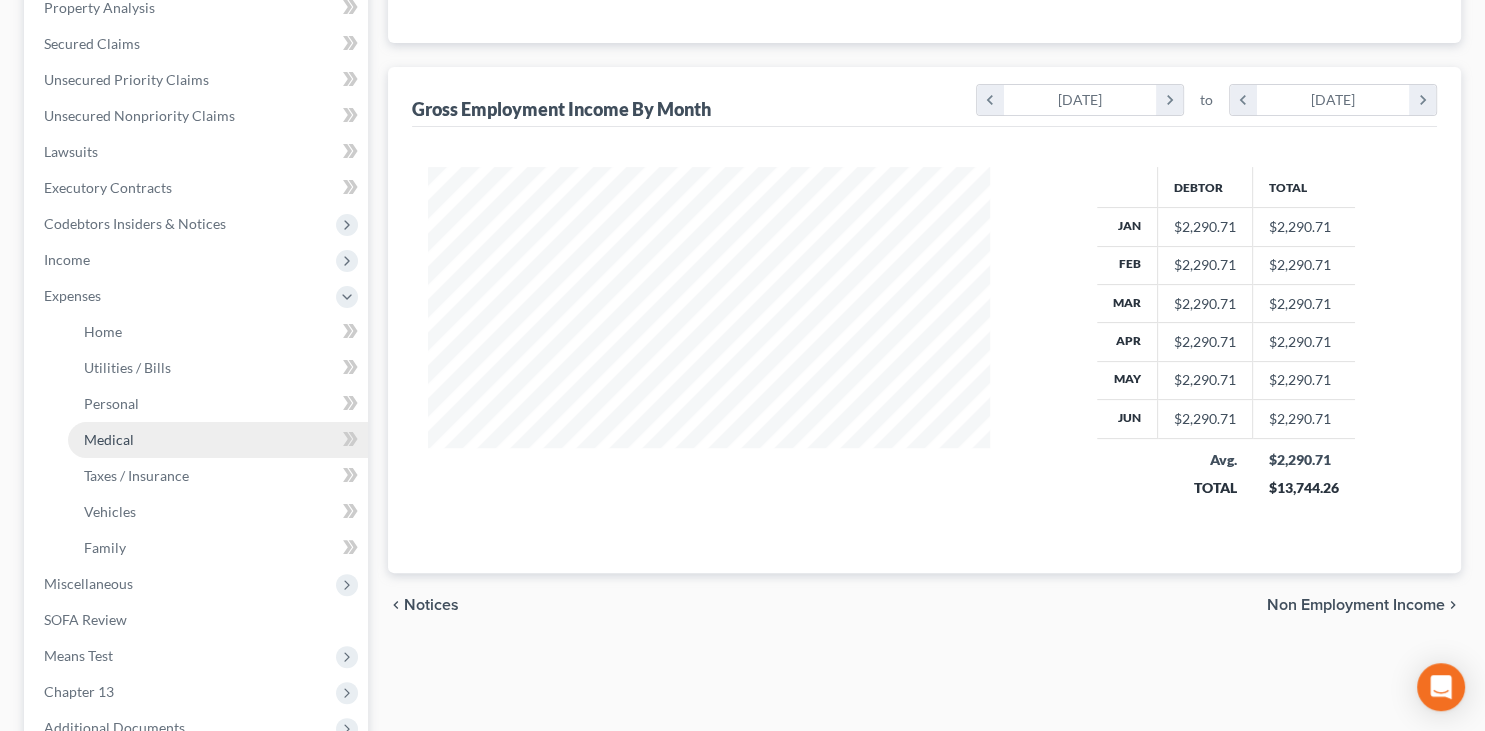 scroll, scrollTop: 422, scrollLeft: 0, axis: vertical 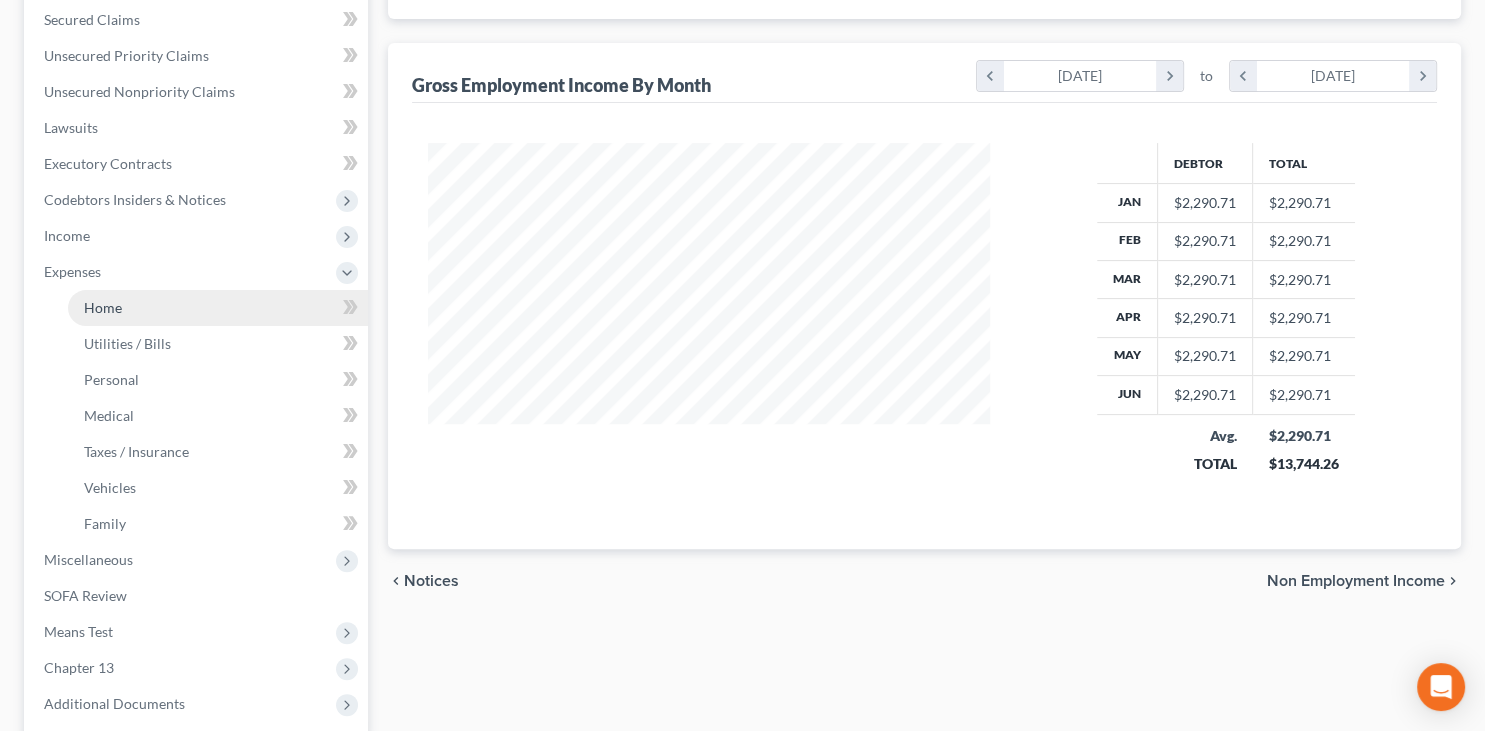 click on "Home" at bounding box center [218, 308] 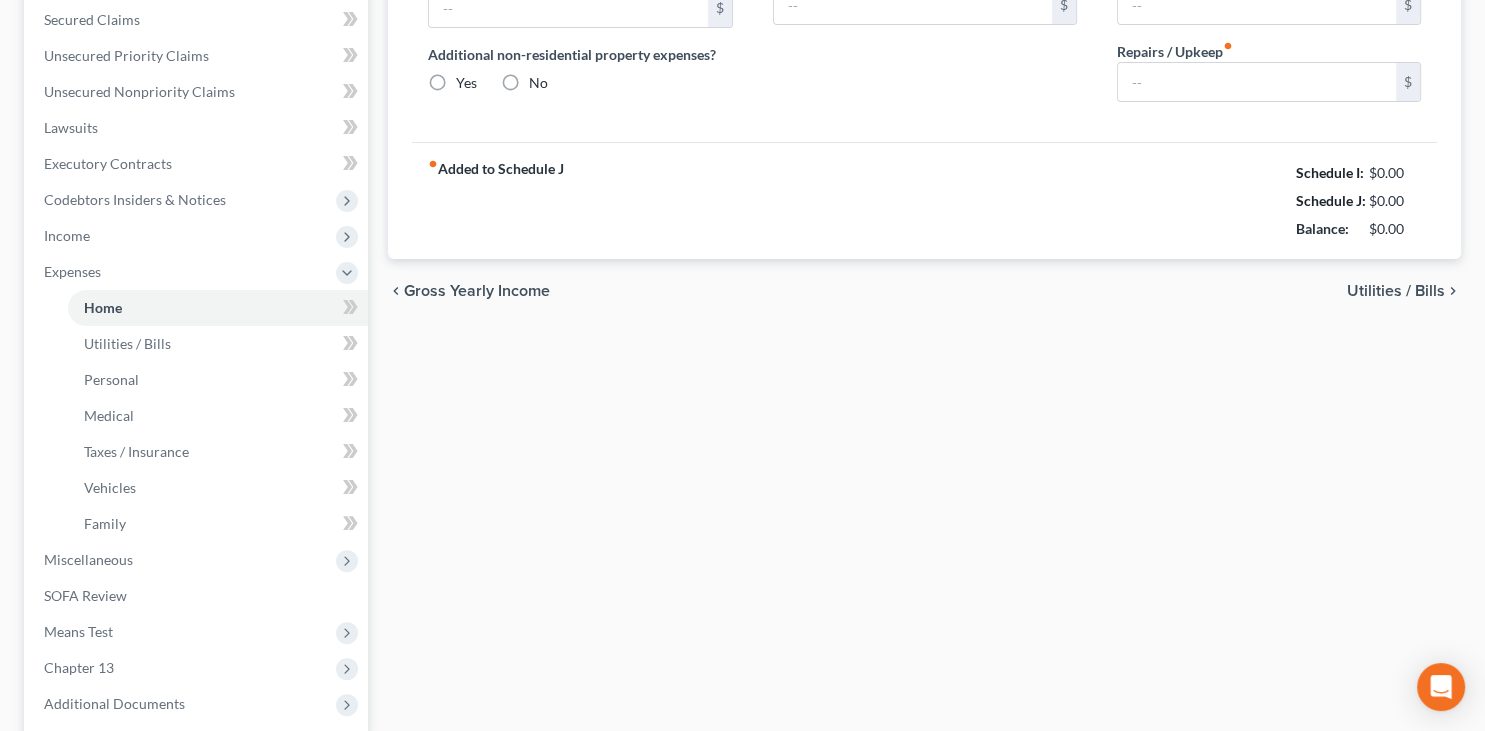 type on "0.00" 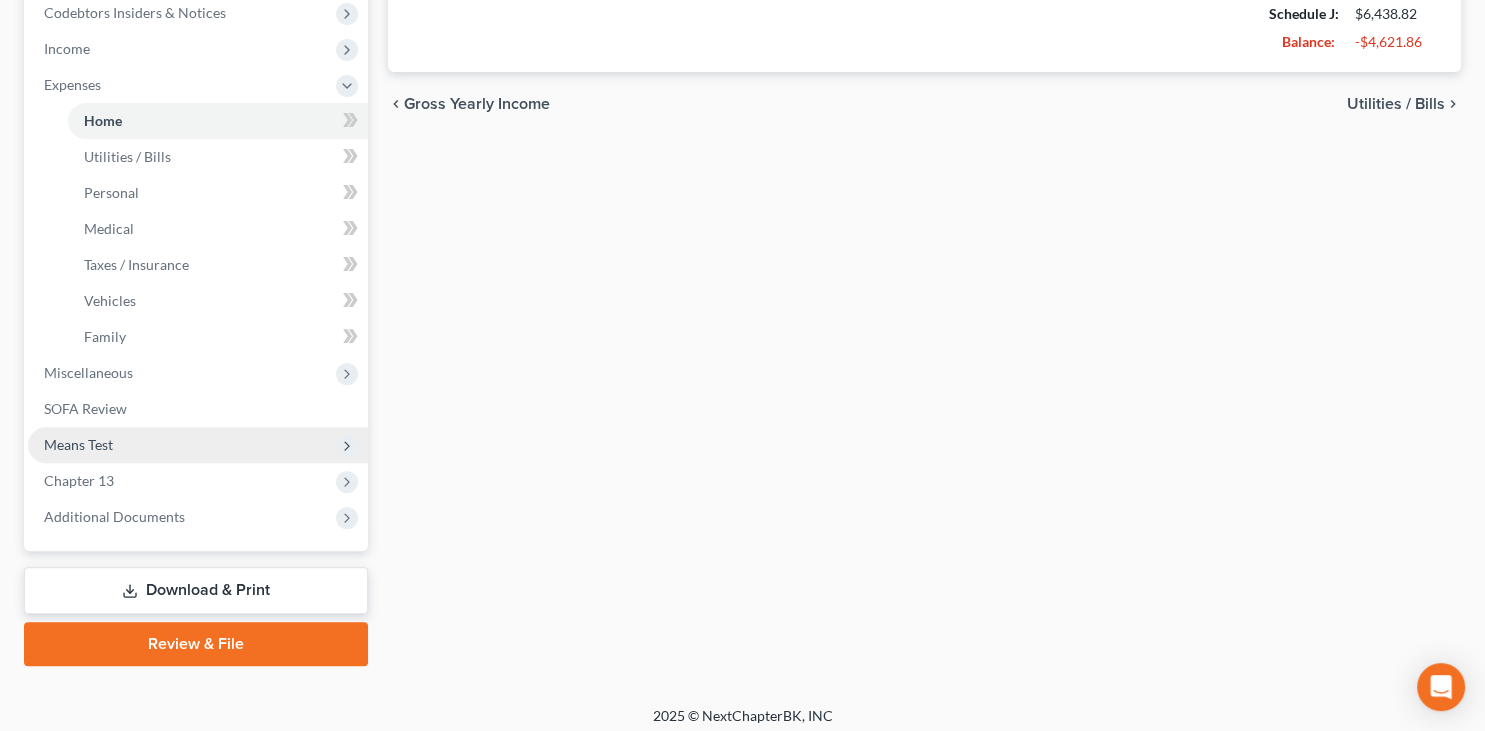 scroll, scrollTop: 617, scrollLeft: 0, axis: vertical 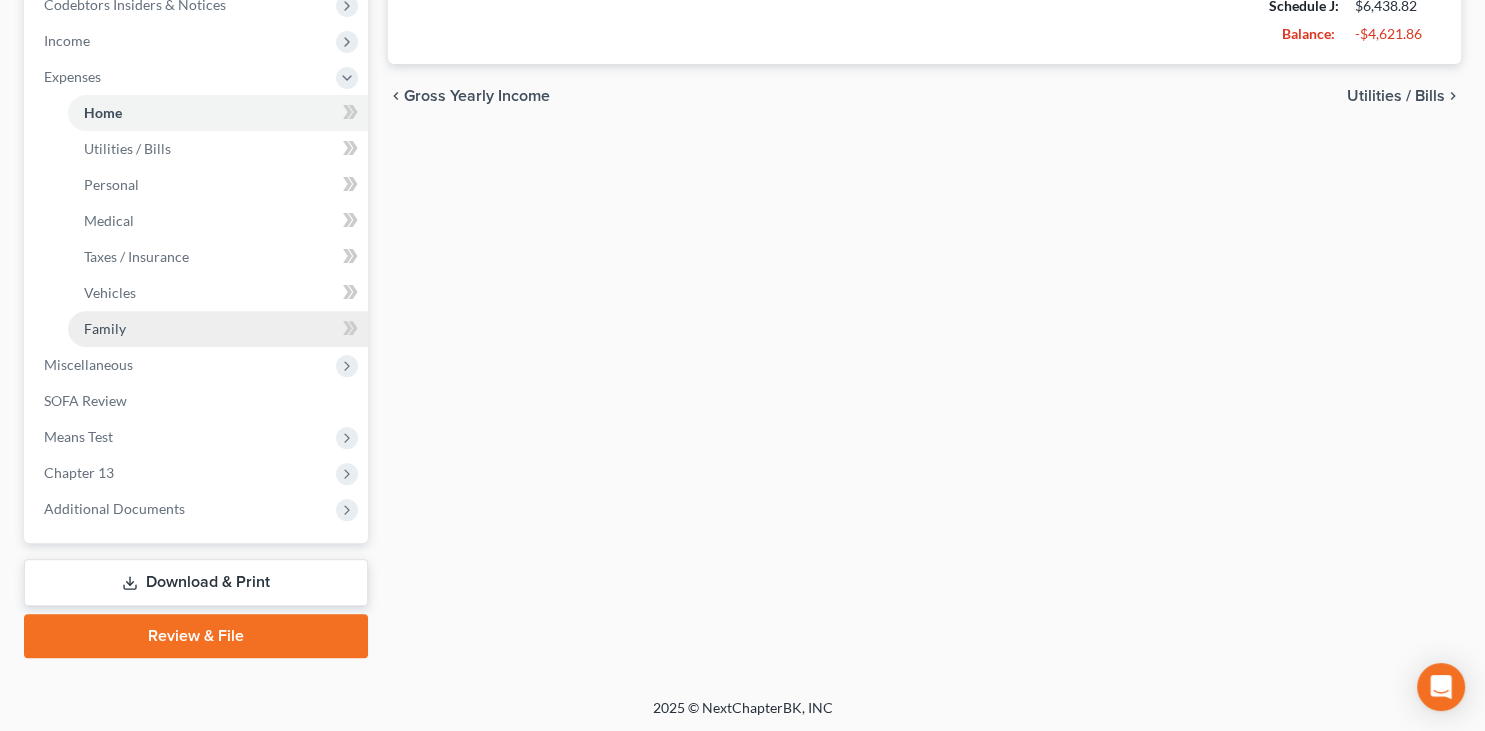click on "Family" at bounding box center (218, 329) 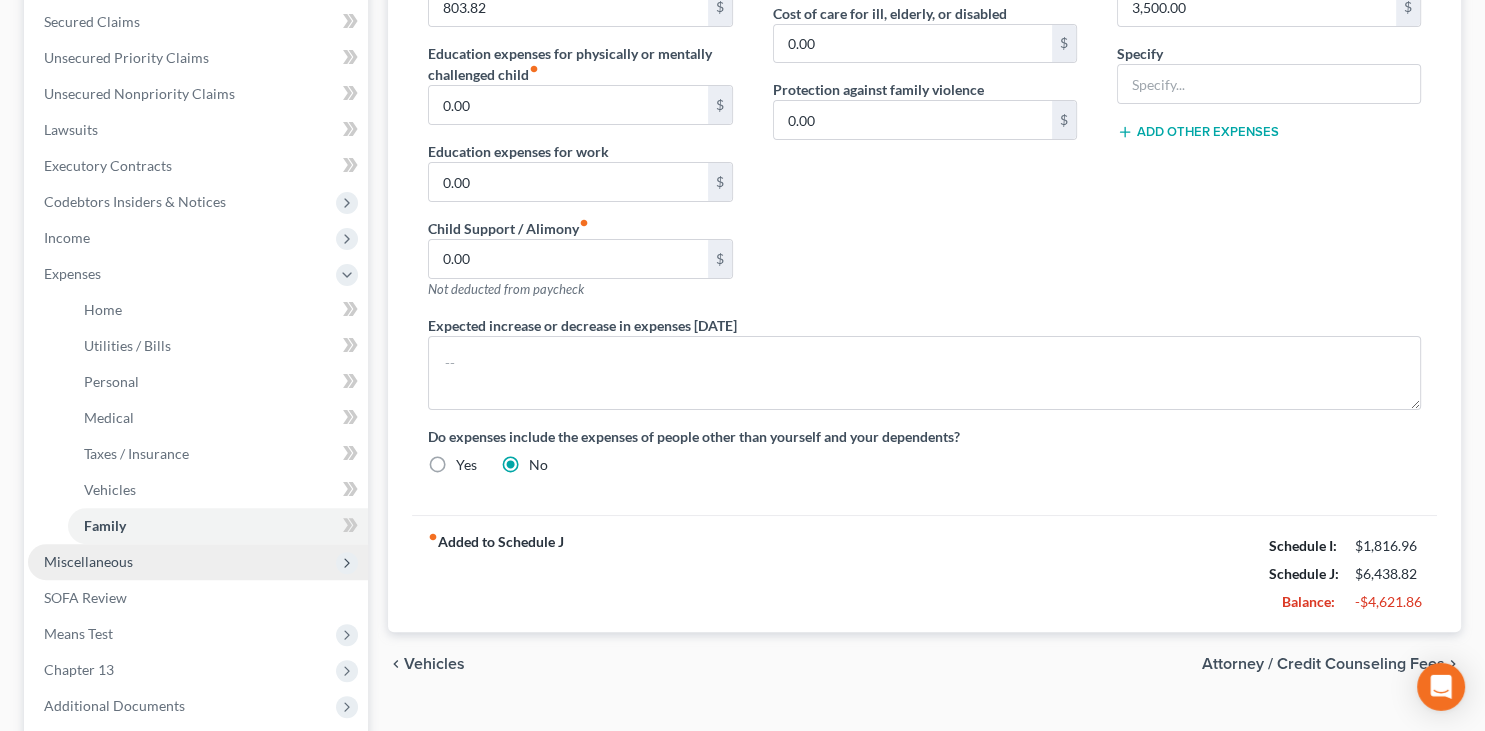 scroll, scrollTop: 422, scrollLeft: 0, axis: vertical 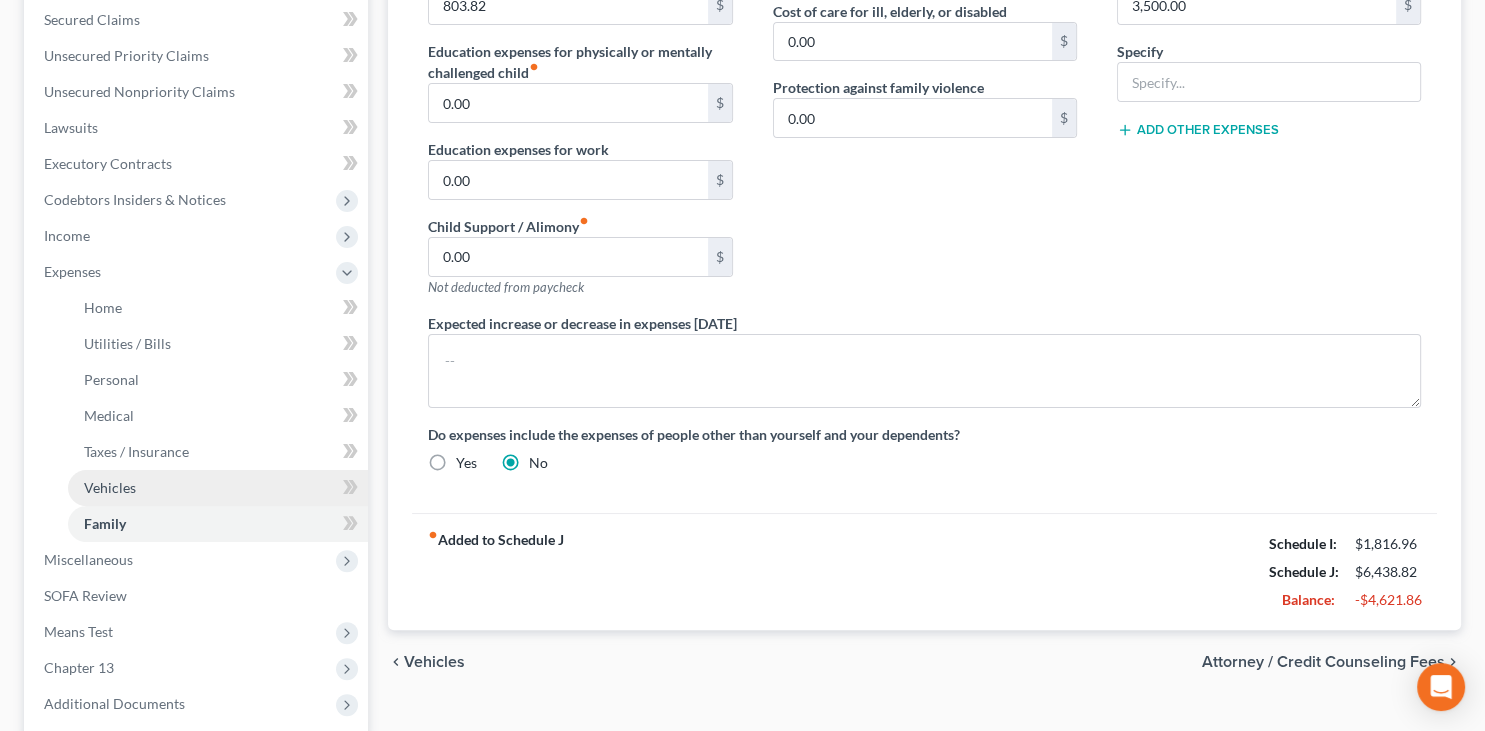 click on "Vehicles" at bounding box center (218, 488) 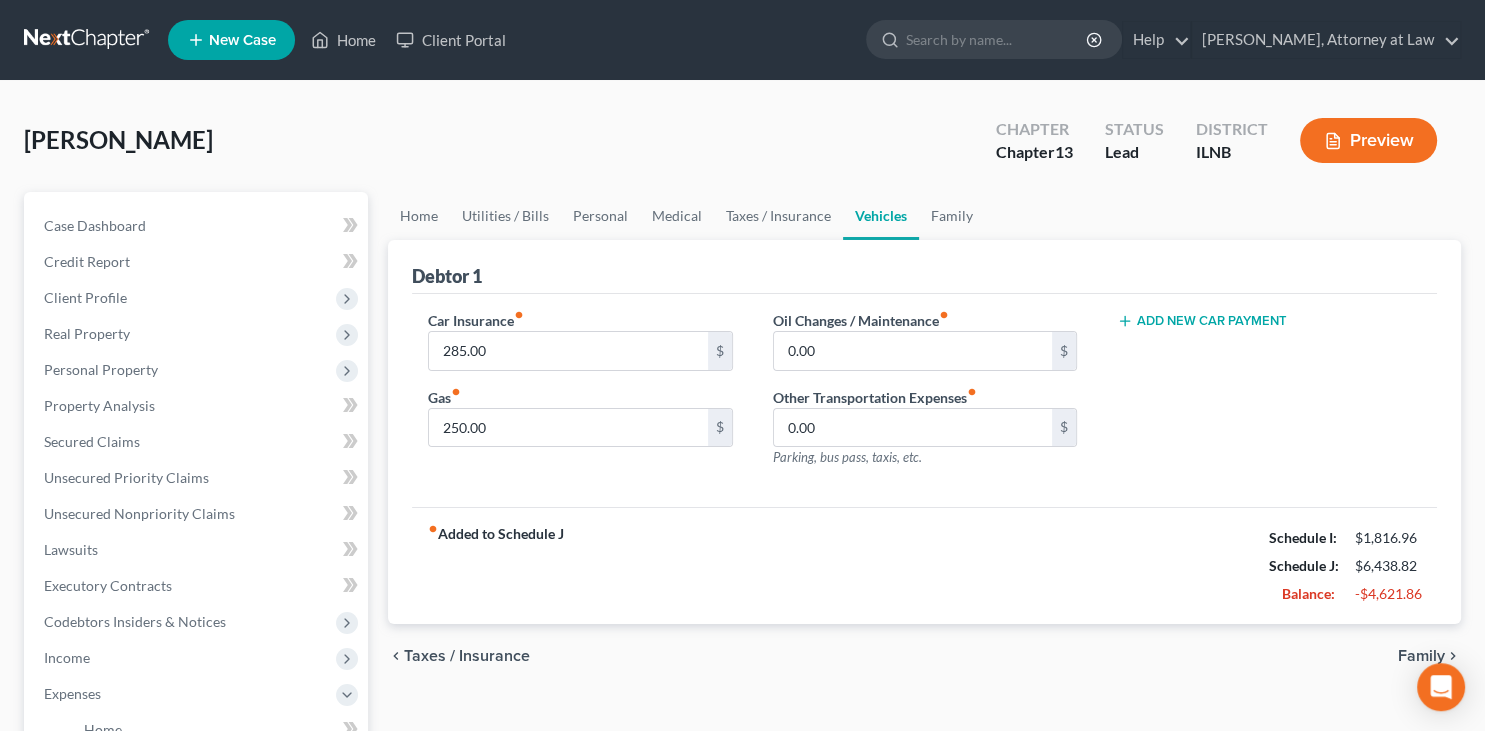 scroll, scrollTop: 0, scrollLeft: 0, axis: both 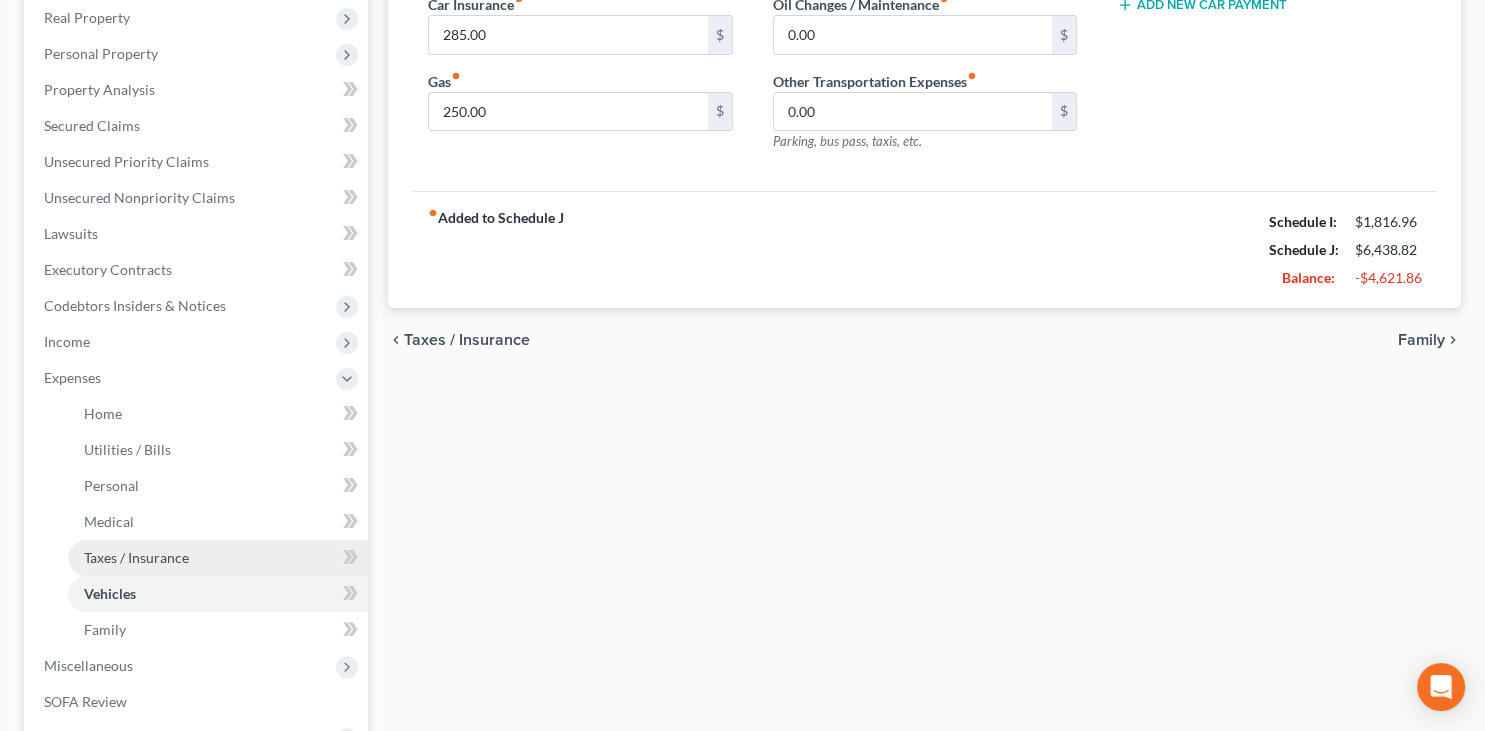 click on "Taxes / Insurance" at bounding box center (218, 558) 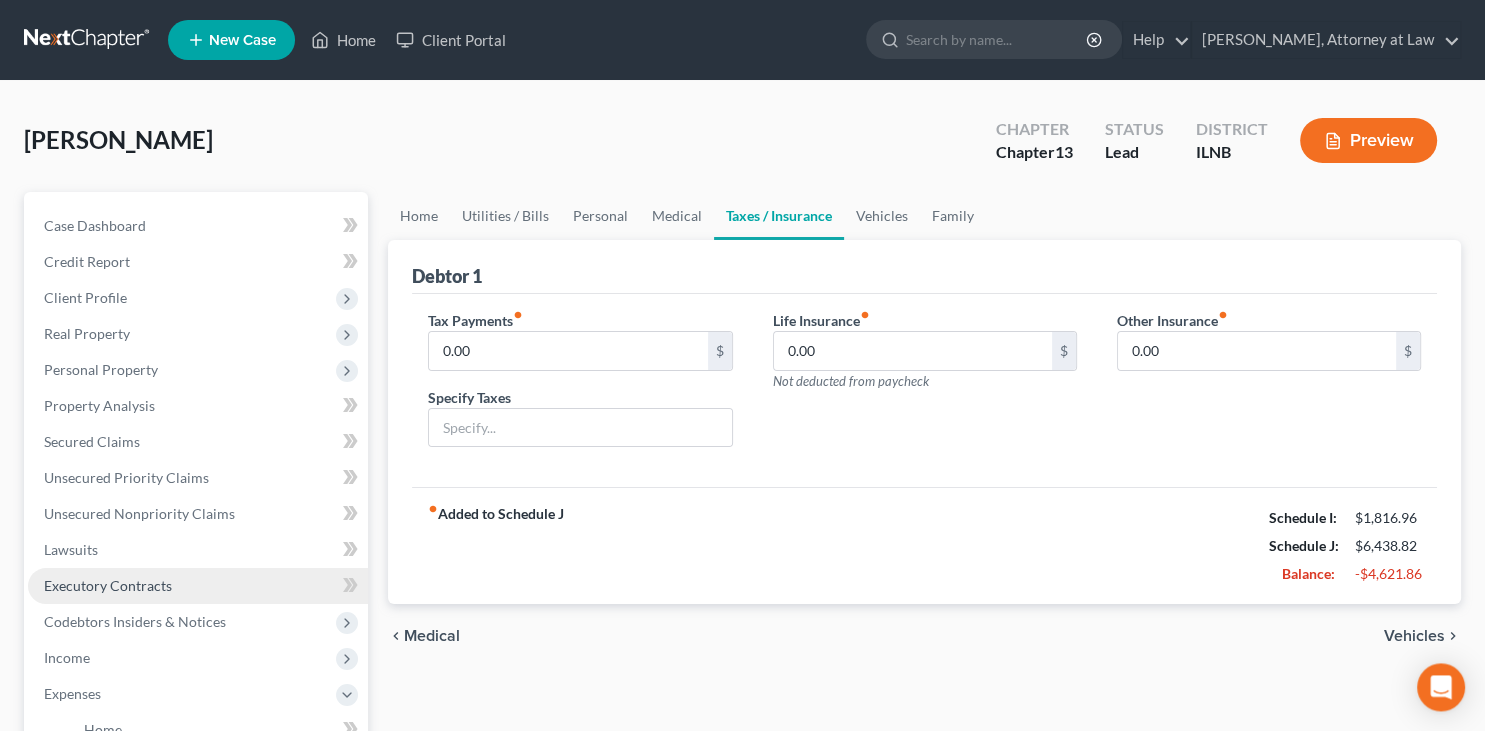 scroll, scrollTop: 0, scrollLeft: 0, axis: both 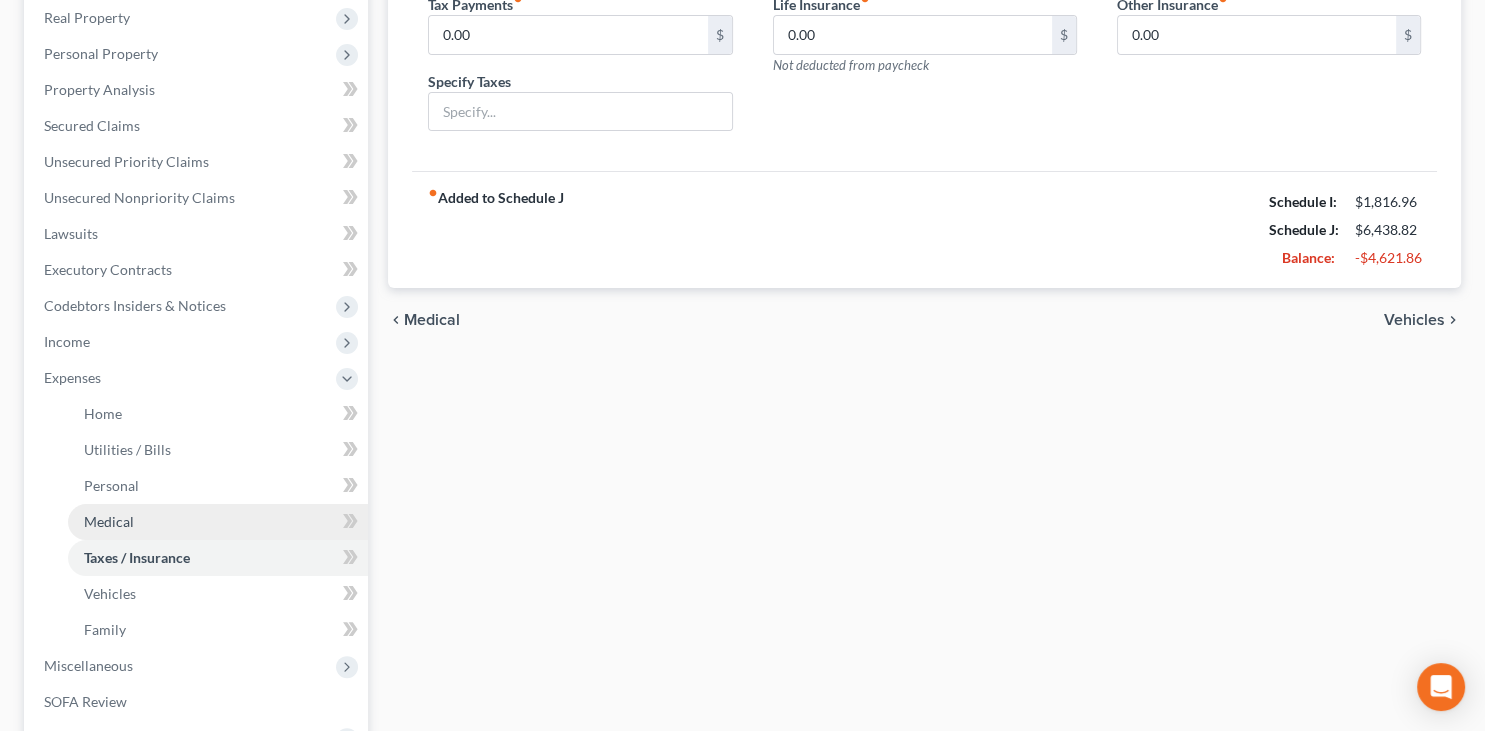 click on "Medical" at bounding box center [218, 522] 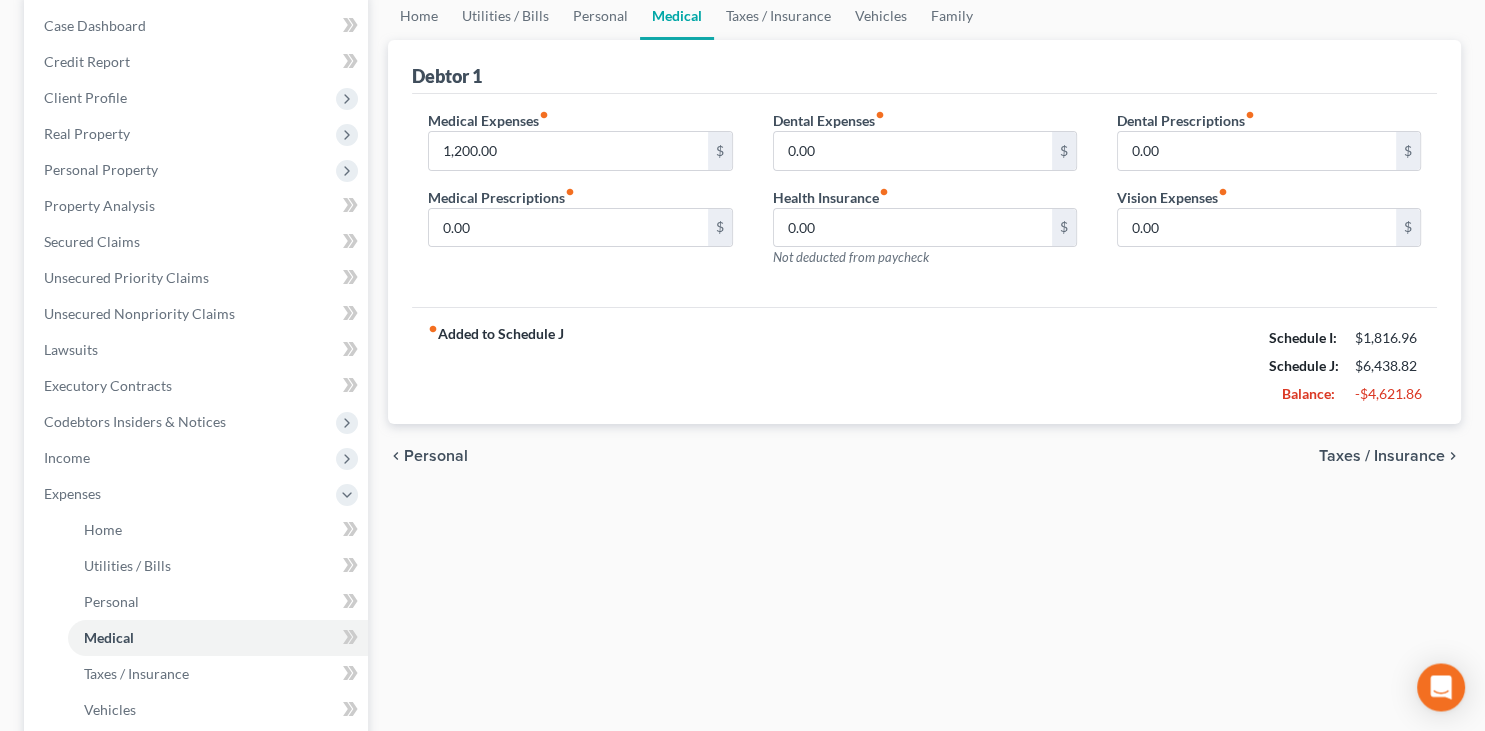 scroll, scrollTop: 202, scrollLeft: 0, axis: vertical 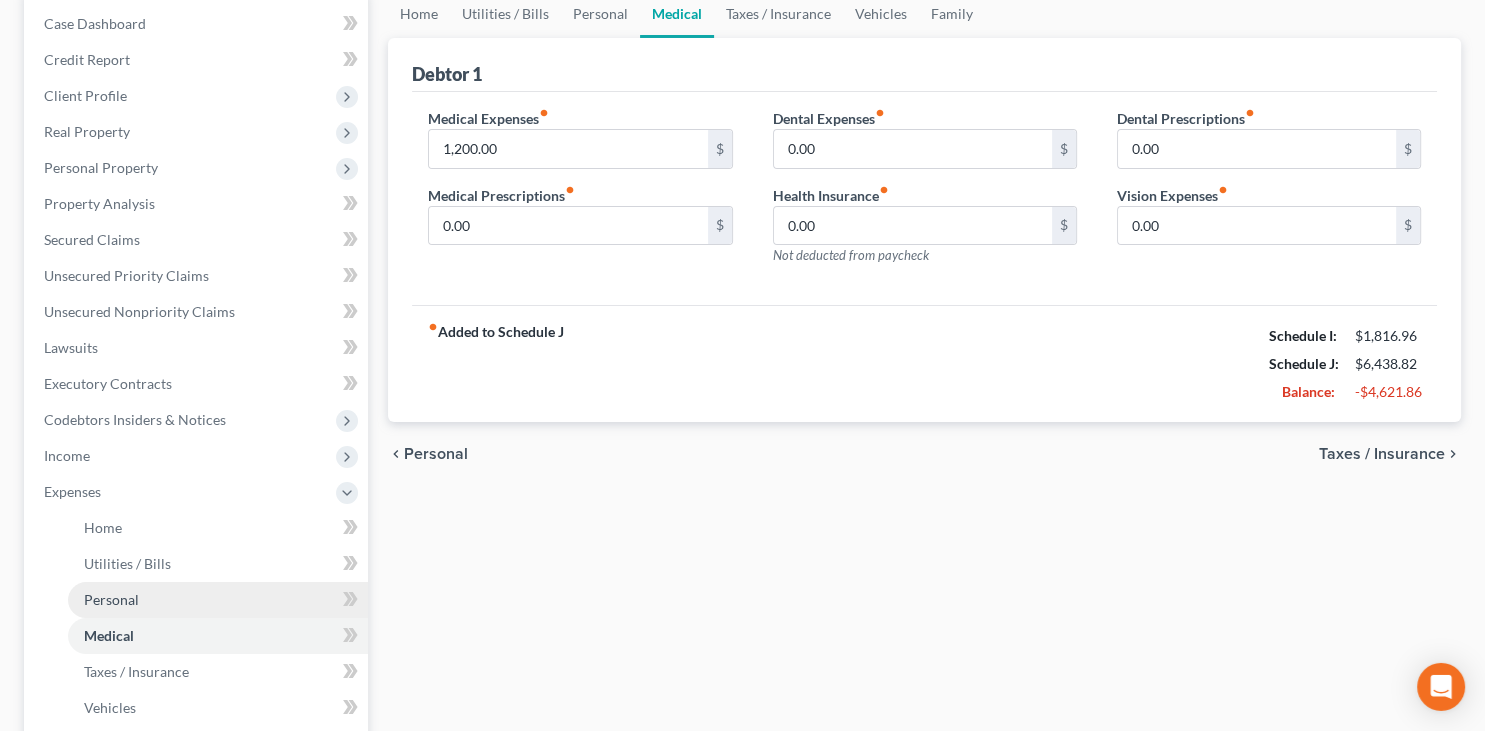 click on "Personal" at bounding box center [218, 600] 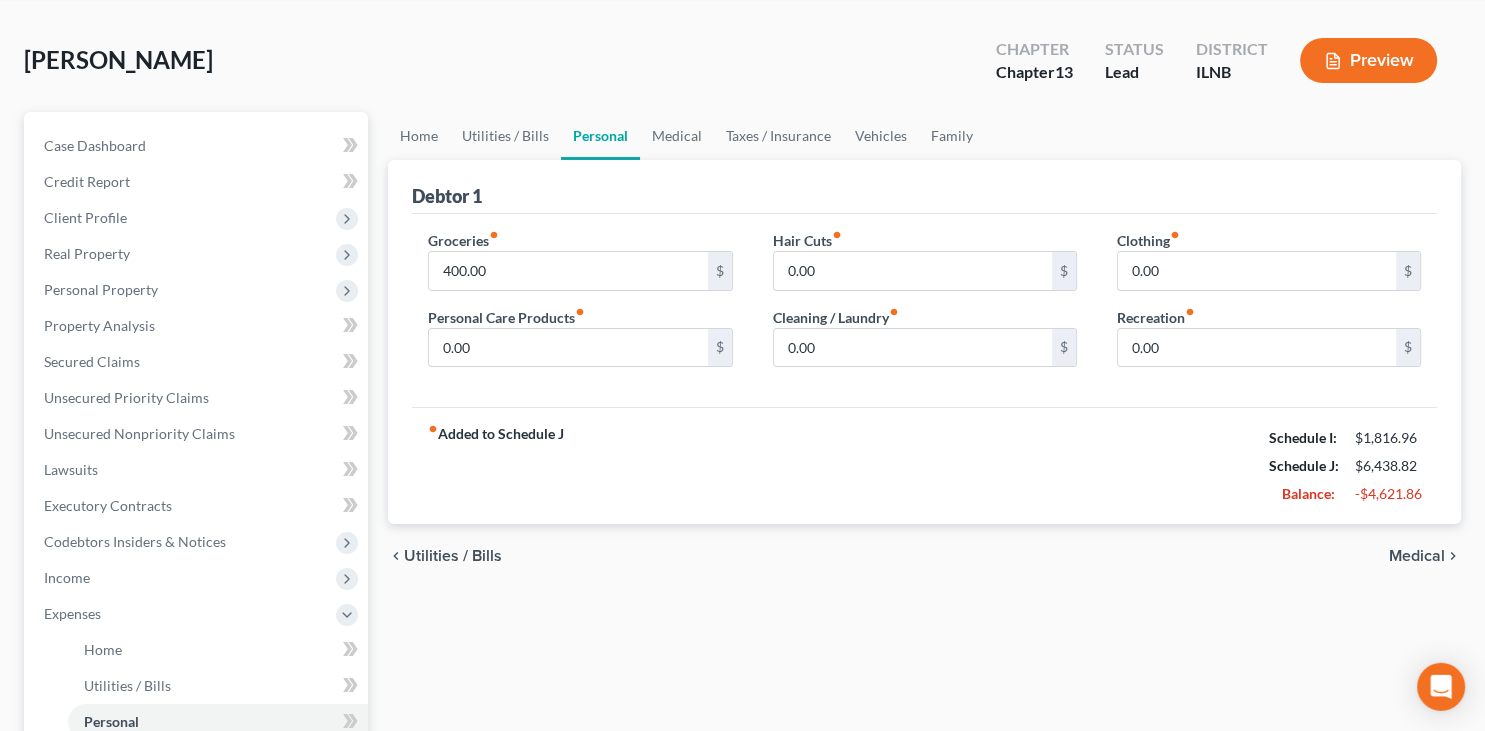 scroll, scrollTop: 20, scrollLeft: 0, axis: vertical 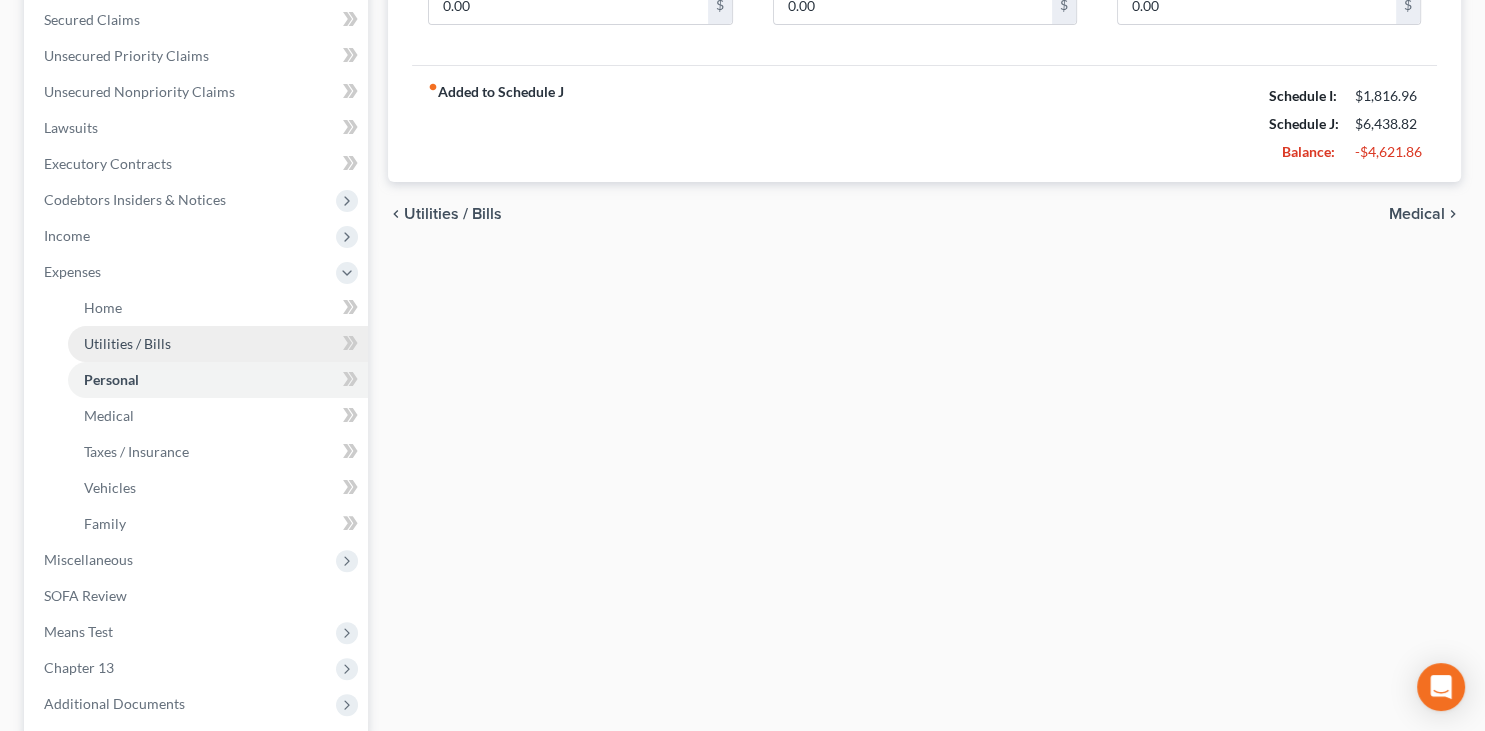 click on "Utilities / Bills" at bounding box center [218, 344] 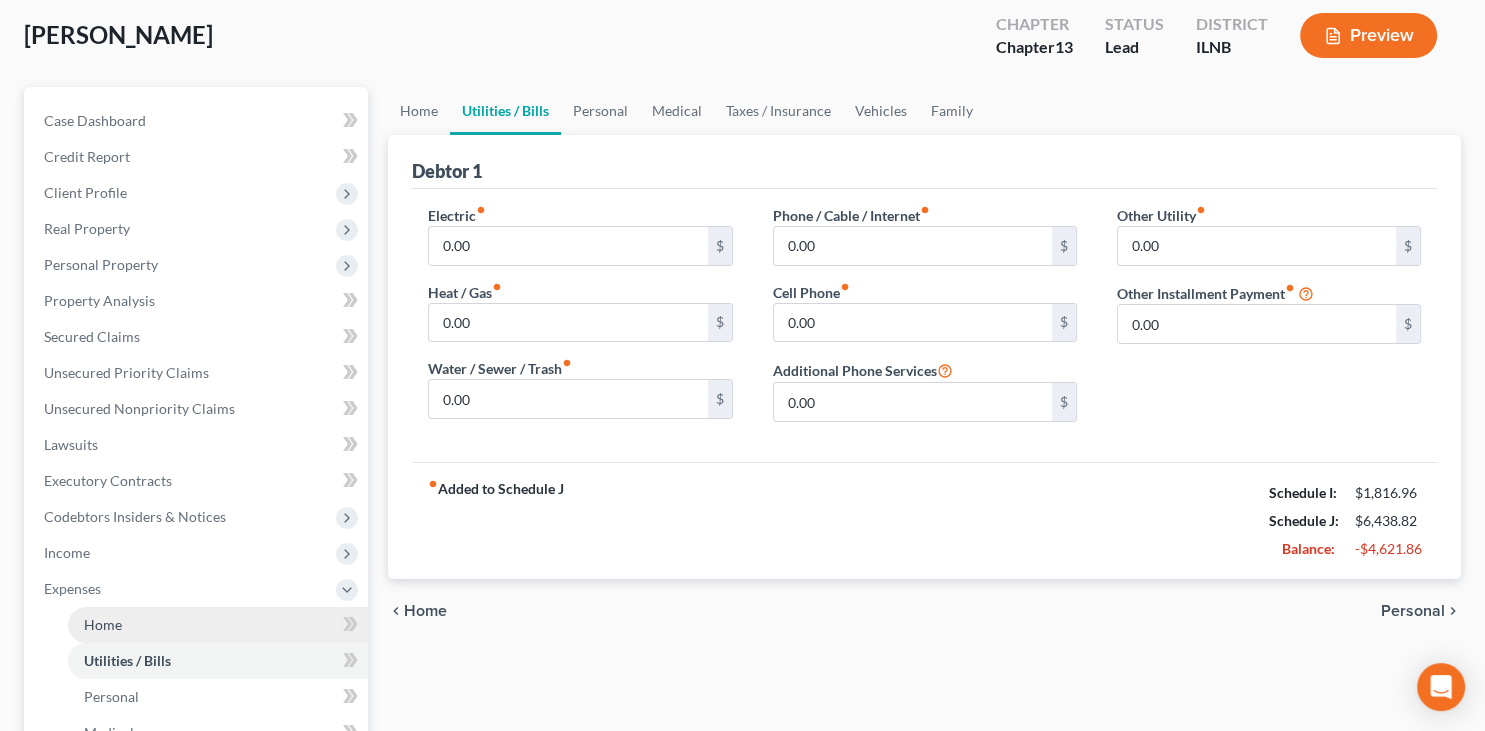 drag, startPoint x: 218, startPoint y: 621, endPoint x: 231, endPoint y: 617, distance: 13.601471 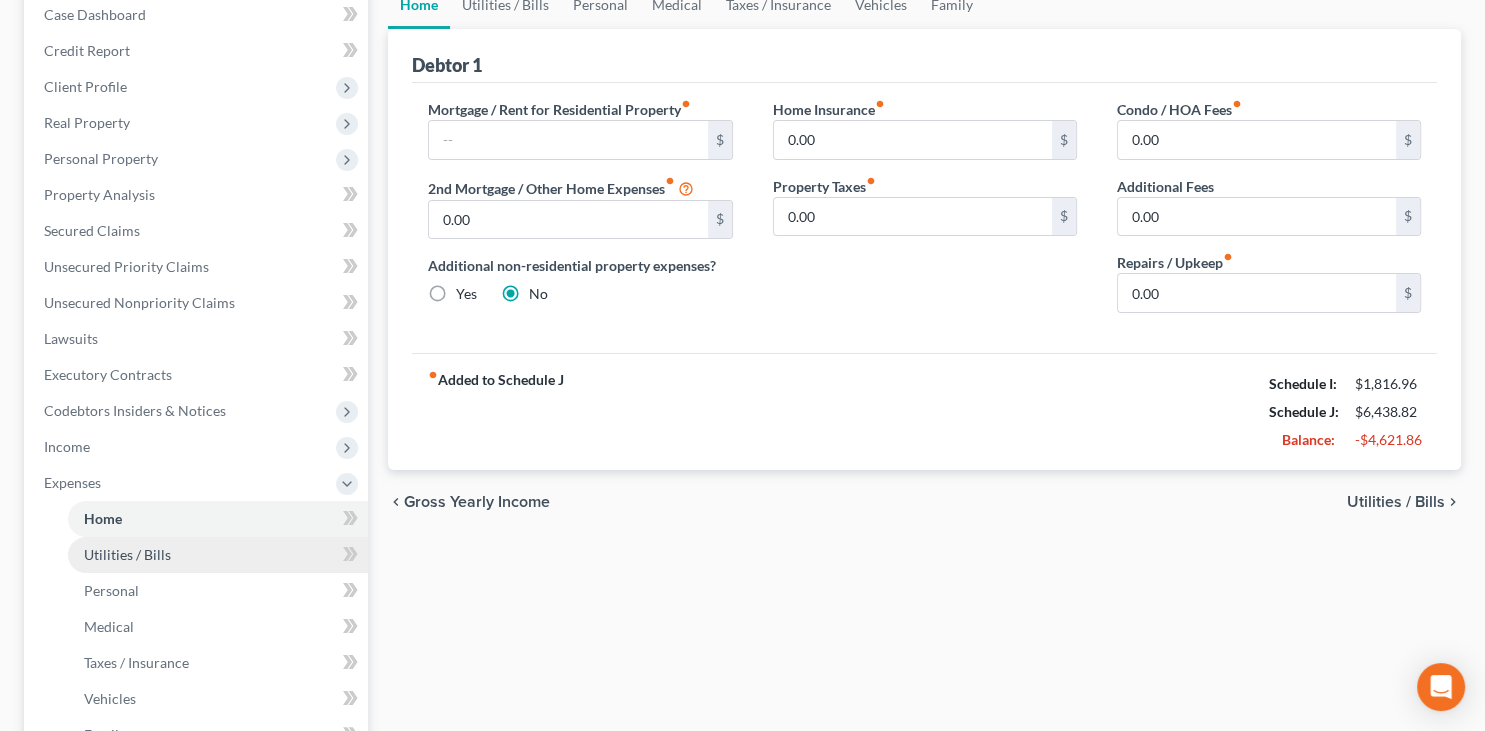 click on "Utilities / Bills" at bounding box center (218, 555) 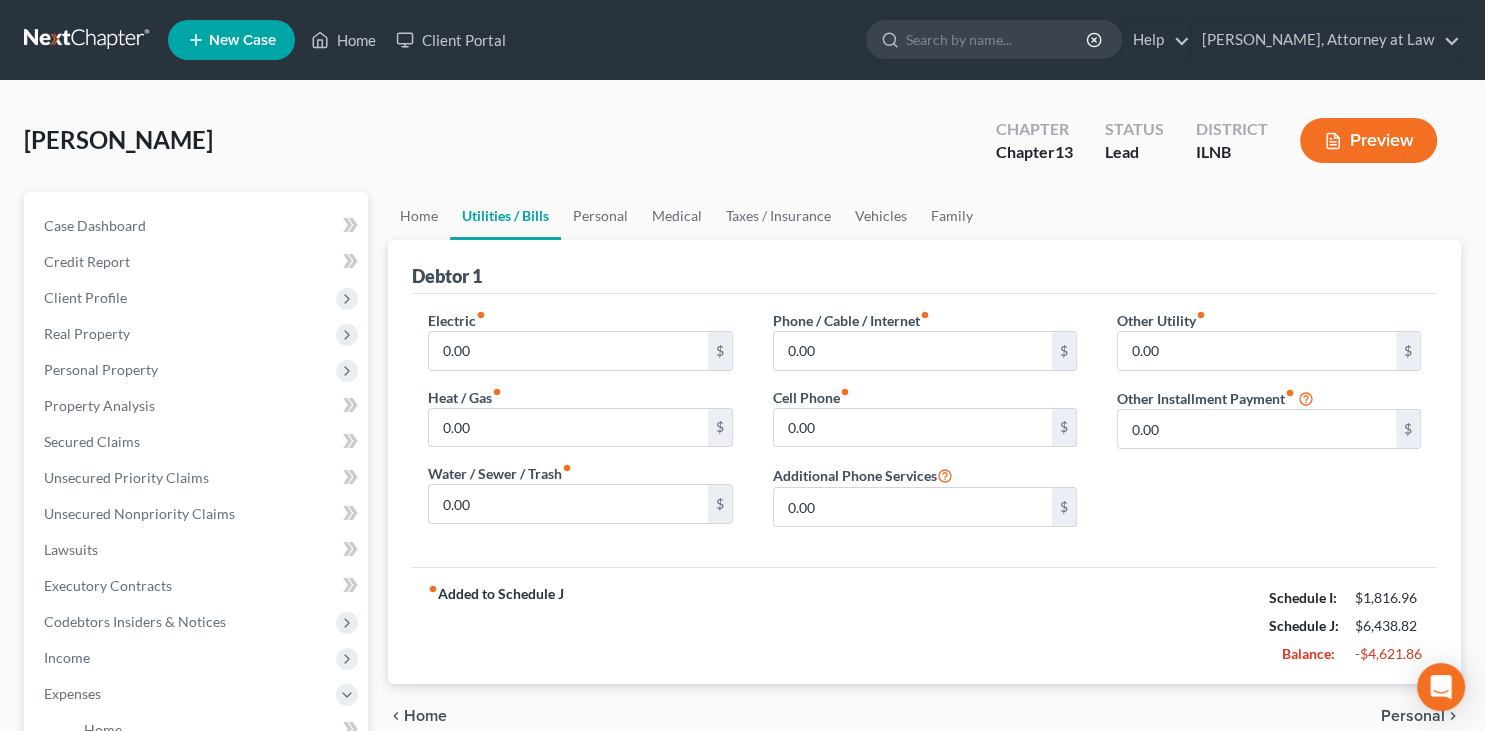 click at bounding box center (88, 40) 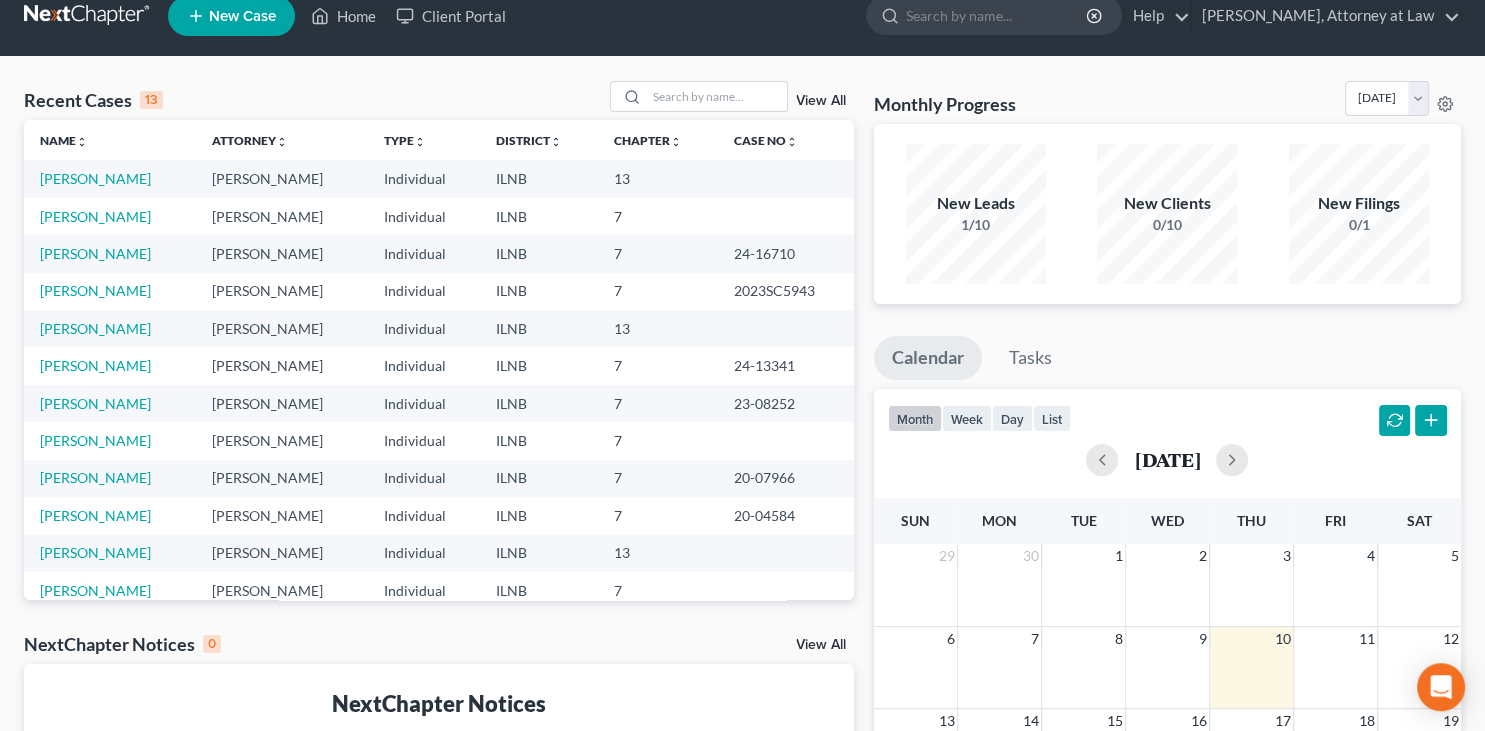 scroll, scrollTop: 0, scrollLeft: 0, axis: both 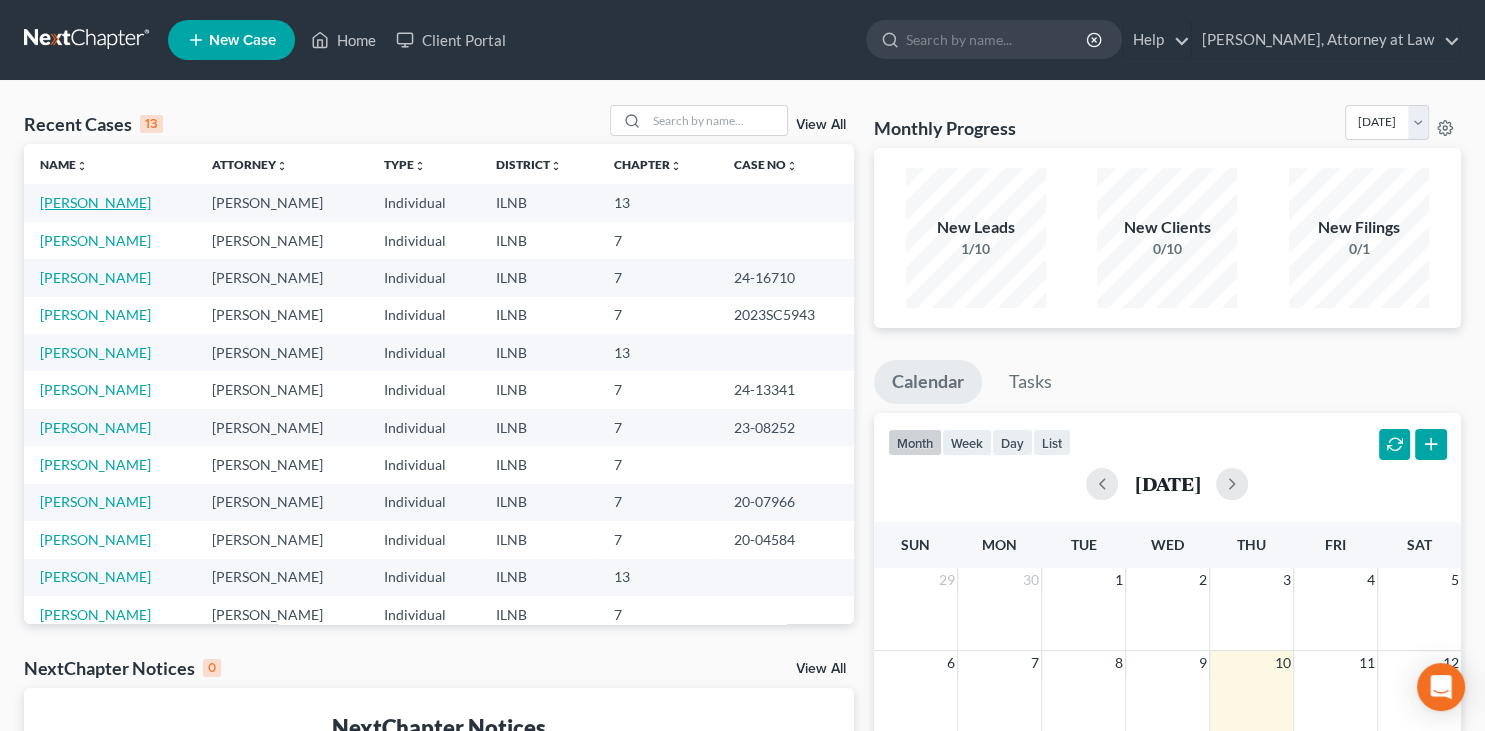 click on "Stillo, Anthony" at bounding box center [95, 202] 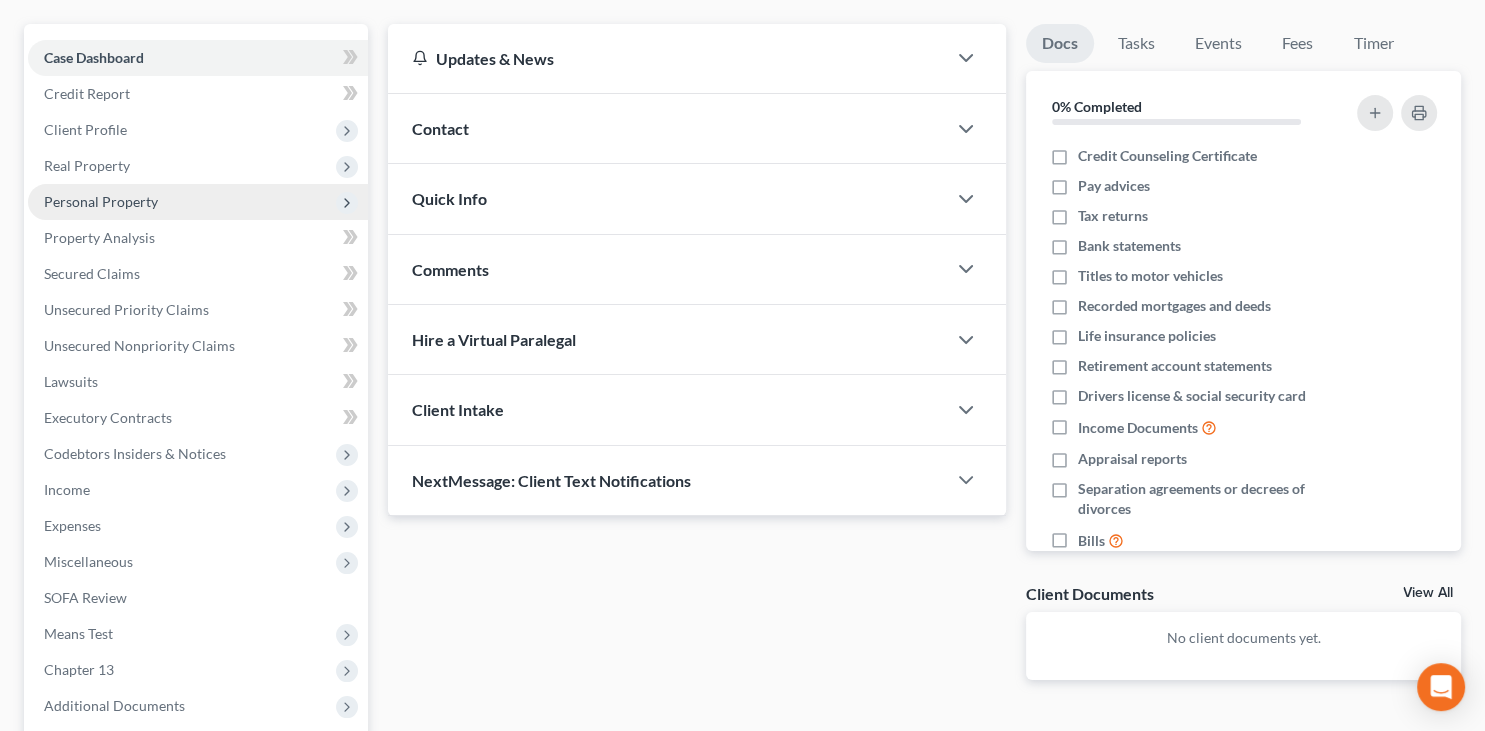 scroll, scrollTop: 211, scrollLeft: 0, axis: vertical 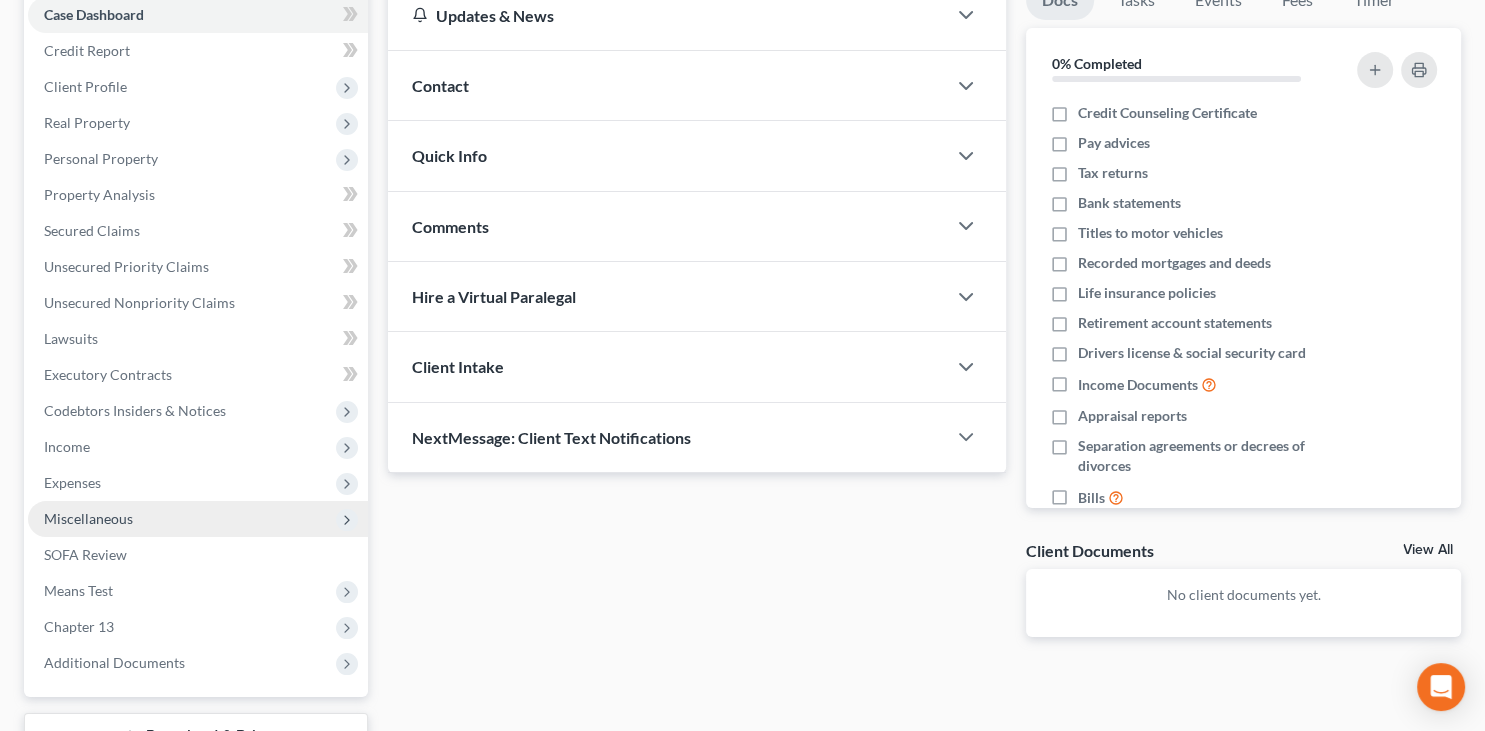 click on "Miscellaneous" at bounding box center [198, 519] 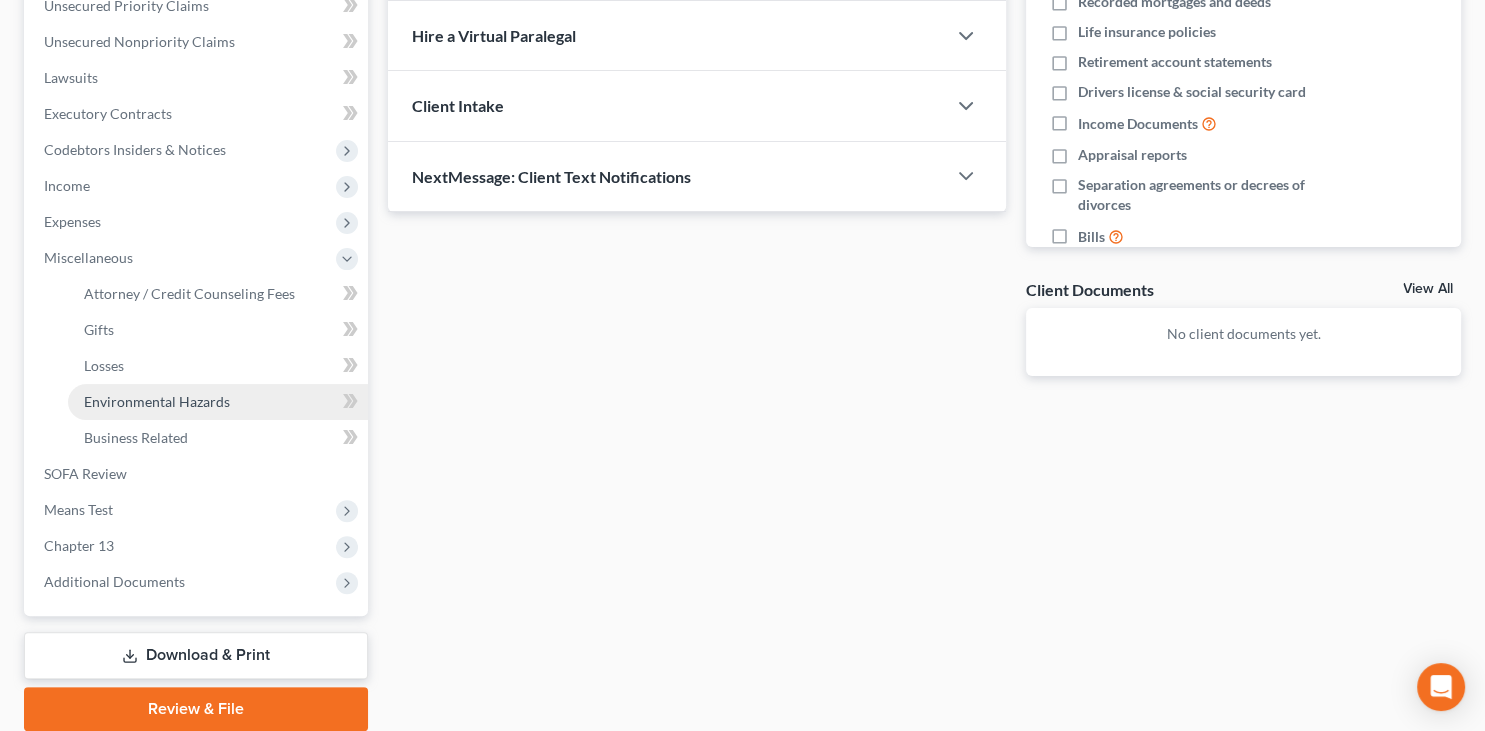 scroll, scrollTop: 440, scrollLeft: 0, axis: vertical 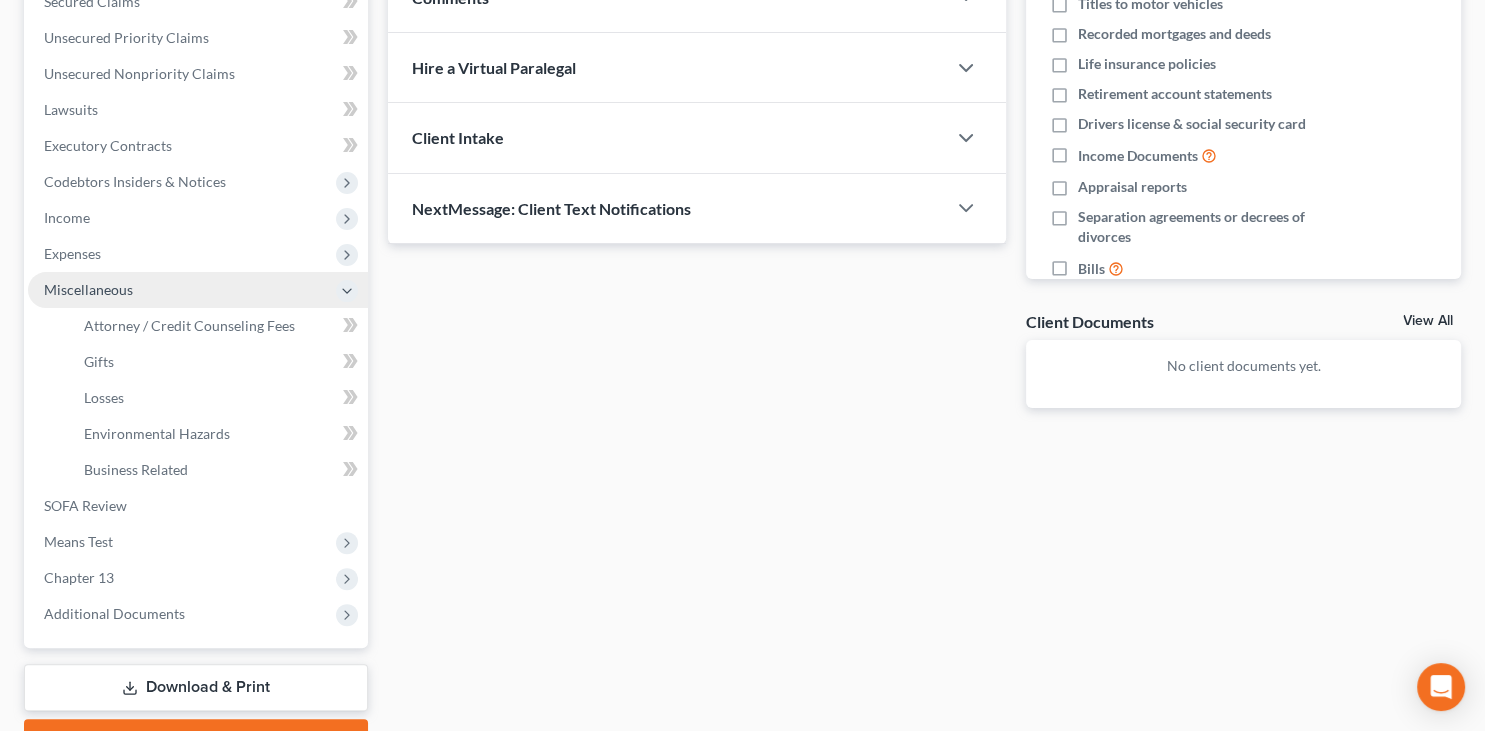 click on "Miscellaneous" at bounding box center (88, 289) 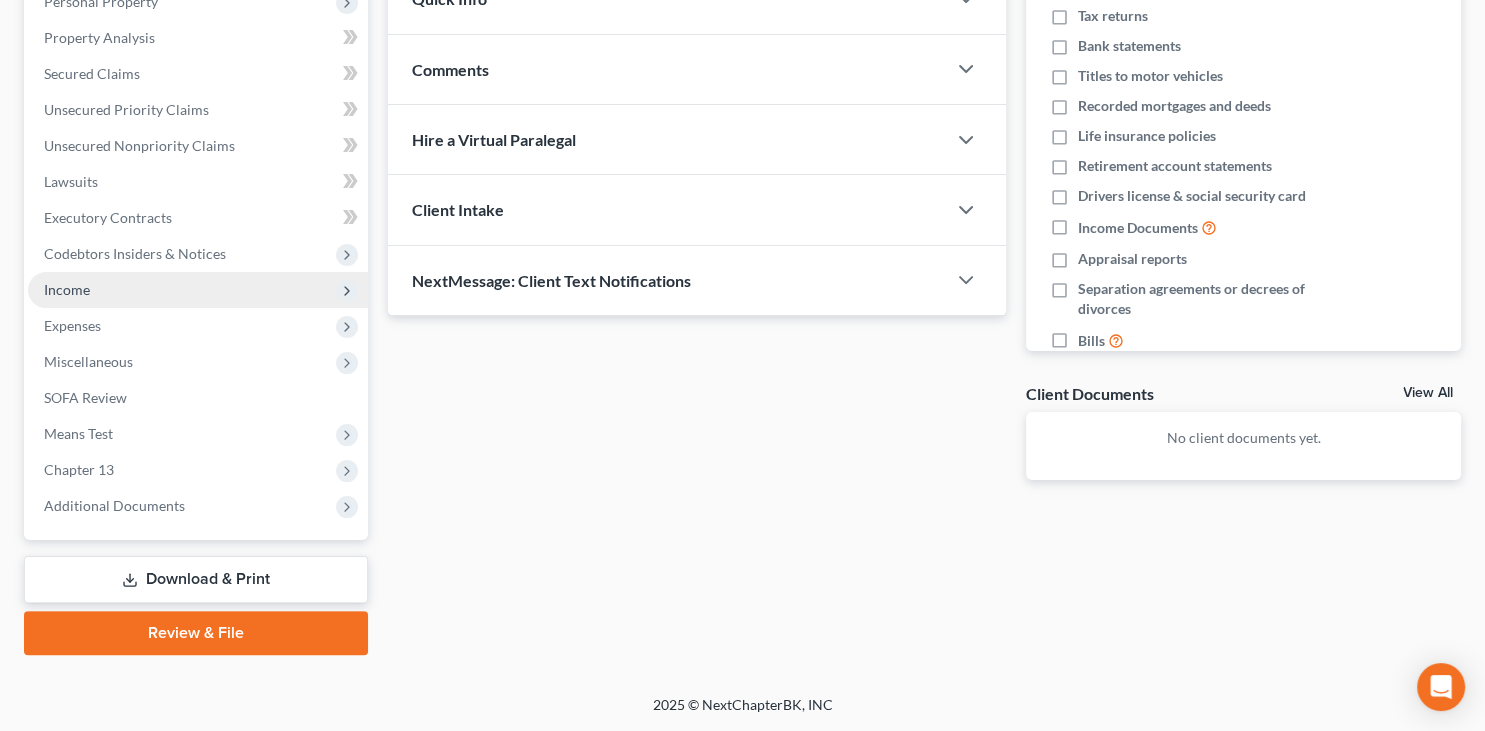 scroll, scrollTop: 365, scrollLeft: 0, axis: vertical 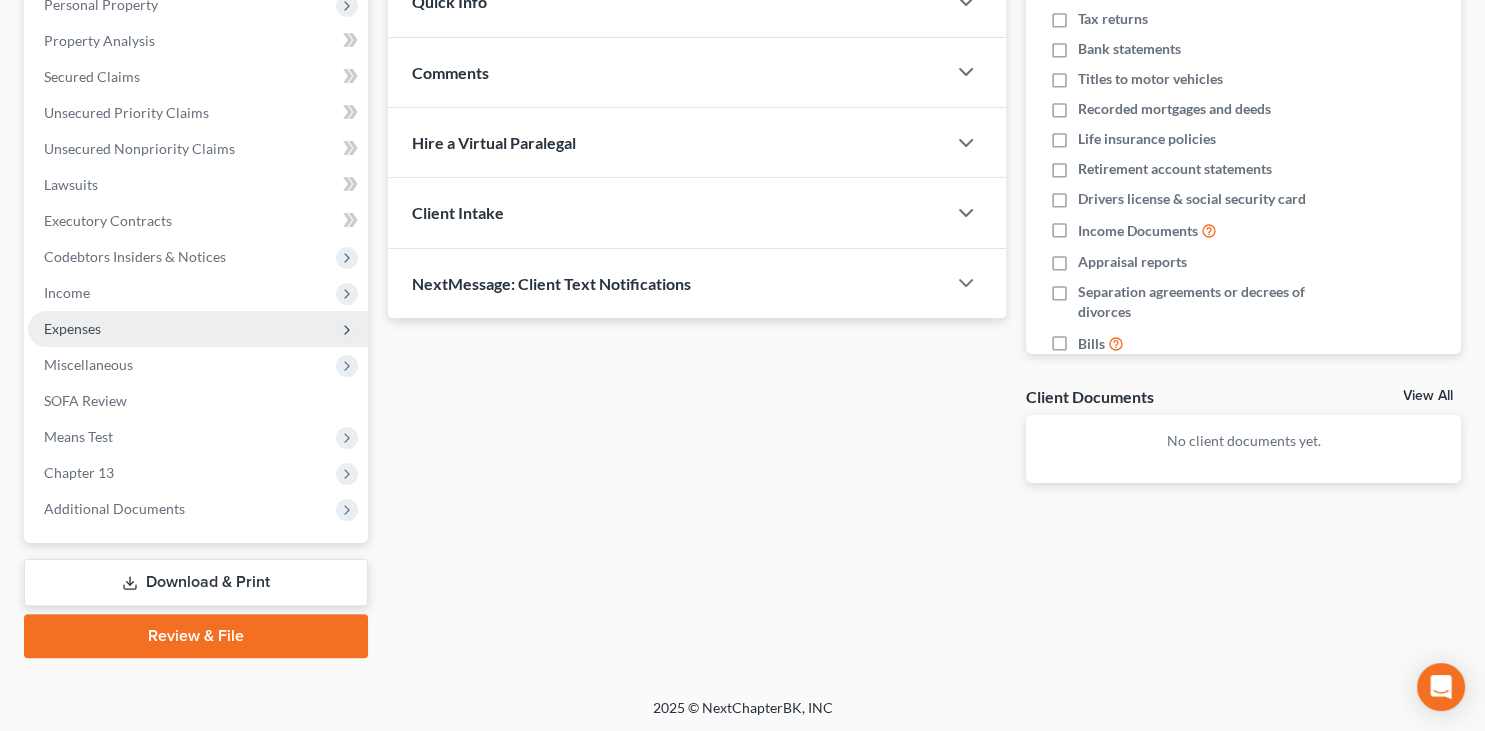 click on "Expenses" at bounding box center (198, 329) 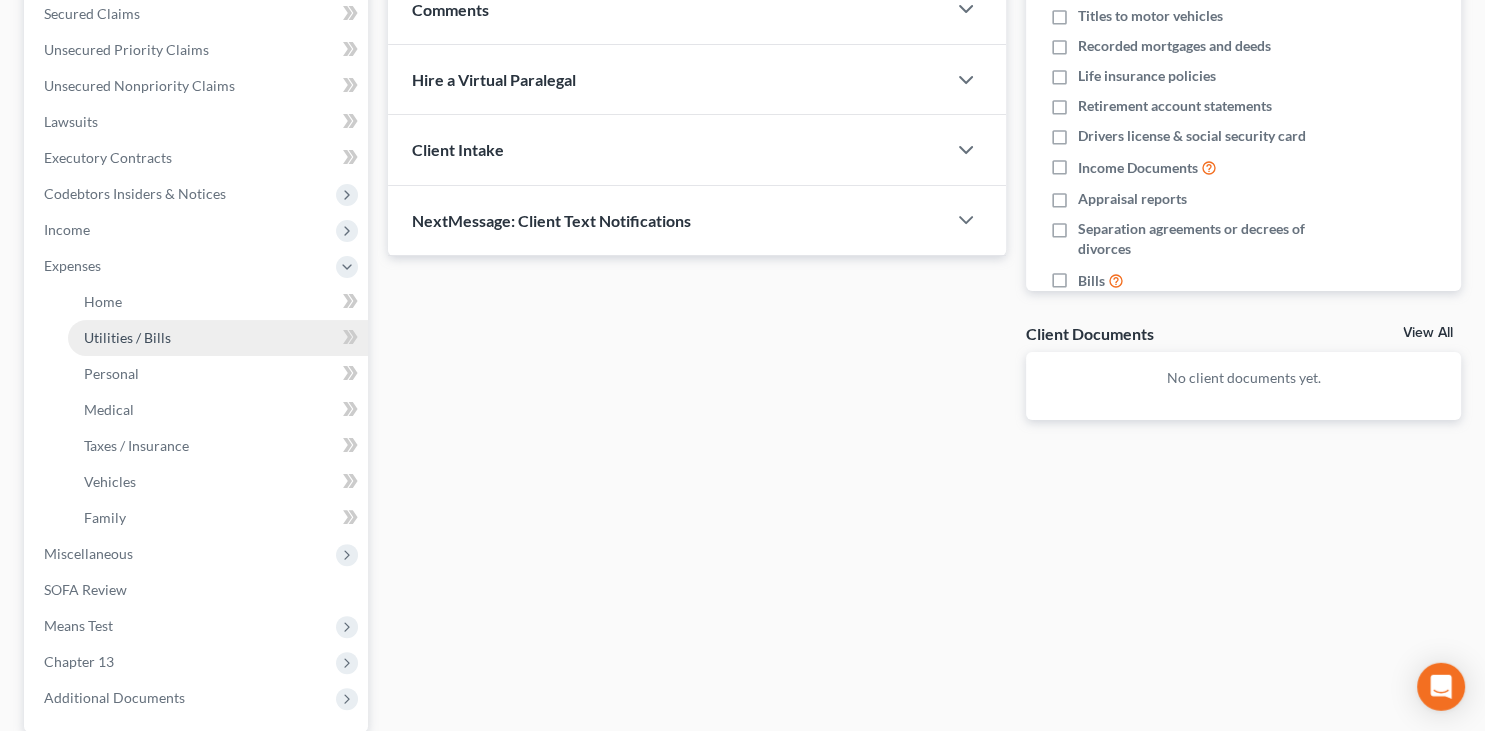scroll, scrollTop: 471, scrollLeft: 0, axis: vertical 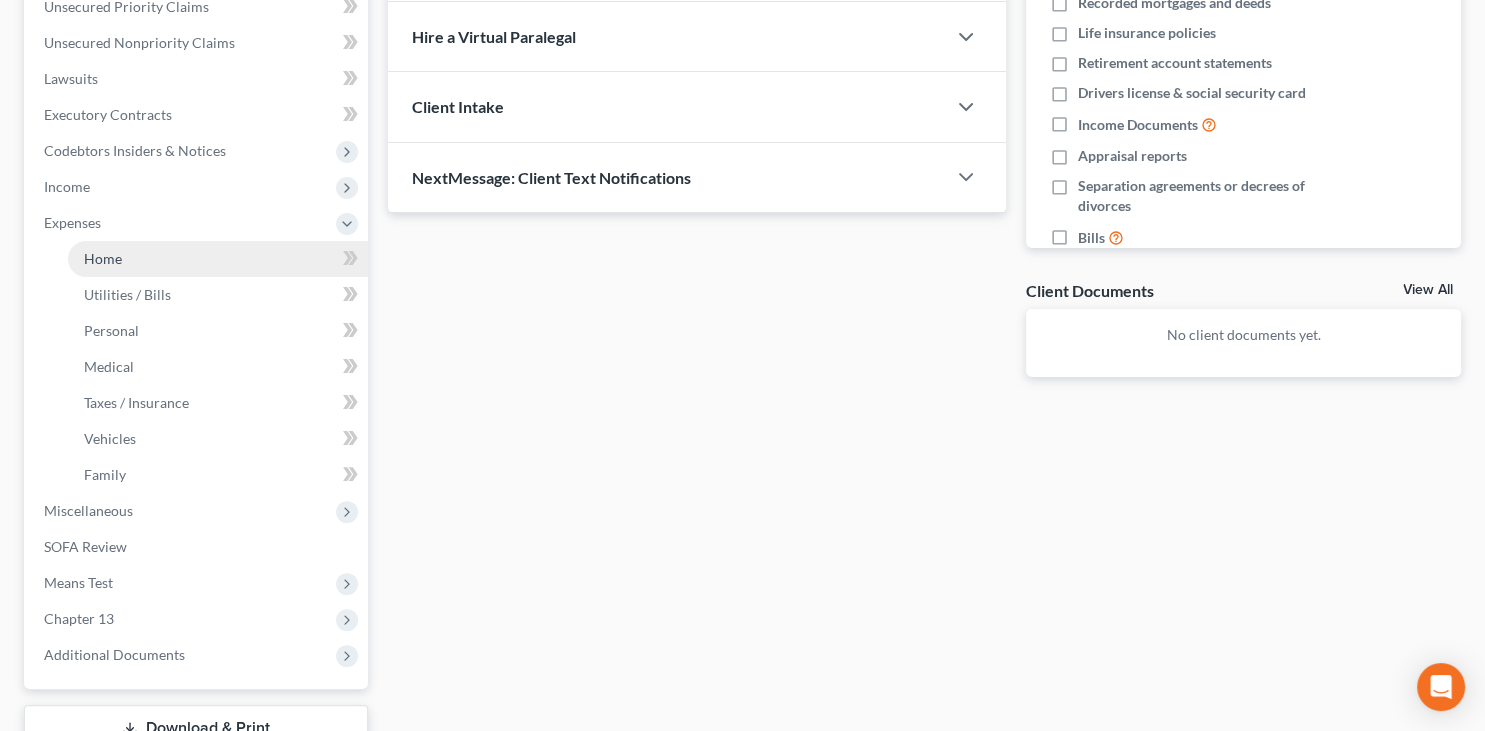 click on "Home" at bounding box center (218, 259) 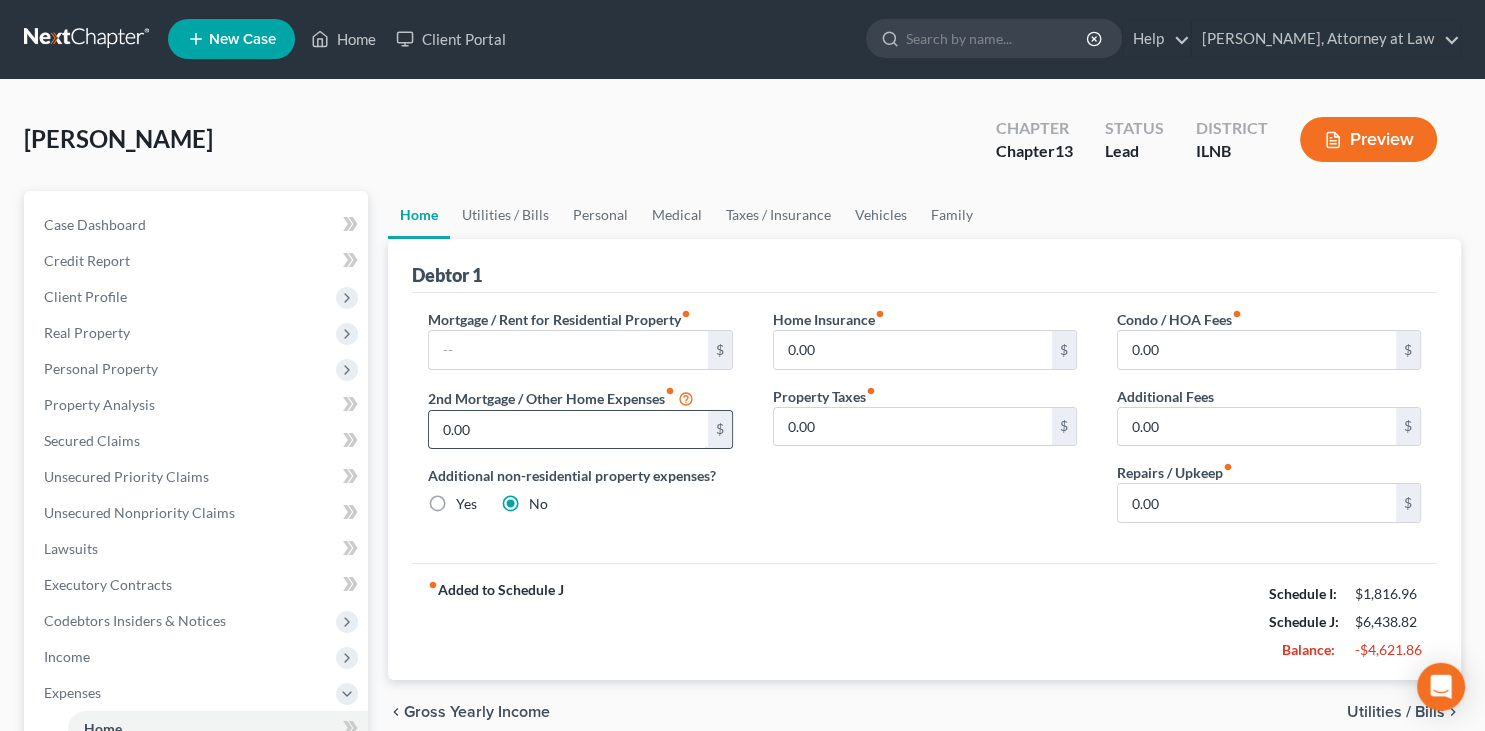 scroll, scrollTop: 0, scrollLeft: 0, axis: both 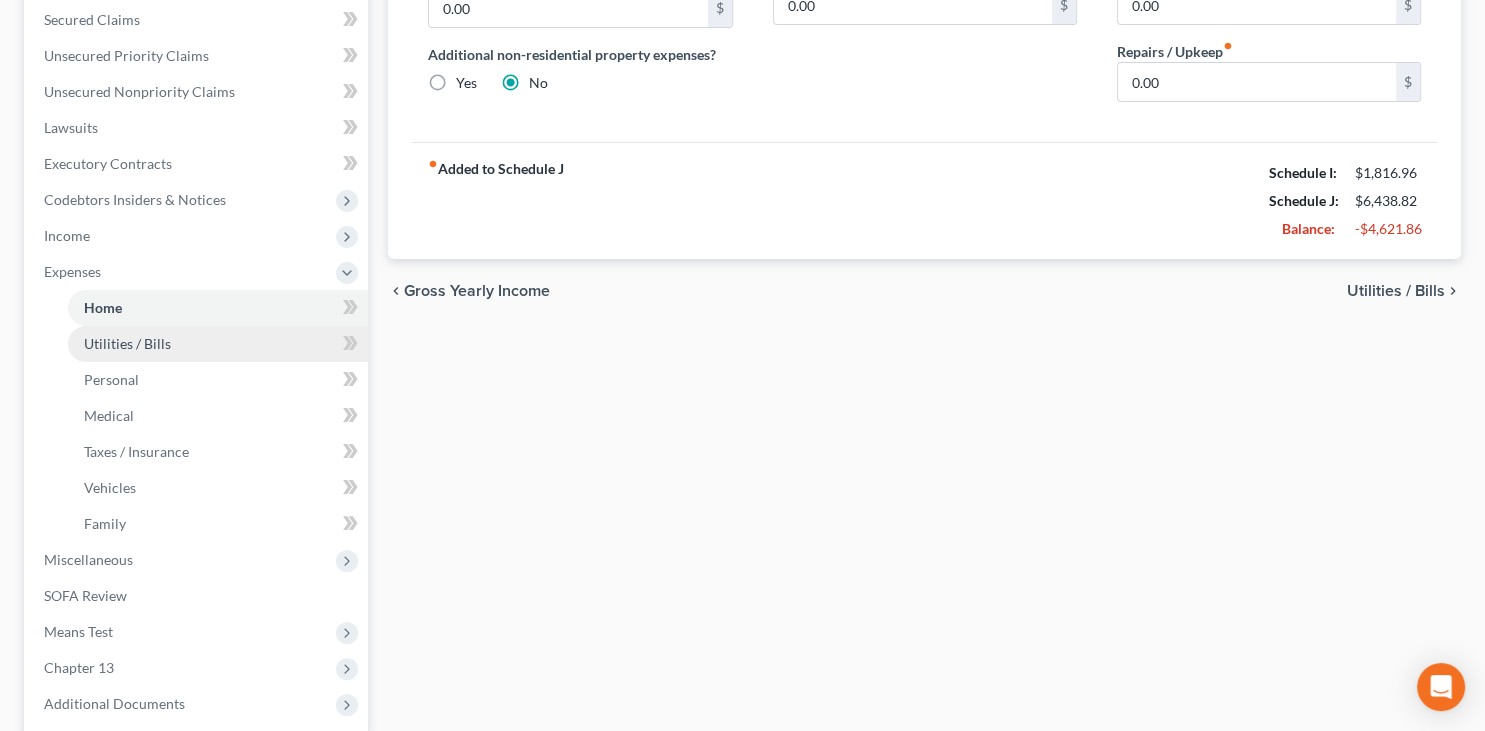 click on "Utilities / Bills" at bounding box center (127, 343) 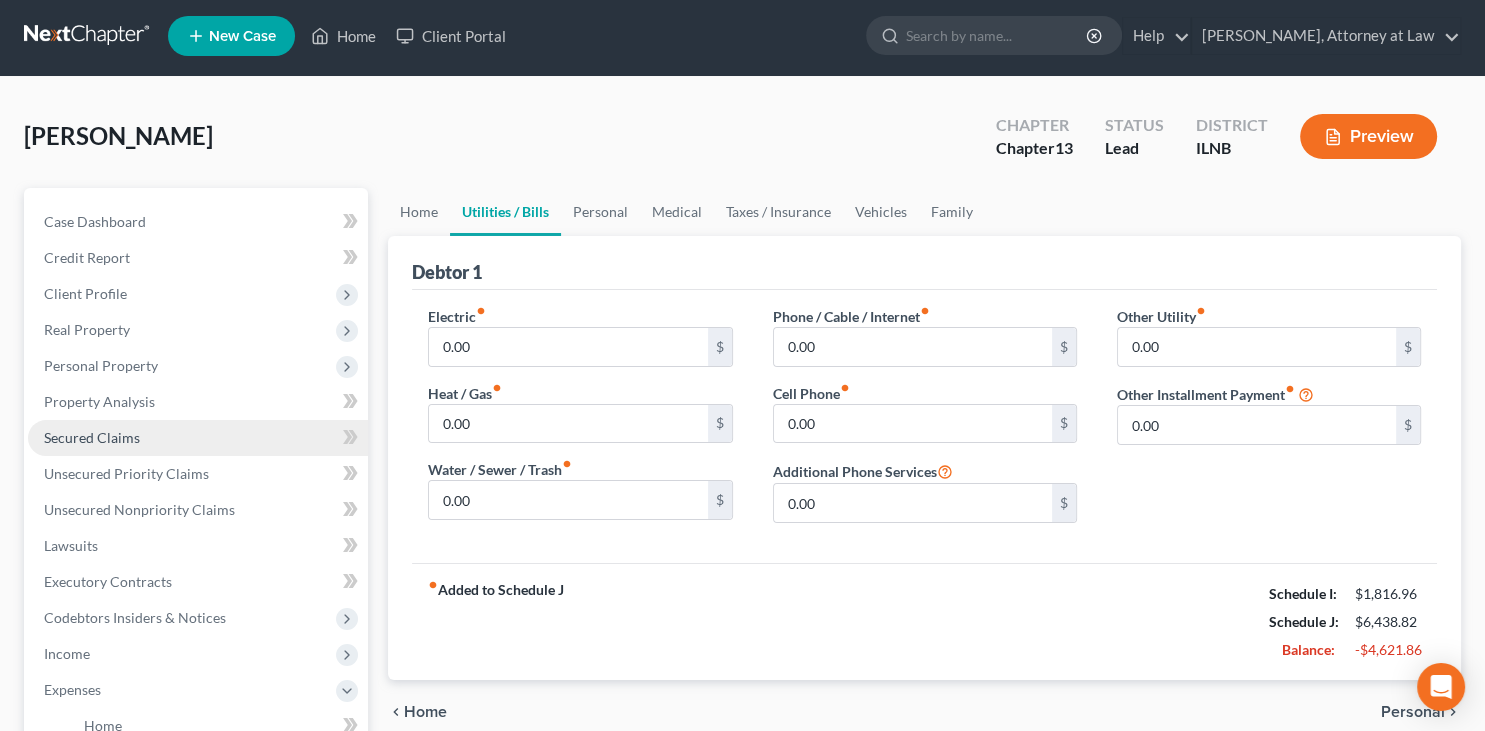 scroll, scrollTop: 0, scrollLeft: 0, axis: both 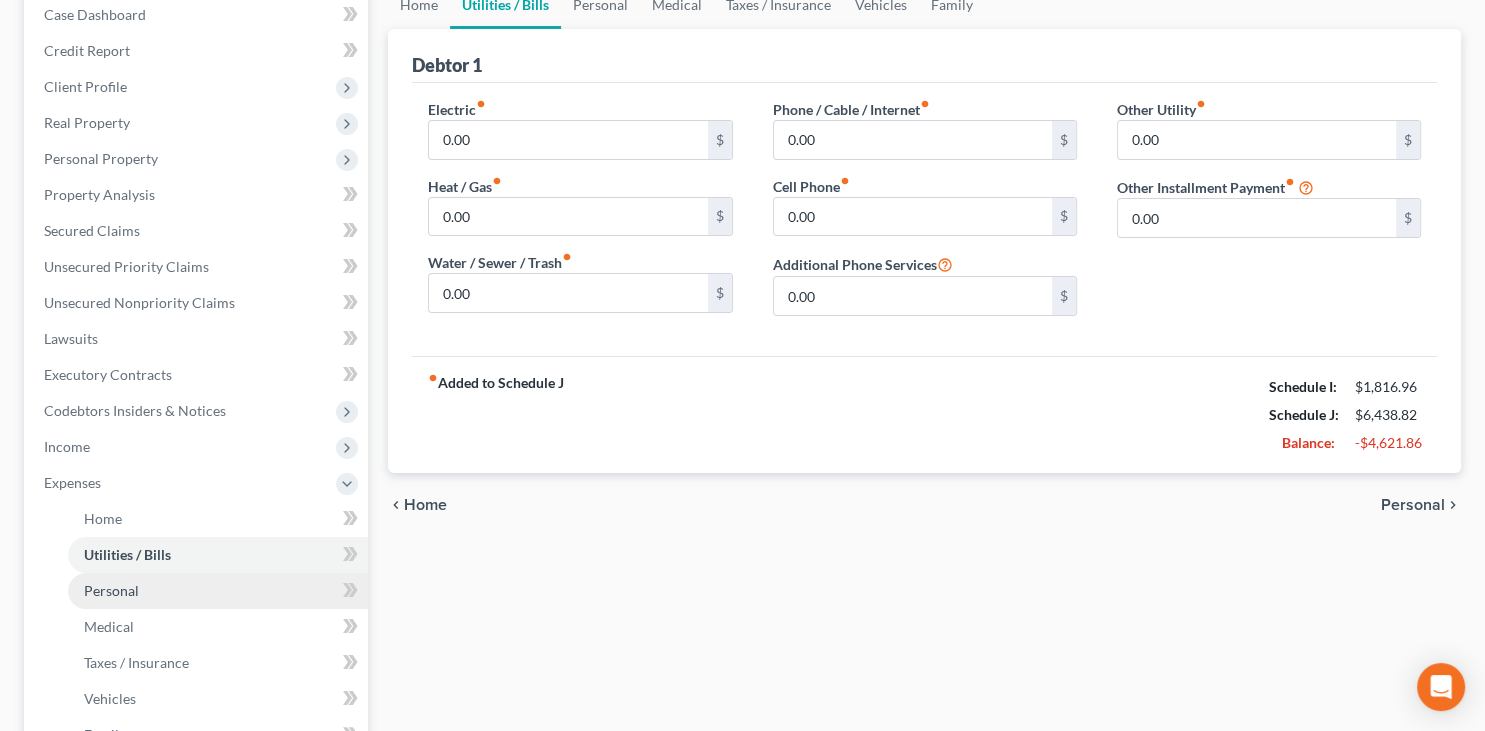 click on "Personal" at bounding box center [111, 590] 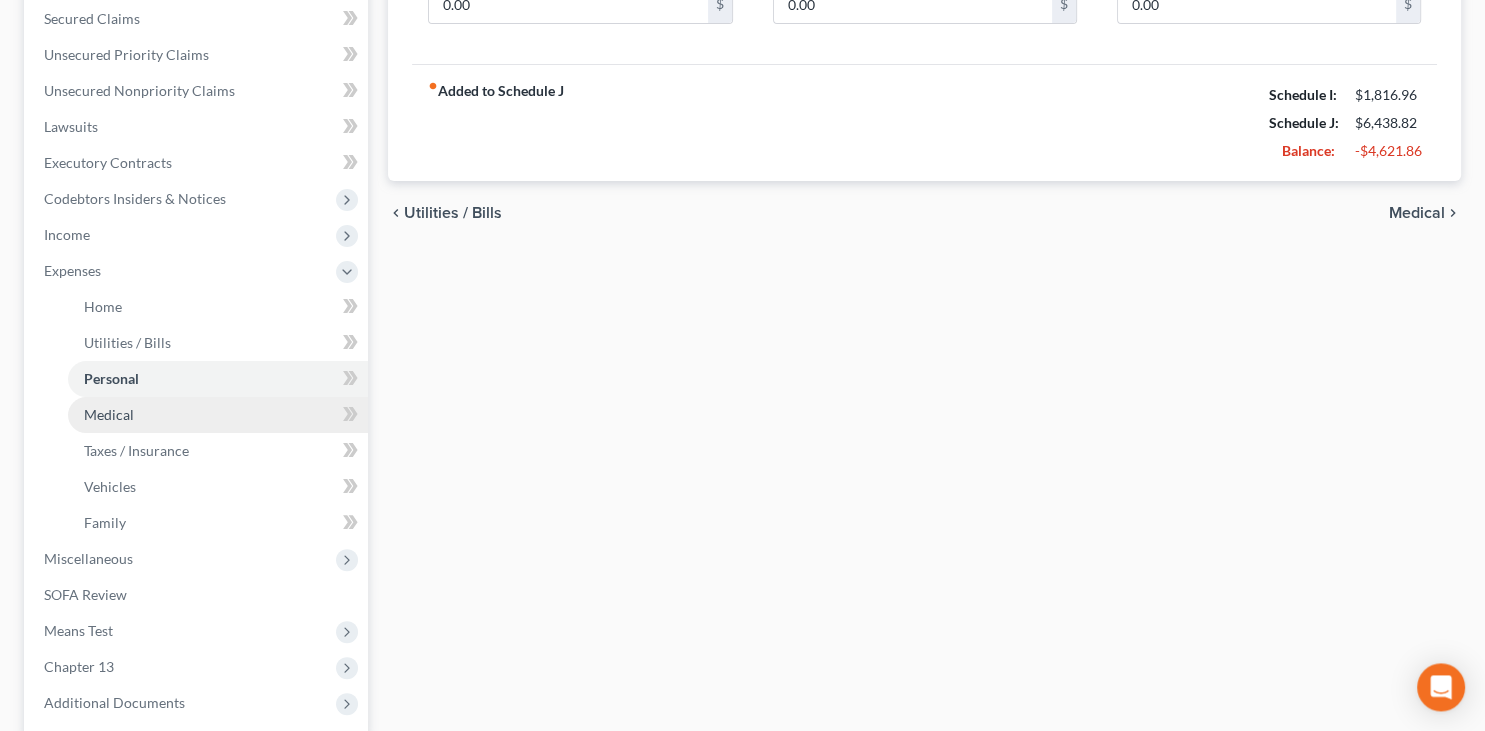 click on "Medical" at bounding box center (109, 414) 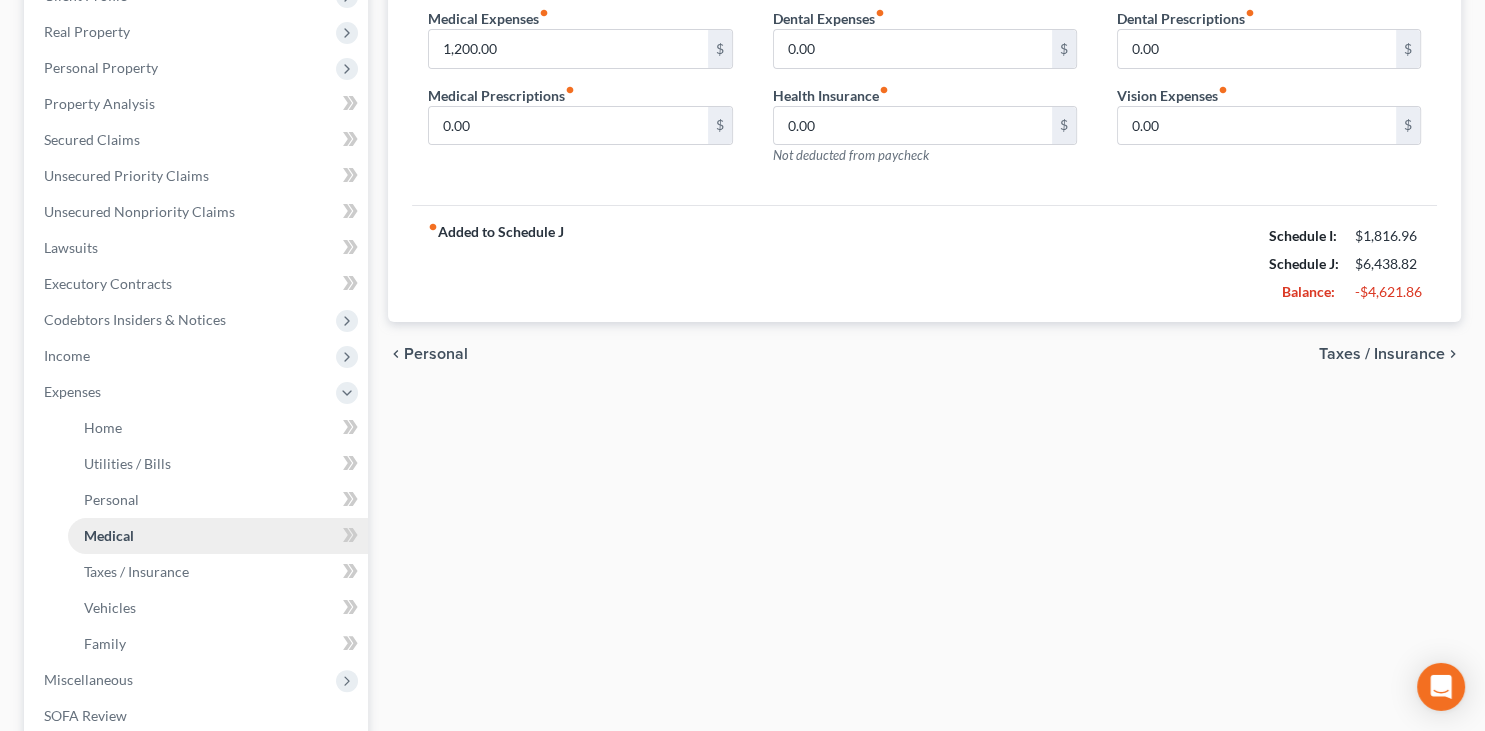 scroll, scrollTop: 316, scrollLeft: 0, axis: vertical 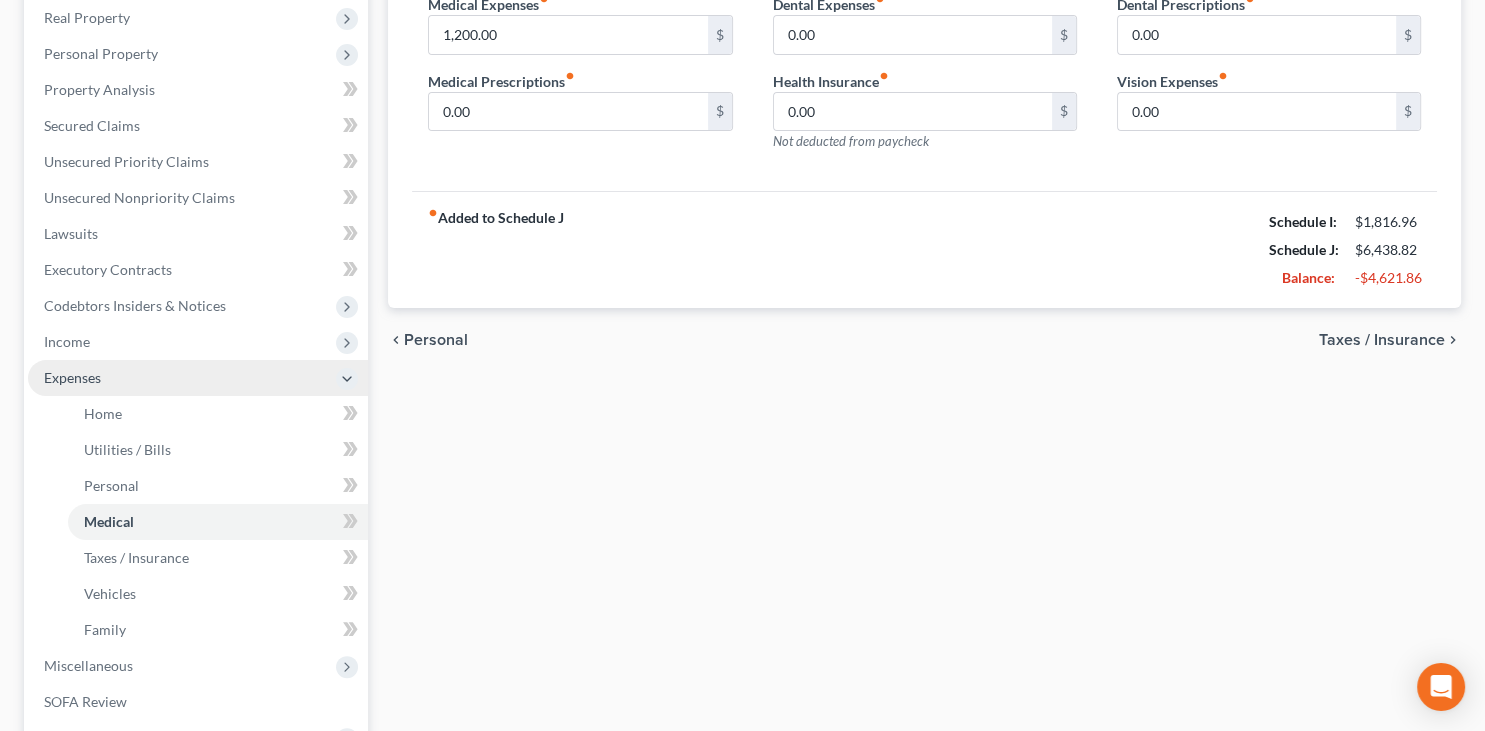 click on "Expenses" at bounding box center (198, 378) 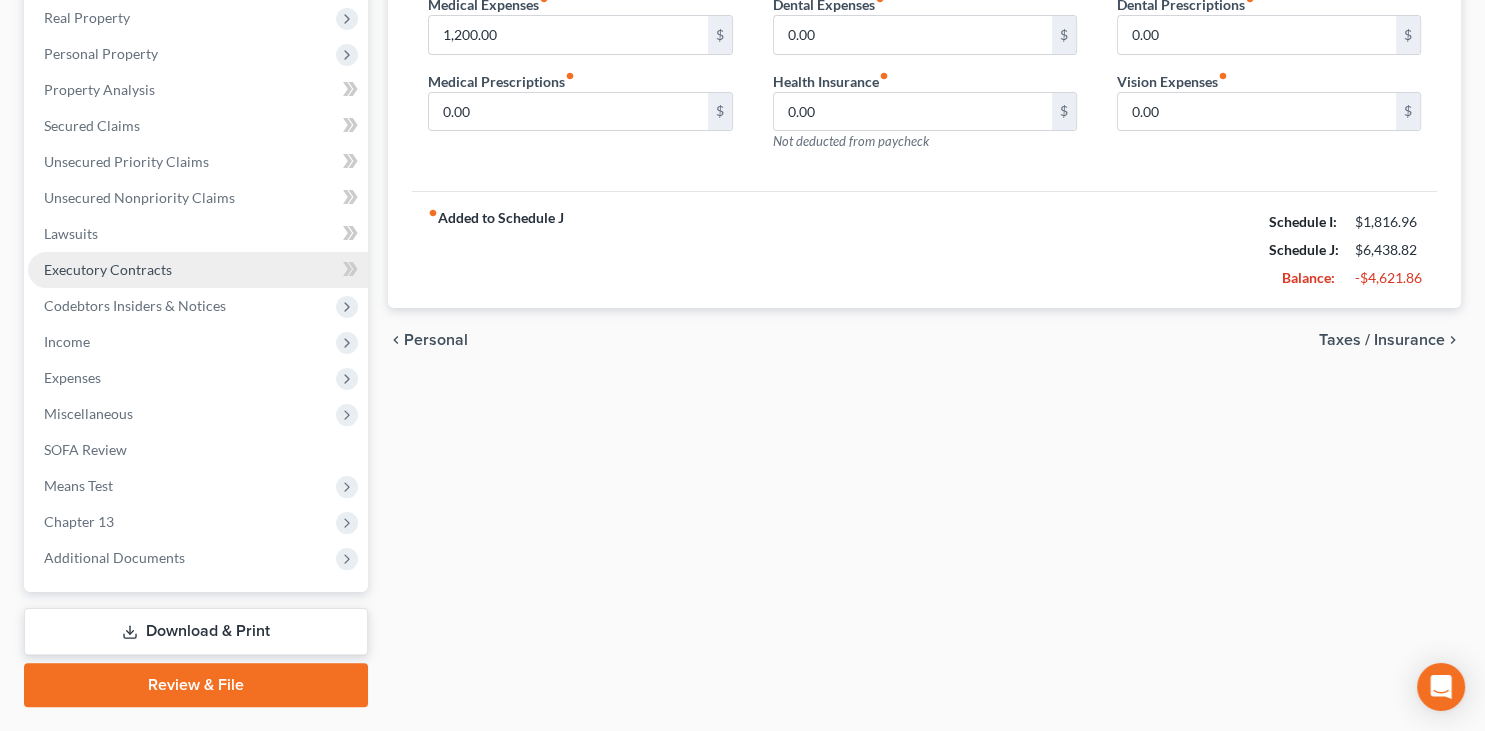 scroll, scrollTop: 0, scrollLeft: 0, axis: both 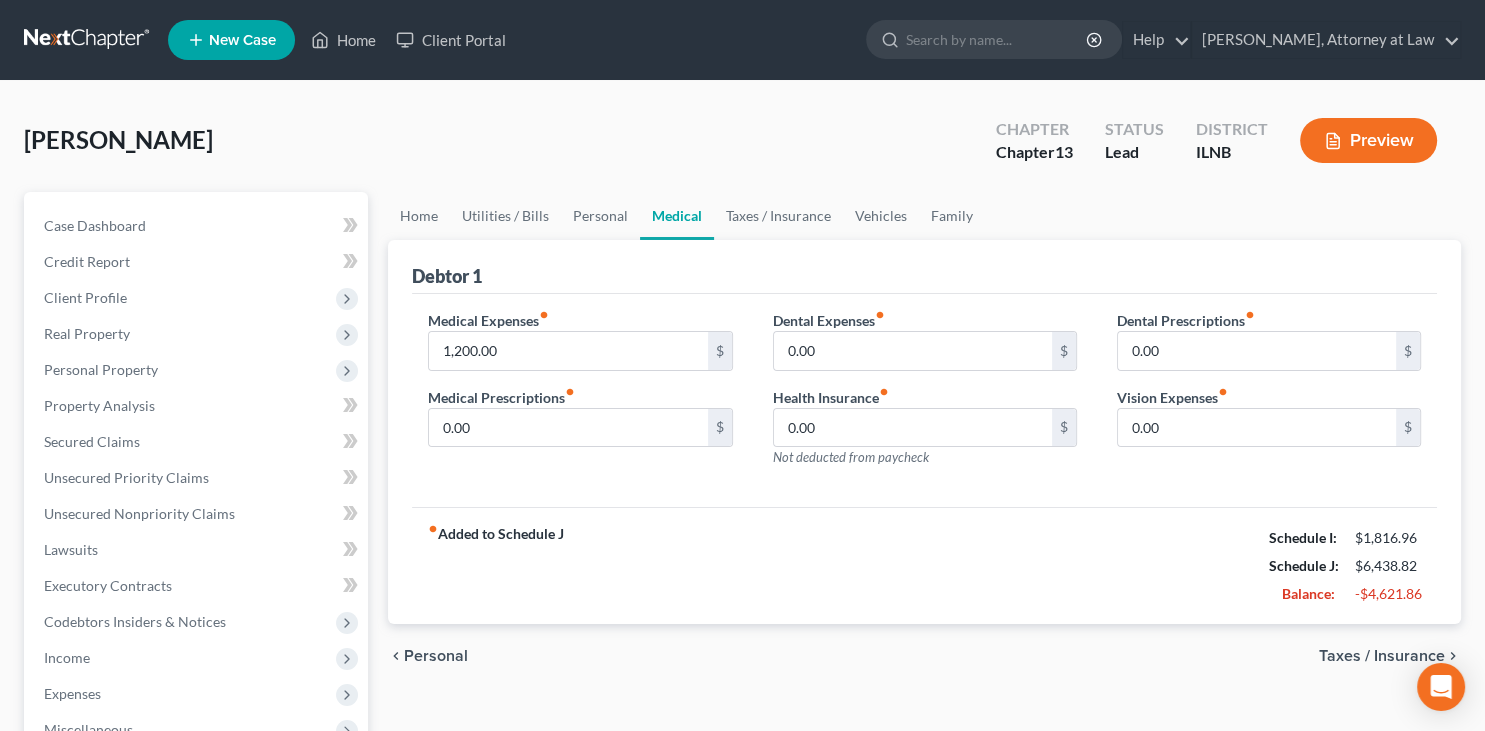 click at bounding box center (88, 40) 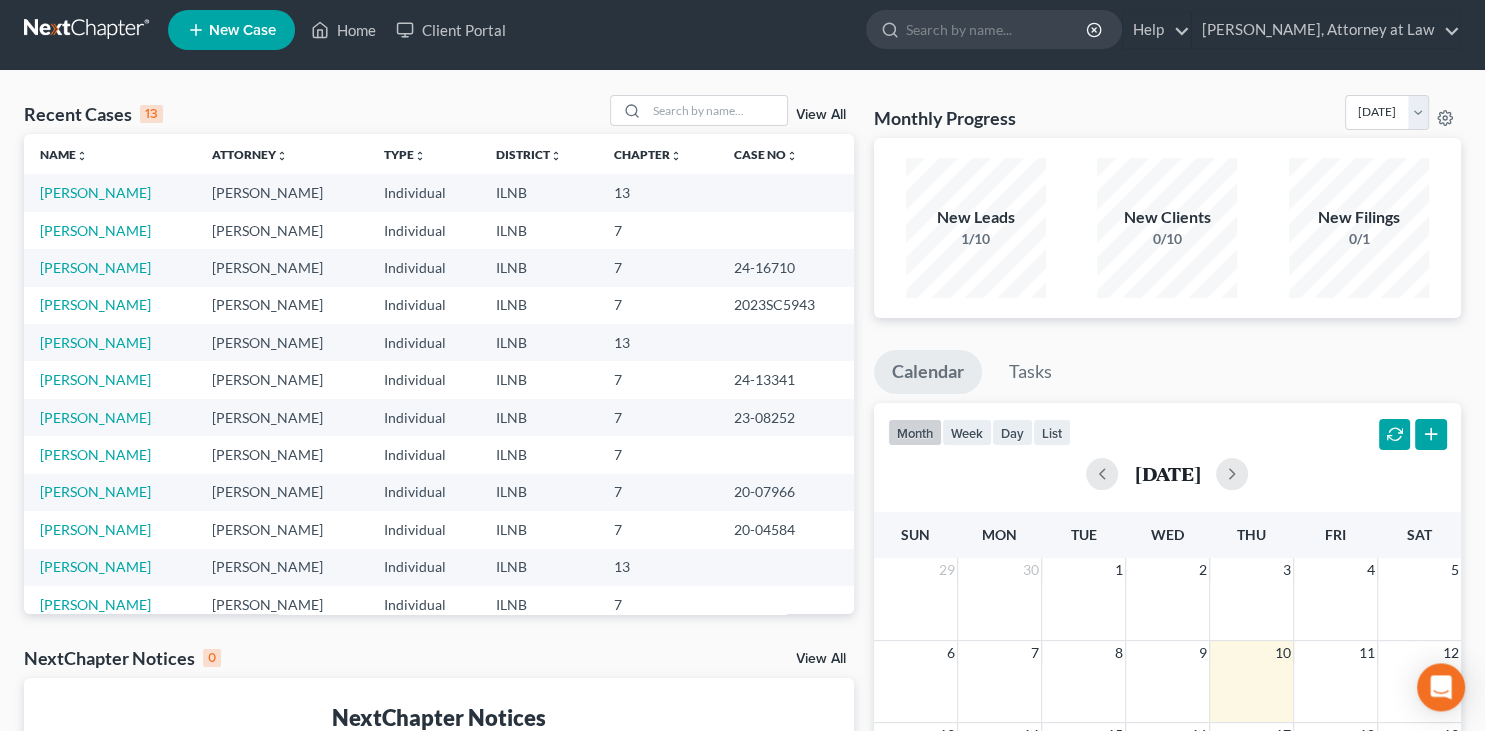 scroll, scrollTop: 0, scrollLeft: 0, axis: both 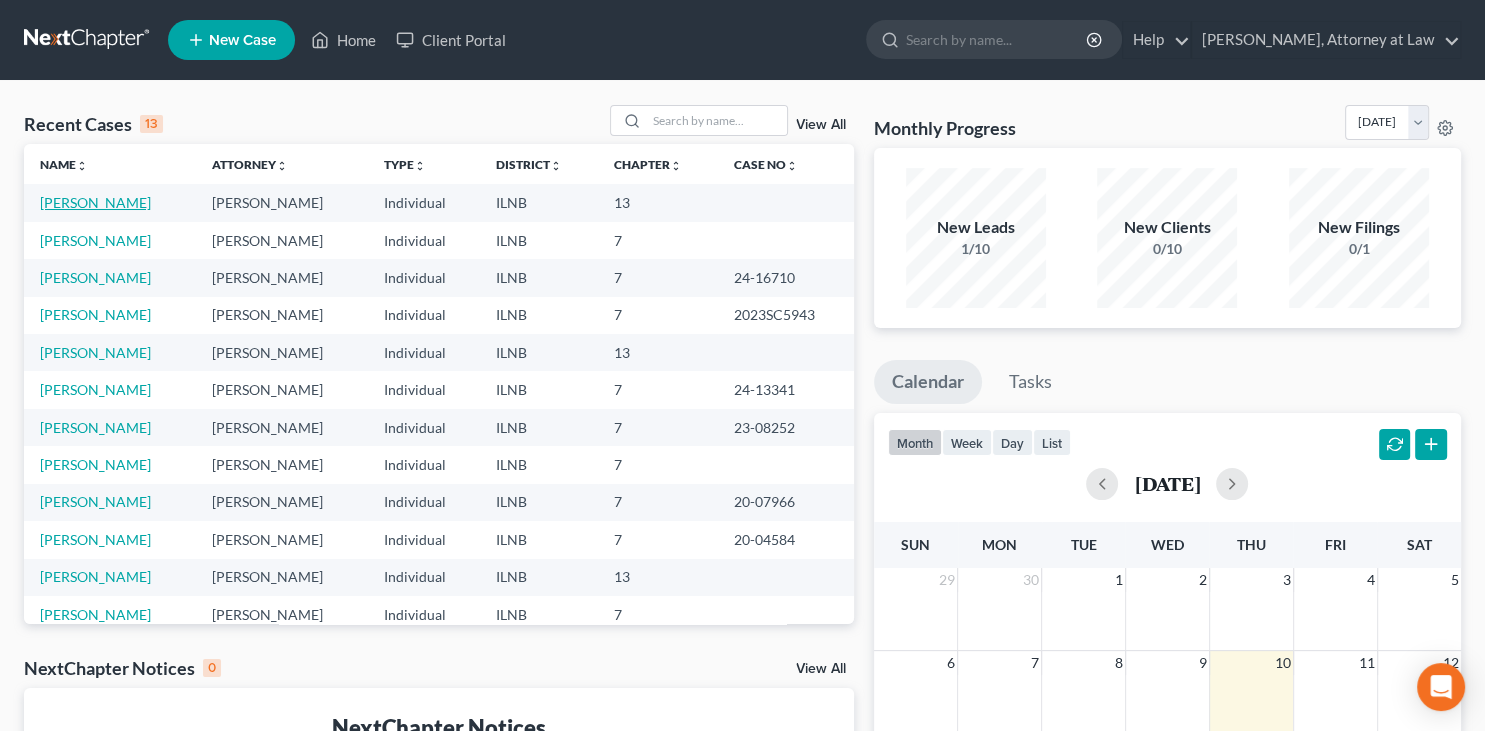 click on "[PERSON_NAME]" at bounding box center [95, 202] 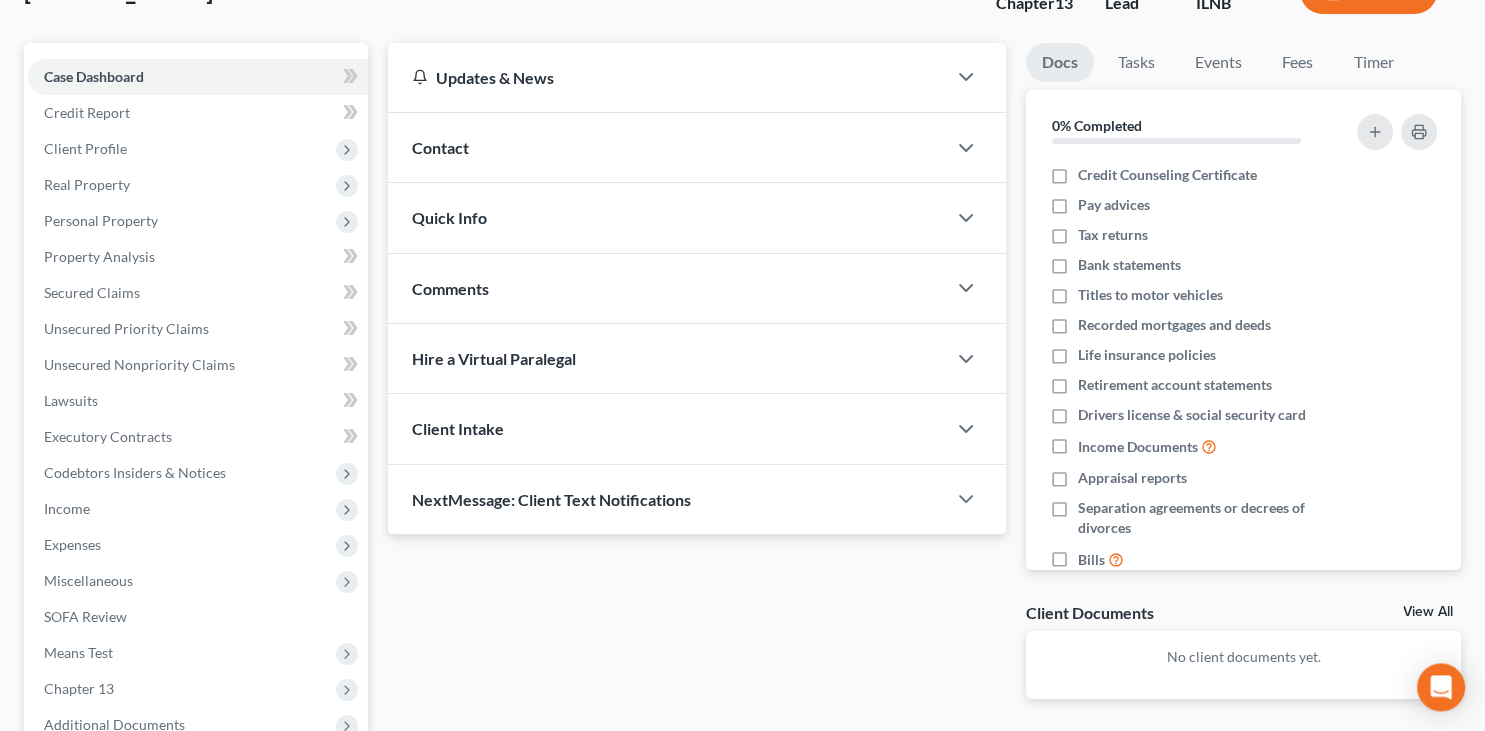 scroll, scrollTop: 105, scrollLeft: 0, axis: vertical 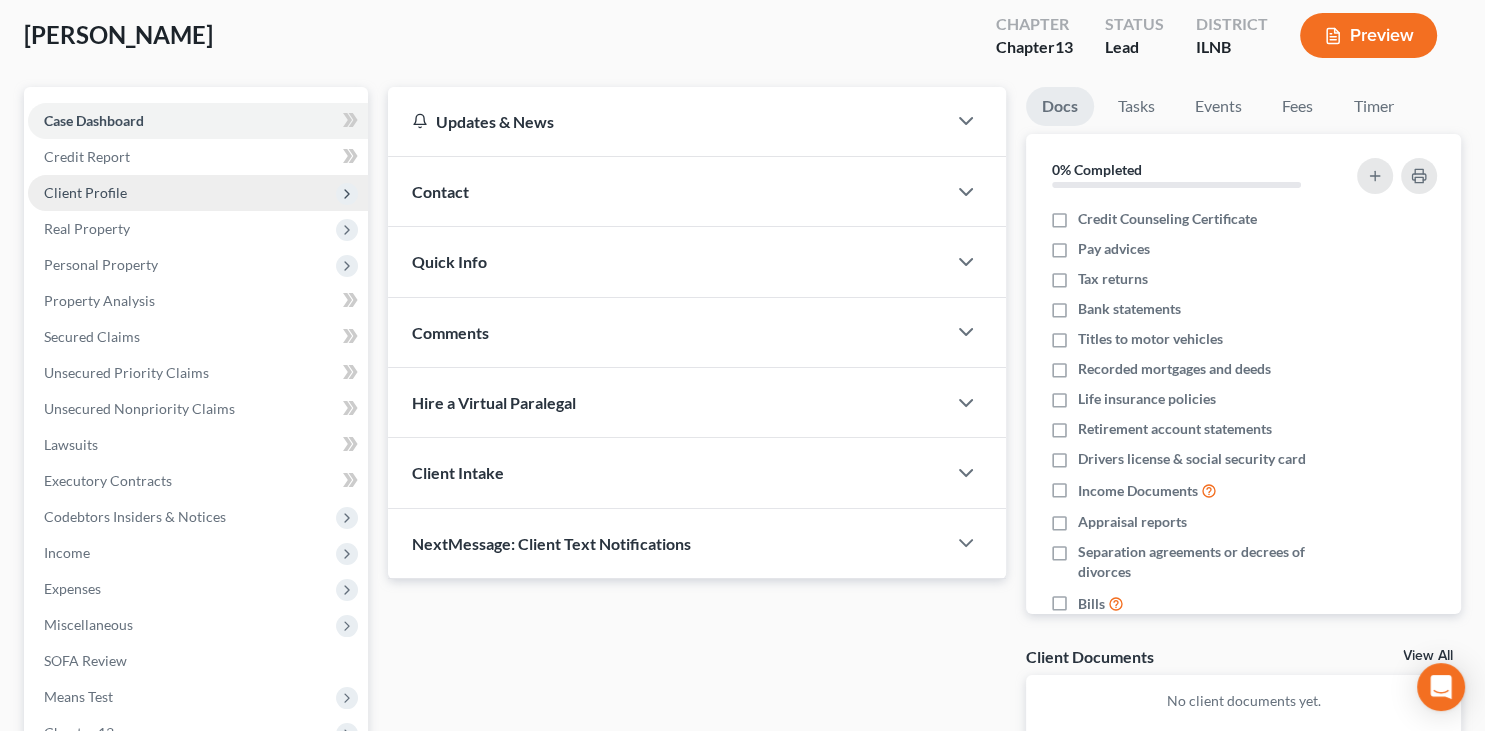 click on "Client Profile" at bounding box center [198, 193] 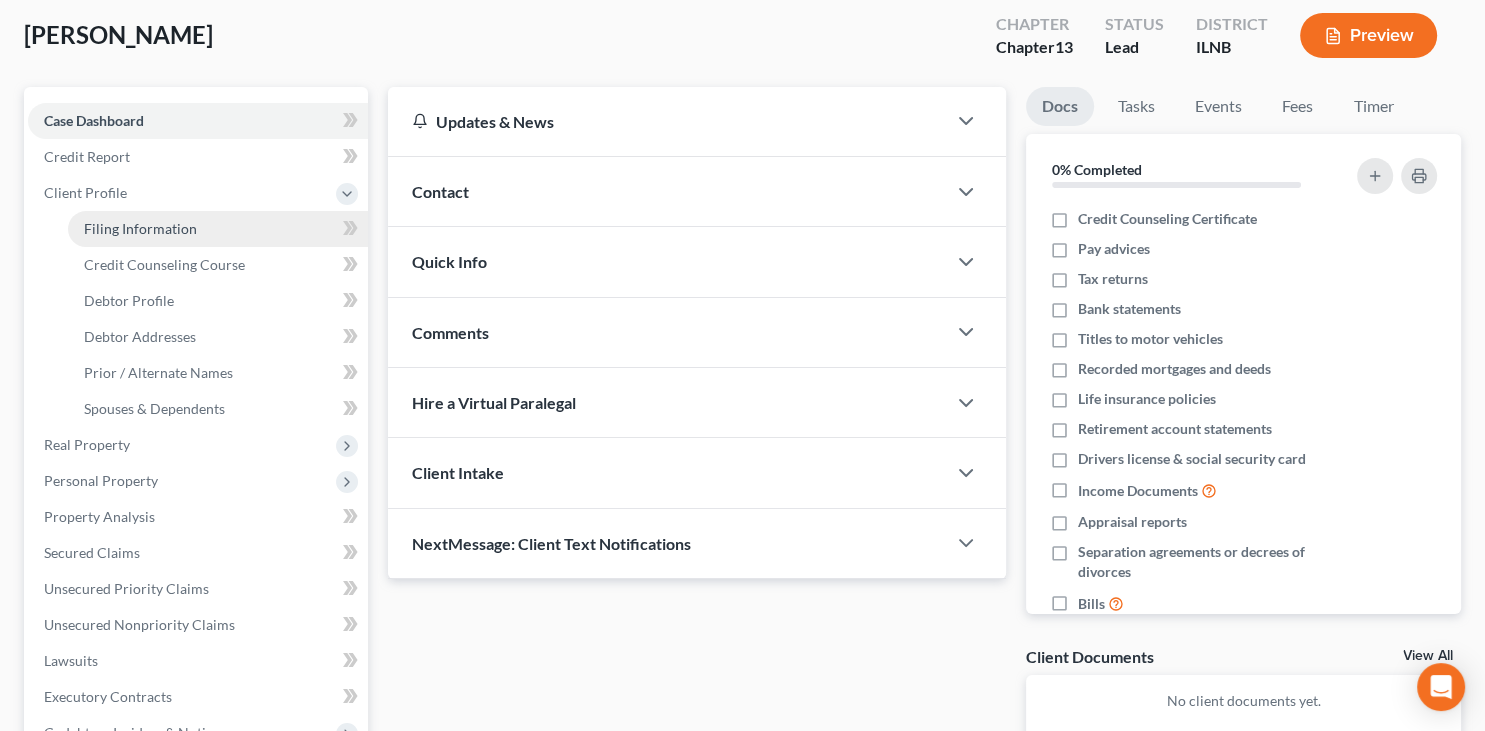 click on "Filing Information" at bounding box center (218, 229) 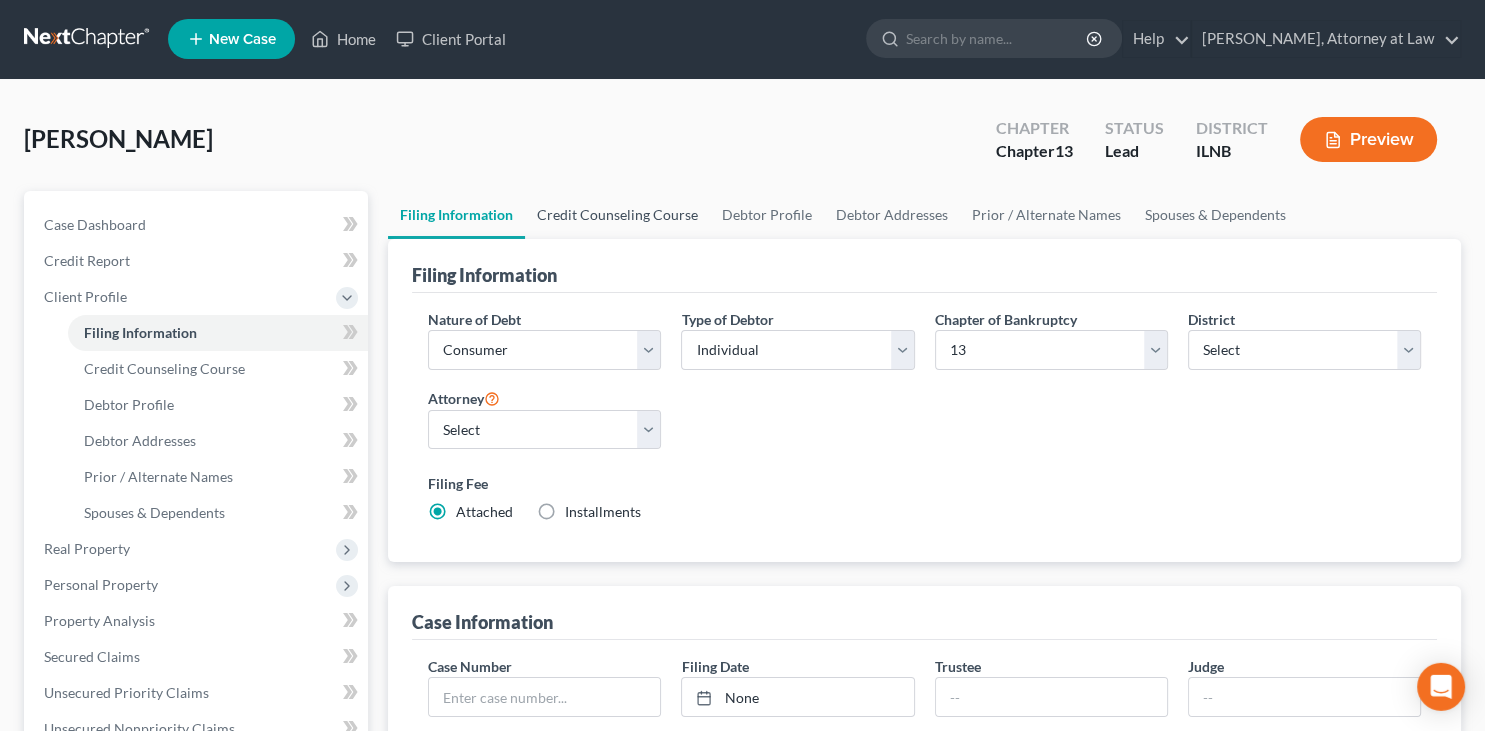 scroll, scrollTop: 0, scrollLeft: 0, axis: both 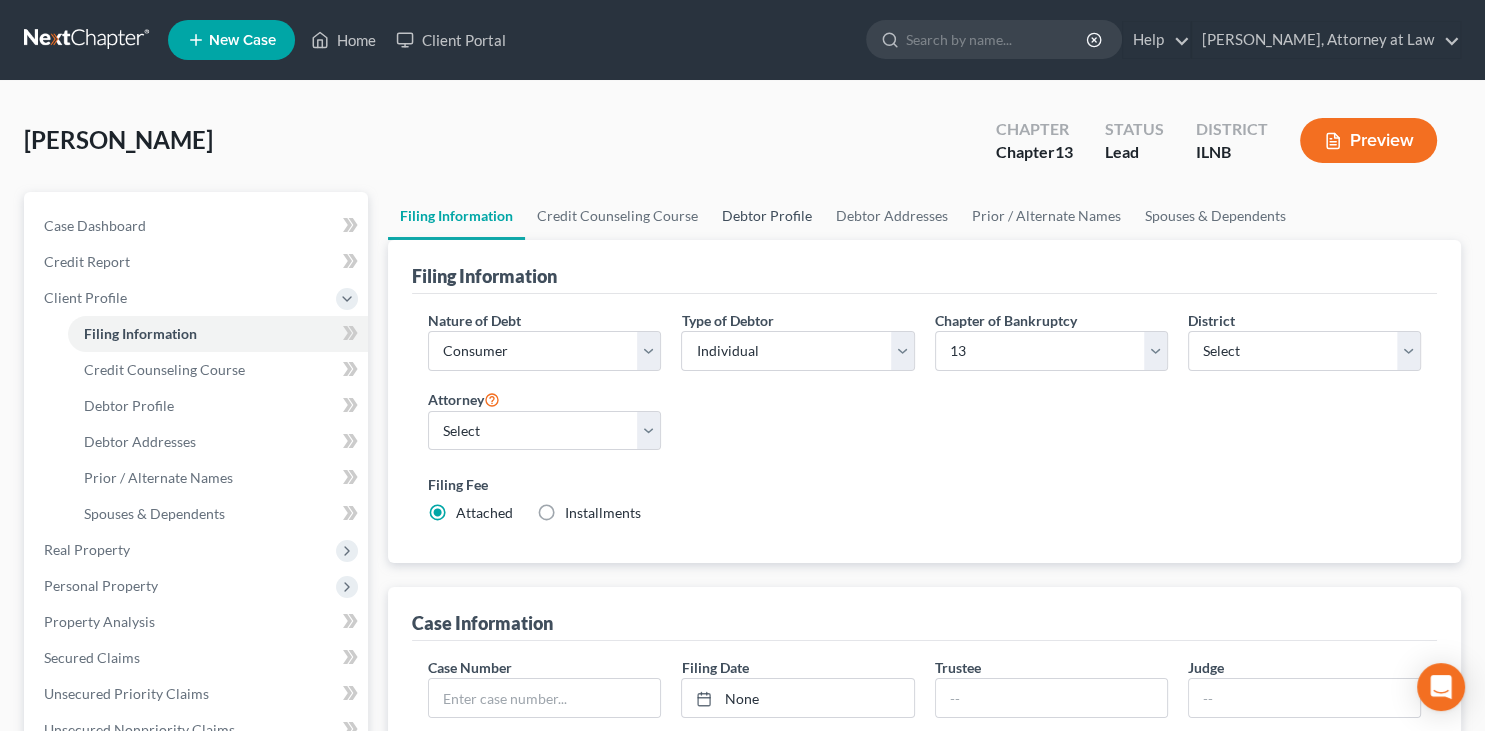 drag, startPoint x: 742, startPoint y: 214, endPoint x: 760, endPoint y: 223, distance: 20.12461 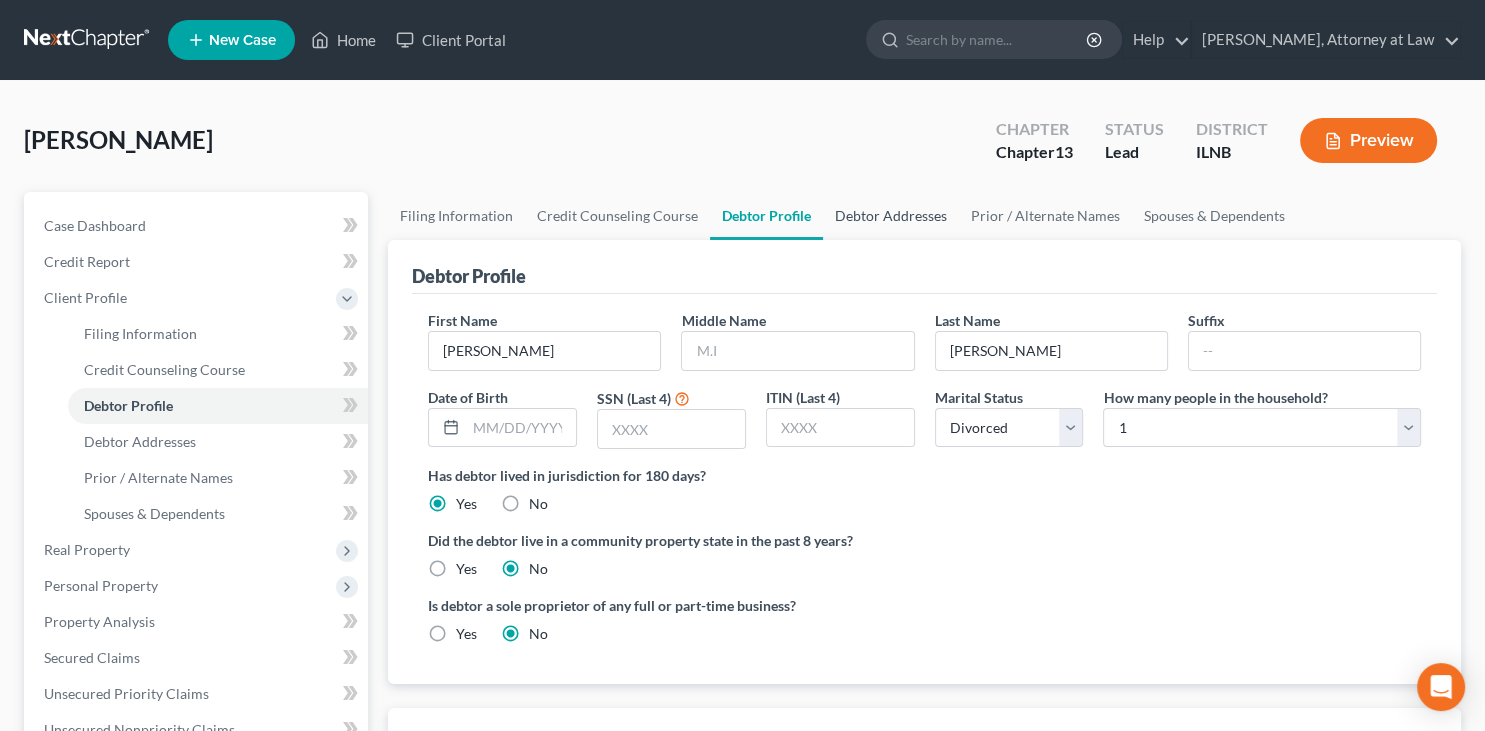 click on "Debtor Addresses" at bounding box center [891, 216] 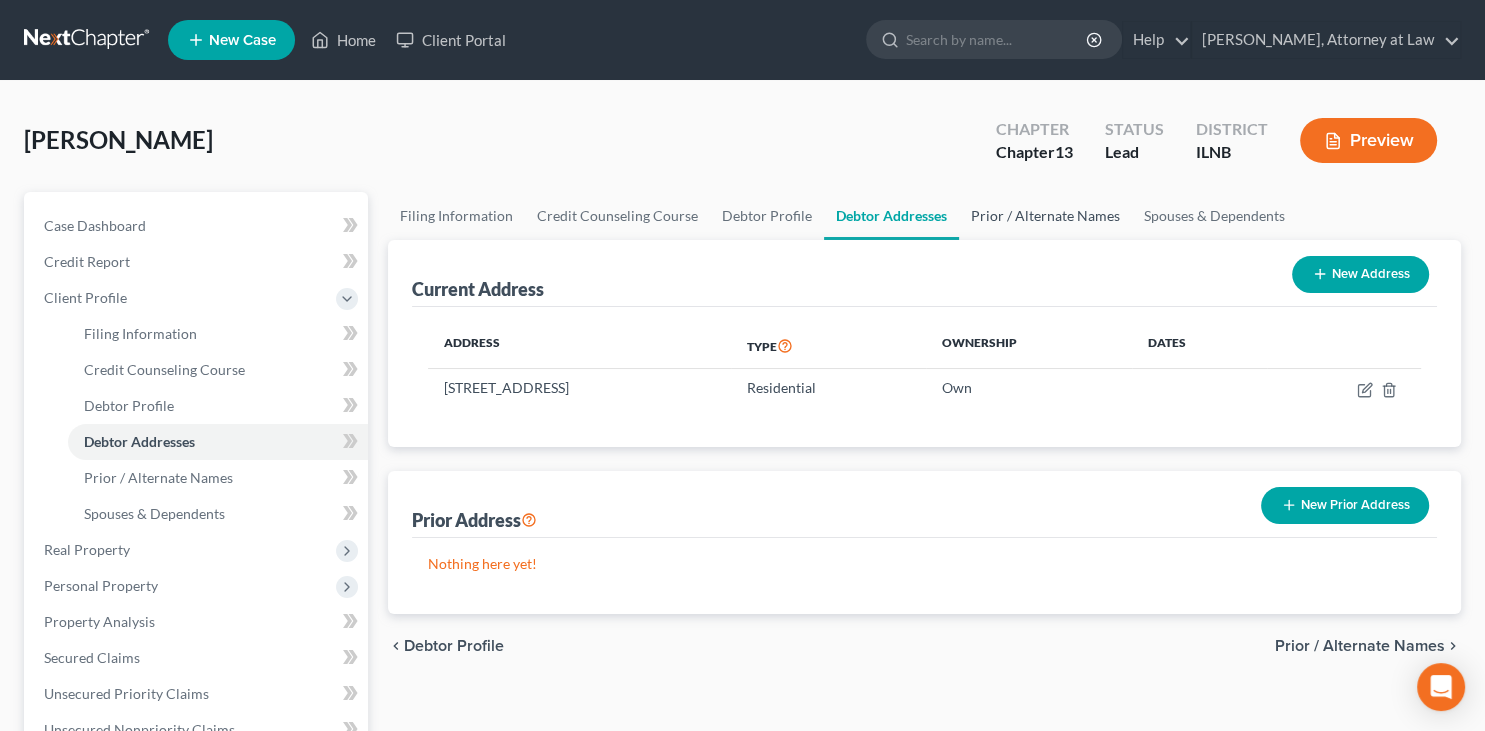 click on "Prior / Alternate Names" at bounding box center (1045, 216) 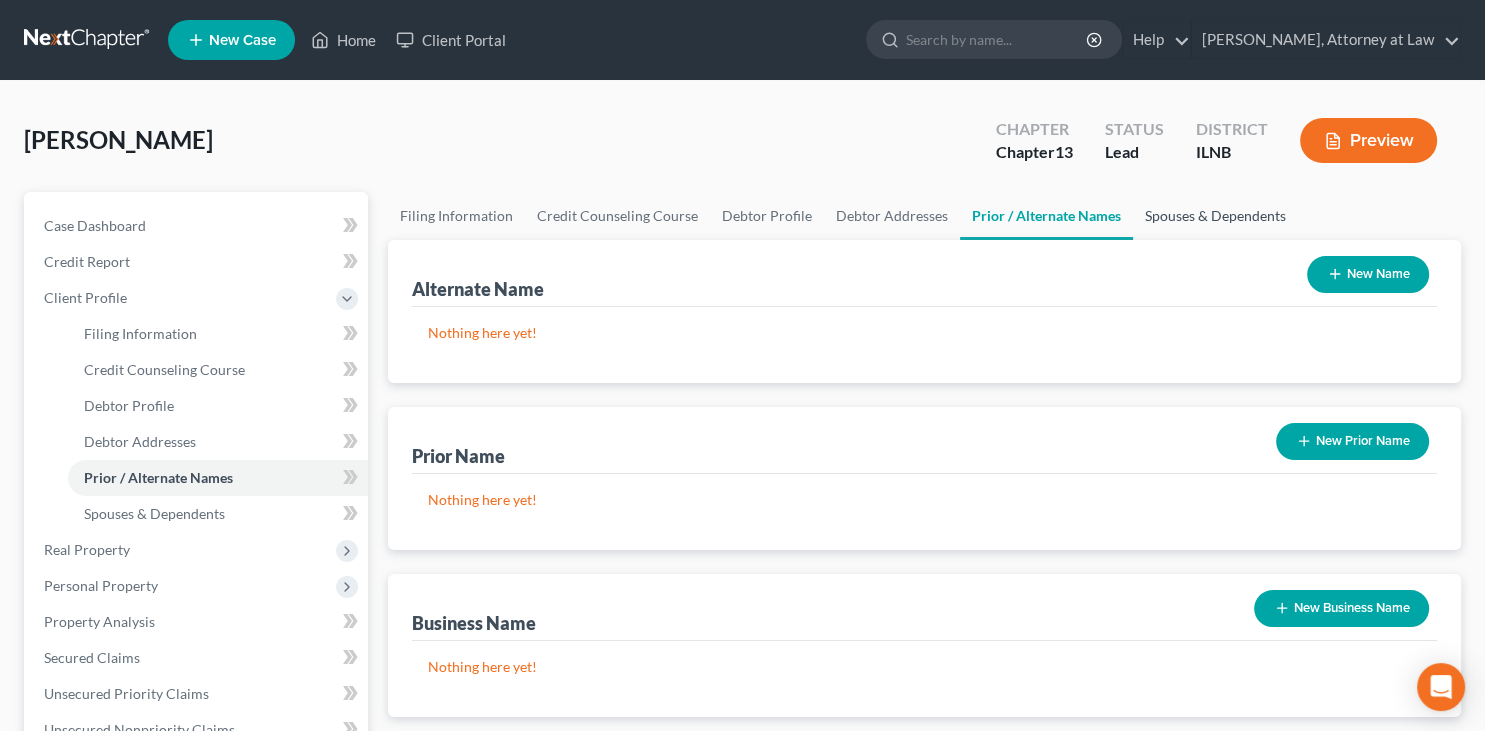 click on "Spouses & Dependents" at bounding box center (1215, 216) 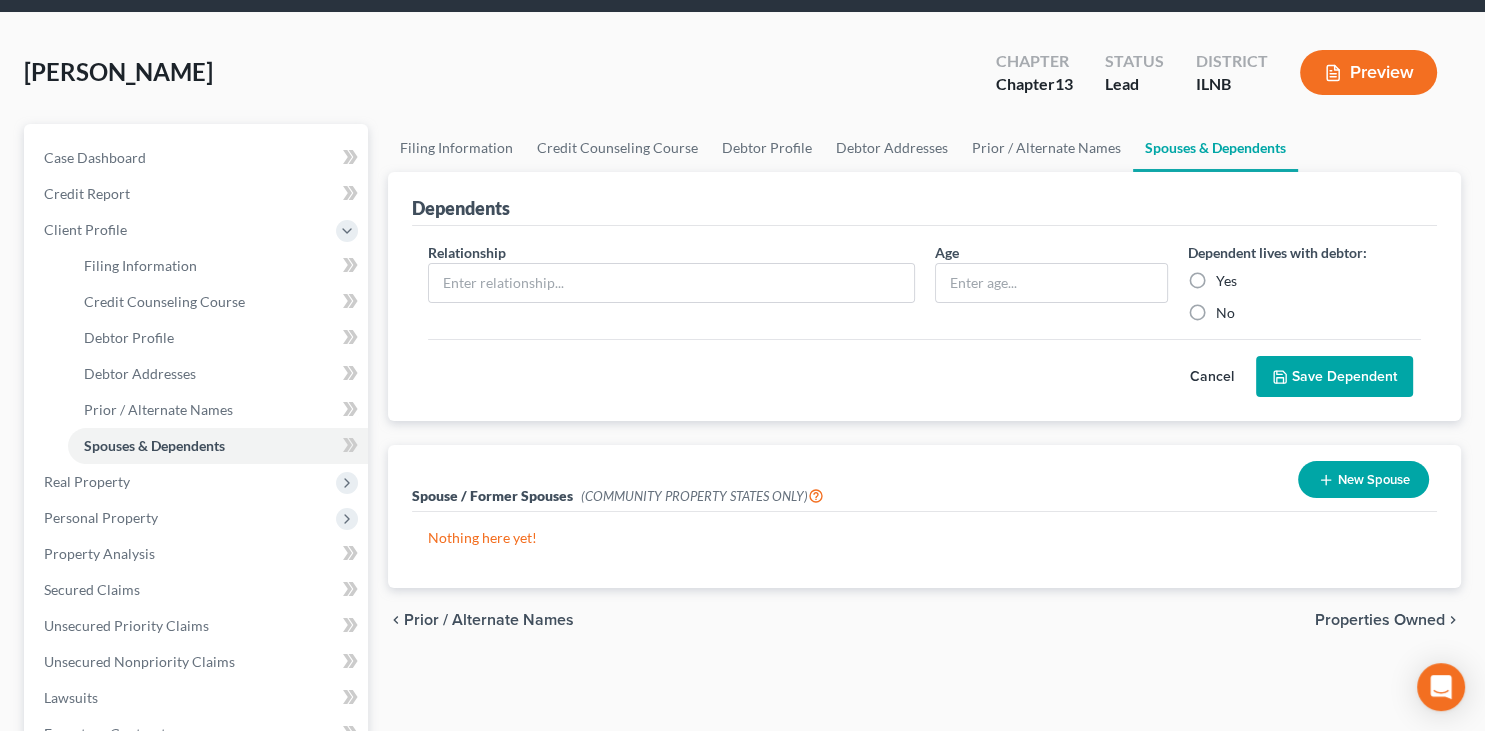 scroll, scrollTop: 105, scrollLeft: 0, axis: vertical 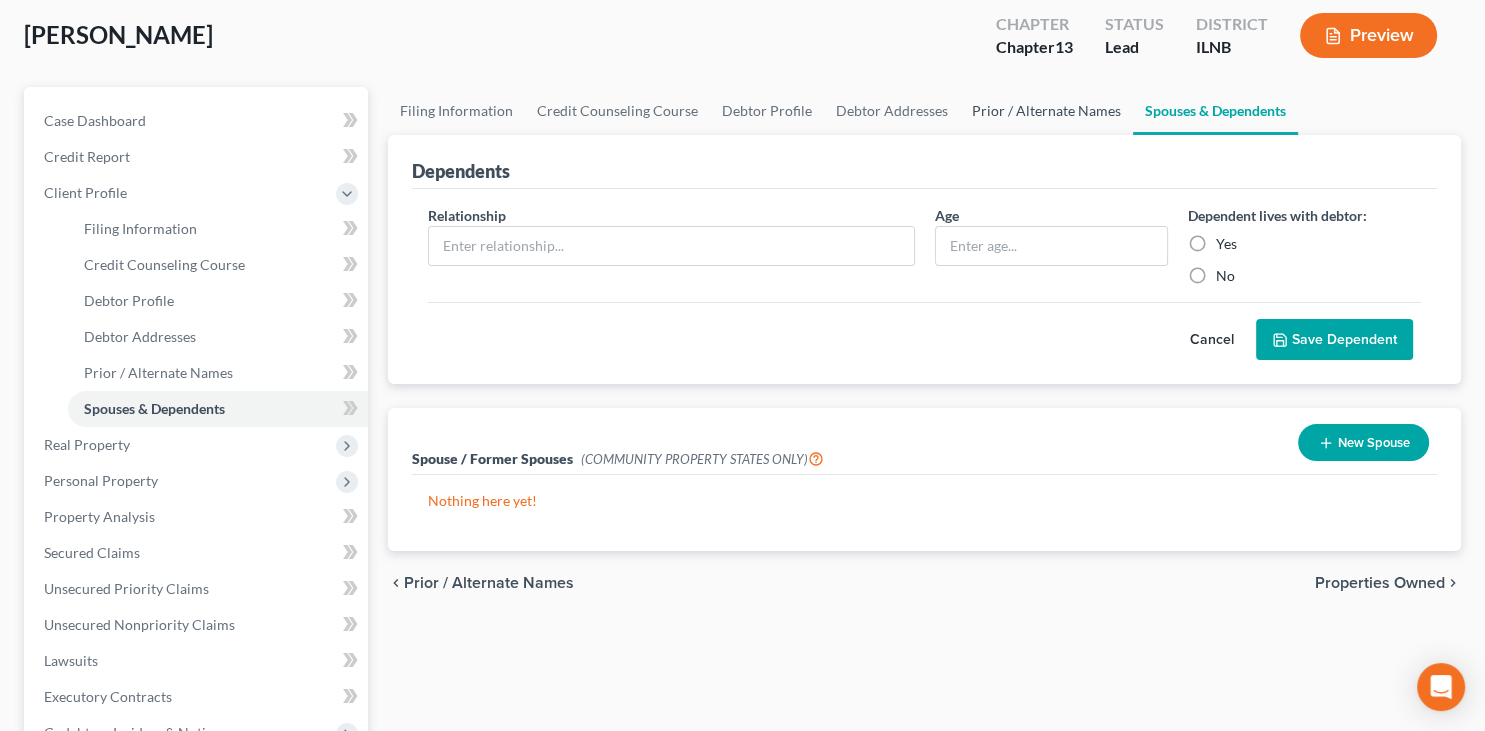 click on "Prior / Alternate Names" at bounding box center (1046, 111) 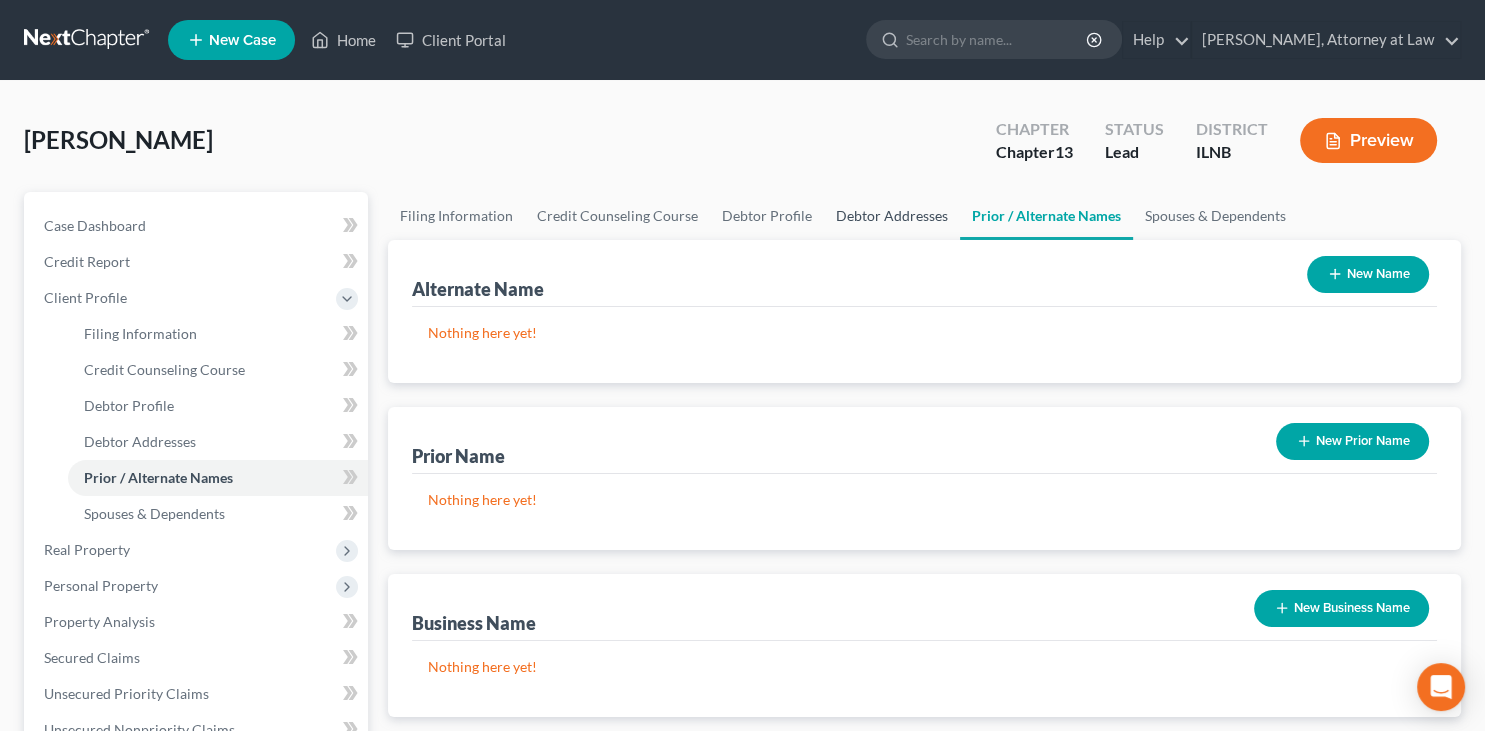 scroll, scrollTop: 0, scrollLeft: 0, axis: both 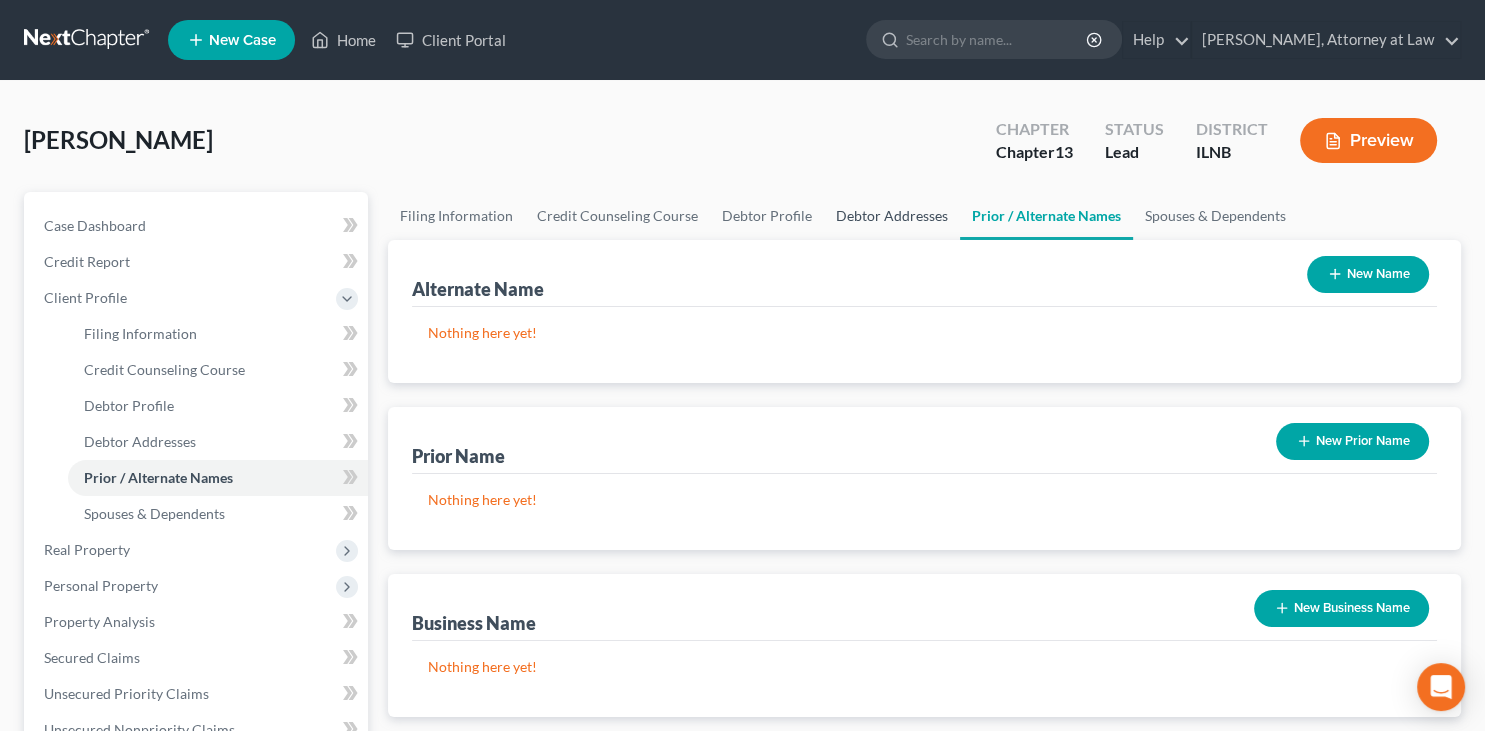 click on "Debtor Addresses" at bounding box center [892, 216] 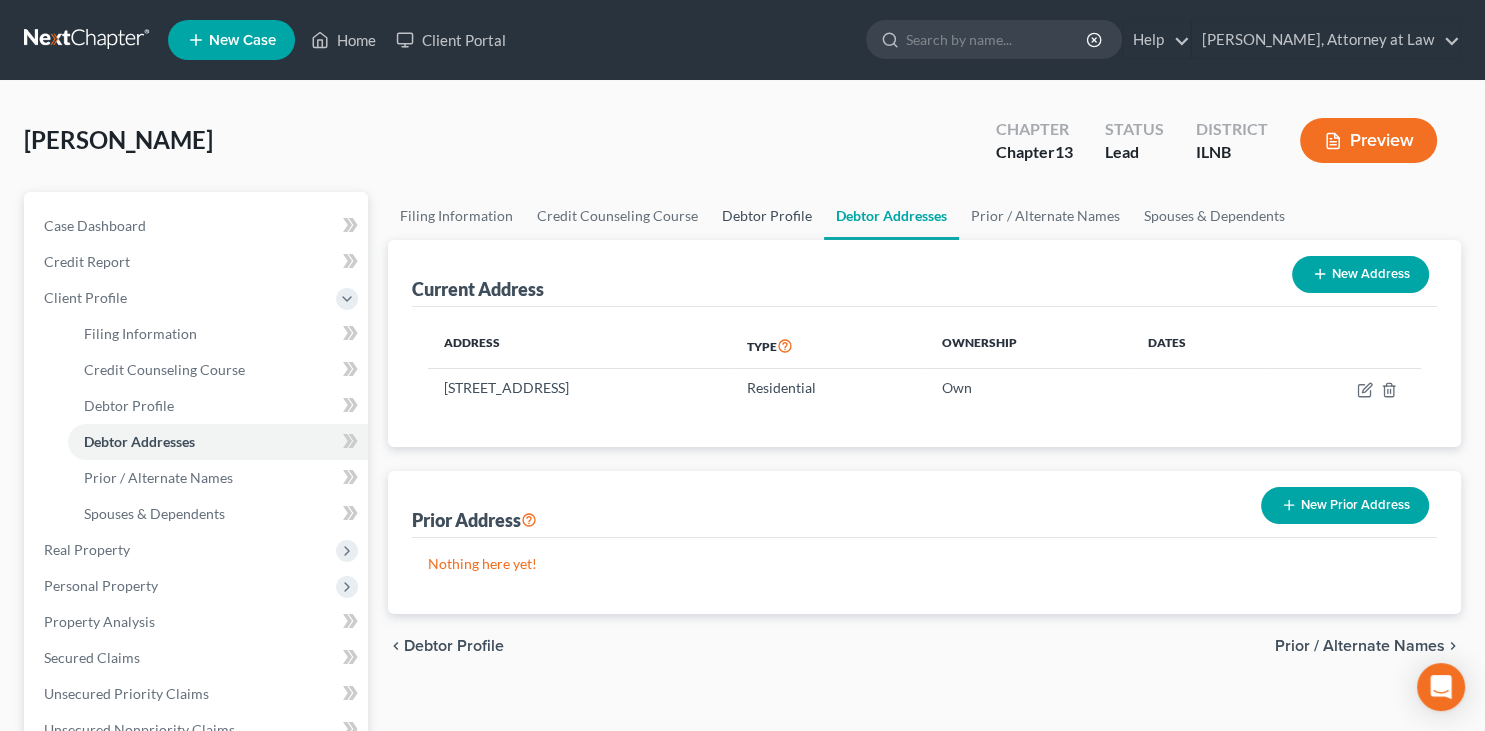click on "Debtor Profile" at bounding box center (767, 216) 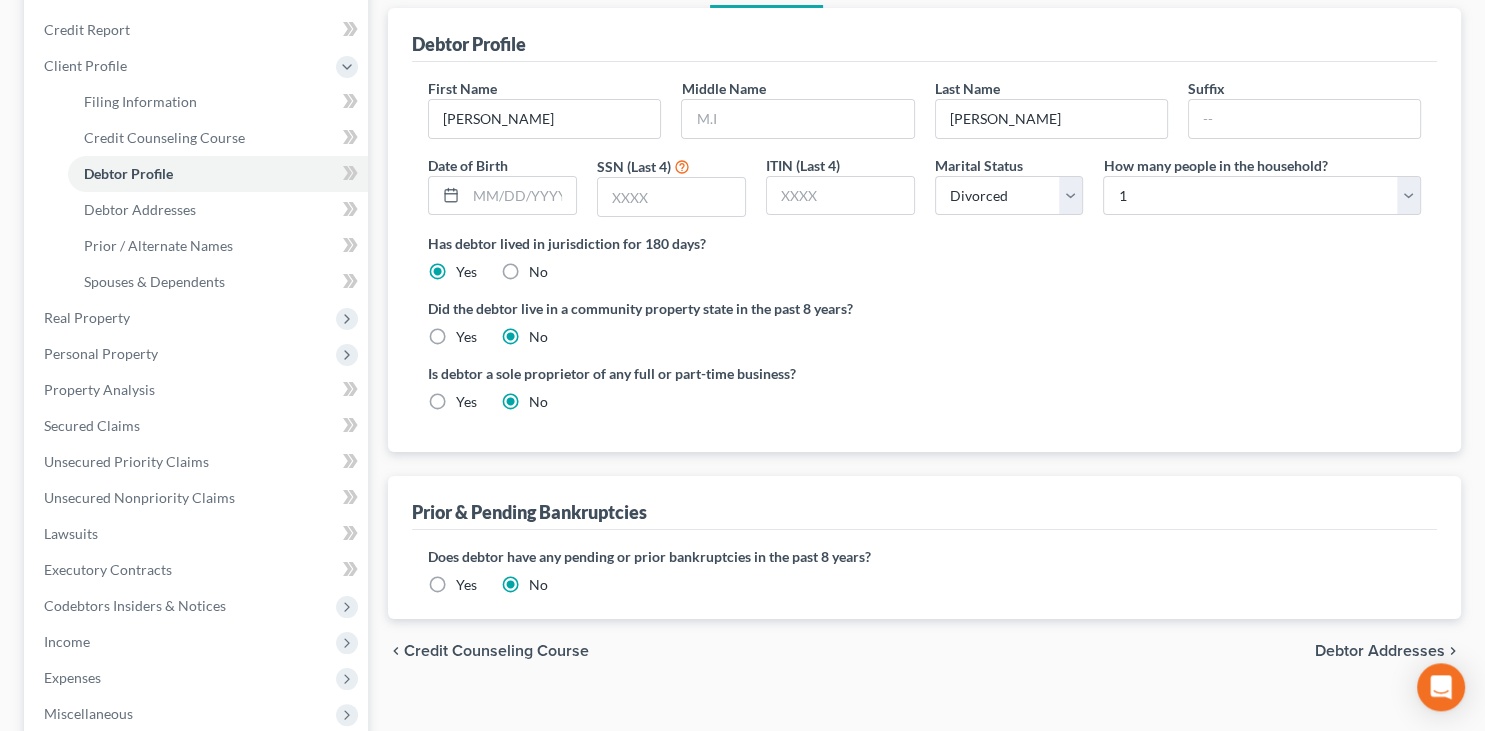 scroll, scrollTop: 316, scrollLeft: 0, axis: vertical 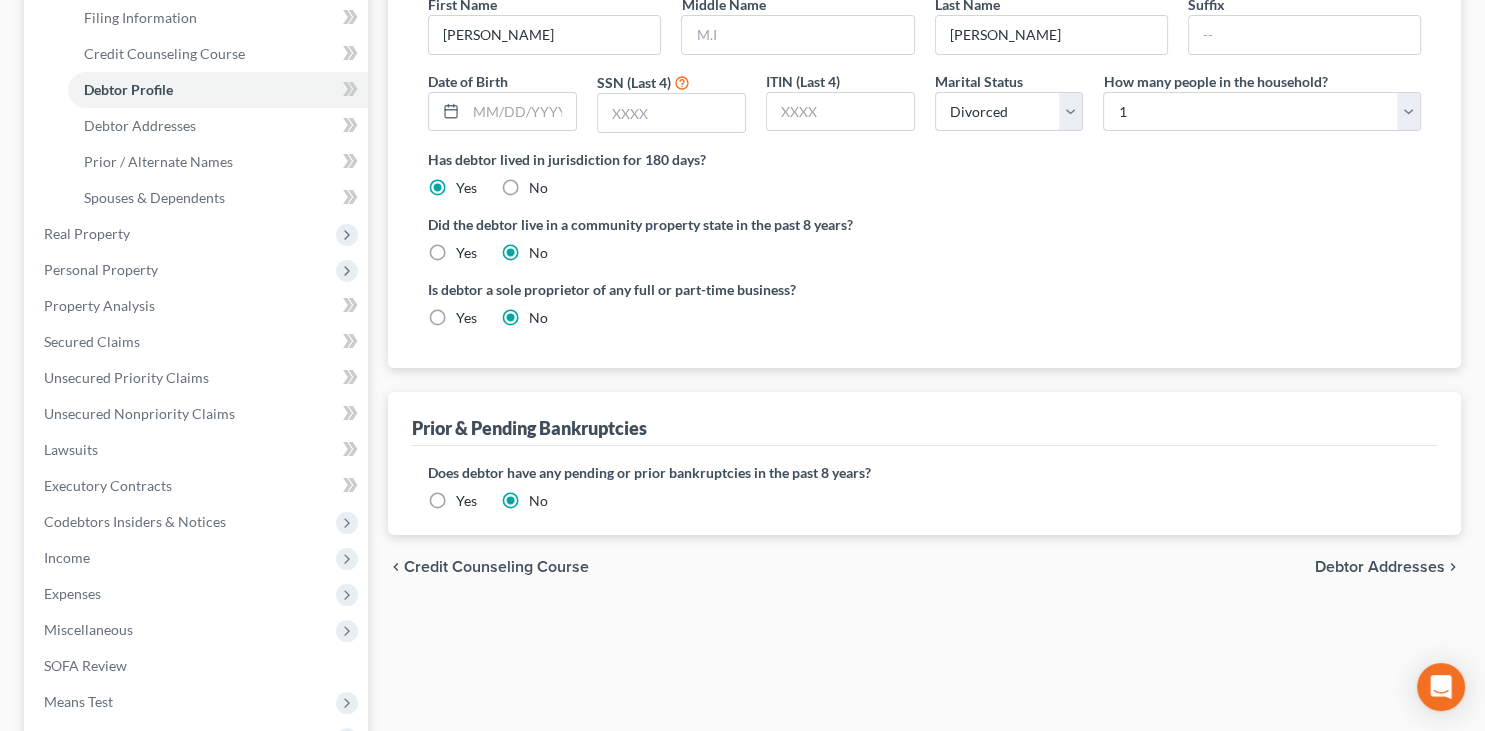 click on "Yes" at bounding box center [466, 501] 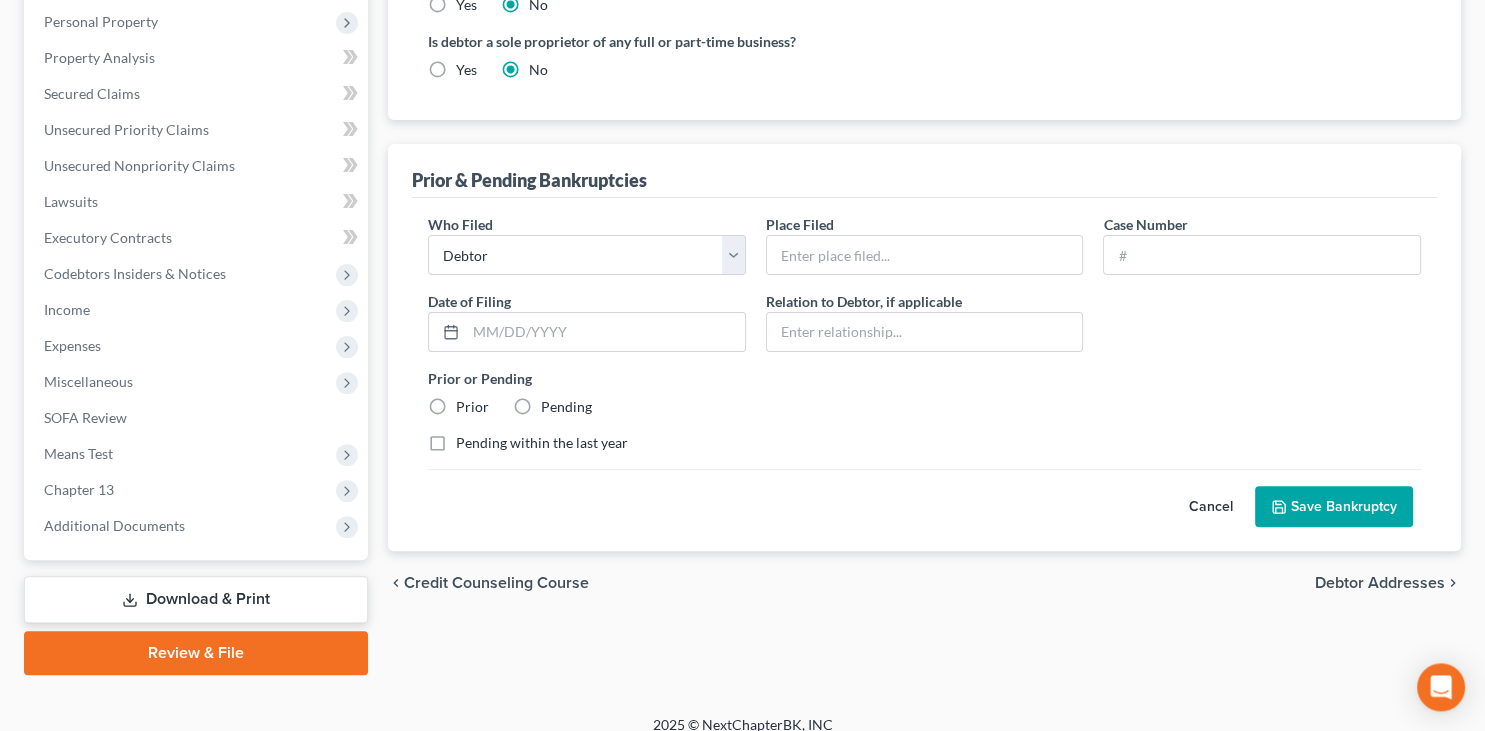 scroll, scrollTop: 581, scrollLeft: 0, axis: vertical 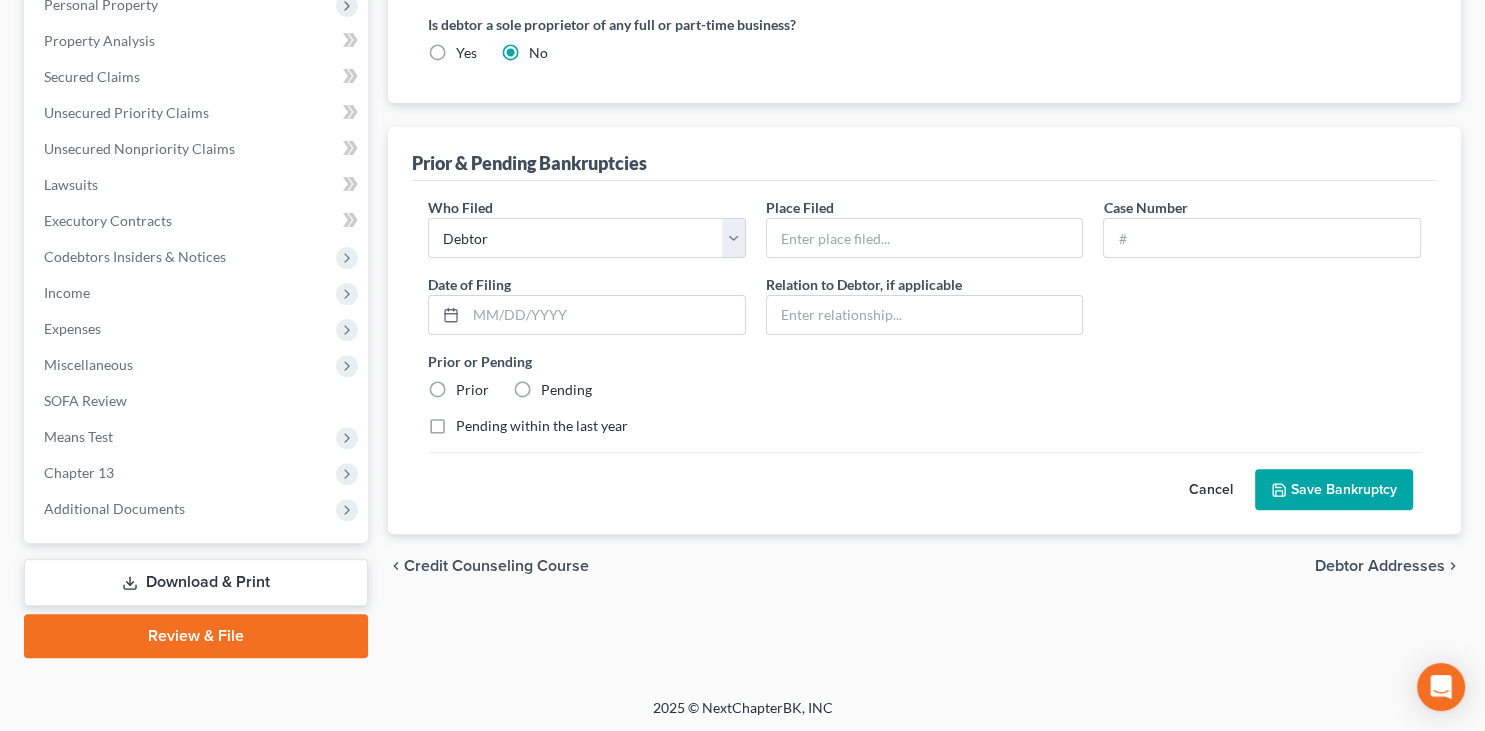 click on "Prior" at bounding box center [472, 390] 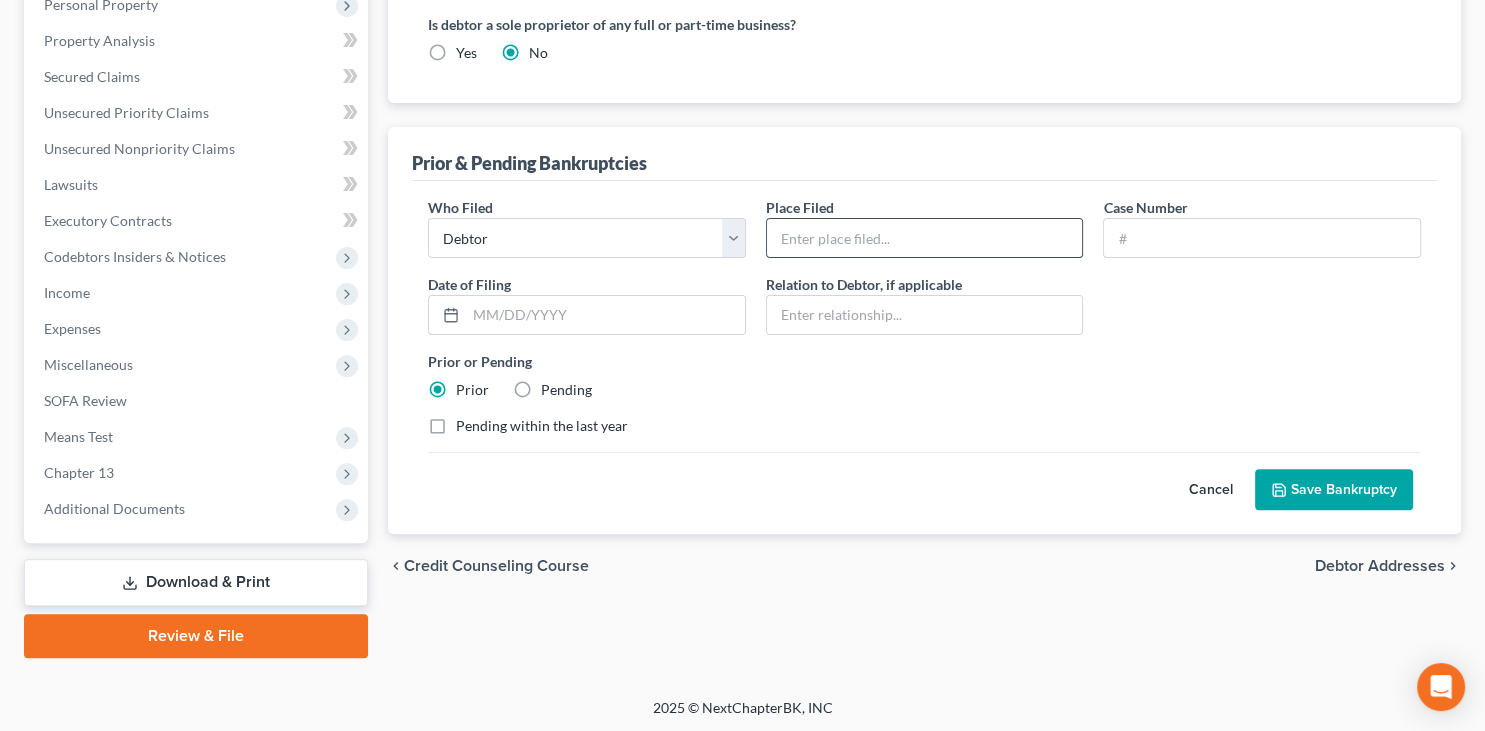 click at bounding box center (925, 238) 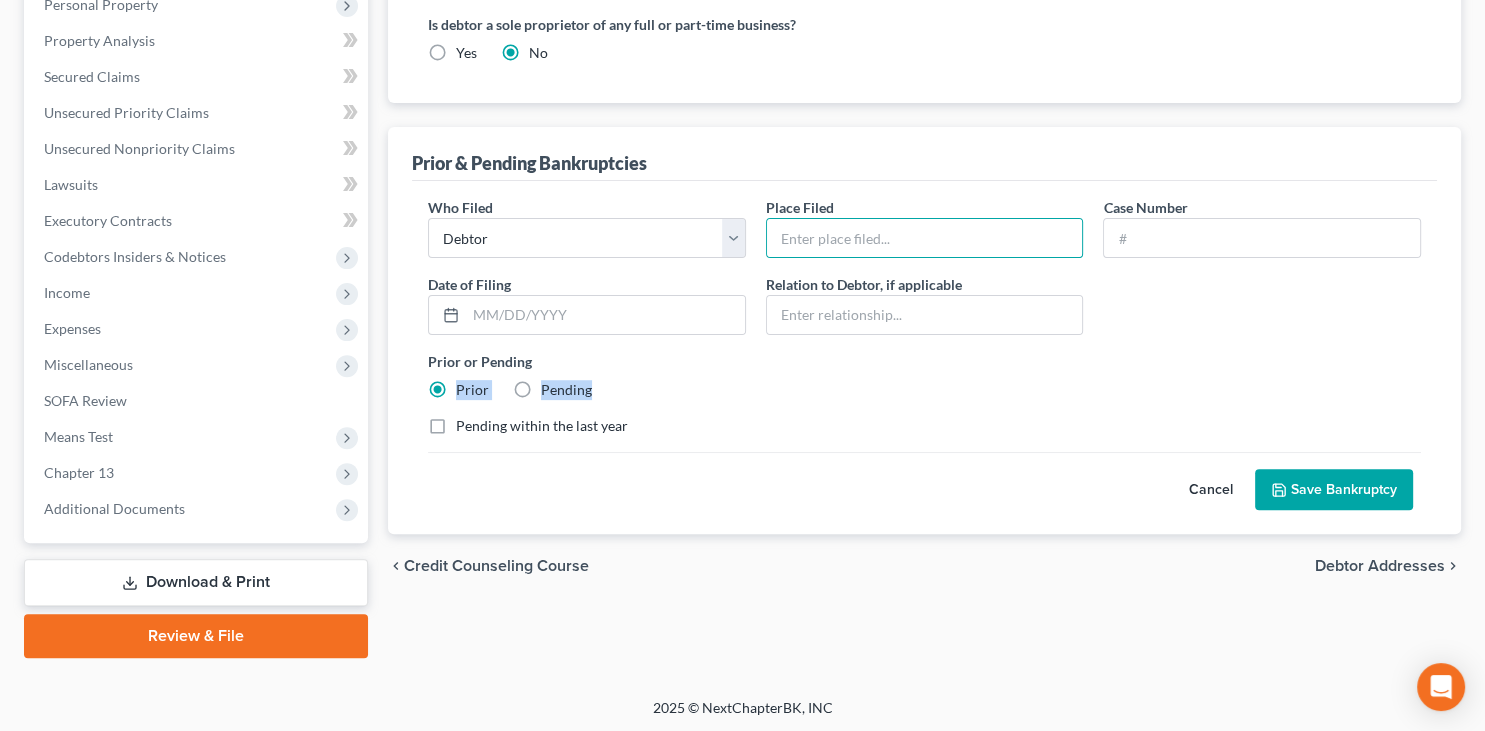 click on "Prior or Pending Prior Pending" at bounding box center [924, 375] 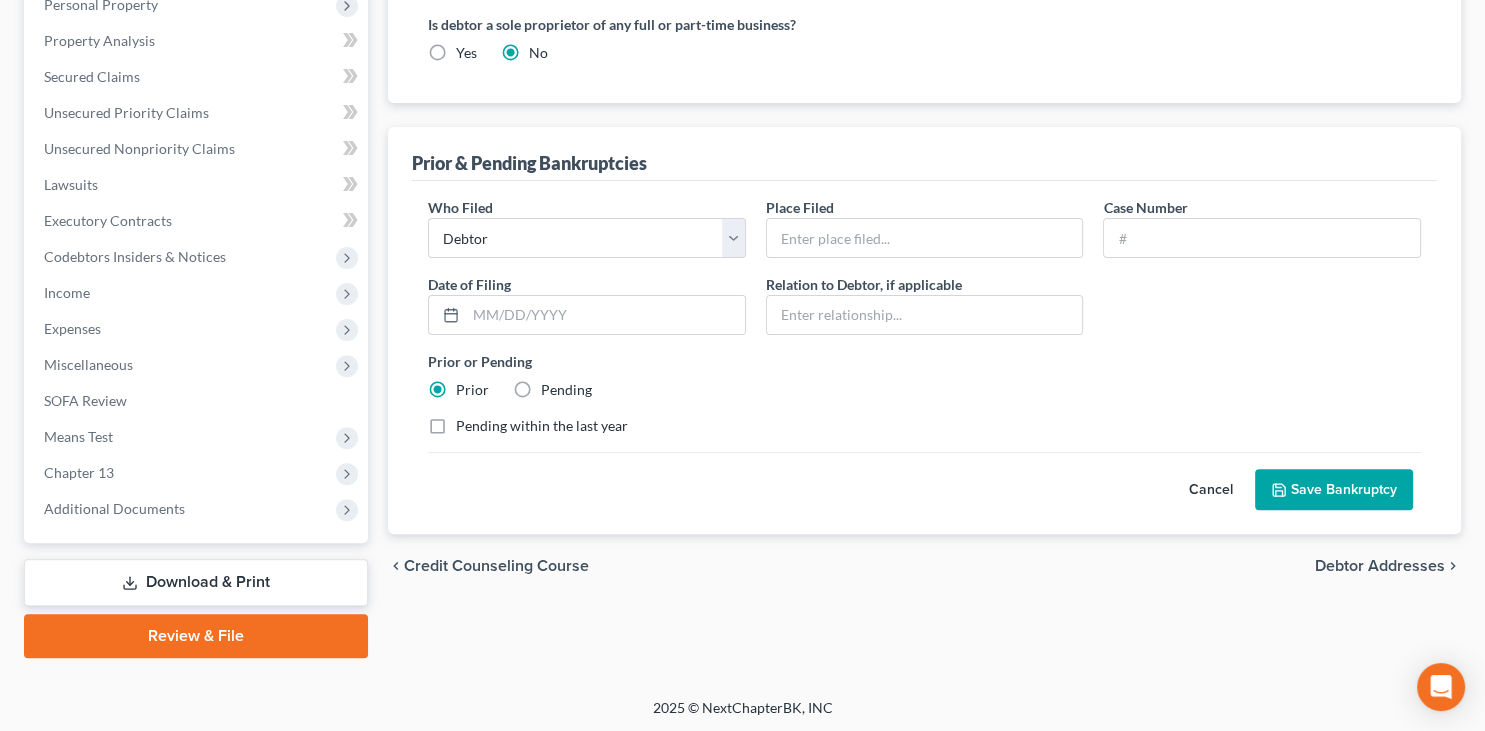 click on "Who Filed
*
Debtor Other
Place Filed
*
Case Number
Date of Filing
*
Relation to Debtor, if applicable Prior or Pending Prior Pending Pending within the last year" at bounding box center (924, 324) 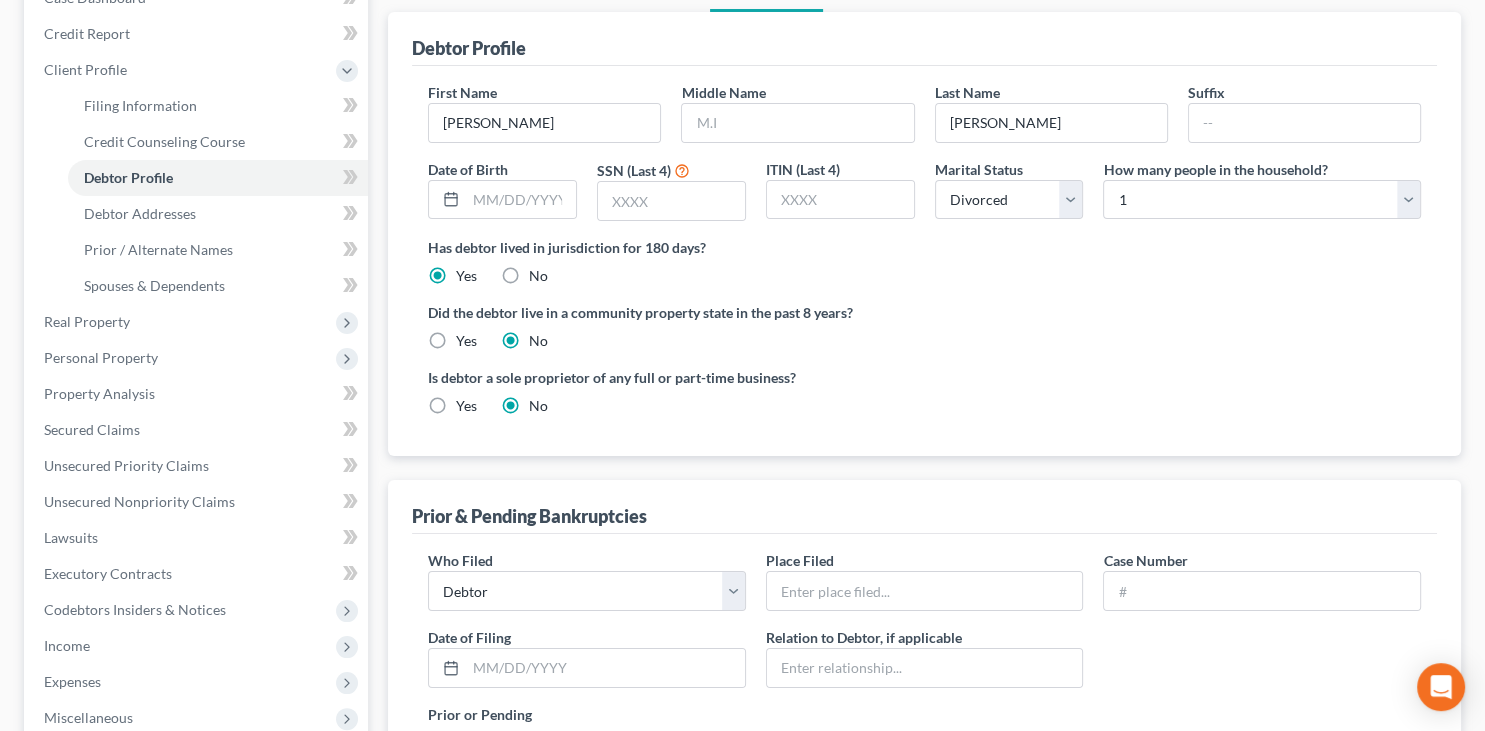 scroll, scrollTop: 159, scrollLeft: 0, axis: vertical 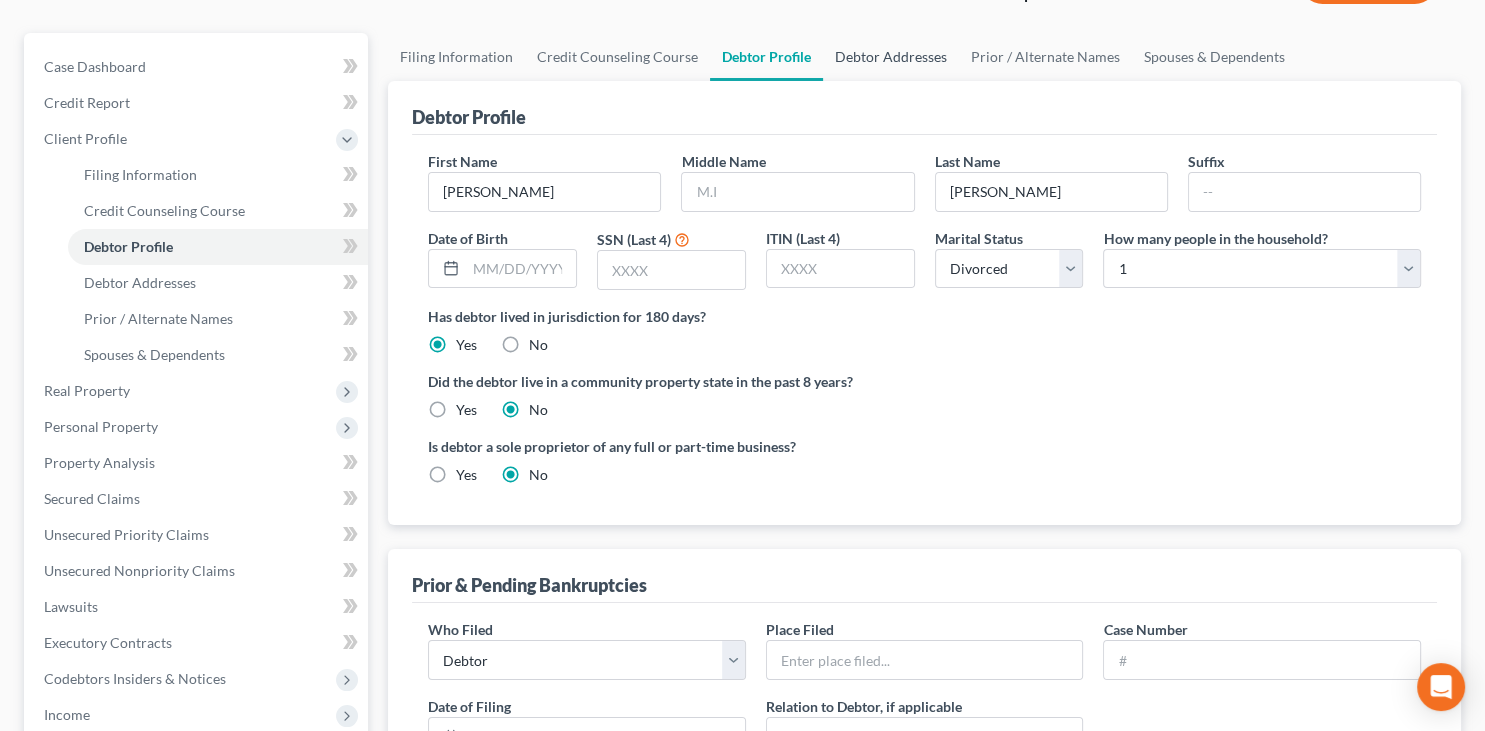 click on "Debtor Addresses" at bounding box center [891, 57] 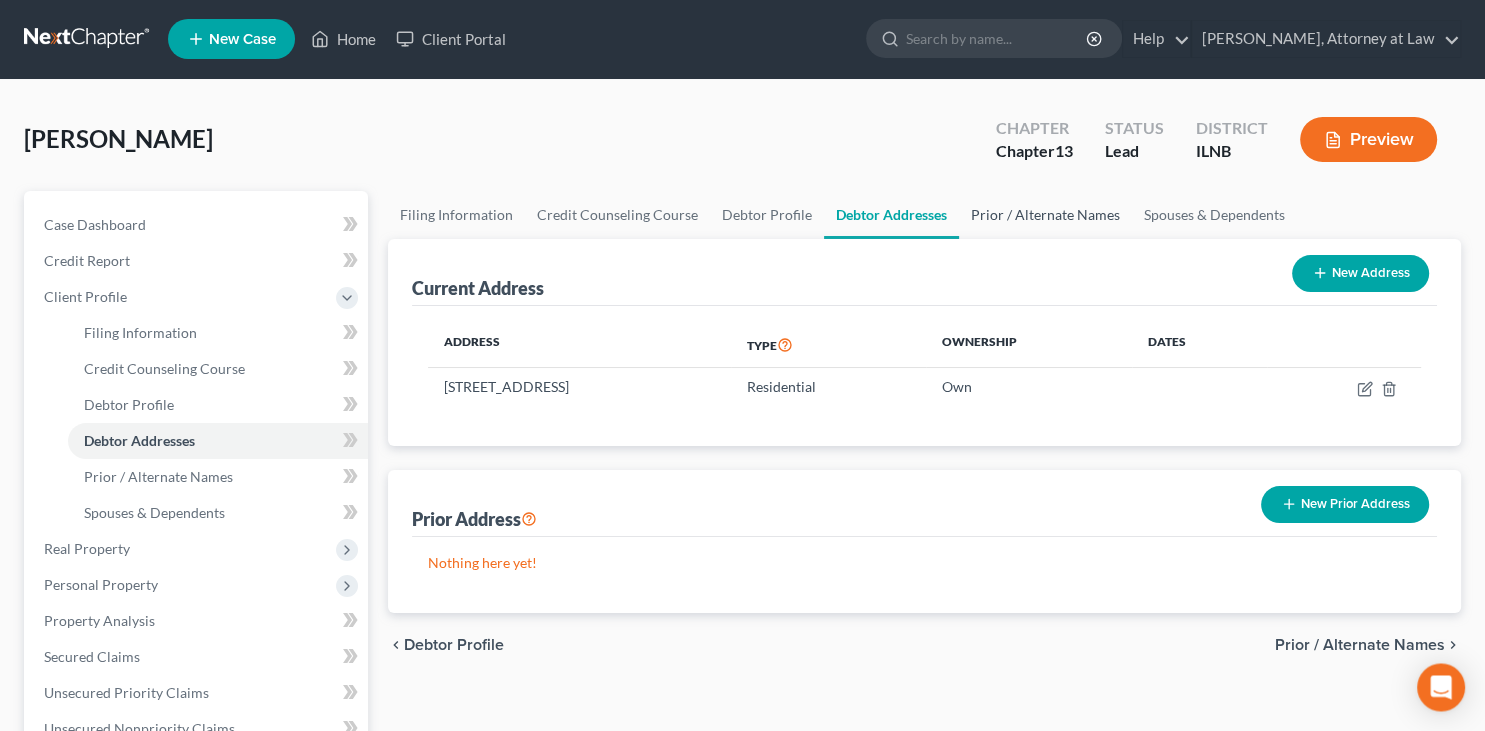 scroll, scrollTop: 0, scrollLeft: 0, axis: both 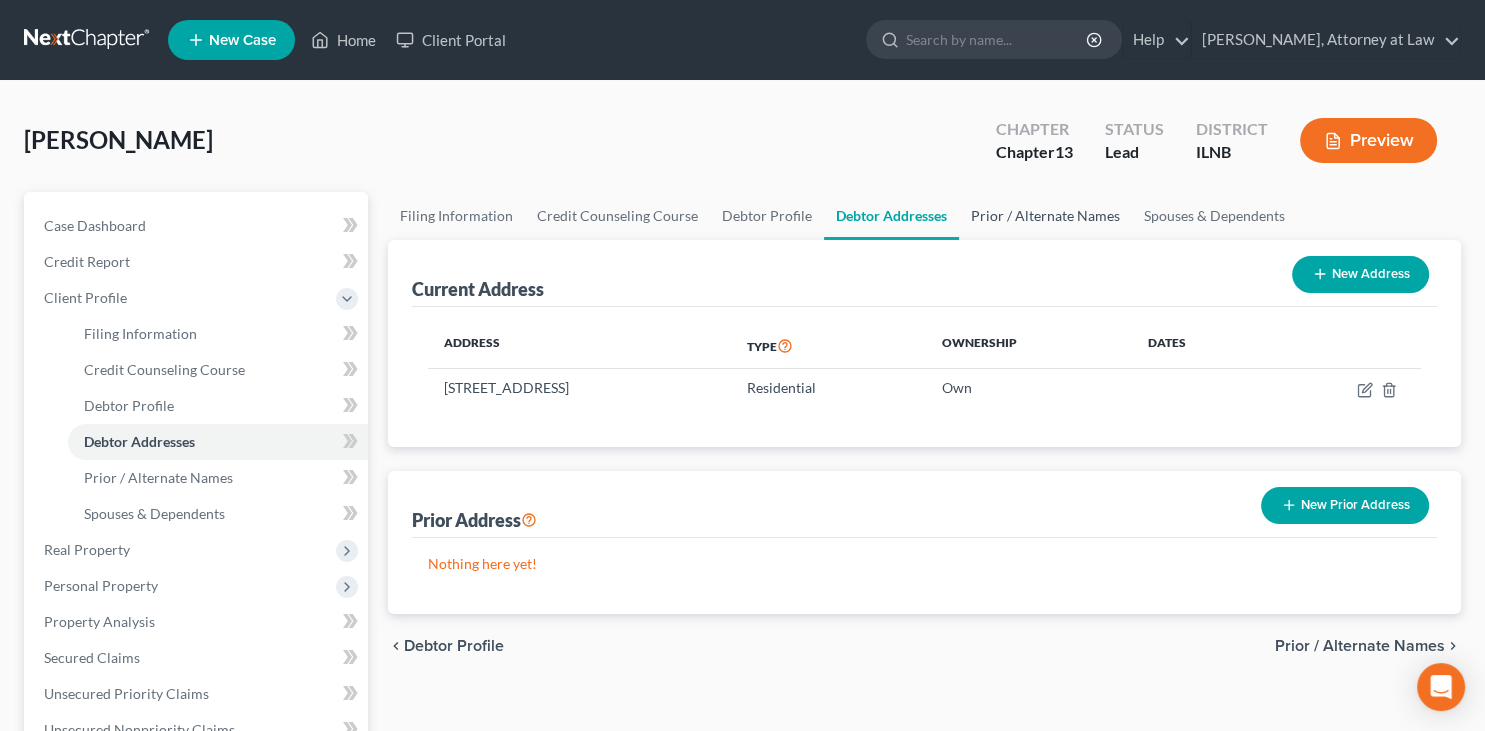 click on "Prior / Alternate Names" at bounding box center [1045, 216] 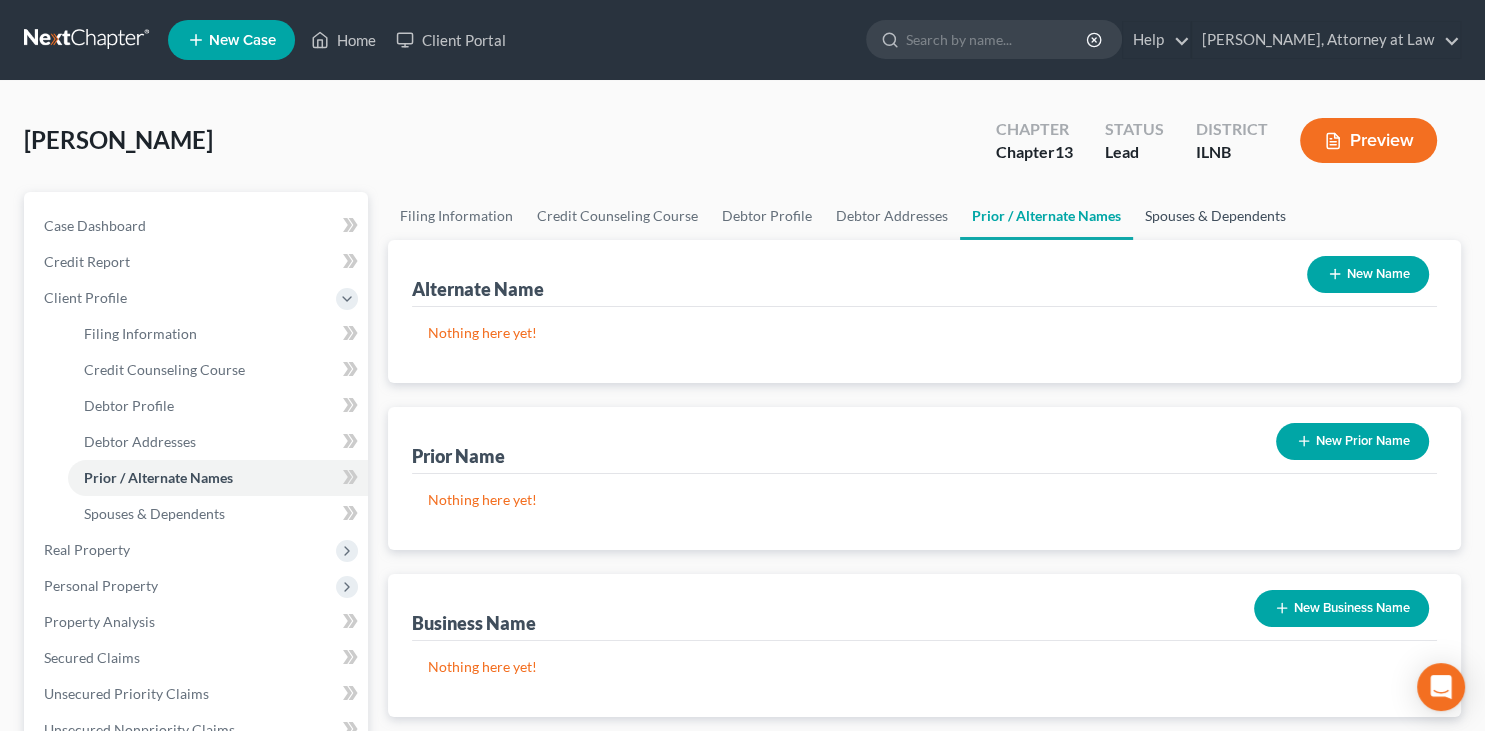 click on "Spouses & Dependents" at bounding box center [1215, 216] 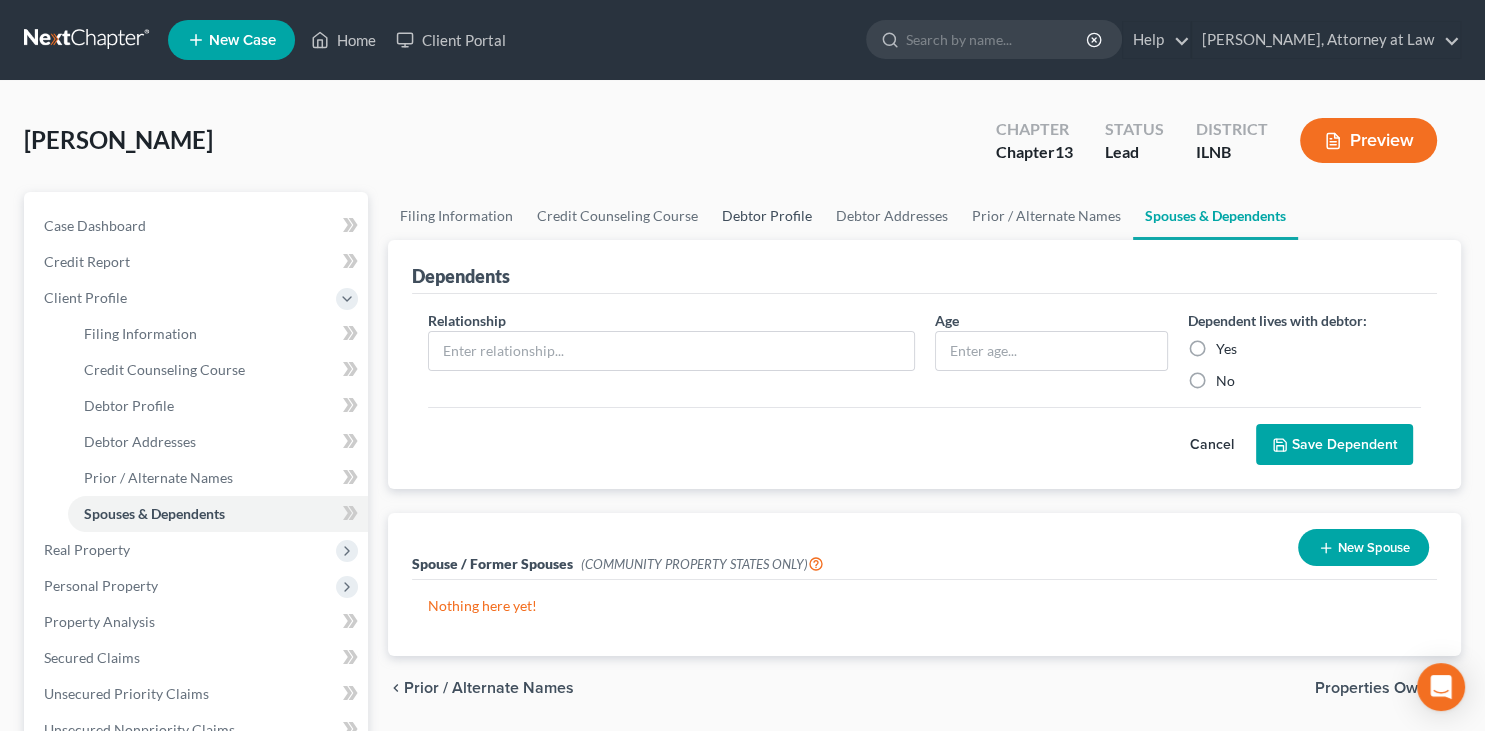 click on "Debtor Profile" at bounding box center [767, 216] 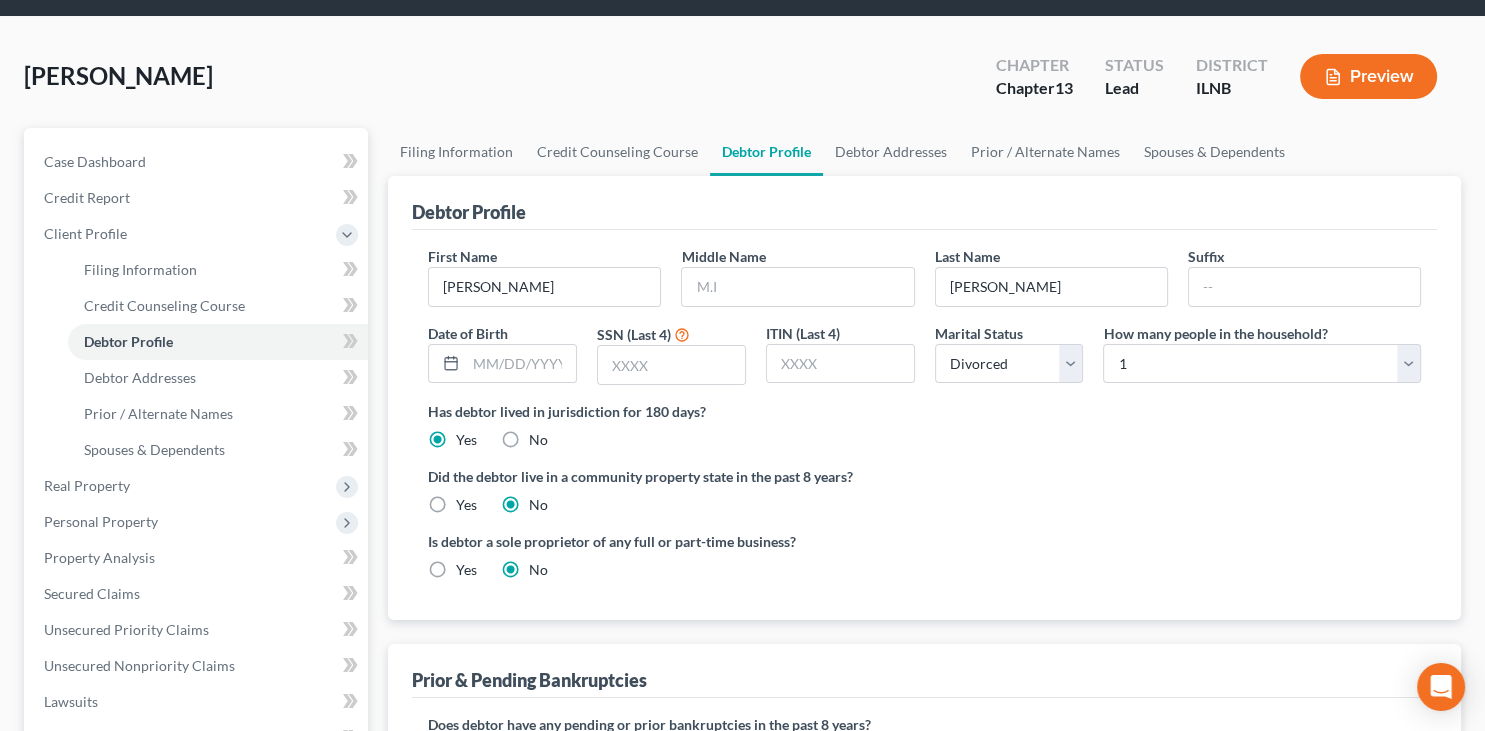 scroll, scrollTop: 0, scrollLeft: 0, axis: both 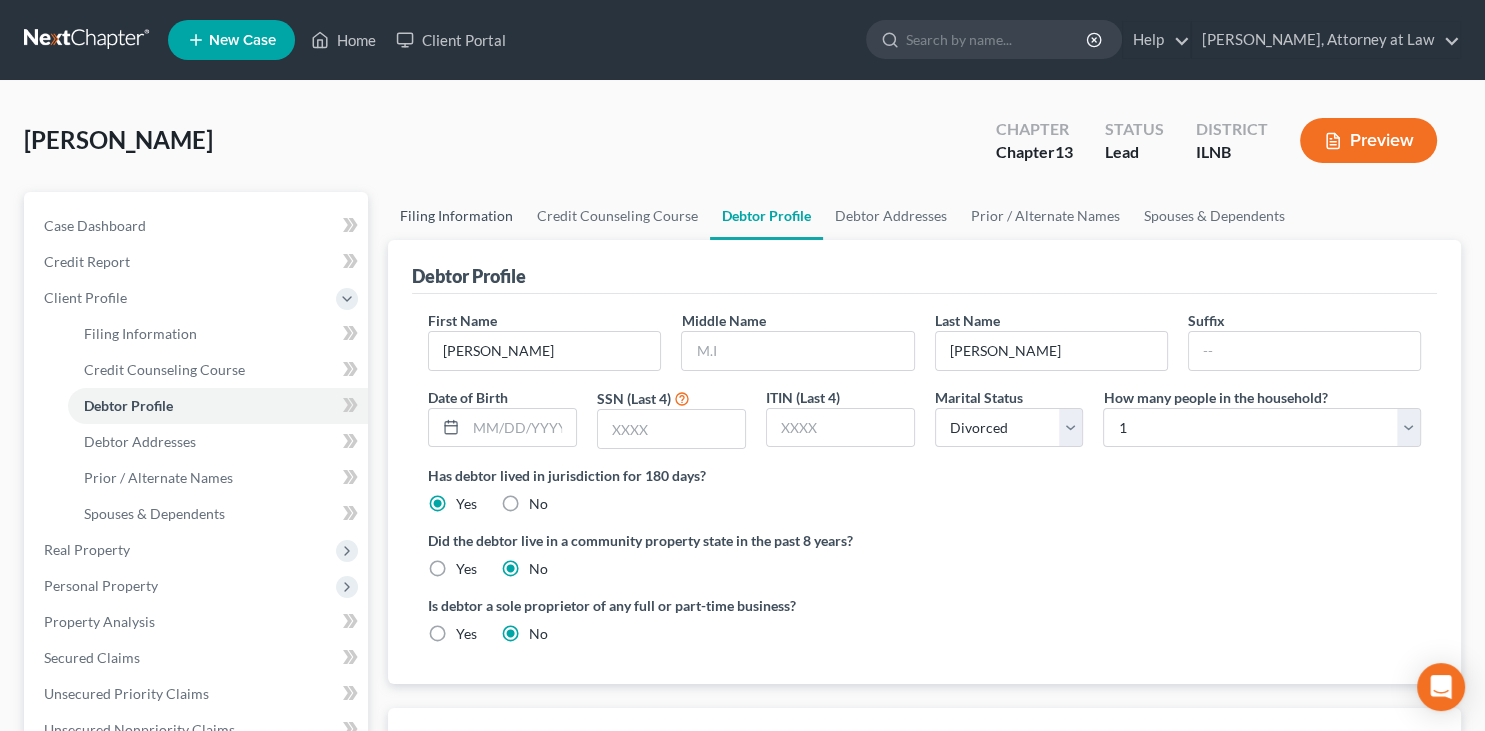 click on "Filing Information" at bounding box center [456, 216] 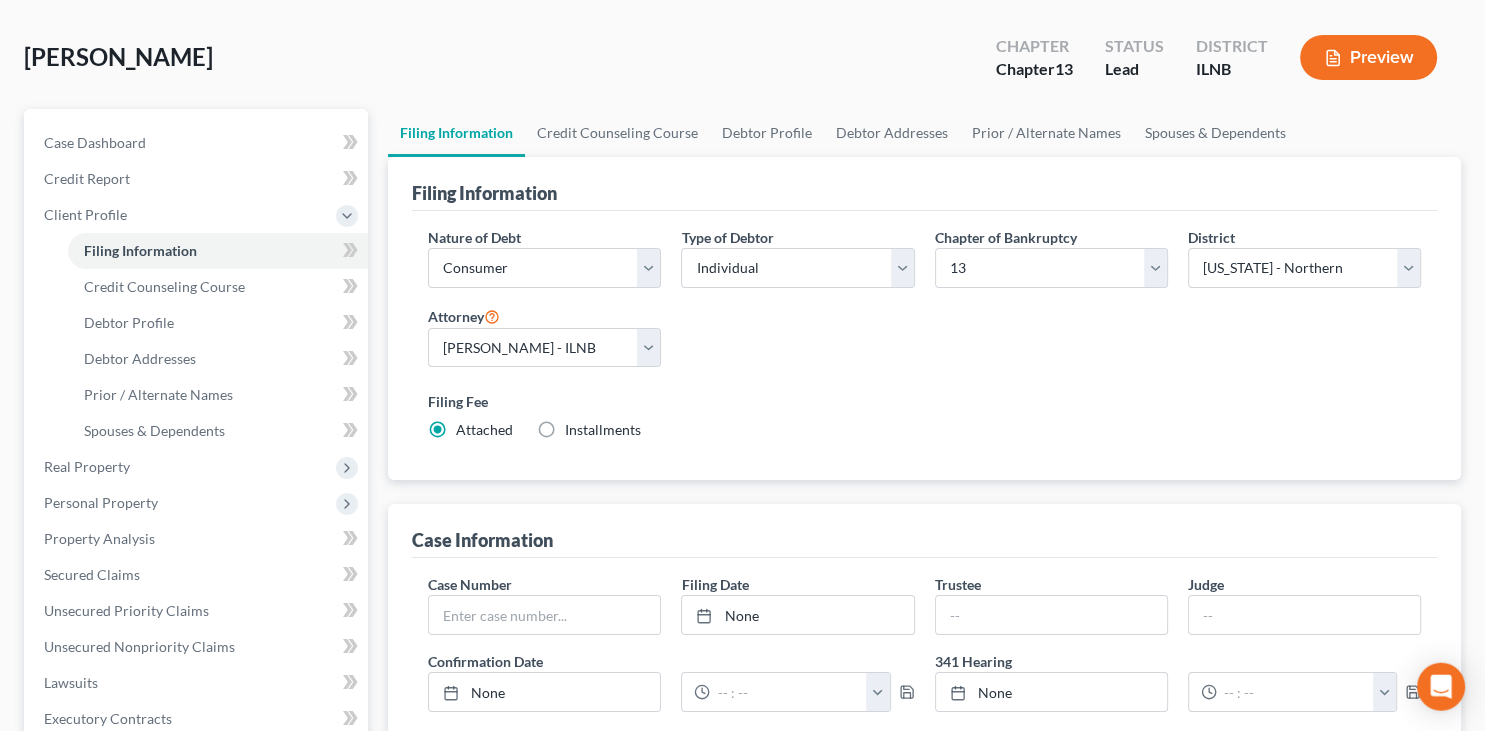 scroll, scrollTop: 211, scrollLeft: 0, axis: vertical 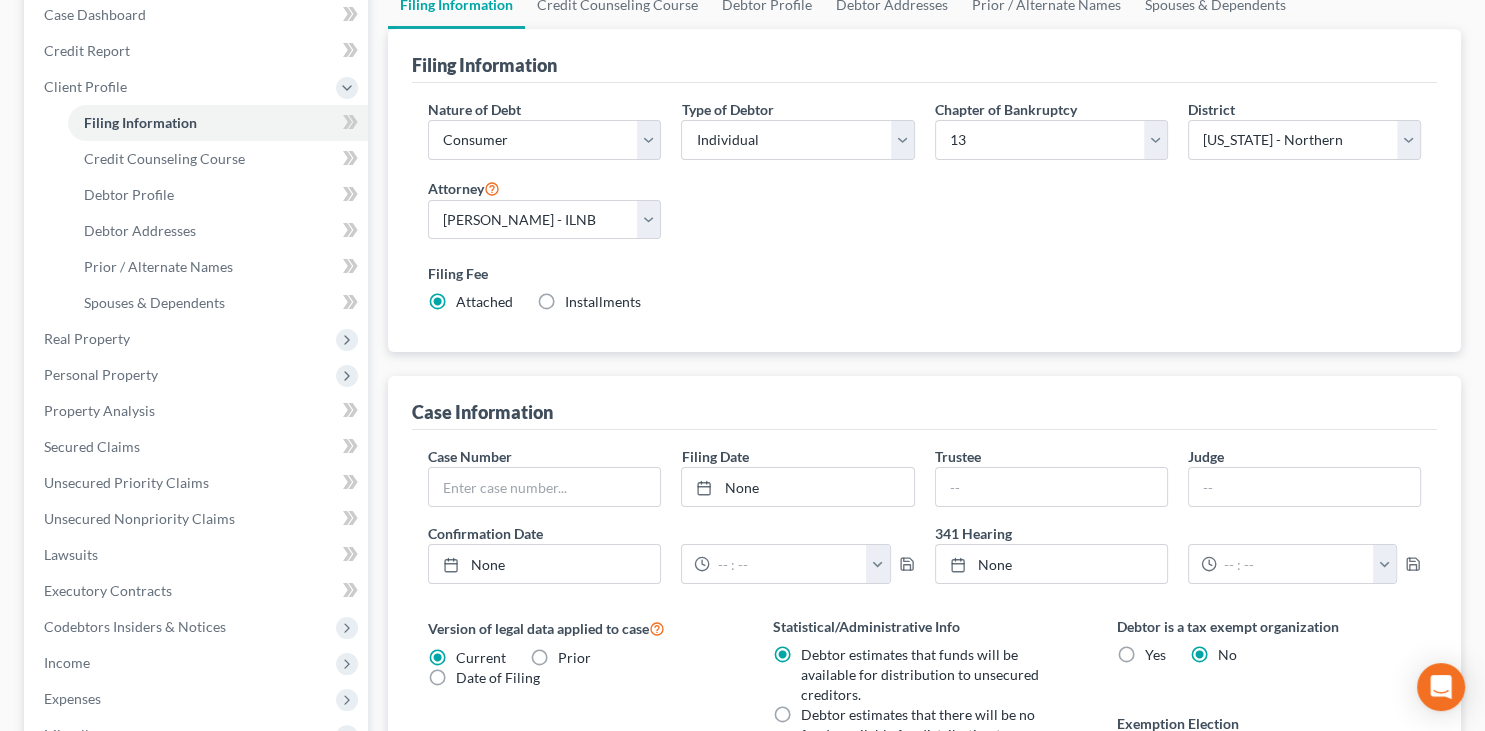 click on "Filing Fee" at bounding box center [924, 273] 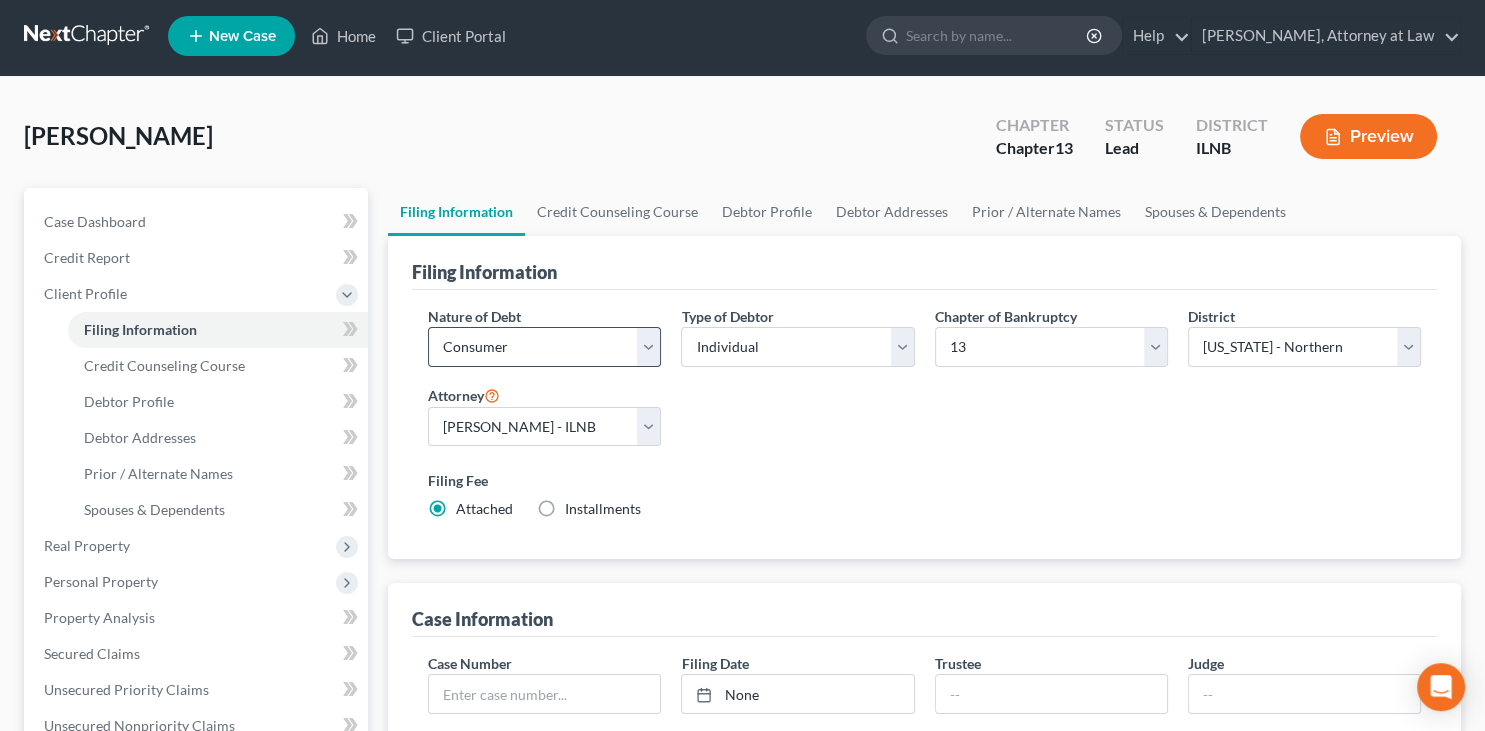 scroll, scrollTop: 0, scrollLeft: 0, axis: both 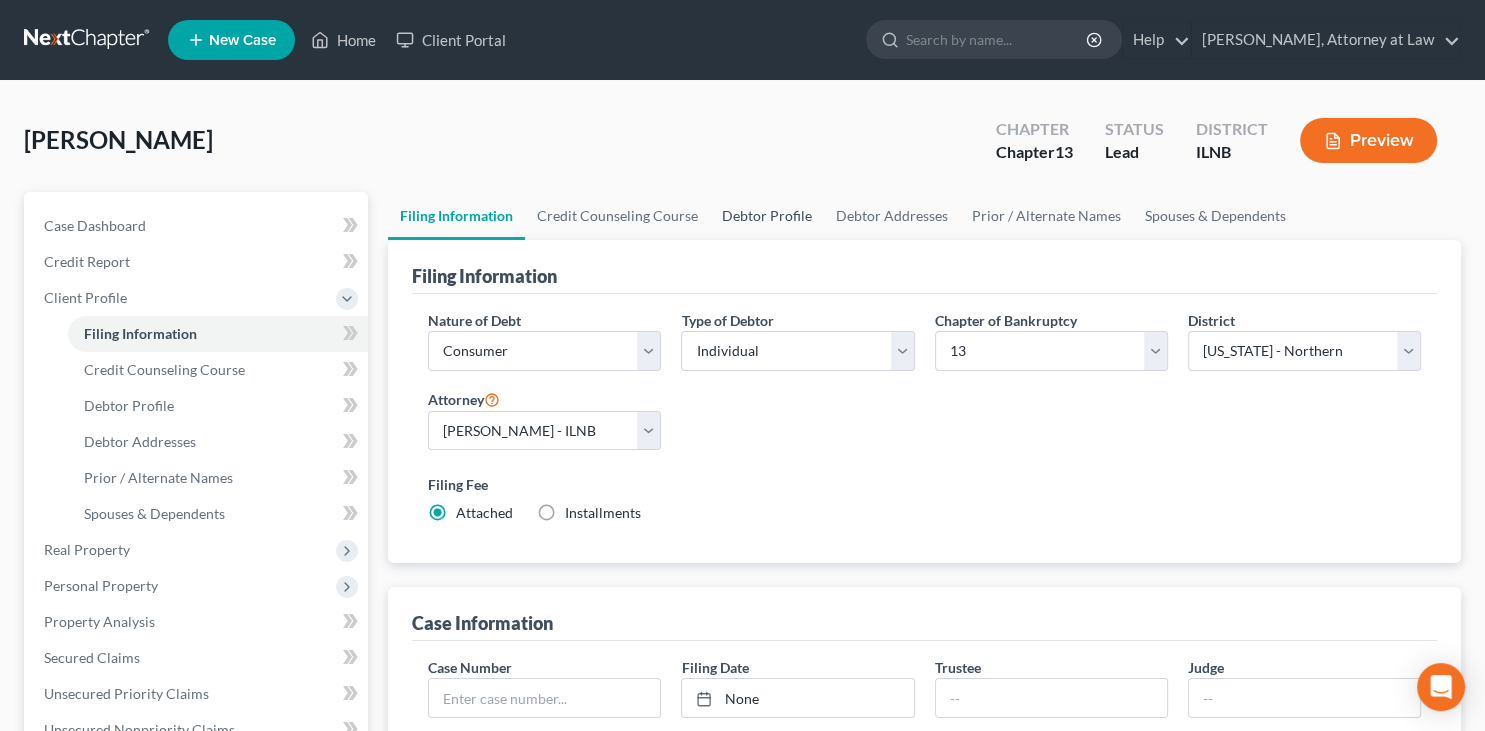 click on "Debtor Profile" at bounding box center (767, 216) 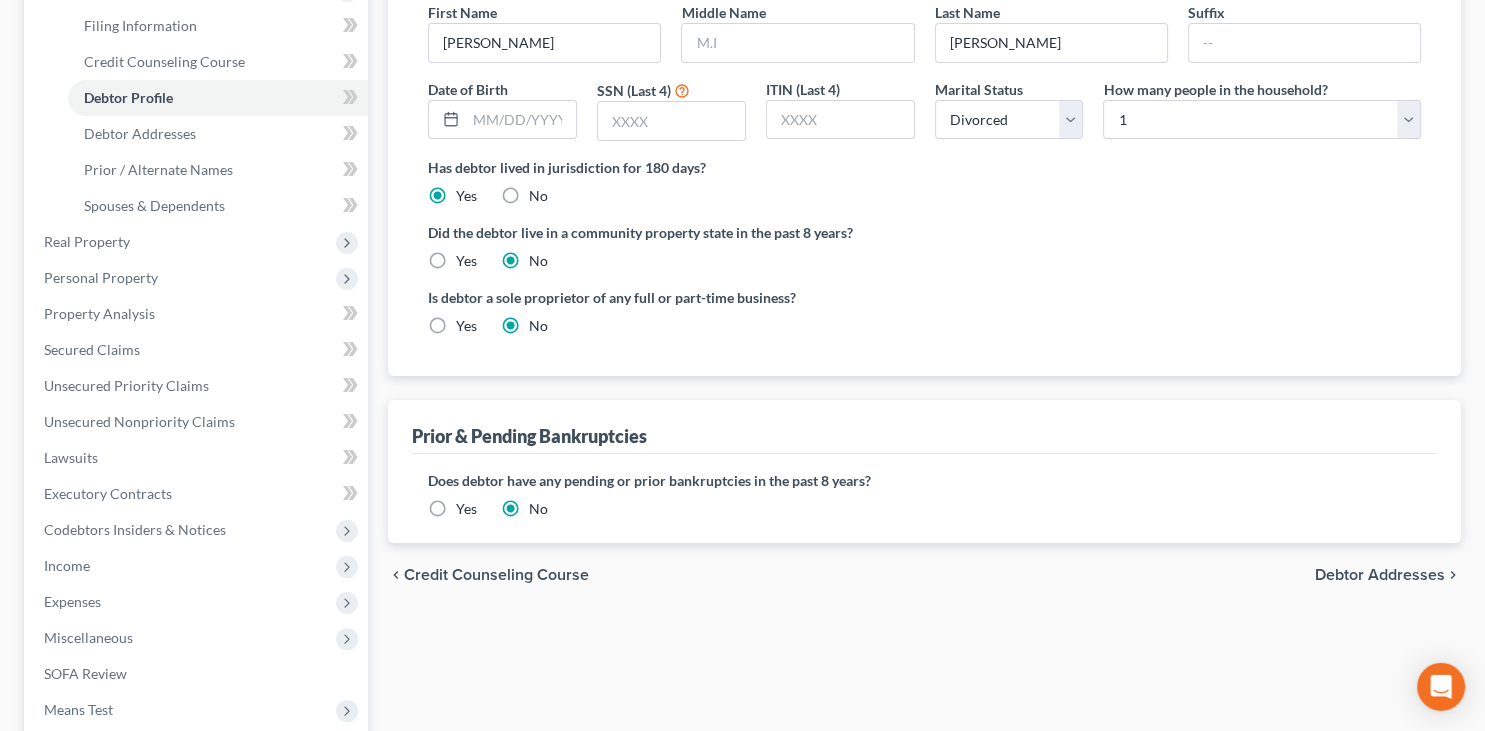 scroll, scrollTop: 316, scrollLeft: 0, axis: vertical 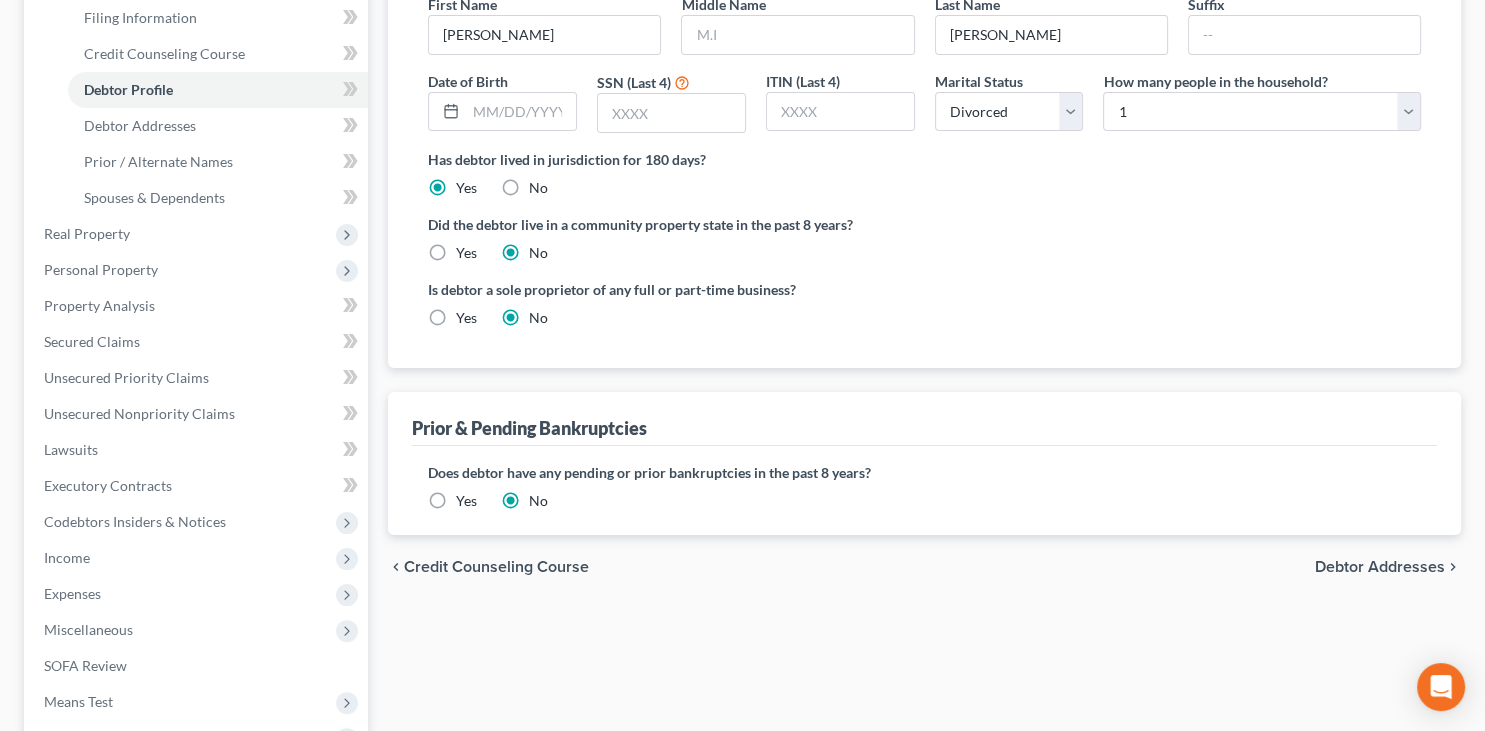 click on "Yes" at bounding box center [466, 501] 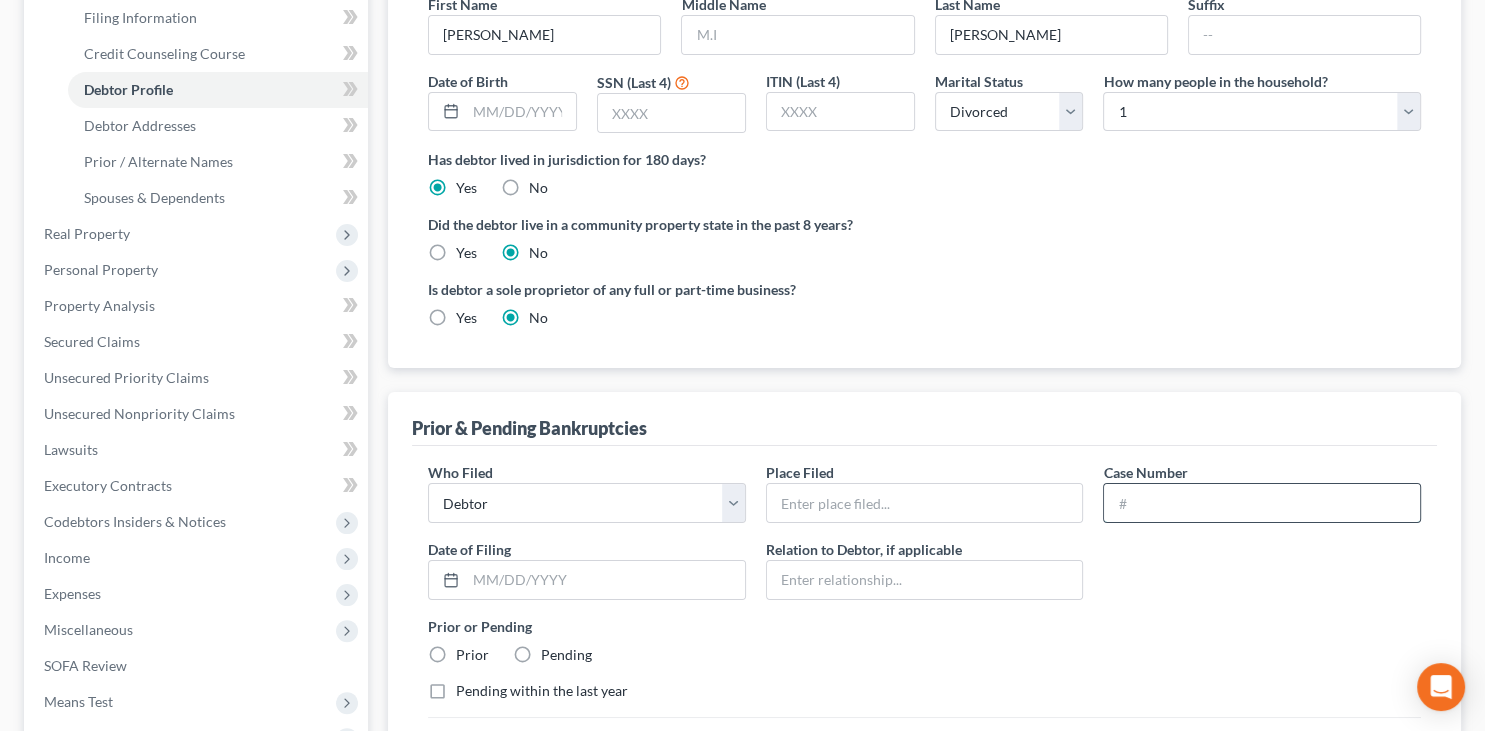 click at bounding box center (1262, 503) 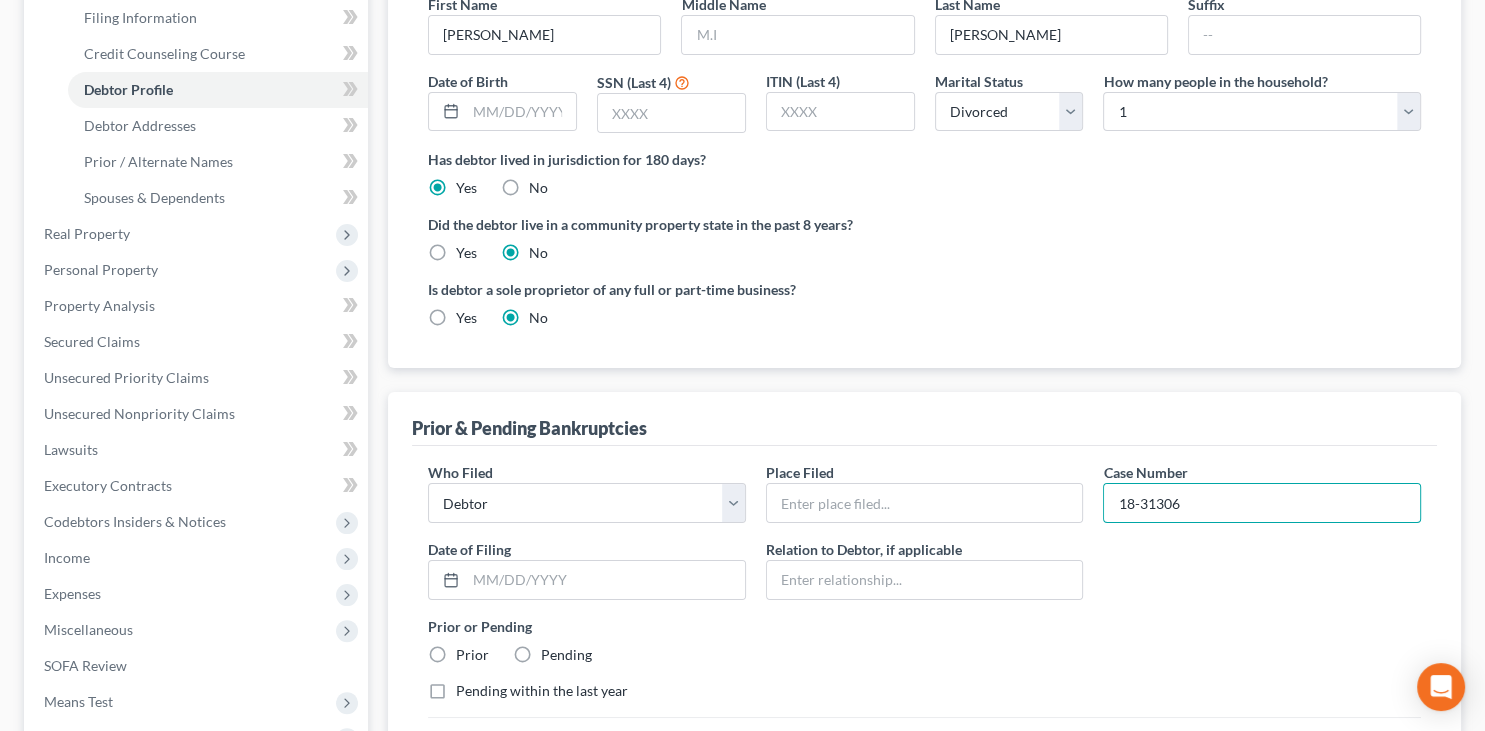 type on "18-31306" 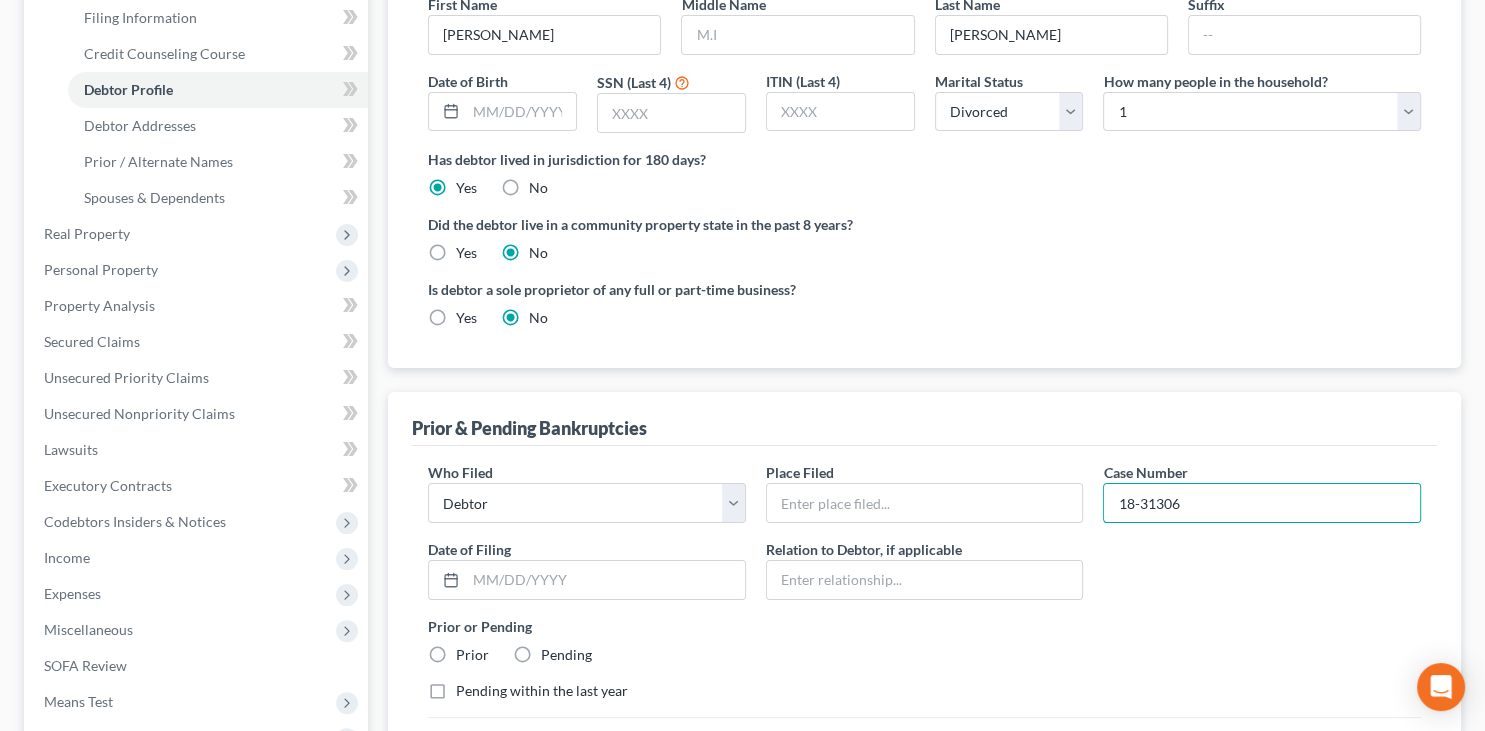 click on "Prior" at bounding box center (472, 655) 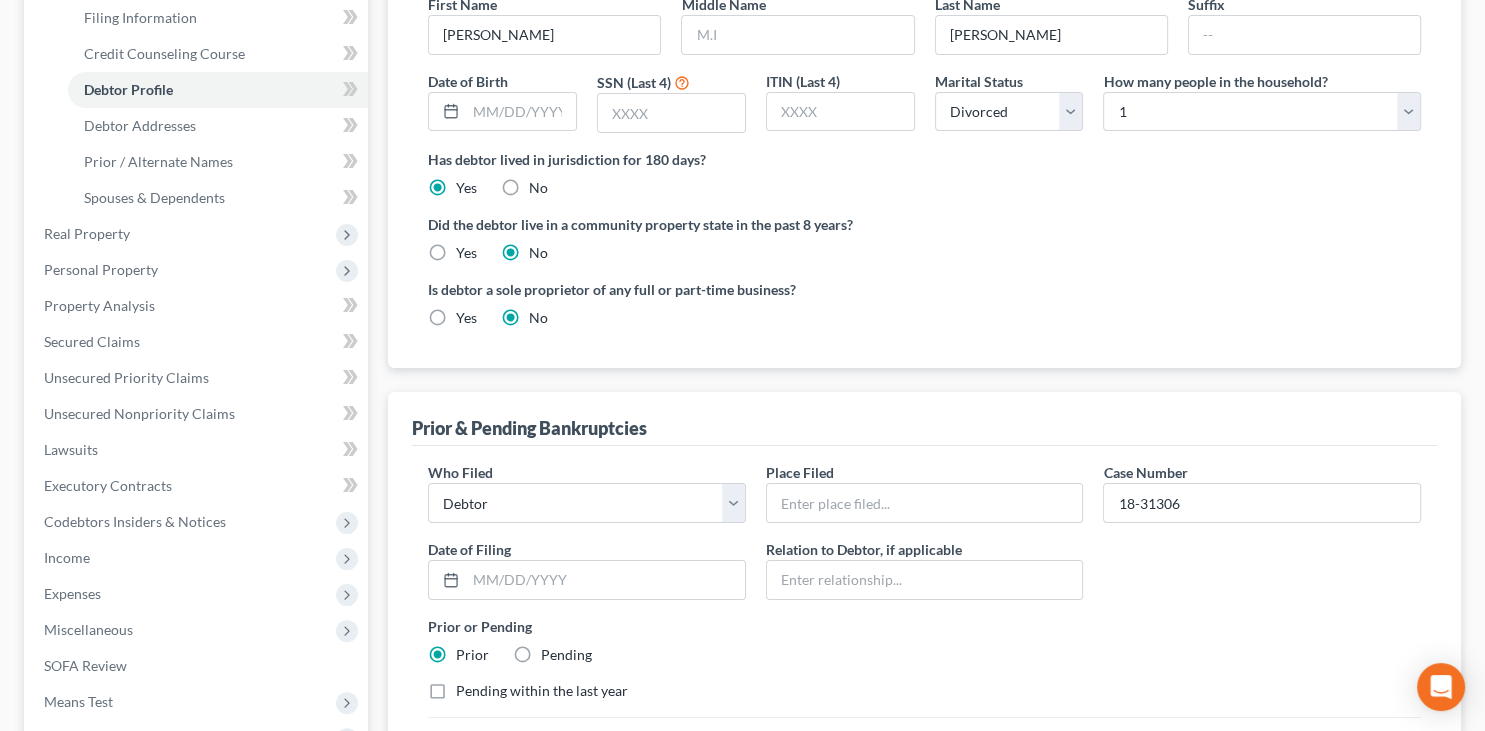 click on "Prior or Pending" at bounding box center (924, 626) 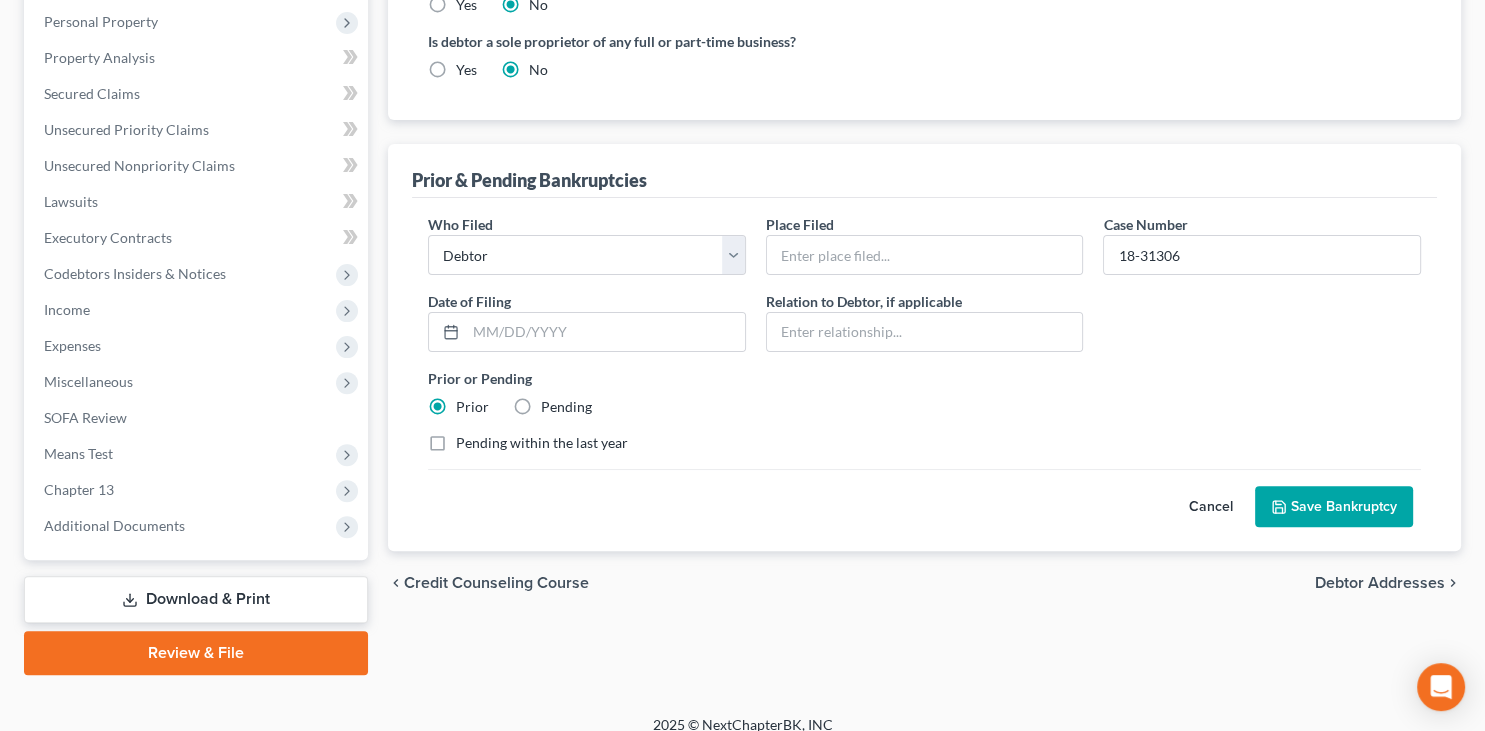 scroll, scrollTop: 581, scrollLeft: 0, axis: vertical 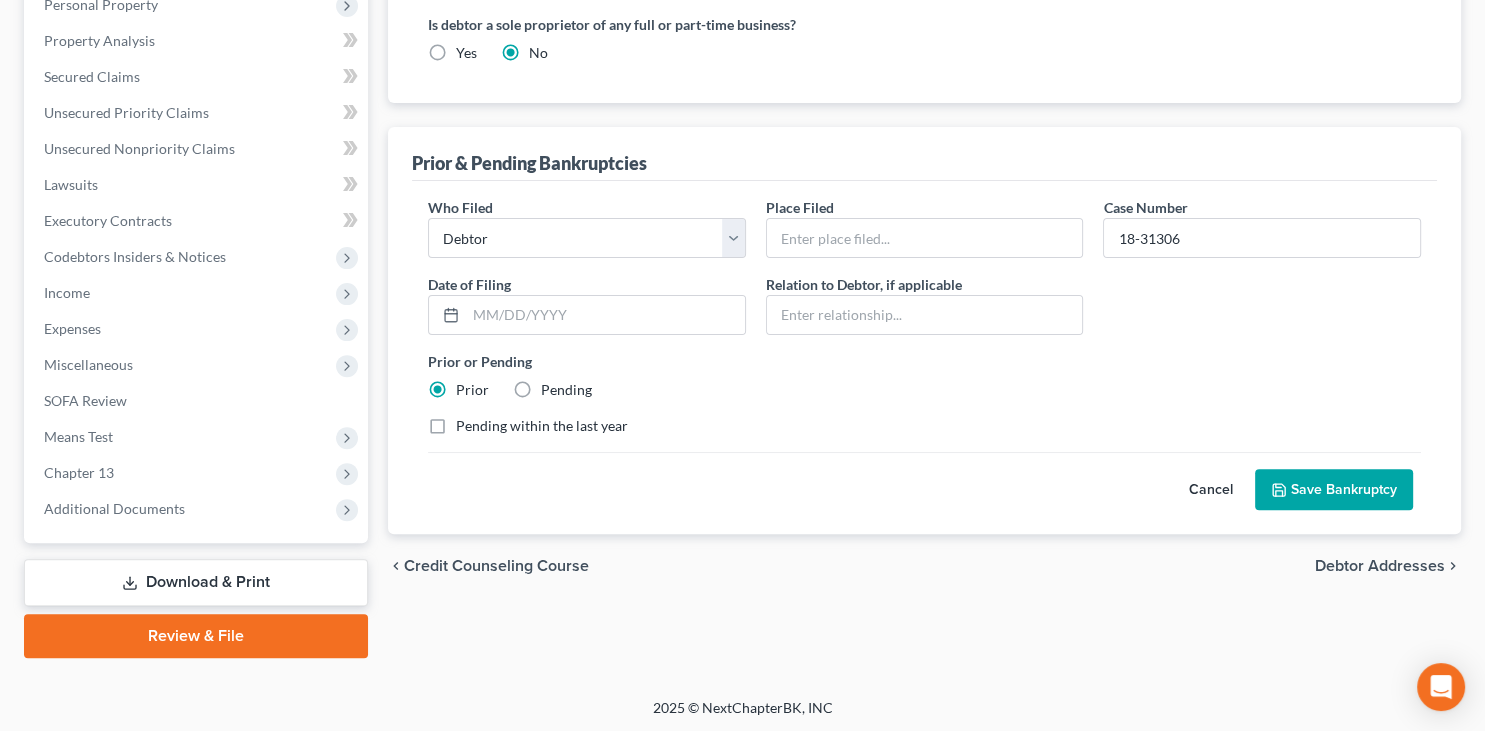 click on "Save Bankruptcy" at bounding box center (1334, 490) 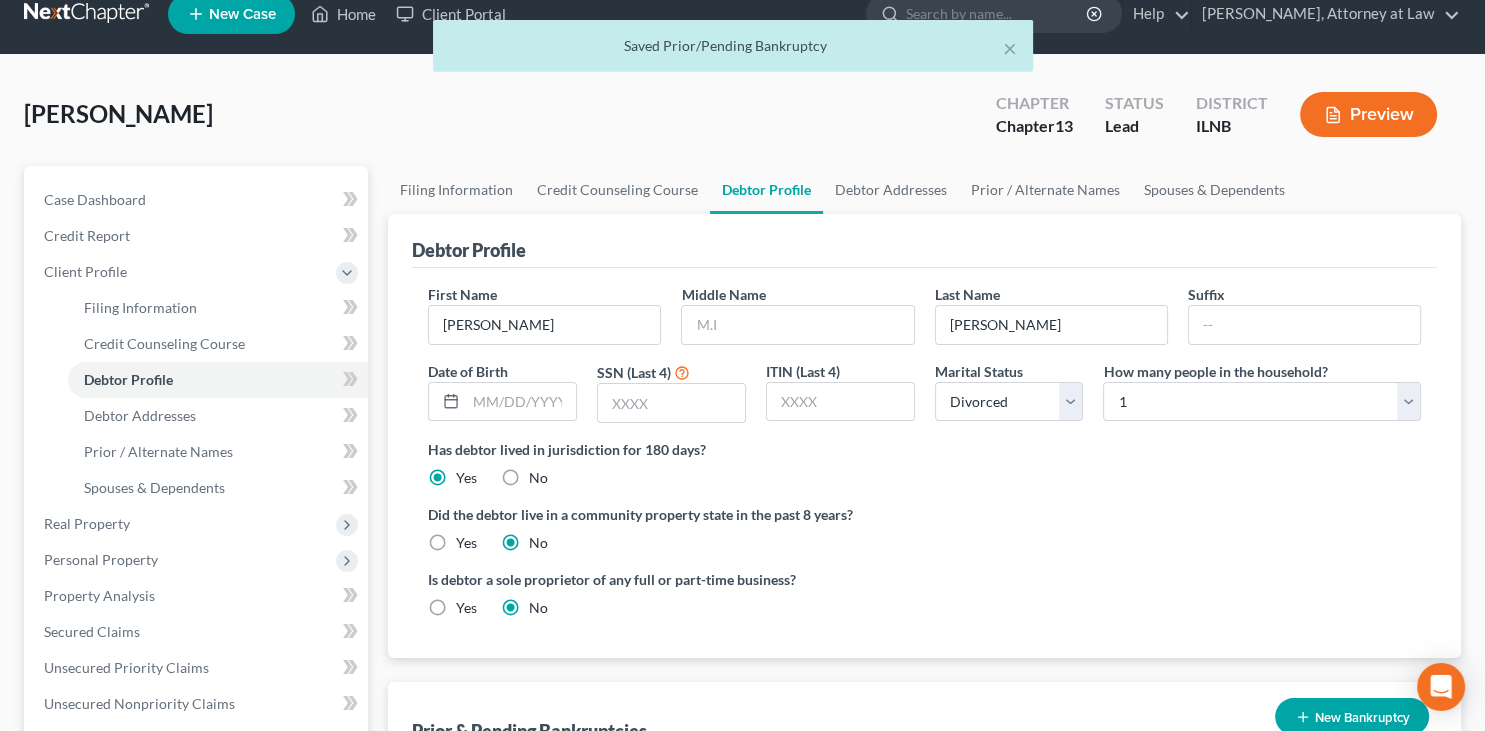 scroll, scrollTop: 0, scrollLeft: 0, axis: both 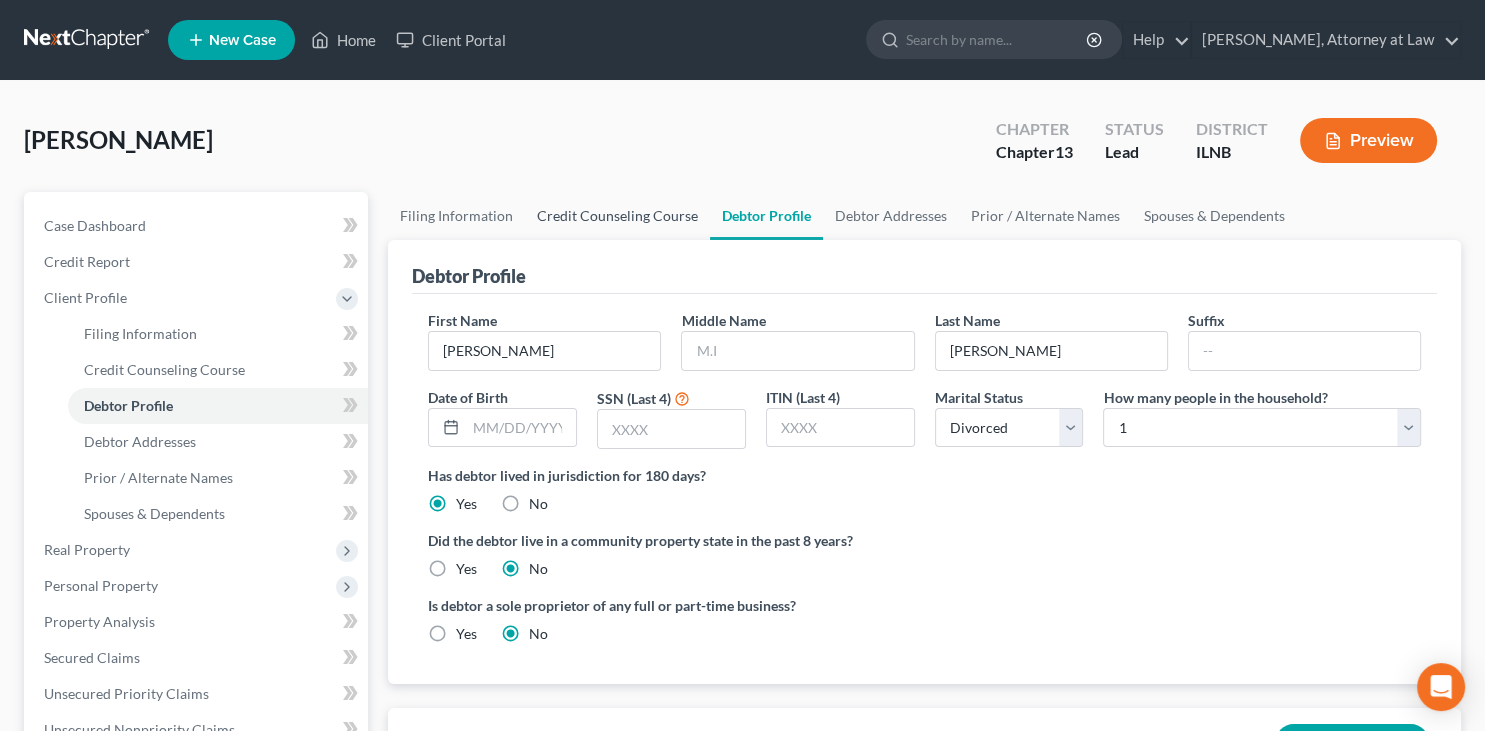 click on "Credit Counseling Course" at bounding box center (617, 216) 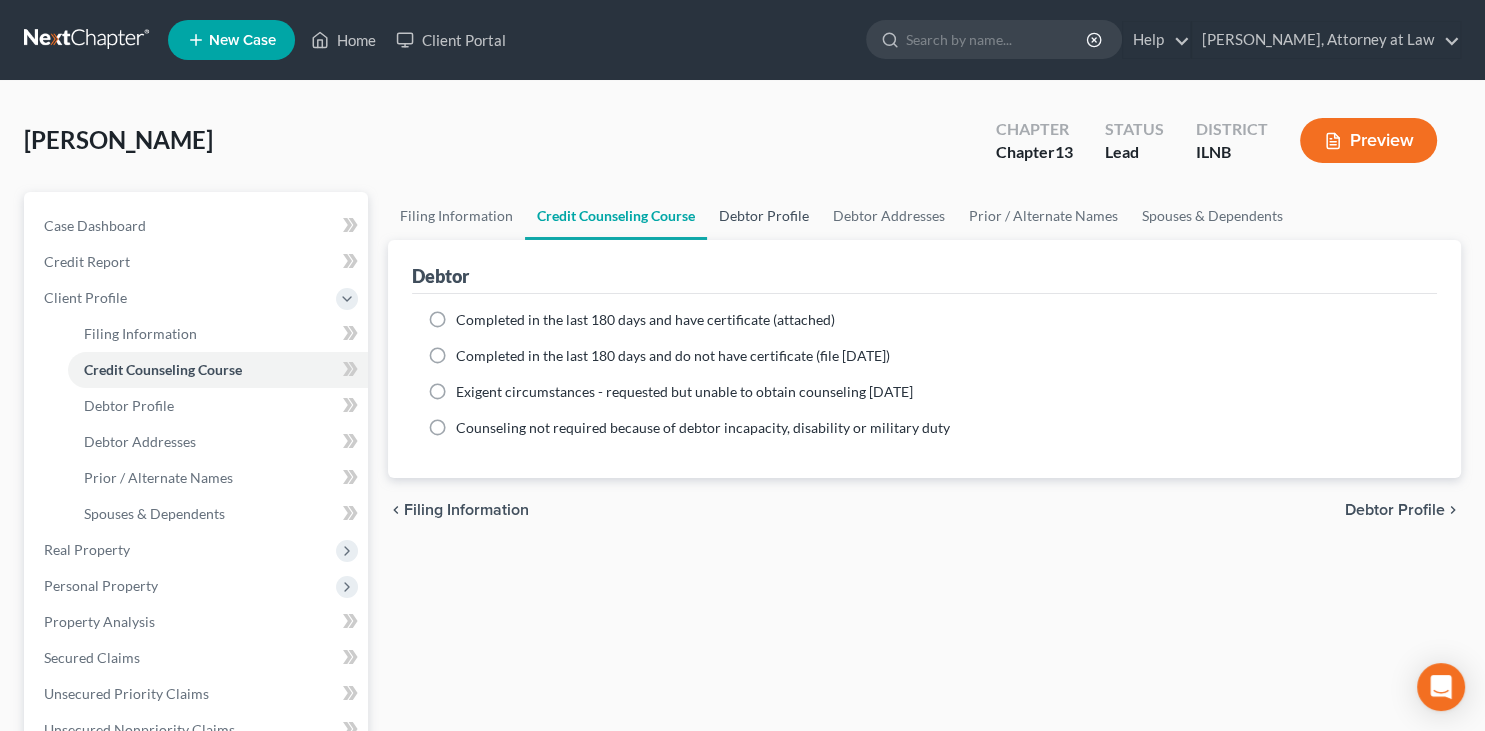 click on "Debtor Profile" at bounding box center (764, 216) 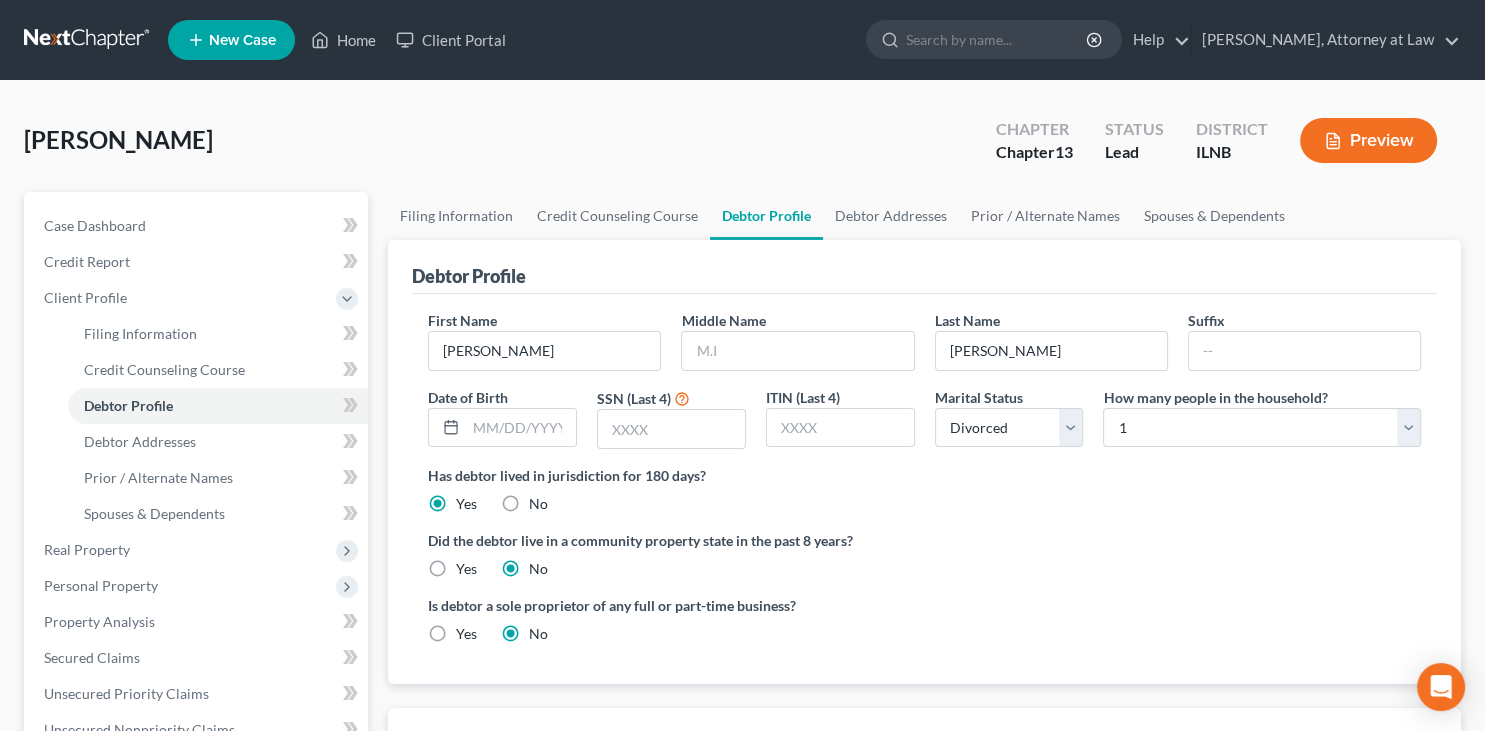 radio on "true" 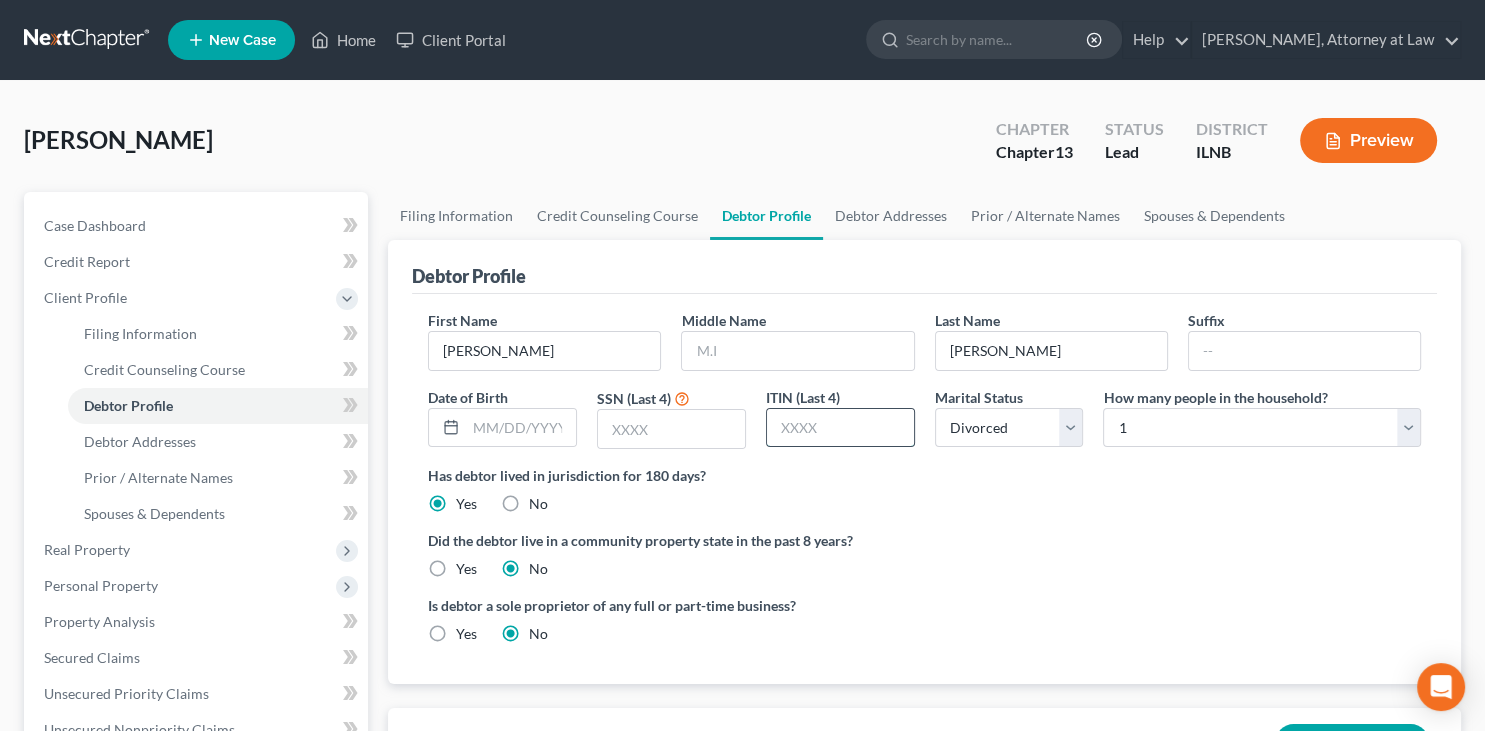 click at bounding box center (840, 428) 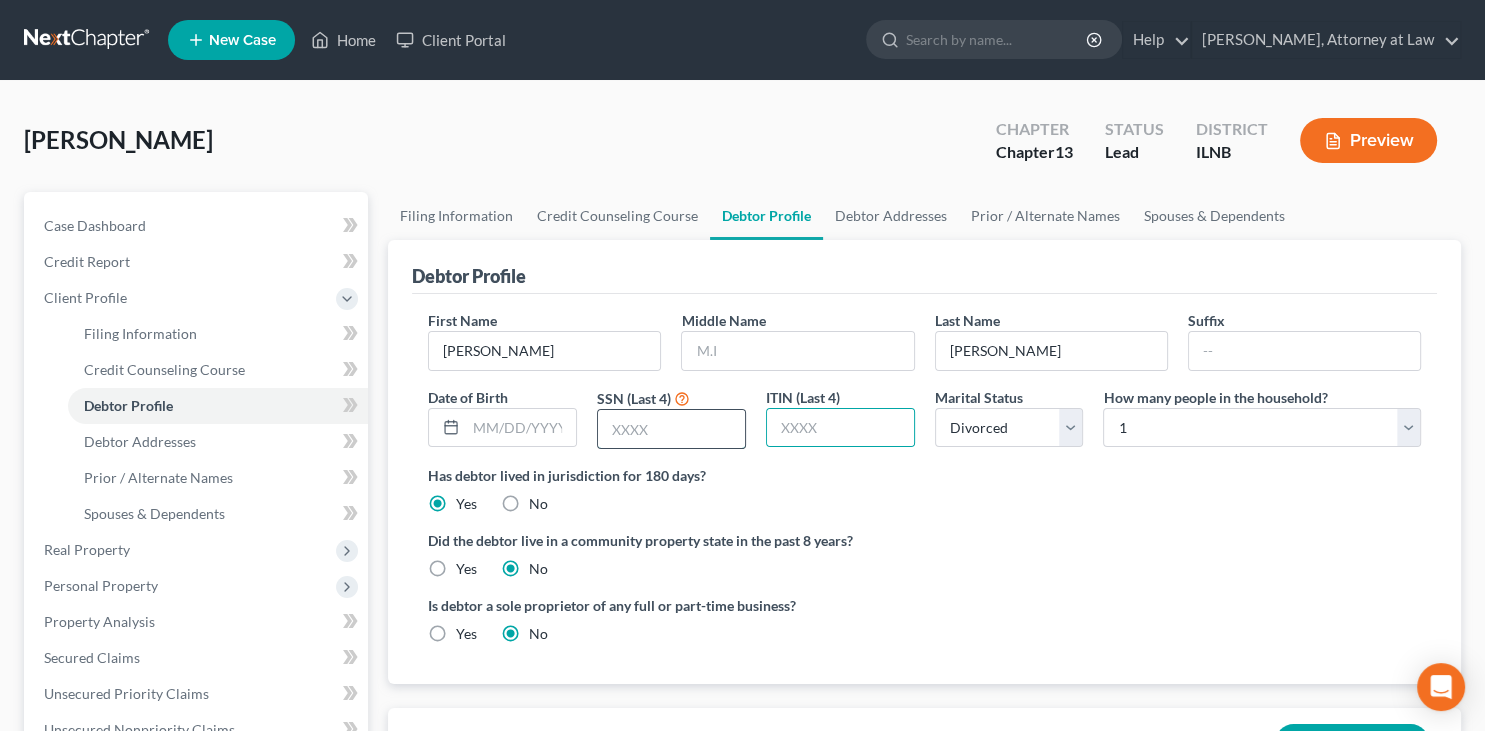 click at bounding box center (671, 429) 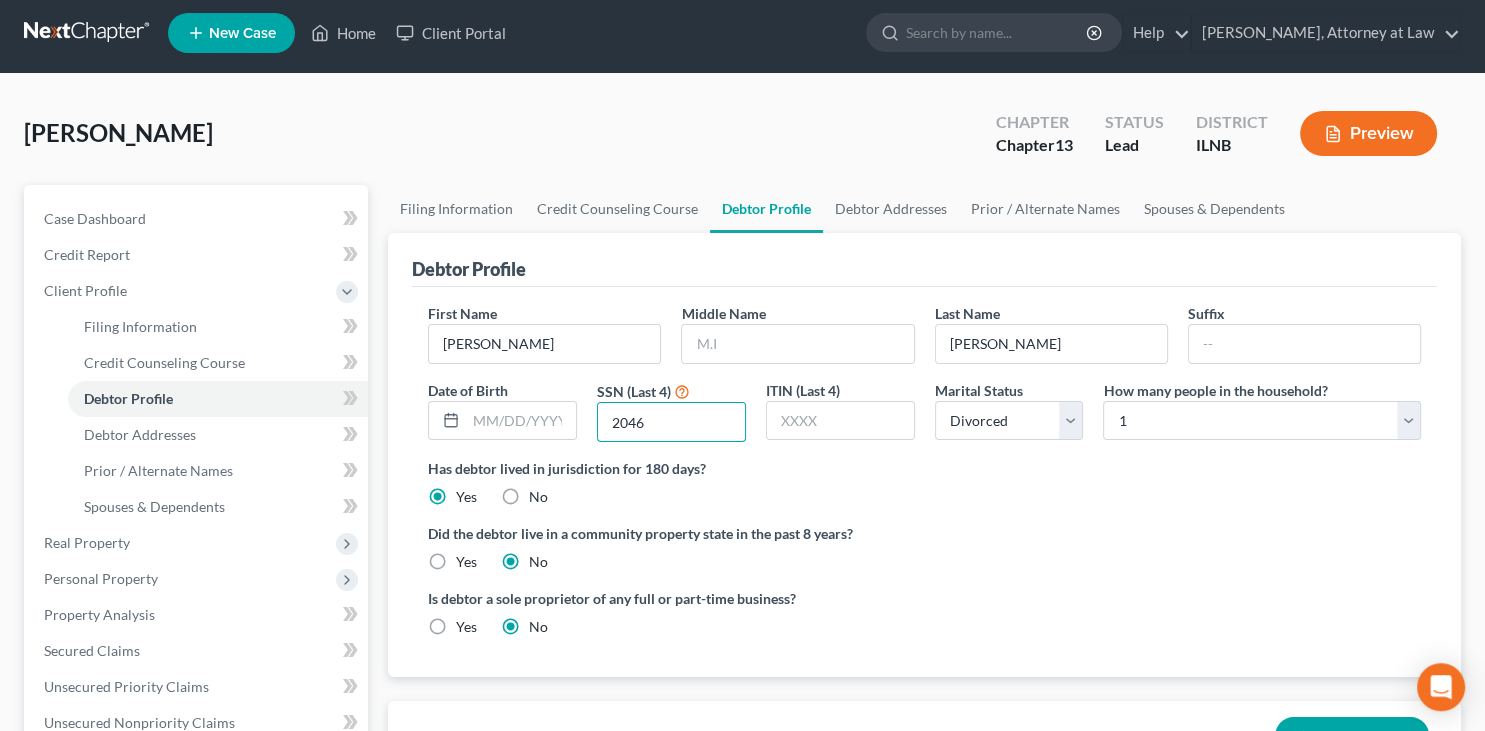 scroll, scrollTop: 0, scrollLeft: 0, axis: both 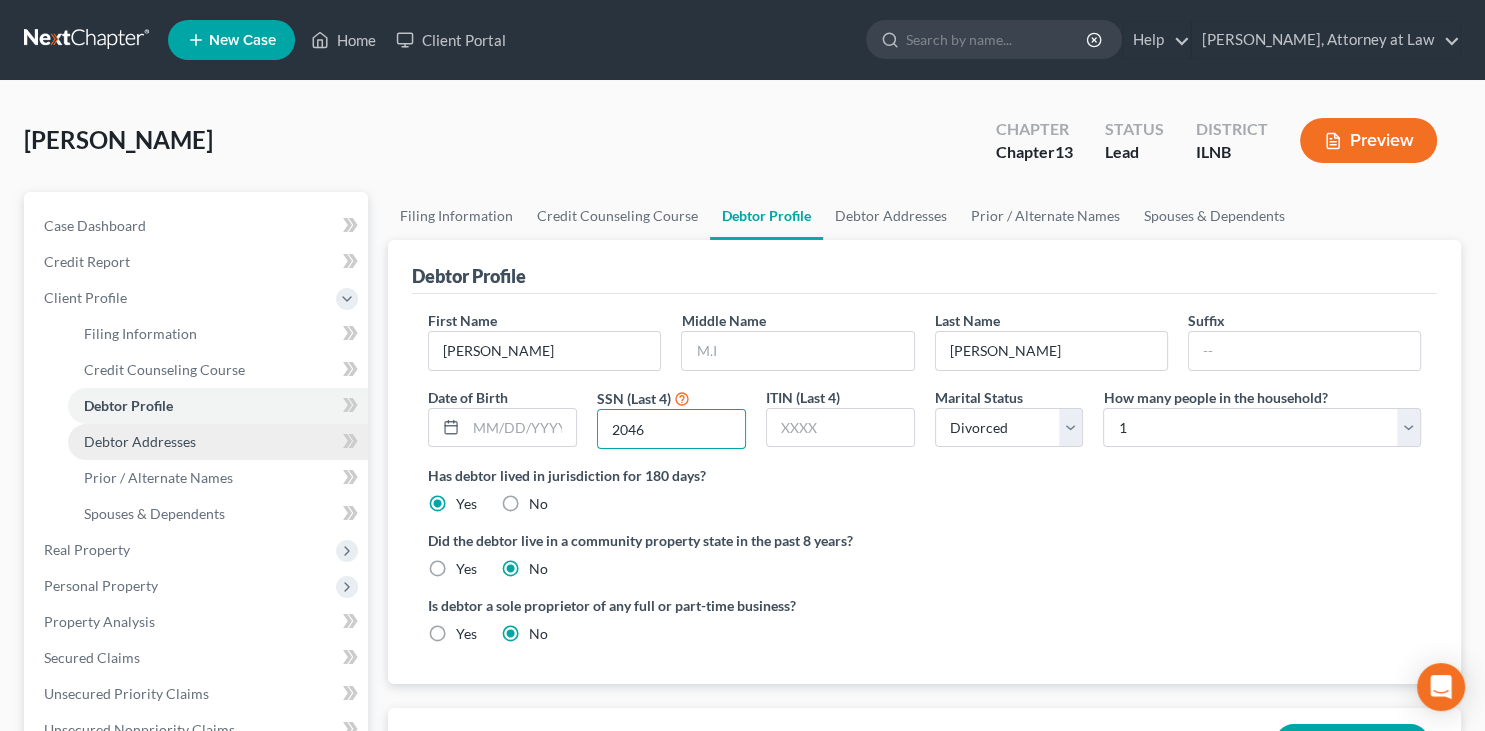 type on "2046" 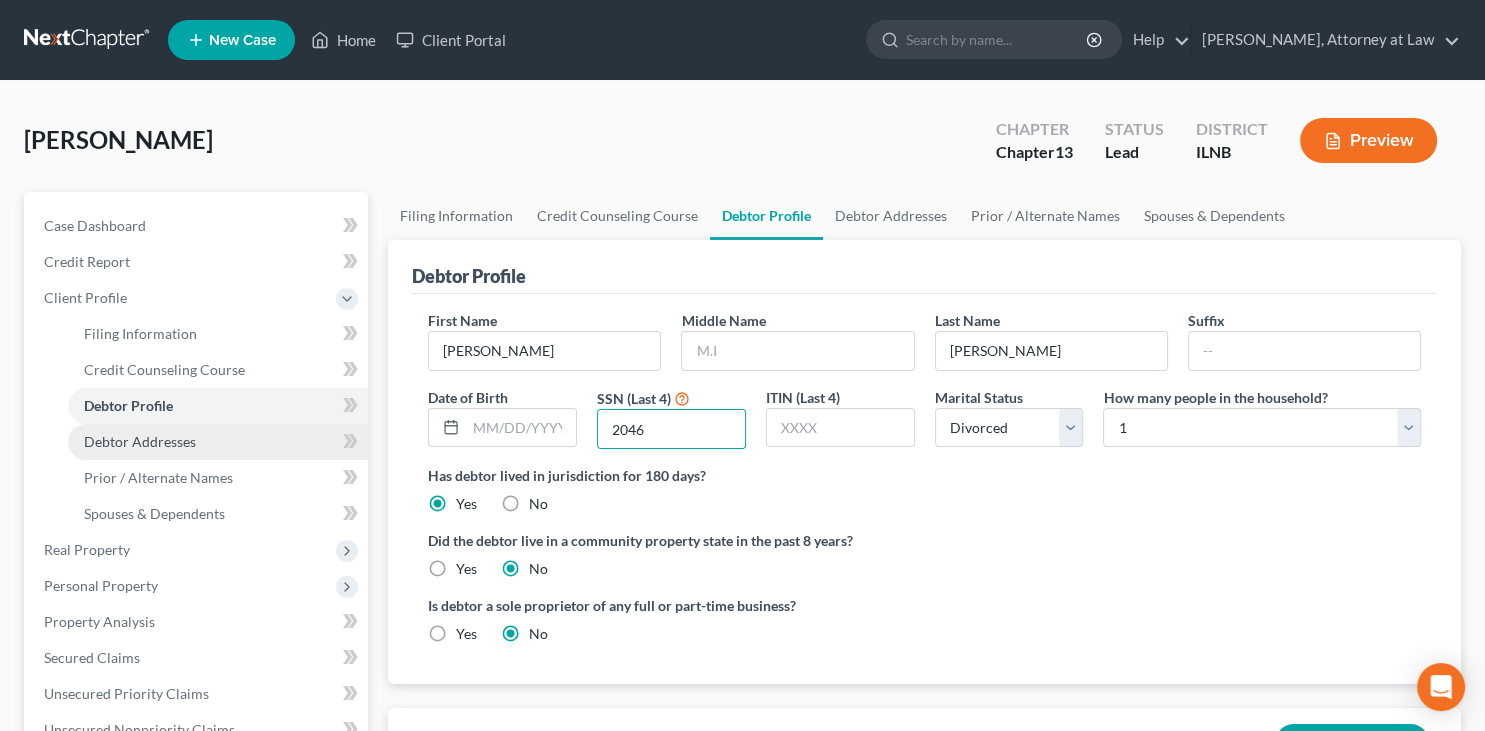 click on "Debtor Addresses" at bounding box center (218, 442) 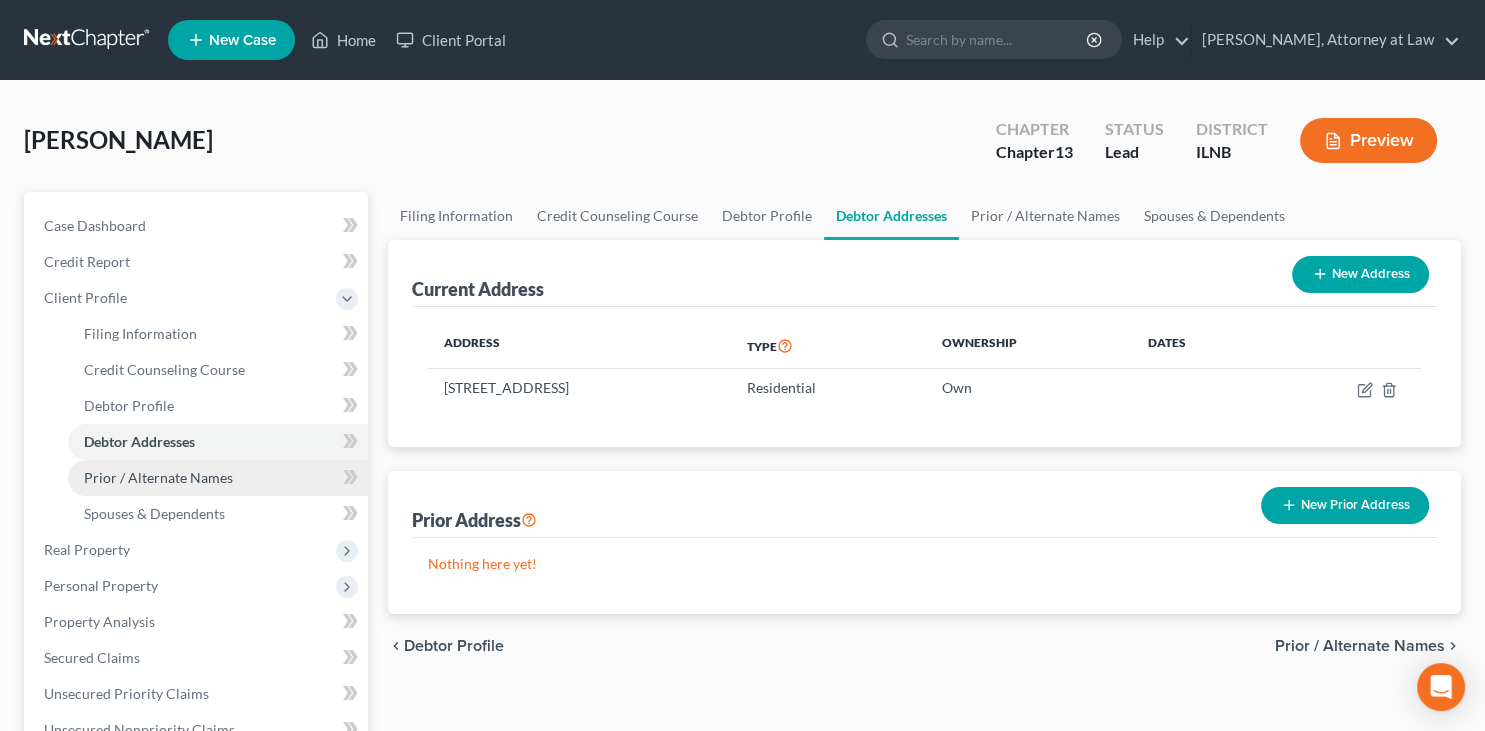 click on "Prior / Alternate Names" at bounding box center (158, 477) 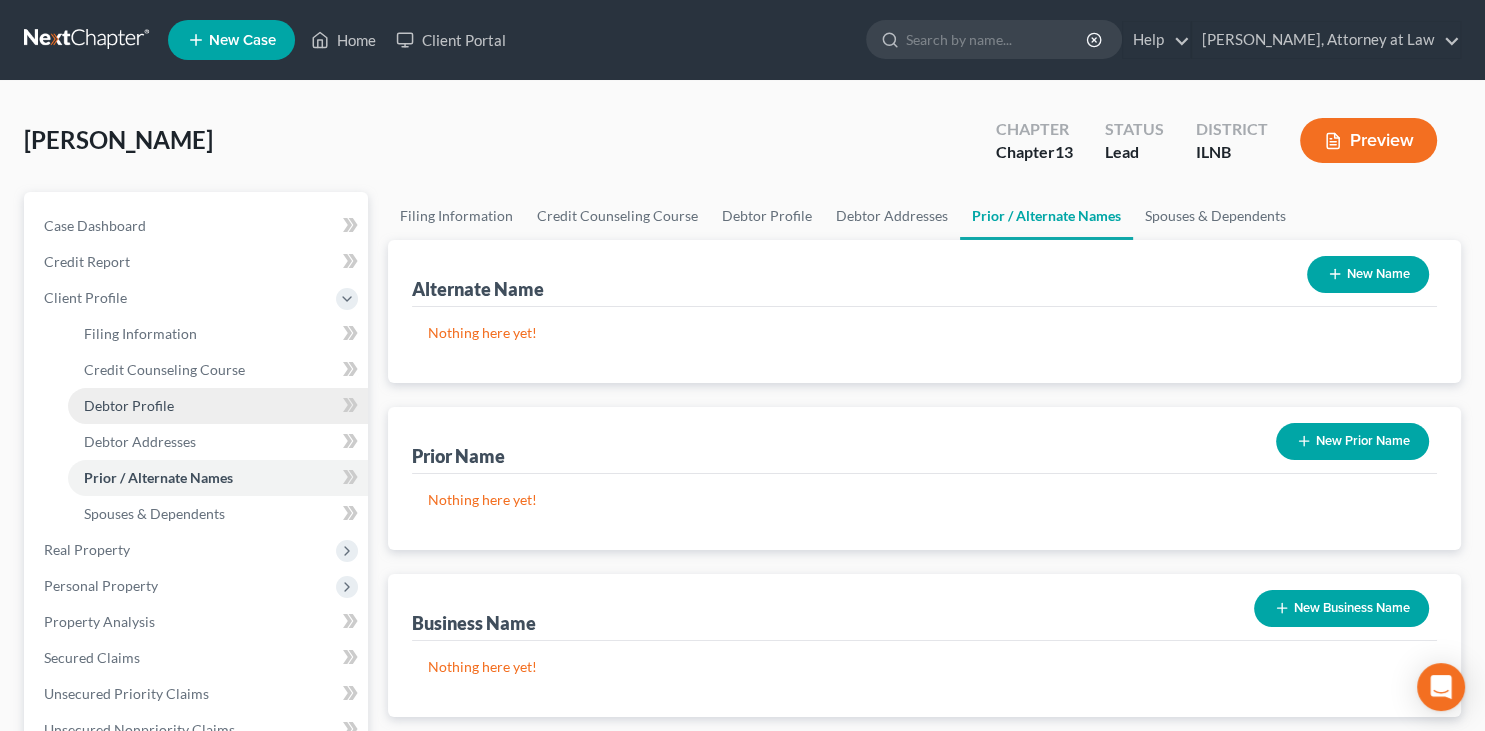 click on "Debtor Profile" at bounding box center (218, 406) 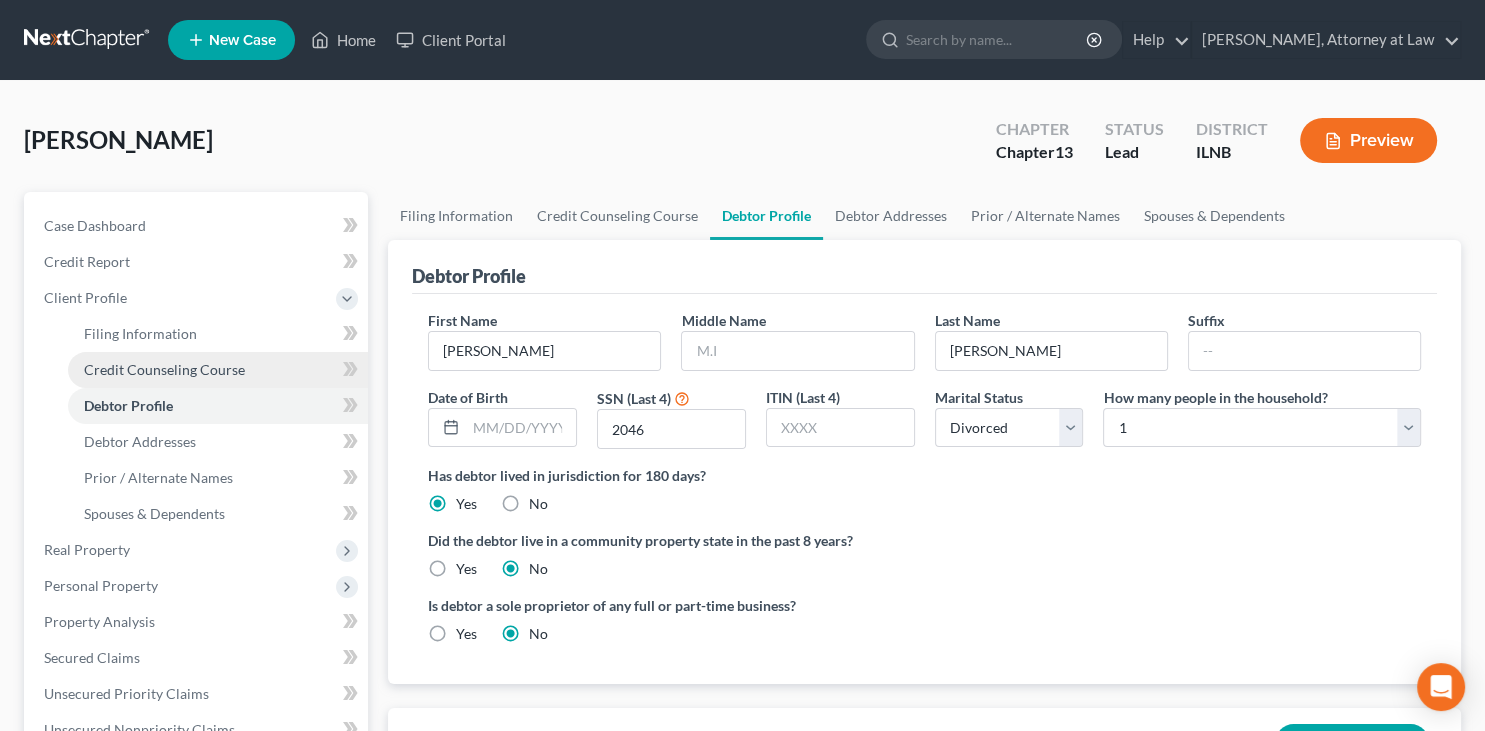 click on "Credit Counseling Course" at bounding box center [164, 369] 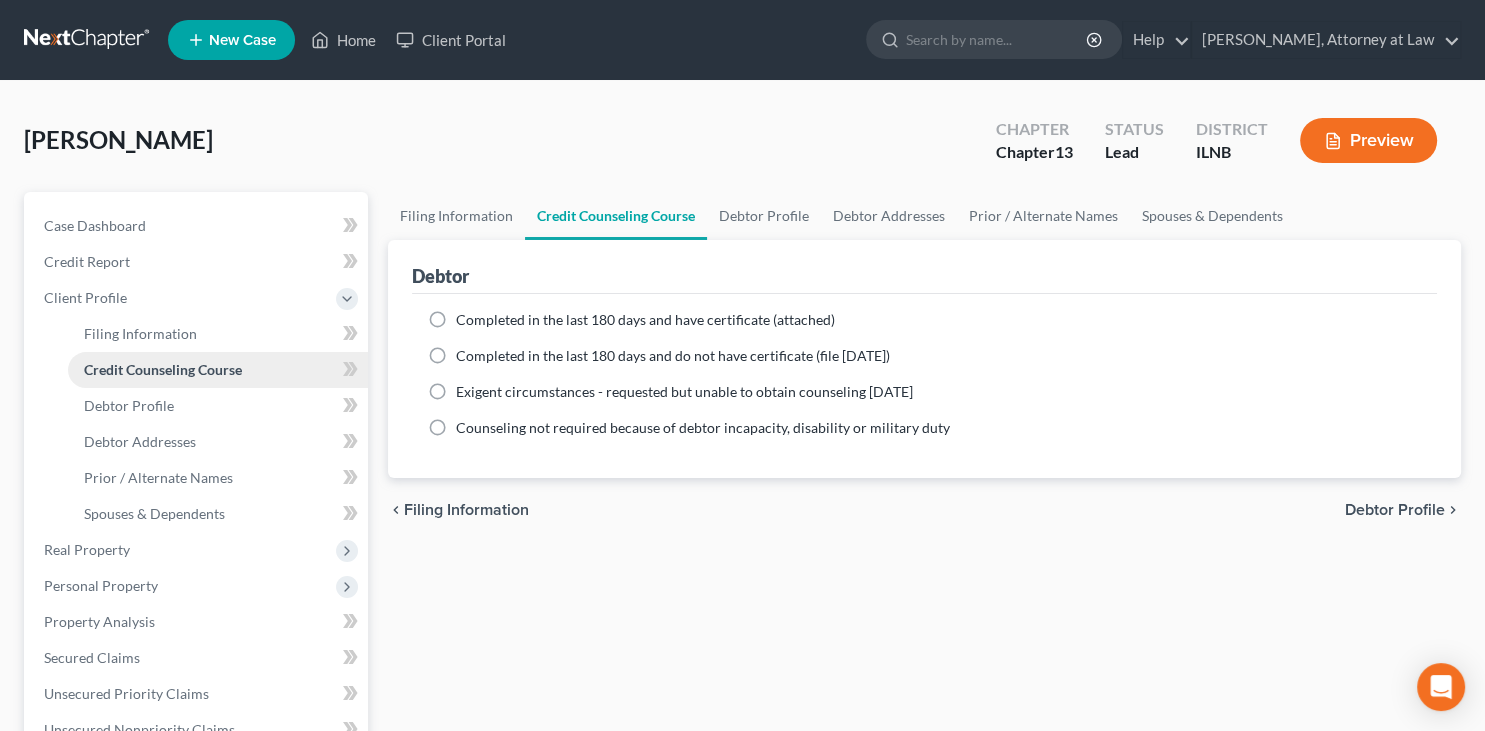 click on "Credit Counseling Course" at bounding box center [218, 370] 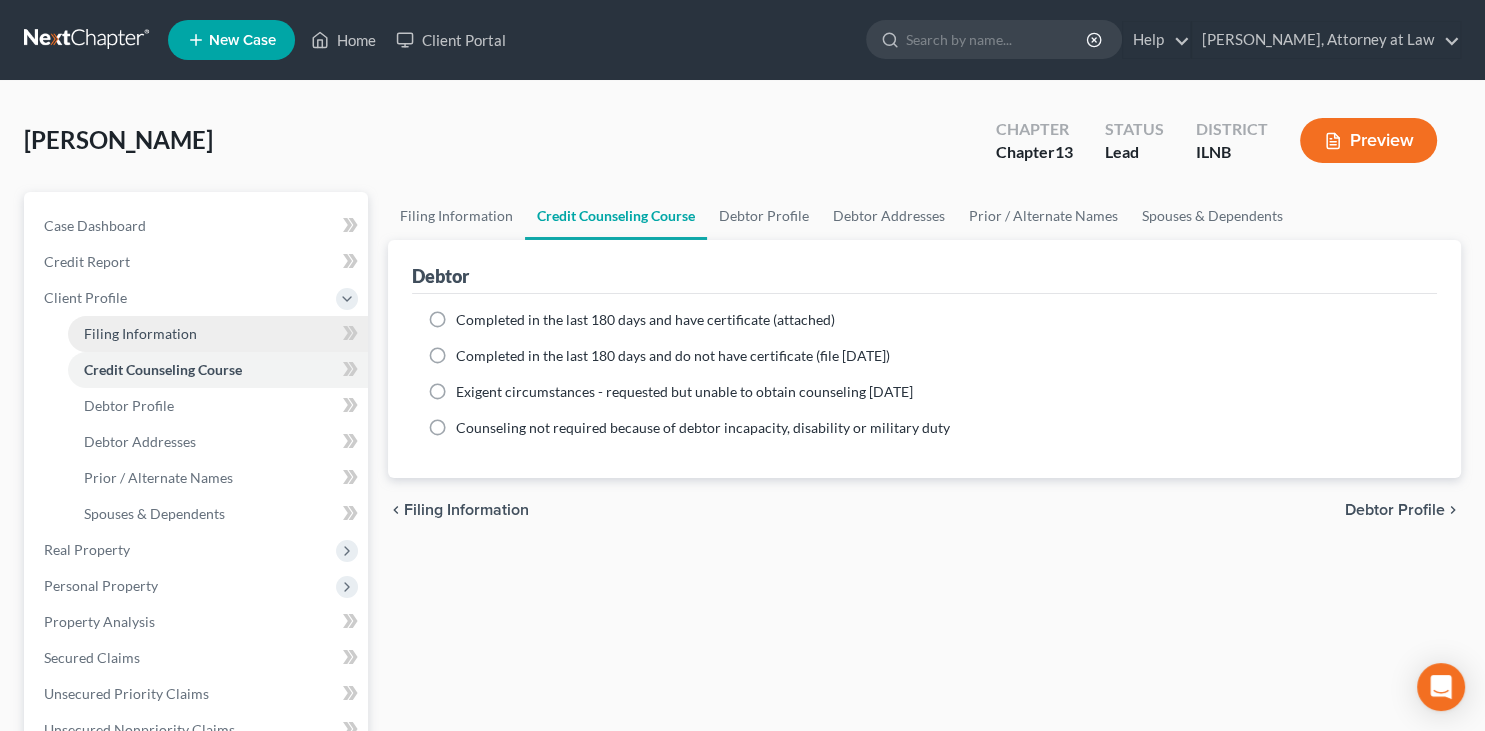 click on "Filing Information" at bounding box center (140, 333) 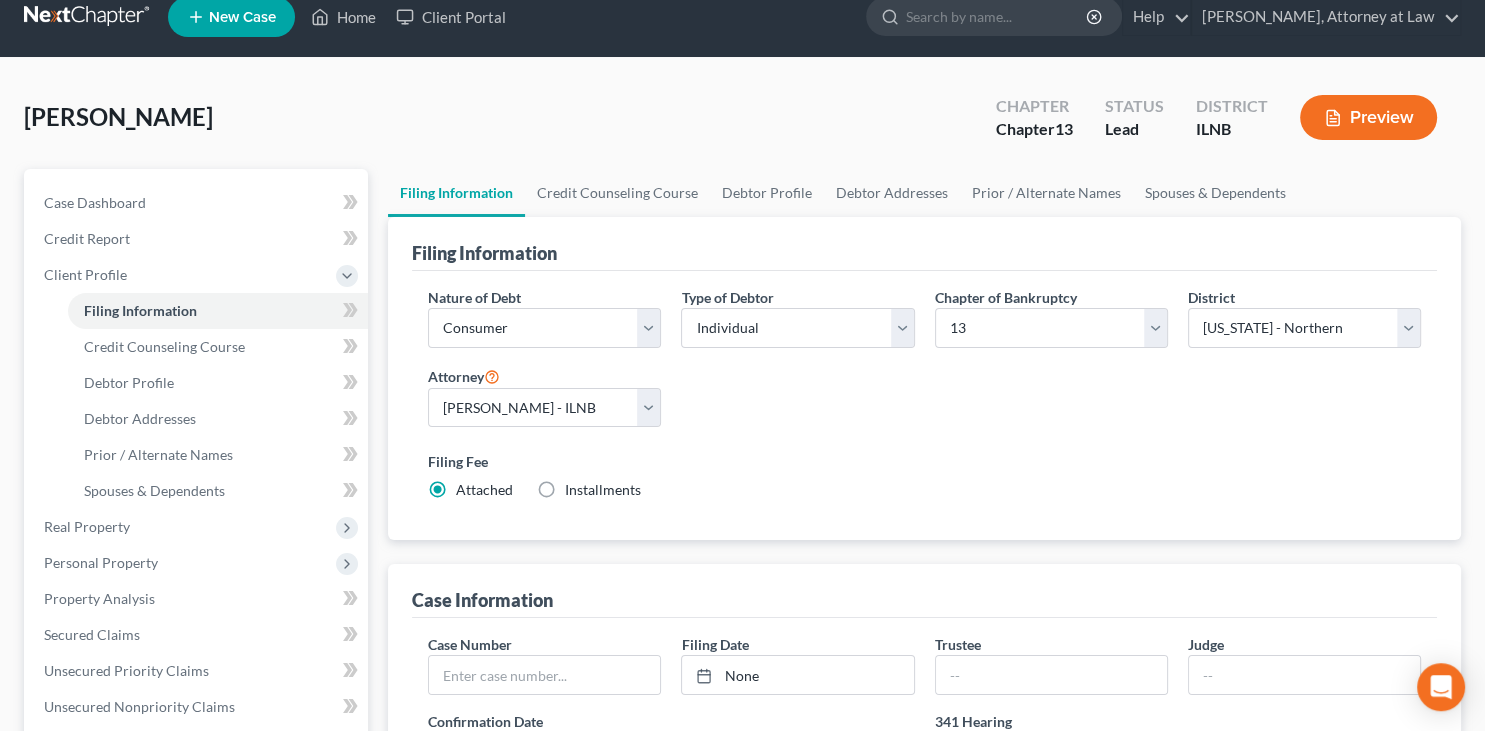 scroll, scrollTop: 0, scrollLeft: 0, axis: both 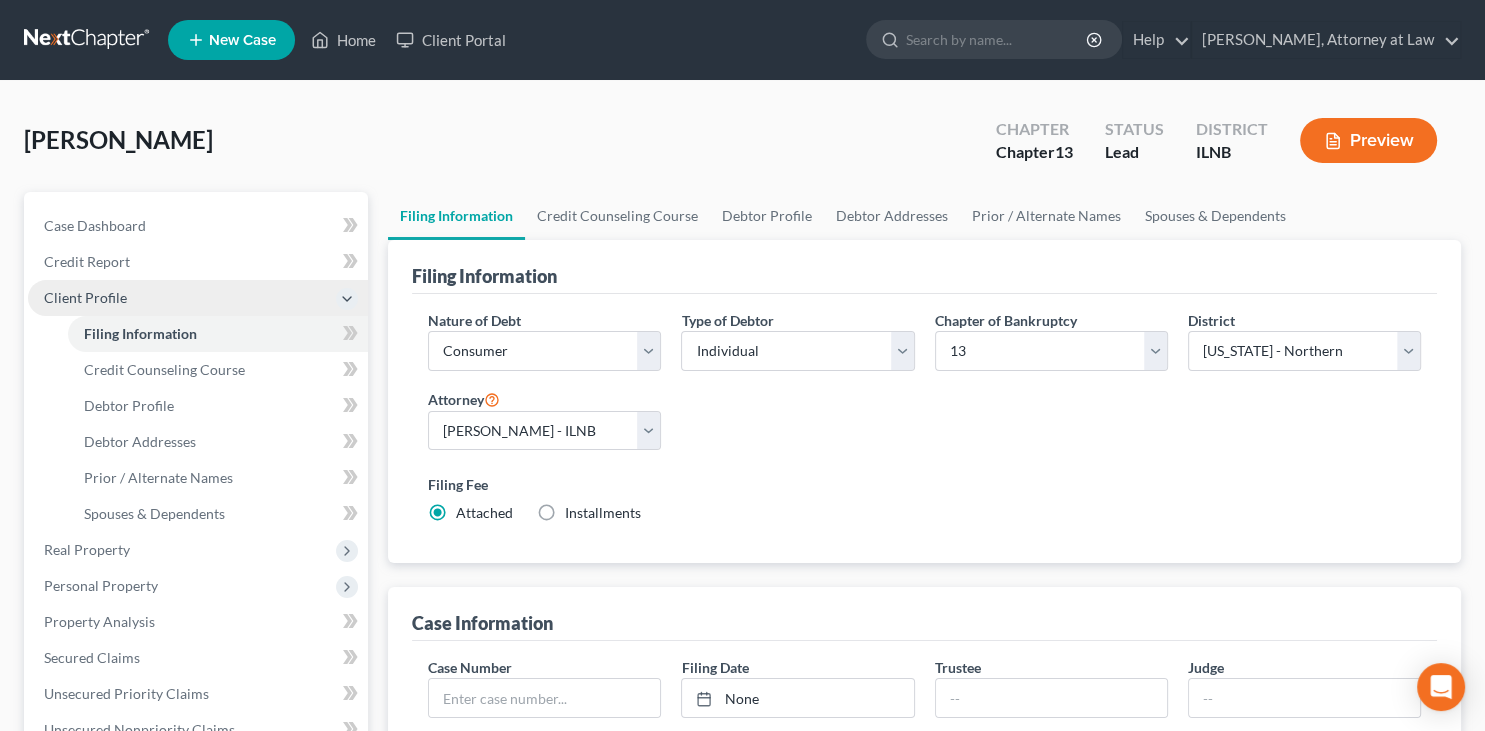 click on "Client Profile" at bounding box center (198, 298) 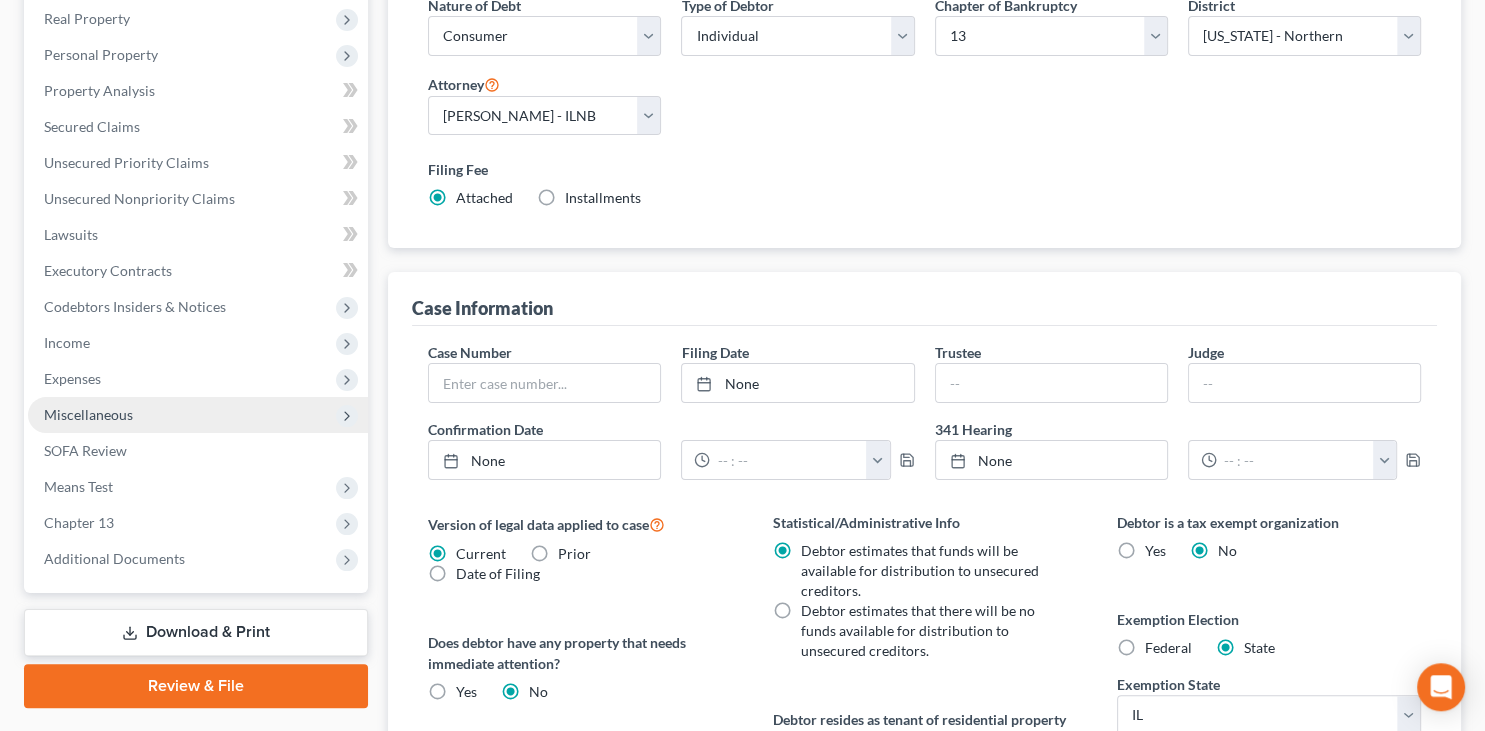 scroll, scrollTop: 316, scrollLeft: 0, axis: vertical 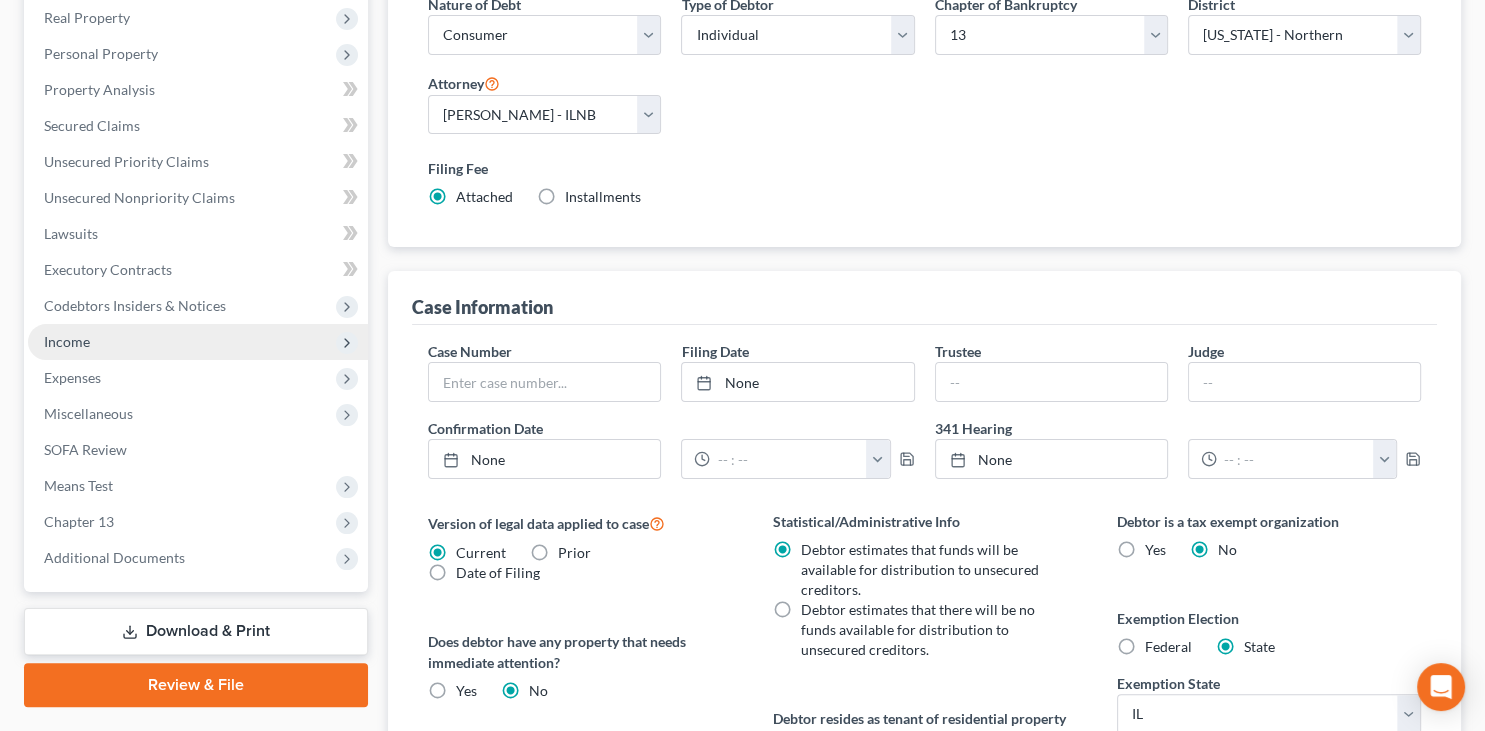 click on "Income" at bounding box center [198, 342] 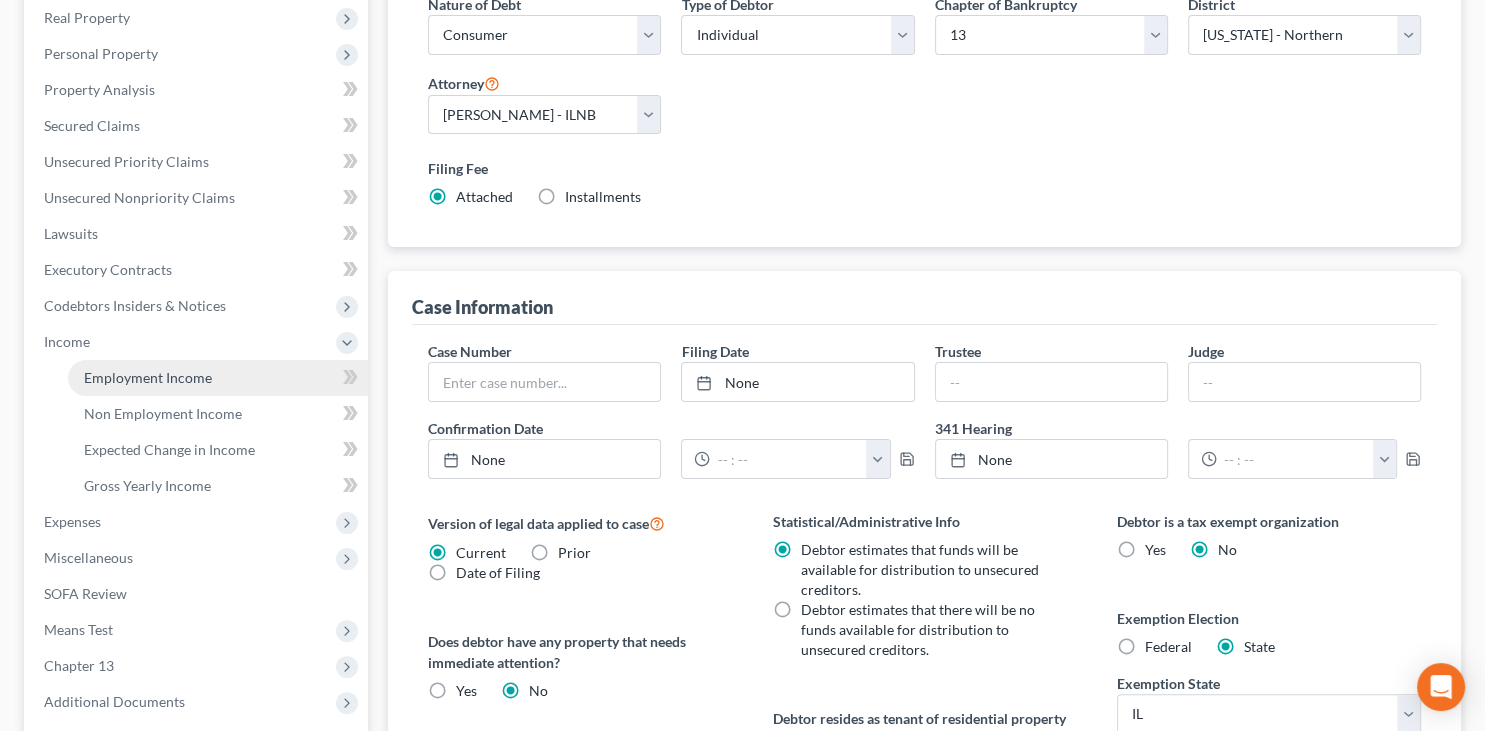 click on "Employment Income" at bounding box center (218, 378) 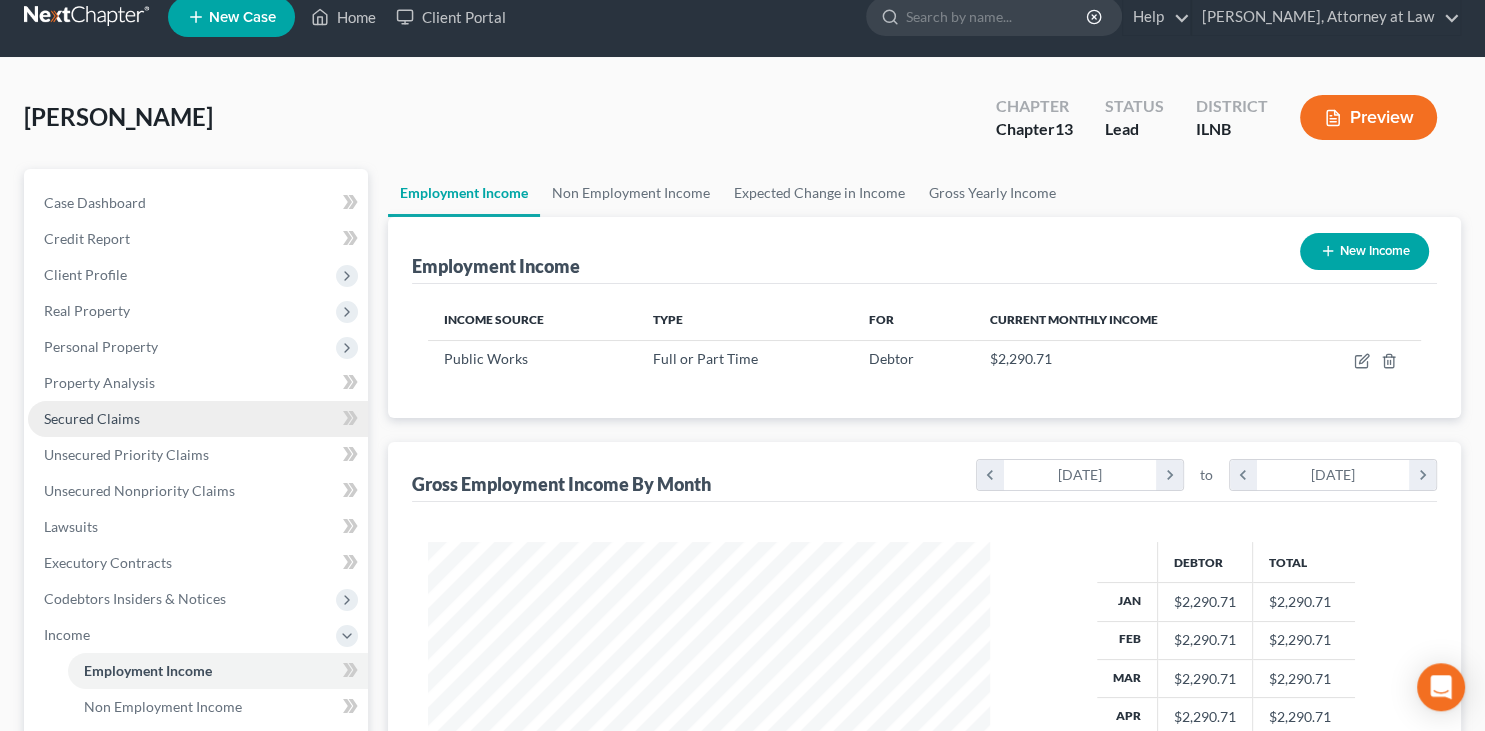 scroll, scrollTop: 1, scrollLeft: 0, axis: vertical 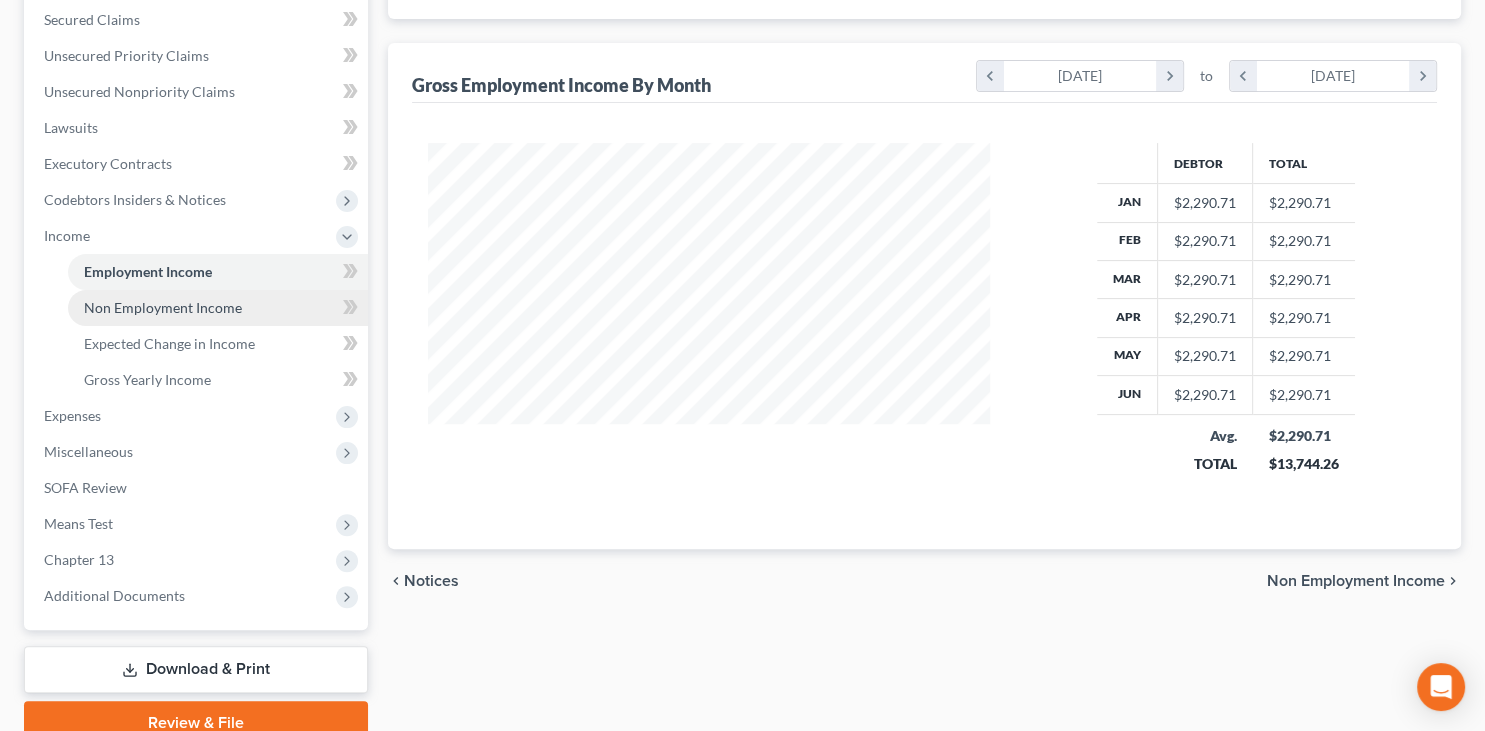 click on "Non Employment Income" at bounding box center [218, 308] 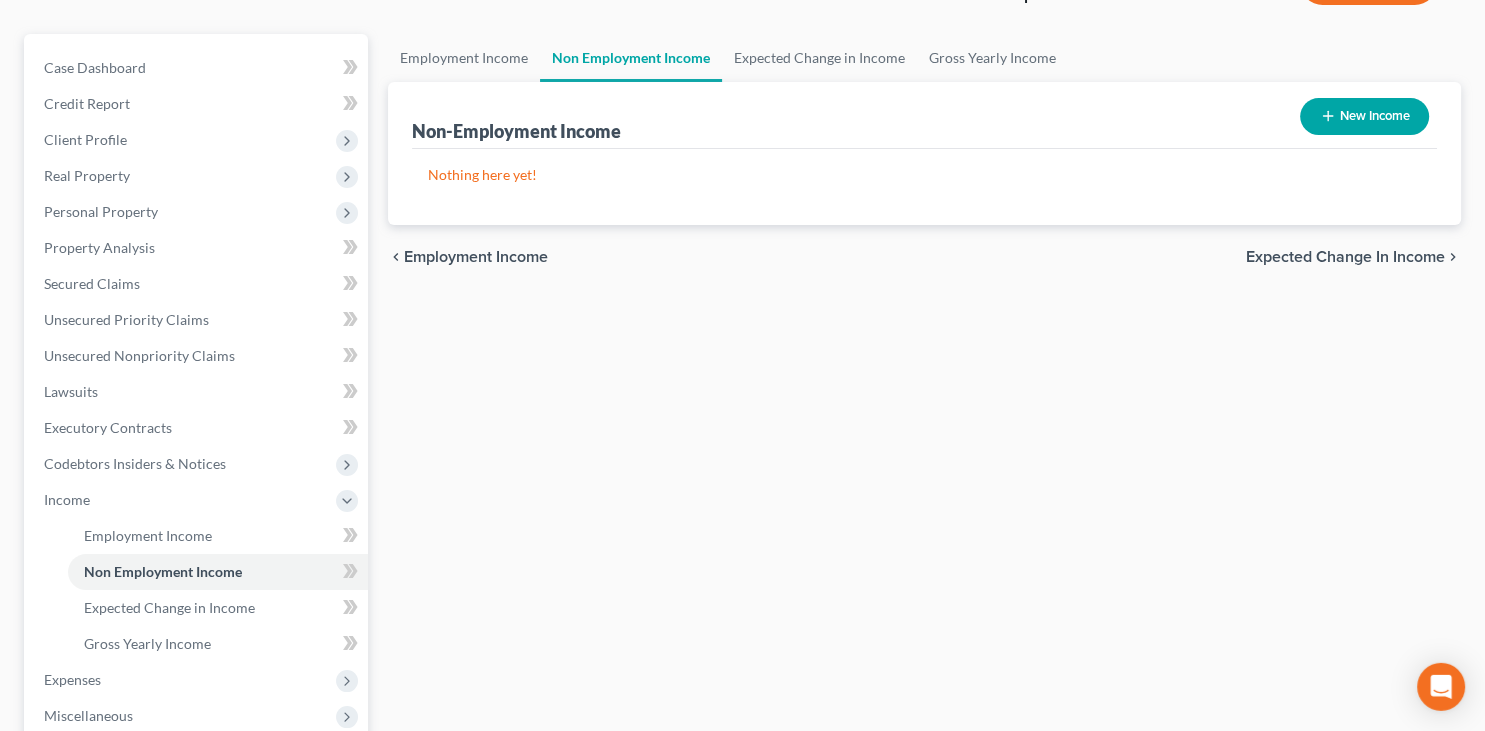 scroll, scrollTop: 211, scrollLeft: 0, axis: vertical 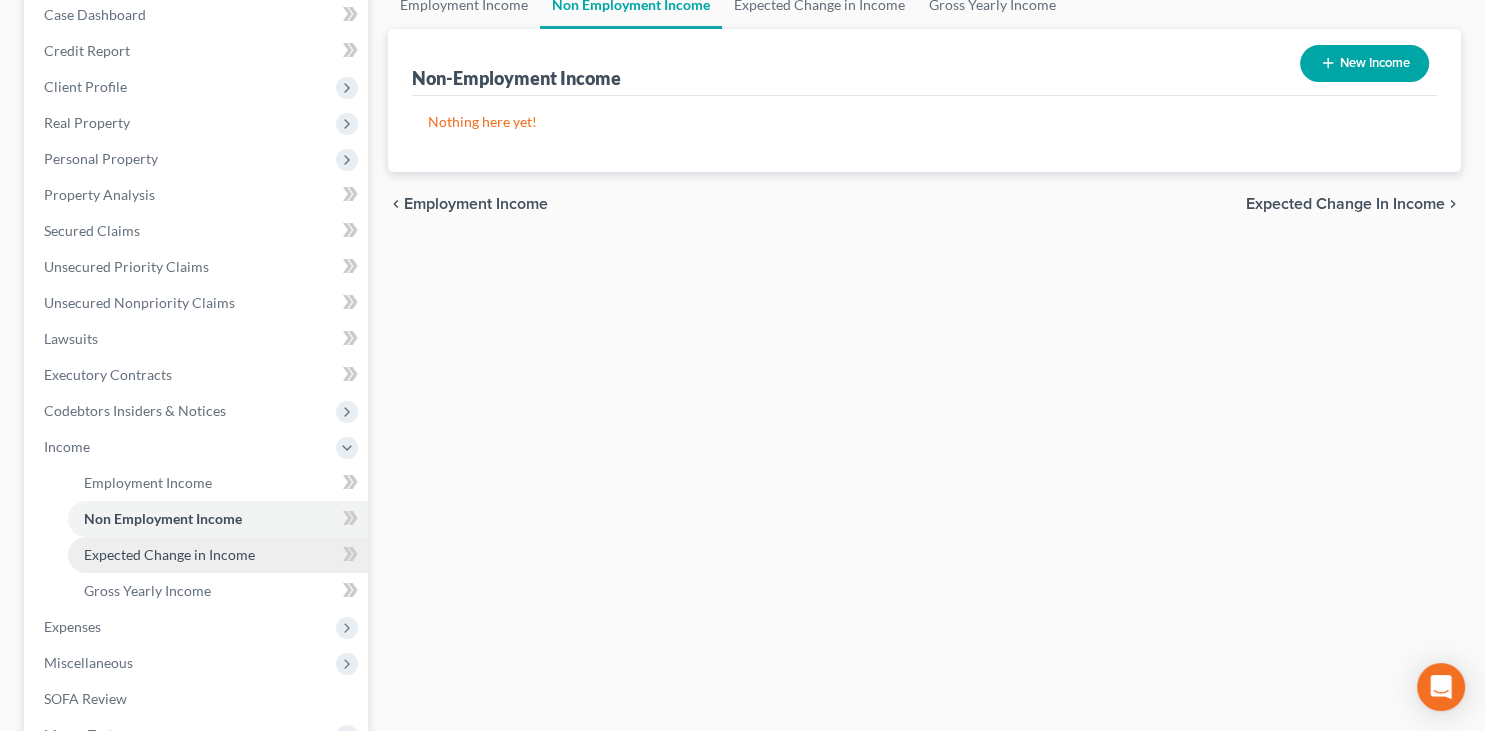 click on "Expected Change in Income" at bounding box center (218, 555) 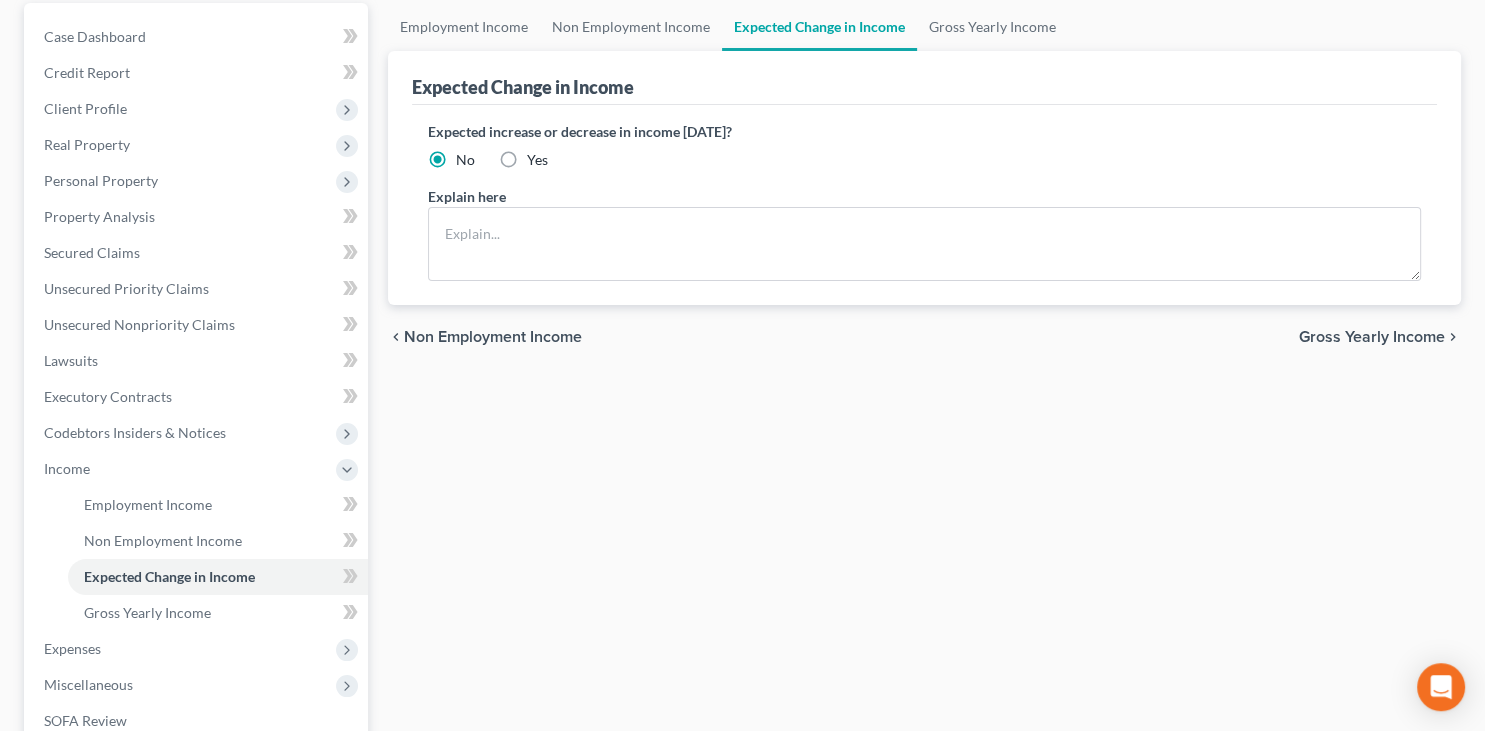 scroll, scrollTop: 211, scrollLeft: 0, axis: vertical 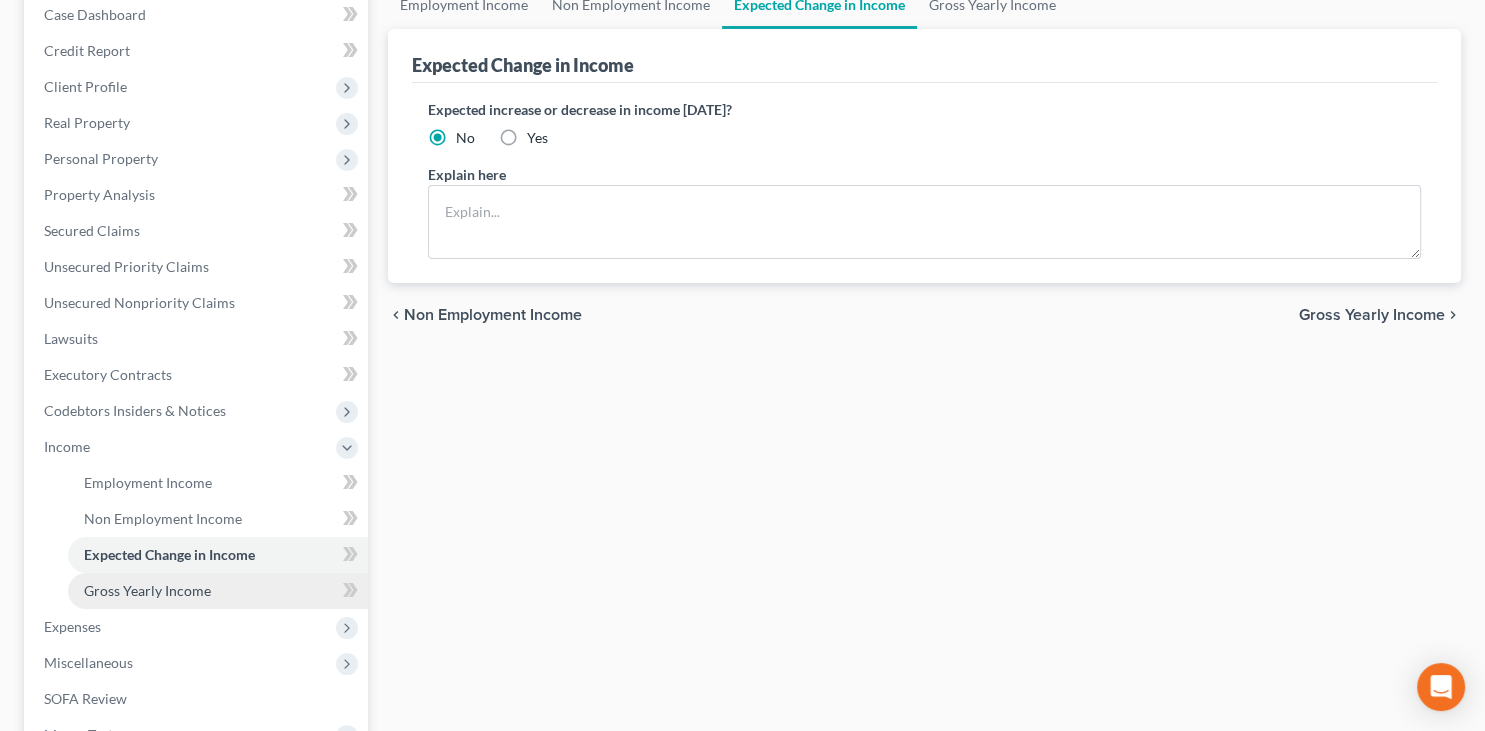 click on "Gross Yearly Income" at bounding box center [147, 590] 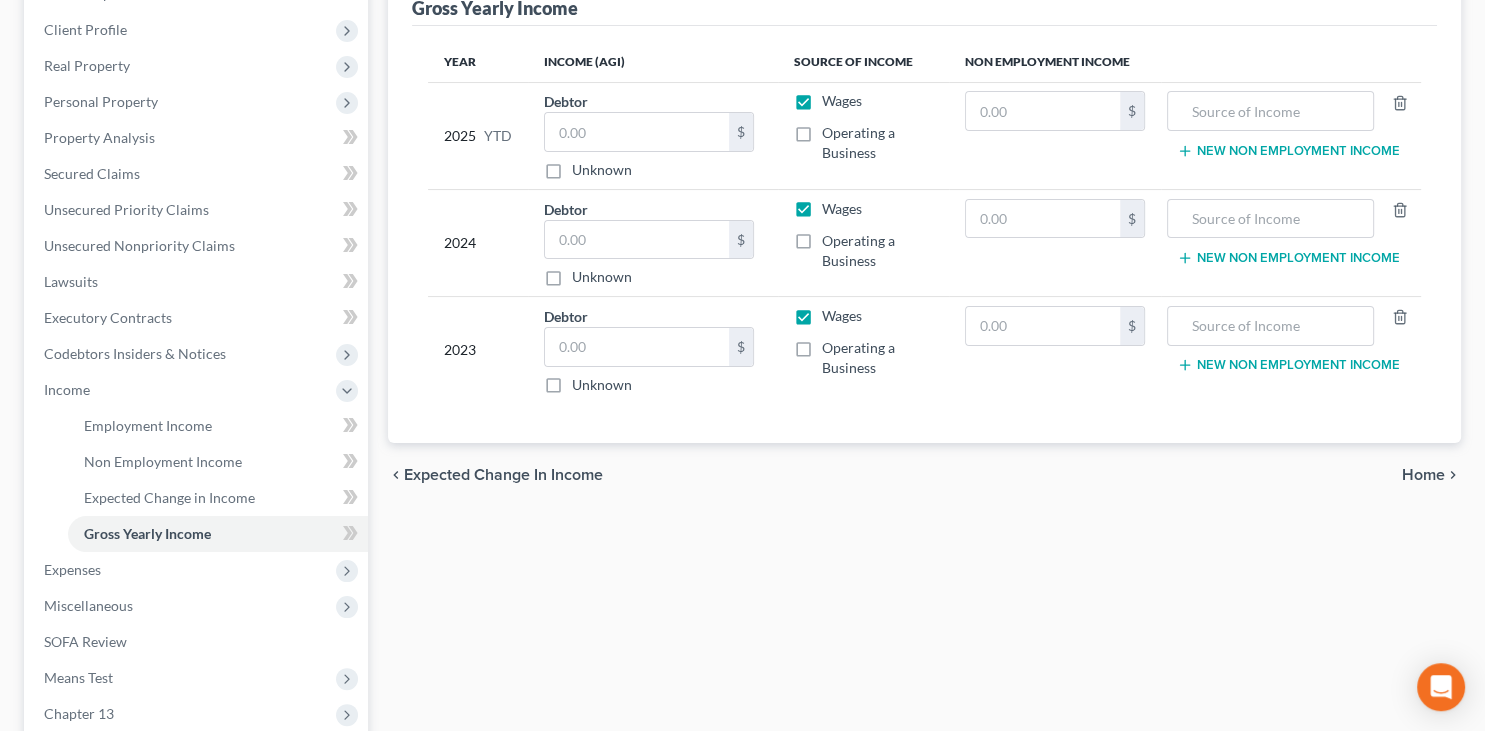 scroll, scrollTop: 316, scrollLeft: 0, axis: vertical 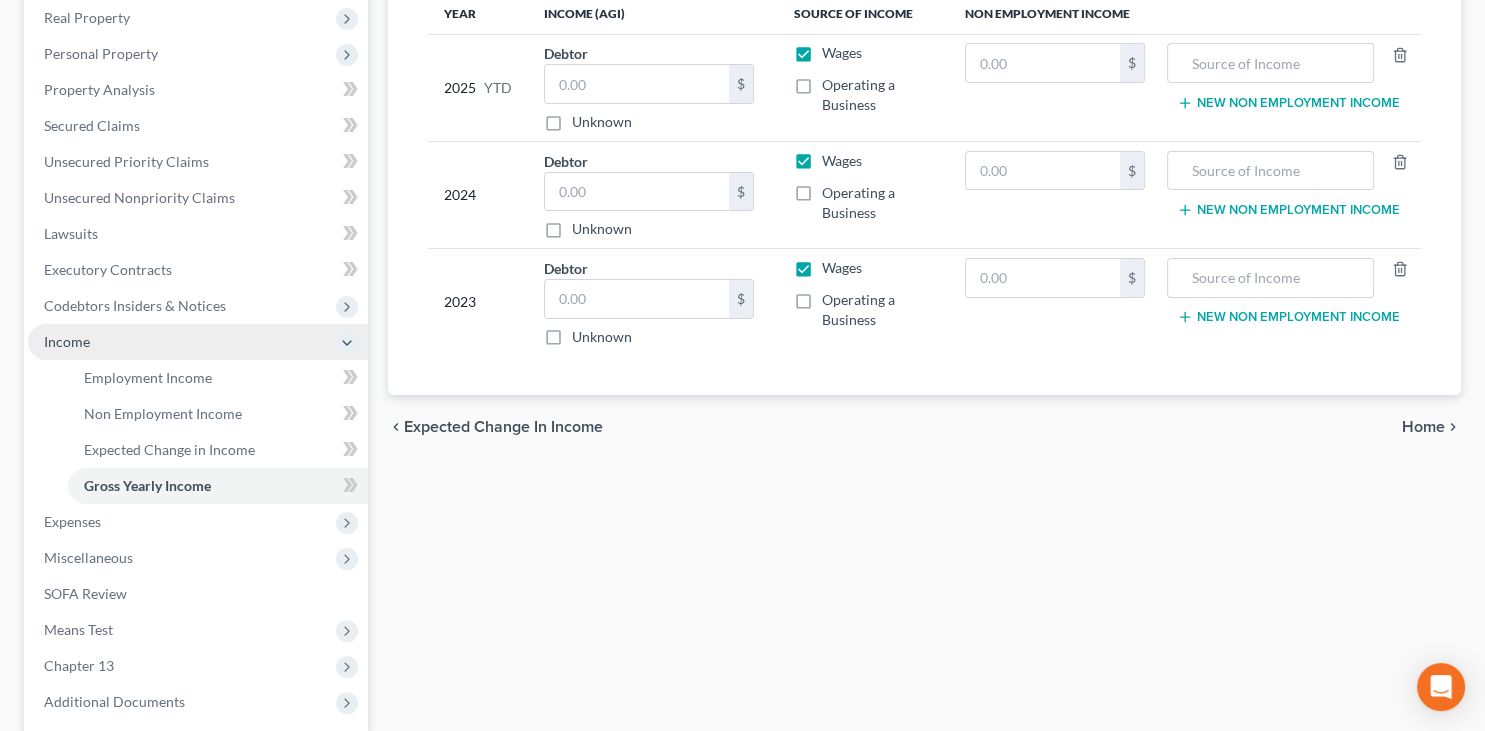 click on "Income" at bounding box center [198, 342] 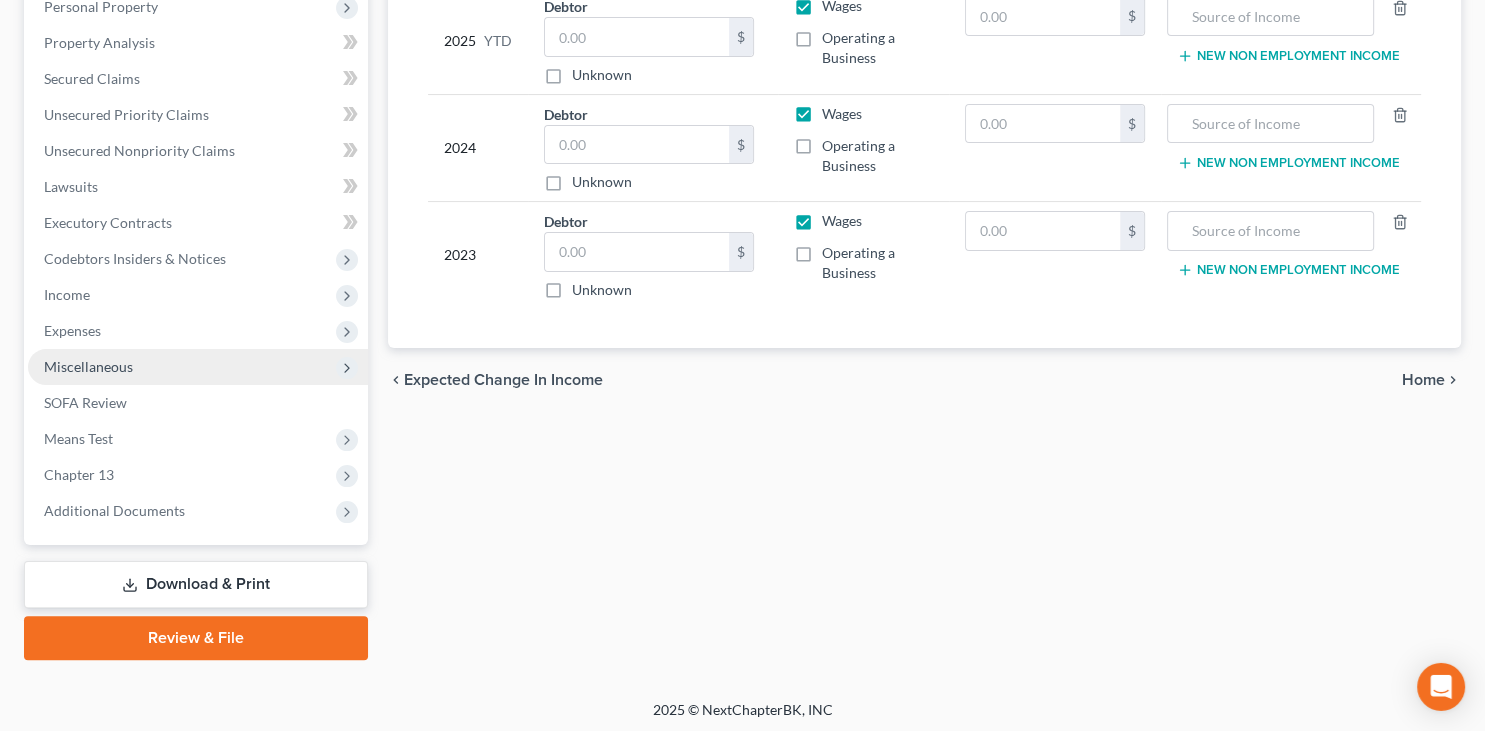 scroll, scrollTop: 365, scrollLeft: 0, axis: vertical 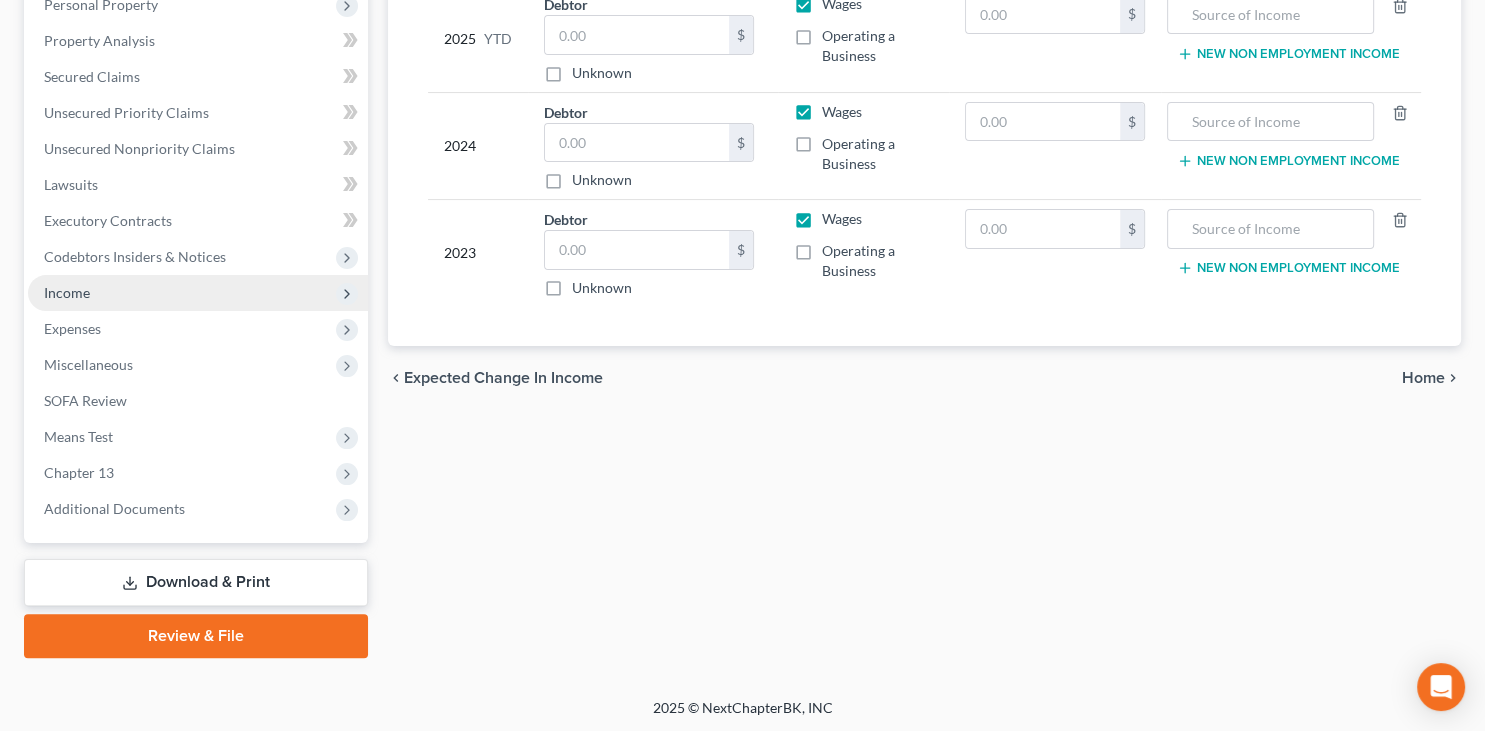 click on "Income" at bounding box center [198, 293] 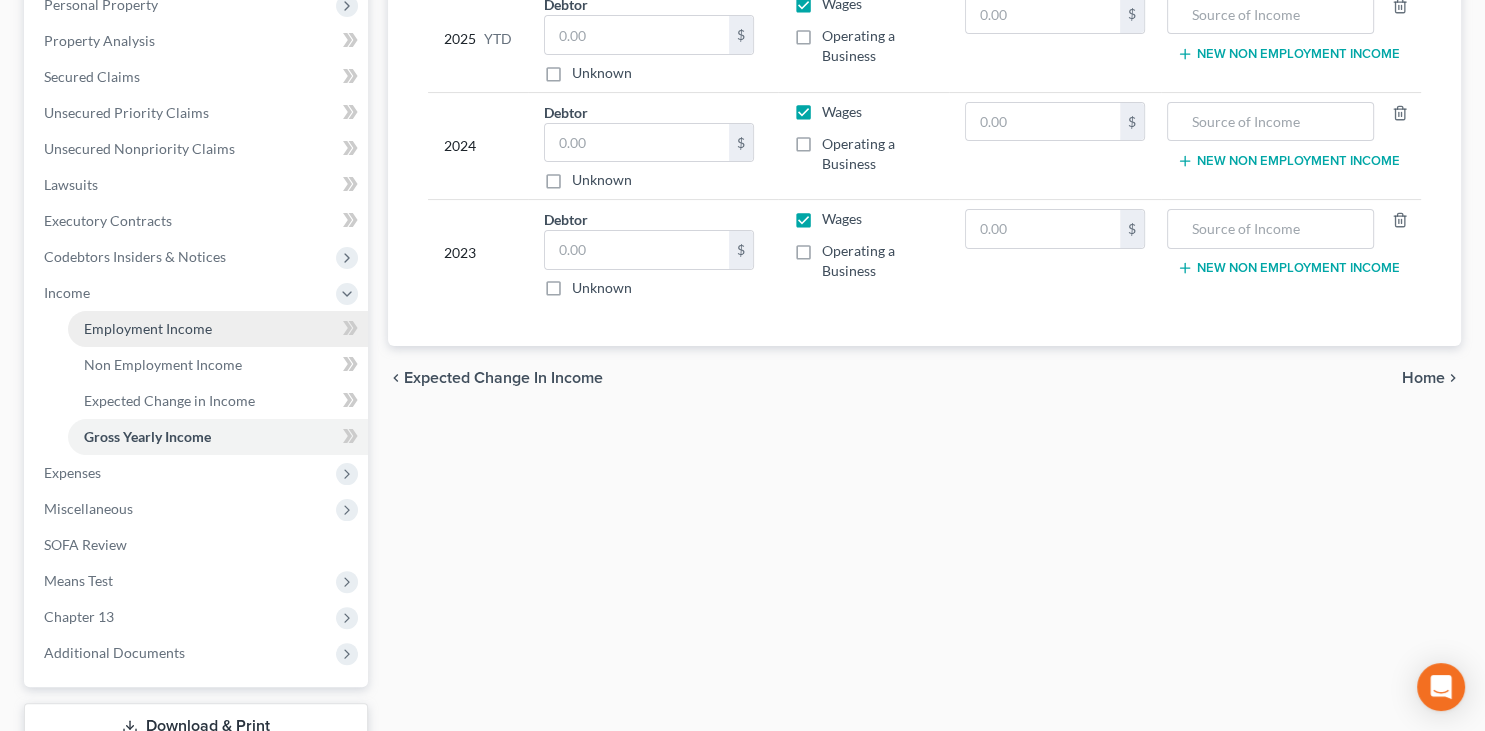 click on "Employment Income" at bounding box center [148, 328] 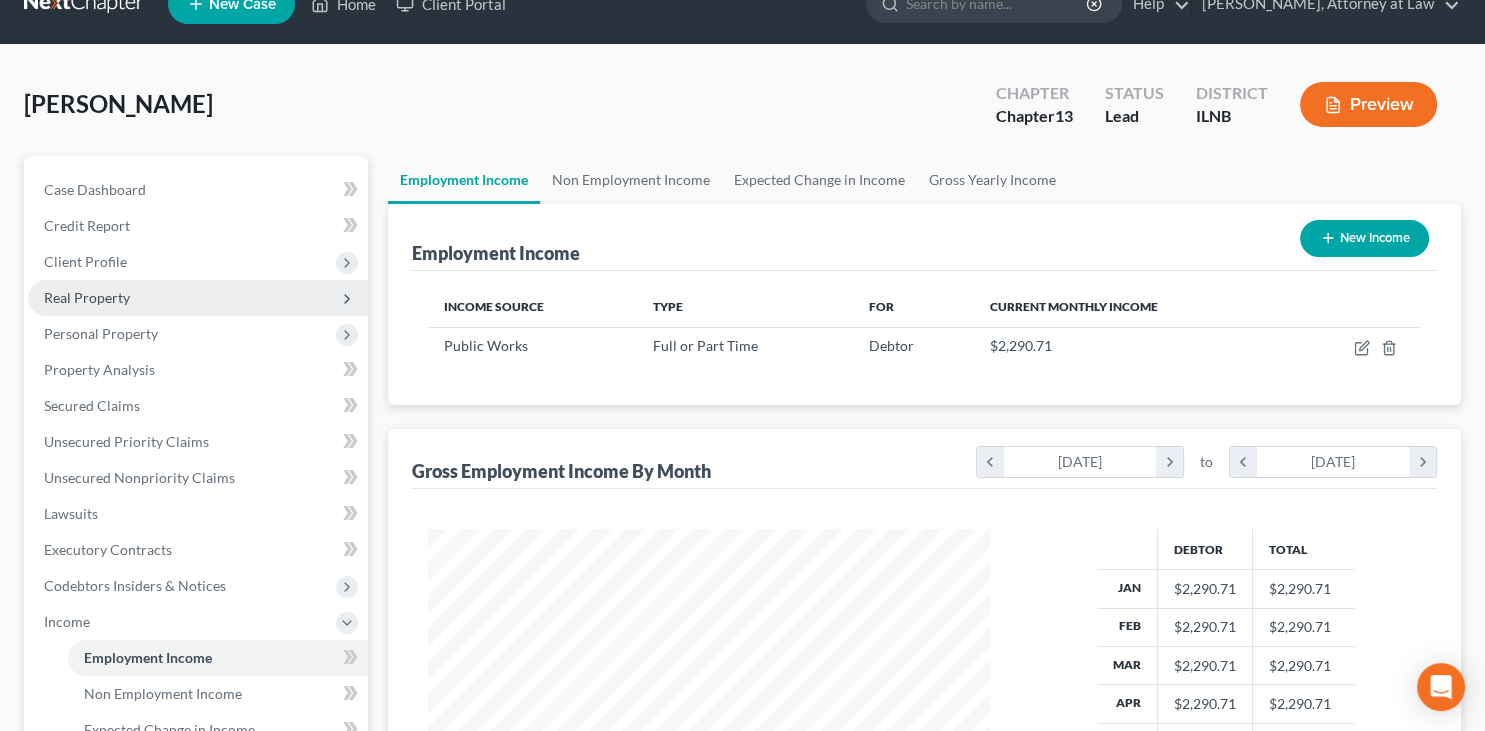 scroll, scrollTop: 8, scrollLeft: 0, axis: vertical 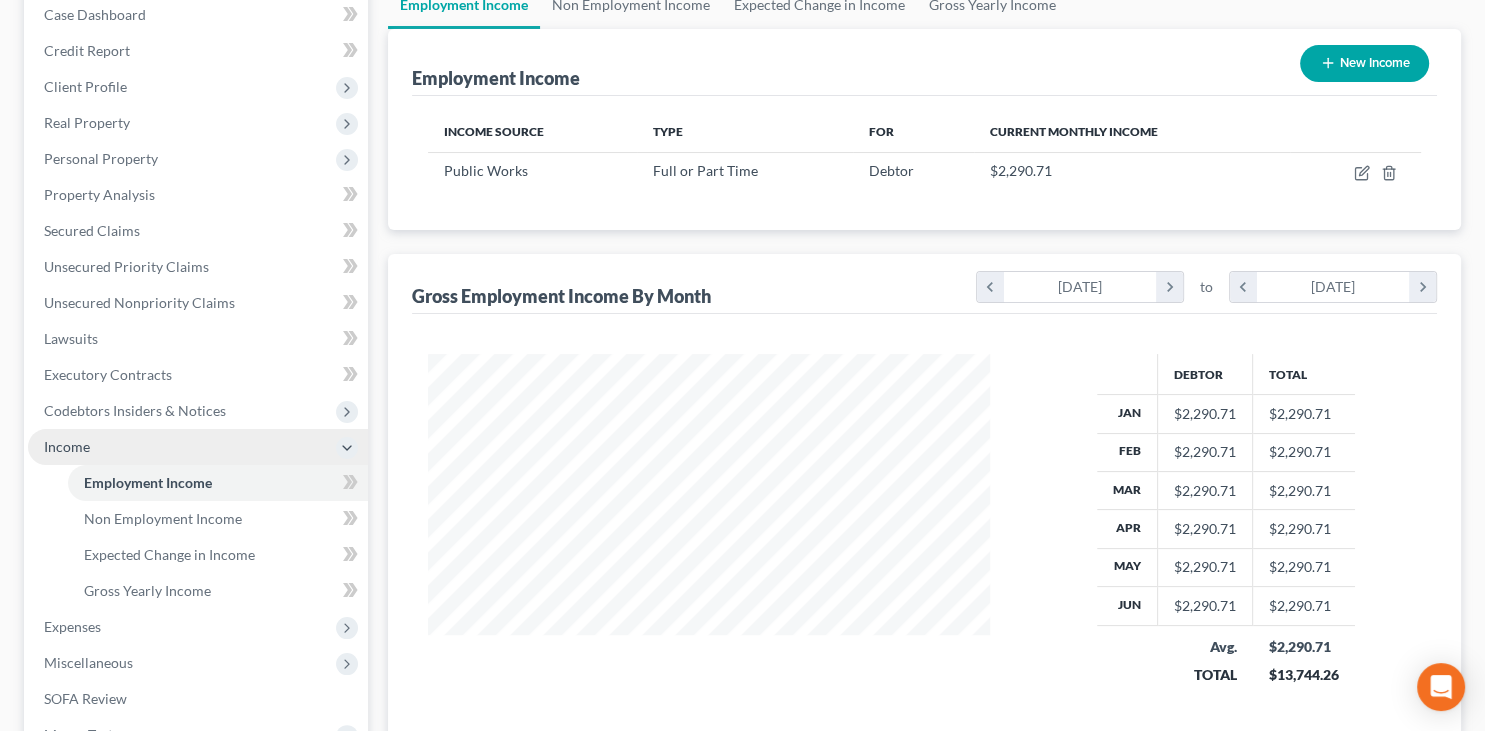 click on "Income" at bounding box center (198, 447) 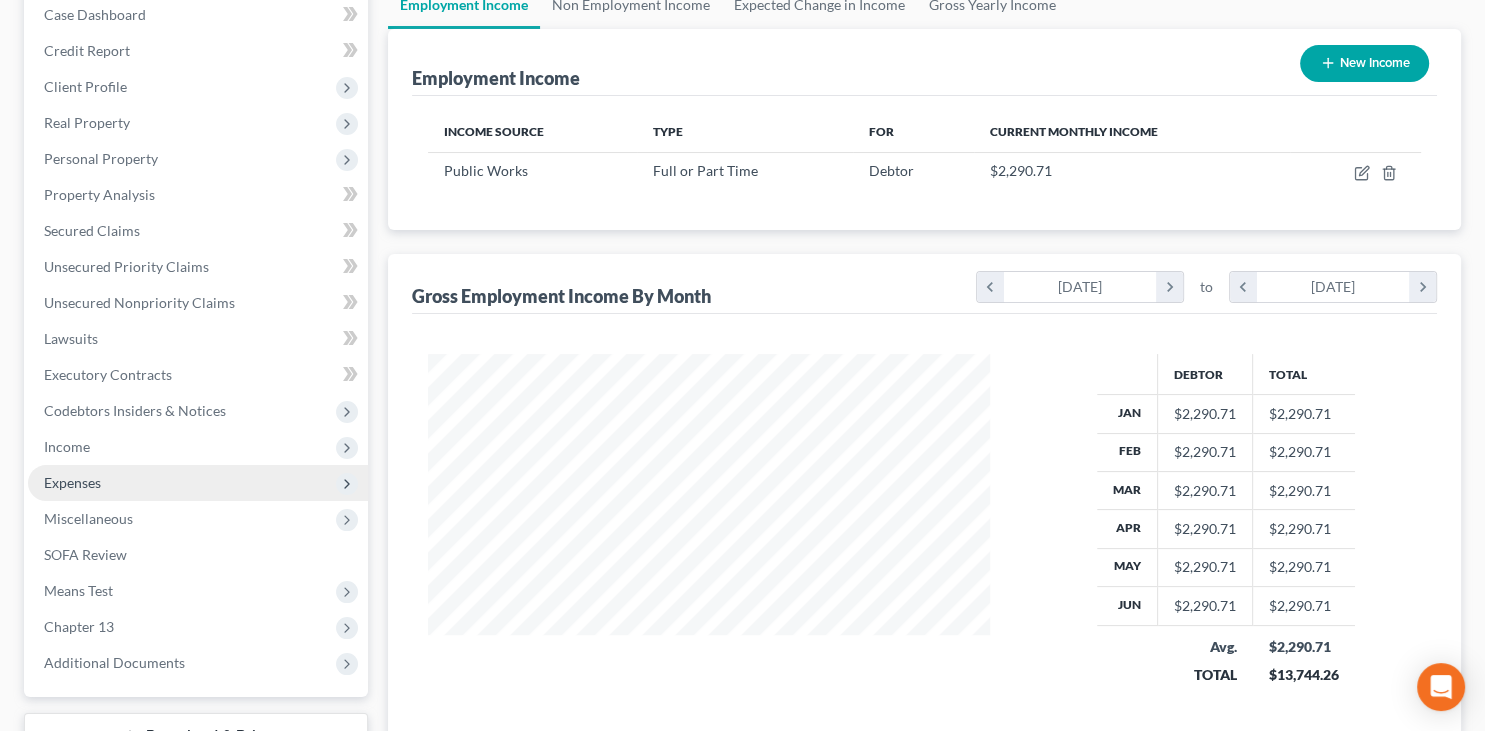 click on "Expenses" at bounding box center (198, 483) 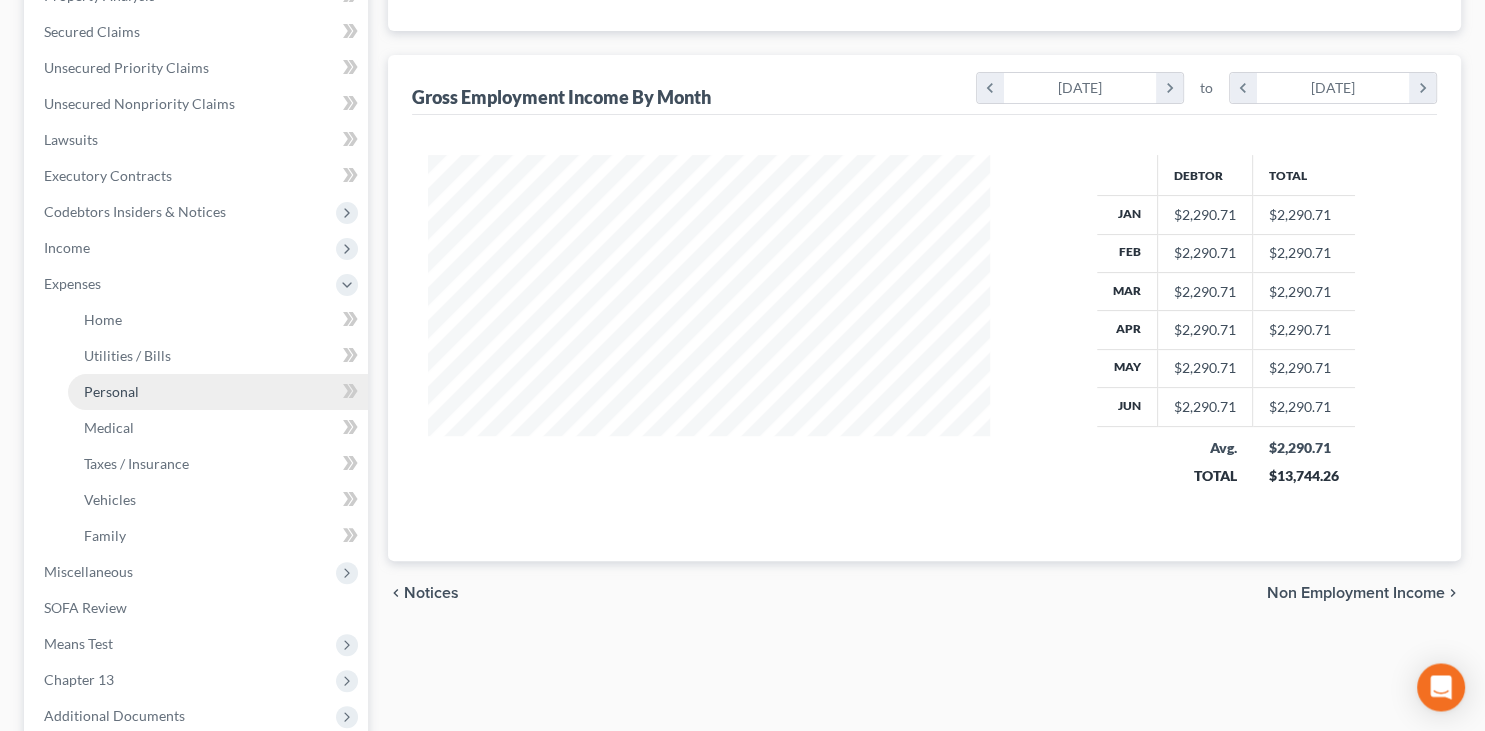 scroll, scrollTop: 422, scrollLeft: 0, axis: vertical 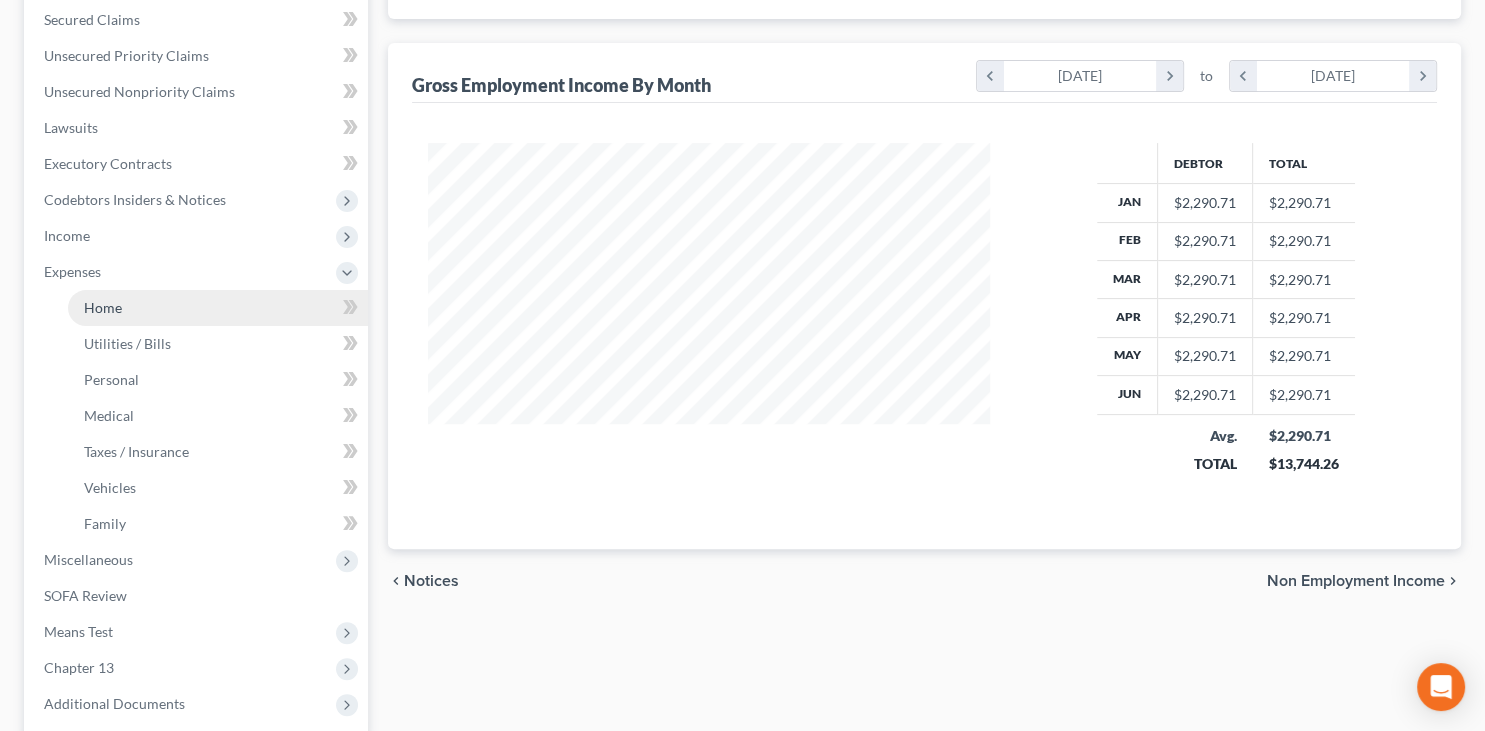 click on "Home" at bounding box center (218, 308) 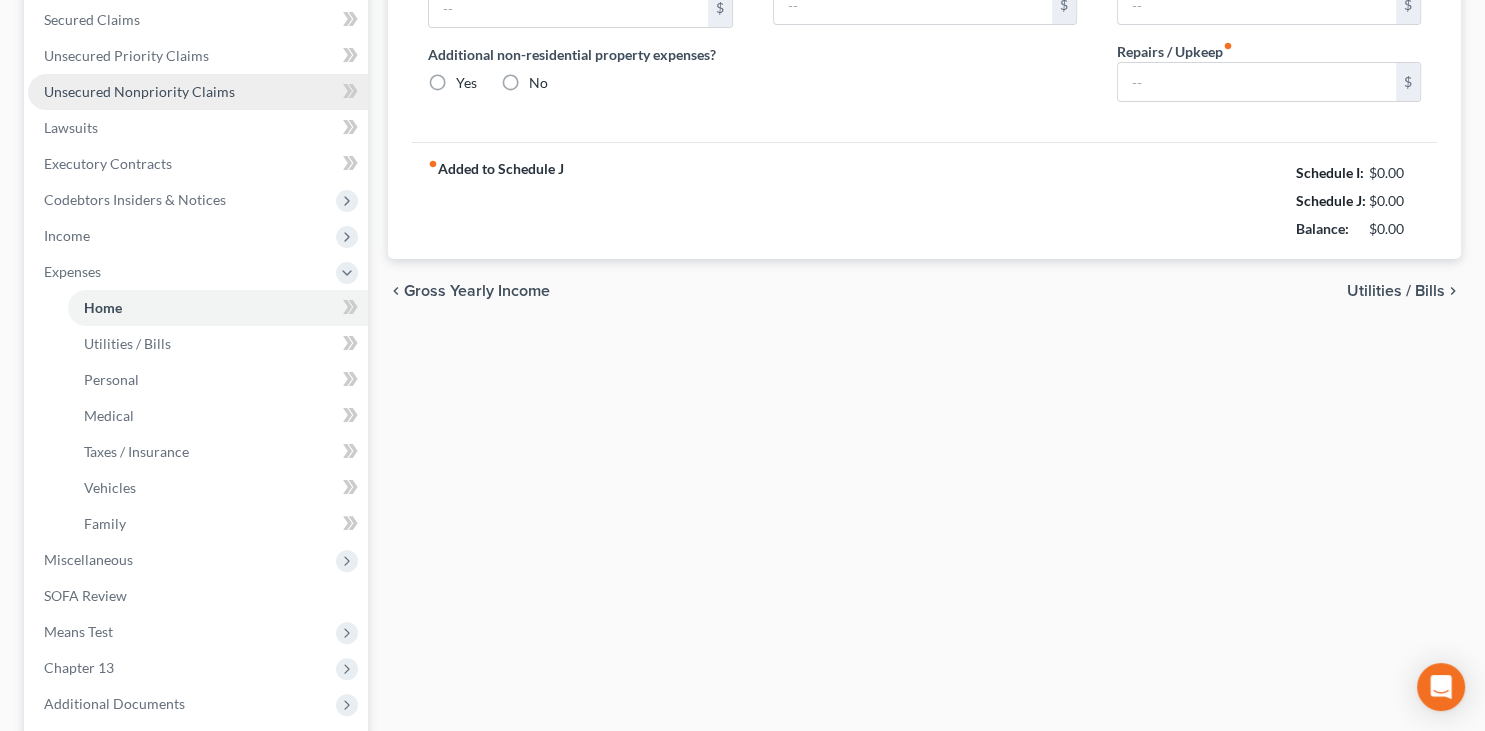 type on "0.00" 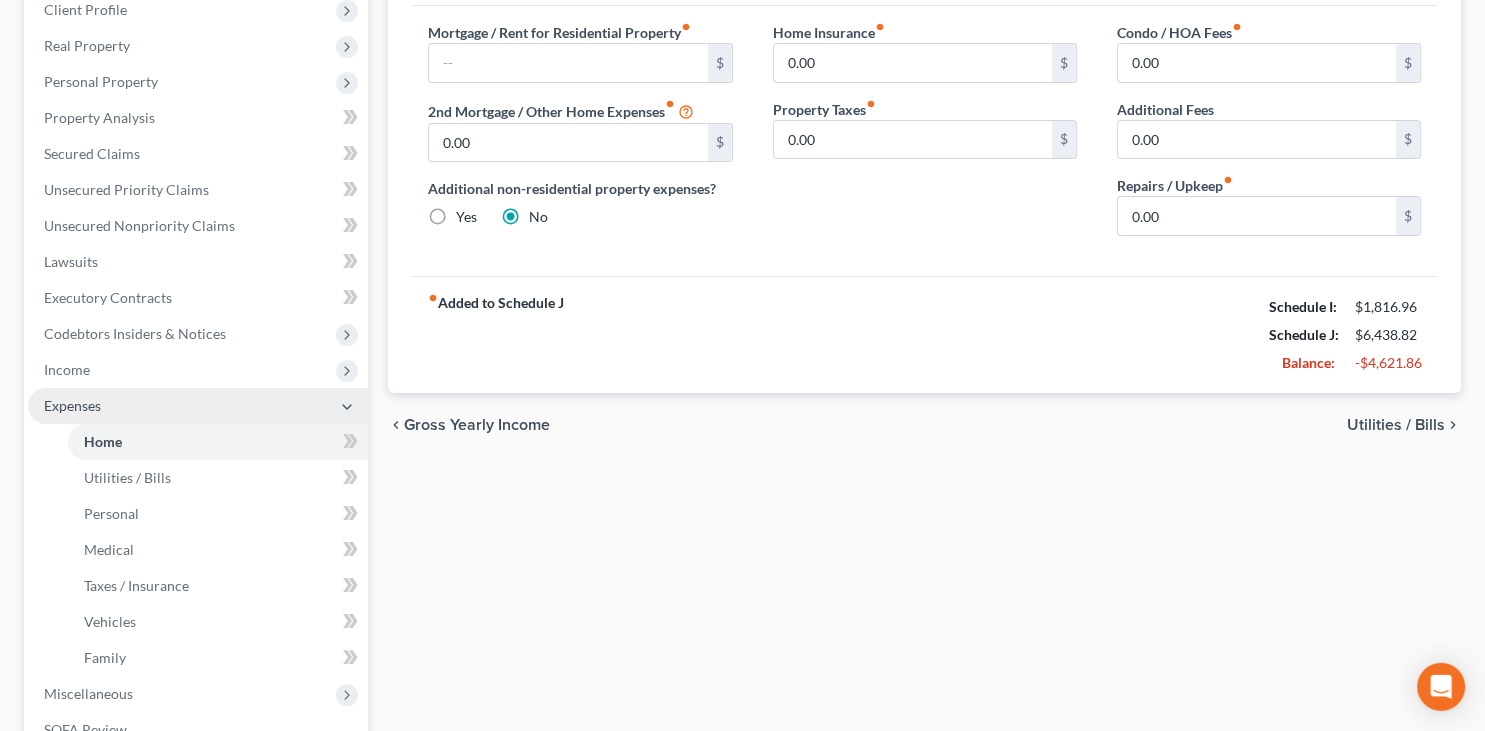 scroll, scrollTop: 316, scrollLeft: 0, axis: vertical 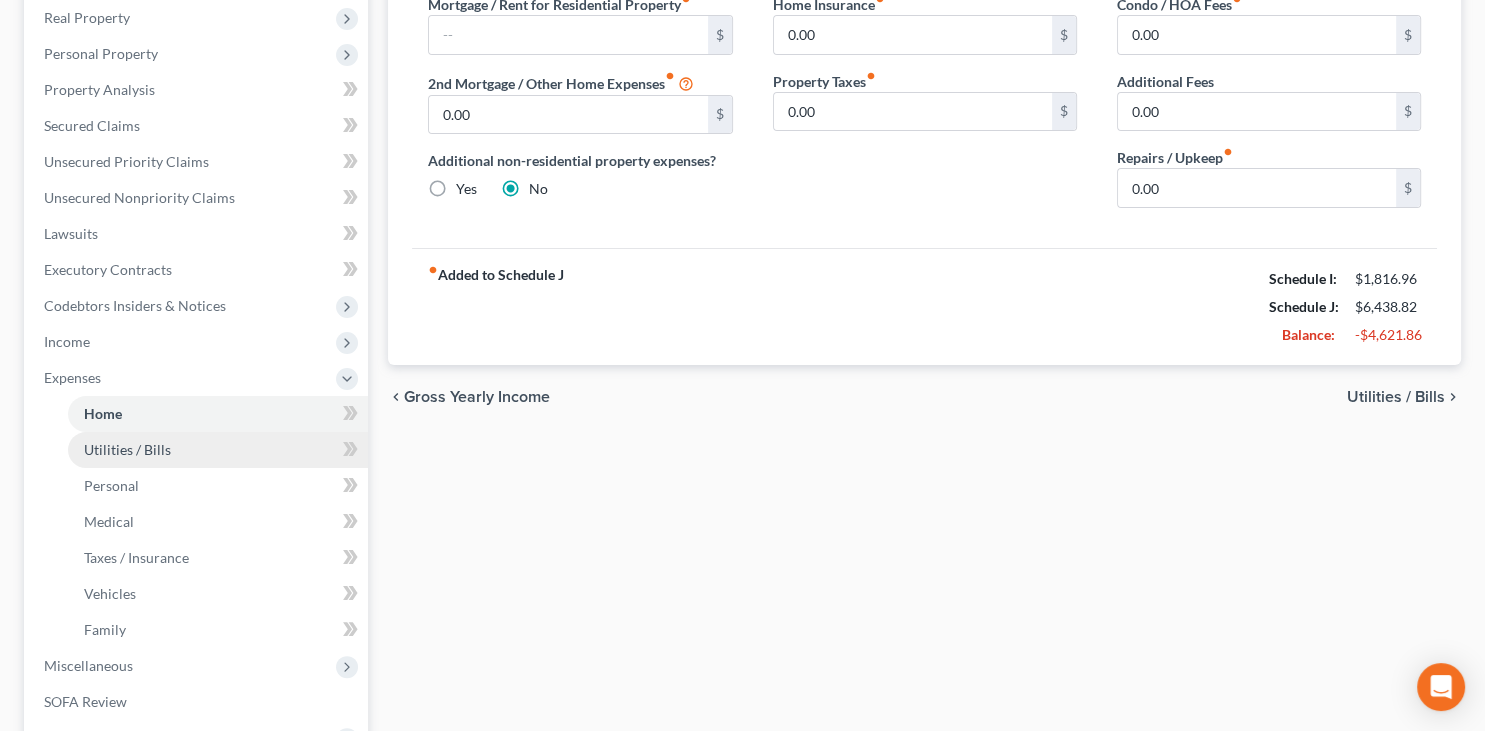 click on "Utilities / Bills" at bounding box center (127, 449) 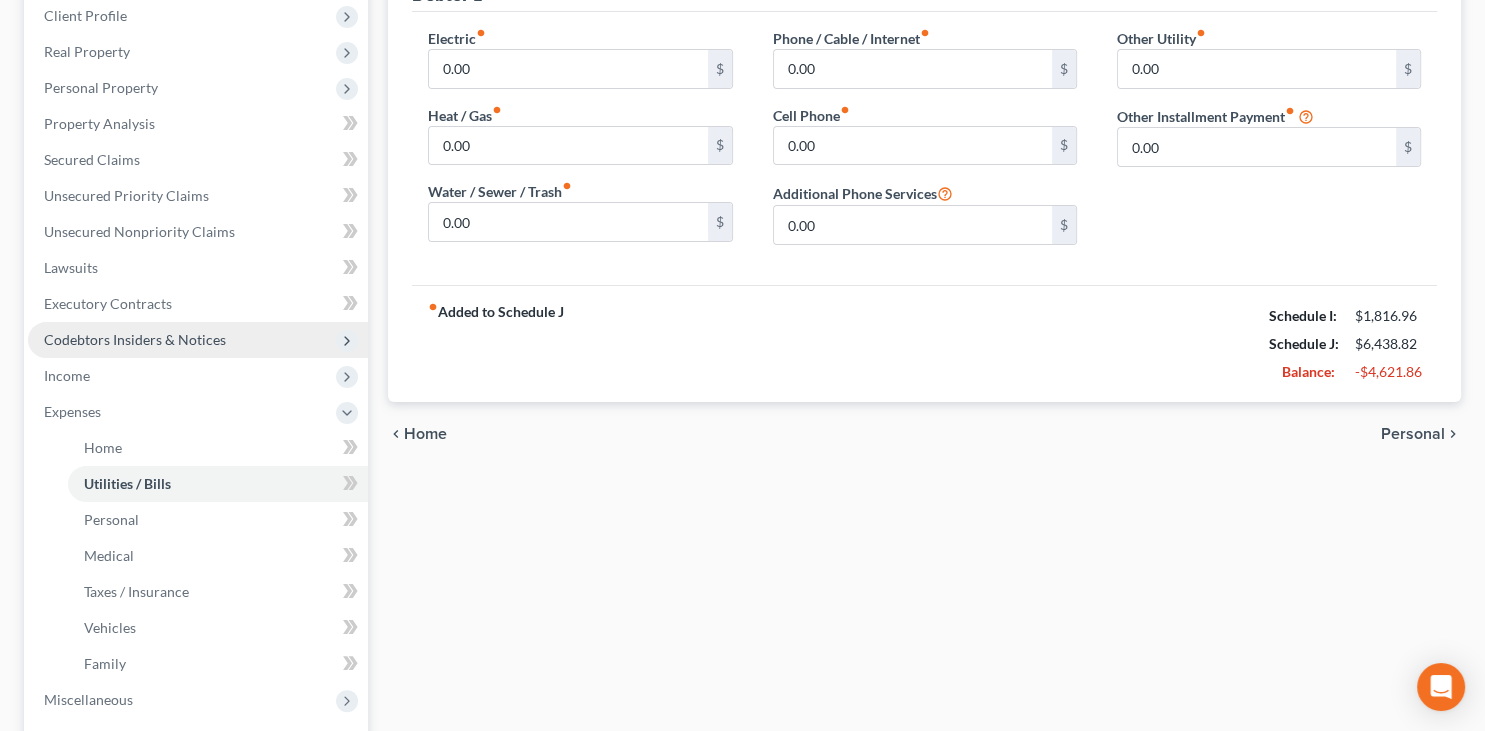 scroll, scrollTop: 316, scrollLeft: 0, axis: vertical 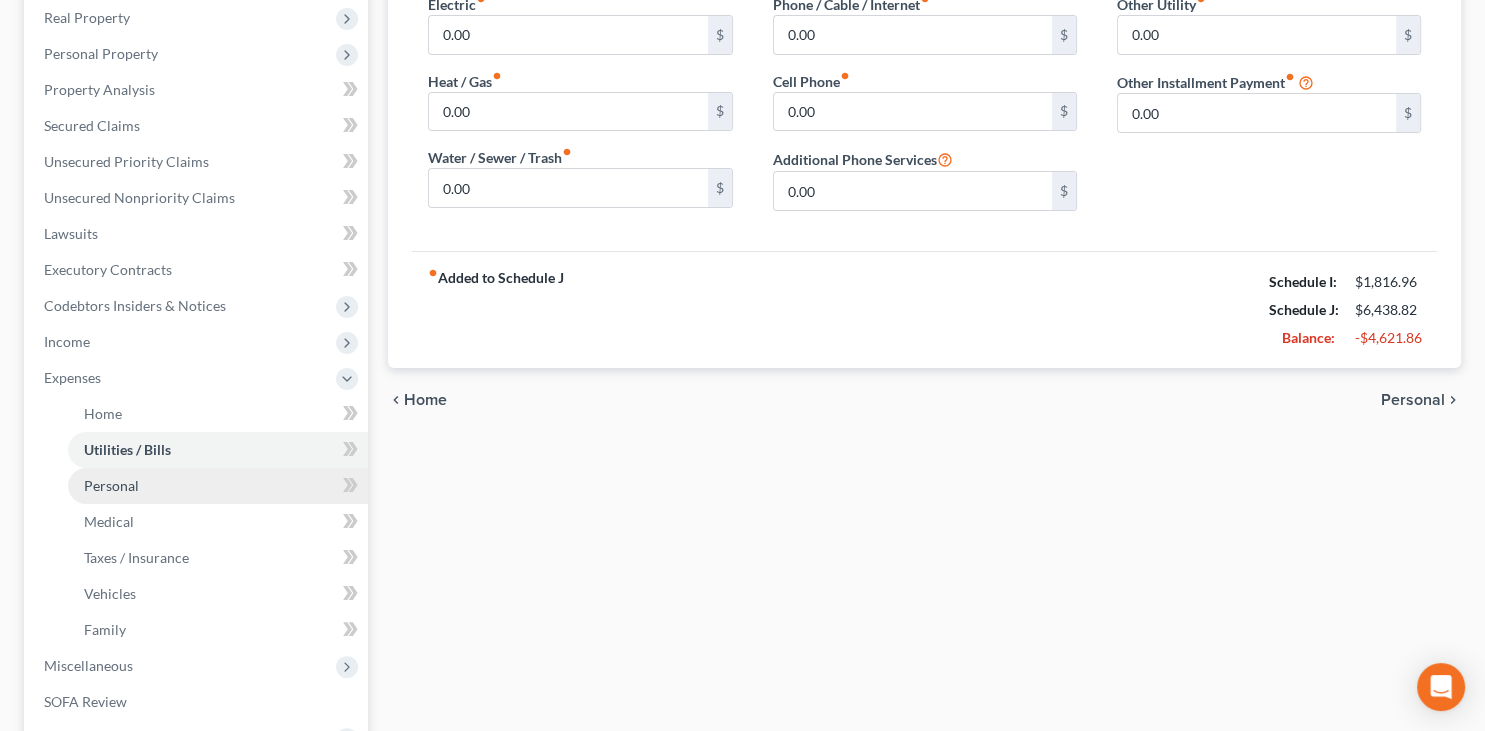 click on "Personal" at bounding box center (218, 486) 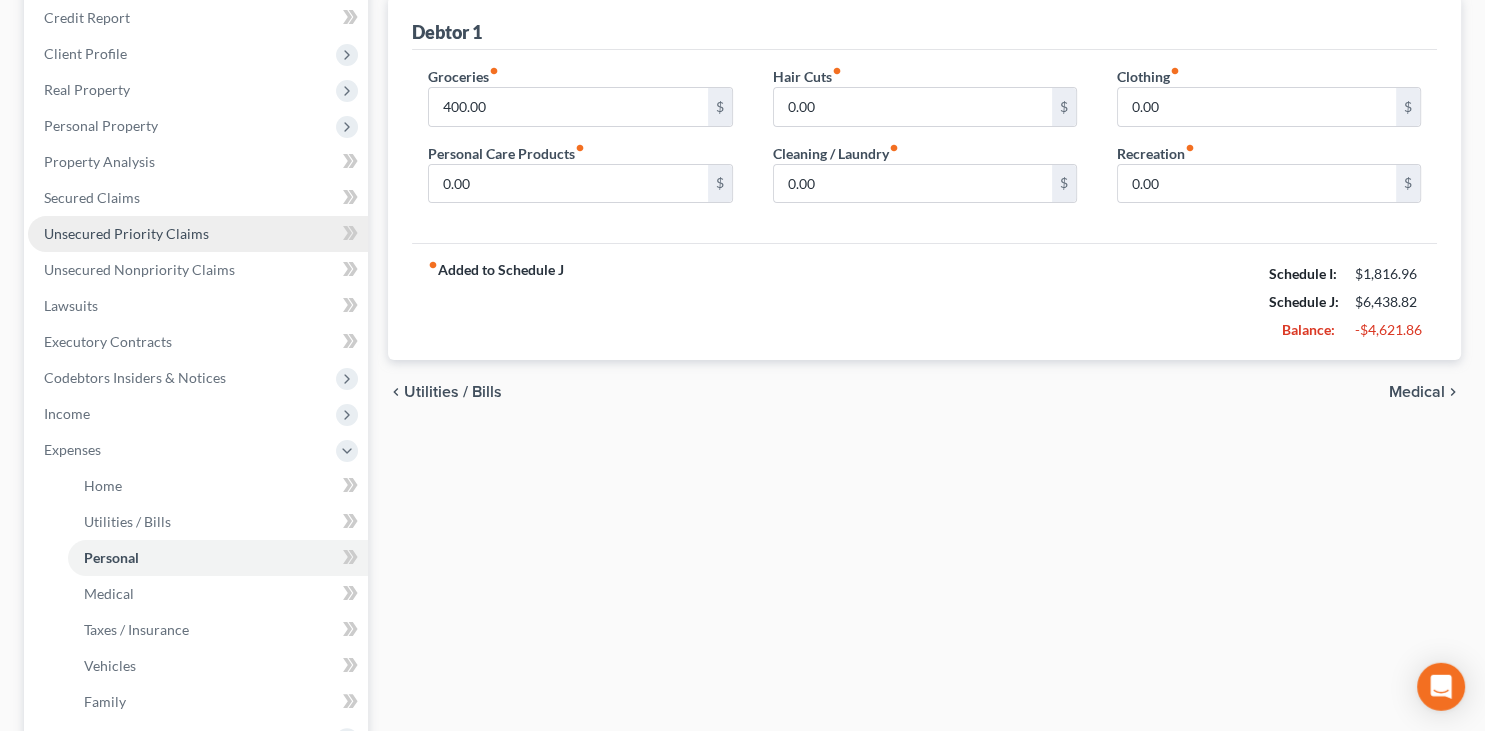 scroll, scrollTop: 316, scrollLeft: 0, axis: vertical 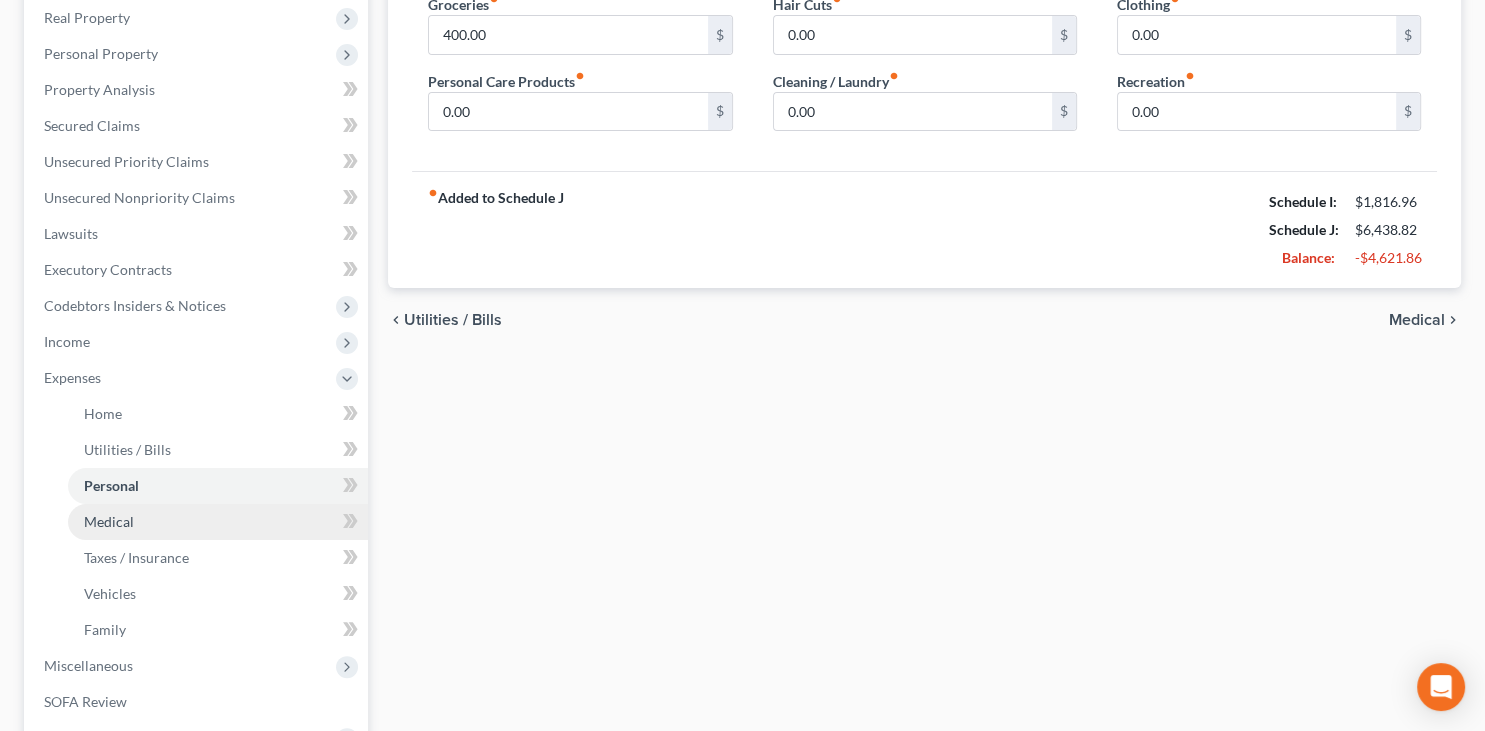 click on "Medical" at bounding box center [218, 522] 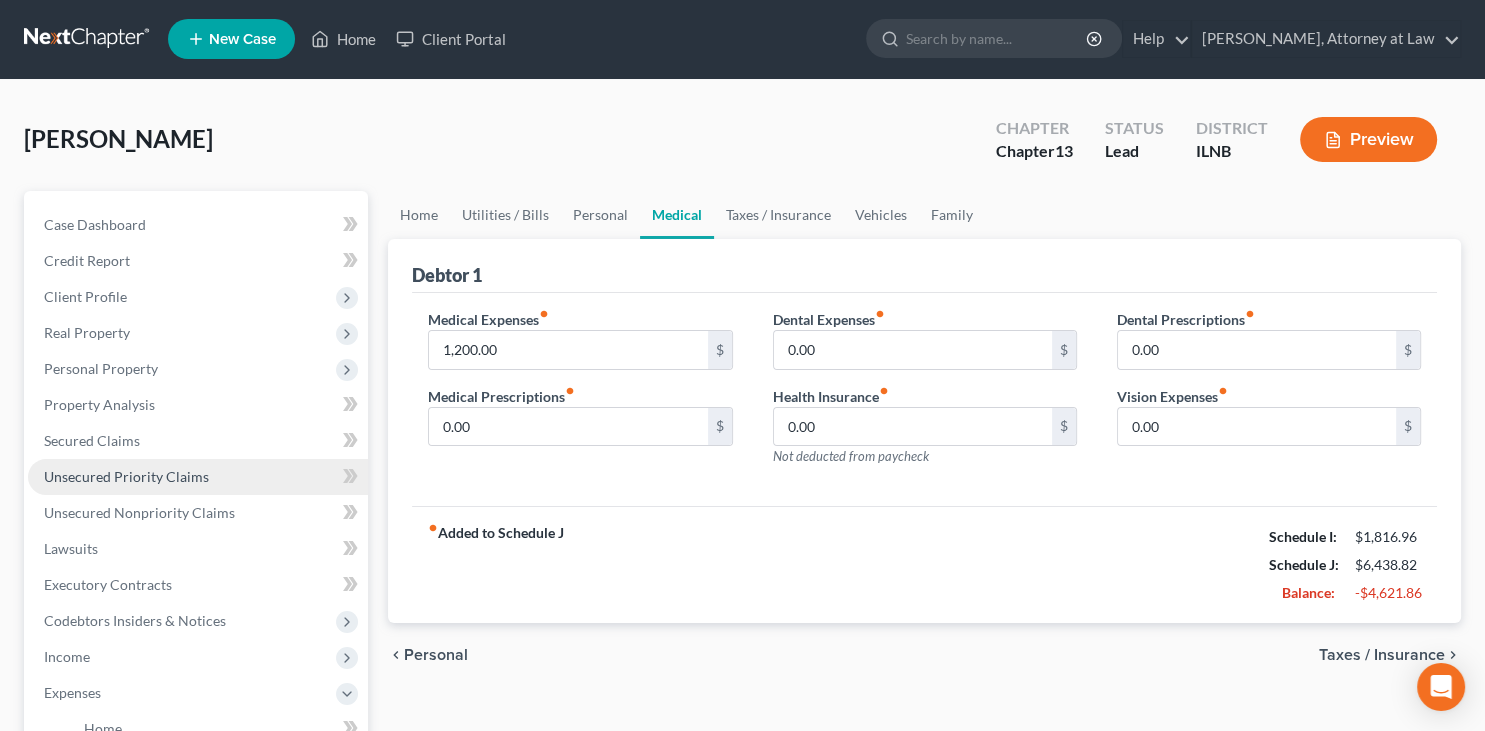 scroll, scrollTop: 0, scrollLeft: 0, axis: both 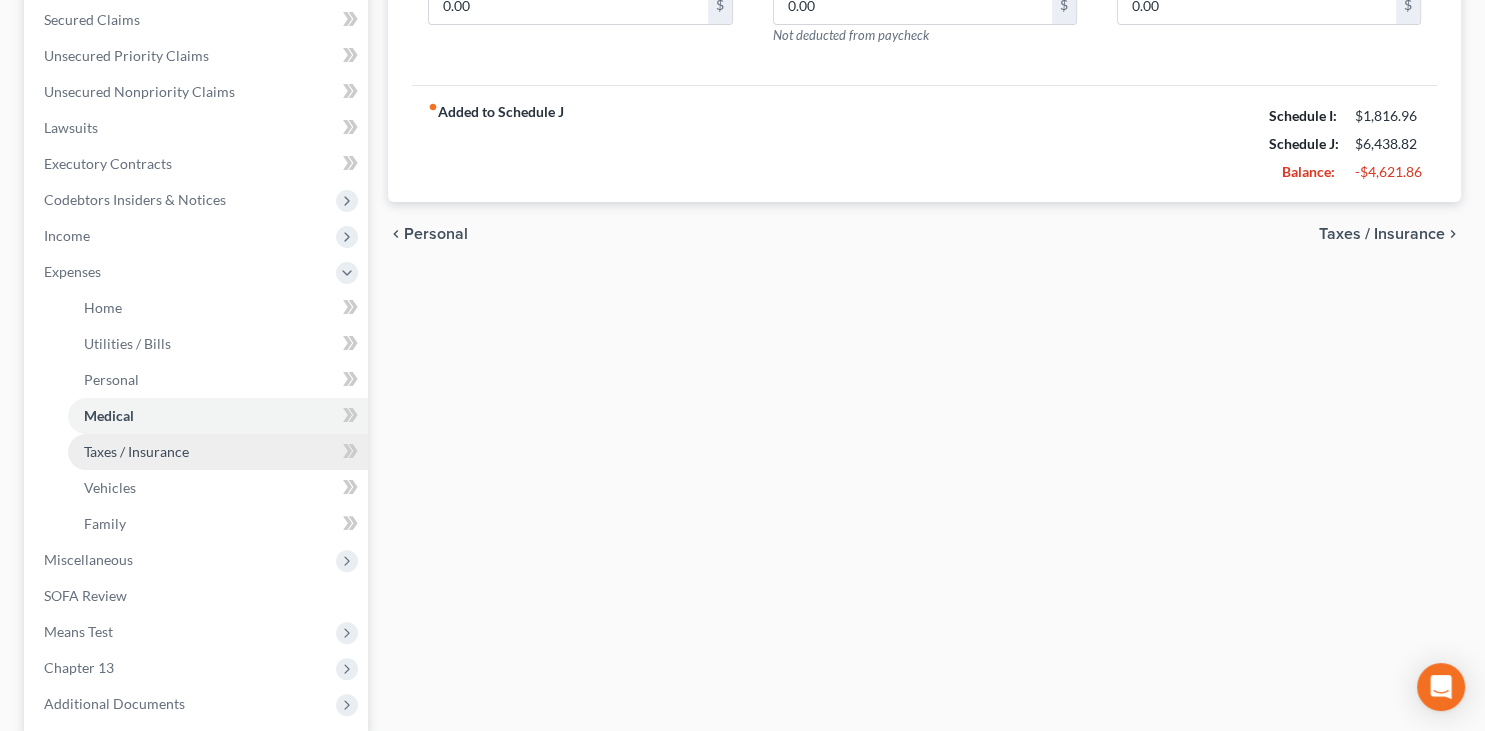 click on "Taxes / Insurance" at bounding box center [218, 452] 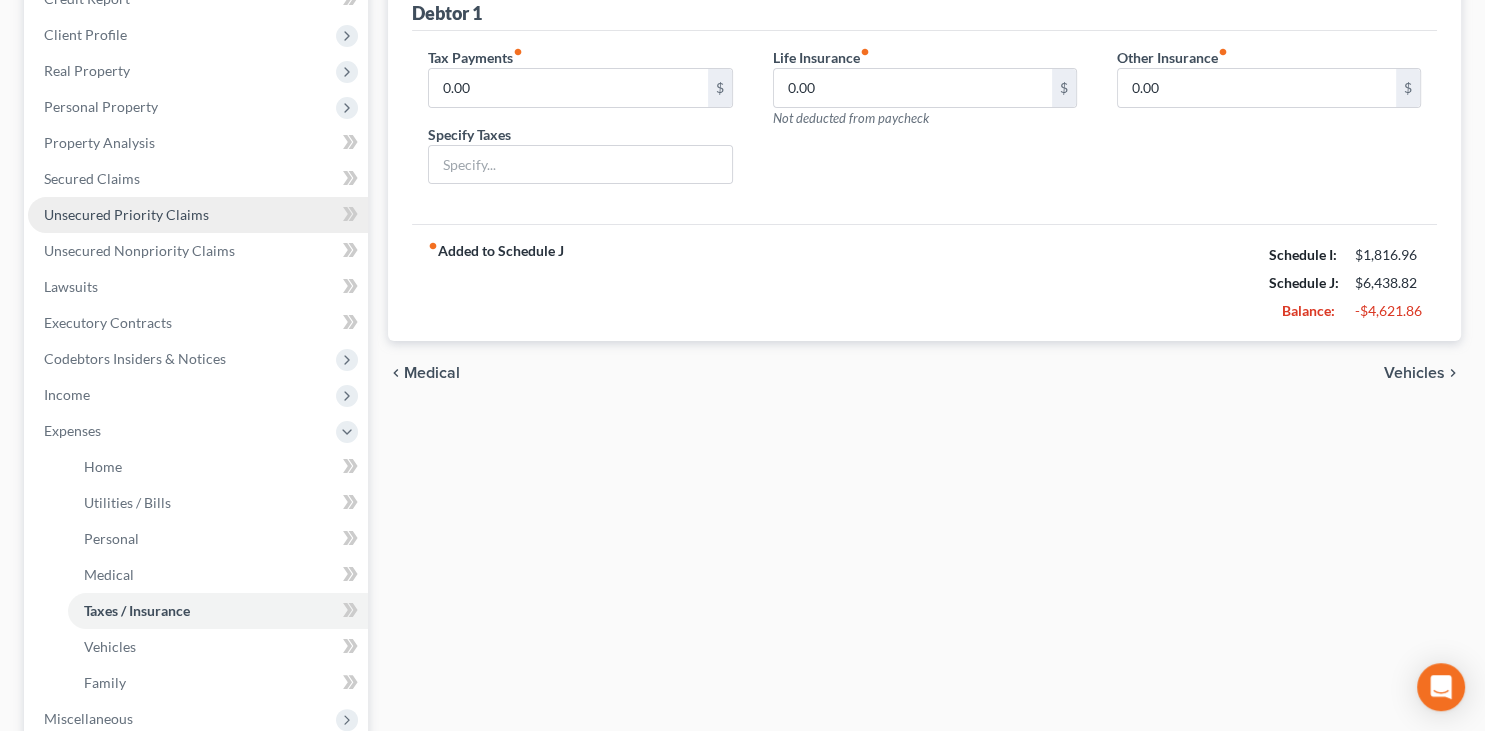 scroll, scrollTop: 316, scrollLeft: 0, axis: vertical 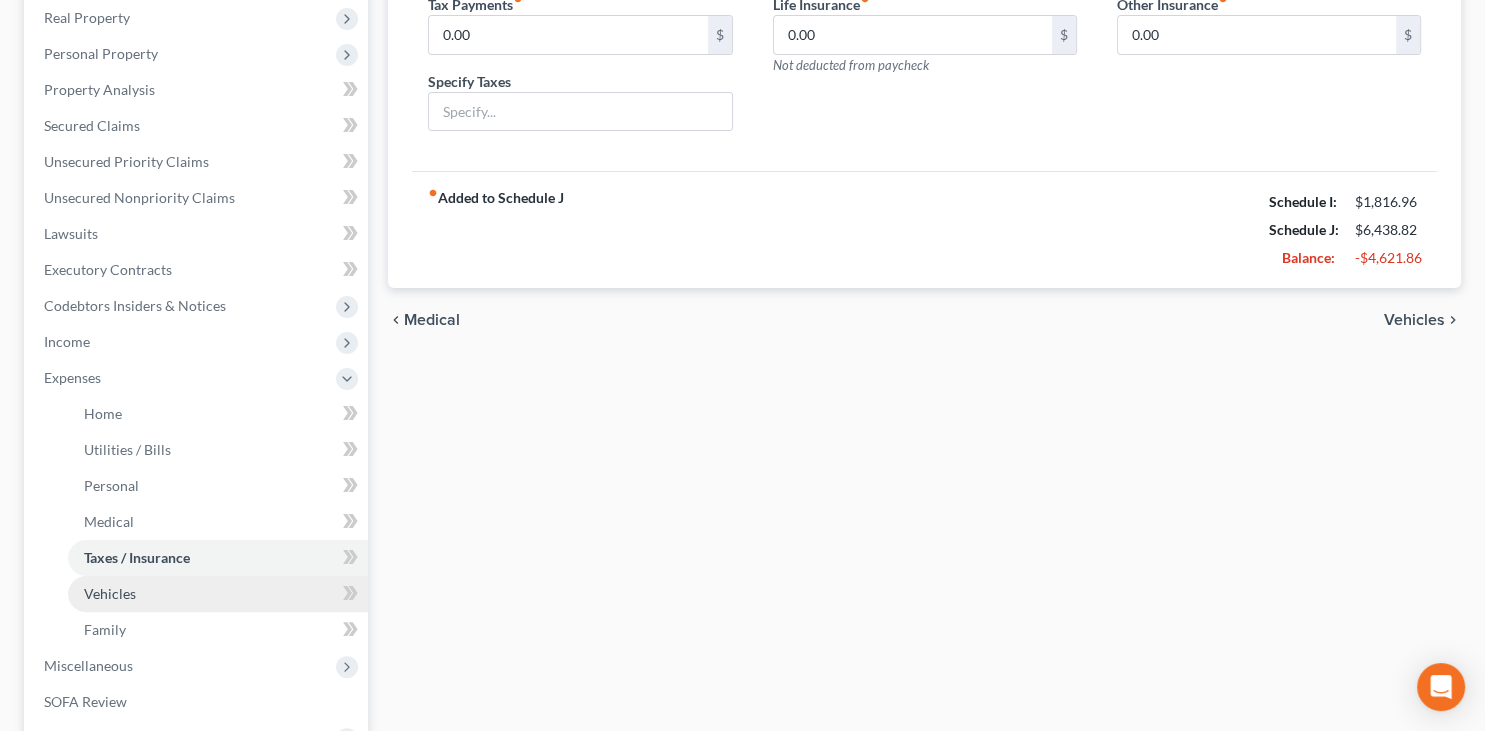 click on "Vehicles" at bounding box center [218, 594] 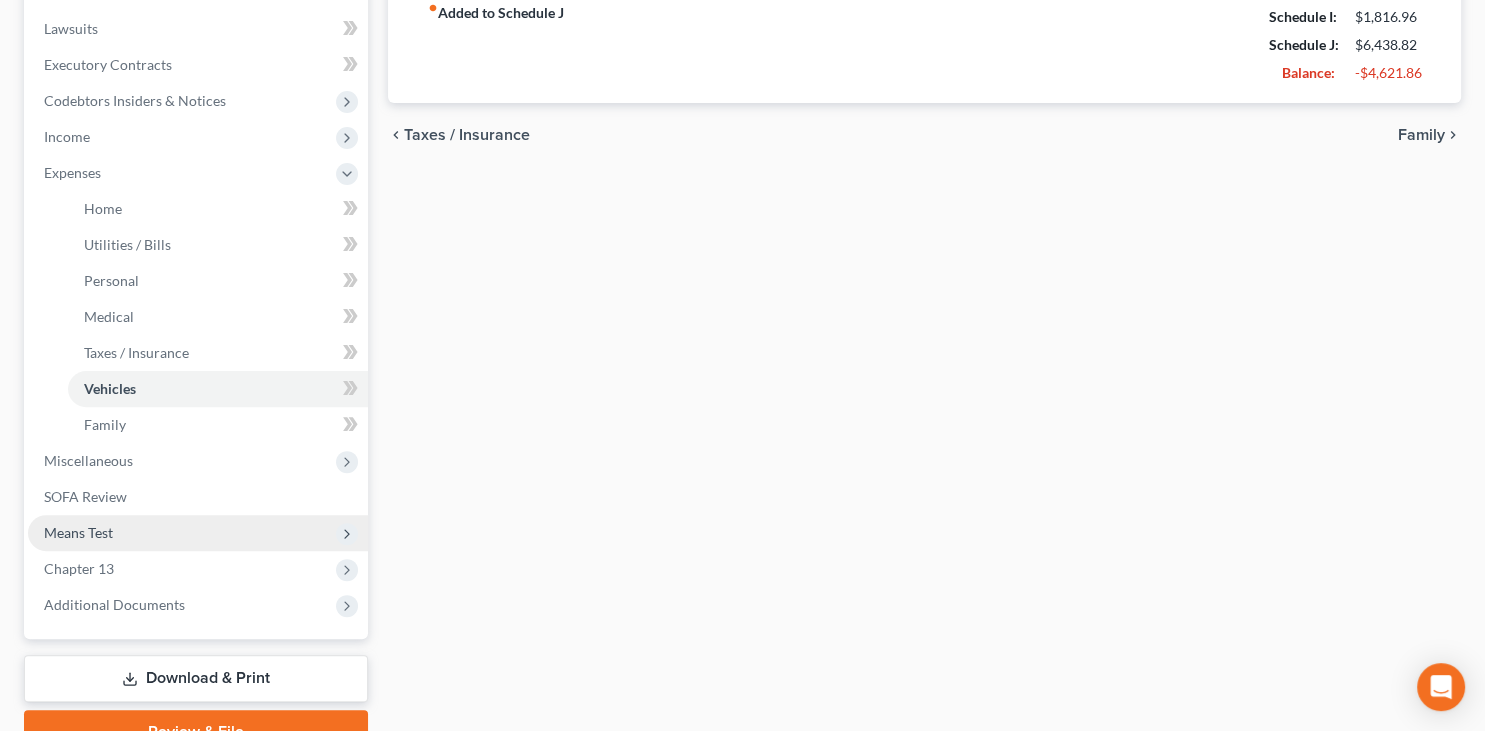 scroll, scrollTop: 528, scrollLeft: 0, axis: vertical 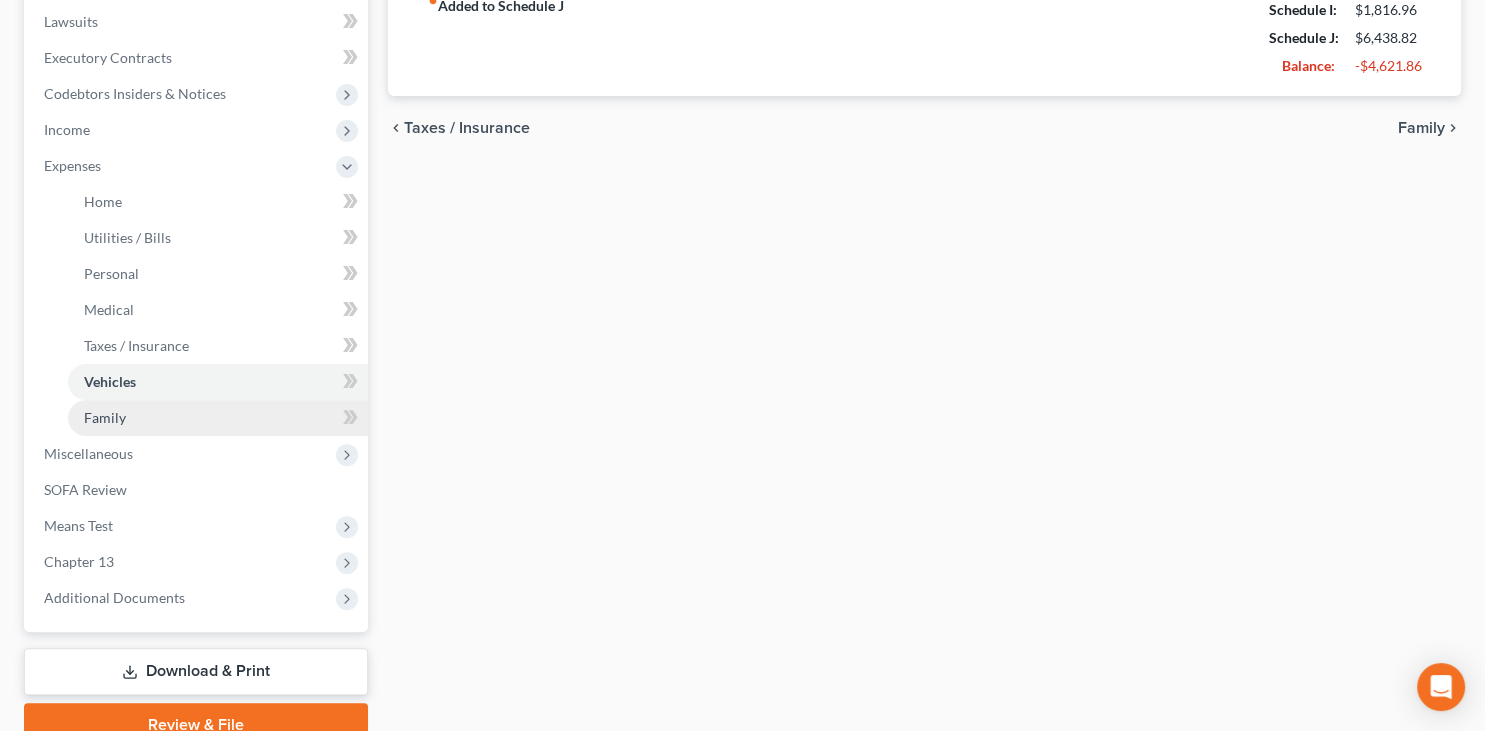 click on "Family" at bounding box center (218, 418) 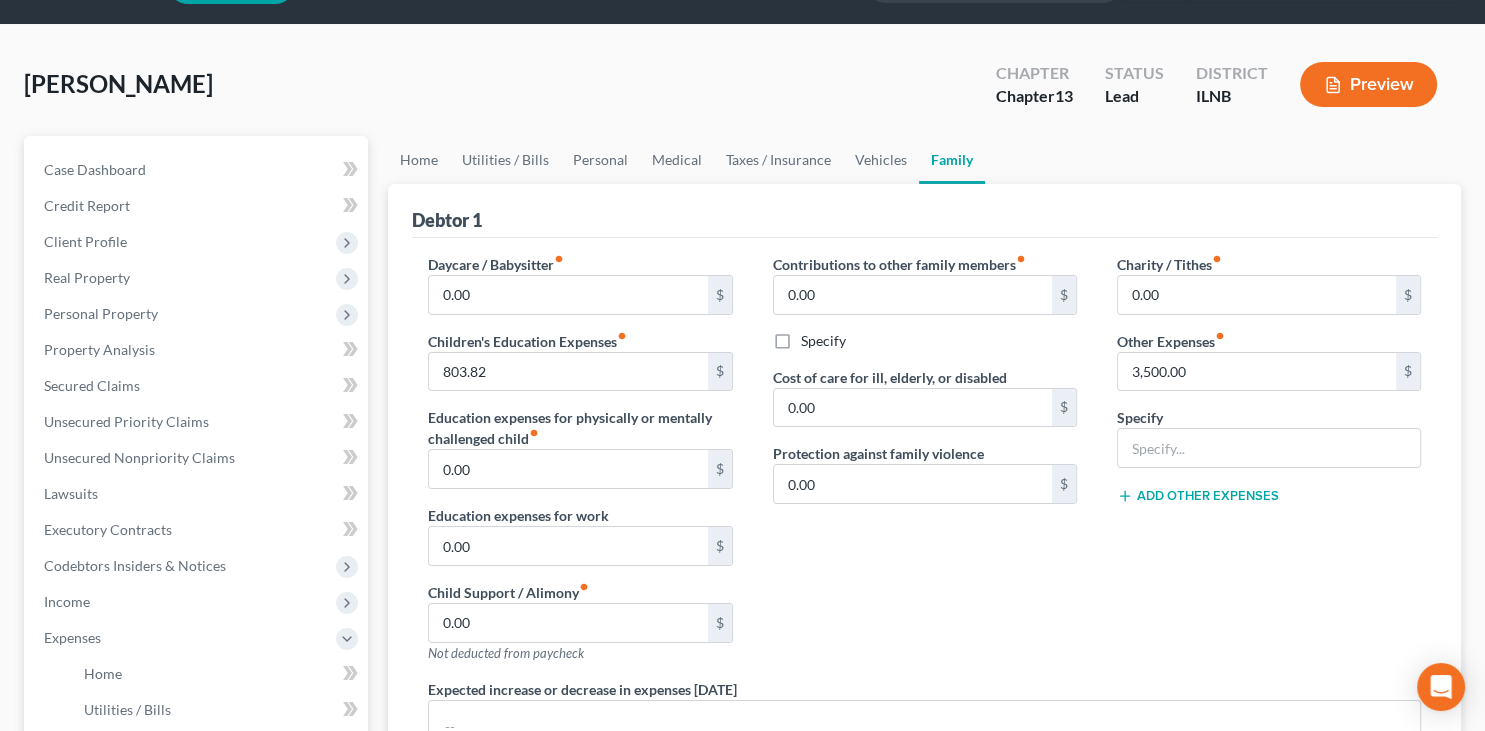 scroll, scrollTop: 0, scrollLeft: 0, axis: both 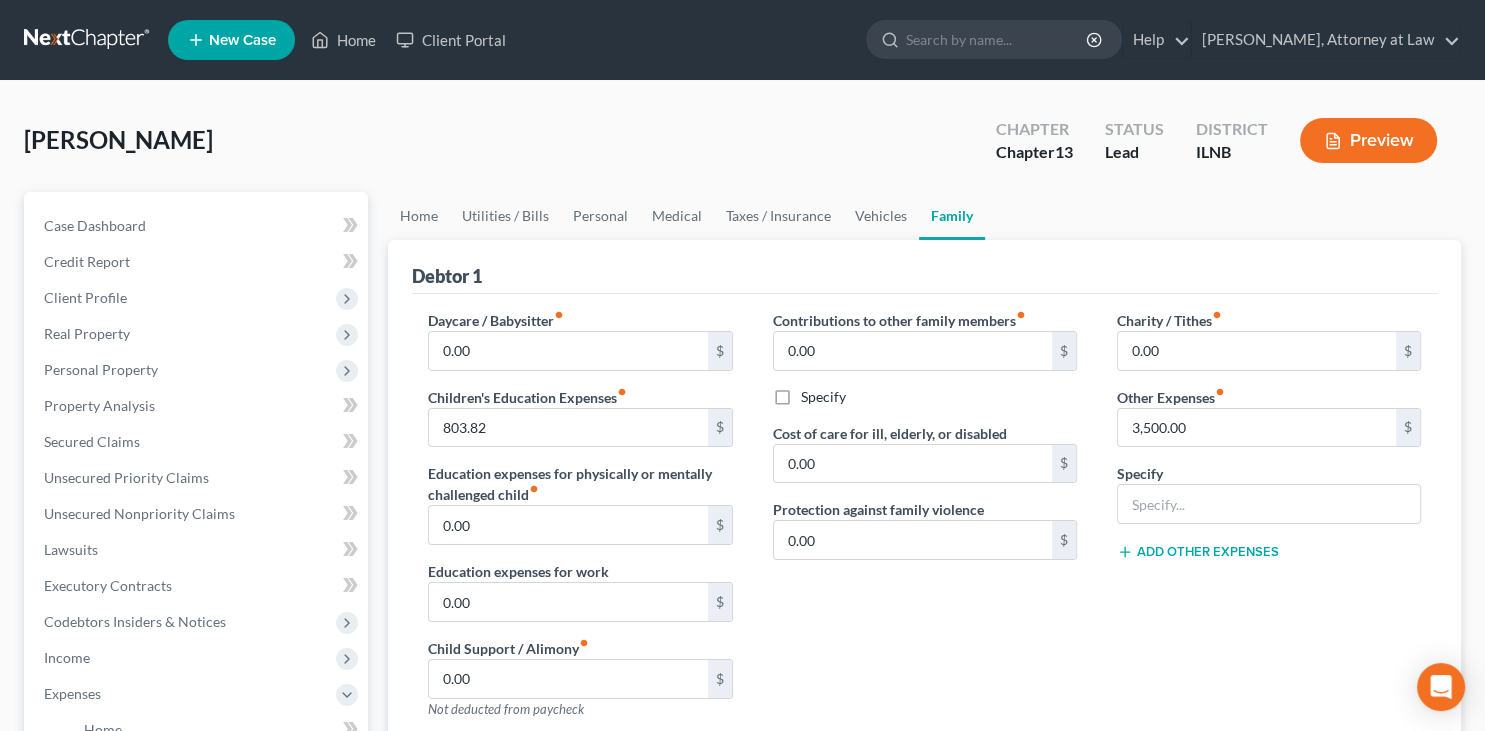 click at bounding box center [88, 40] 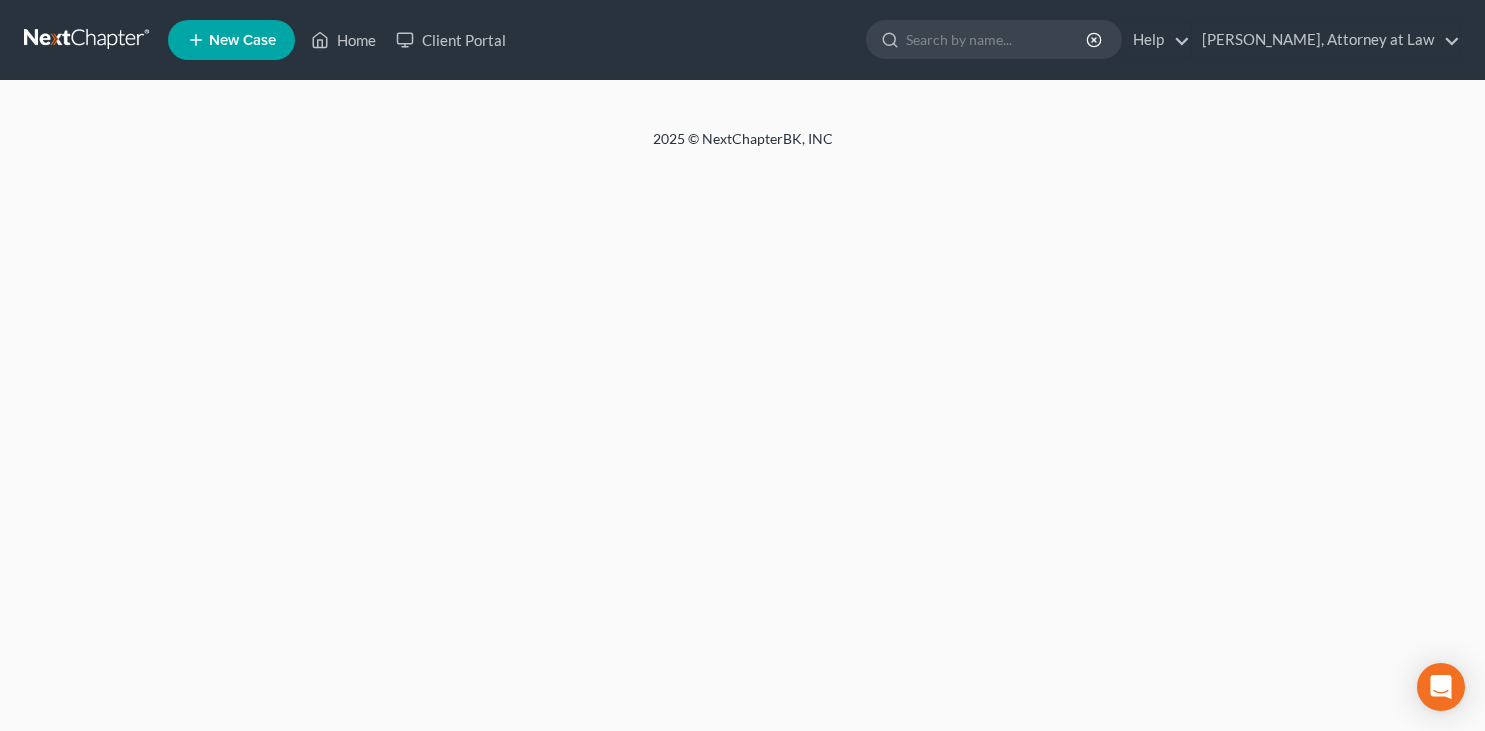scroll, scrollTop: 0, scrollLeft: 0, axis: both 